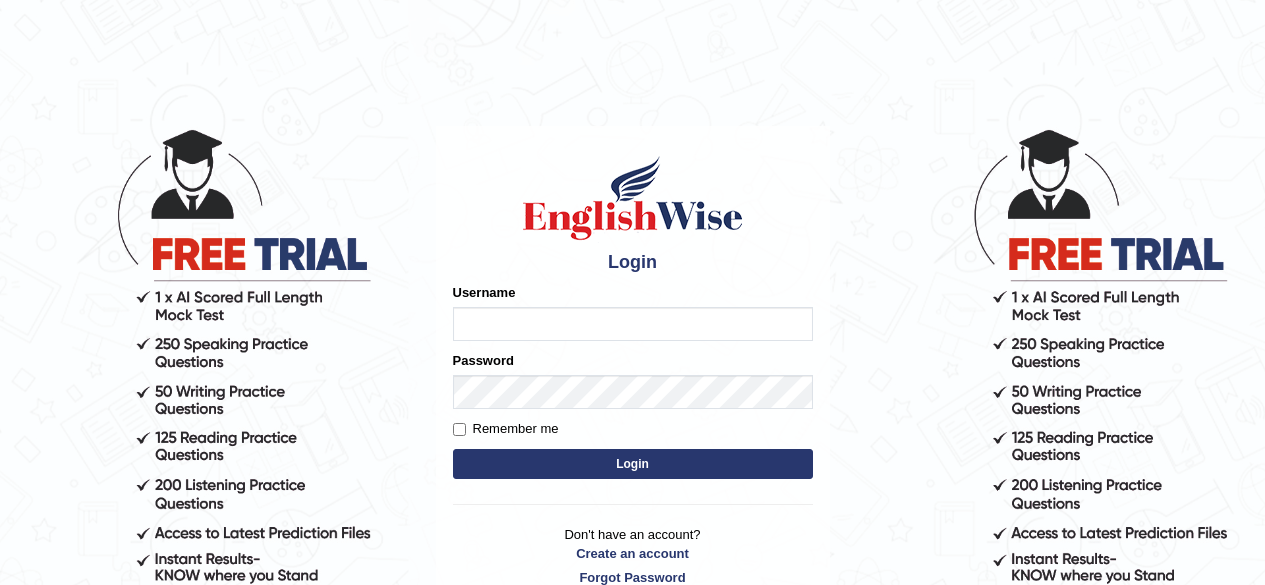scroll, scrollTop: 0, scrollLeft: 0, axis: both 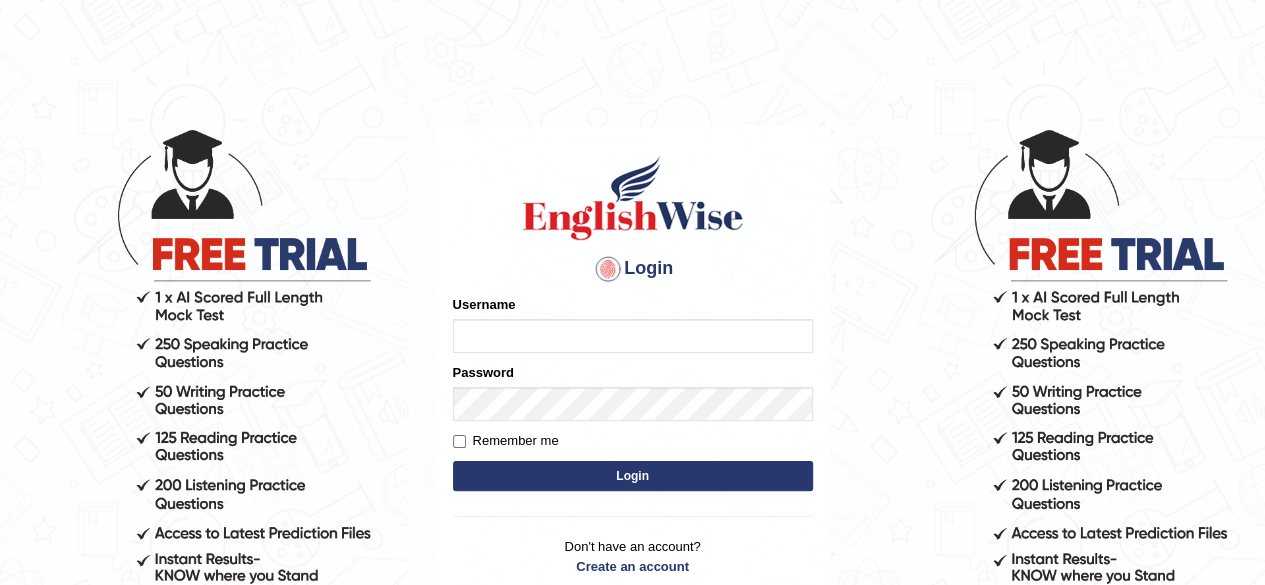 click on "Username" at bounding box center (633, 336) 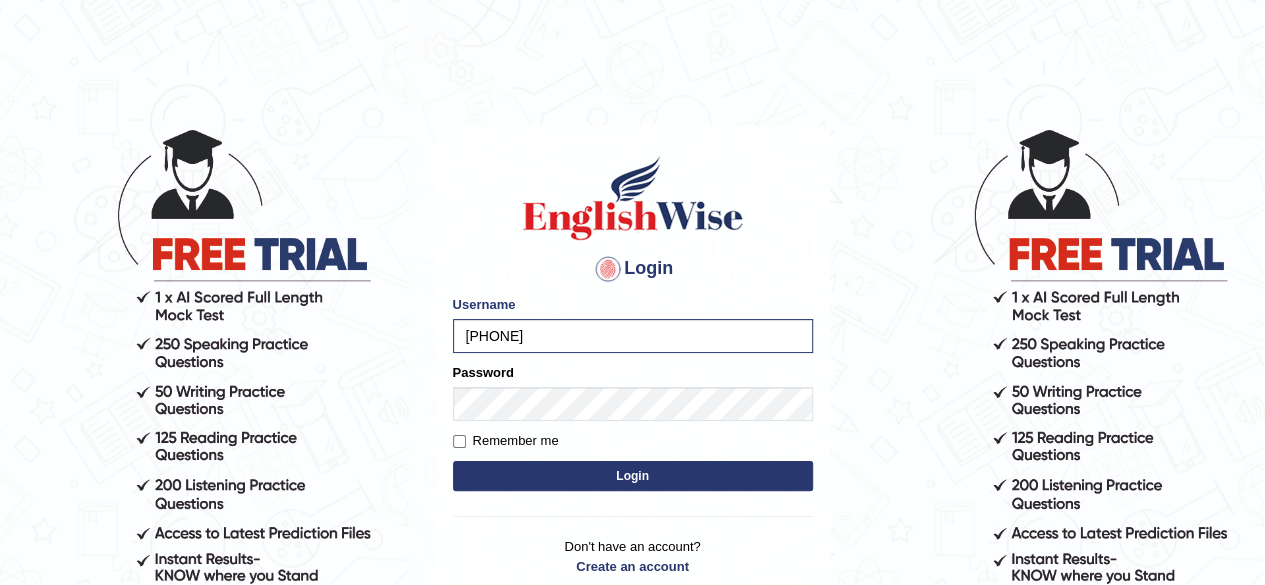 click on "Login" at bounding box center [633, 476] 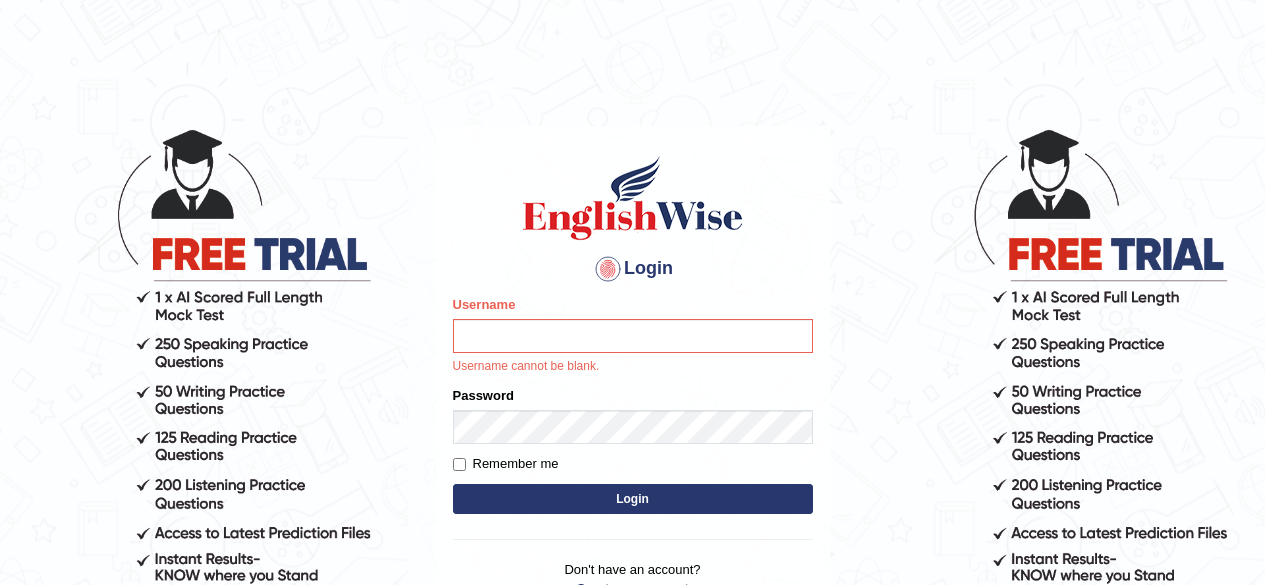 scroll, scrollTop: 0, scrollLeft: 0, axis: both 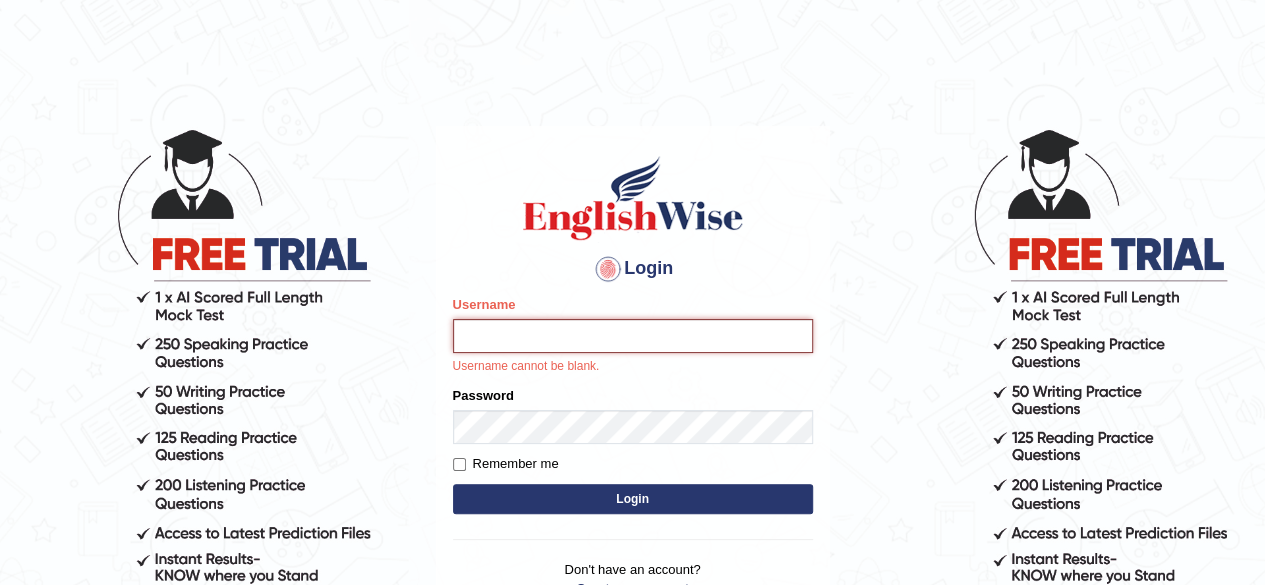 click on "Username" at bounding box center [633, 336] 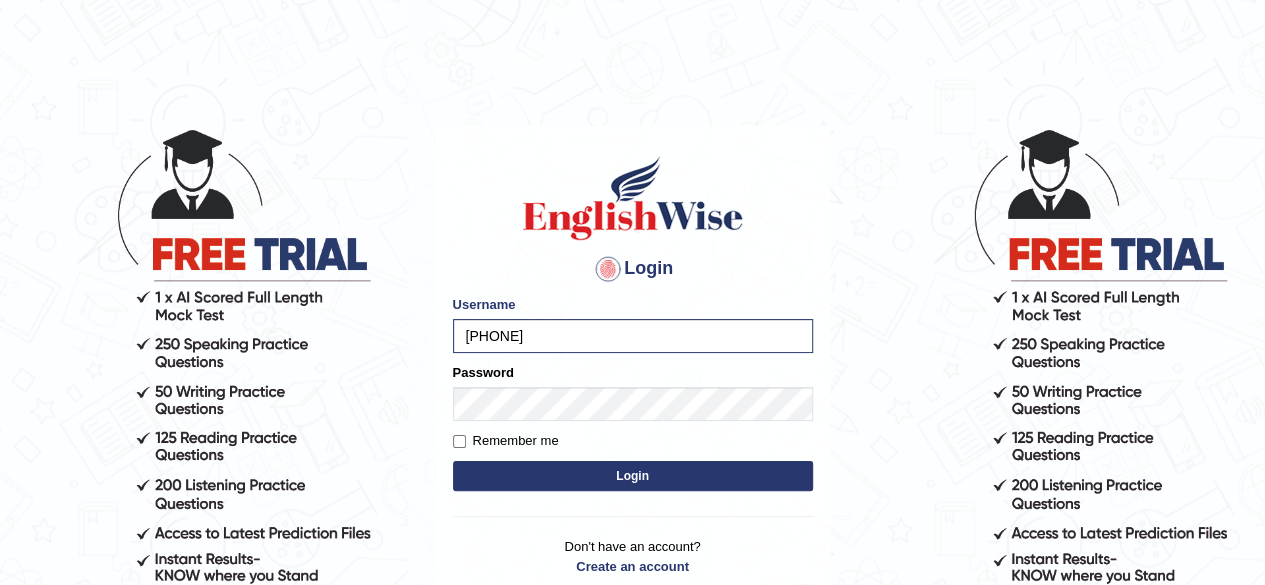 click on "Please fix the following errors:
Username
0466127642
Password
Remember me
Login" at bounding box center [633, 395] 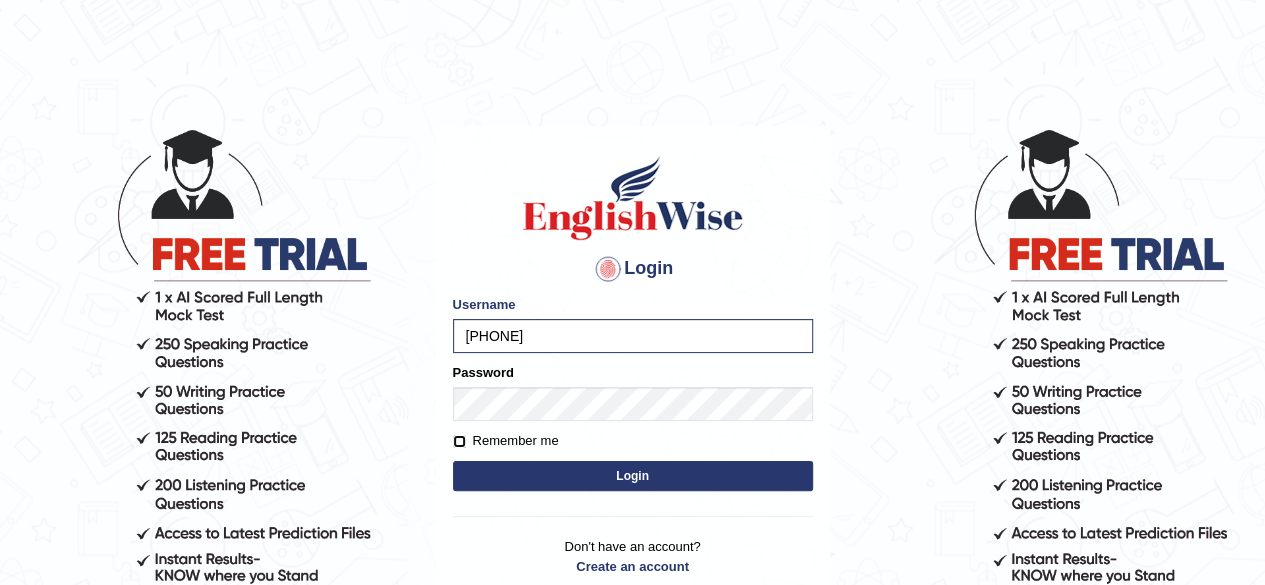click on "Remember me" at bounding box center (459, 441) 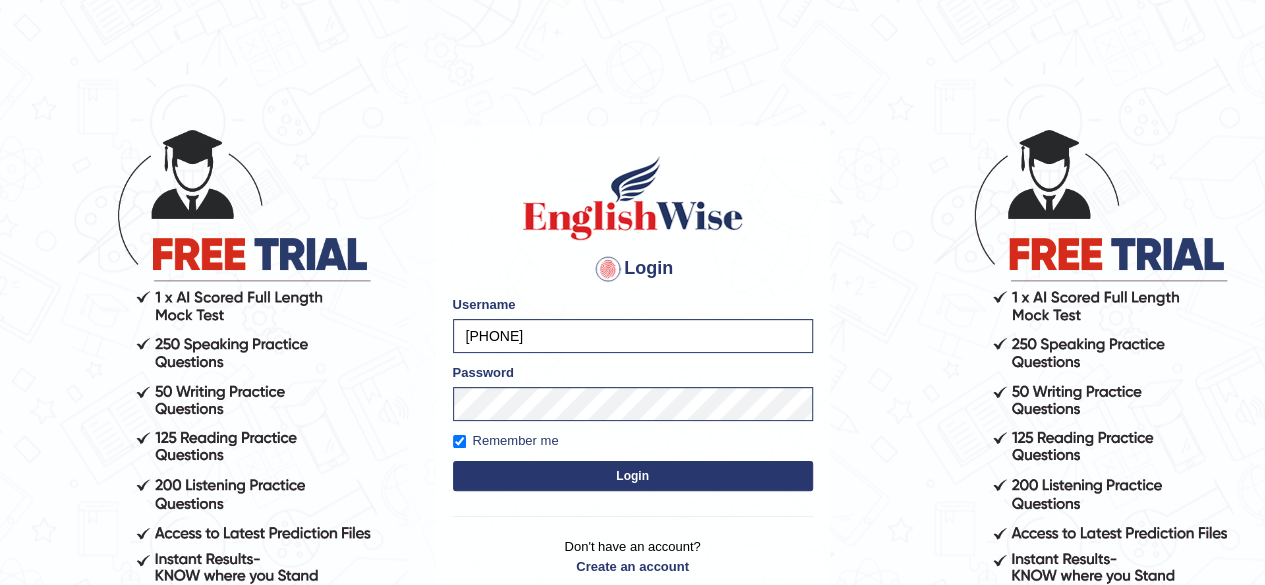 click on "Please fix the following errors:
Username
0466127642
Password
Remember me
Login" at bounding box center [633, 395] 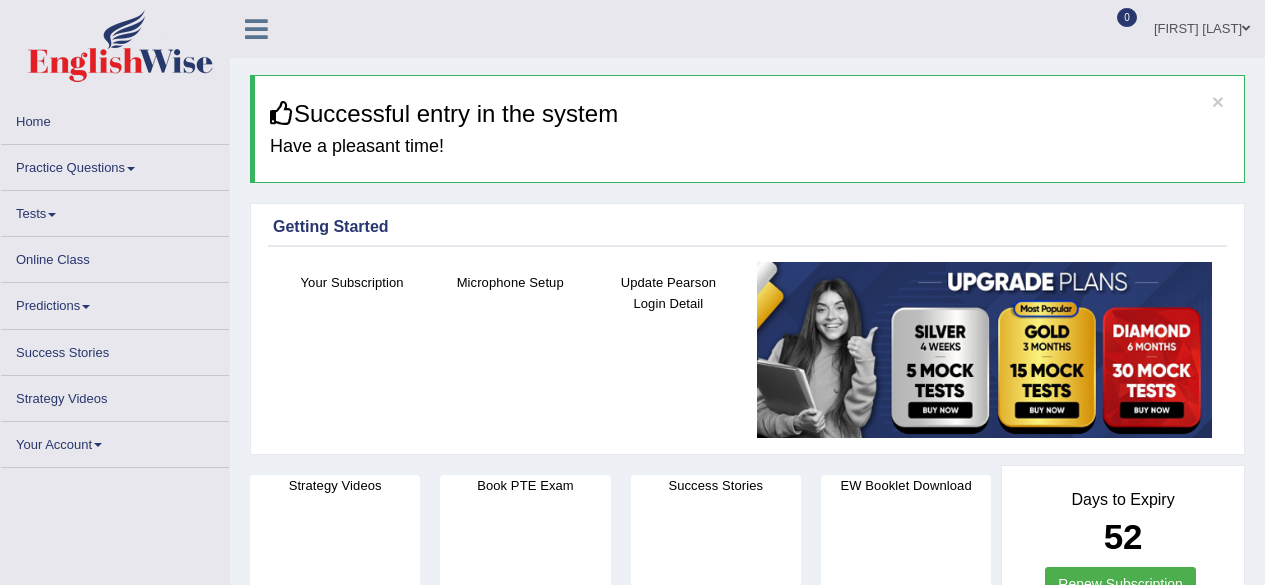 scroll, scrollTop: 0, scrollLeft: 0, axis: both 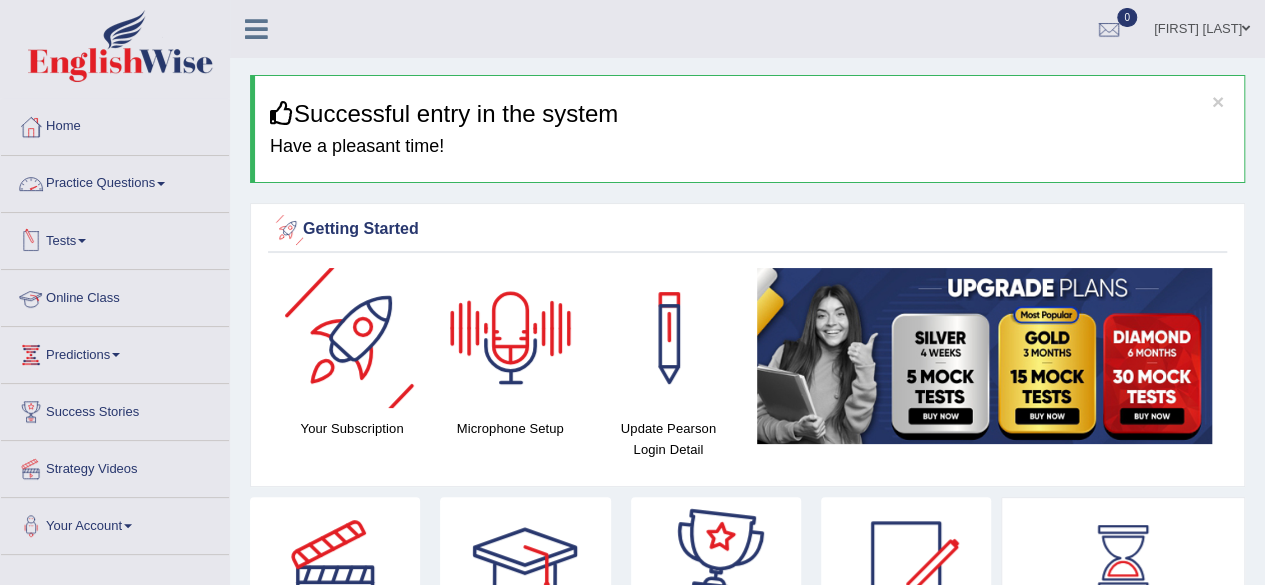 click on "Practice Questions" at bounding box center (115, 181) 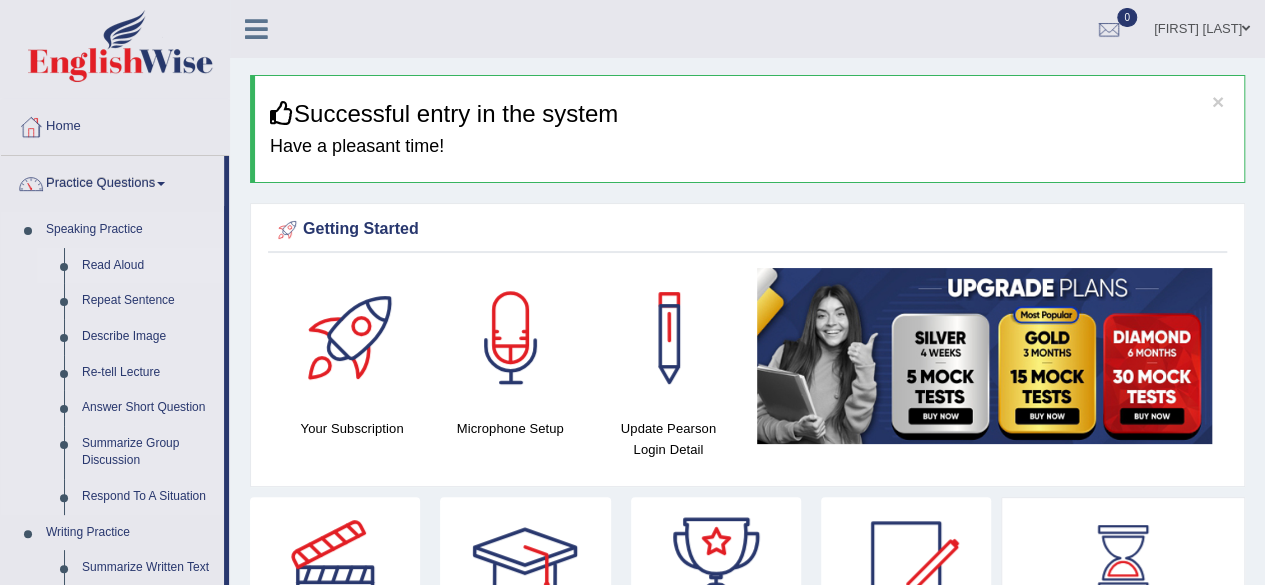 click on "Read Aloud" at bounding box center [148, 266] 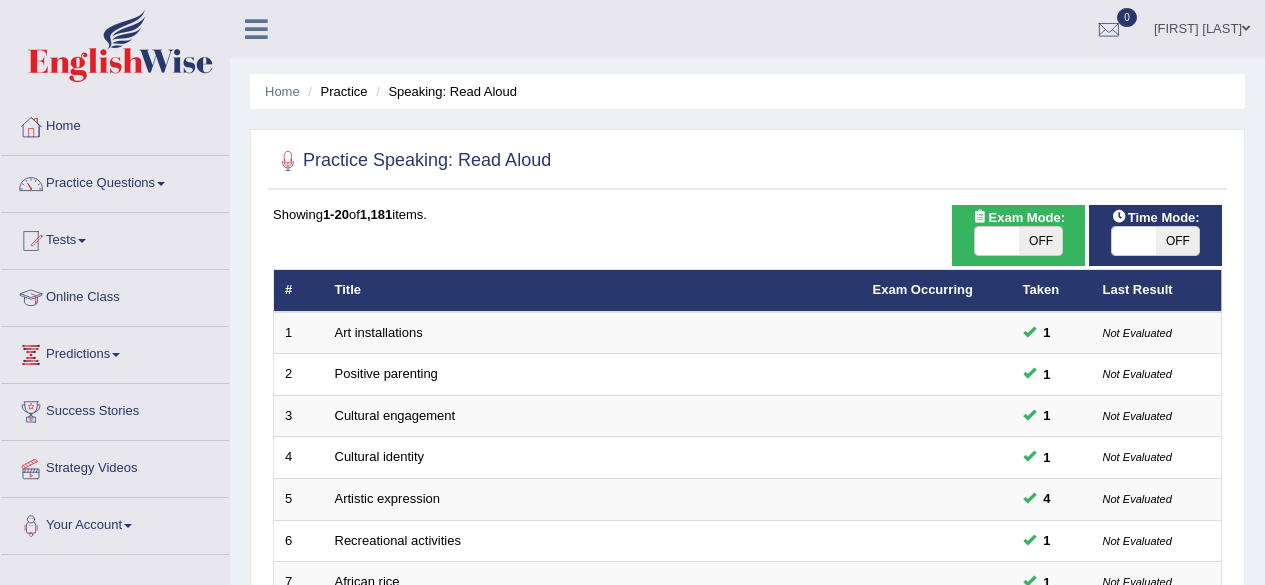 scroll, scrollTop: 0, scrollLeft: 0, axis: both 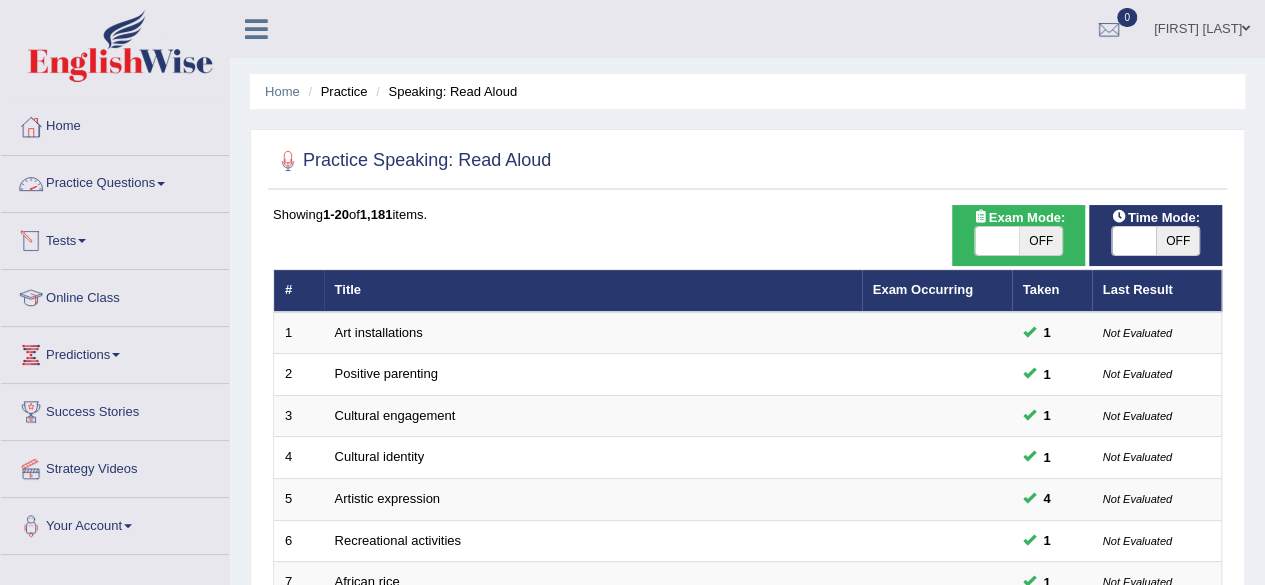 click on "Practice Questions" at bounding box center [115, 181] 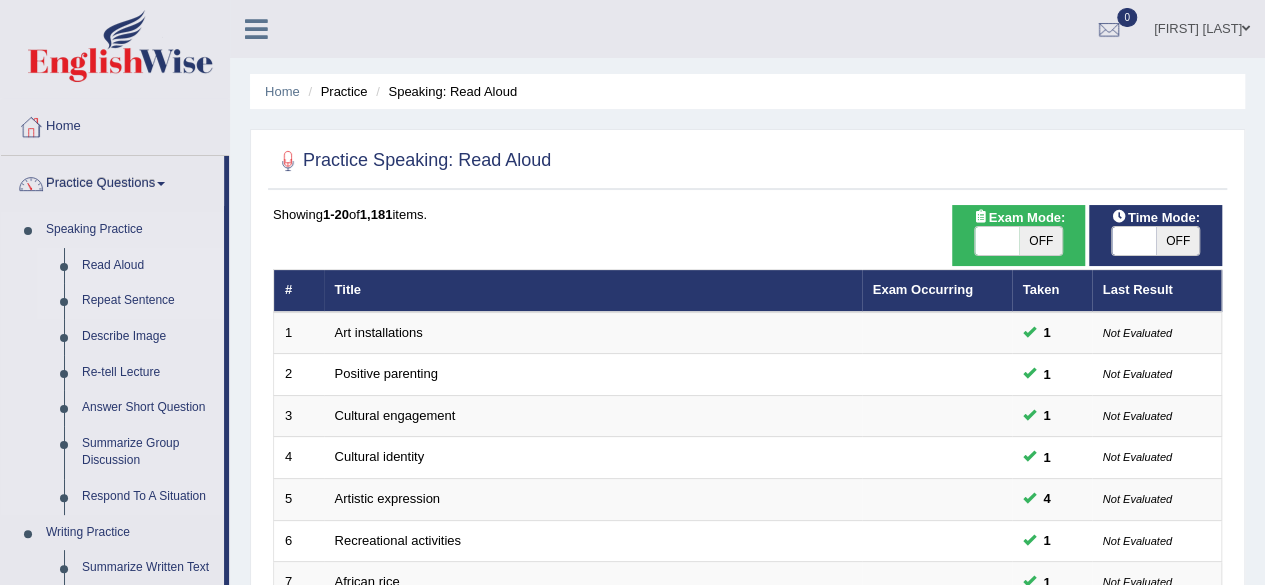 click on "Repeat Sentence" at bounding box center [148, 301] 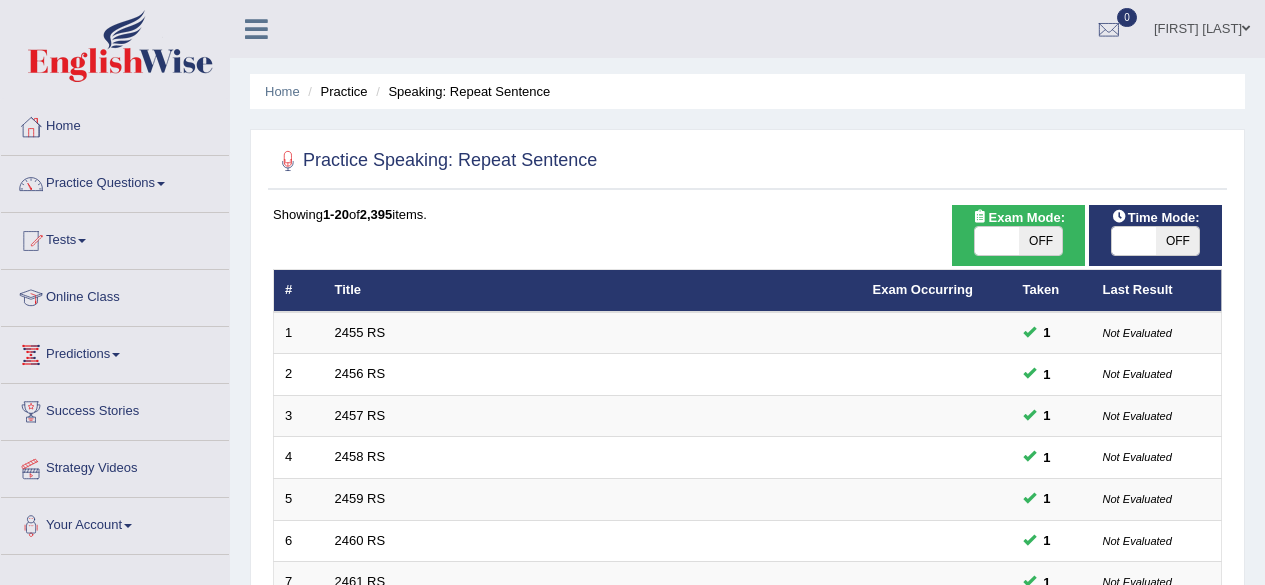 scroll, scrollTop: 0, scrollLeft: 0, axis: both 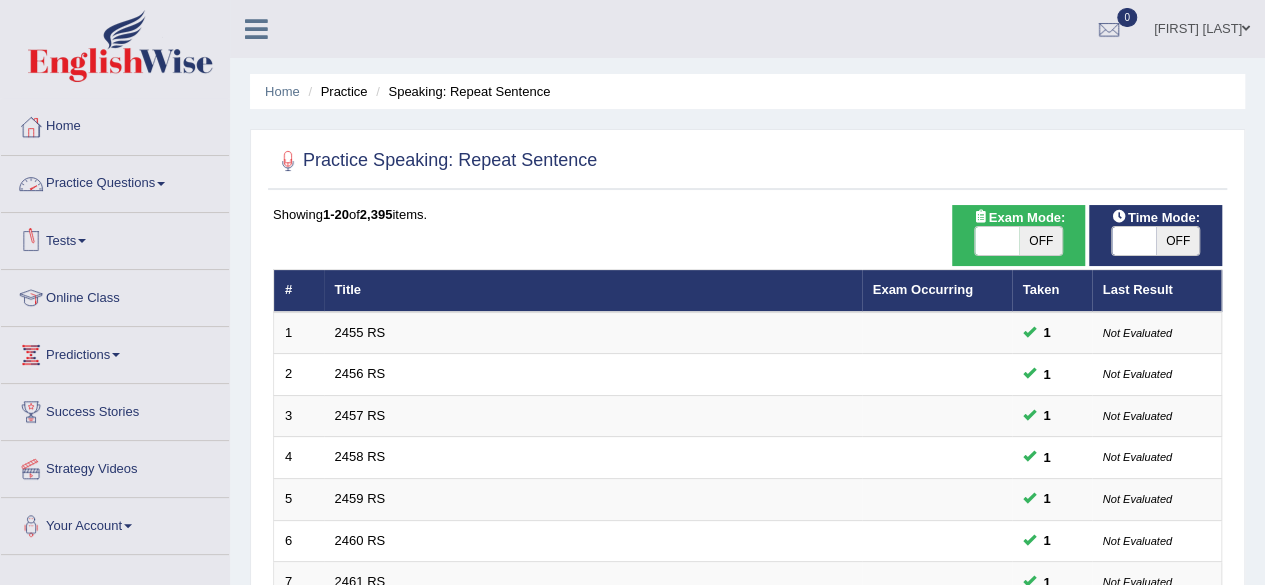 click on "Practice Questions" at bounding box center [115, 181] 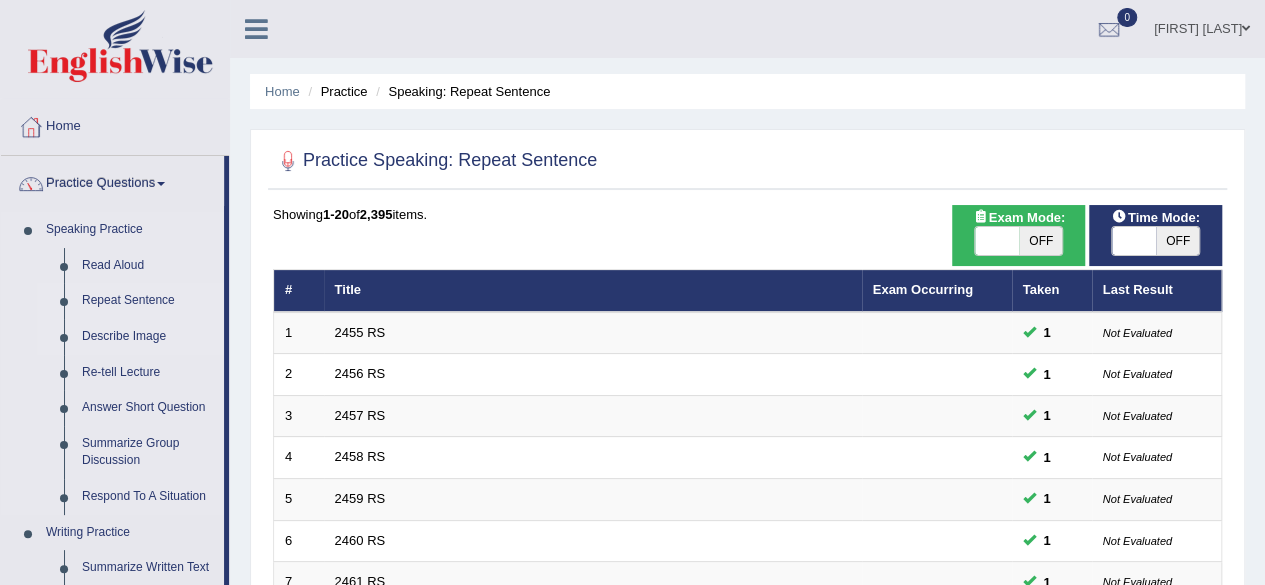 click on "Describe Image" at bounding box center [148, 337] 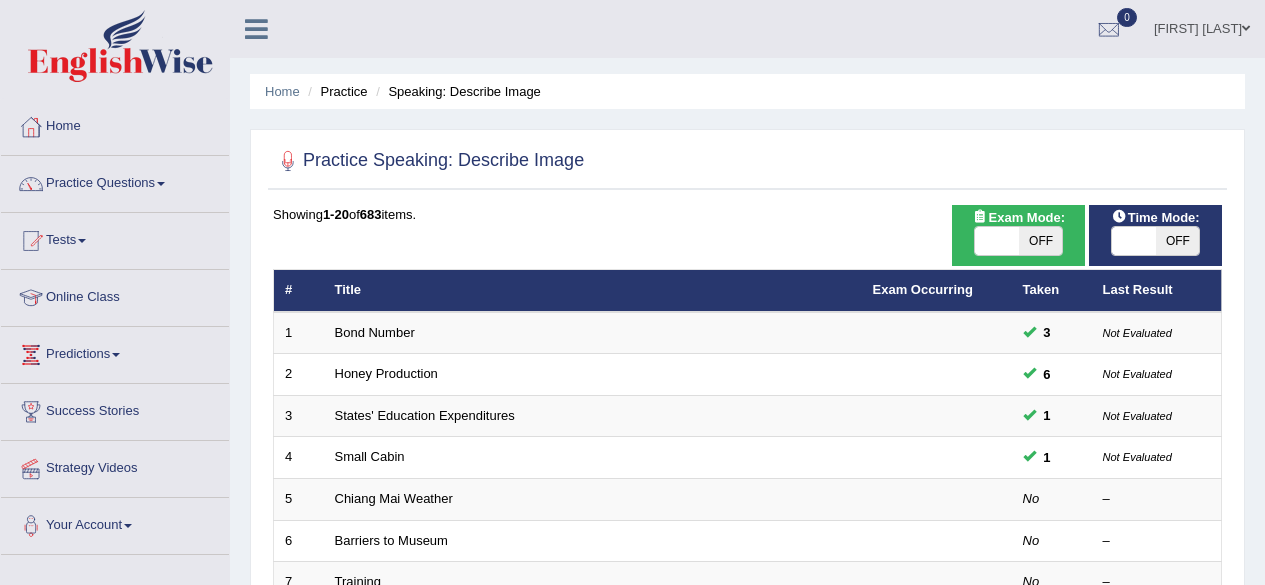 scroll, scrollTop: 0, scrollLeft: 0, axis: both 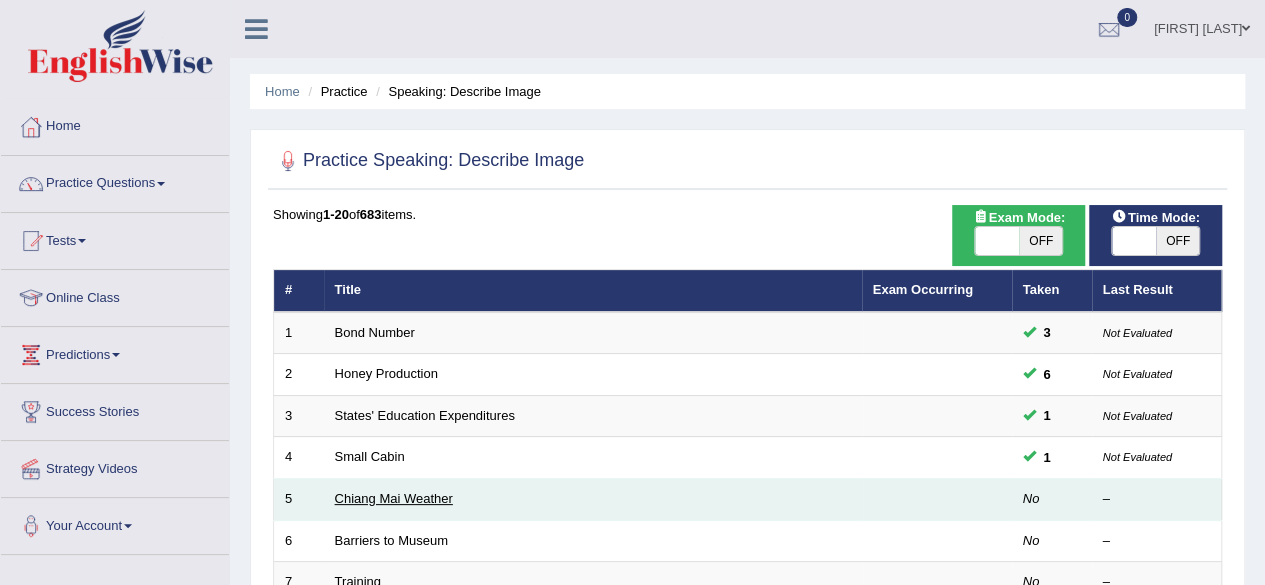 click on "Chiang Mai Weather" at bounding box center (394, 498) 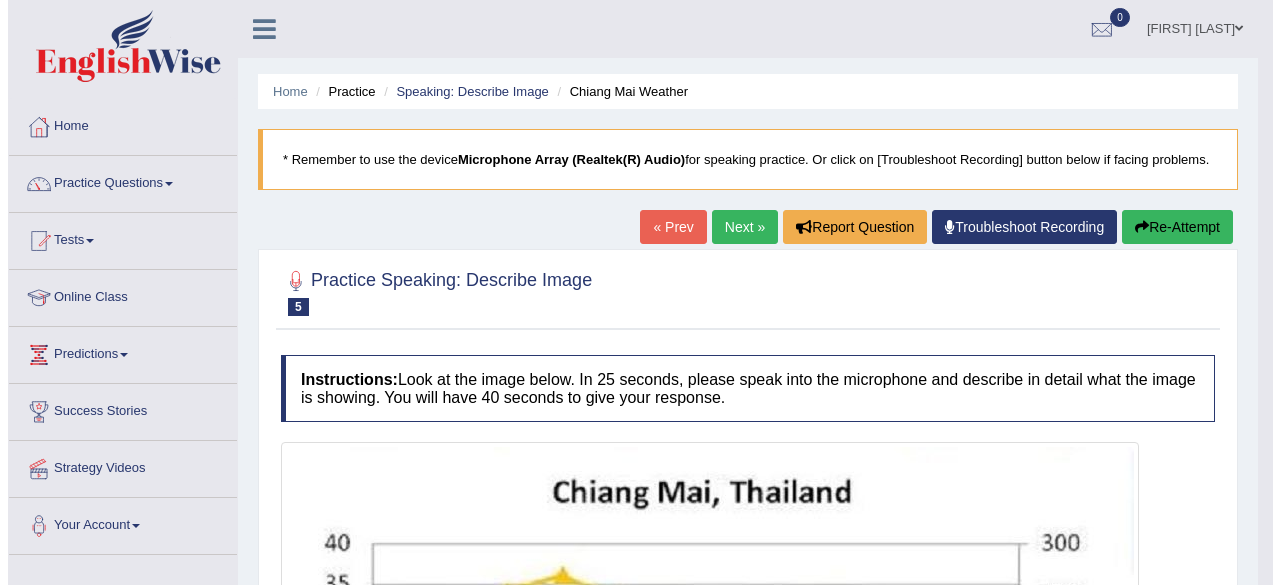 scroll, scrollTop: 0, scrollLeft: 0, axis: both 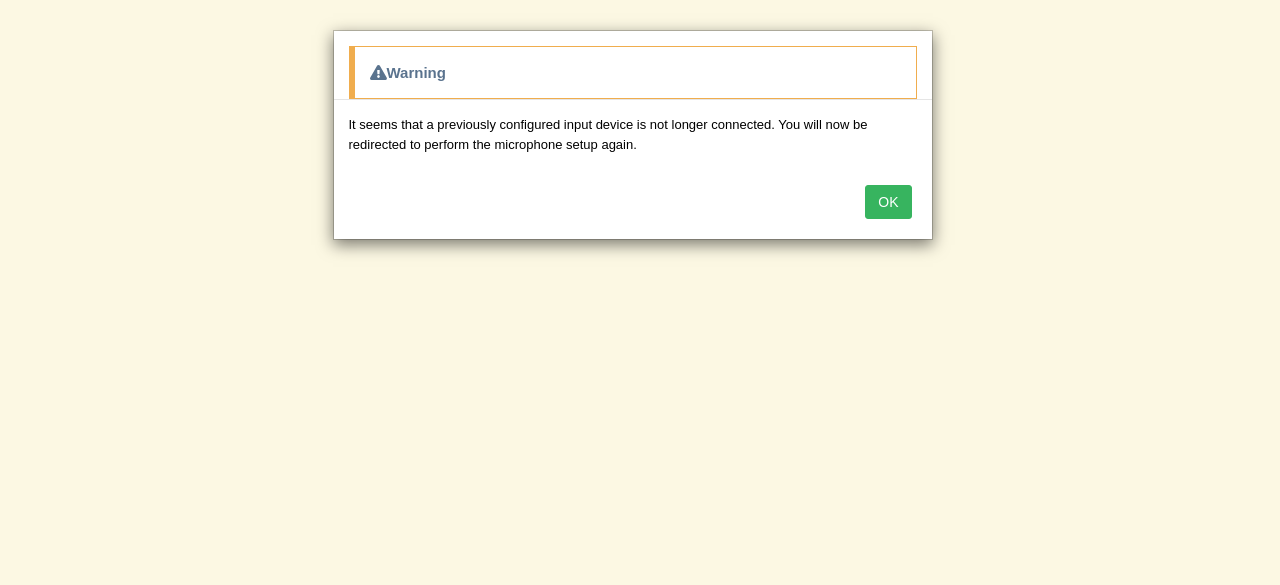 click on "OK" at bounding box center (888, 202) 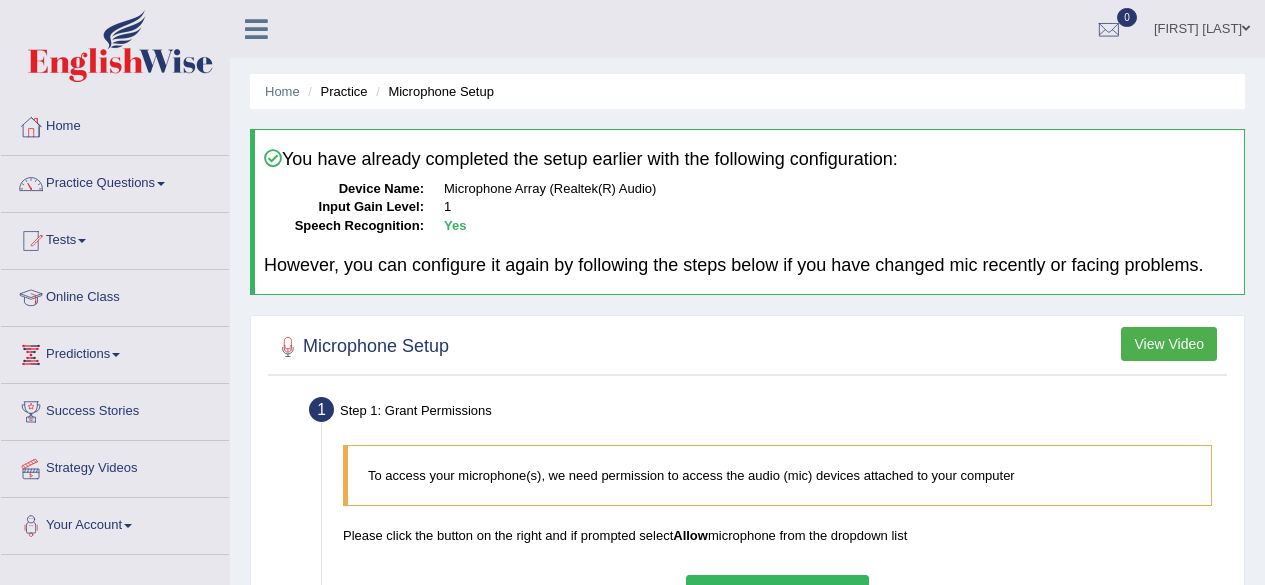 scroll, scrollTop: 0, scrollLeft: 0, axis: both 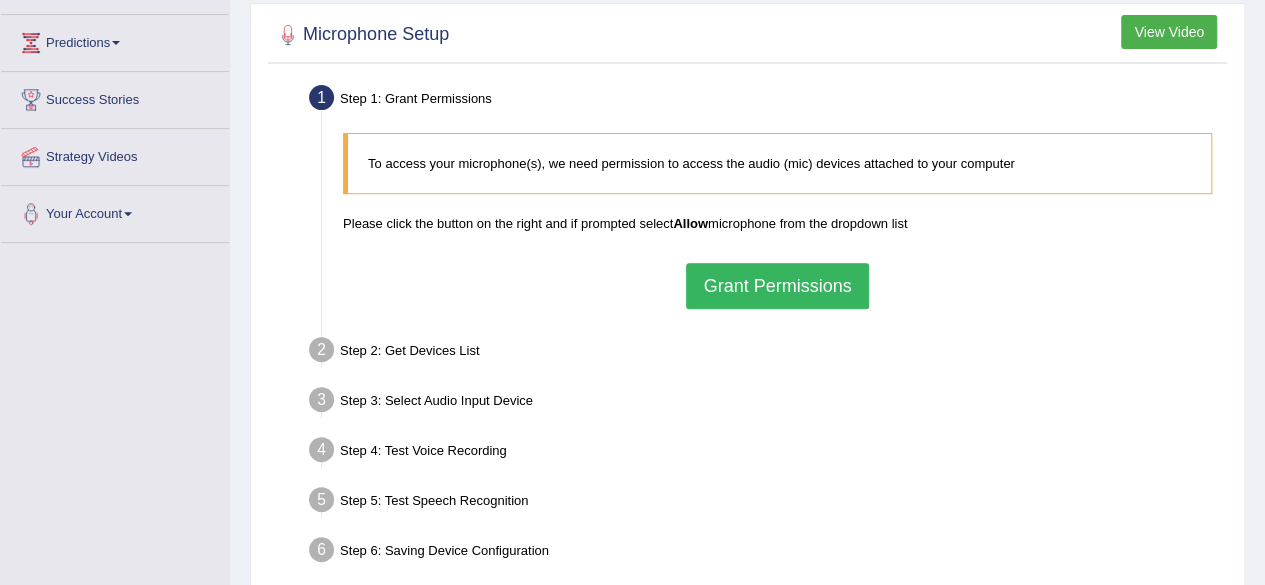 click on "Grant Permissions" at bounding box center (777, 286) 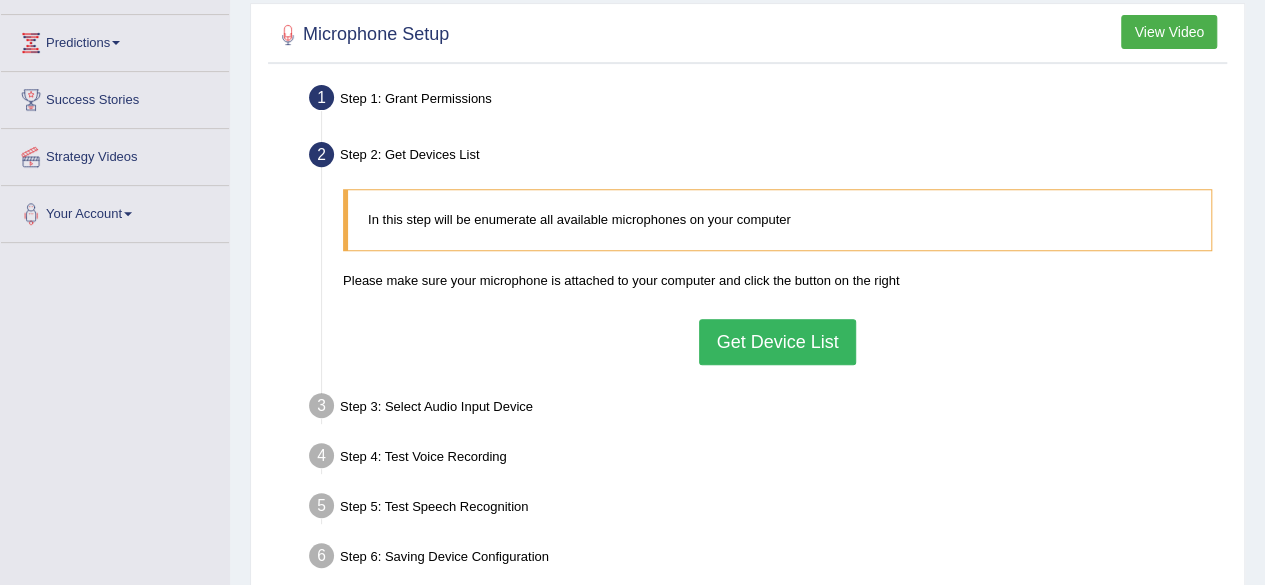 click on "Get Device List" at bounding box center [777, 342] 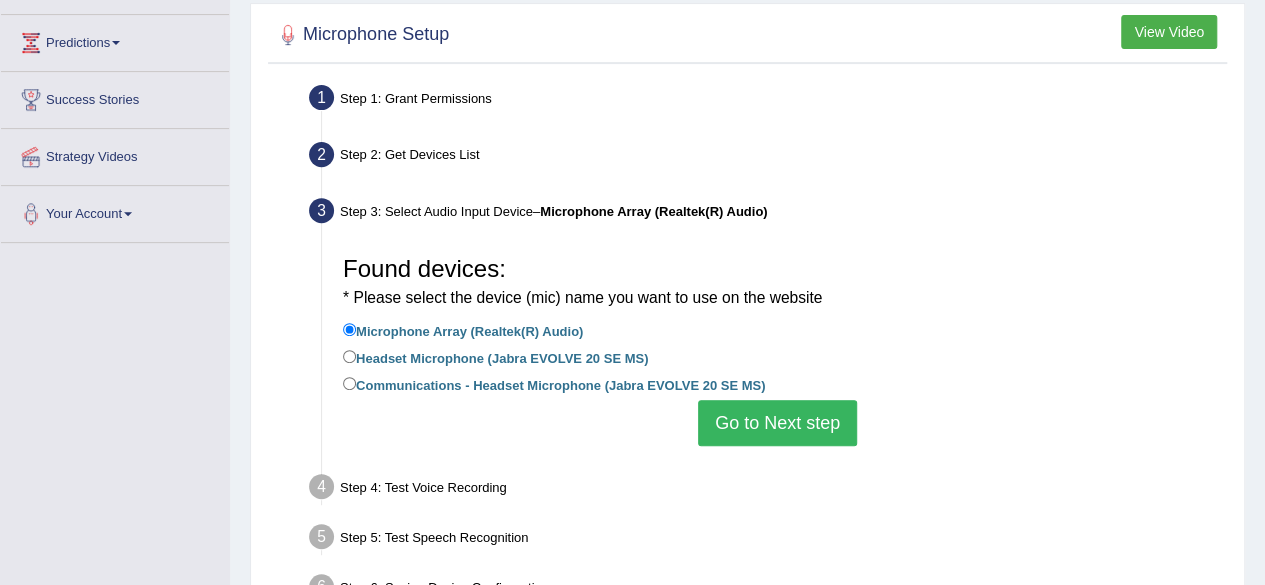 click on "Go to Next step" at bounding box center (777, 423) 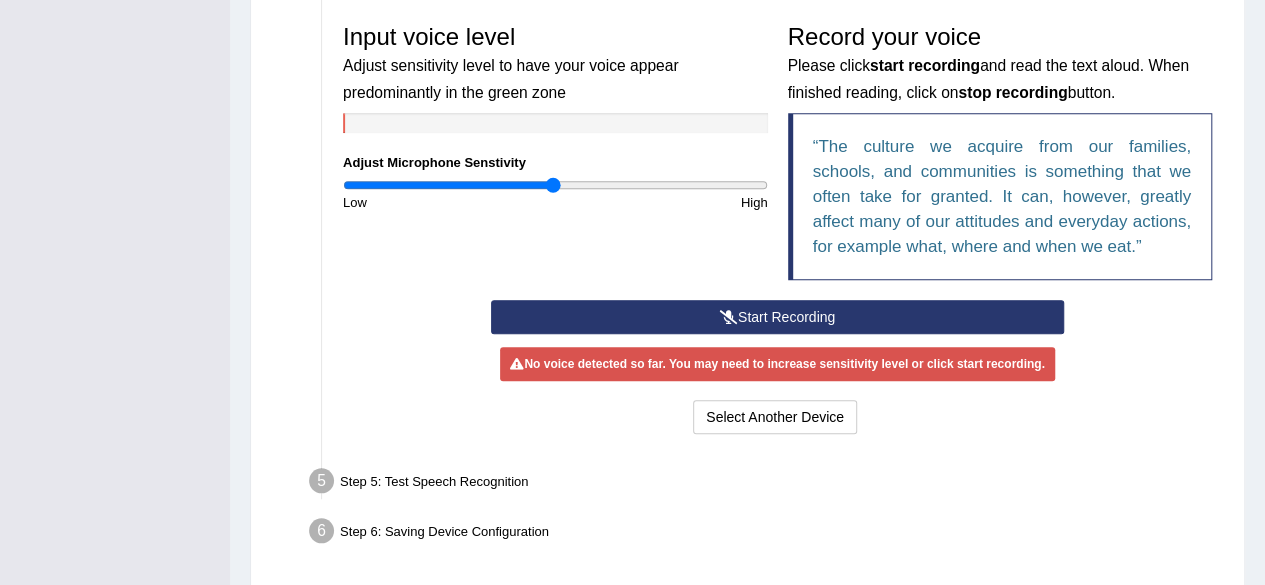 scroll, scrollTop: 617, scrollLeft: 0, axis: vertical 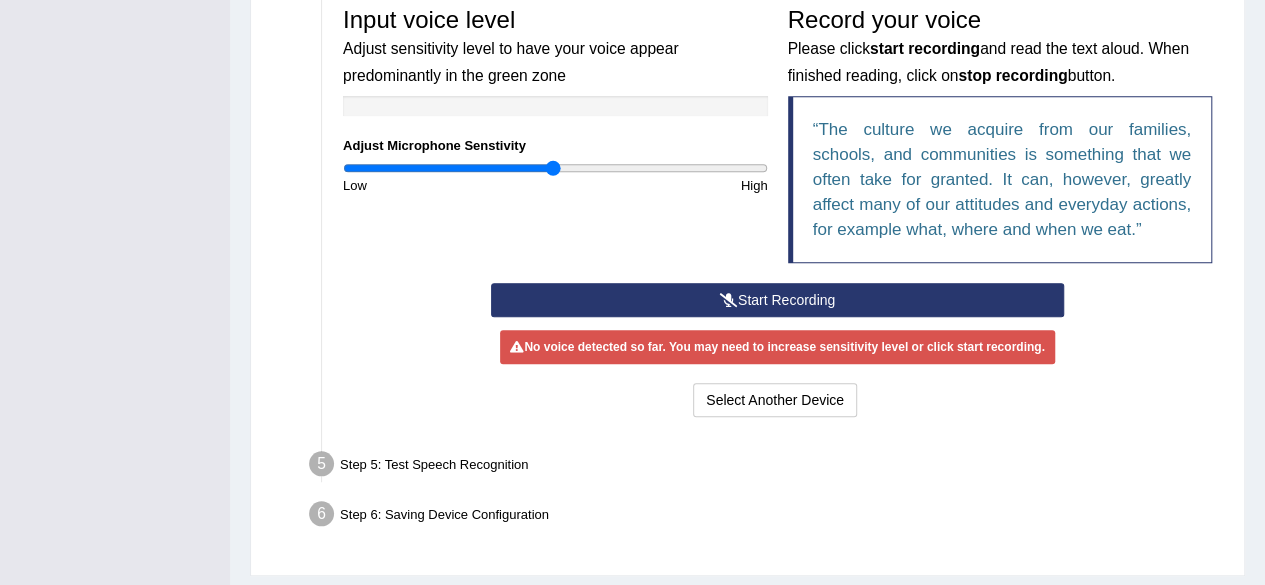 click on "Start Recording" at bounding box center [777, 300] 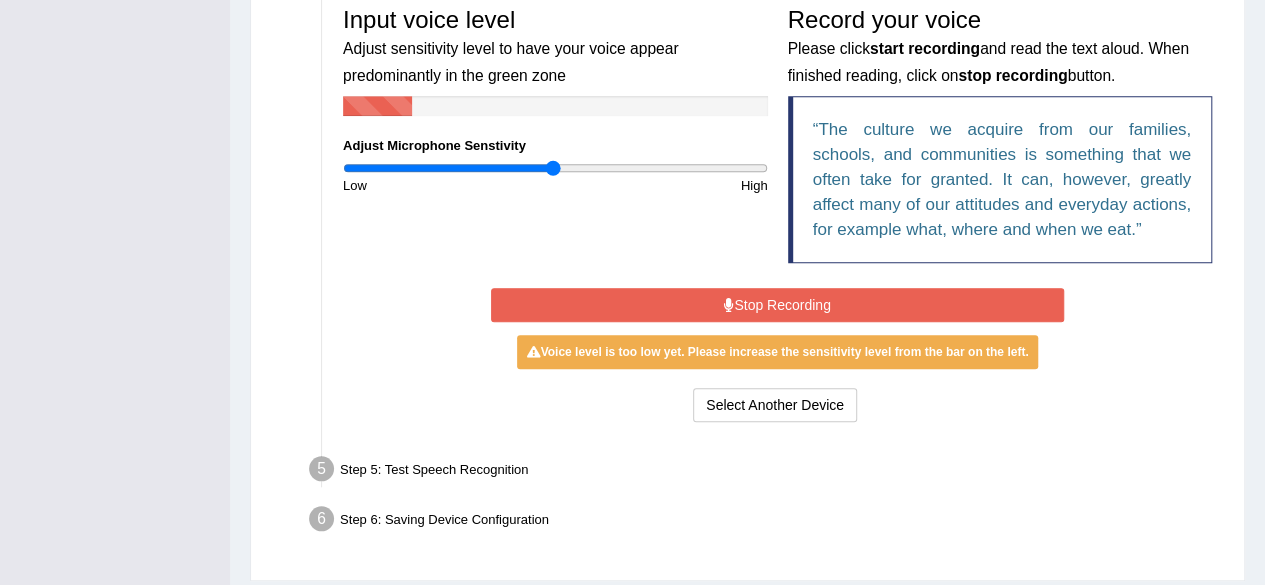 click on "Stop Recording" at bounding box center (777, 305) 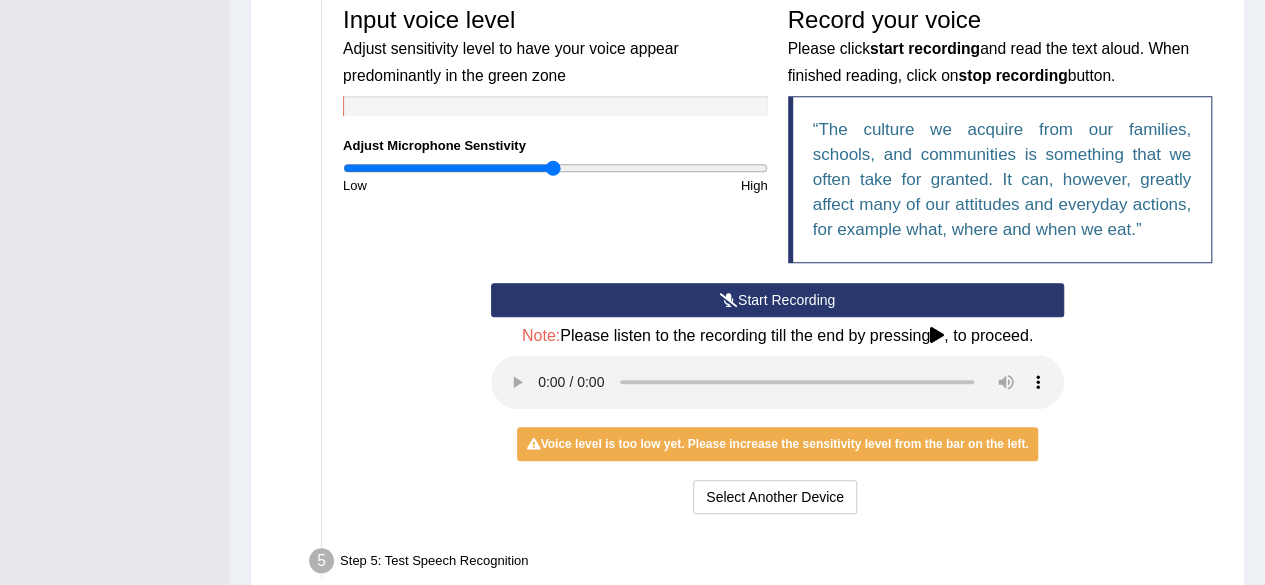 click on "Start Recording" at bounding box center (777, 300) 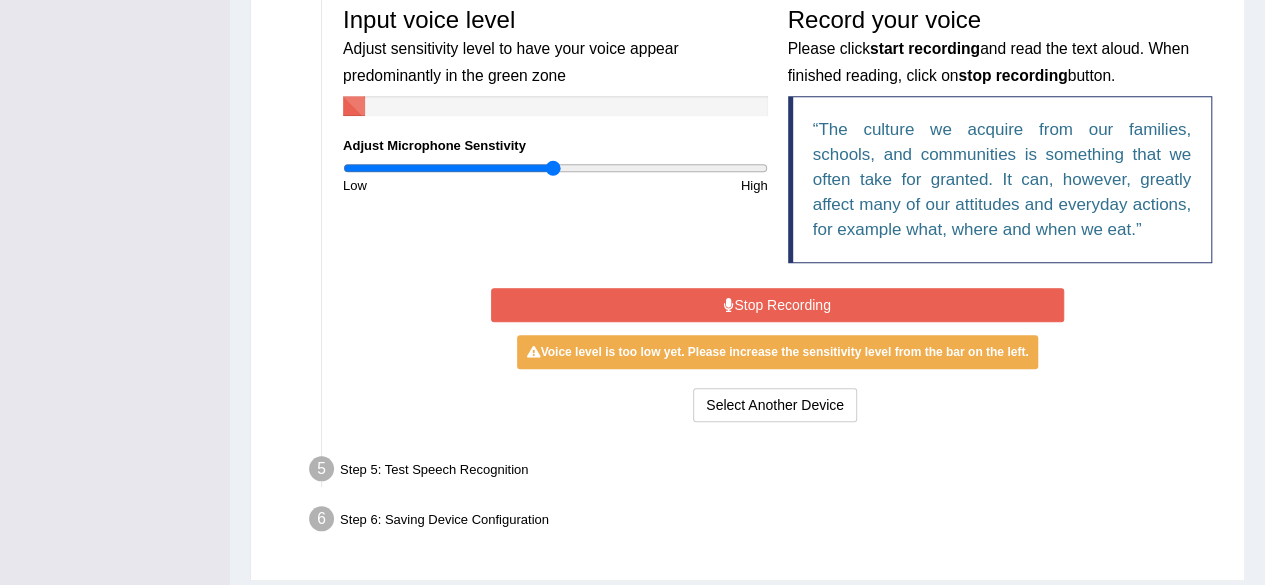 click on "Stop Recording" at bounding box center [777, 305] 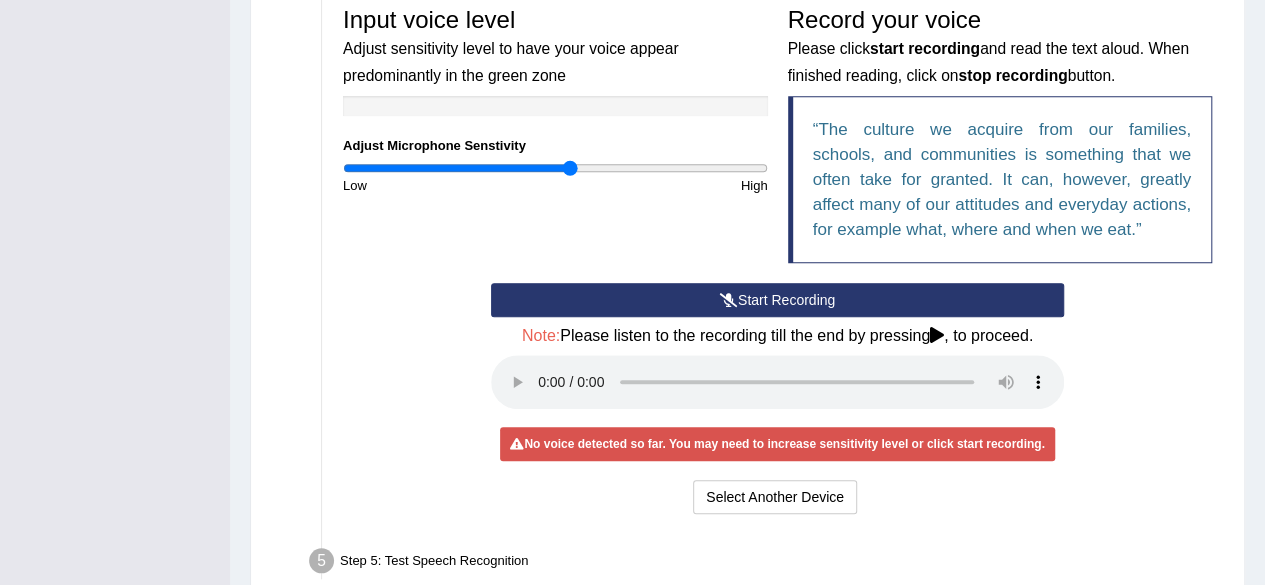 type on "1.08" 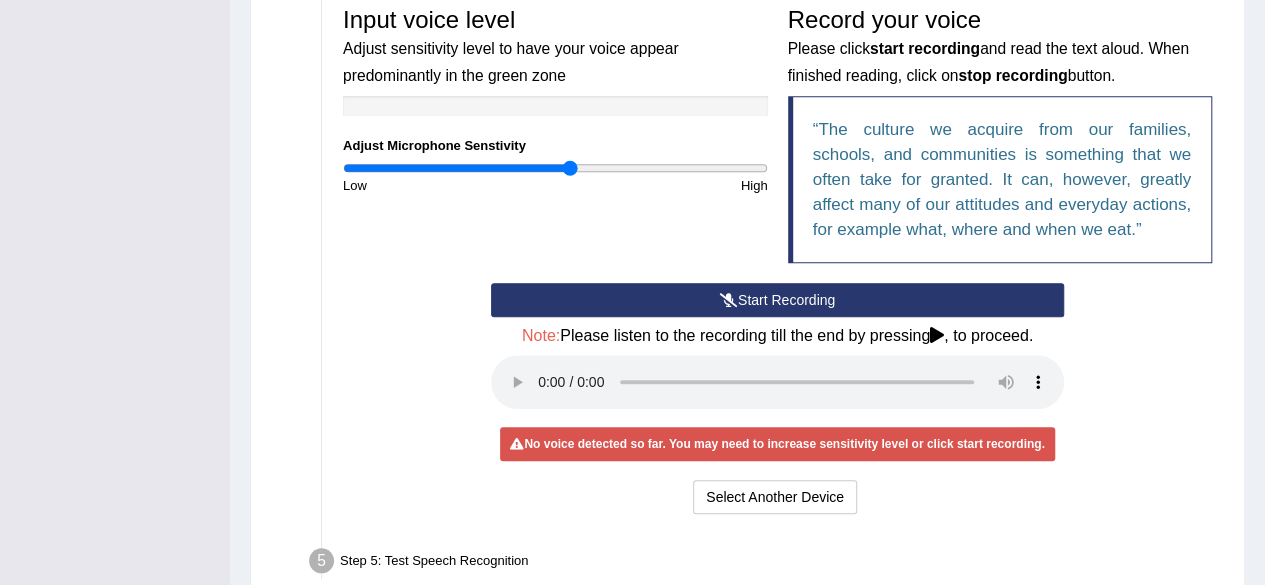 click on "Start Recording" at bounding box center (777, 300) 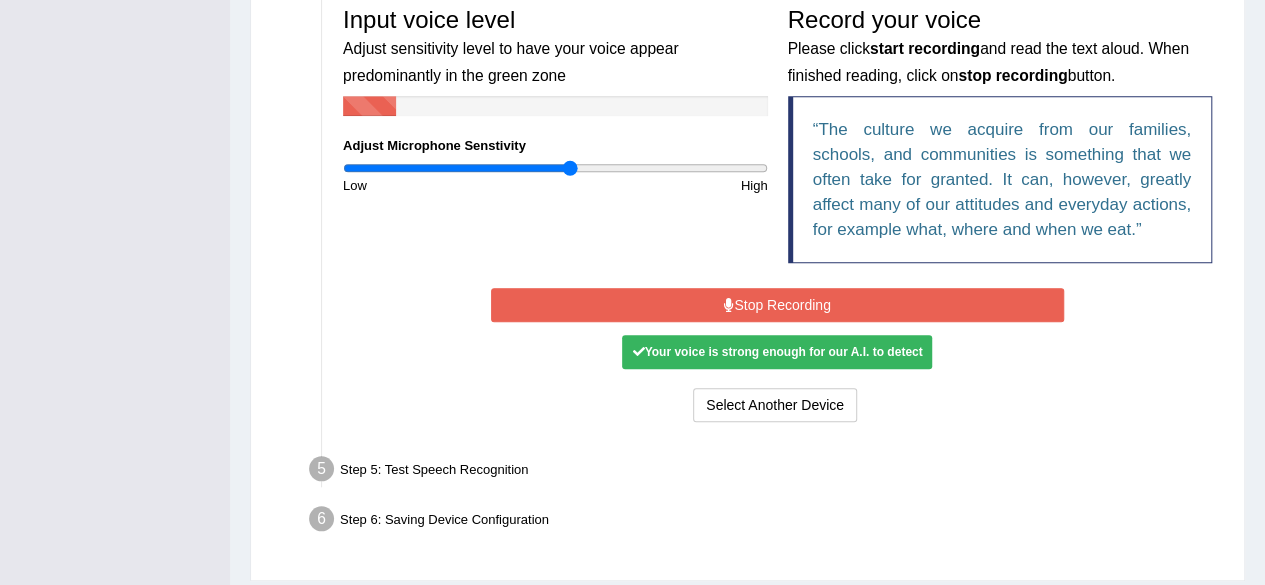 click on "Stop Recording" at bounding box center (777, 305) 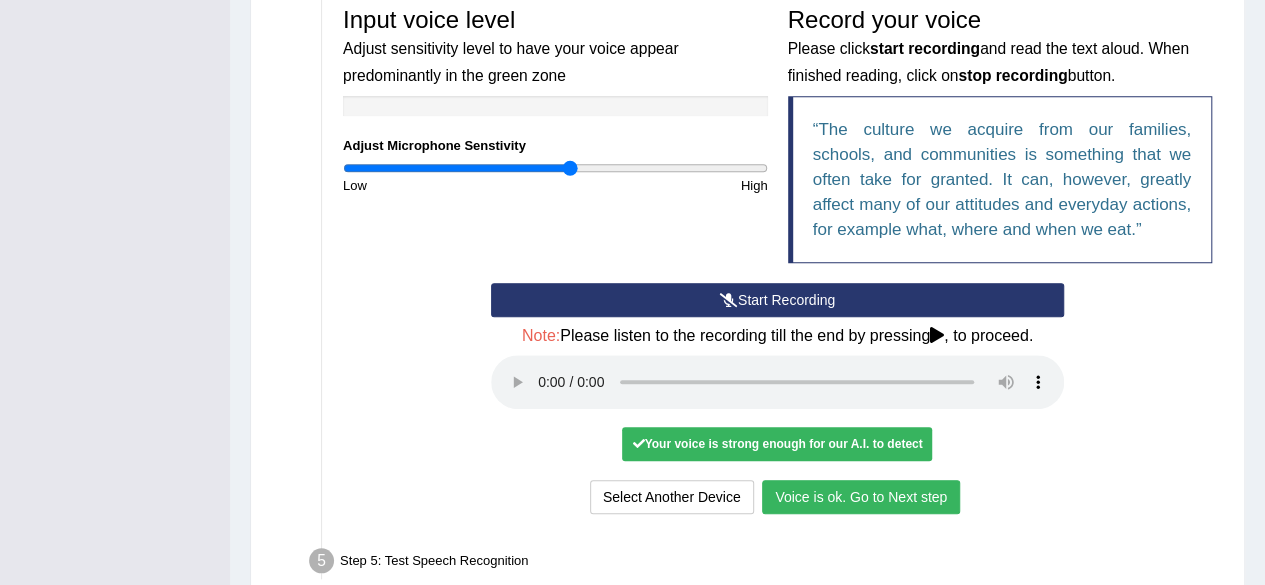 click on "Voice is ok. Go to Next step" at bounding box center [861, 497] 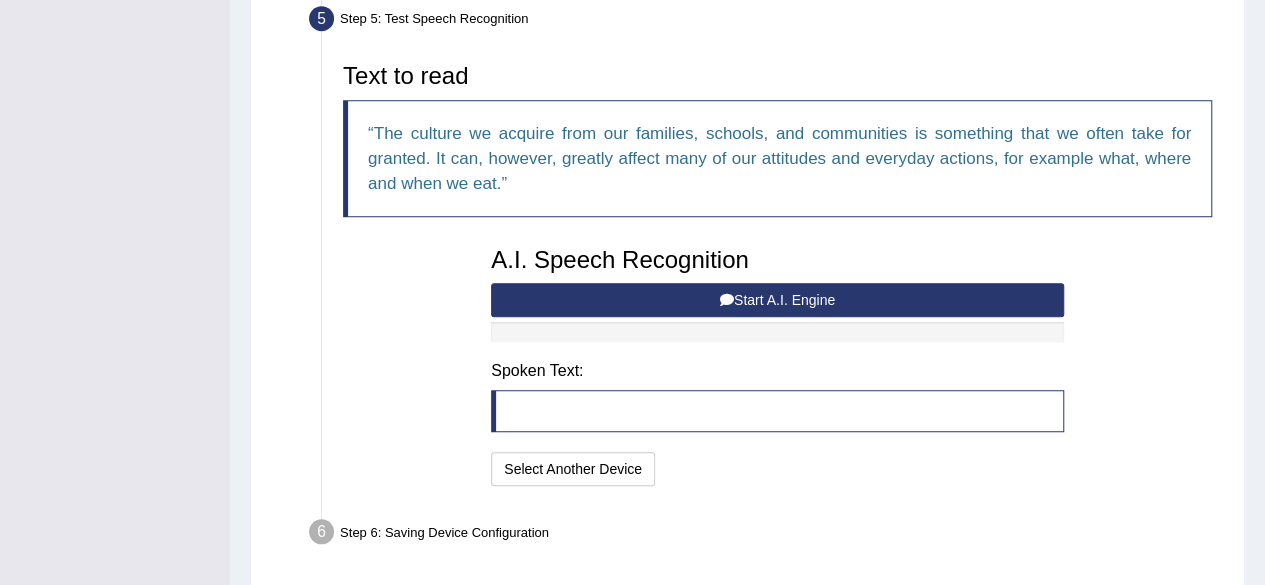 click on "Start A.I. Engine" at bounding box center [777, 300] 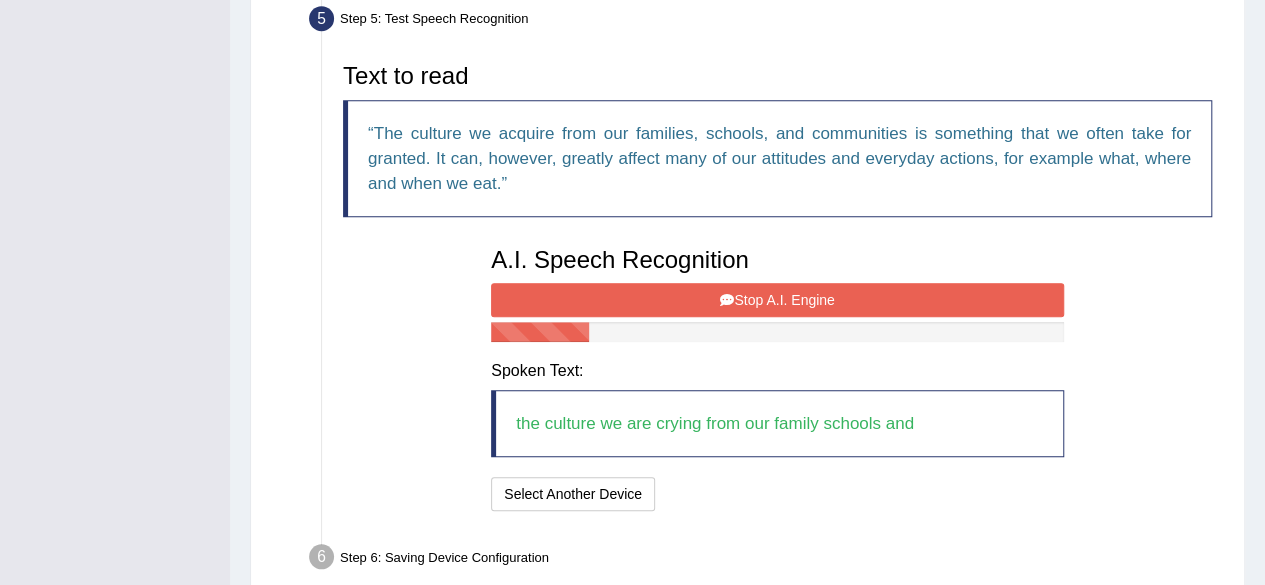 click on "Stop A.I. Engine" at bounding box center [777, 300] 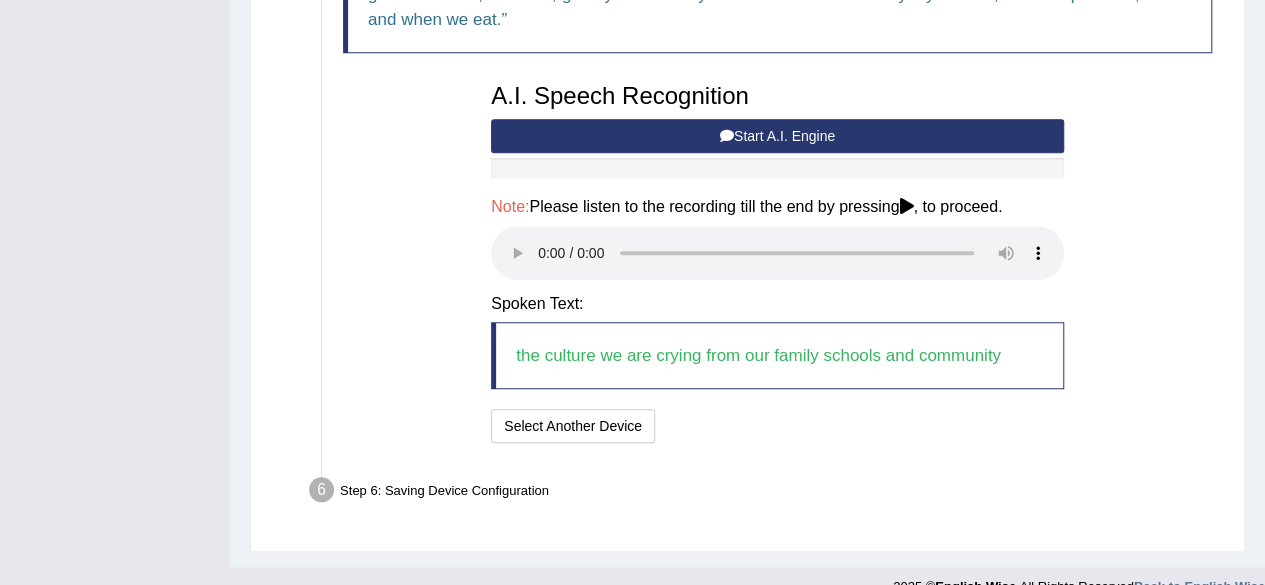 scroll, scrollTop: 808, scrollLeft: 0, axis: vertical 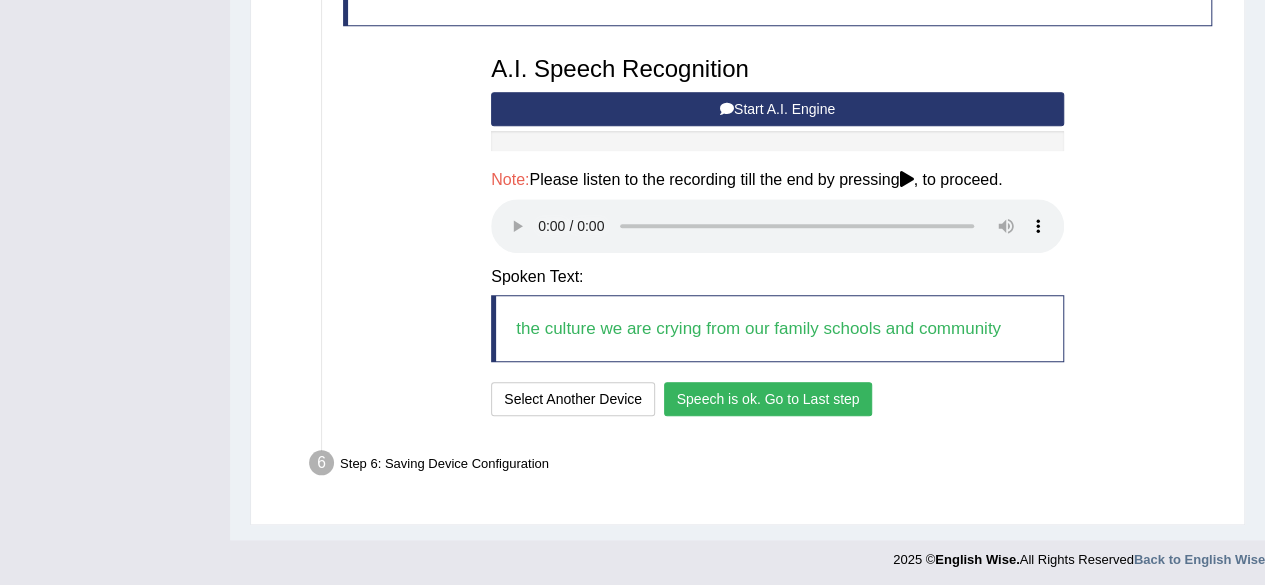 click on "Start A.I. Engine" at bounding box center (777, 109) 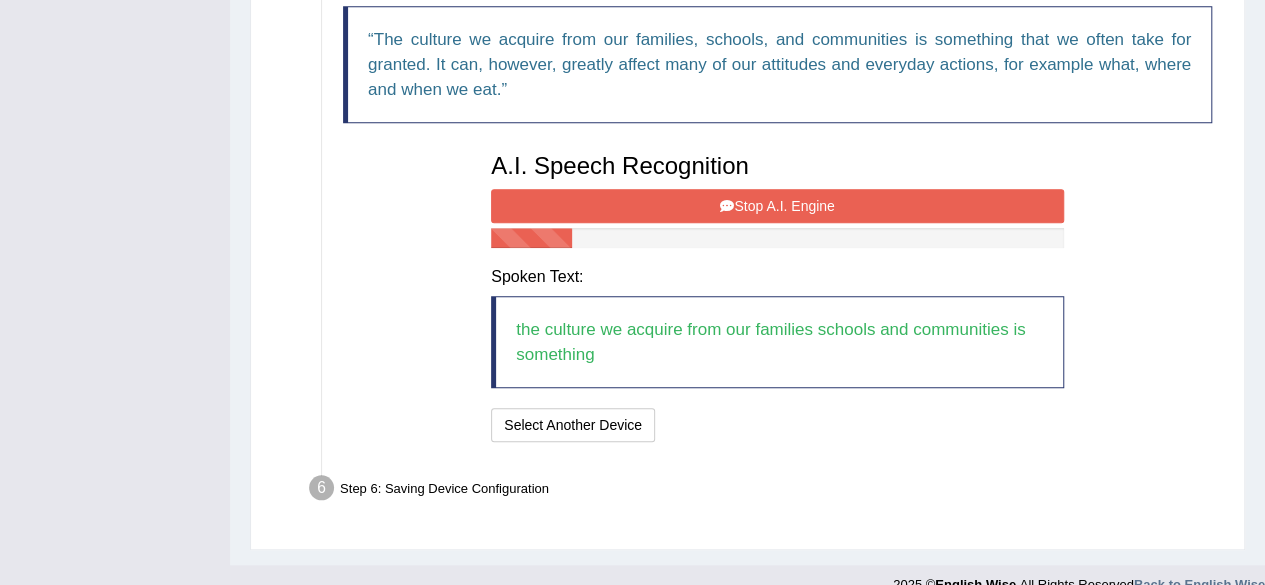 scroll, scrollTop: 736, scrollLeft: 0, axis: vertical 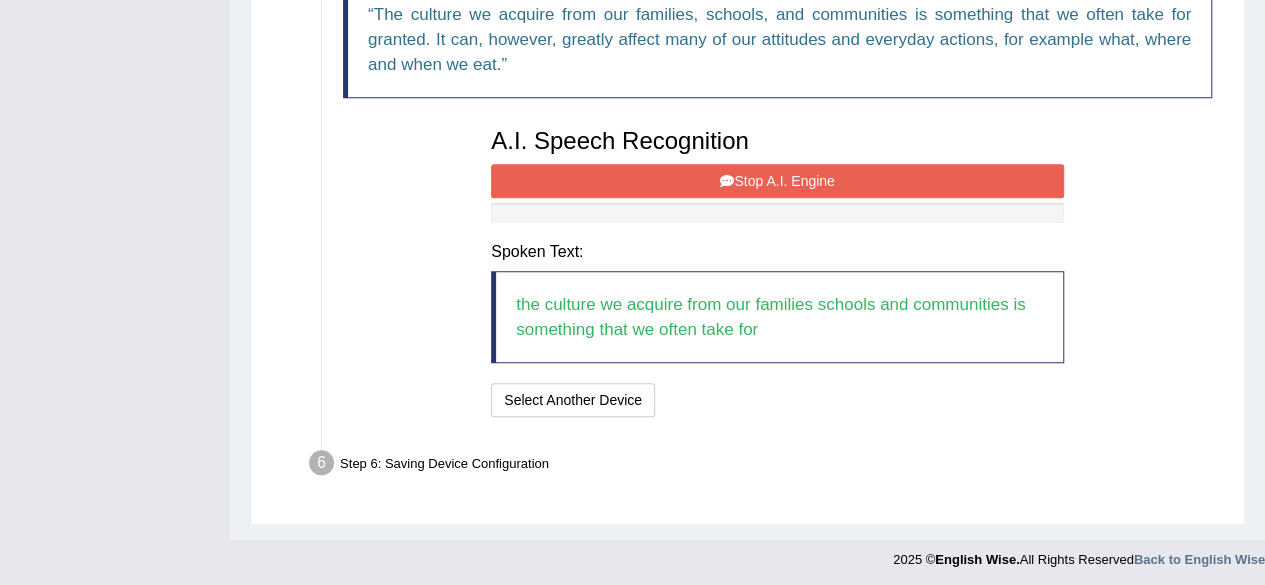 click on "Stop A.I. Engine" at bounding box center (777, 181) 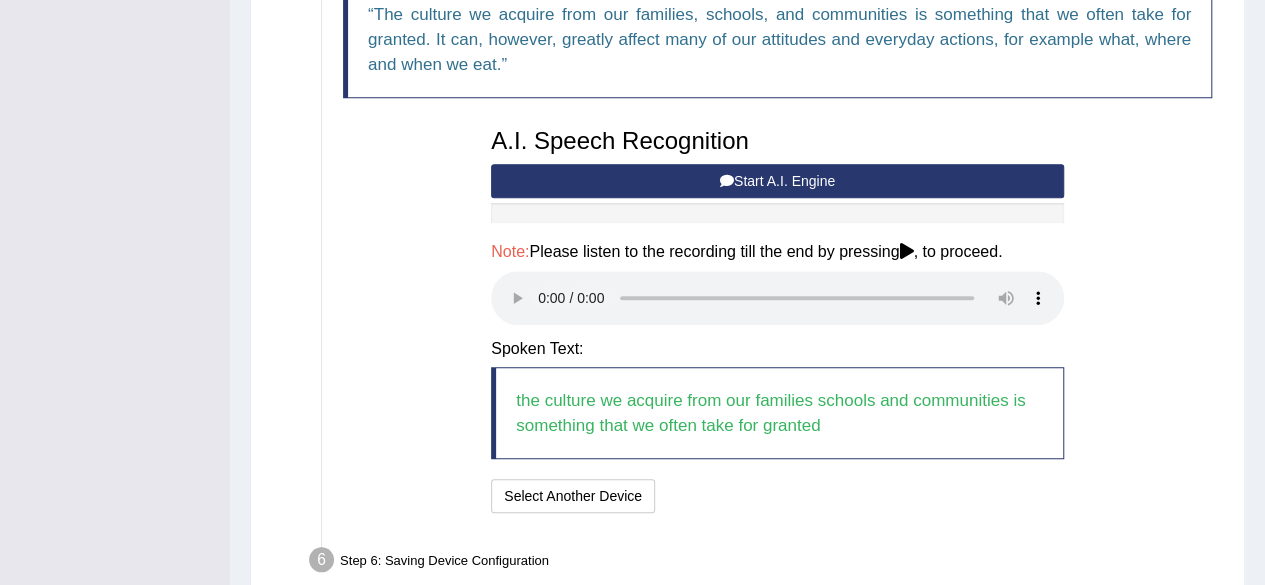 scroll, scrollTop: 833, scrollLeft: 0, axis: vertical 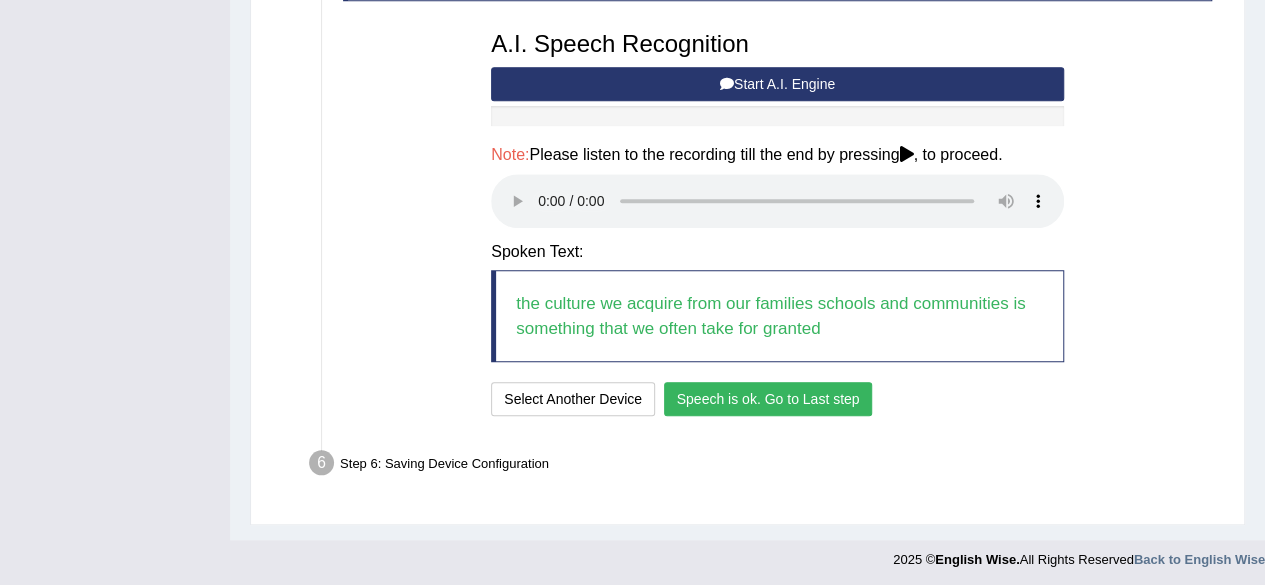 click on "Speech is ok. Go to Last step" at bounding box center (768, 399) 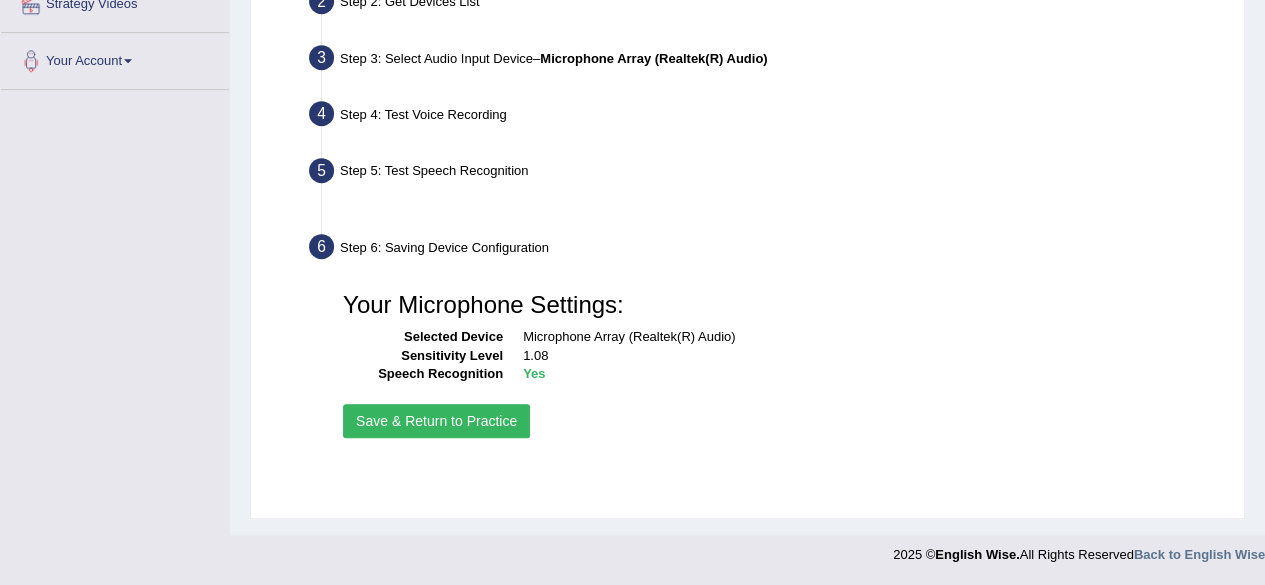 scroll, scrollTop: 464, scrollLeft: 0, axis: vertical 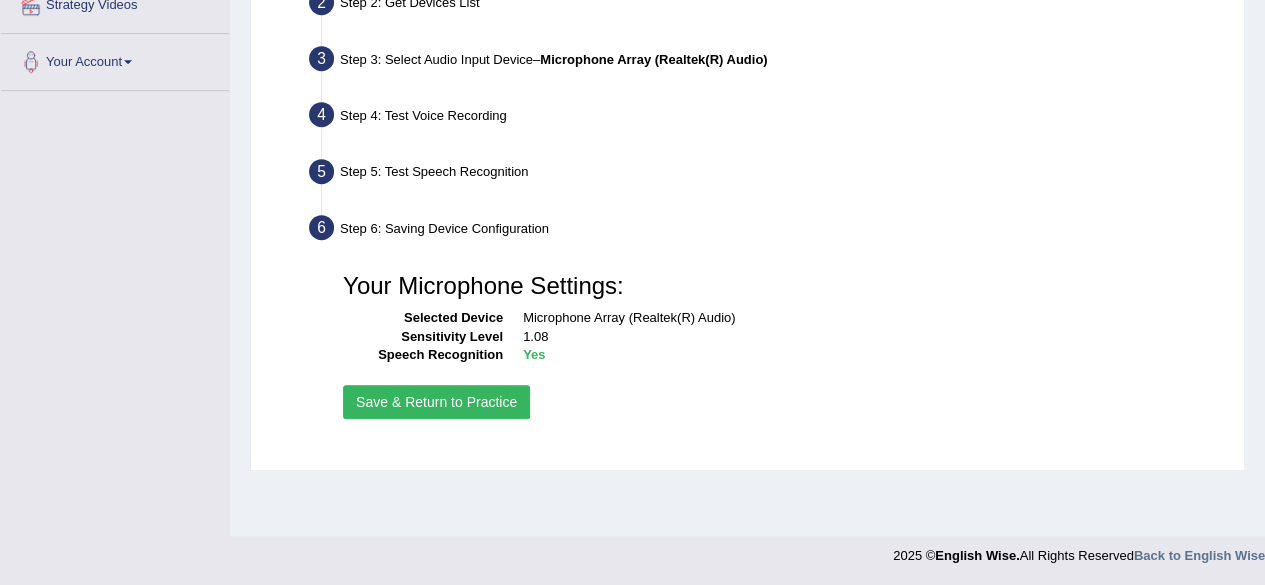click on "Save & Return to Practice" at bounding box center (436, 402) 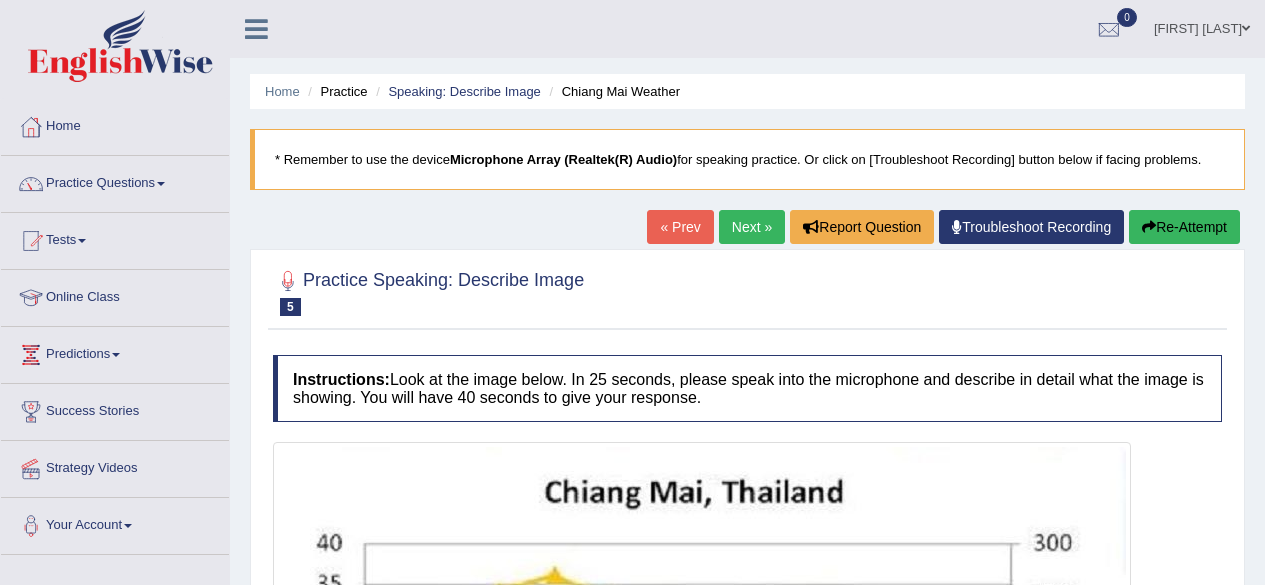 scroll, scrollTop: 0, scrollLeft: 0, axis: both 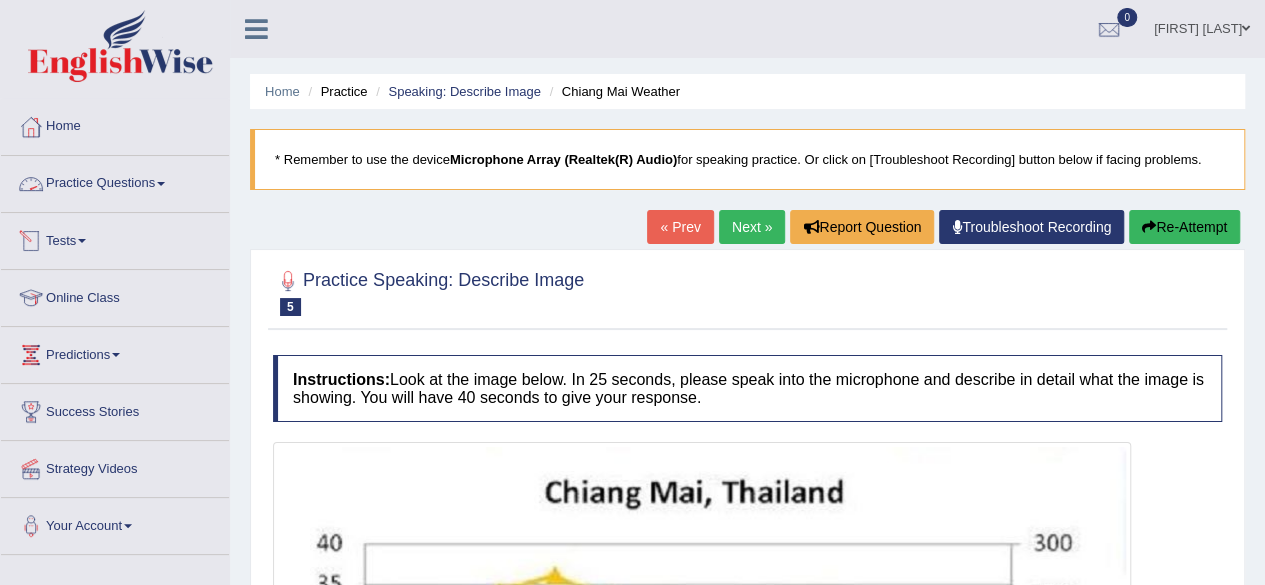 click on "Practice Questions" at bounding box center [115, 181] 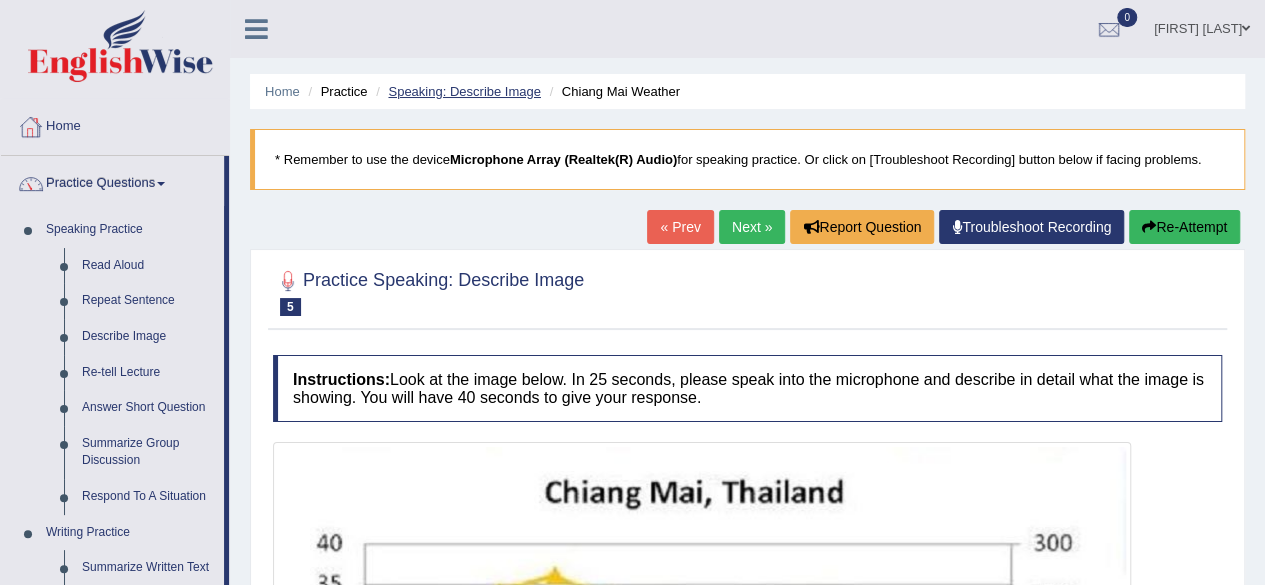 click on "Speaking: Describe Image" at bounding box center (464, 91) 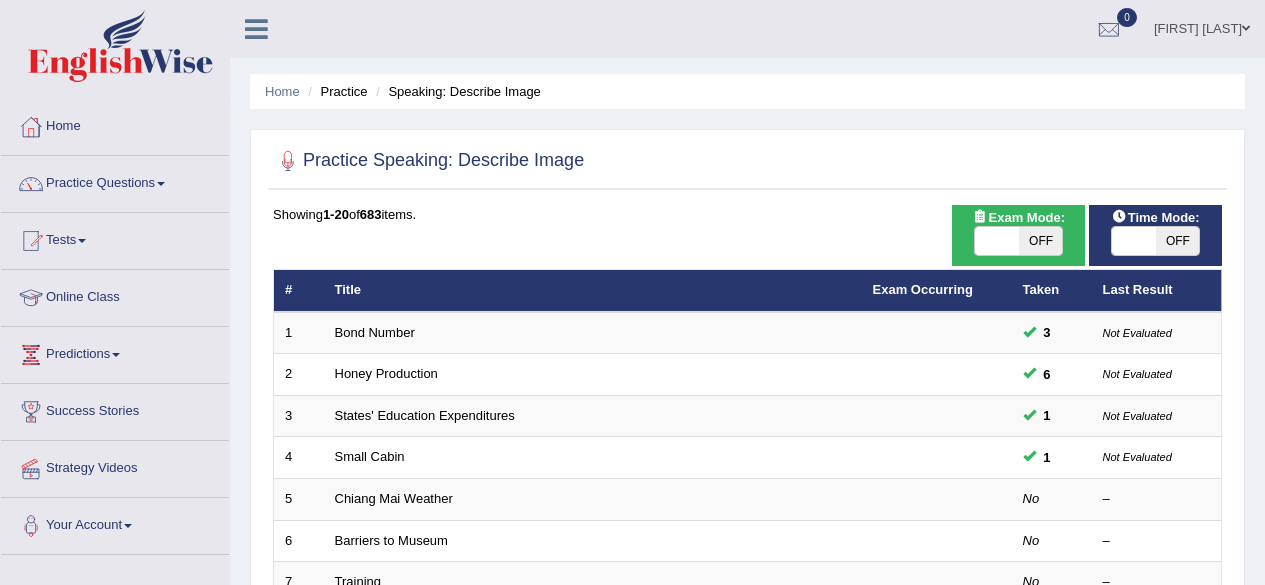 scroll, scrollTop: 0, scrollLeft: 0, axis: both 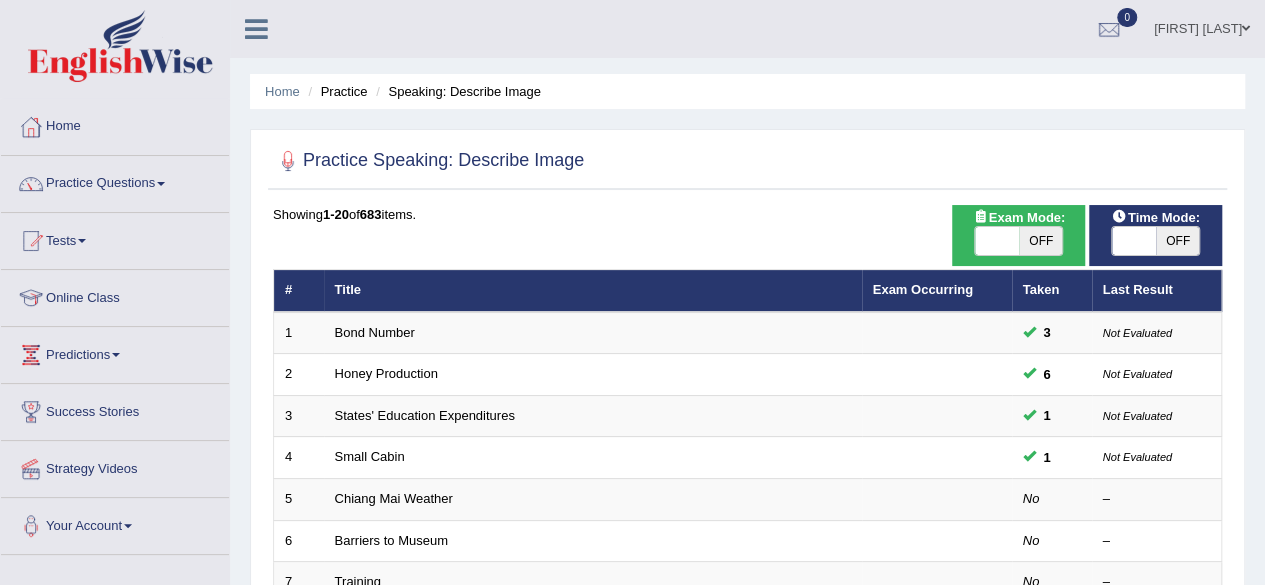 click on "OFF" at bounding box center [1178, 241] 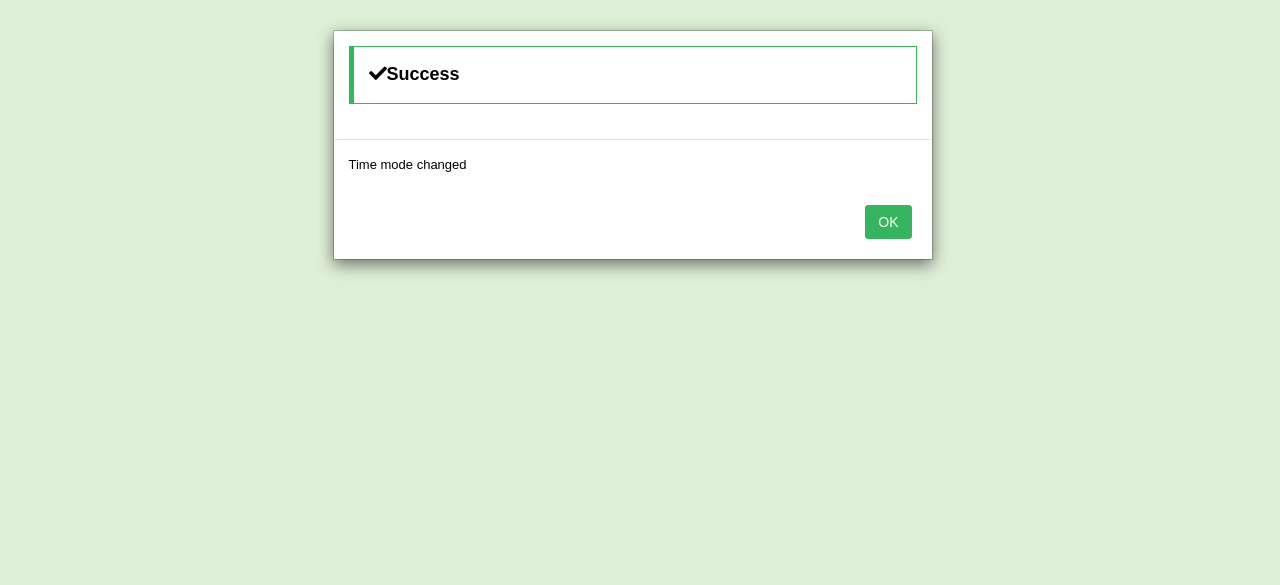 click on "OK" at bounding box center [888, 222] 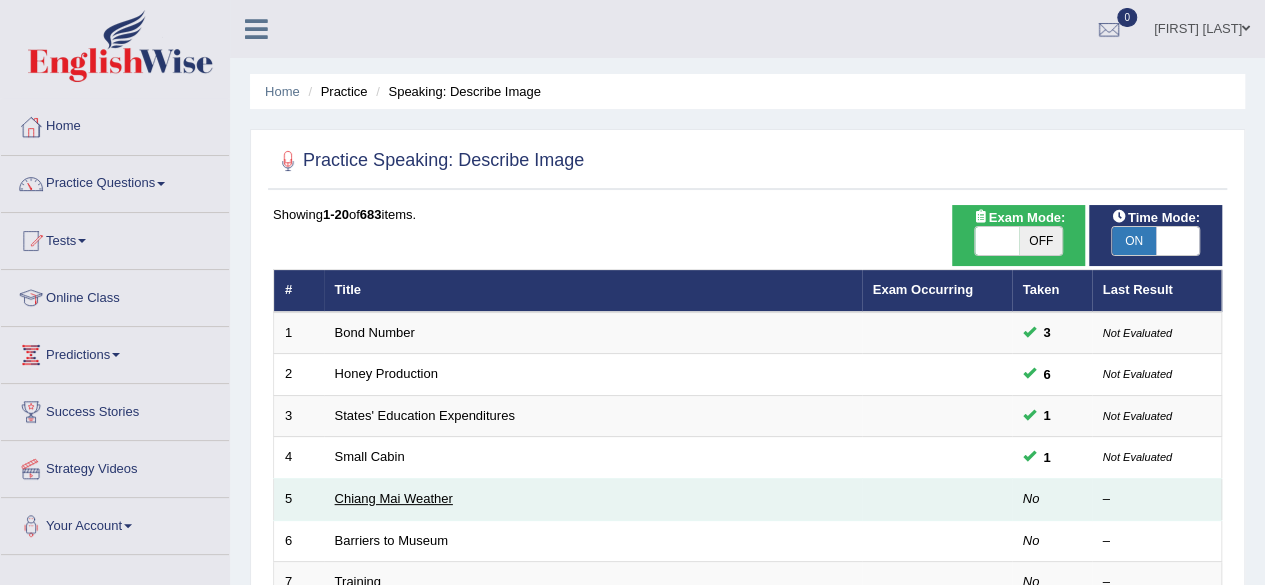 click on "Chiang Mai Weather" at bounding box center (394, 498) 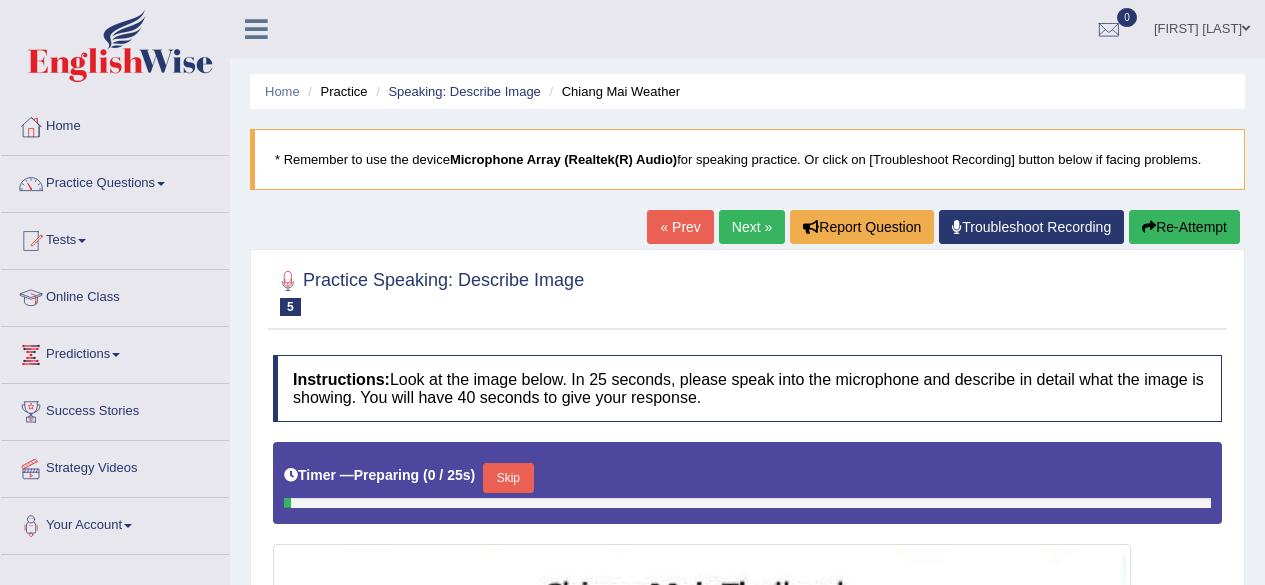 scroll, scrollTop: 0, scrollLeft: 0, axis: both 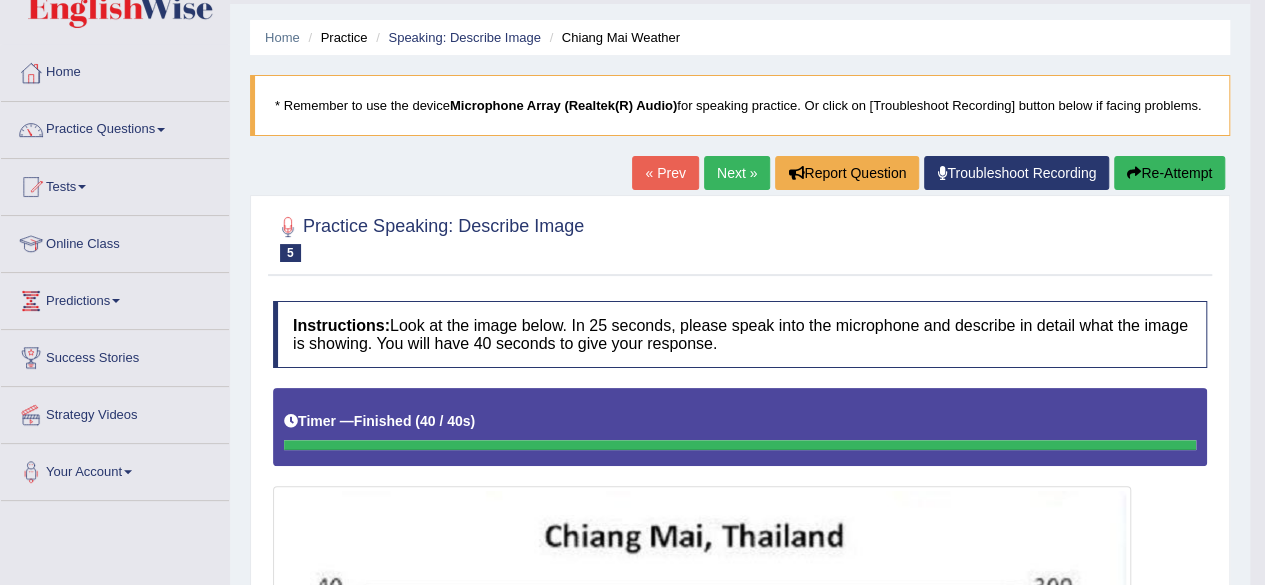click on "Re-Attempt" at bounding box center (1169, 173) 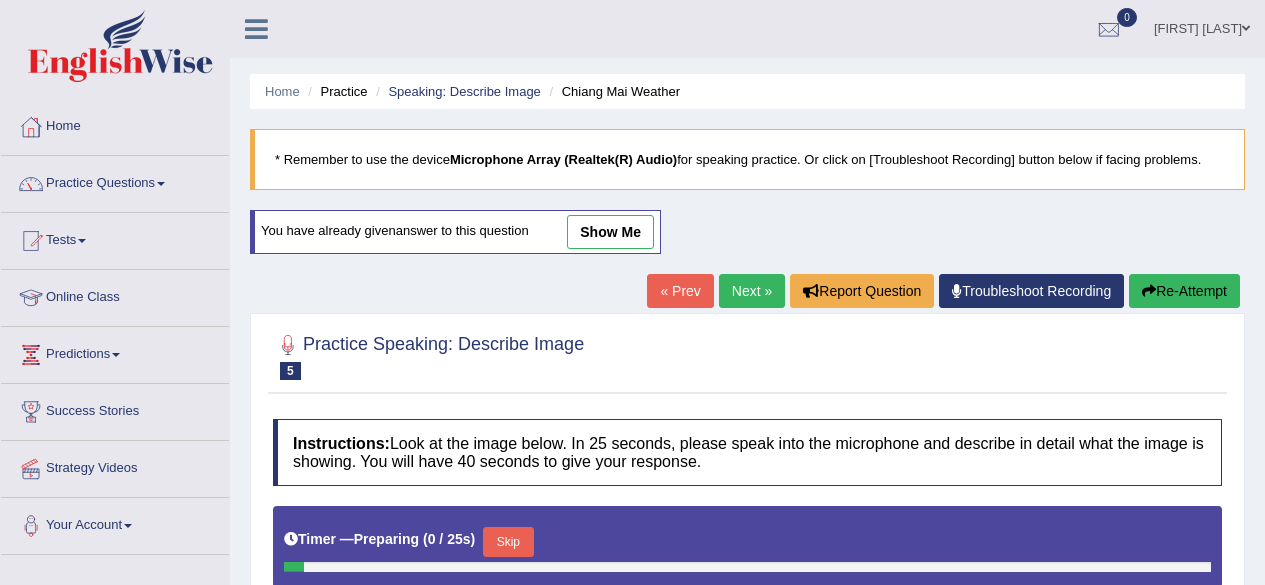 scroll, scrollTop: 462, scrollLeft: 0, axis: vertical 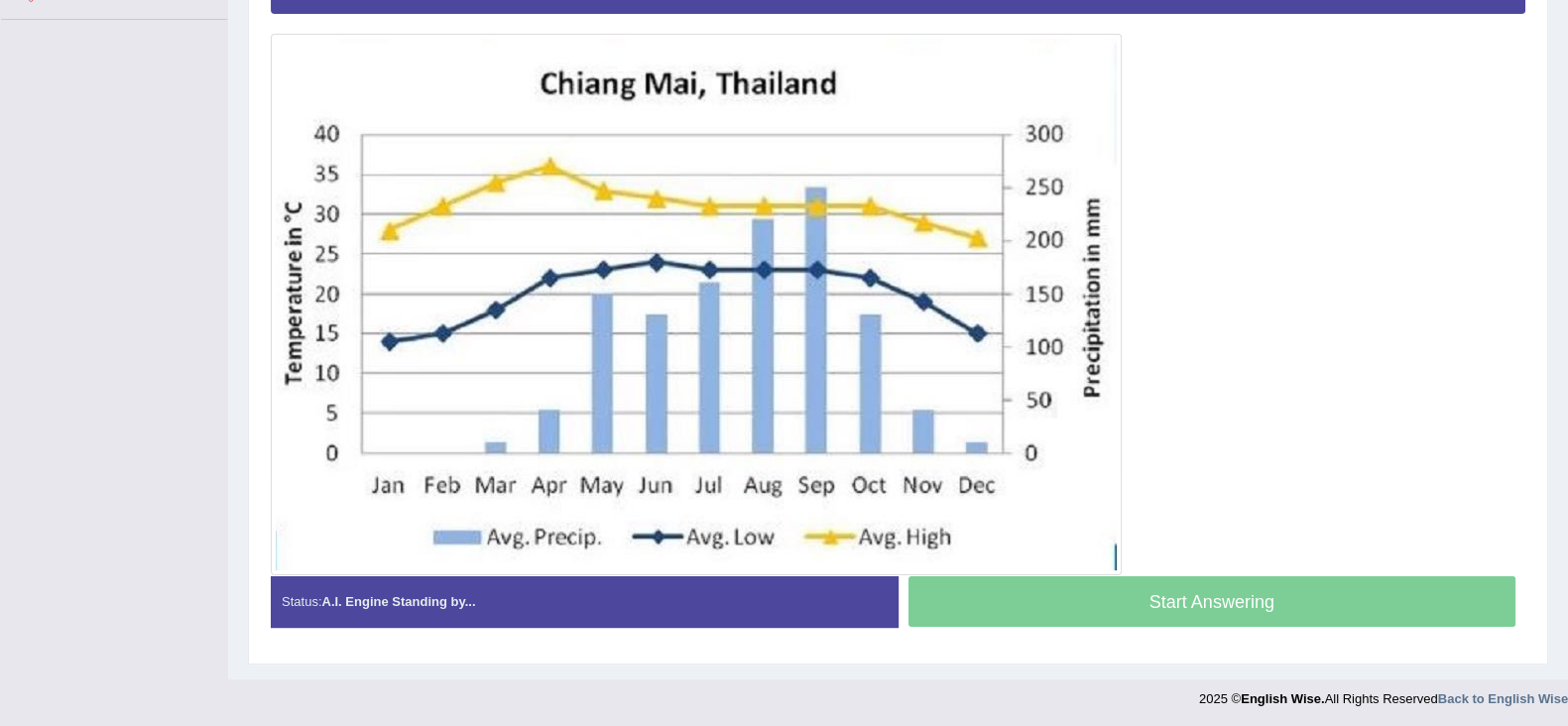 drag, startPoint x: 1248, startPoint y: 0, endPoint x: 153, endPoint y: 327, distance: 1142.7834 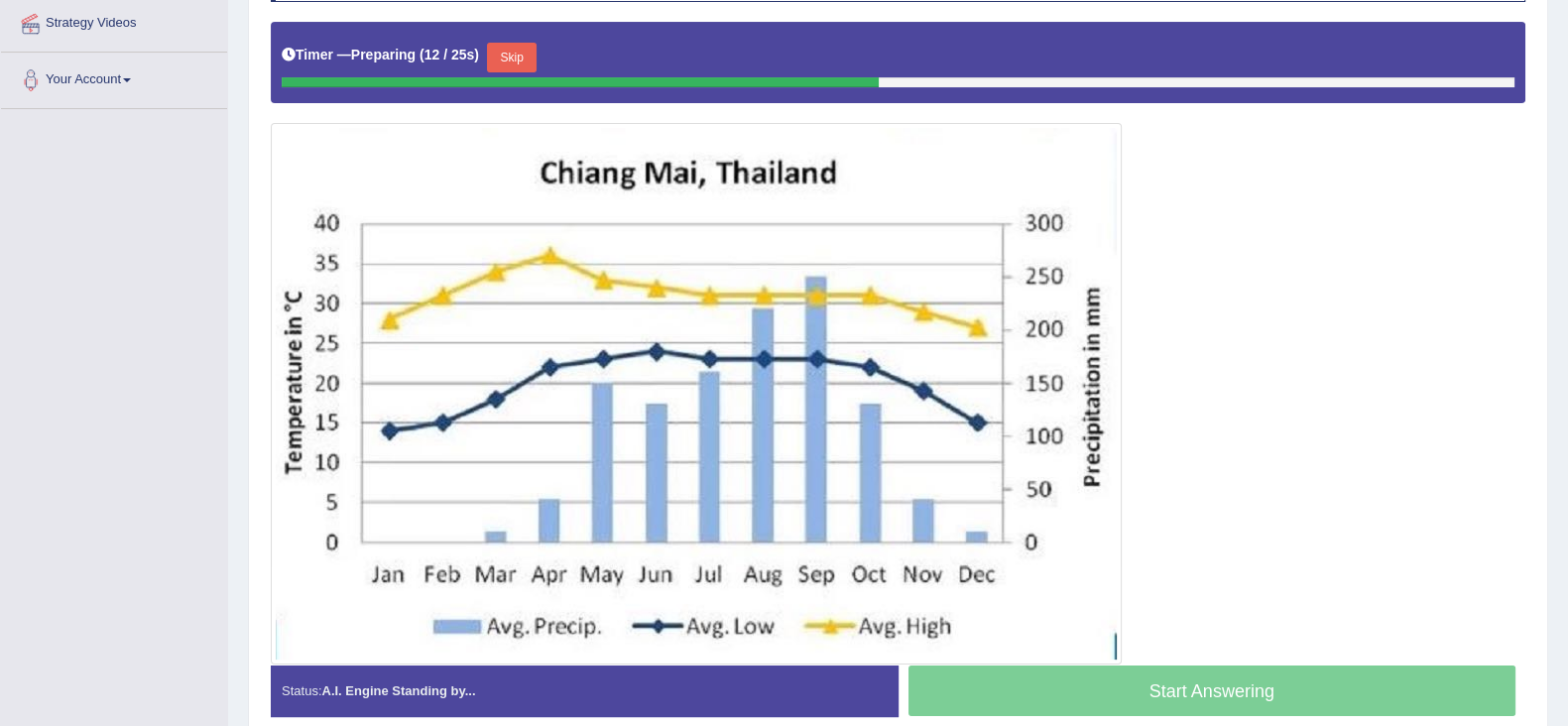 scroll, scrollTop: 444, scrollLeft: 0, axis: vertical 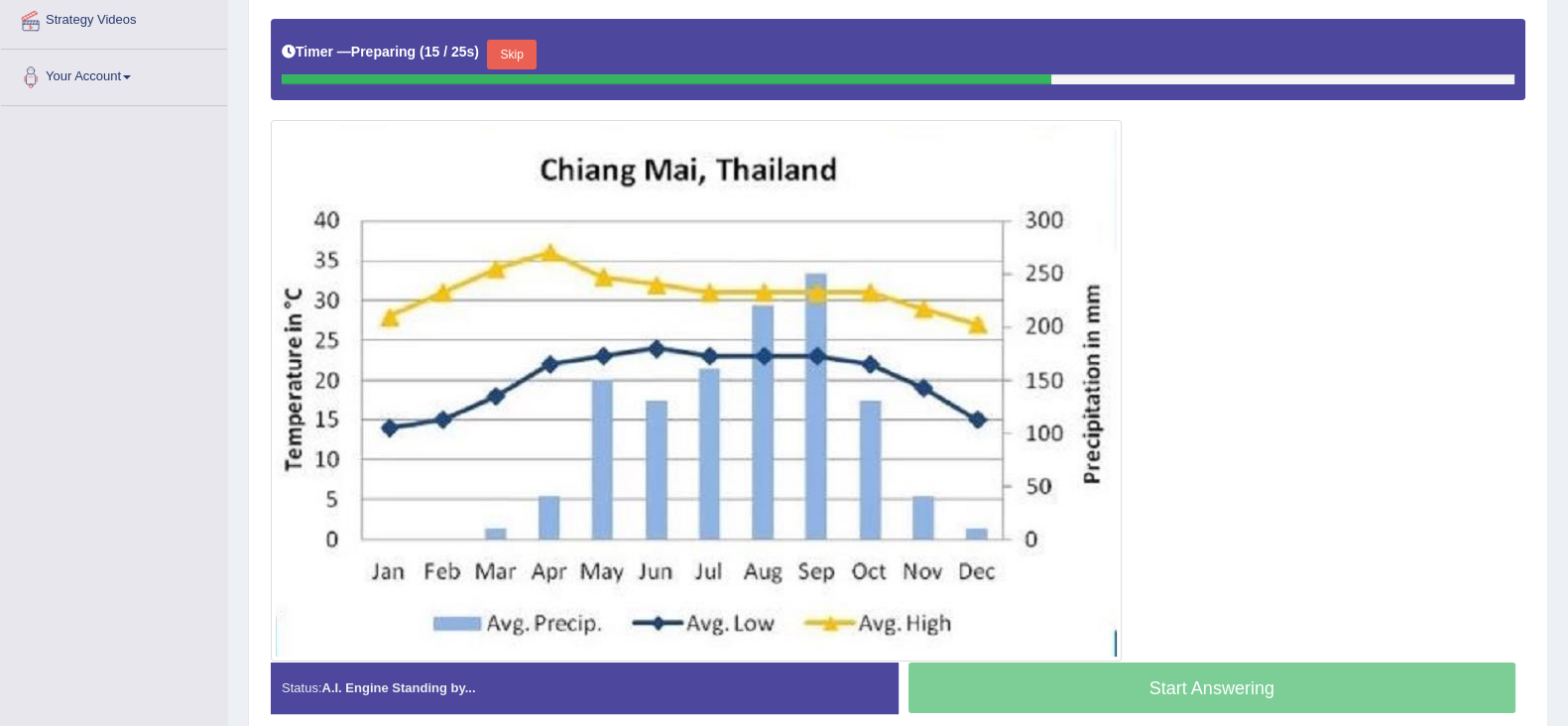 click on "Skip" at bounding box center [512, 55] 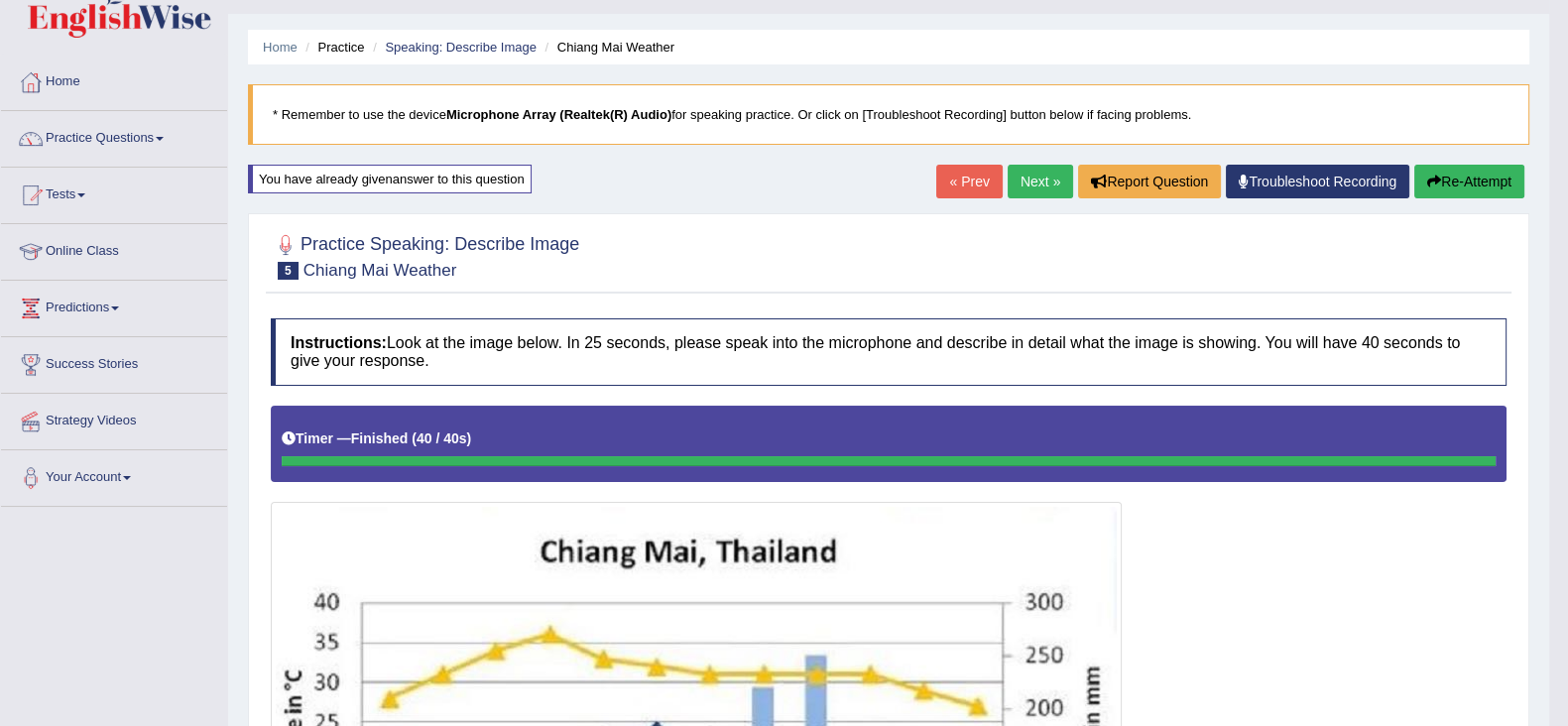 scroll, scrollTop: 42, scrollLeft: 0, axis: vertical 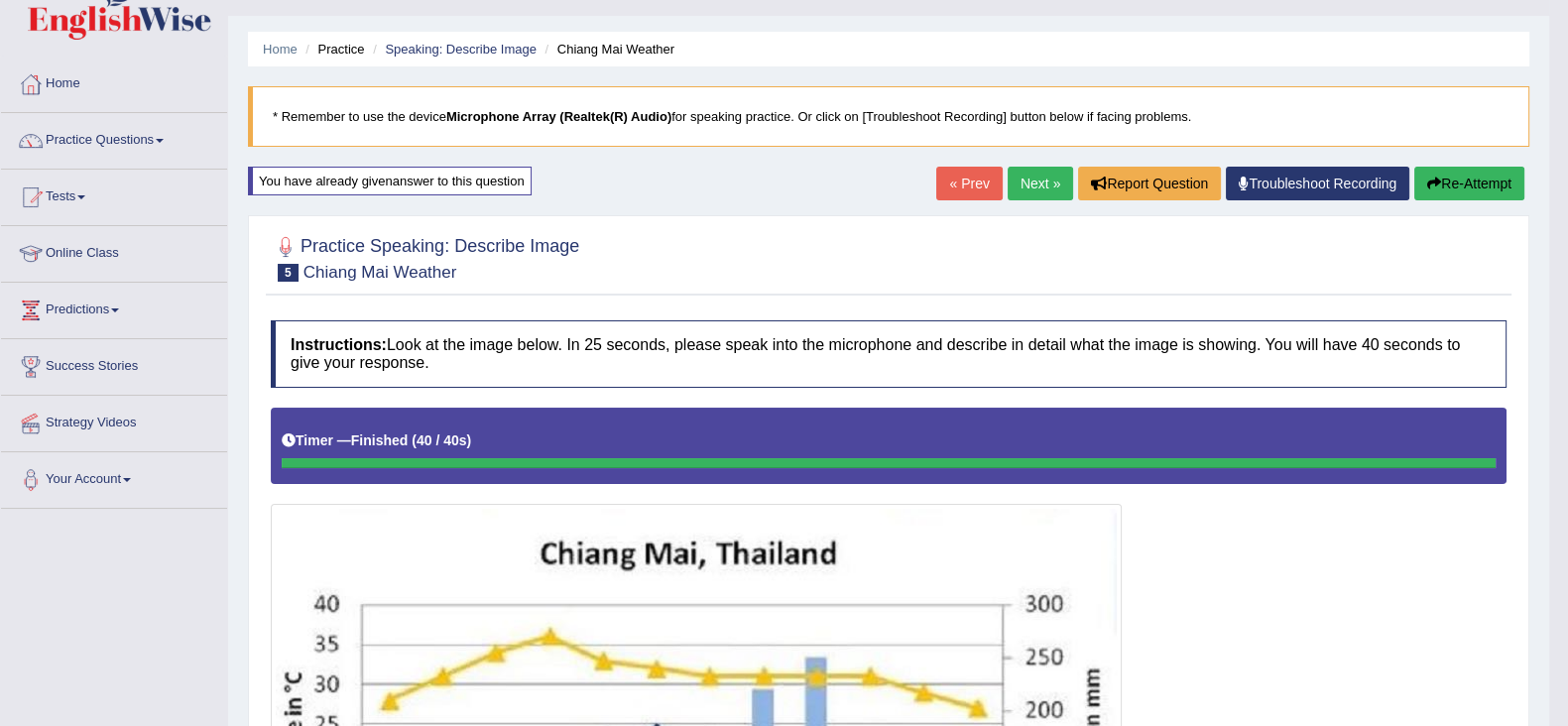click on "Re-Attempt" at bounding box center (1469, 183) 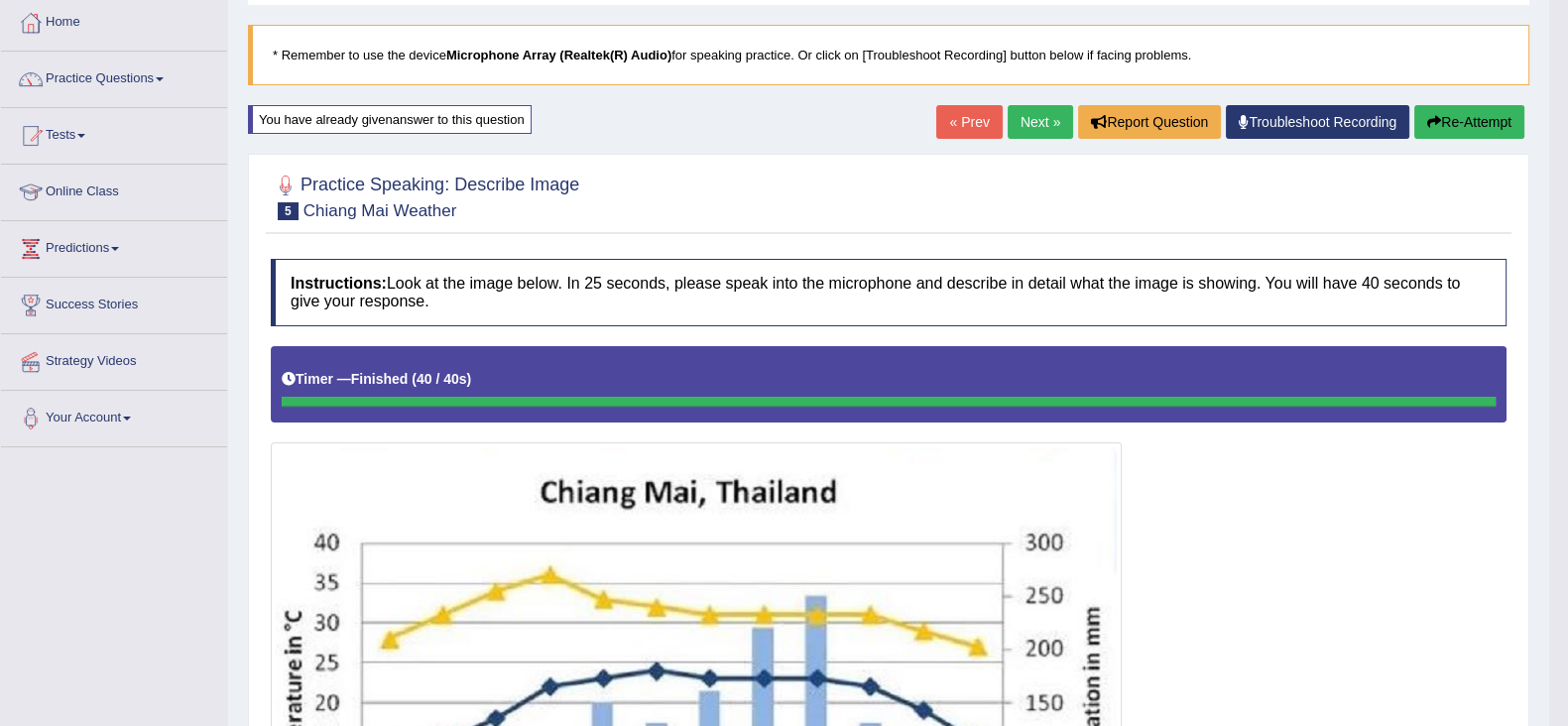 scroll, scrollTop: 0, scrollLeft: 0, axis: both 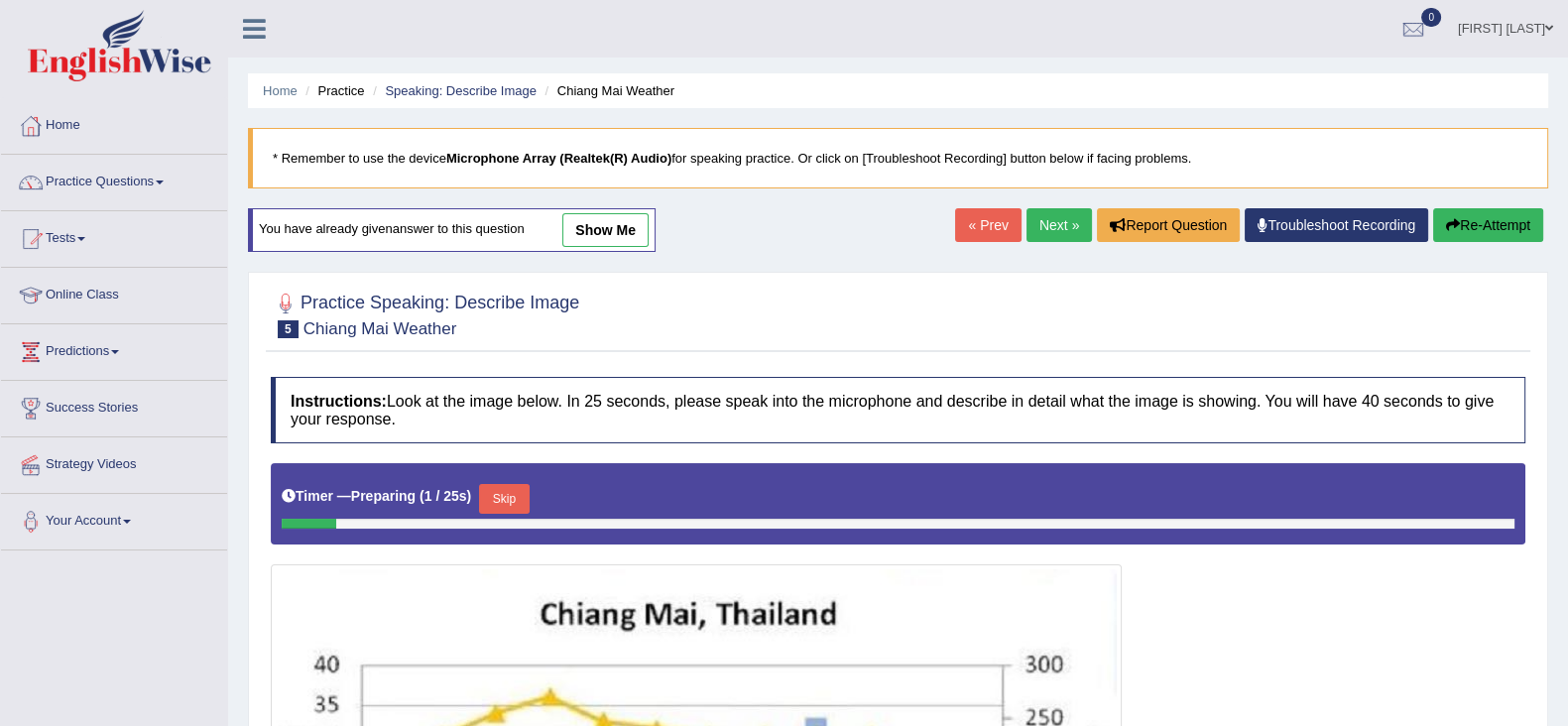 click on "Skip" at bounding box center [504, 499] 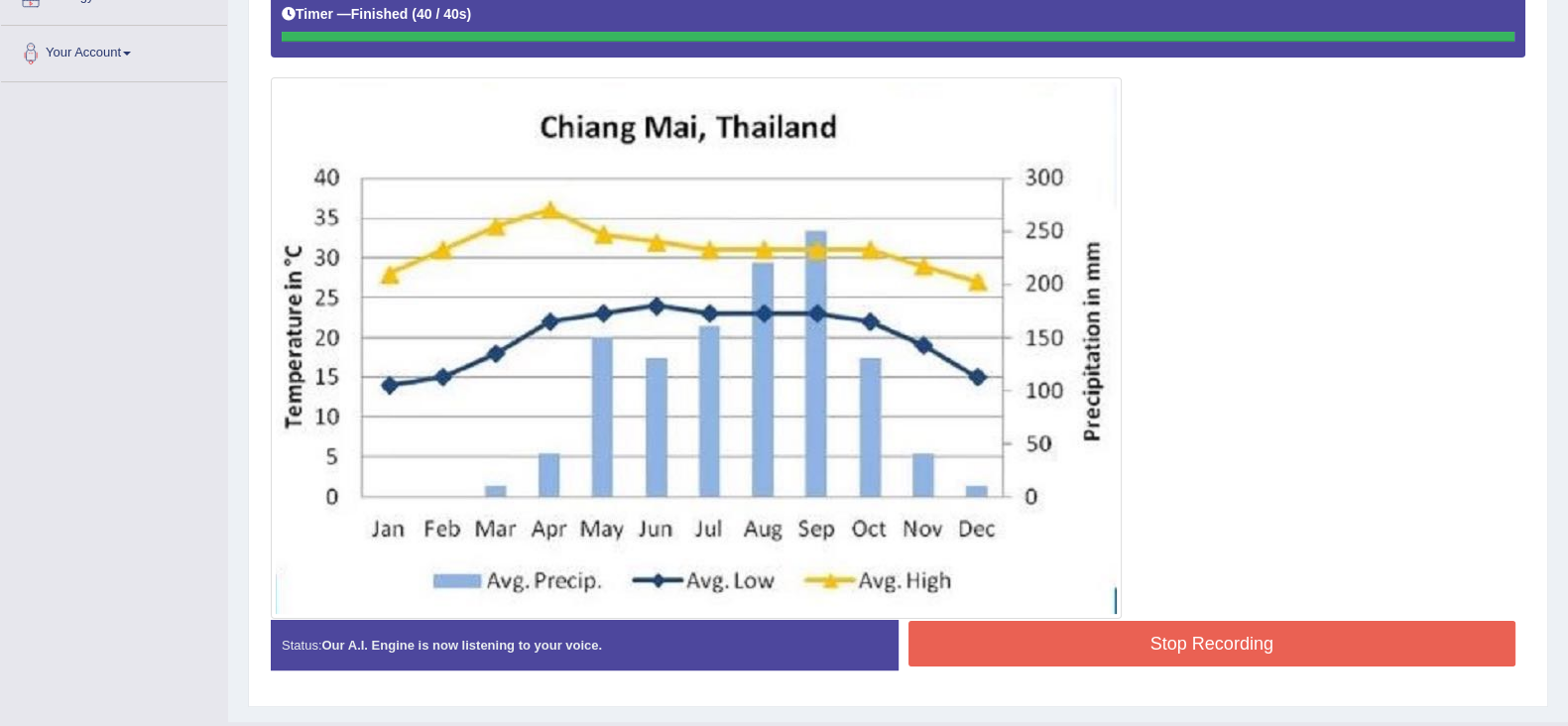 scroll, scrollTop: 473, scrollLeft: 0, axis: vertical 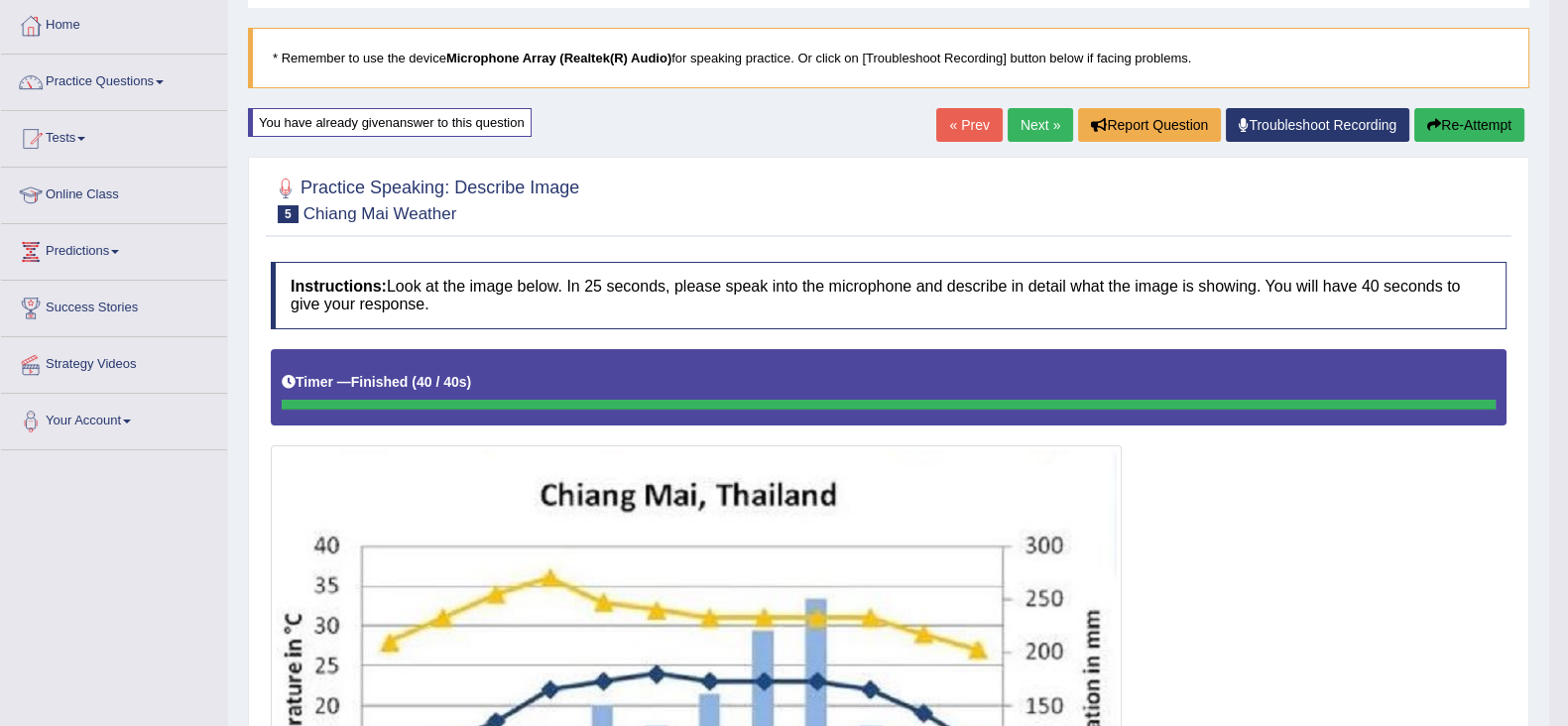click on "Re-Attempt" at bounding box center (1469, 125) 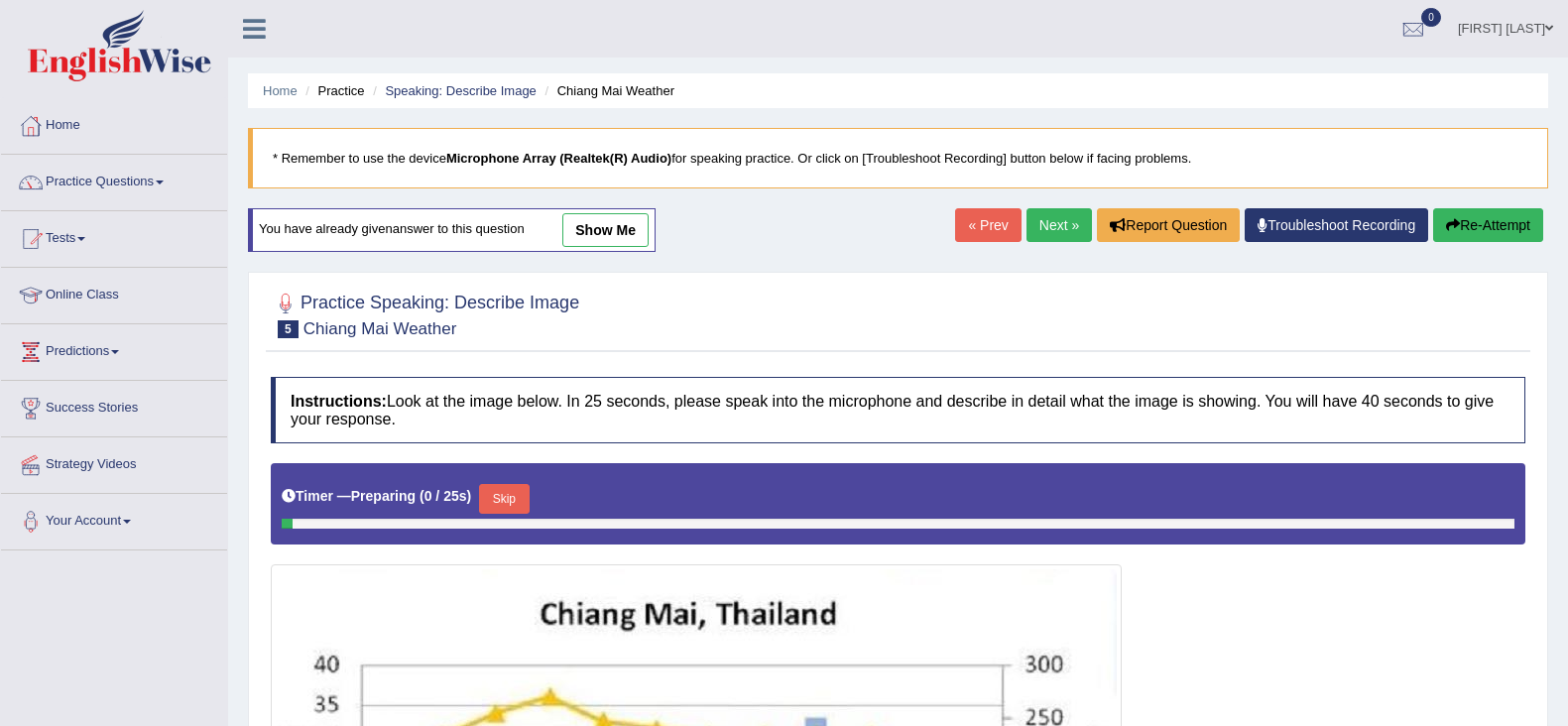 scroll, scrollTop: 100, scrollLeft: 0, axis: vertical 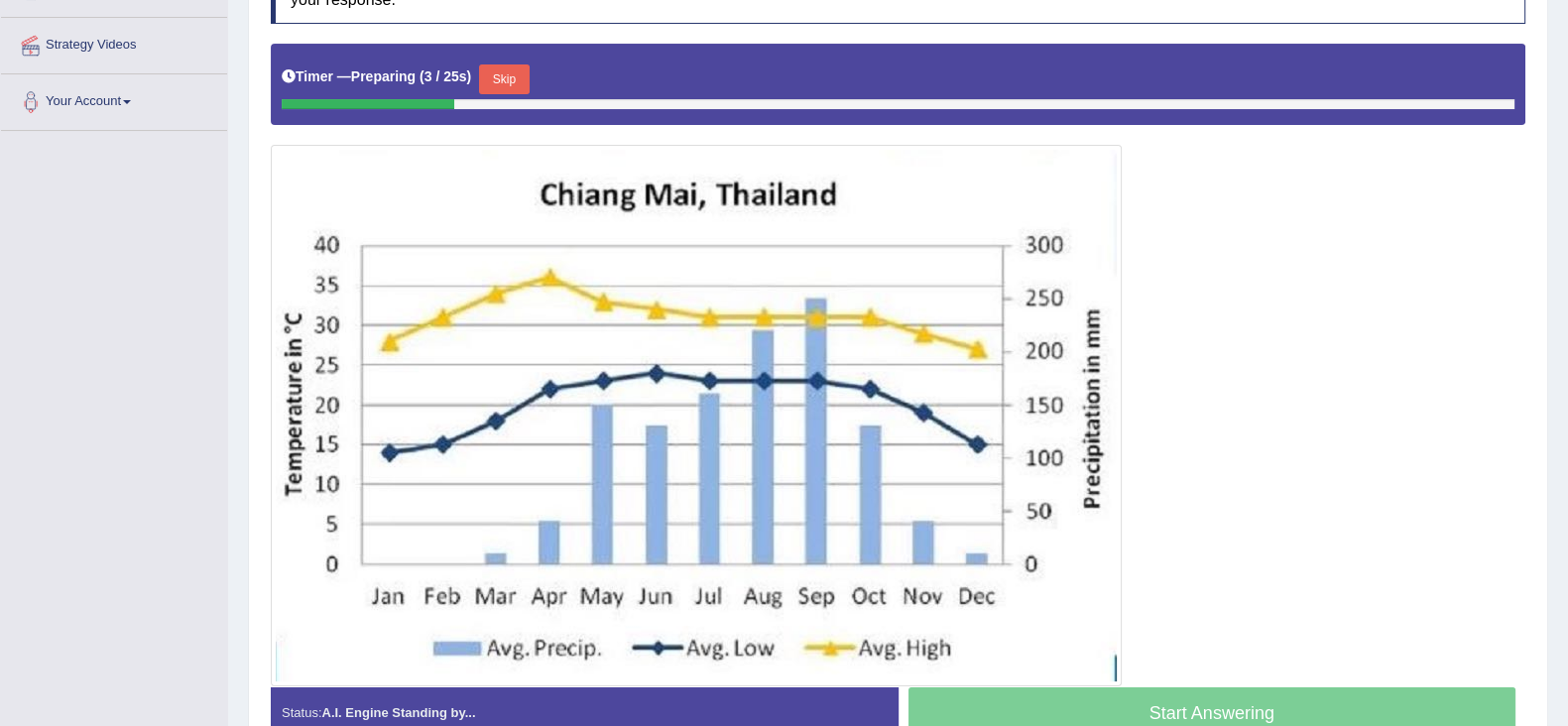 click on "Skip" at bounding box center [504, 79] 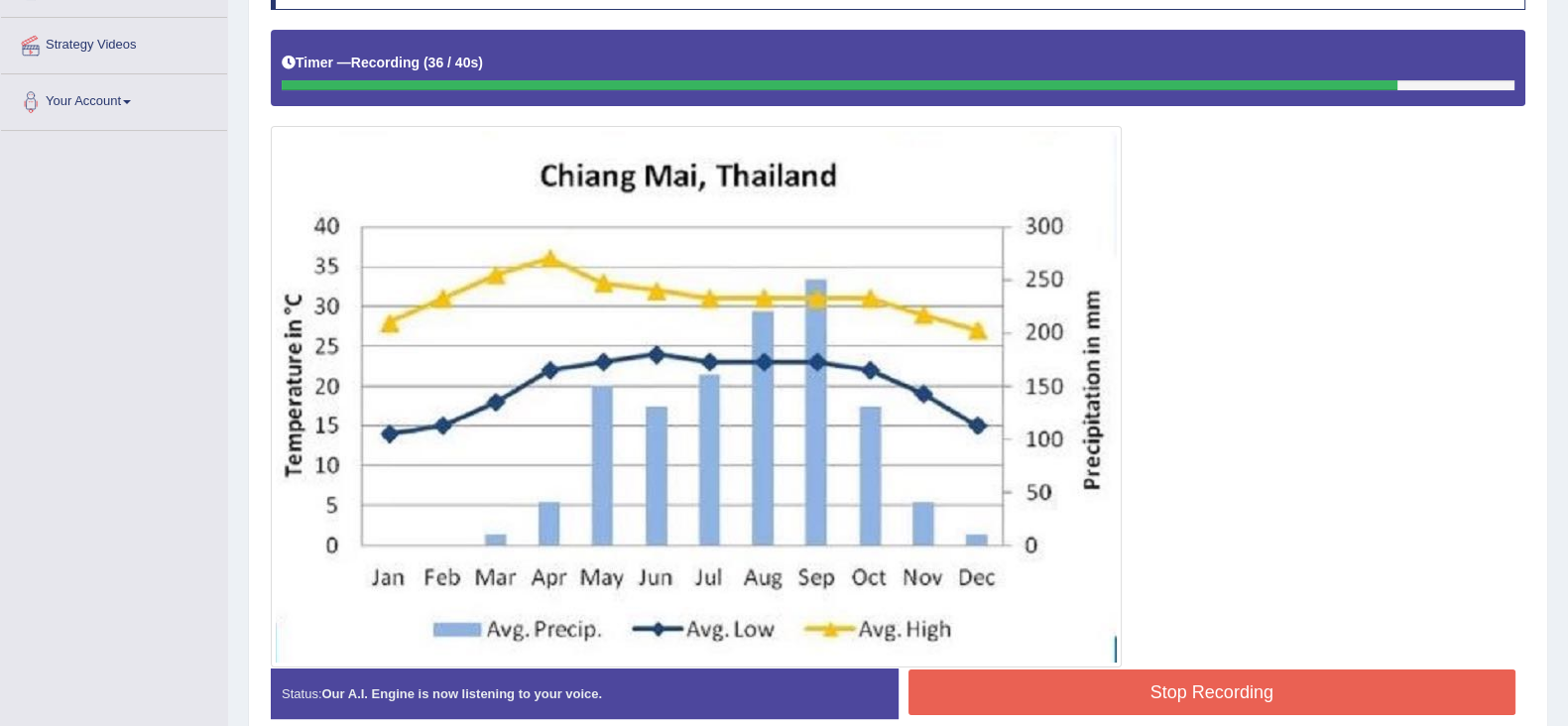 click on "Stop Recording" at bounding box center (1212, 692) 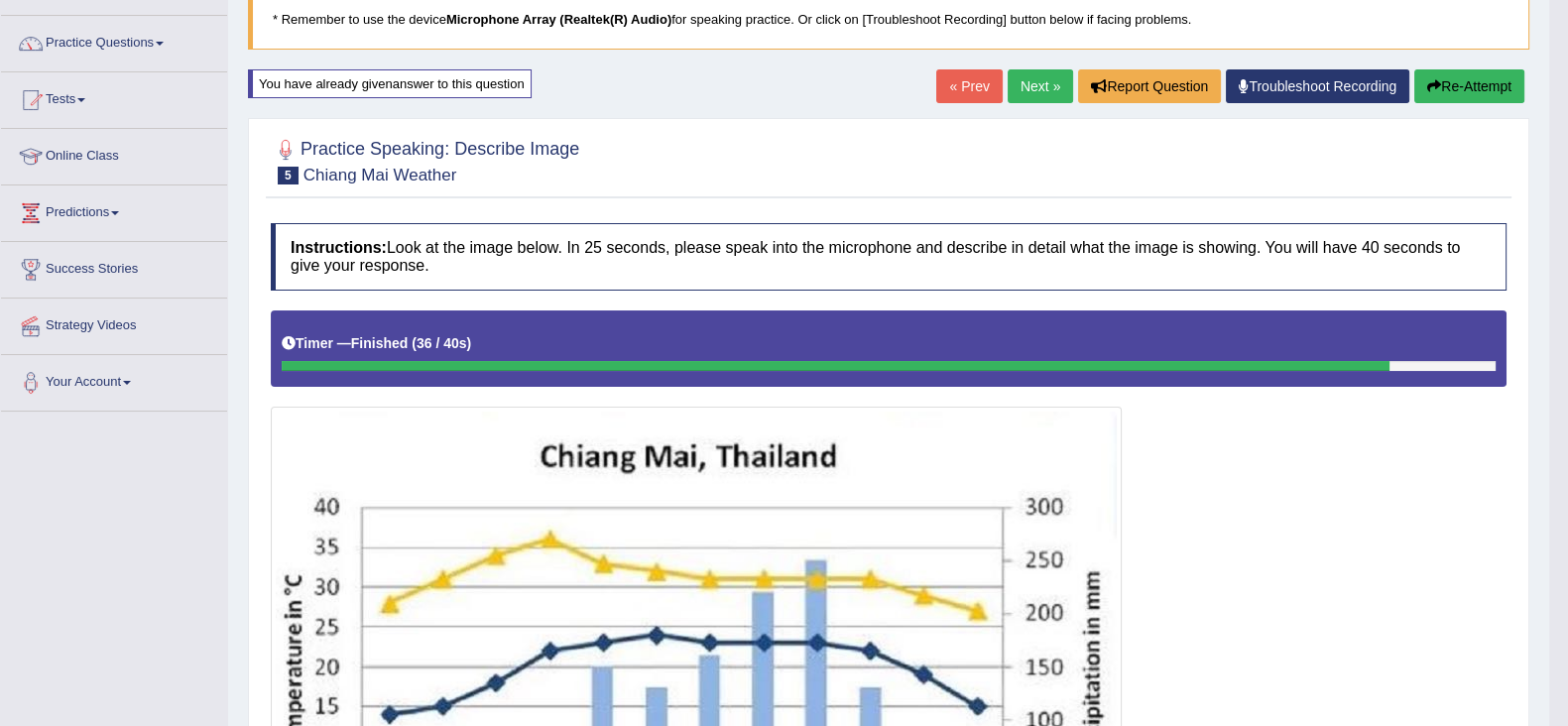 scroll, scrollTop: 136, scrollLeft: 0, axis: vertical 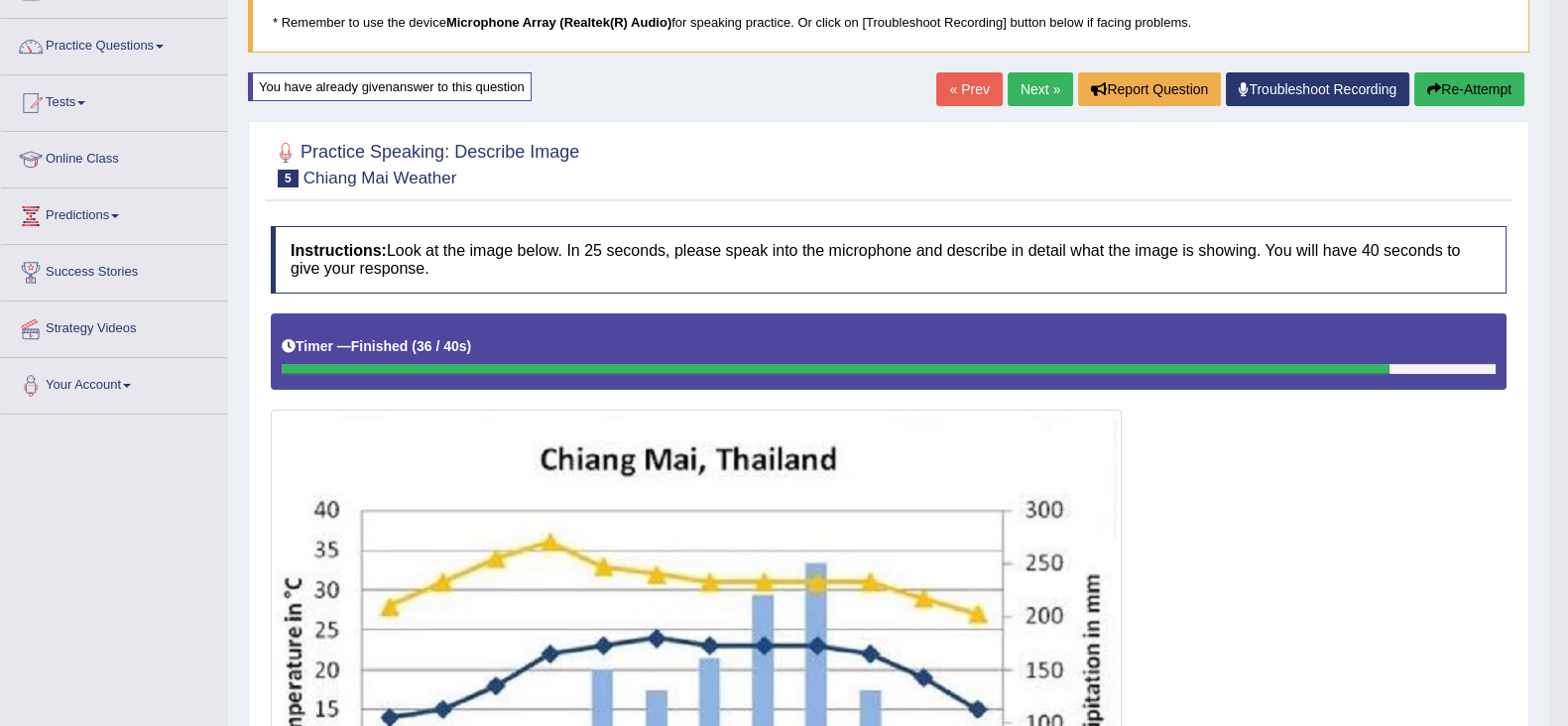 click on "Re-Attempt" at bounding box center (1469, 89) 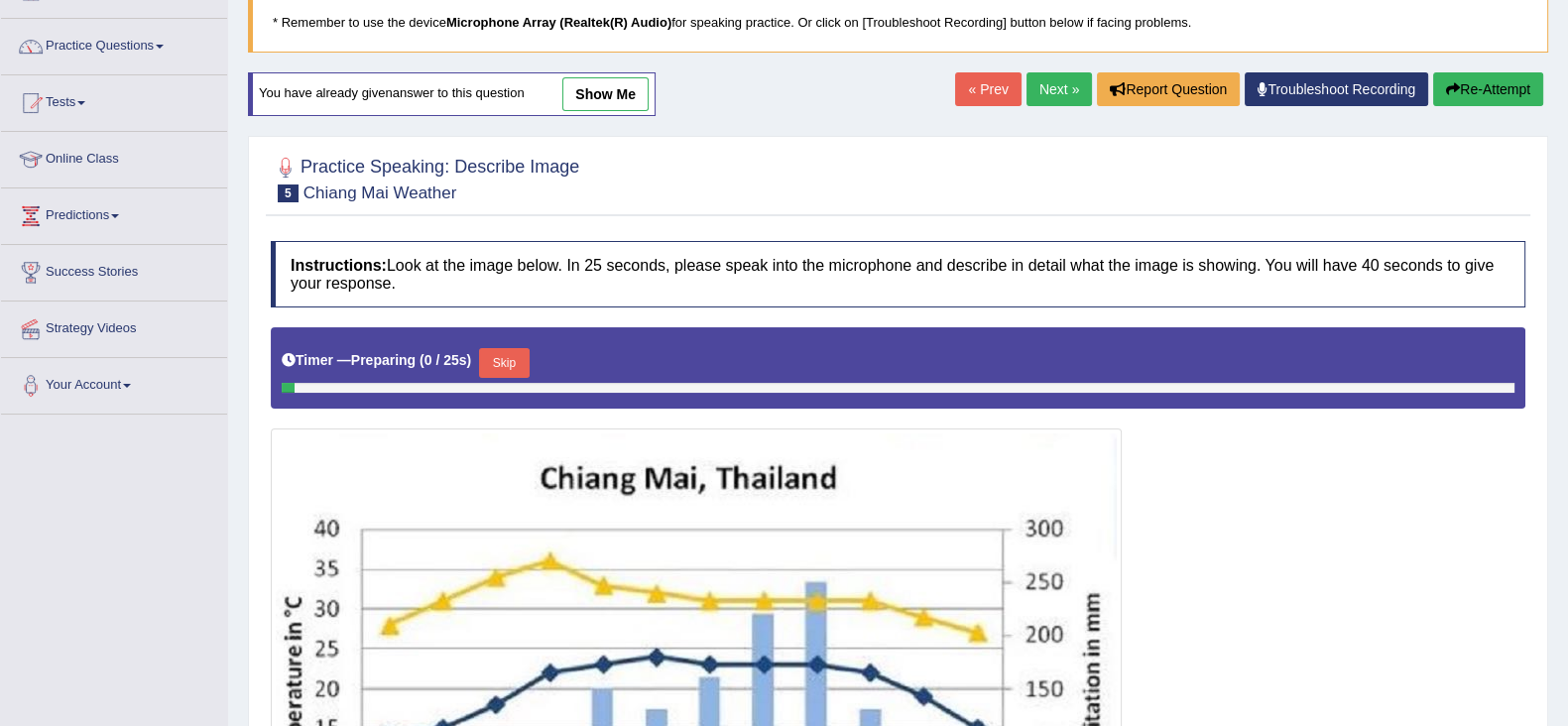 scroll, scrollTop: 136, scrollLeft: 0, axis: vertical 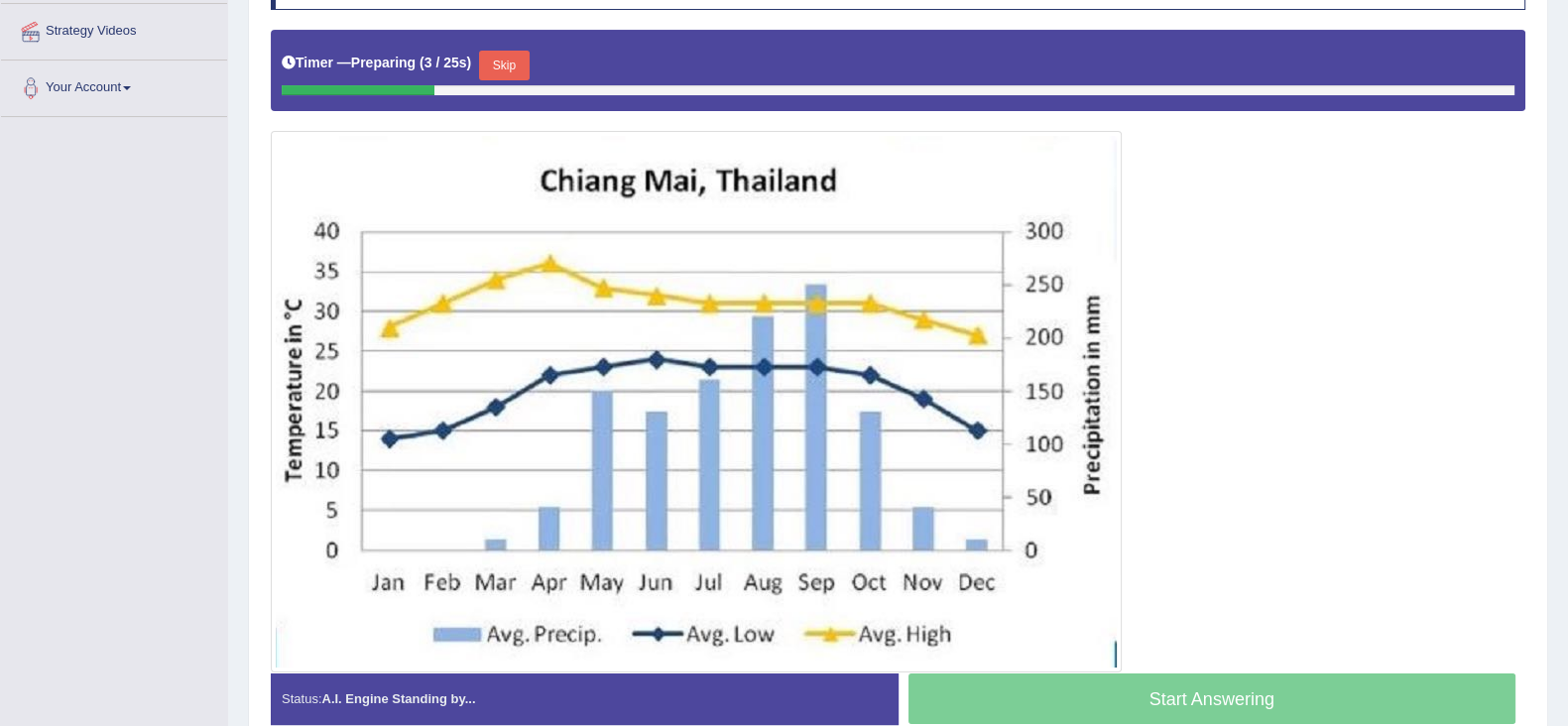 click on "Skip" at bounding box center (504, 65) 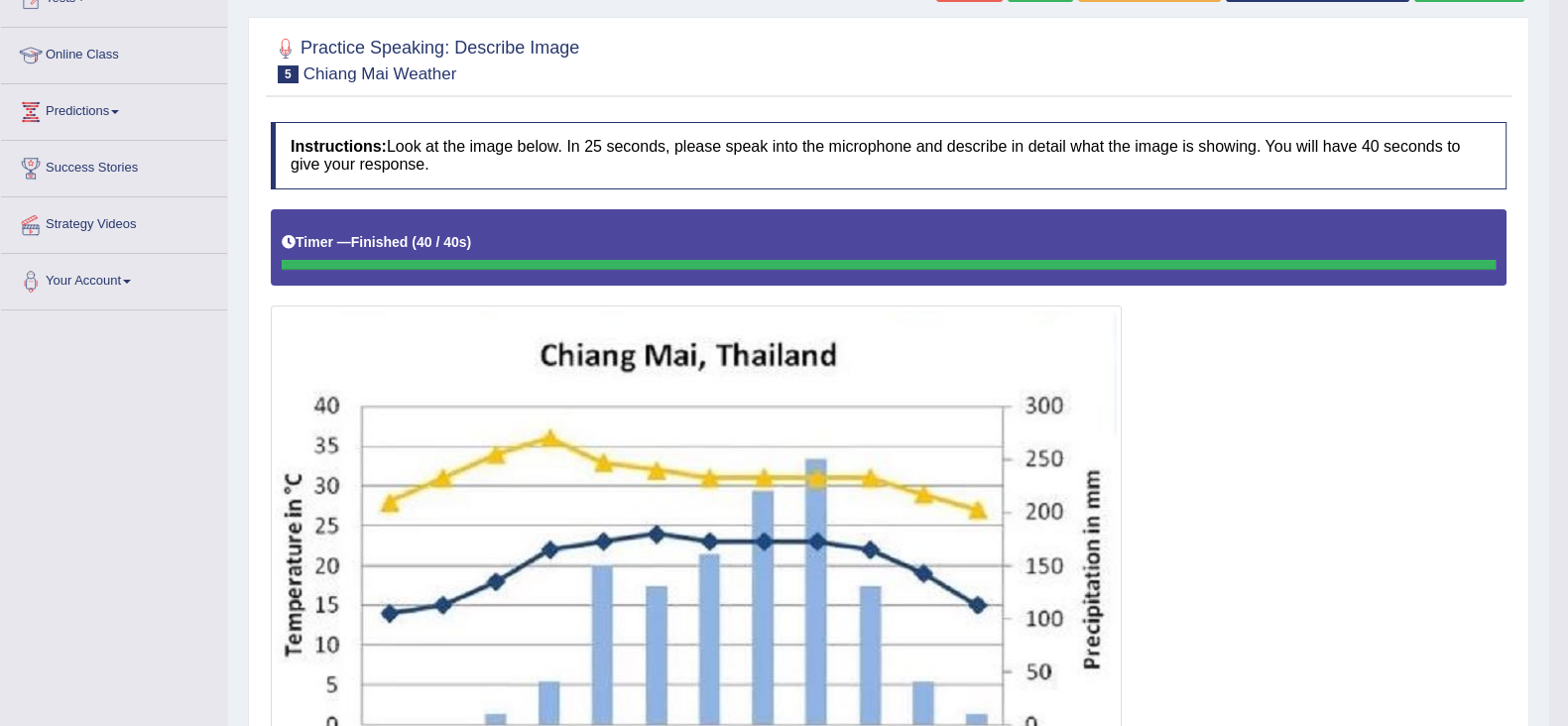 scroll, scrollTop: 0, scrollLeft: 0, axis: both 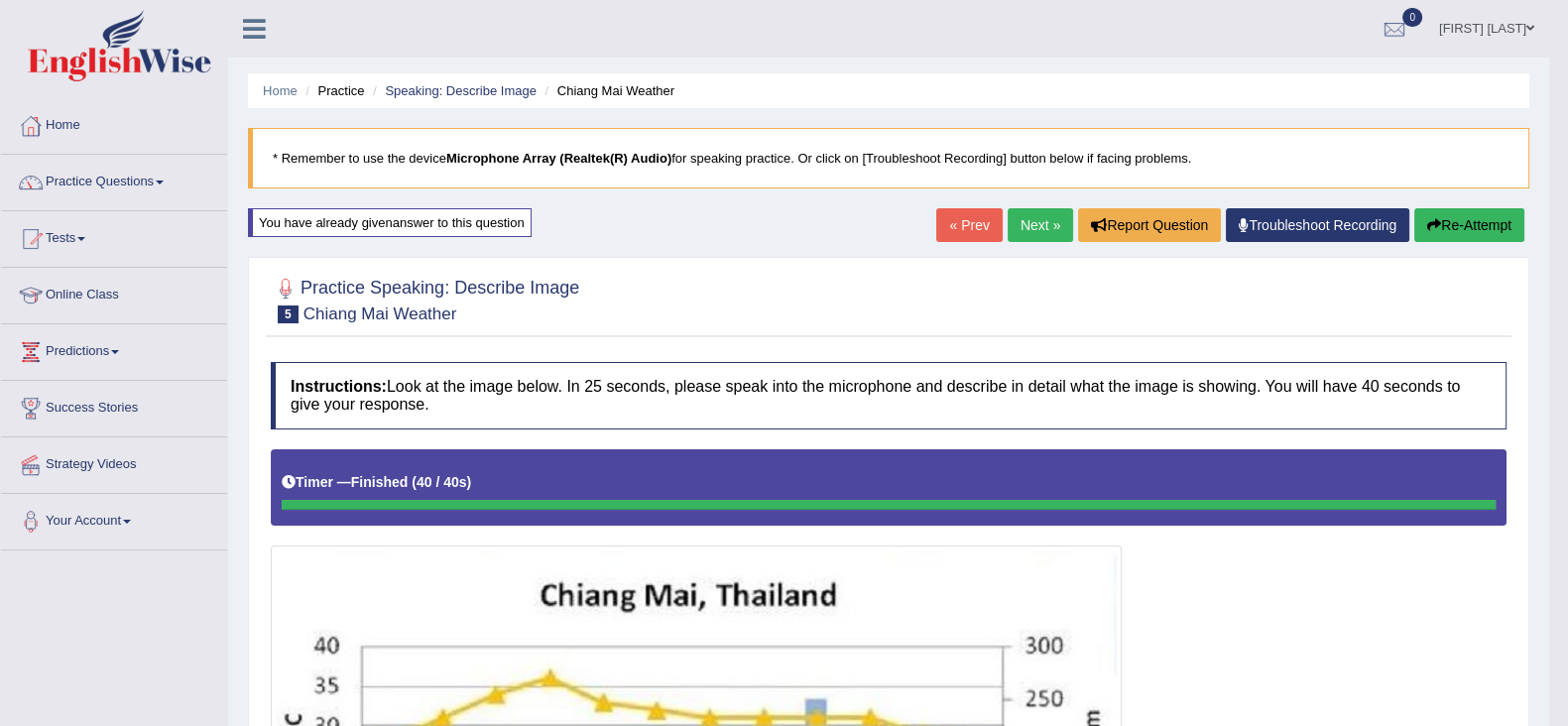 click on "Re-Attempt" at bounding box center [1469, 225] 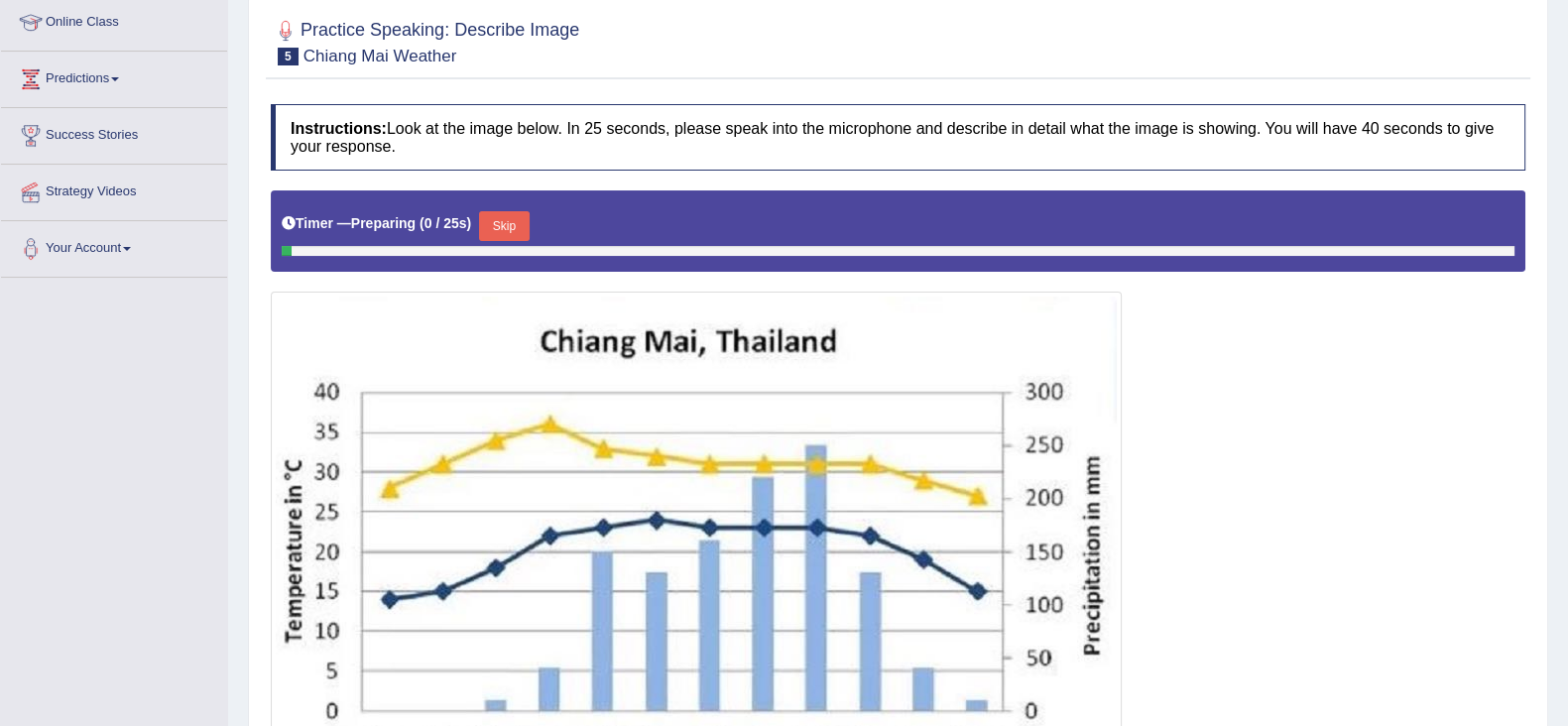 scroll, scrollTop: 0, scrollLeft: 0, axis: both 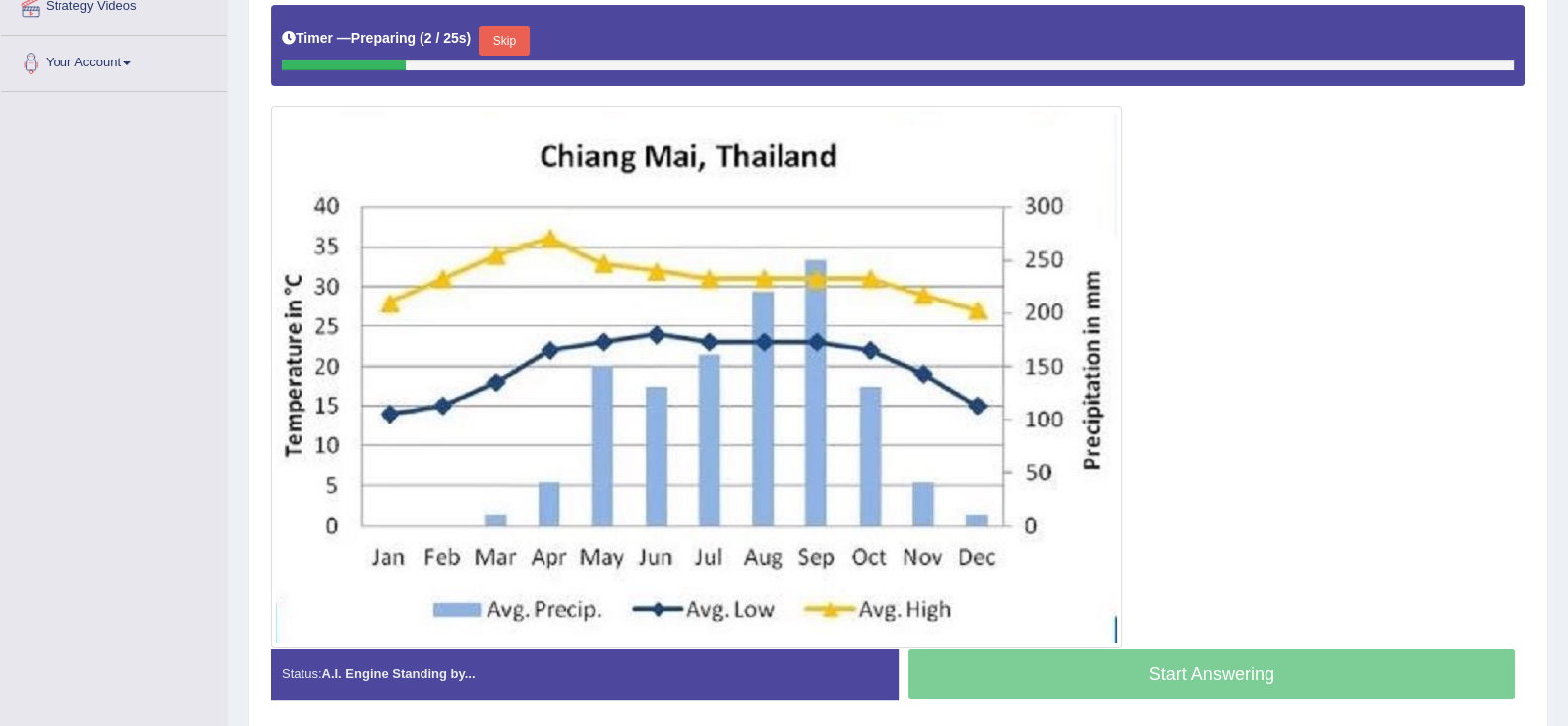 click on "Skip" at bounding box center [504, 41] 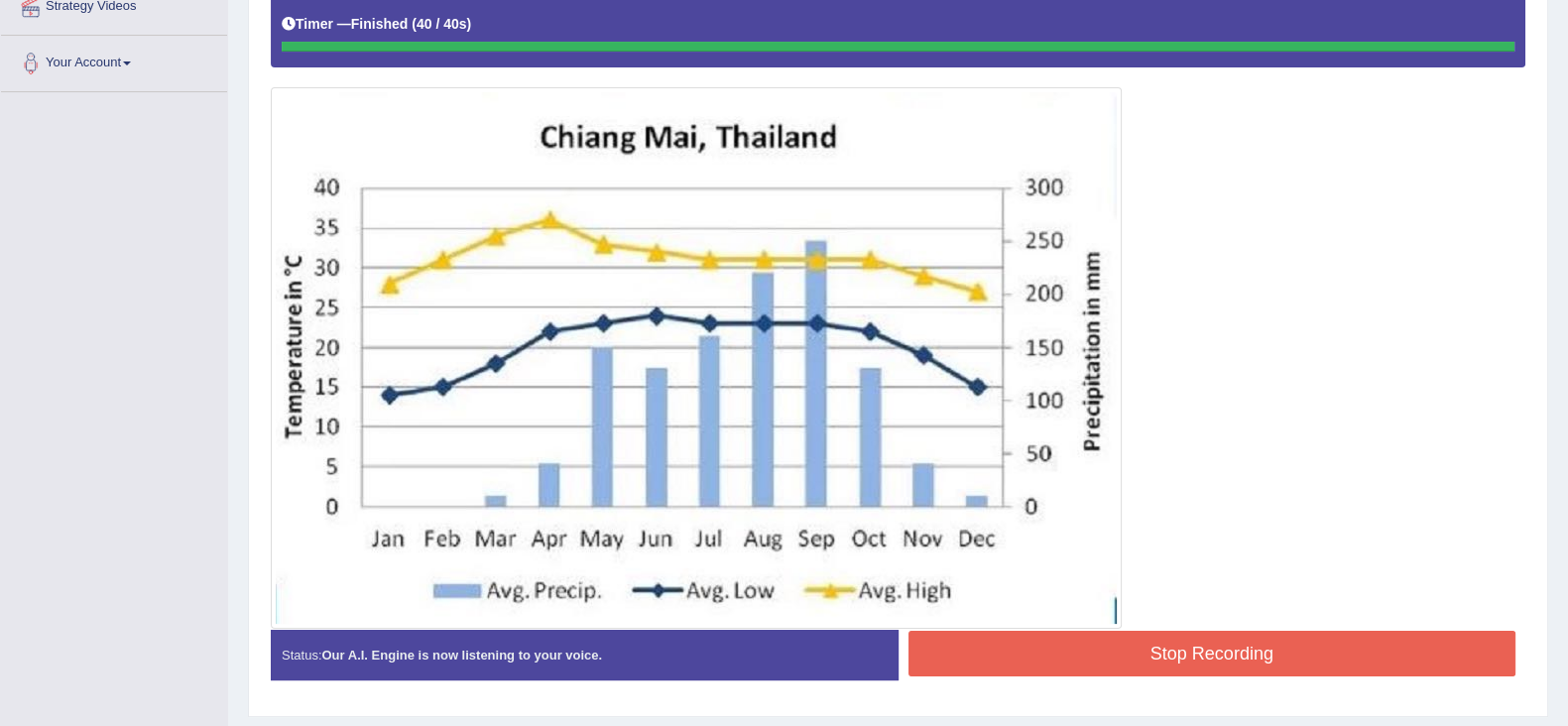 click on "Instructions:  Look at the image below. In 25 seconds, please speak into the microphone and describe in detail what the image is showing. You will have 40 seconds to give your response.
Timer —  Finished   ( 40 / 40s ) Created with Highcharts 7.1.2 Too low Too high Time Pitch meter: 0 5 10 15 20 25 30 35 40 Created with Highcharts 7.1.2 Great Too slow Too fast Time Speech pace meter: 0 5 10 15 20 25 30 35 40 Spoken Keywords: Voice Analysis: A.I. Scores:
4  / 5              Content
2.6  / 5              Oral fluency
2.6  / 5              Pronunciation
Your Response: Sample Answer: . Status:  Our A.I. Engine is now listening to your voice. Start Answering Stop Recording" at bounding box center (898, 300) 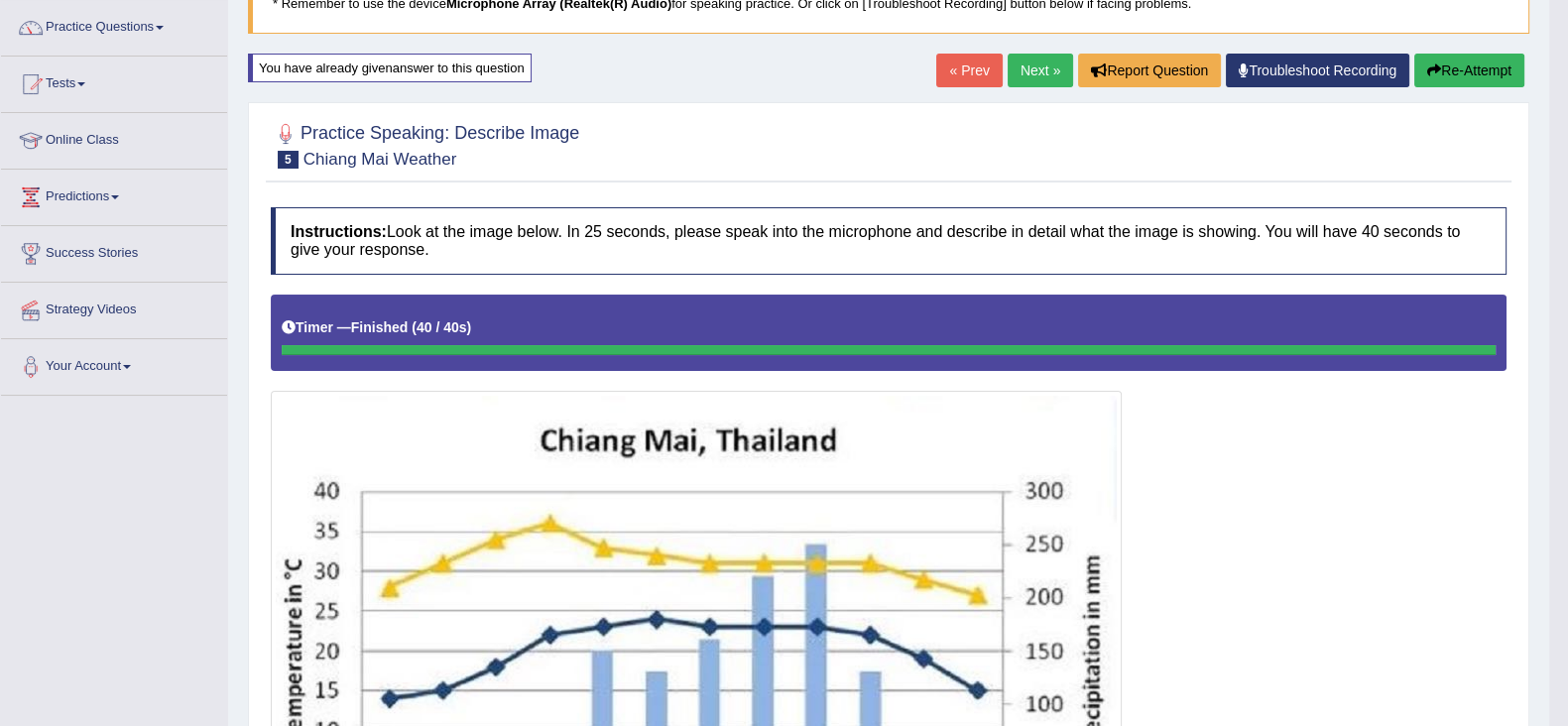 scroll, scrollTop: 151, scrollLeft: 0, axis: vertical 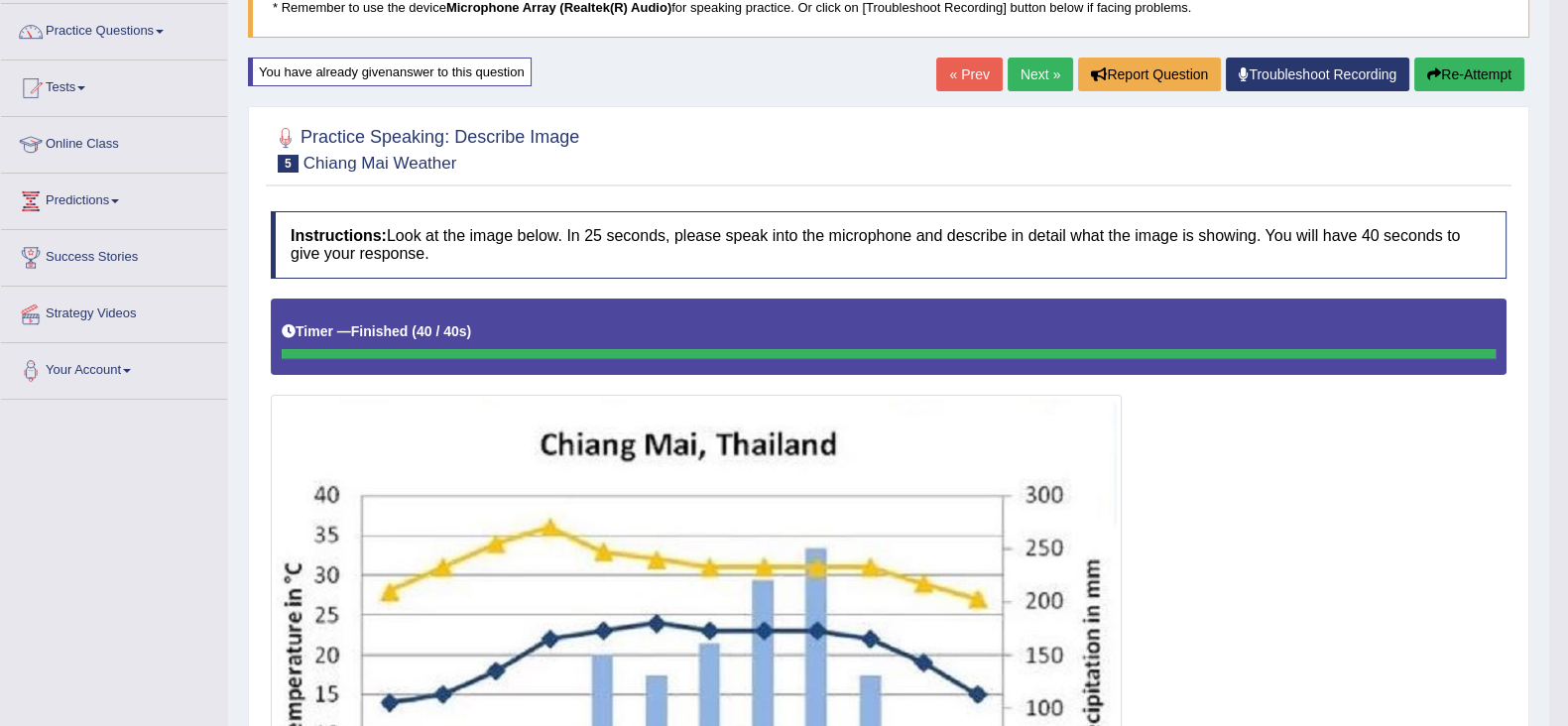 click on "Re-Attempt" at bounding box center [1469, 74] 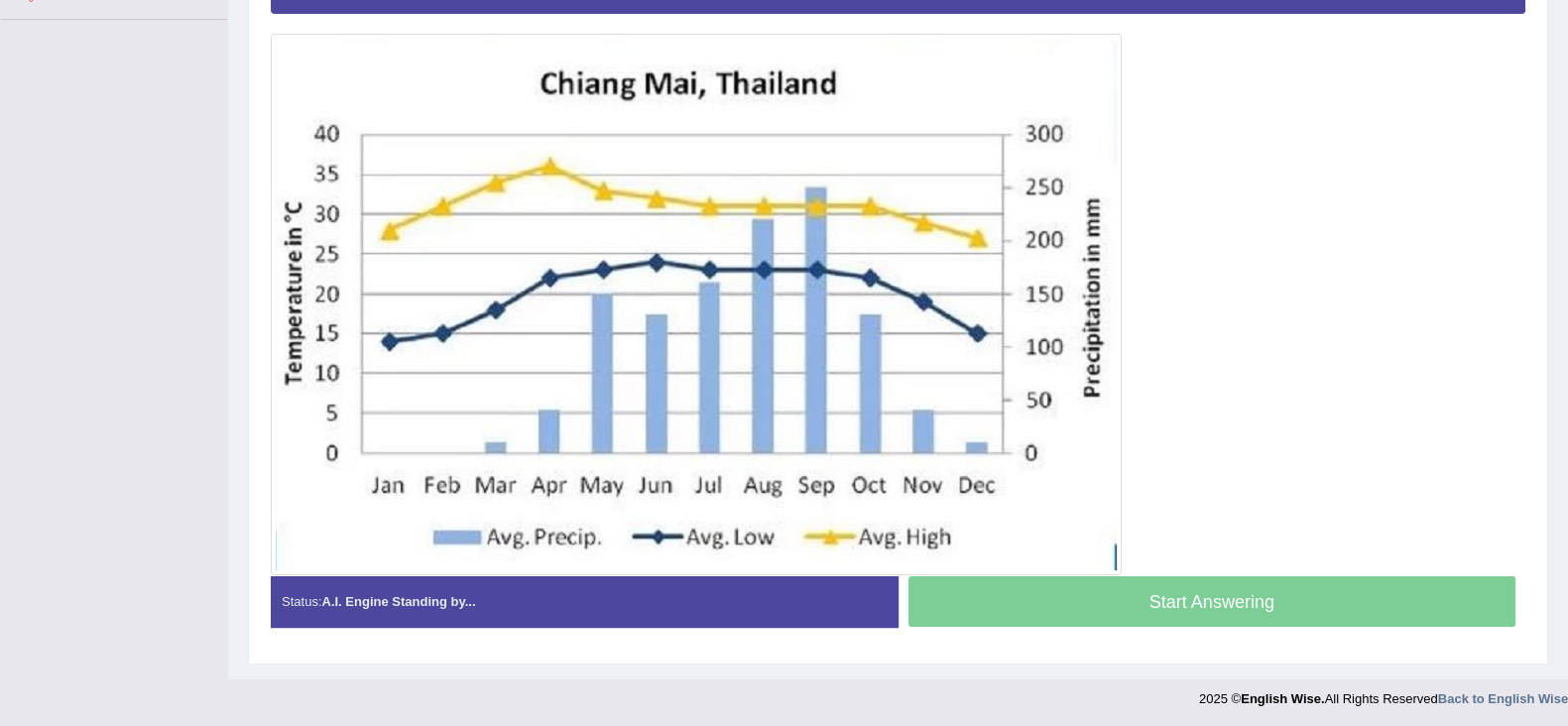 scroll, scrollTop: 528, scrollLeft: 0, axis: vertical 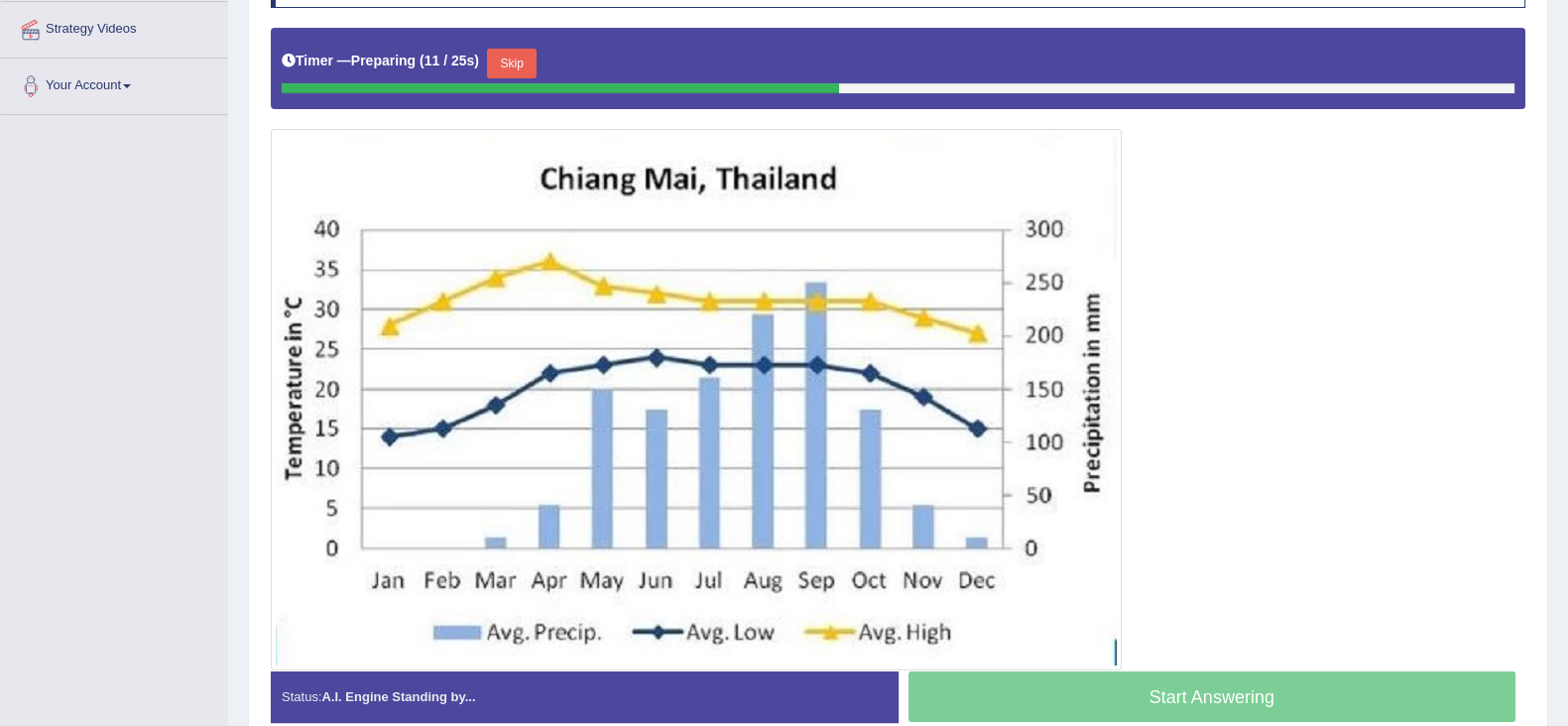 click on "Skip" at bounding box center (512, 63) 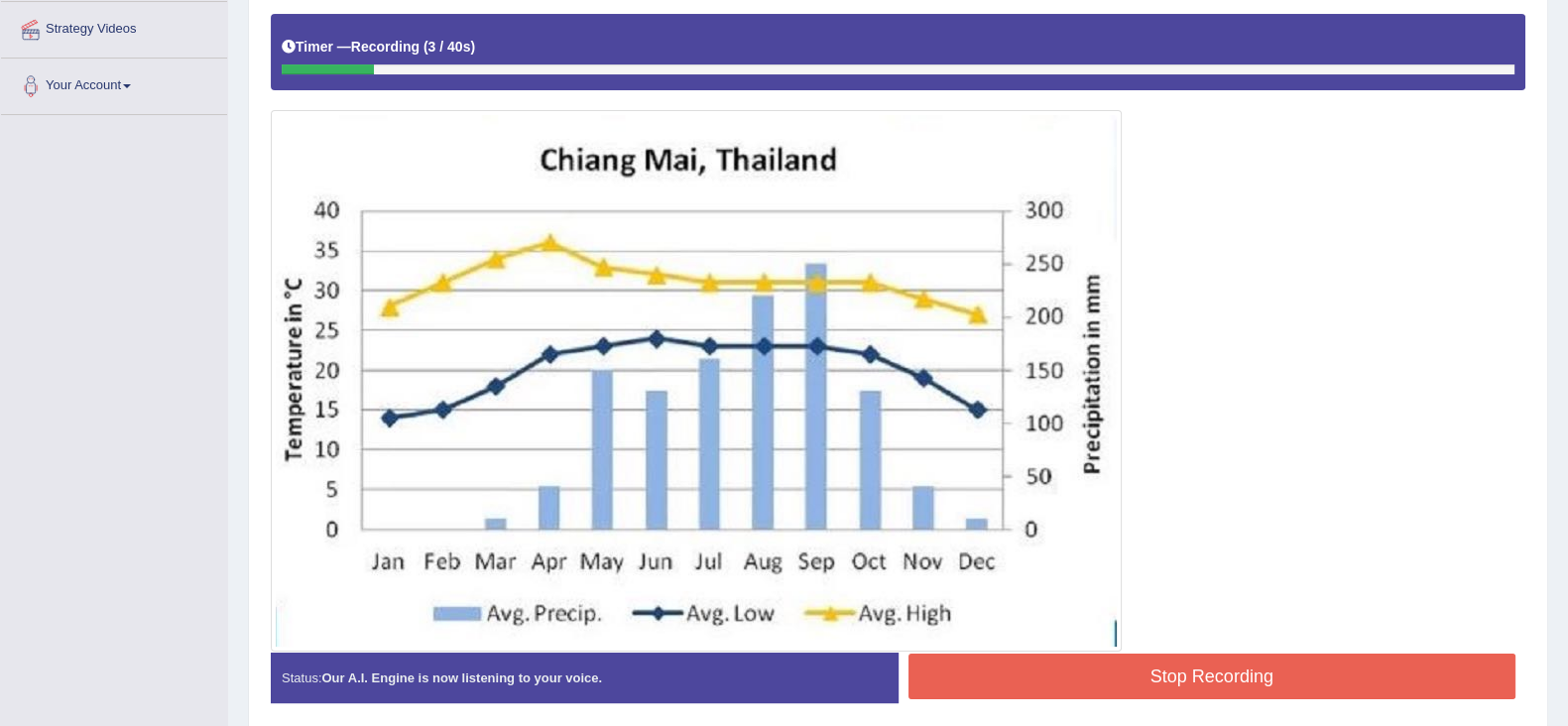 scroll, scrollTop: 118, scrollLeft: 0, axis: vertical 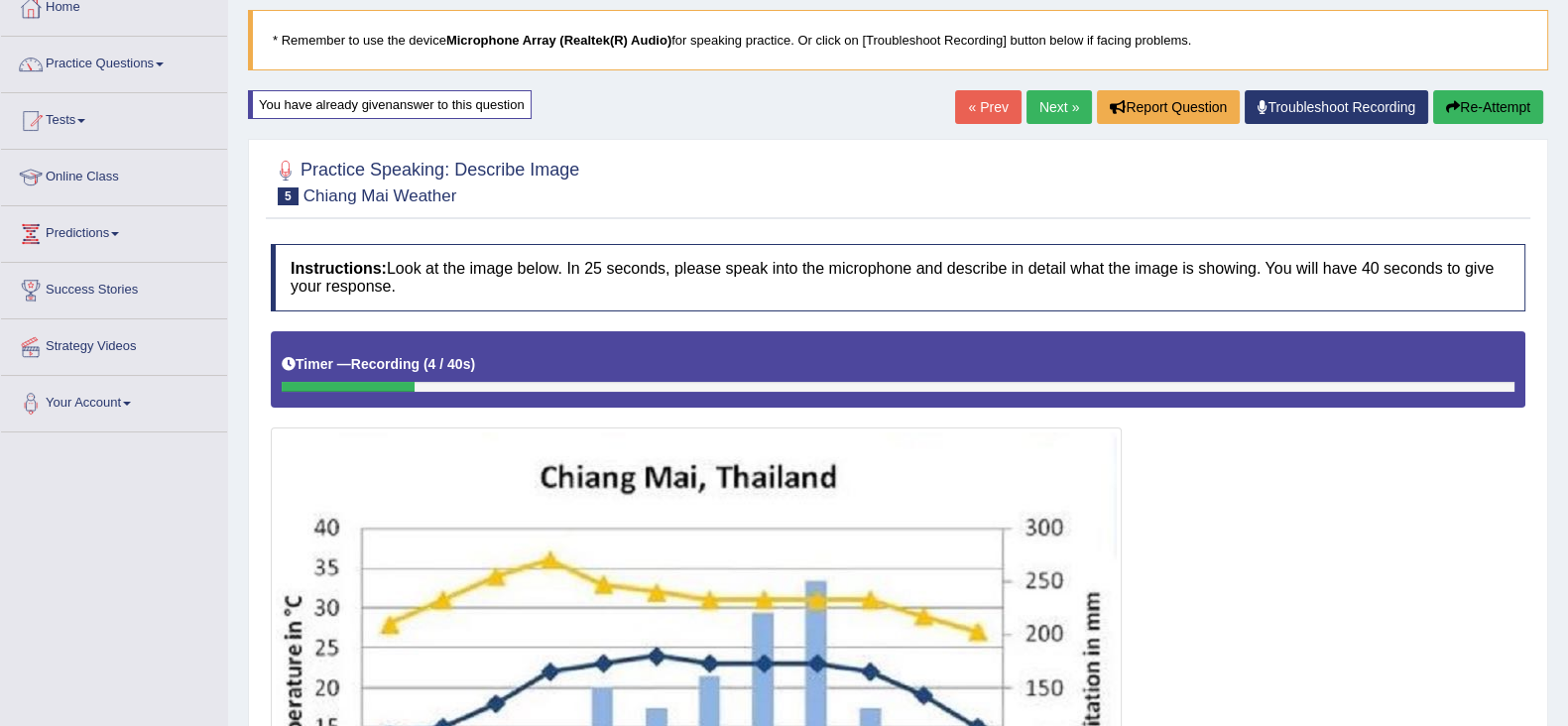click on "Re-Attempt" at bounding box center [1488, 107] 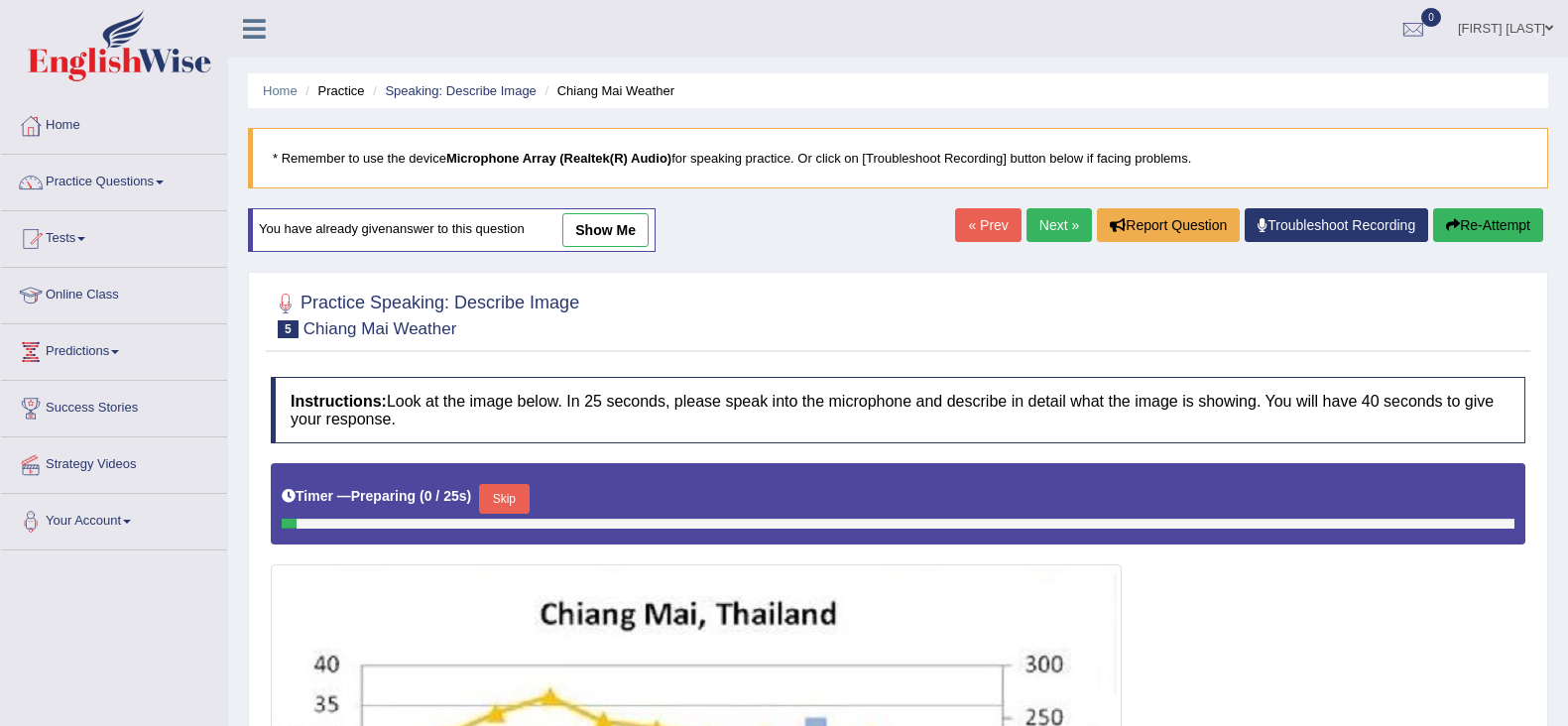 scroll, scrollTop: 123, scrollLeft: 0, axis: vertical 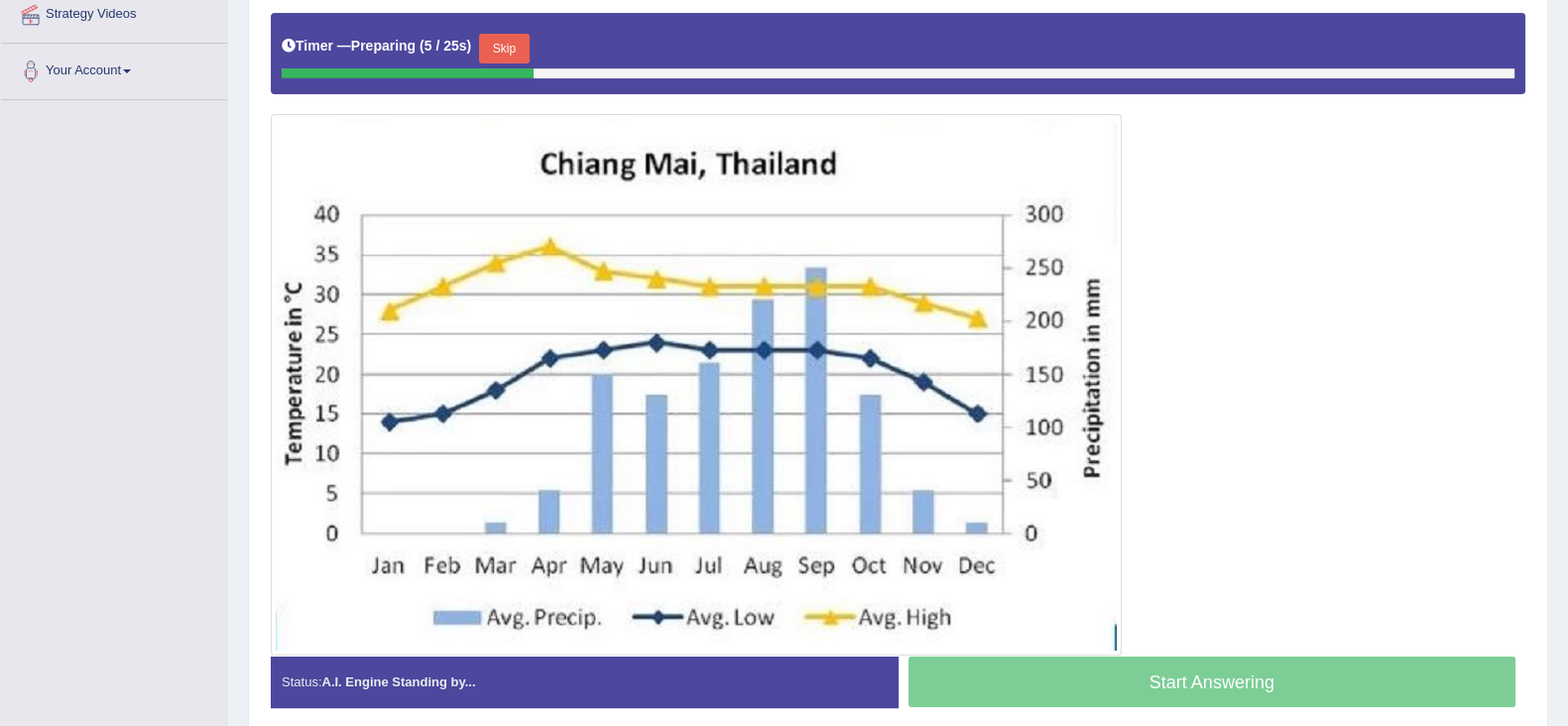 click on "Skip" at bounding box center [504, 49] 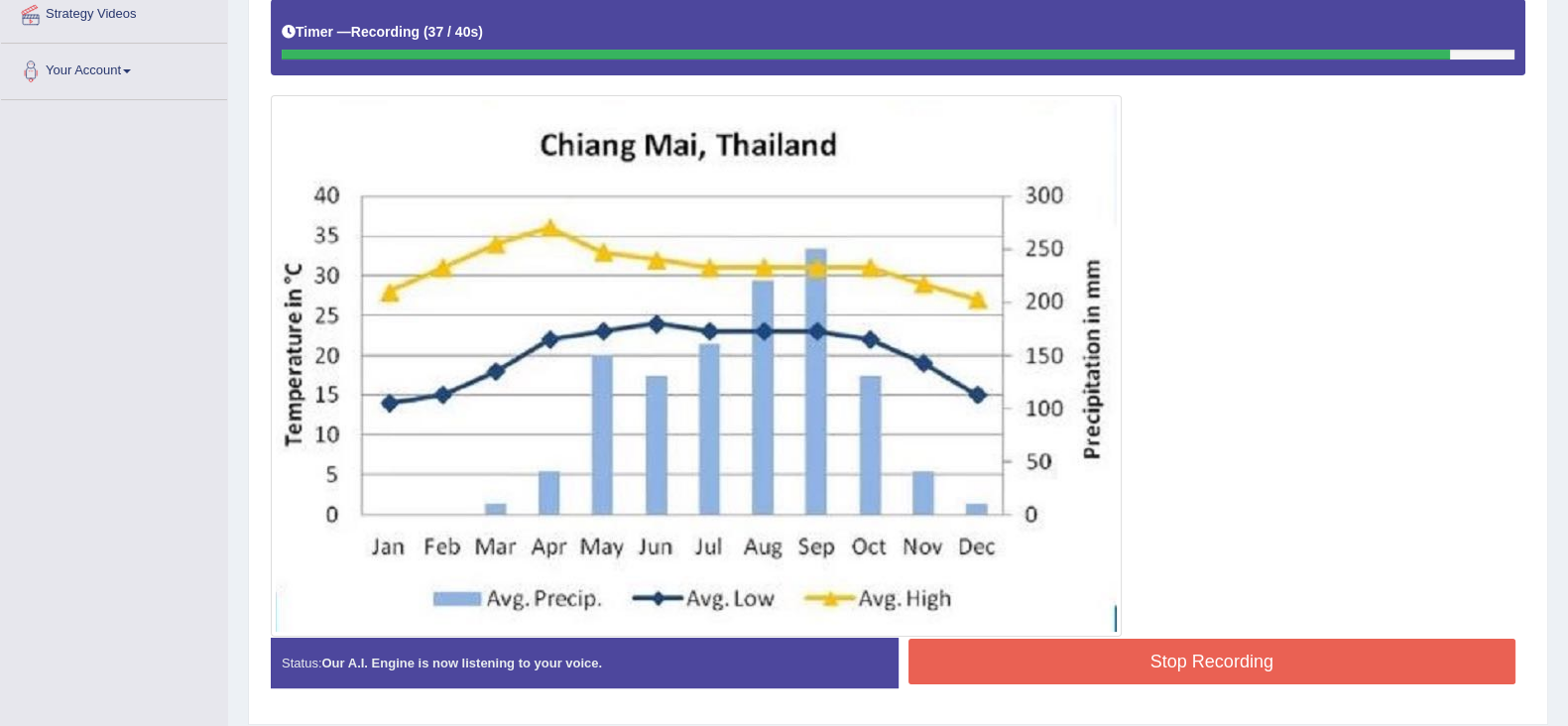 click on "Stop Recording" at bounding box center [1212, 662] 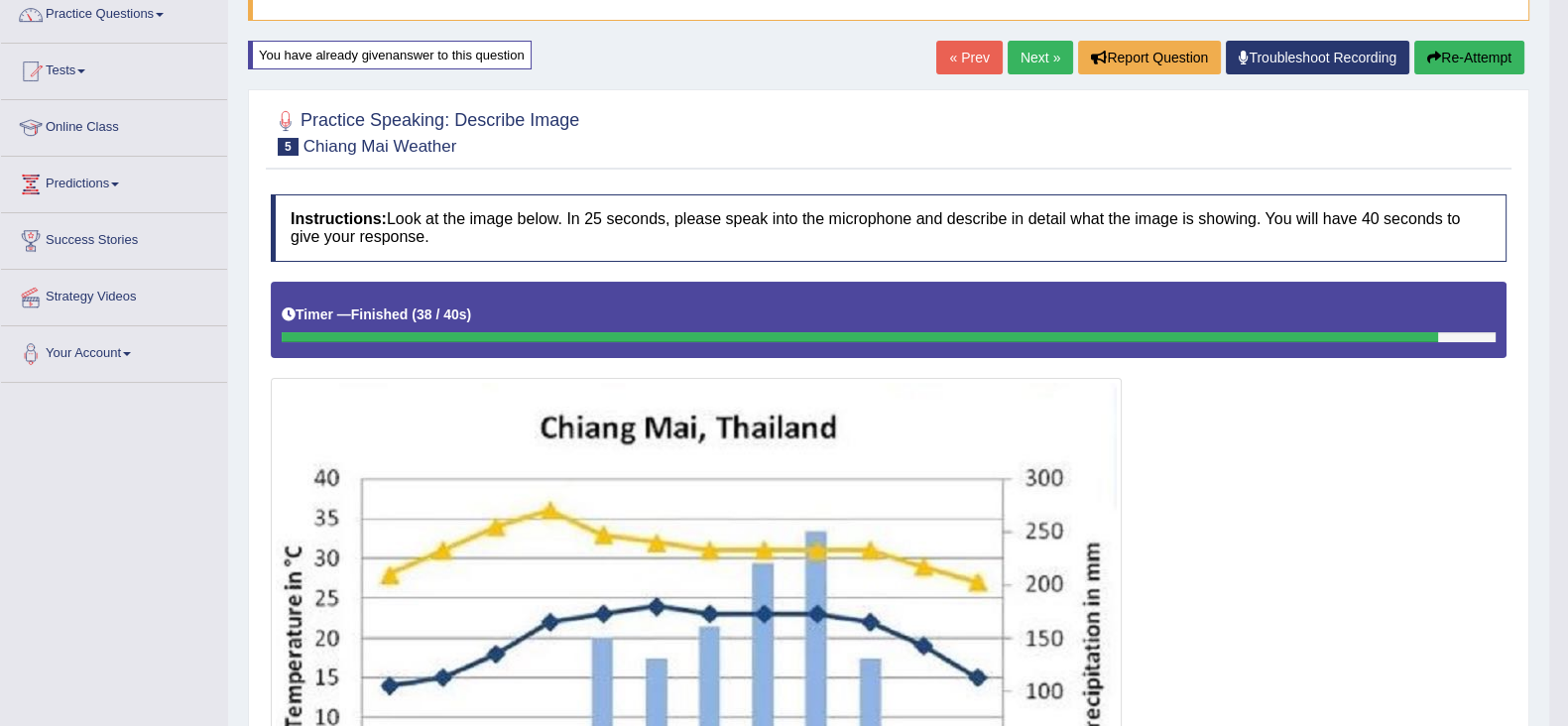 scroll, scrollTop: 0, scrollLeft: 0, axis: both 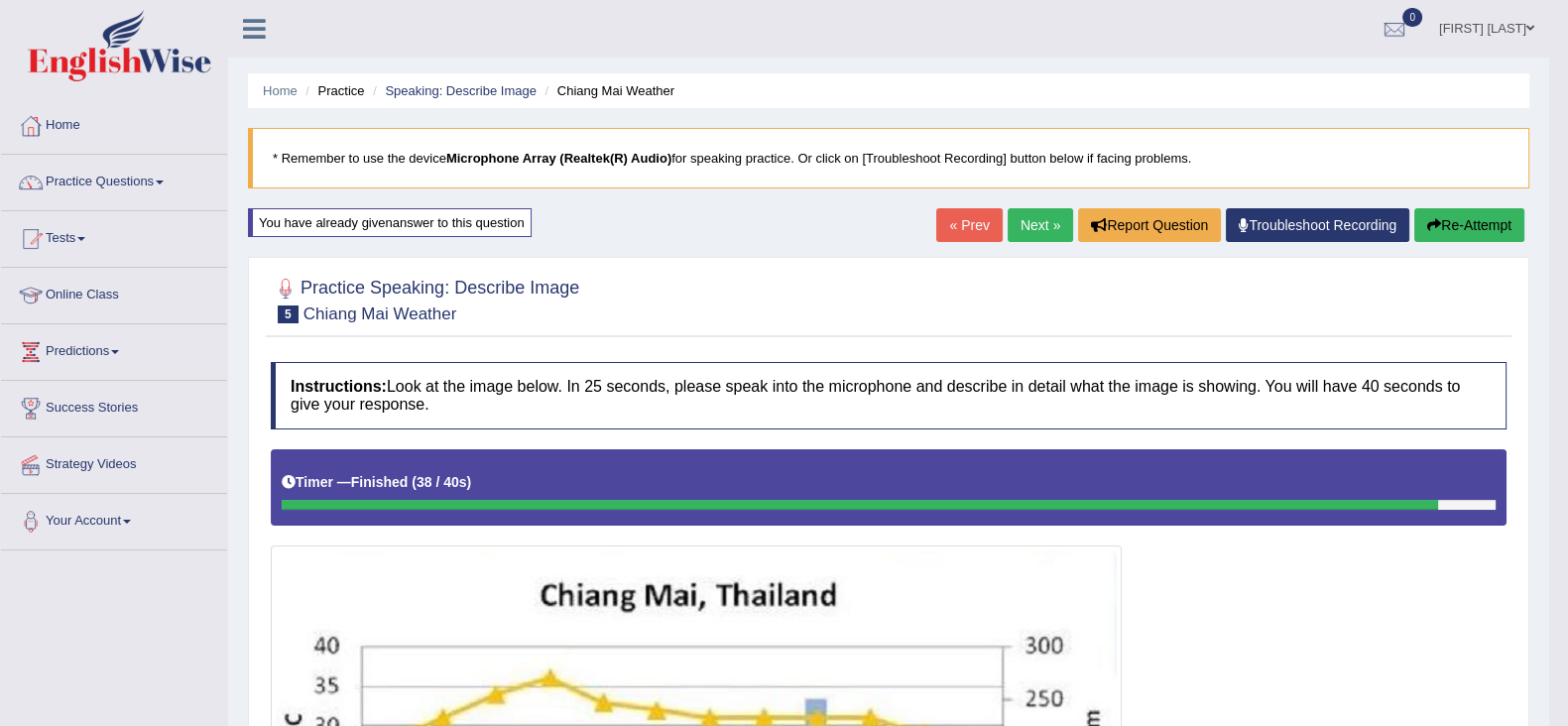 click on "Re-Attempt" at bounding box center [1469, 225] 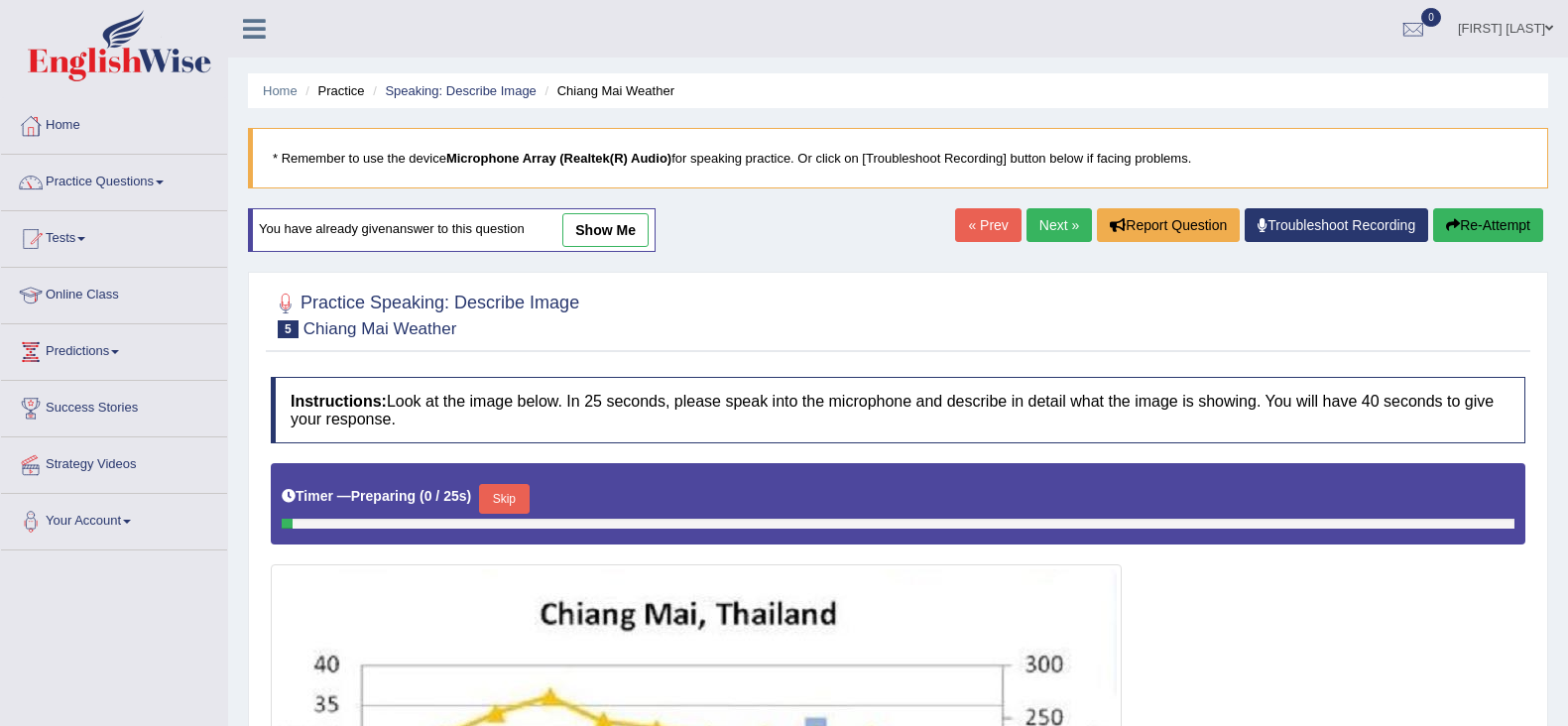 scroll, scrollTop: 0, scrollLeft: 0, axis: both 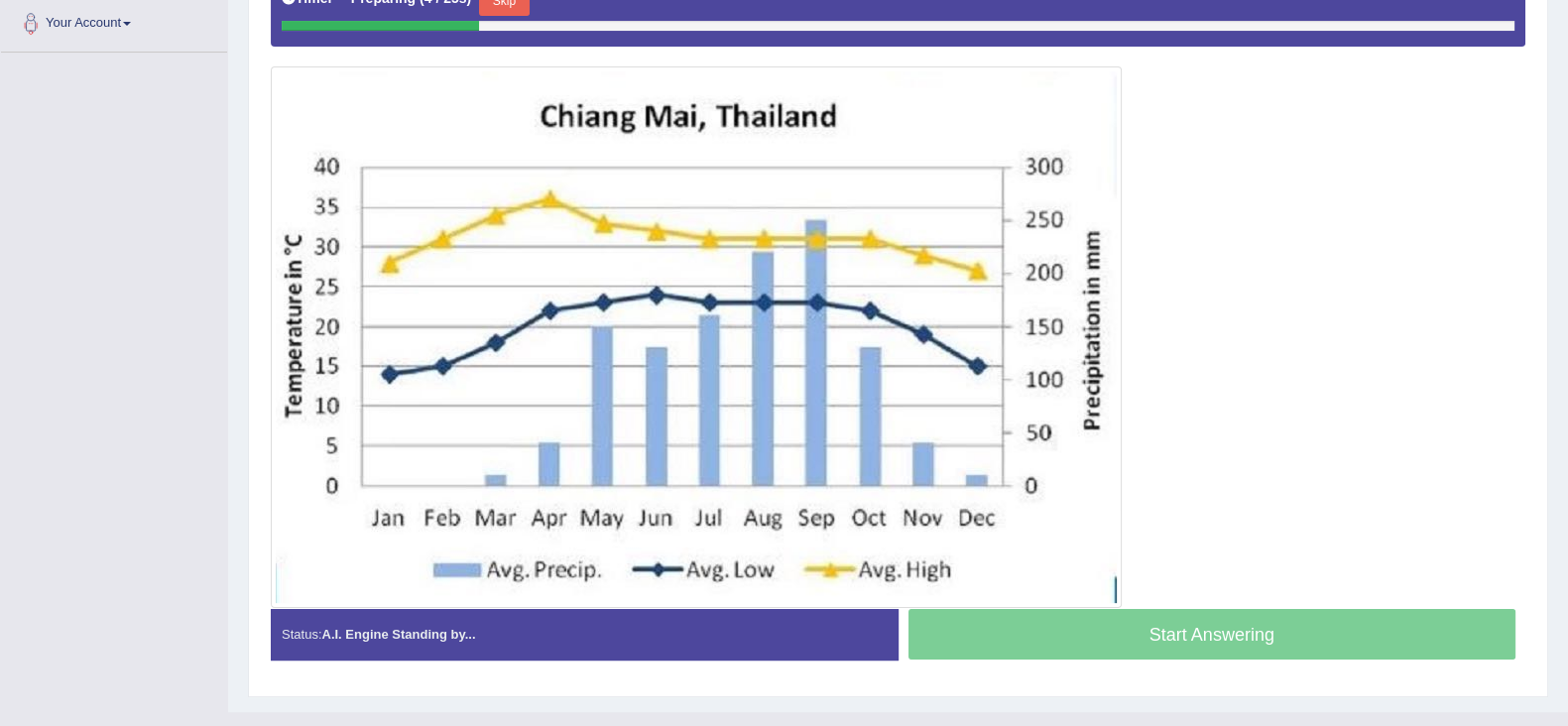 click on "Skip" at bounding box center [504, 1] 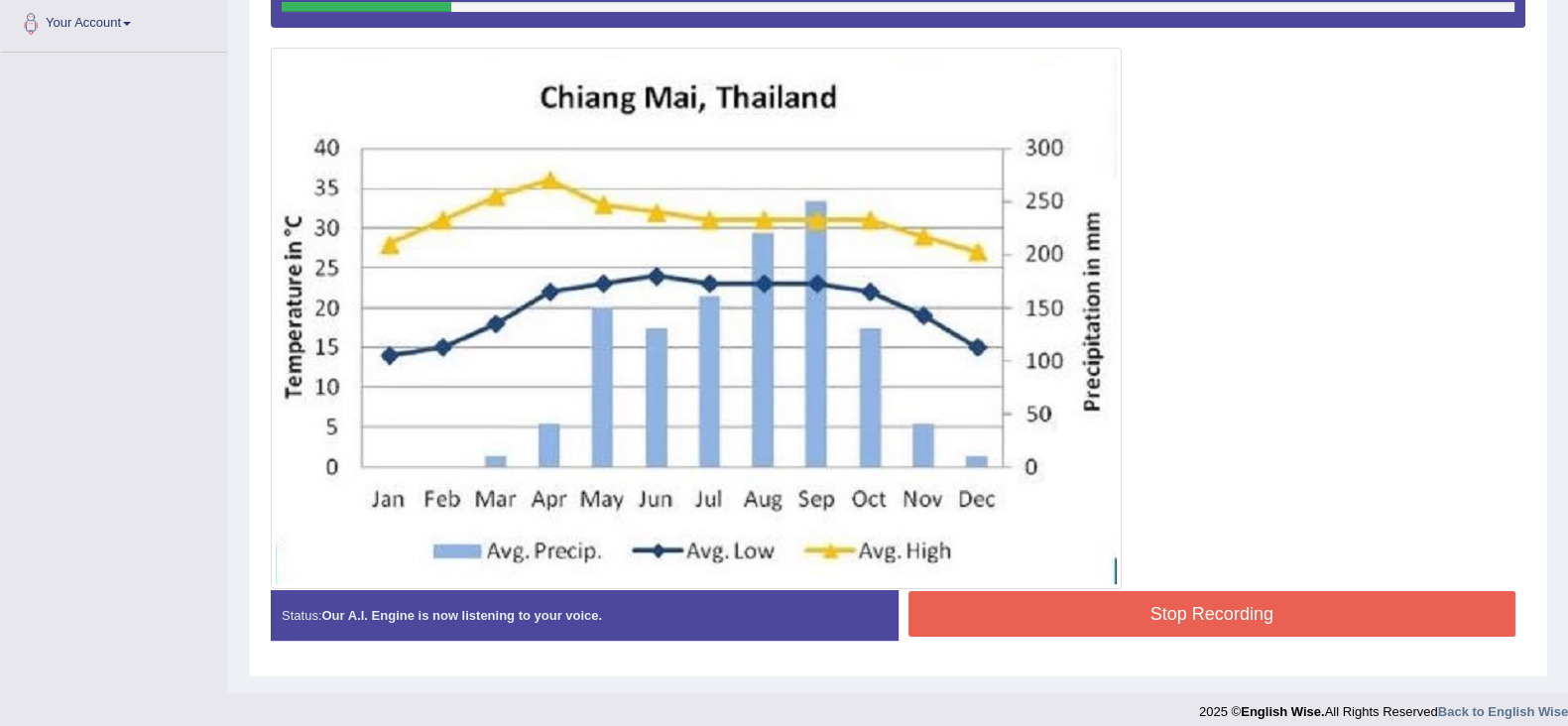 scroll, scrollTop: 185, scrollLeft: 0, axis: vertical 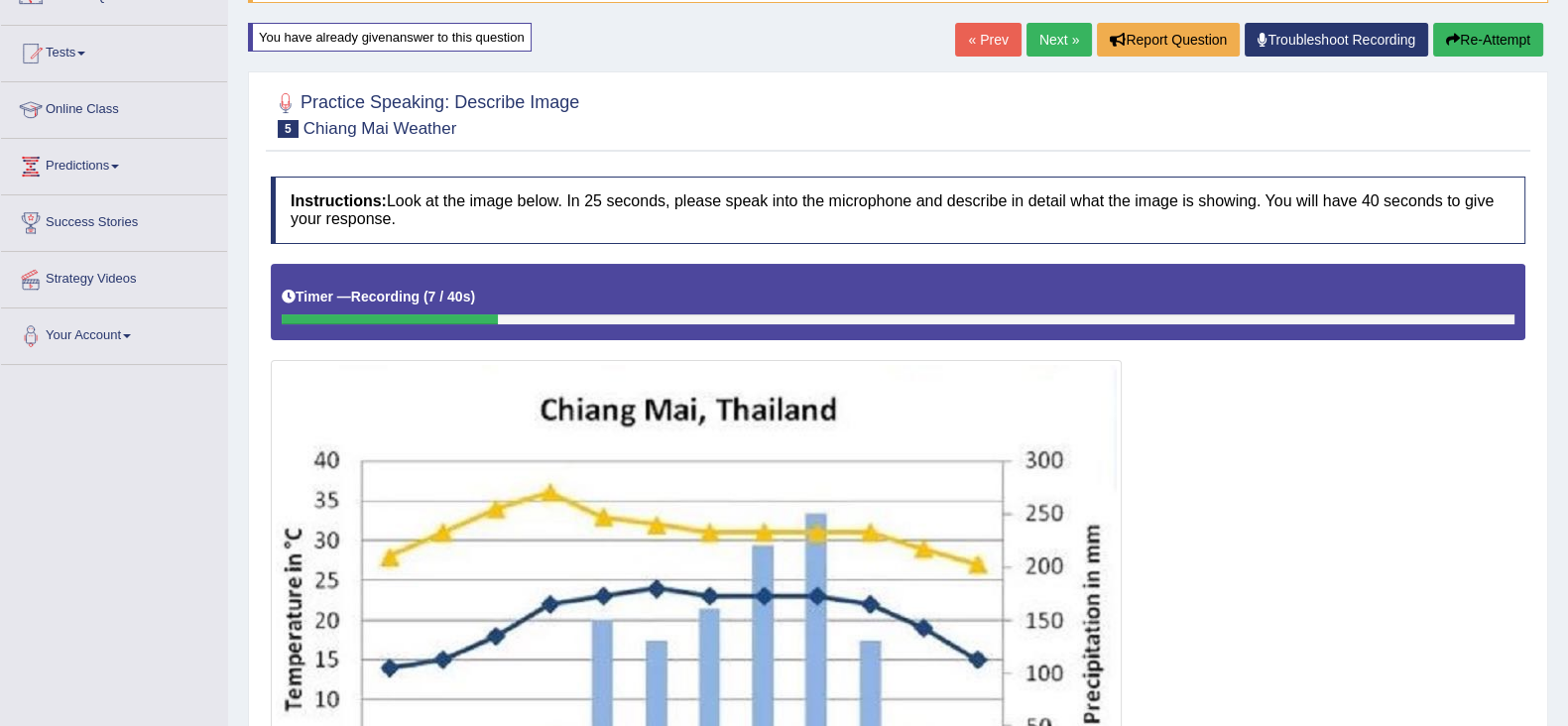 click on "Re-Attempt" at bounding box center [1488, 40] 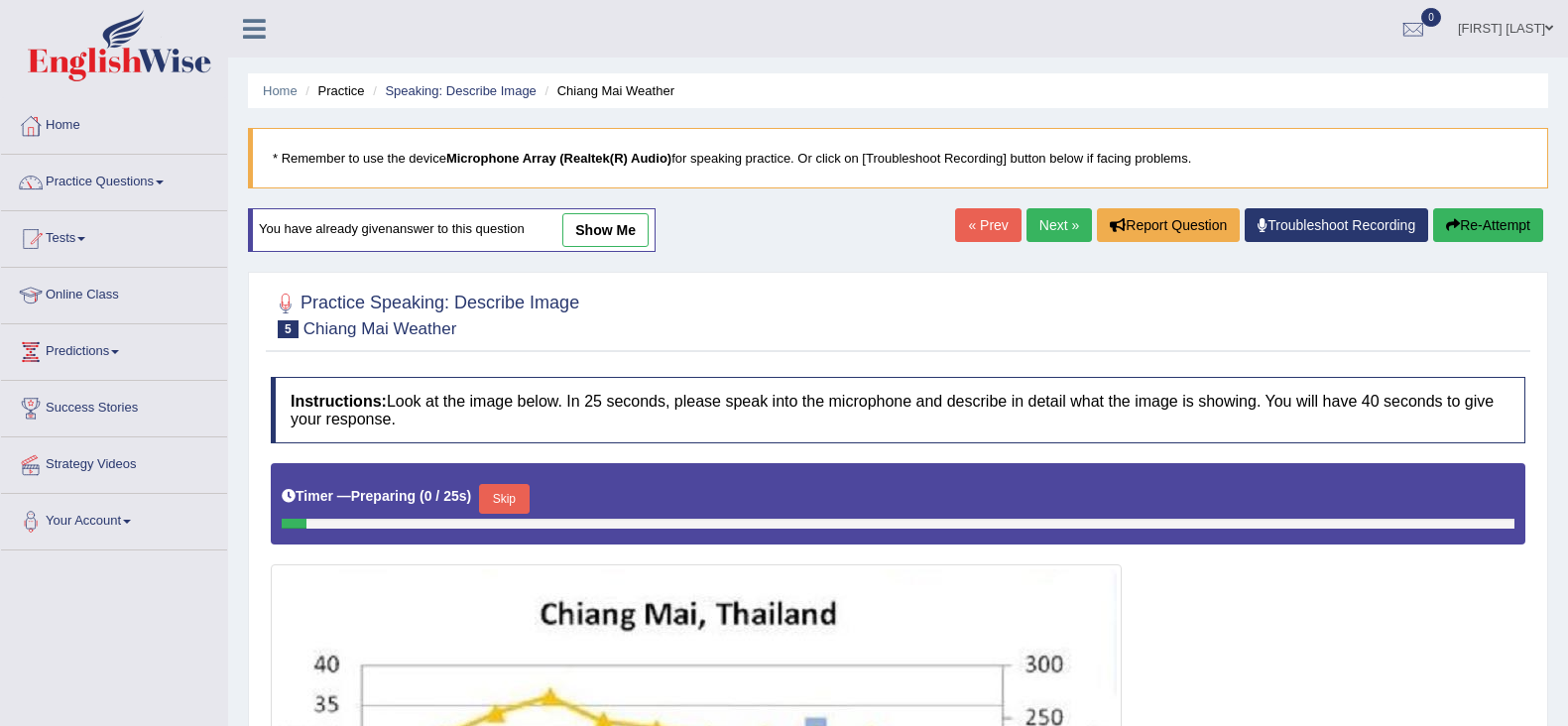 scroll, scrollTop: 185, scrollLeft: 0, axis: vertical 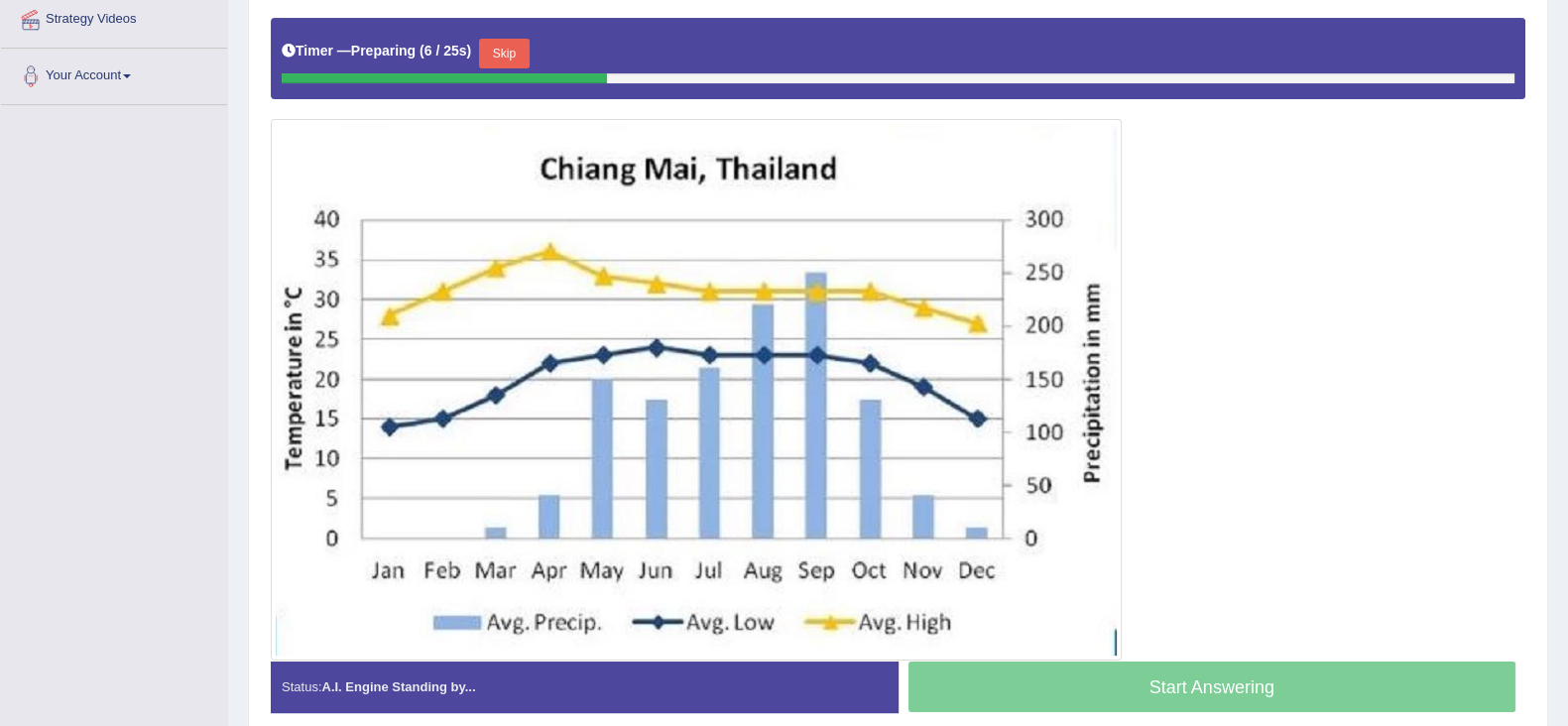 click on "Skip" at bounding box center (504, 54) 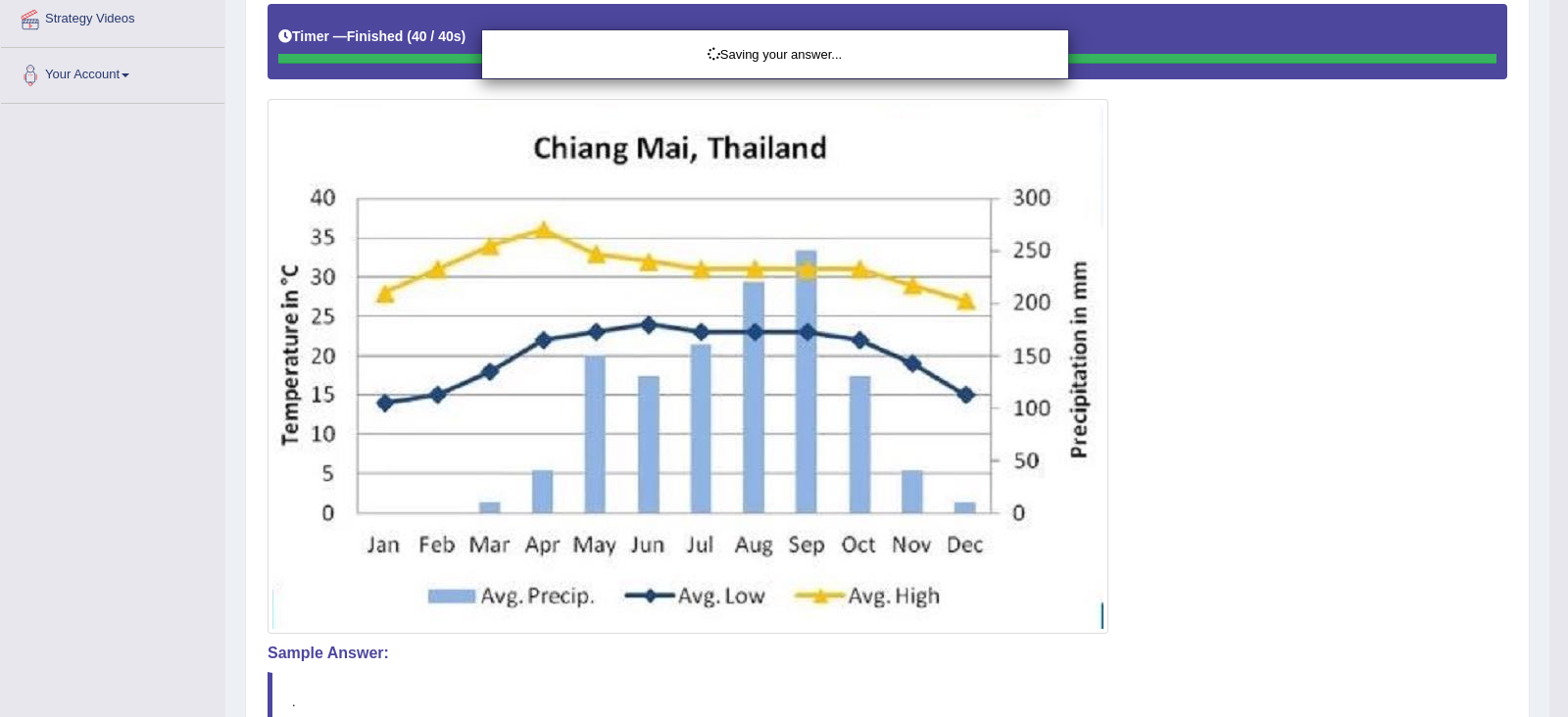 click on "Saving your answer..." at bounding box center (784, 358) 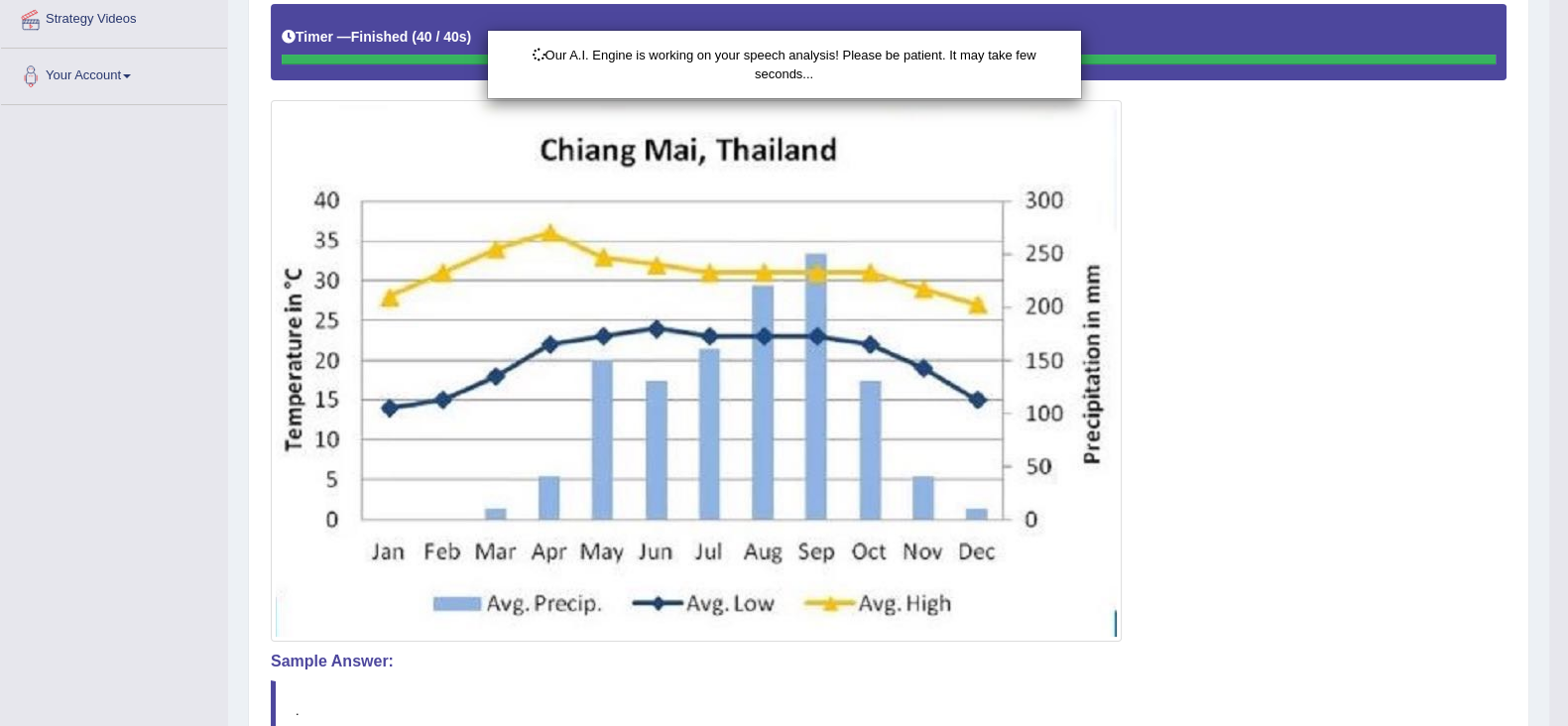 scroll, scrollTop: 630, scrollLeft: 0, axis: vertical 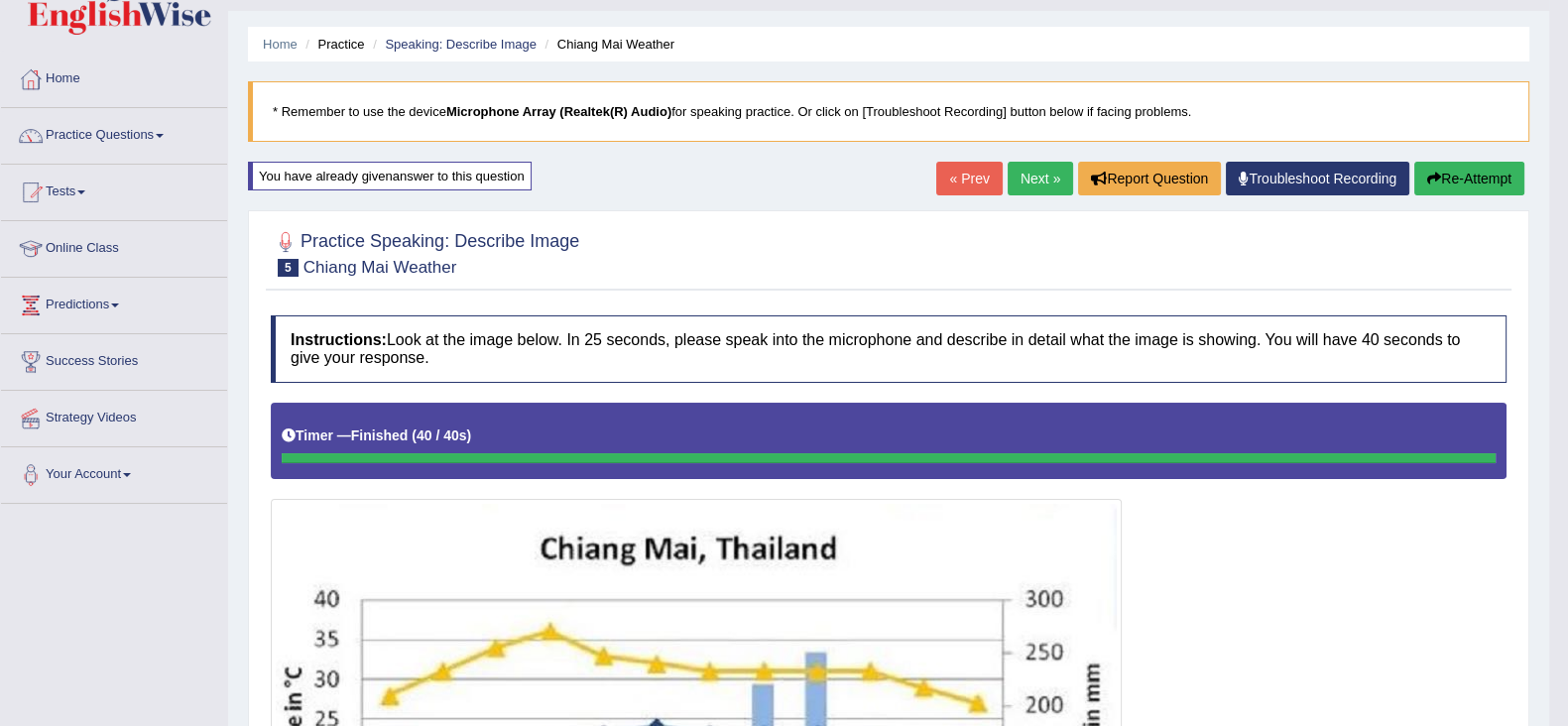 click on "Re-Attempt" at bounding box center [1469, 179] 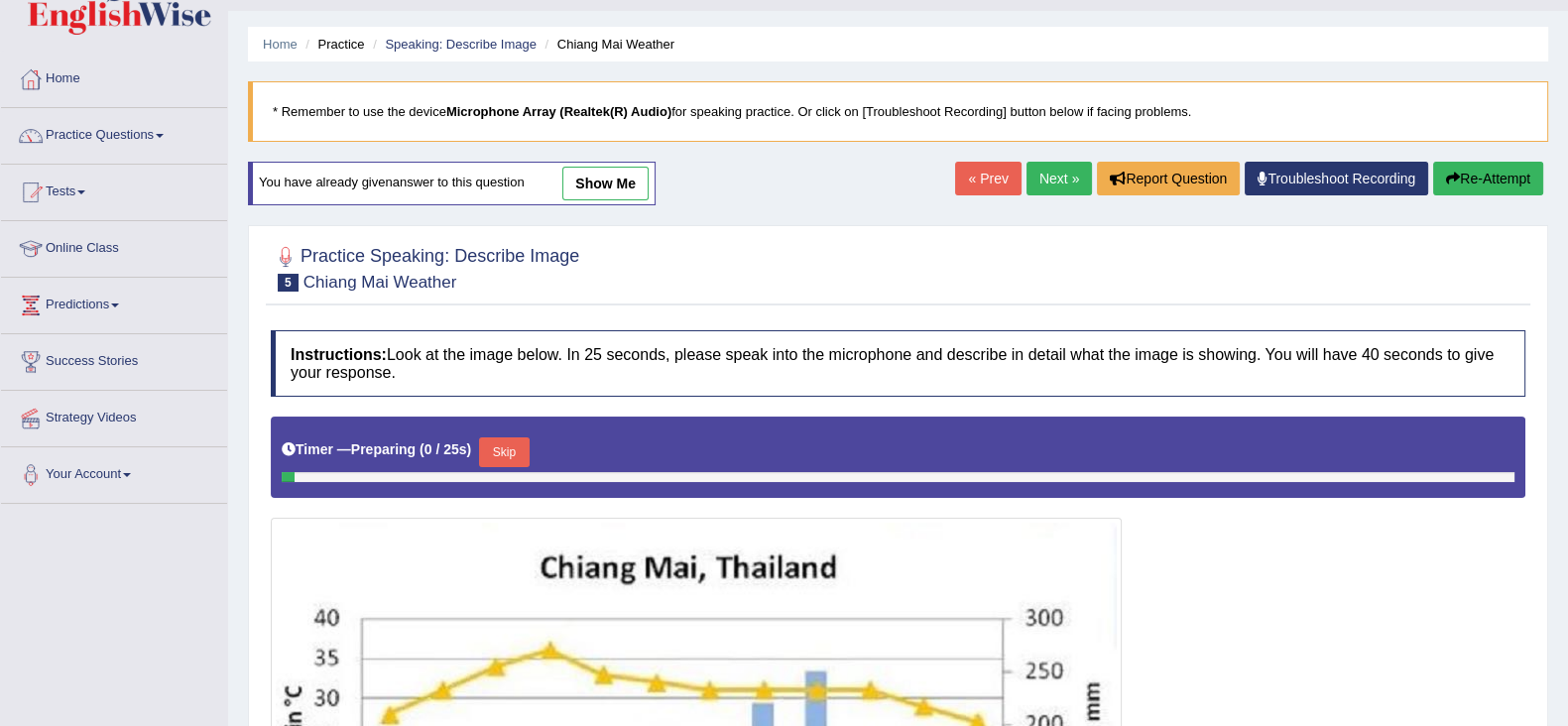 scroll, scrollTop: 0, scrollLeft: 0, axis: both 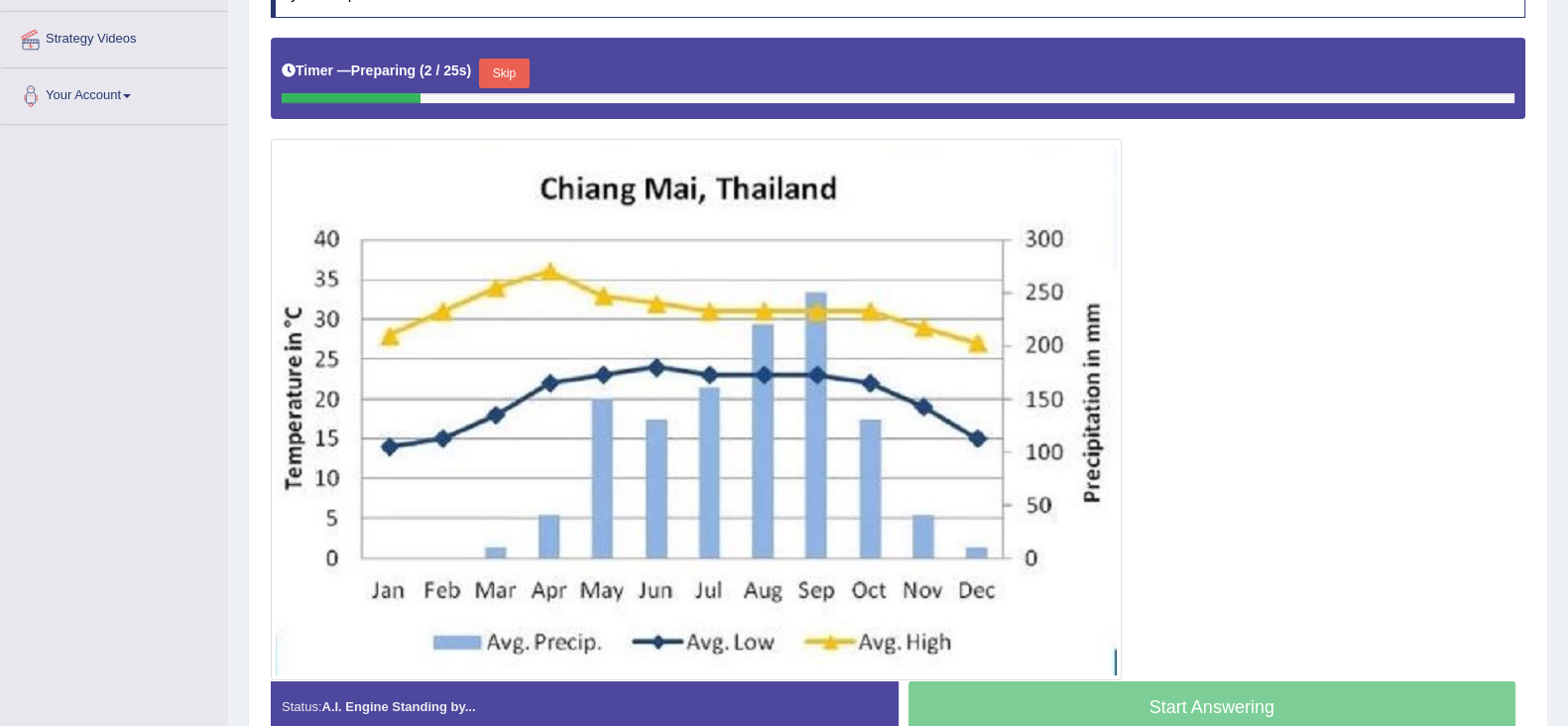 click on "Skip" at bounding box center [504, 73] 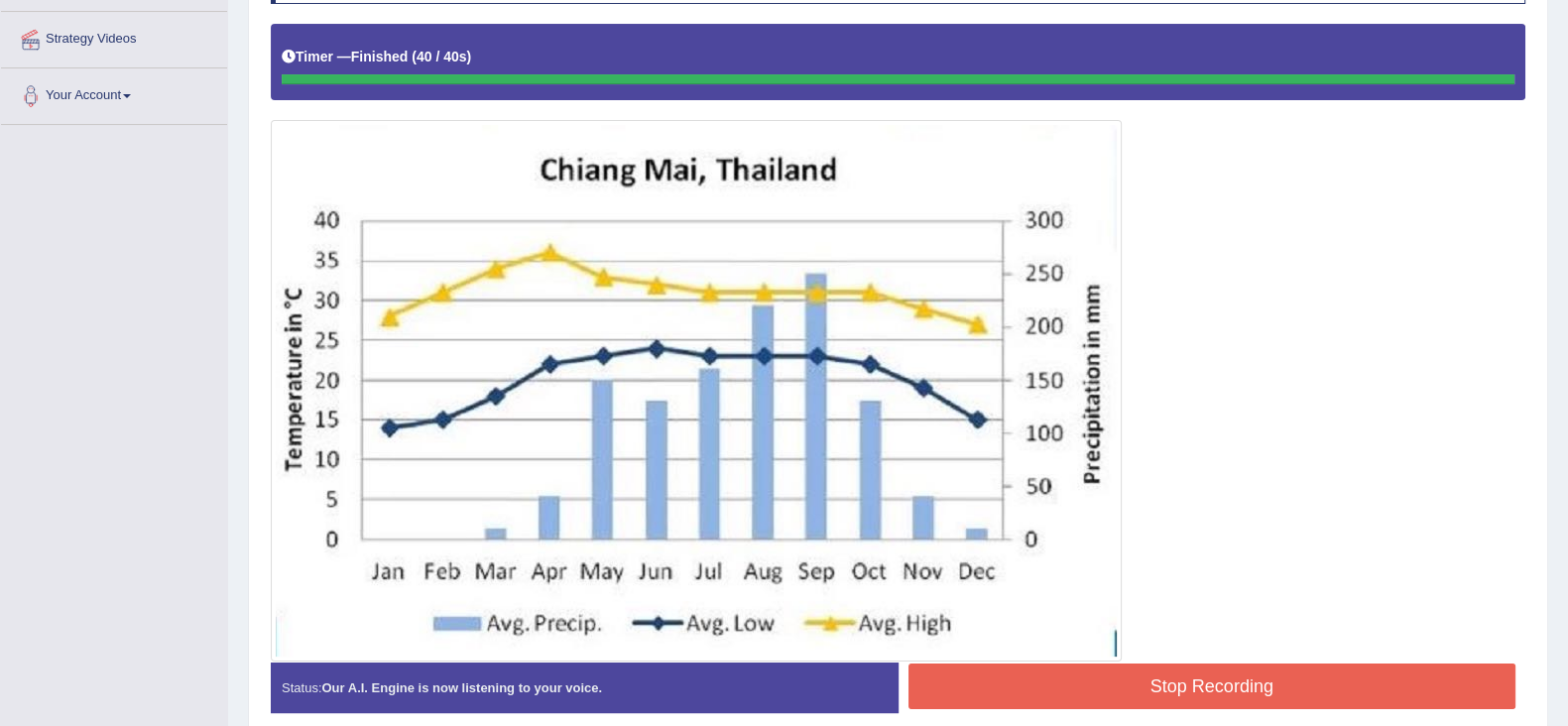 click on "Instructions:  Look at the image below. In 25 seconds, please speak into the microphone and describe in detail what the image is showing. You will have 40 seconds to give your response.
Timer —  Finished   ( 40 / 40s ) Created with Highcharts 7.1.2 Too low Too high Time Pitch meter: 0 5 10 15 20 25 30 35 40 Created with Highcharts 7.1.2 Great Too slow Too fast Time Speech pace meter: 0 5 10 15 20 25 30 35 40 Spoken Keywords: Voice Analysis: A.I. Scores:
4  / 5              Content
3.2  / 5              Oral fluency
3.1  / 5              Pronunciation
Your Response: Sample Answer: . Status:  Our A.I. Engine is now listening to your voice. Start Answering Stop Recording" at bounding box center (898, 332) 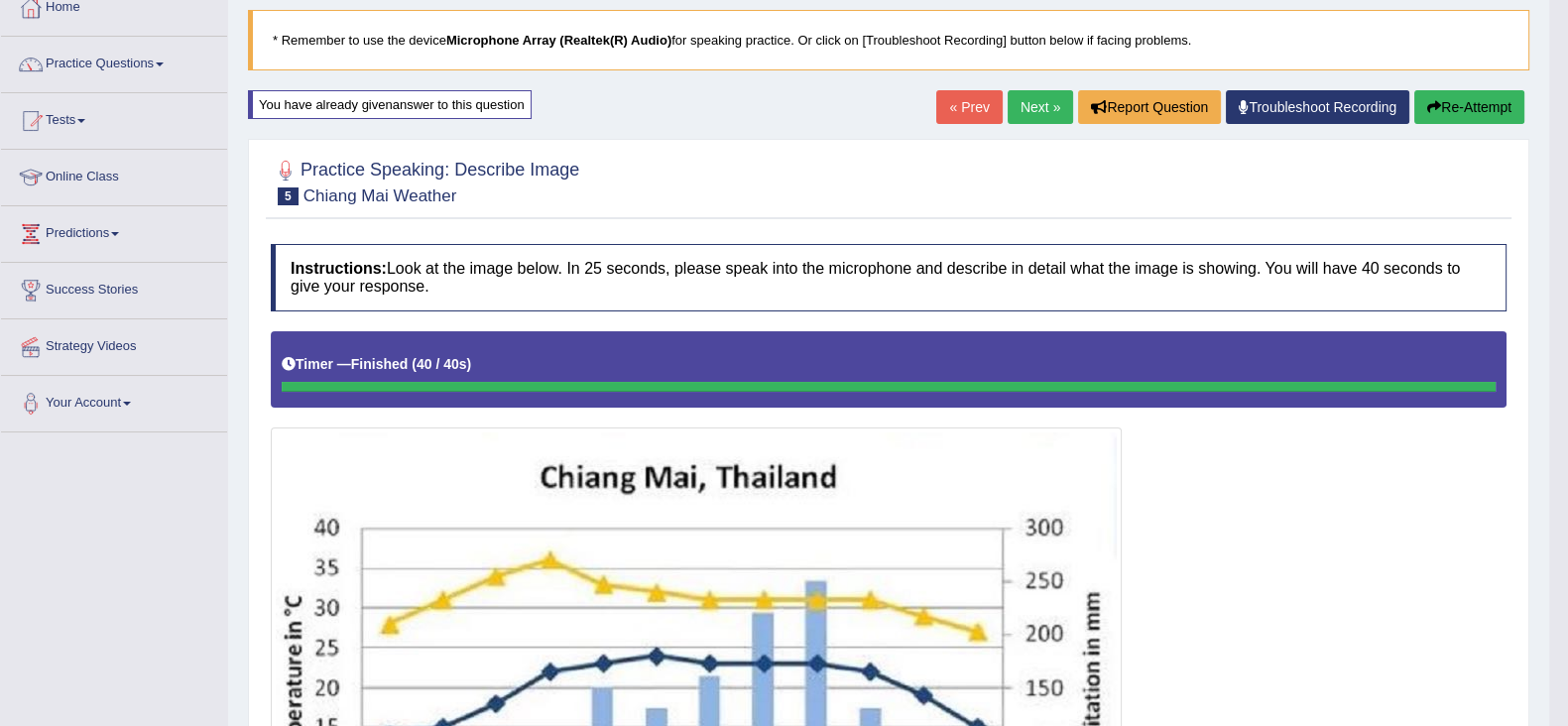 scroll, scrollTop: 115, scrollLeft: 0, axis: vertical 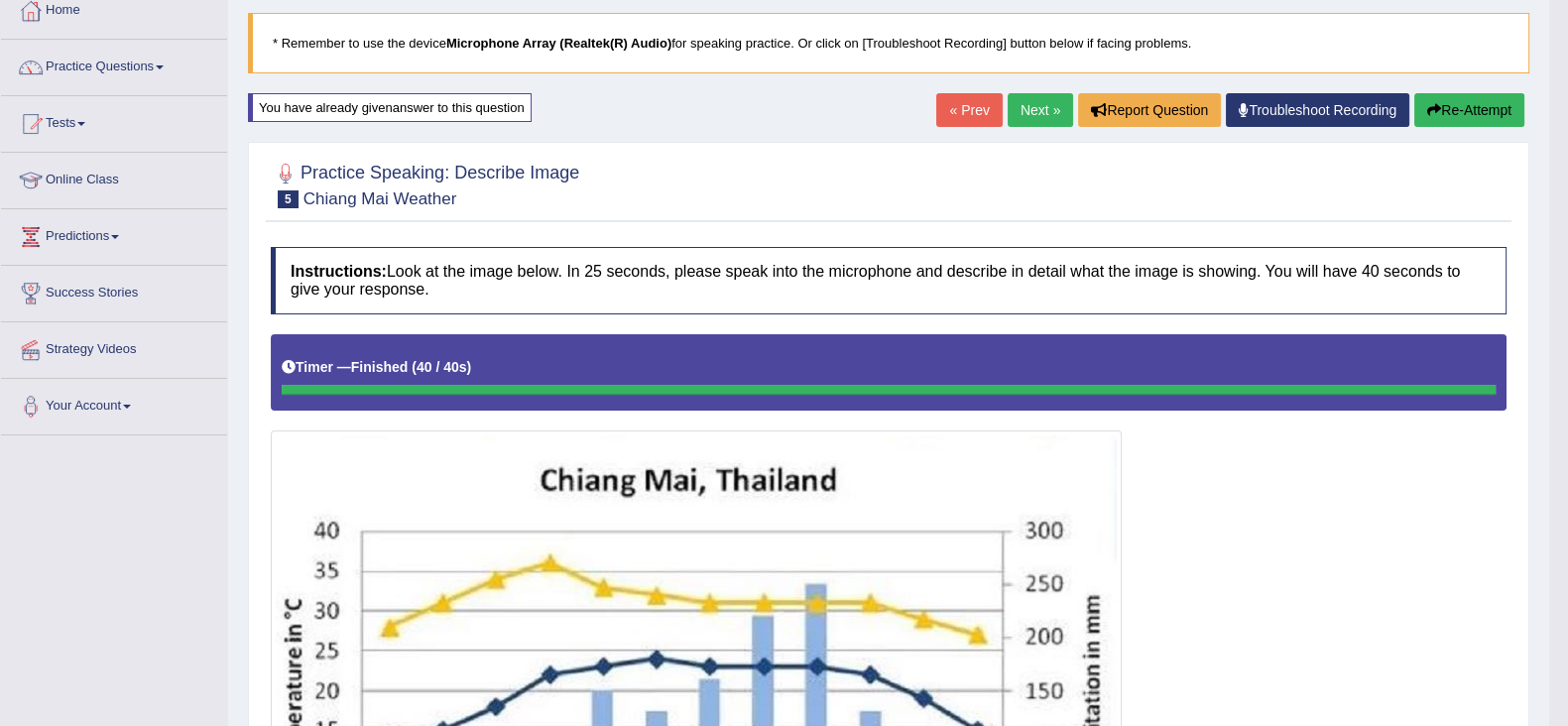 click on "Next »" at bounding box center (1040, 110) 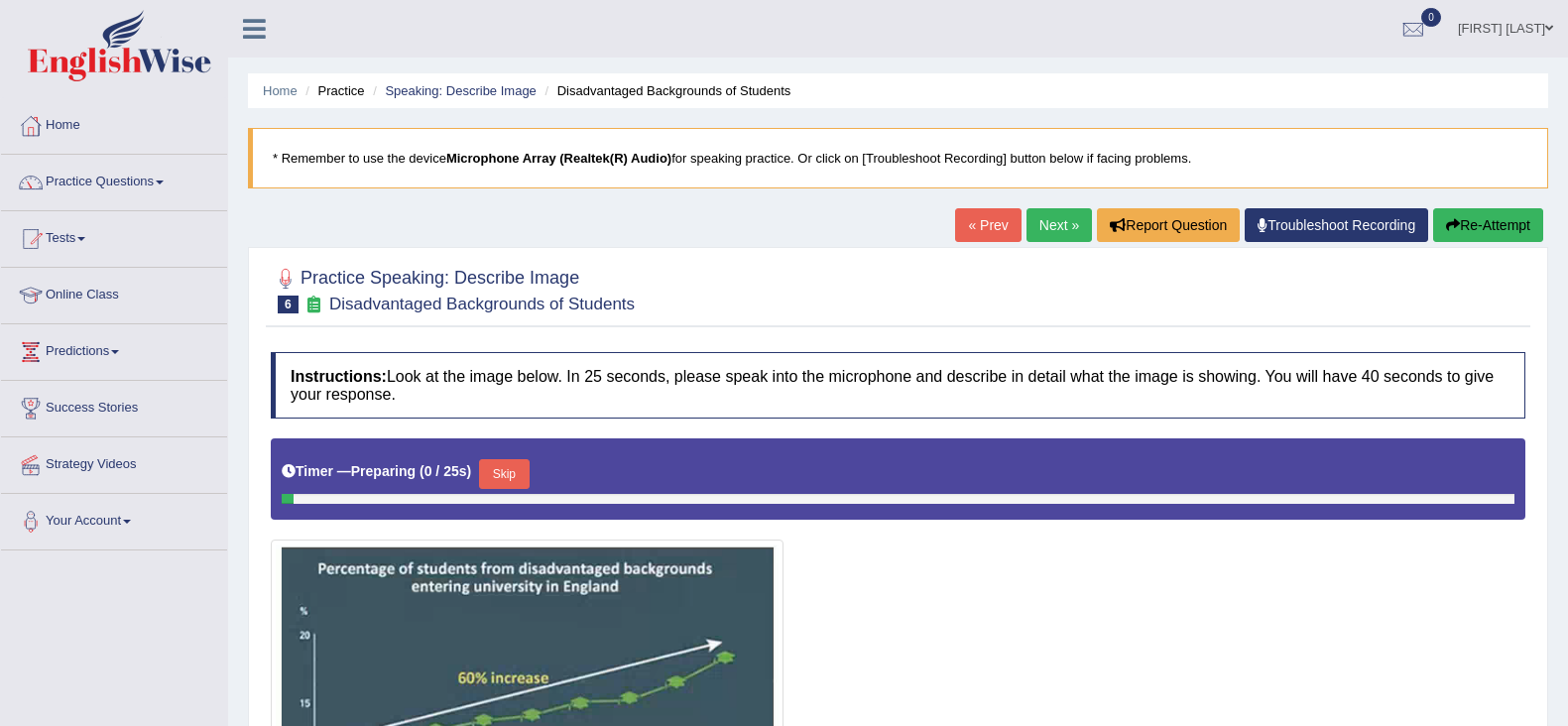 scroll, scrollTop: 313, scrollLeft: 0, axis: vertical 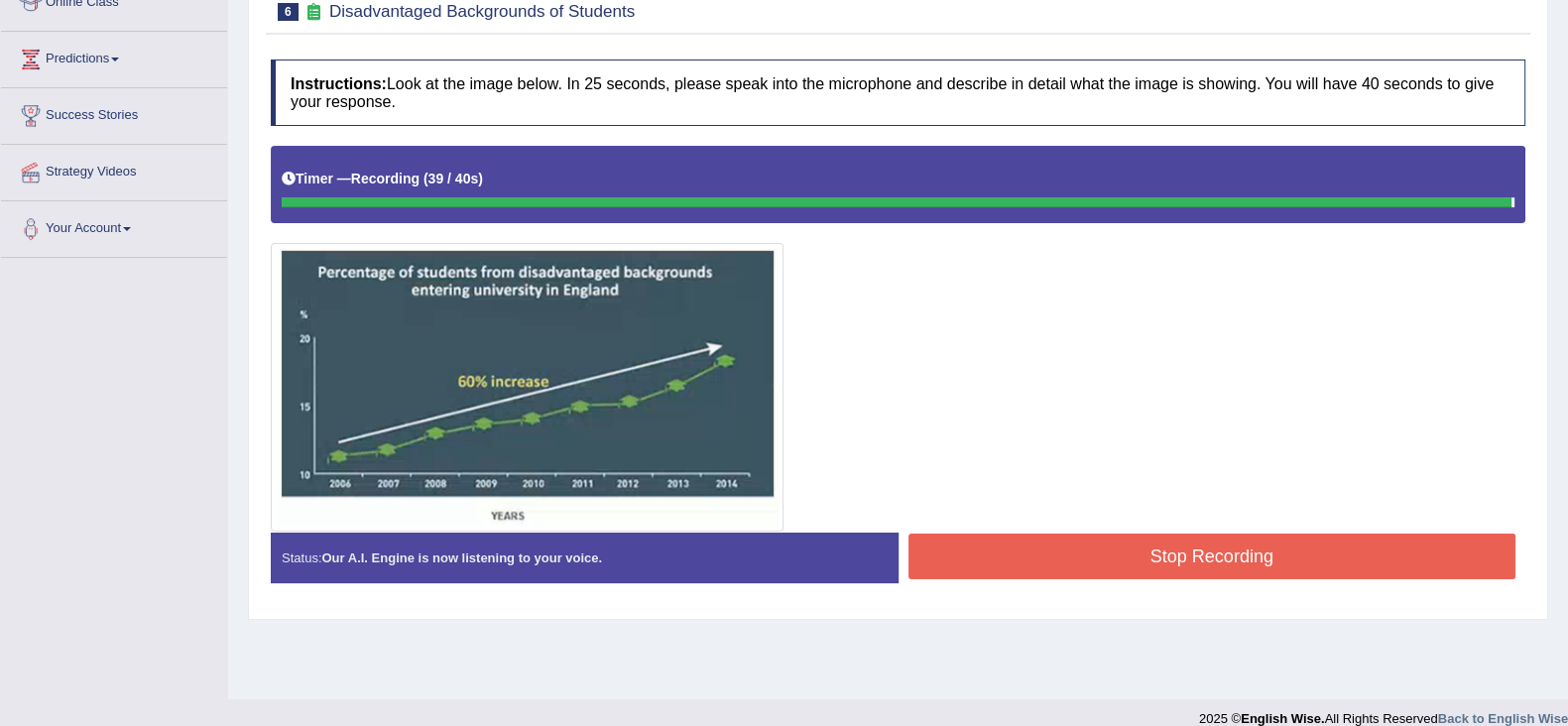 click on "Instructions:  Look at the image below. In 25 seconds, please speak into the microphone and describe in detail what the image is showing. You will have 40 seconds to give your response.
Timer —  Recording   ( 39 / 40s ) Created with Highcharts 7.1.2 Too low Too high Time Pitch meter: 0 5 10 15 20 25 30 35 40 Created with Highcharts 7.1.2 Great Too slow Too fast Time Speech pace meter: 0 5 10 15 20 25 30 35 40 Spoken Keywords: Voice Analysis: Your Response: Sample Answer: . Status:  Our A.I. Engine is now listening to your voice. Start Answering Stop Recording" at bounding box center [898, 329] 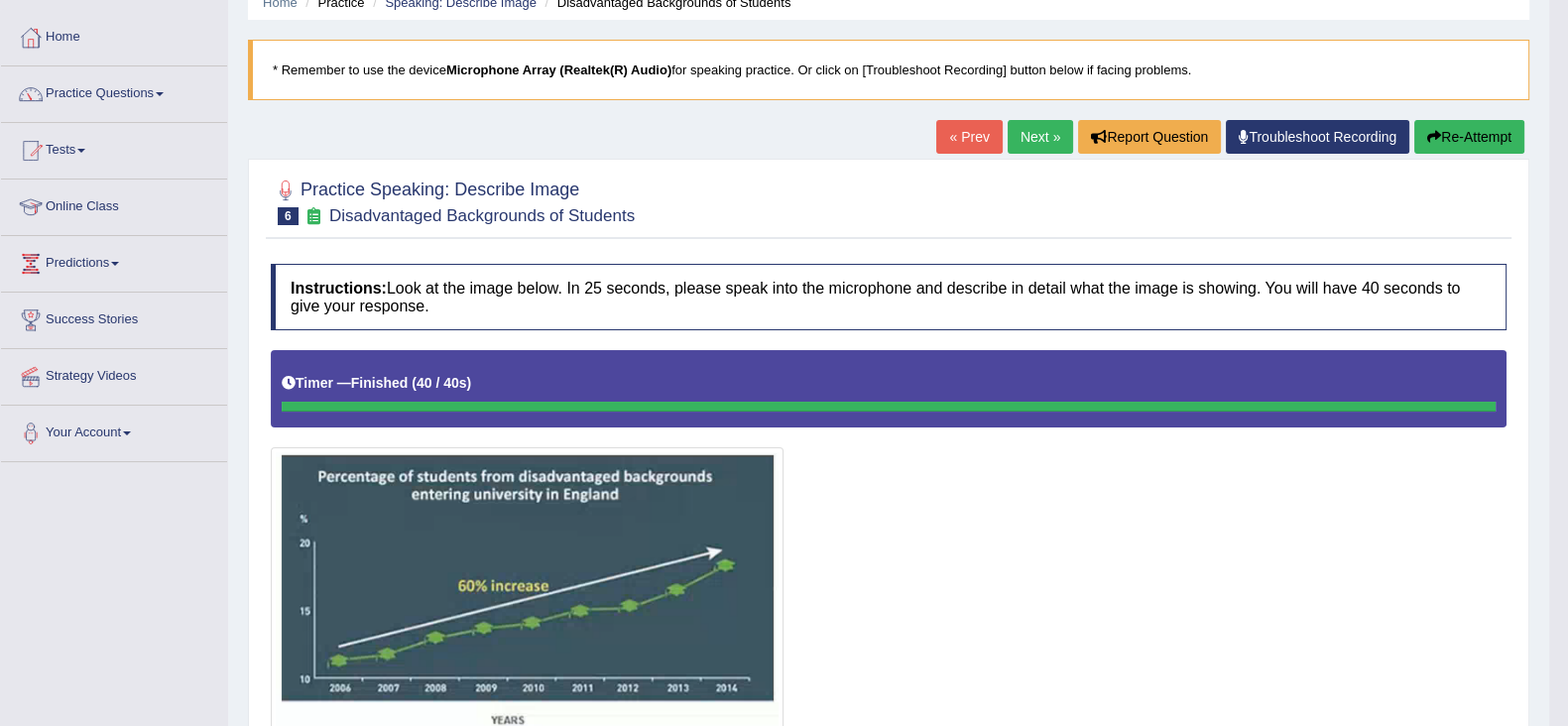 scroll, scrollTop: 86, scrollLeft: 0, axis: vertical 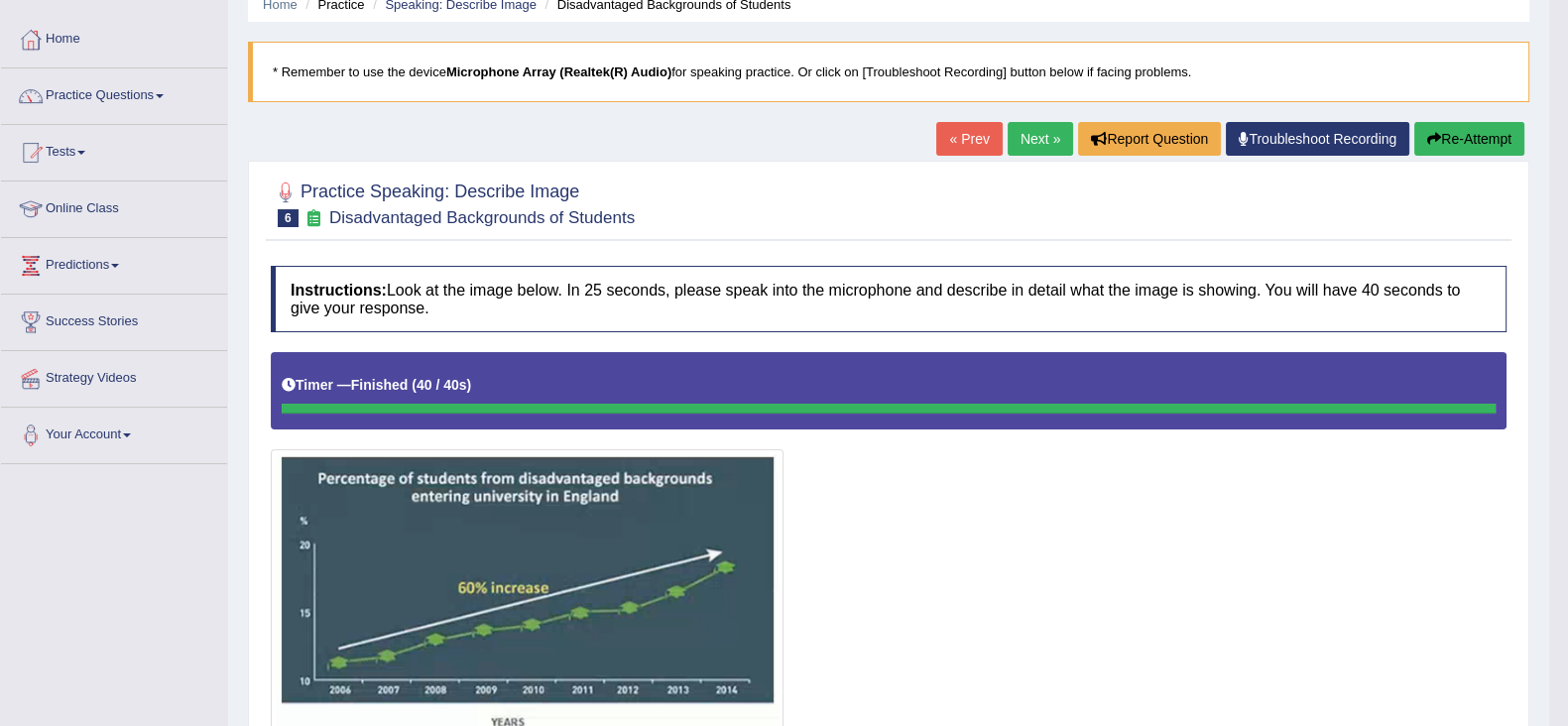 click on "Next »" at bounding box center (1040, 139) 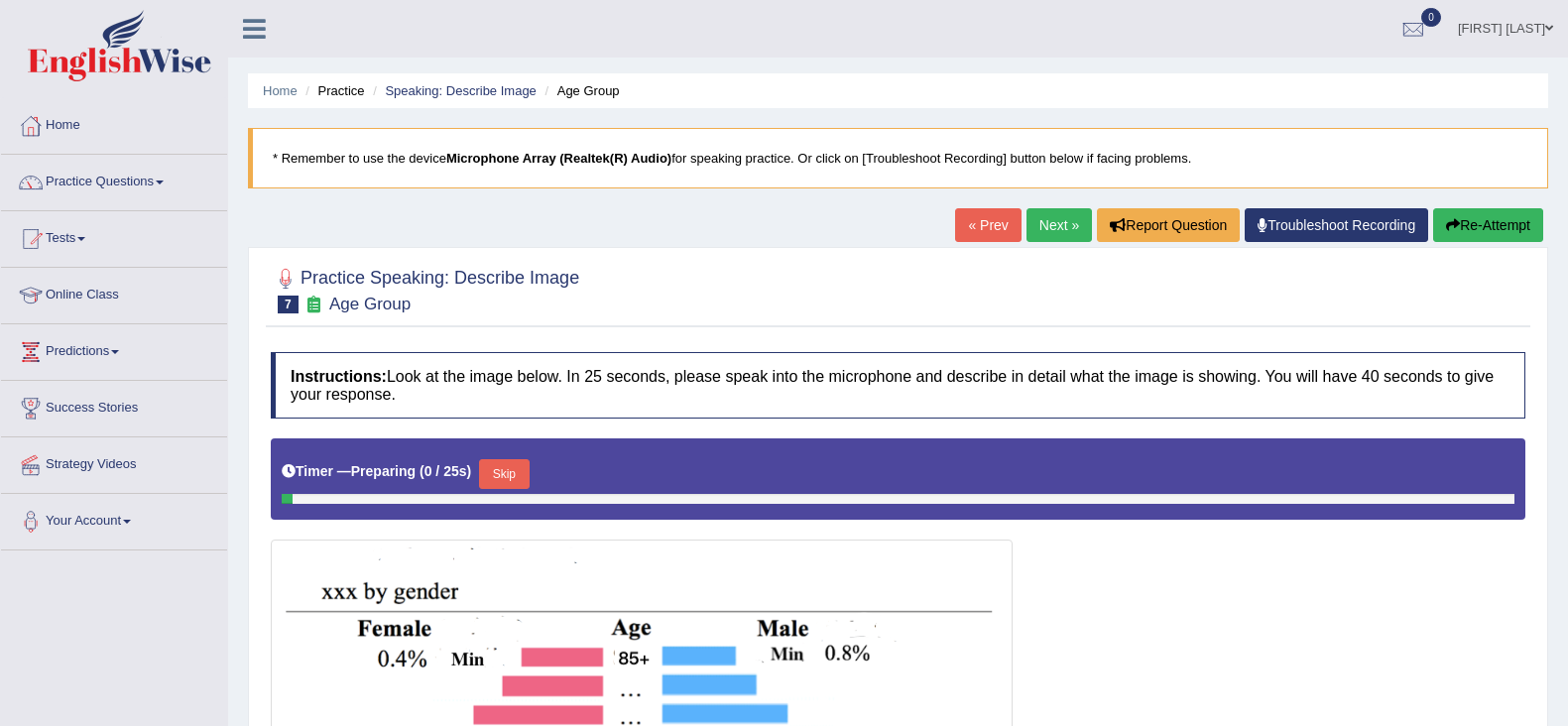scroll, scrollTop: 315, scrollLeft: 0, axis: vertical 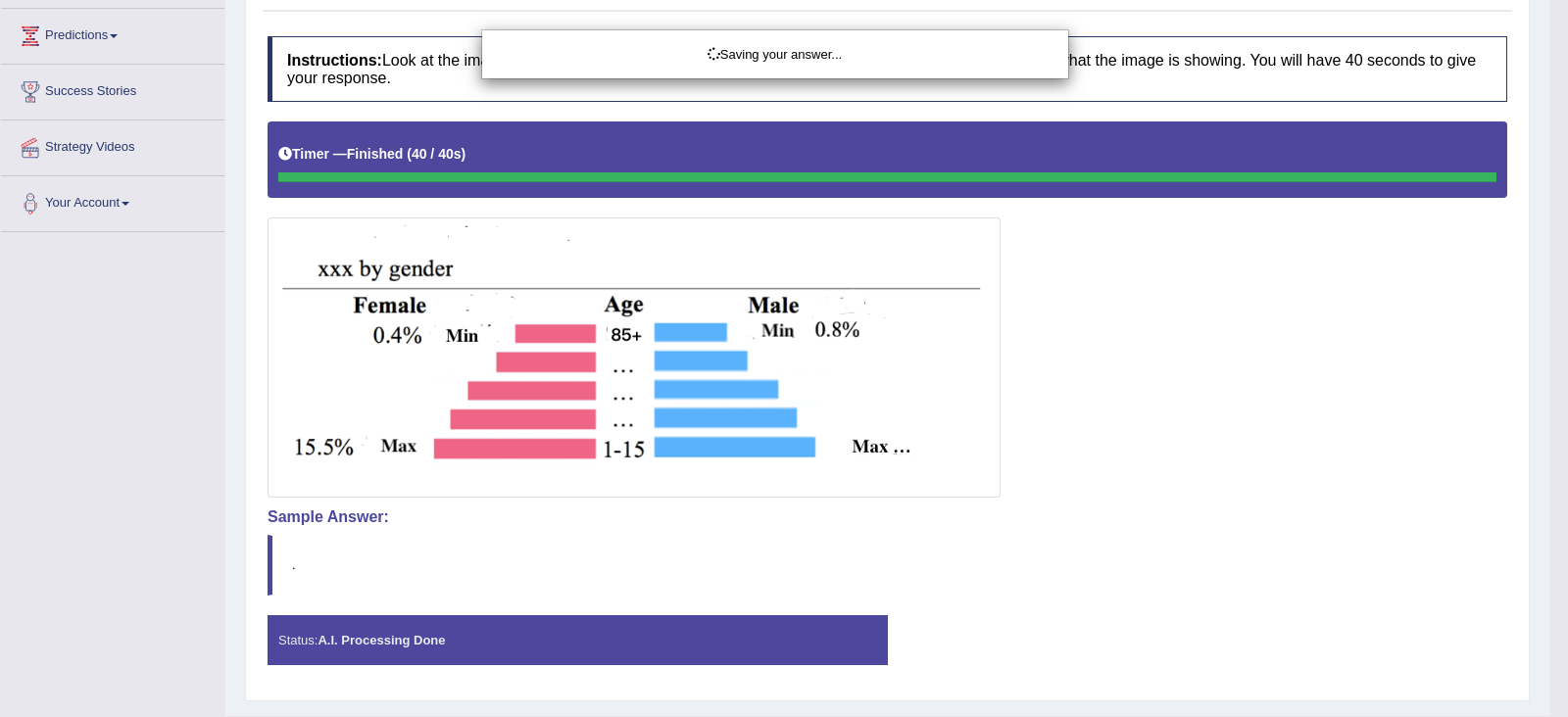 click on "Saving your answer..." at bounding box center (784, 358) 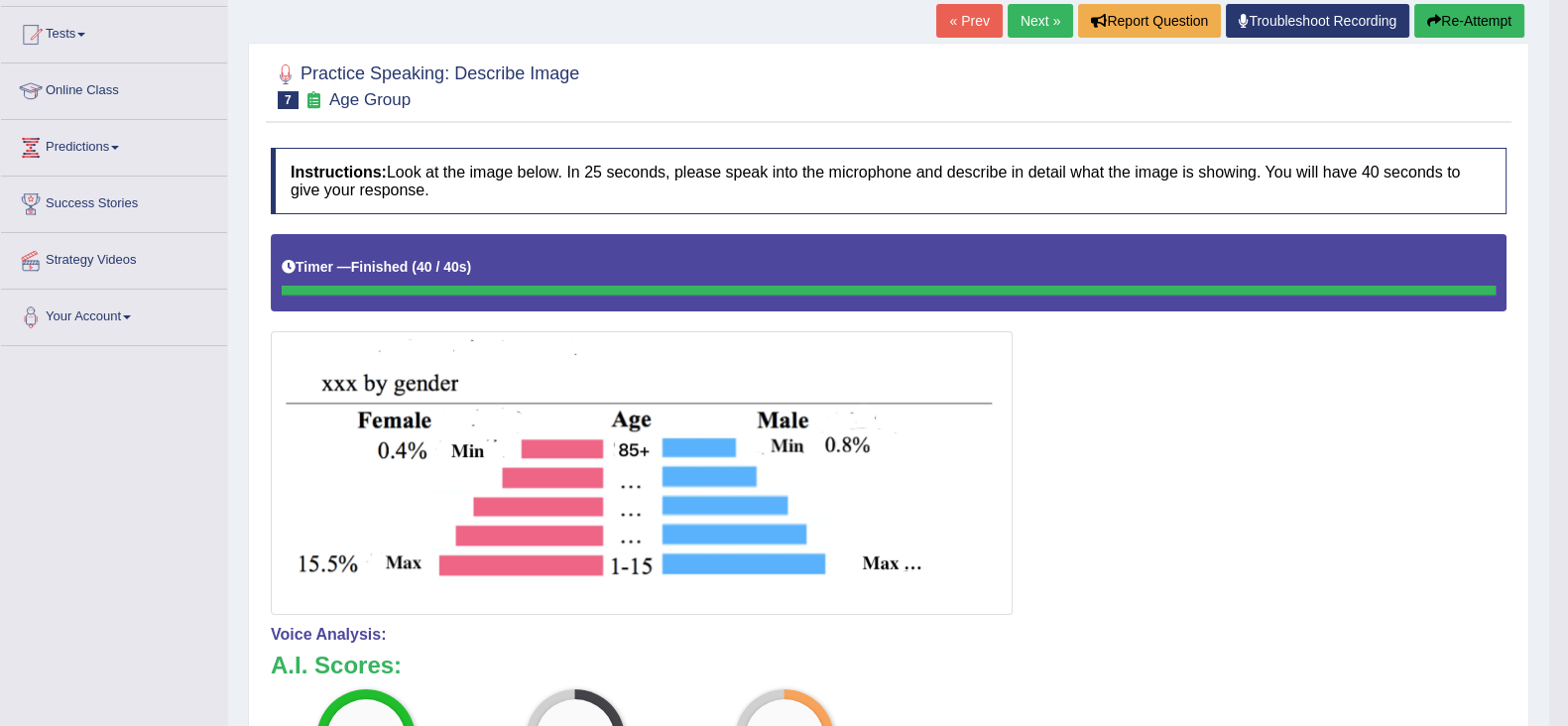scroll, scrollTop: 0, scrollLeft: 0, axis: both 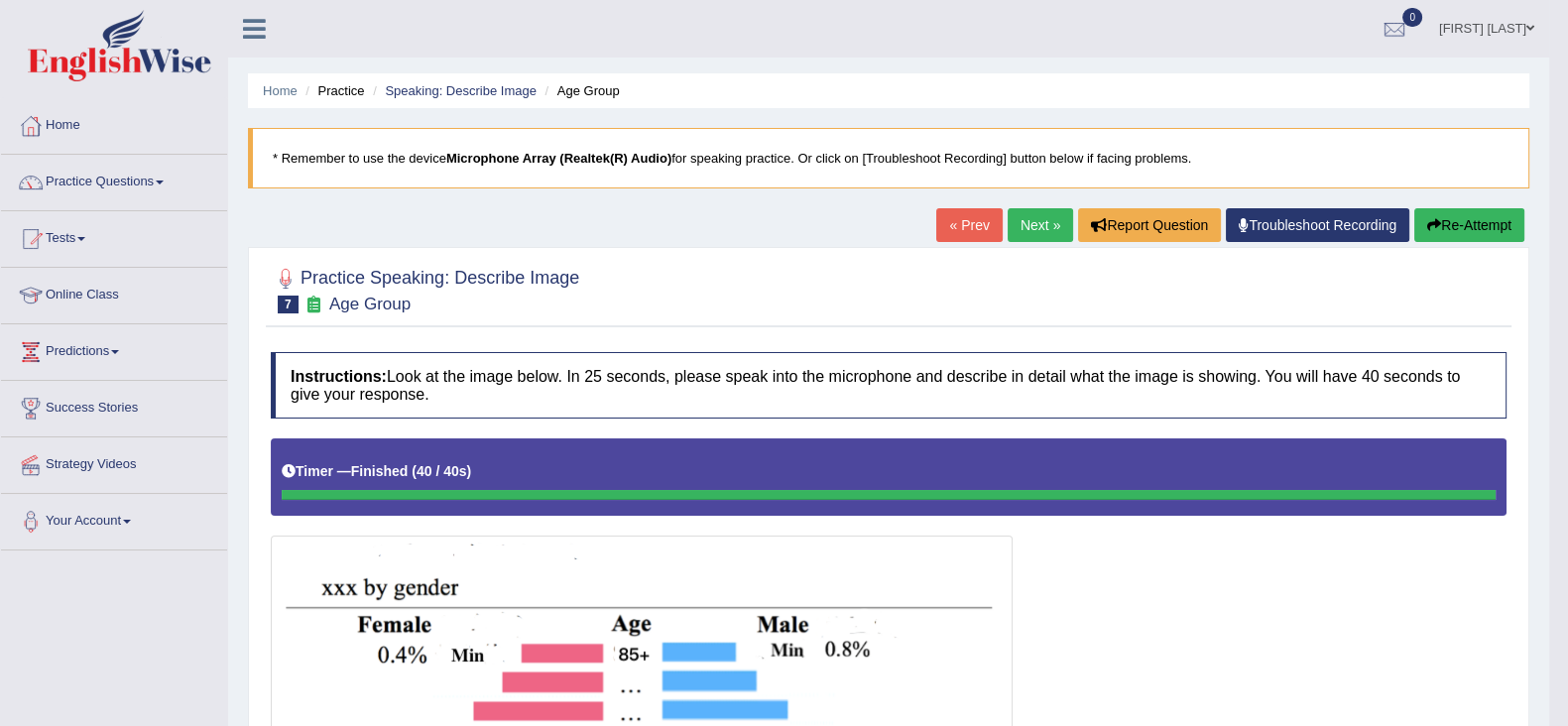 click on "Next »" at bounding box center (1040, 225) 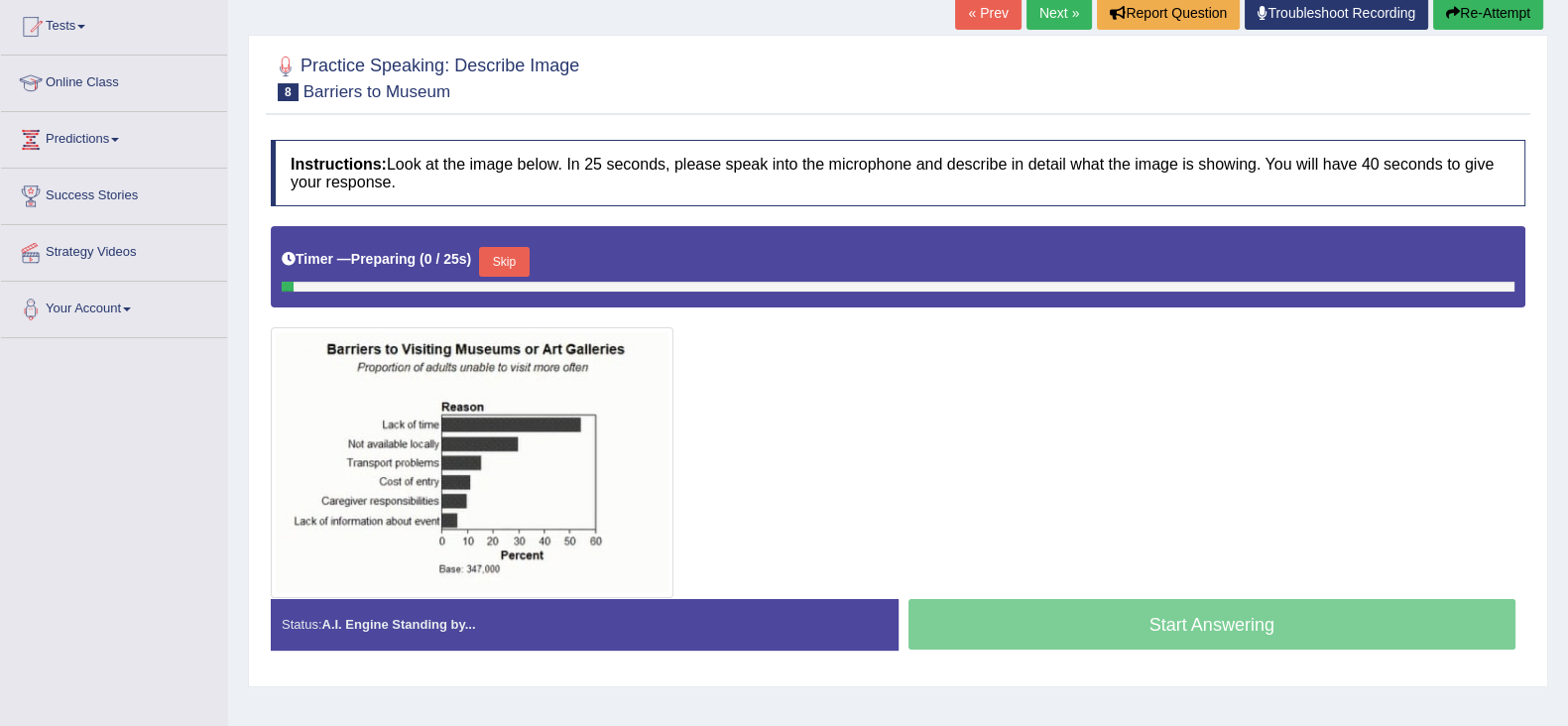 scroll, scrollTop: 0, scrollLeft: 0, axis: both 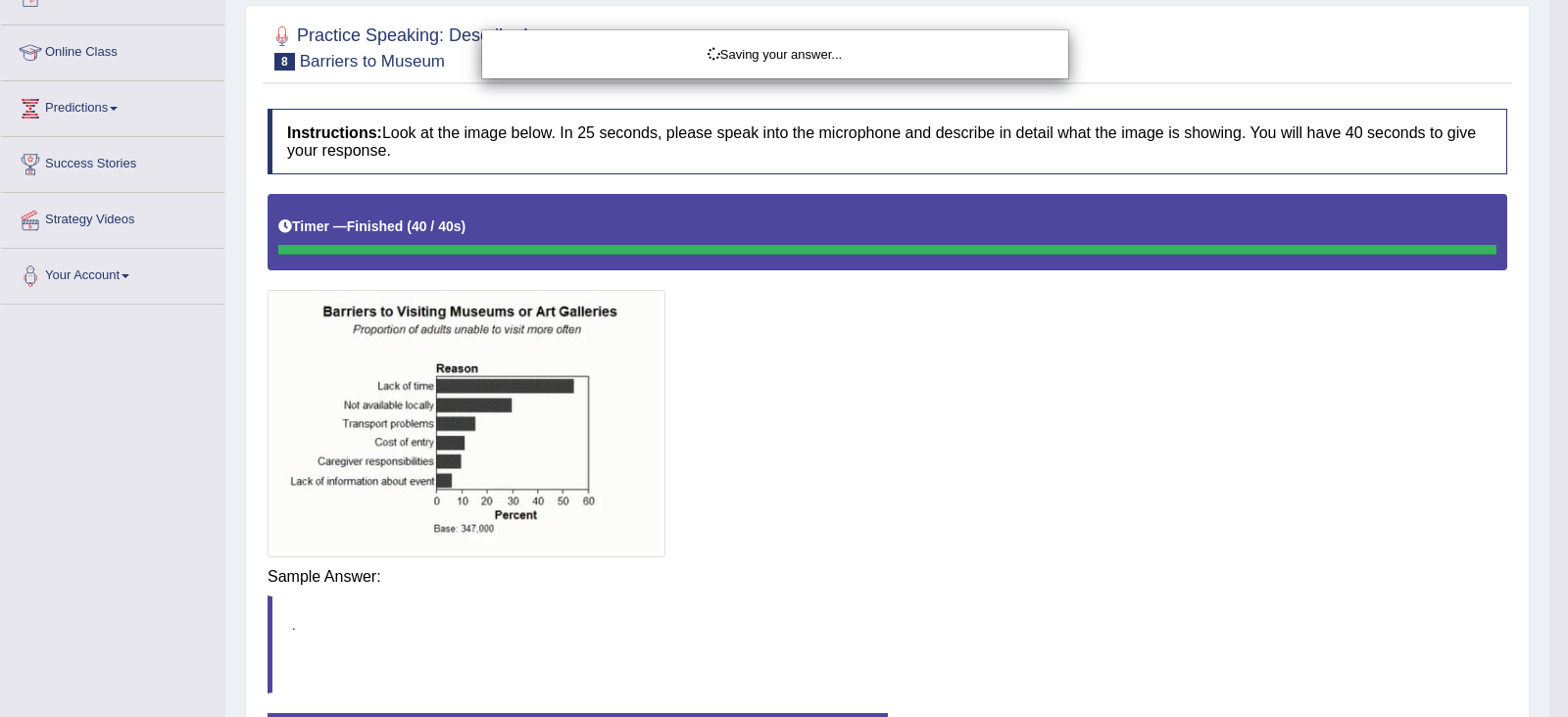 click on "Toggle navigation
Home
Practice Questions   Speaking Practice Read Aloud
Repeat Sentence
Describe Image
Re-tell Lecture
Answer Short Question
Summarize Group Discussion
Respond To A Situation
Writing Practice  Summarize Written Text
Write Essay
Reading Practice  Reading & Writing: Fill In The Blanks
Choose Multiple Answers
Re-order Paragraphs
Fill In The Blanks
Choose Single Answer
Listening Practice  Summarize Spoken Text
Highlight Incorrect Words
Highlight Correct Summary
Select Missing Word
Choose Single Answer
Choose Multiple Answers
Fill In The Blanks
Write From Dictation
Pronunciation
Tests  Take Practice Sectional Test" at bounding box center [784, 120] 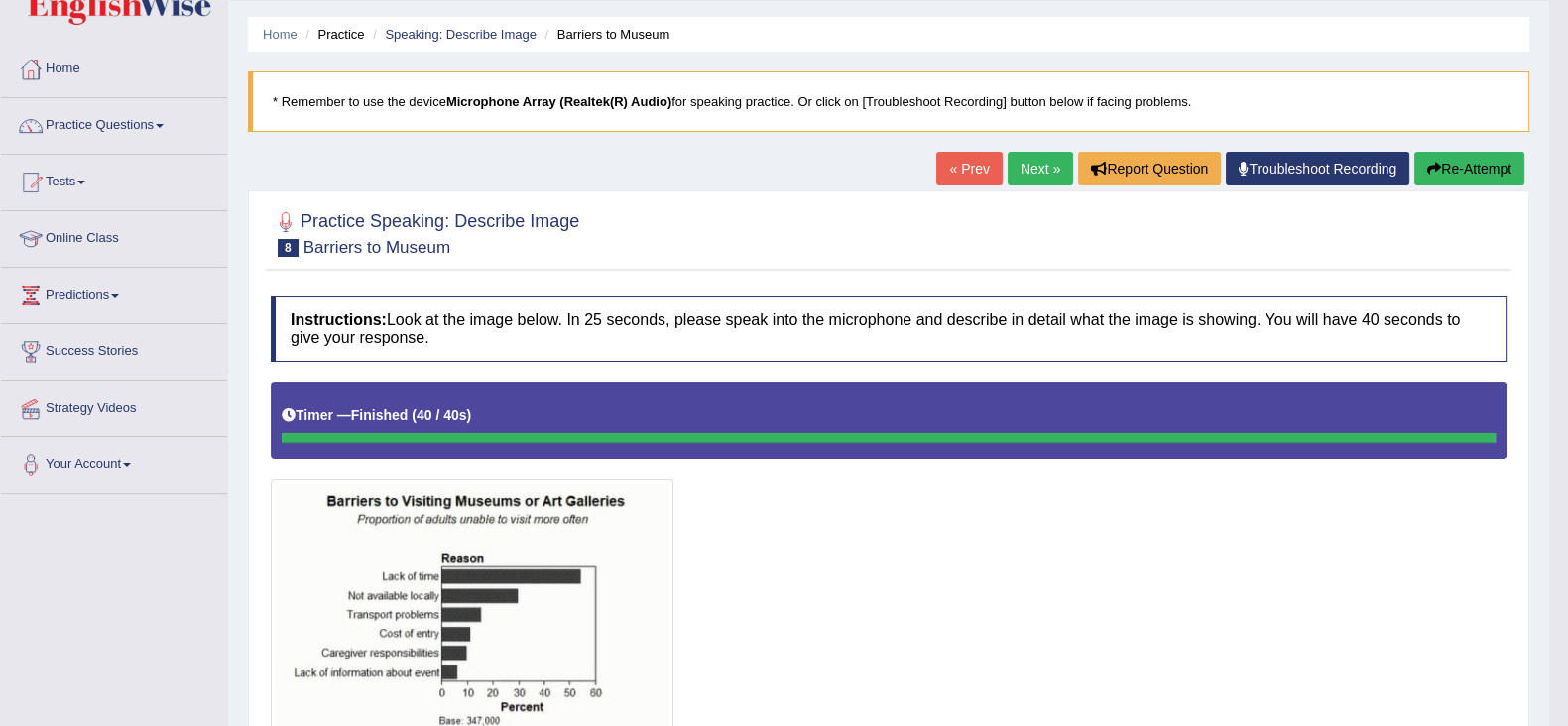 scroll, scrollTop: 56, scrollLeft: 0, axis: vertical 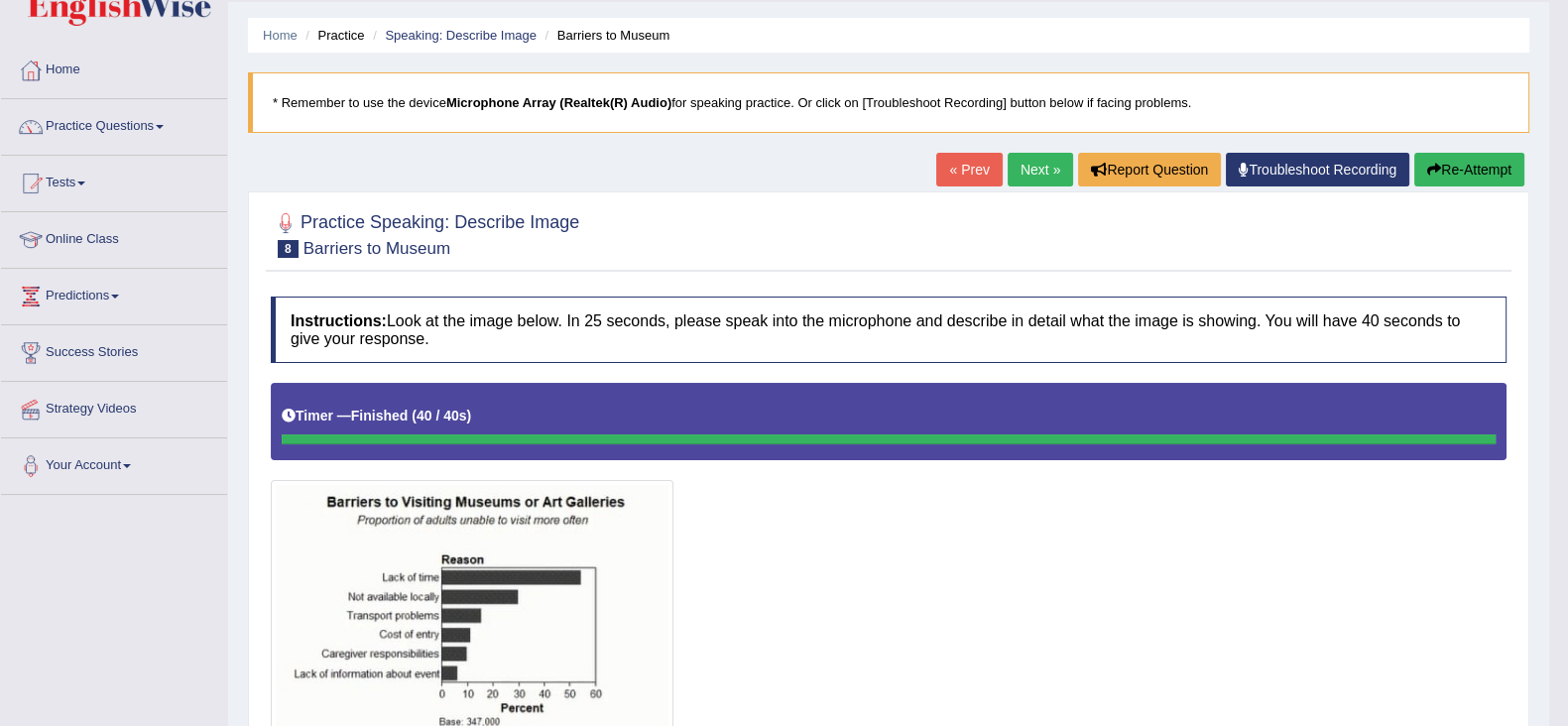 click on "Re-Attempt" at bounding box center (1469, 170) 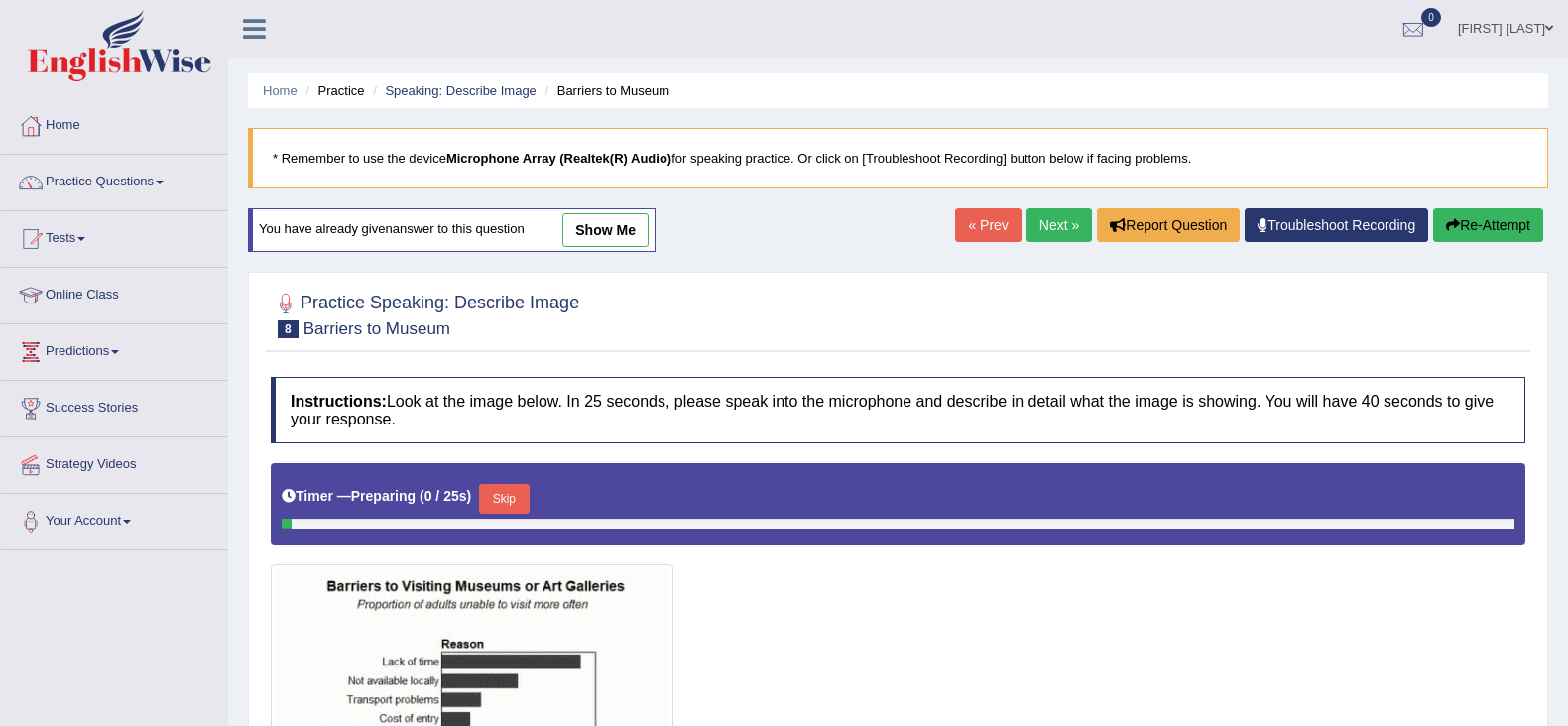 scroll, scrollTop: 315, scrollLeft: 0, axis: vertical 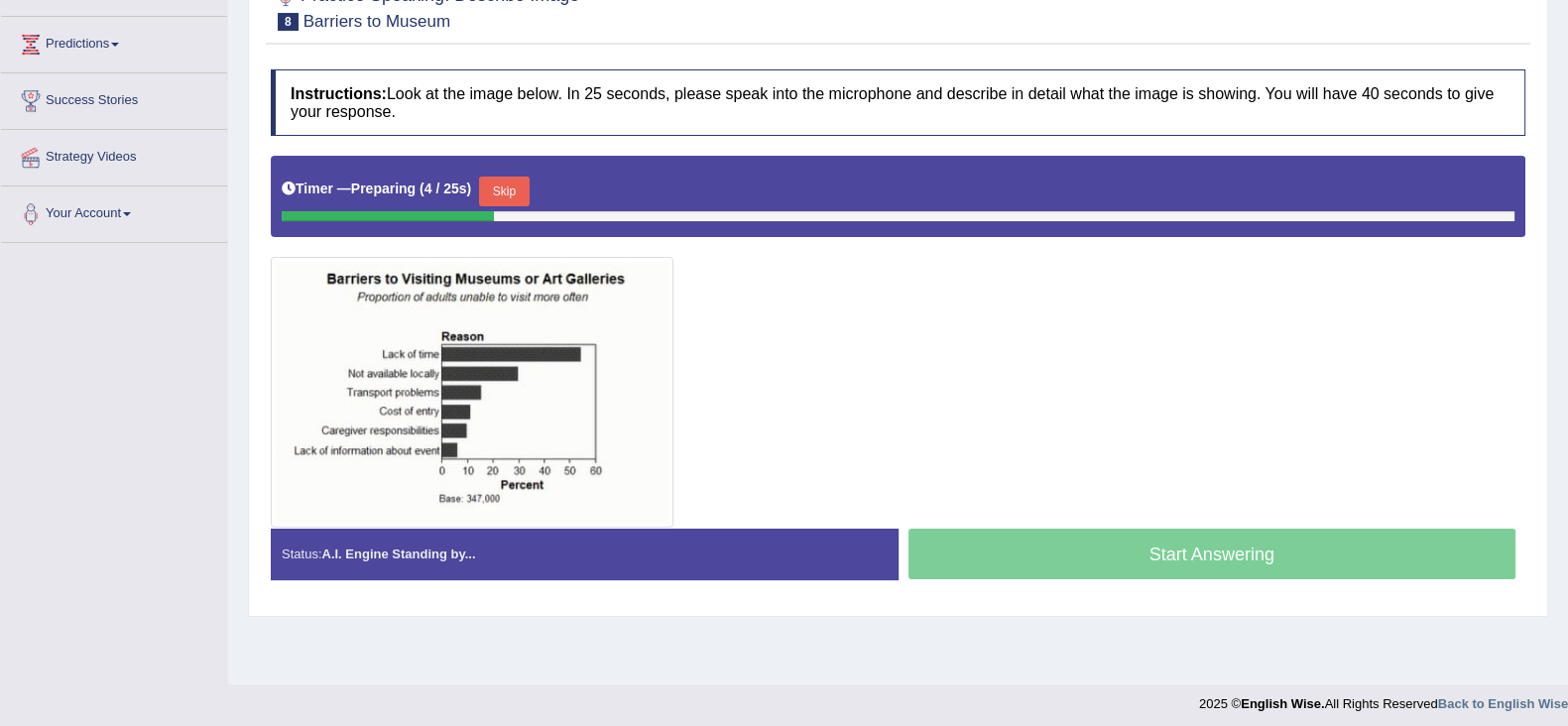 click on "Skip" at bounding box center [504, 191] 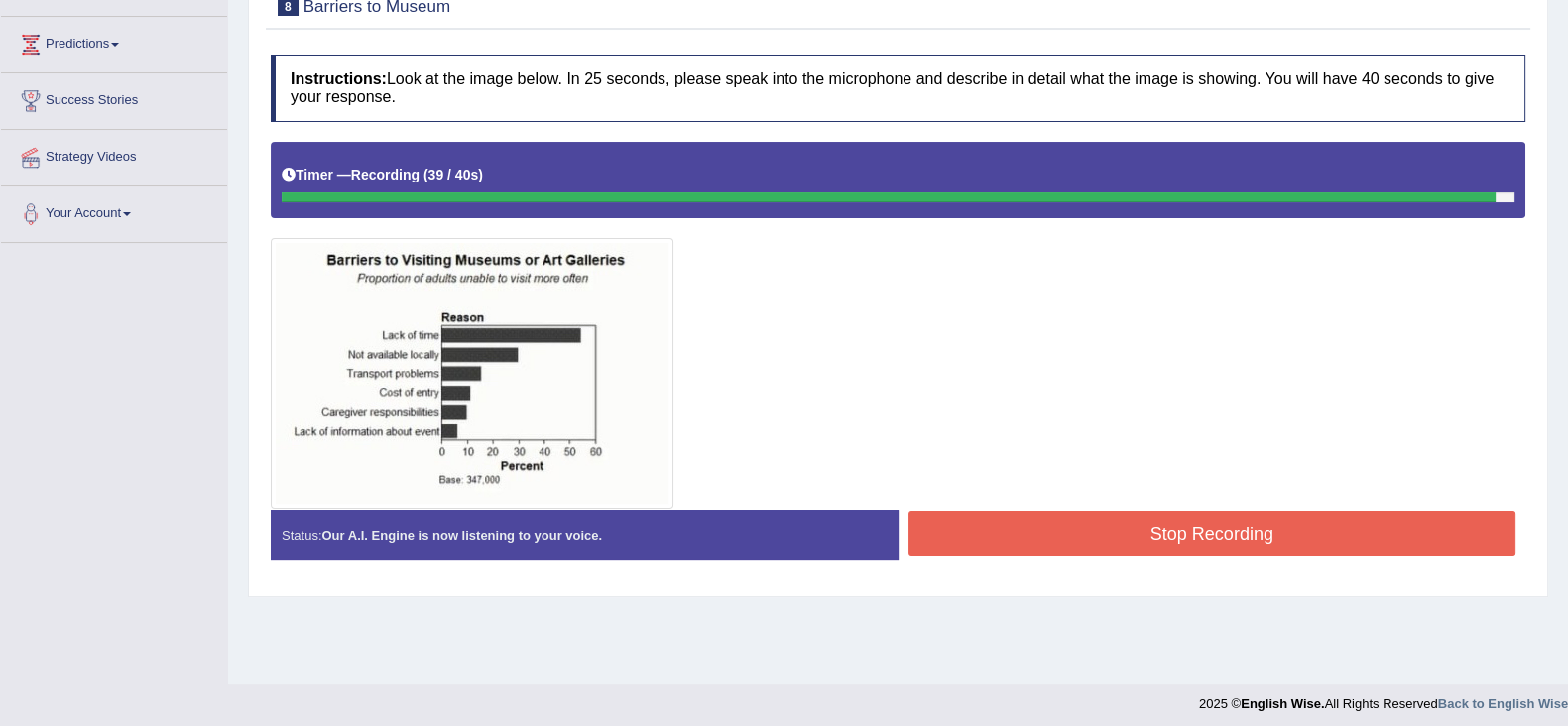 click on "Stop Recording" at bounding box center [1212, 534] 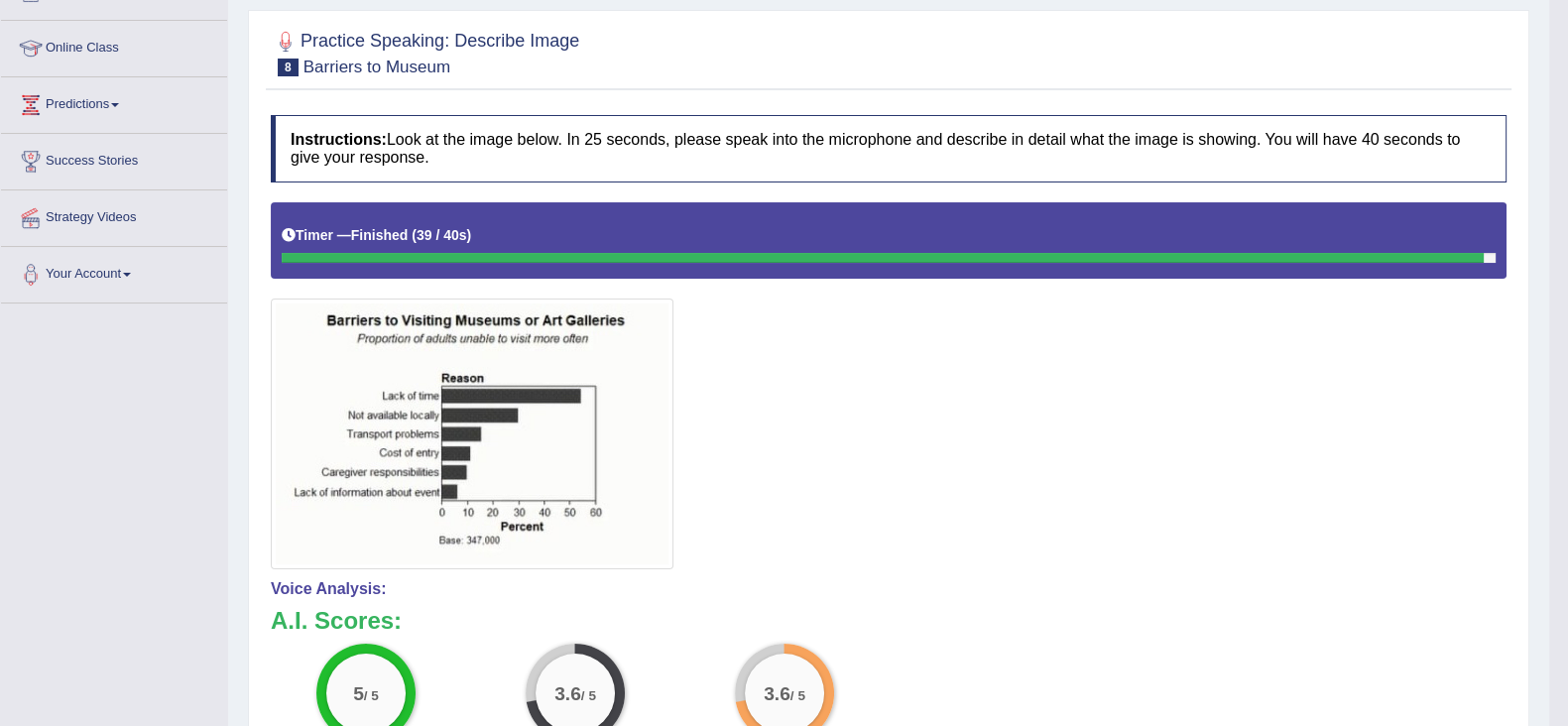 scroll, scrollTop: 0, scrollLeft: 0, axis: both 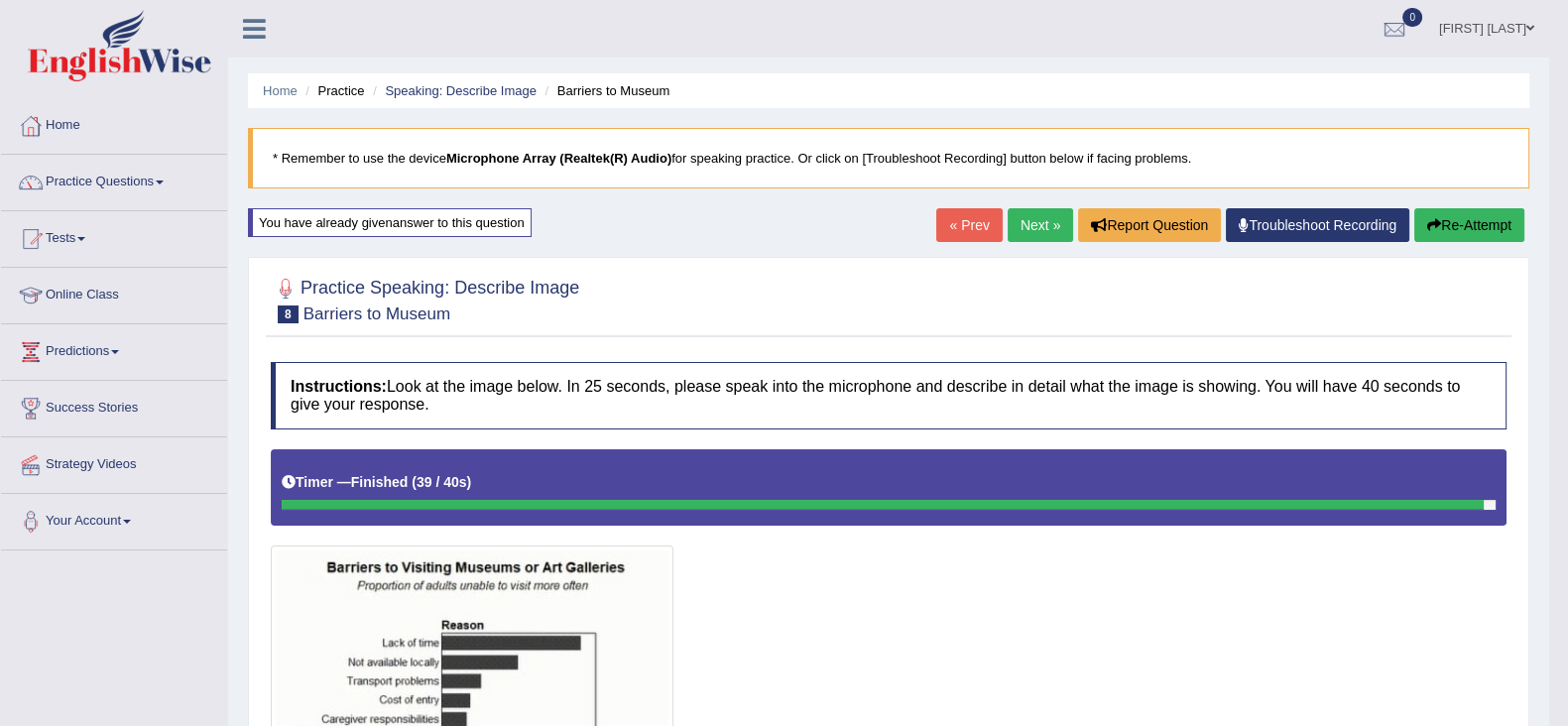 click on "Next »" at bounding box center [1040, 225] 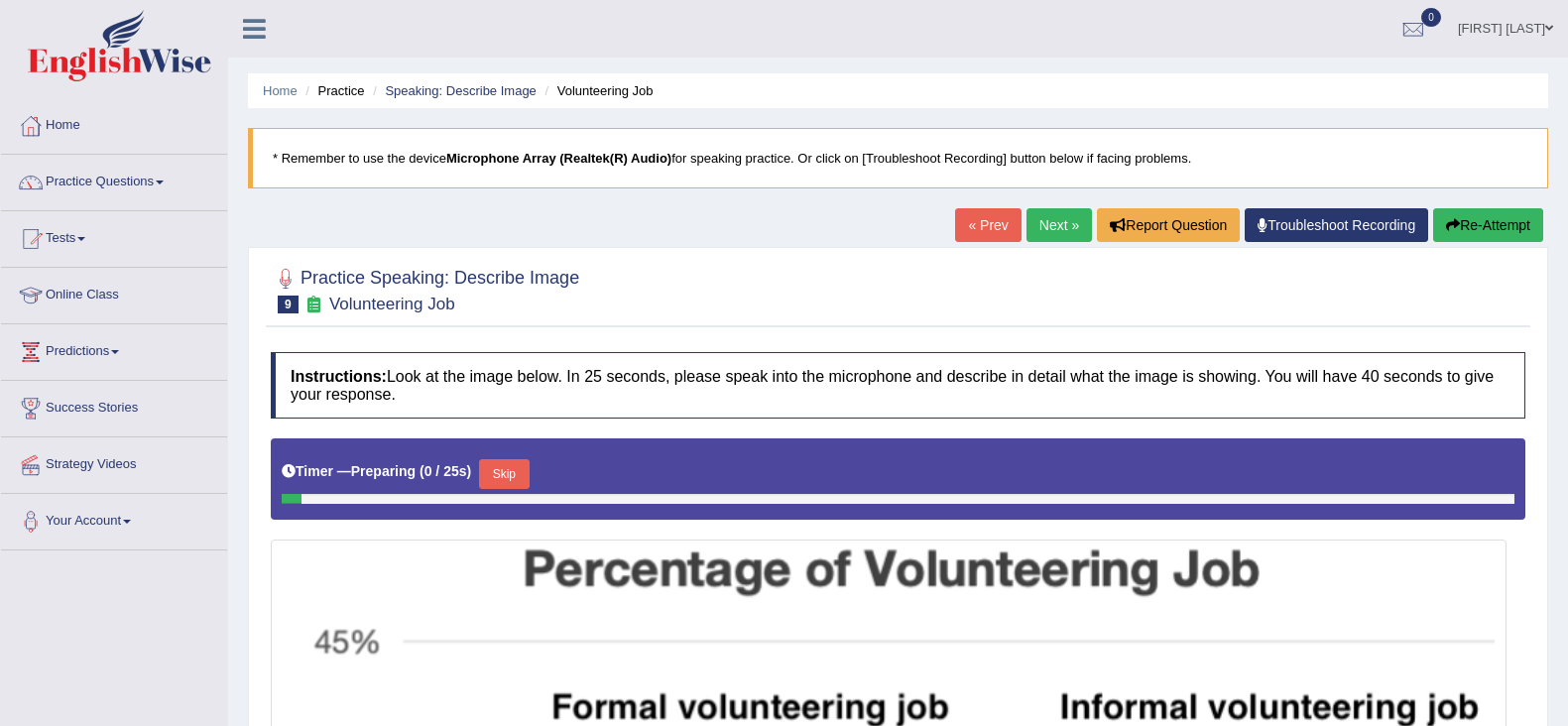 scroll, scrollTop: 88, scrollLeft: 0, axis: vertical 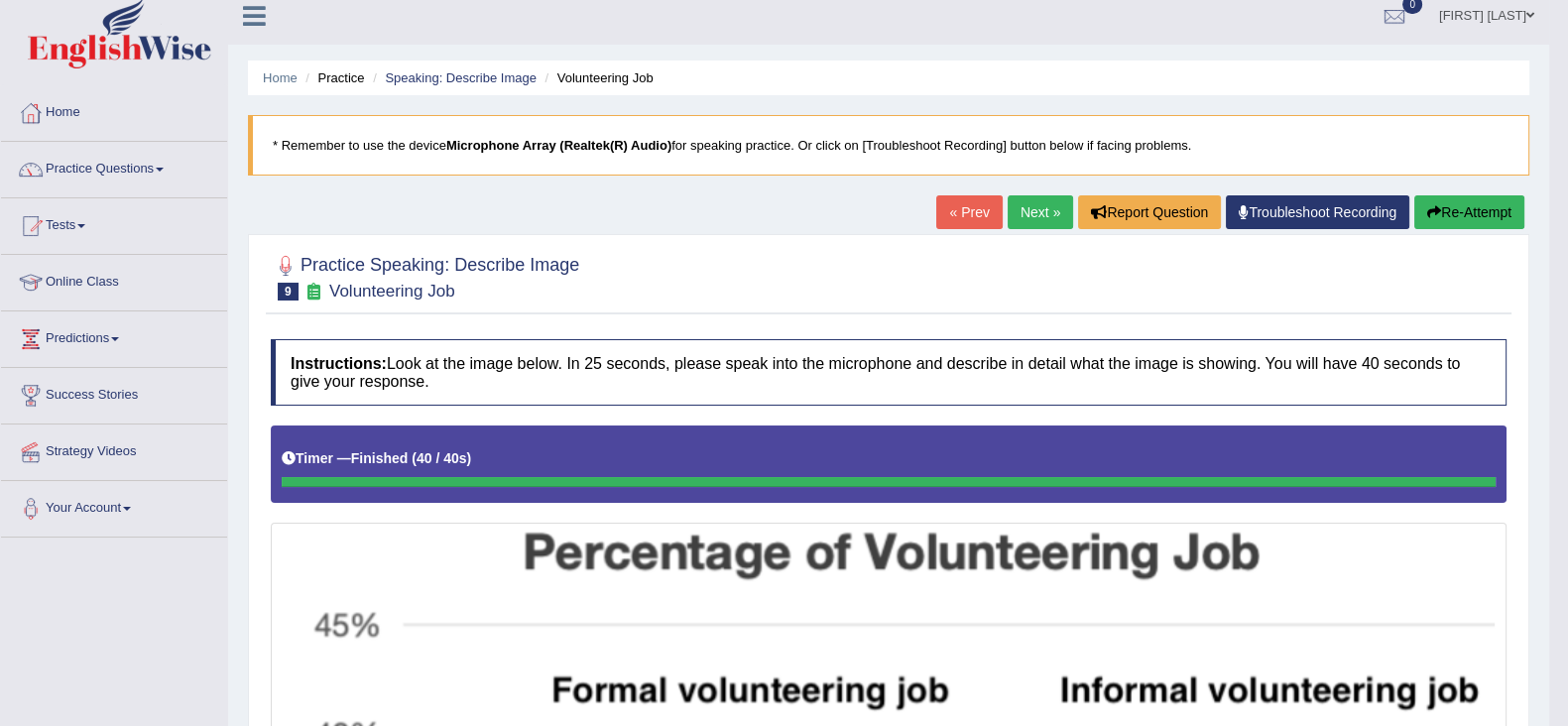 click on "Re-Attempt" at bounding box center (1469, 212) 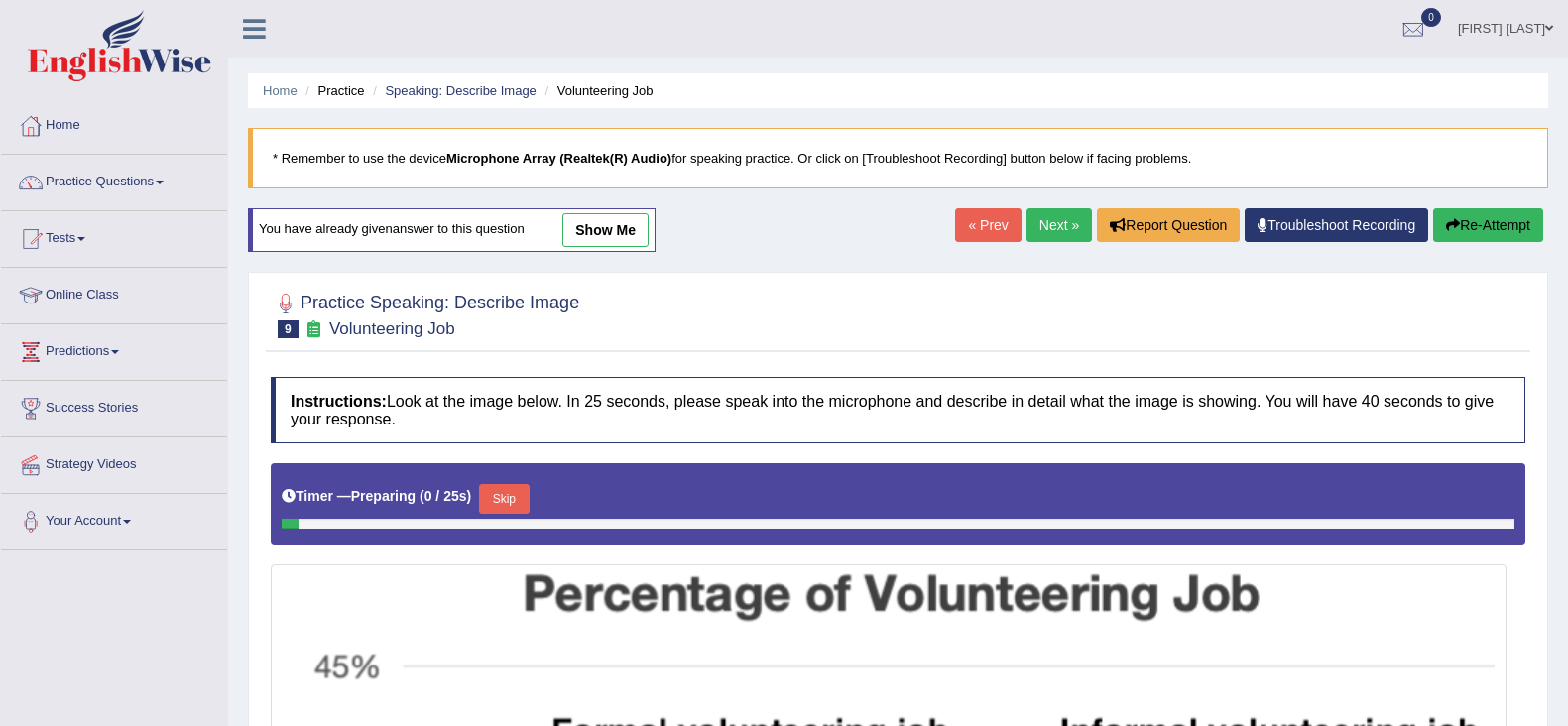 scroll, scrollTop: 258, scrollLeft: 0, axis: vertical 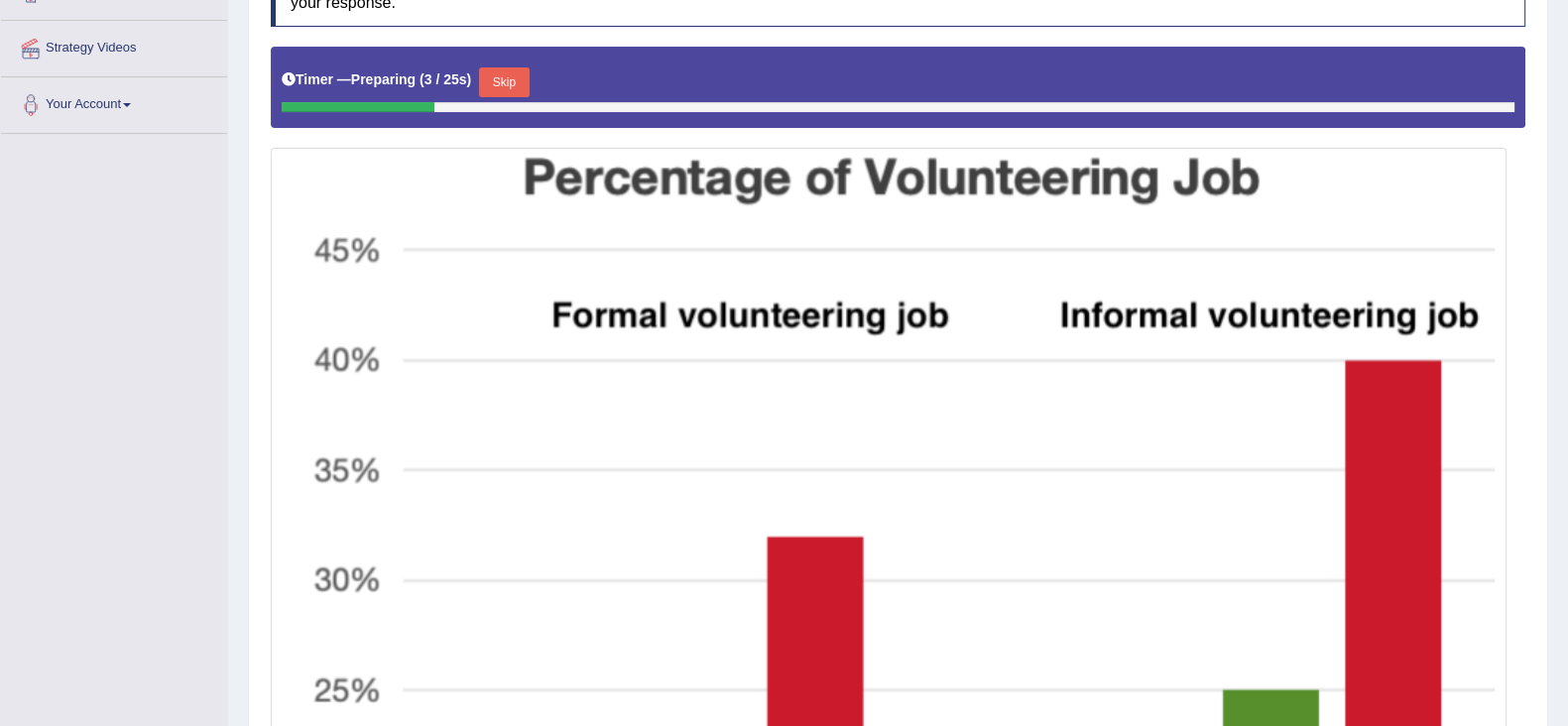 click on "Skip" at bounding box center [504, 82] 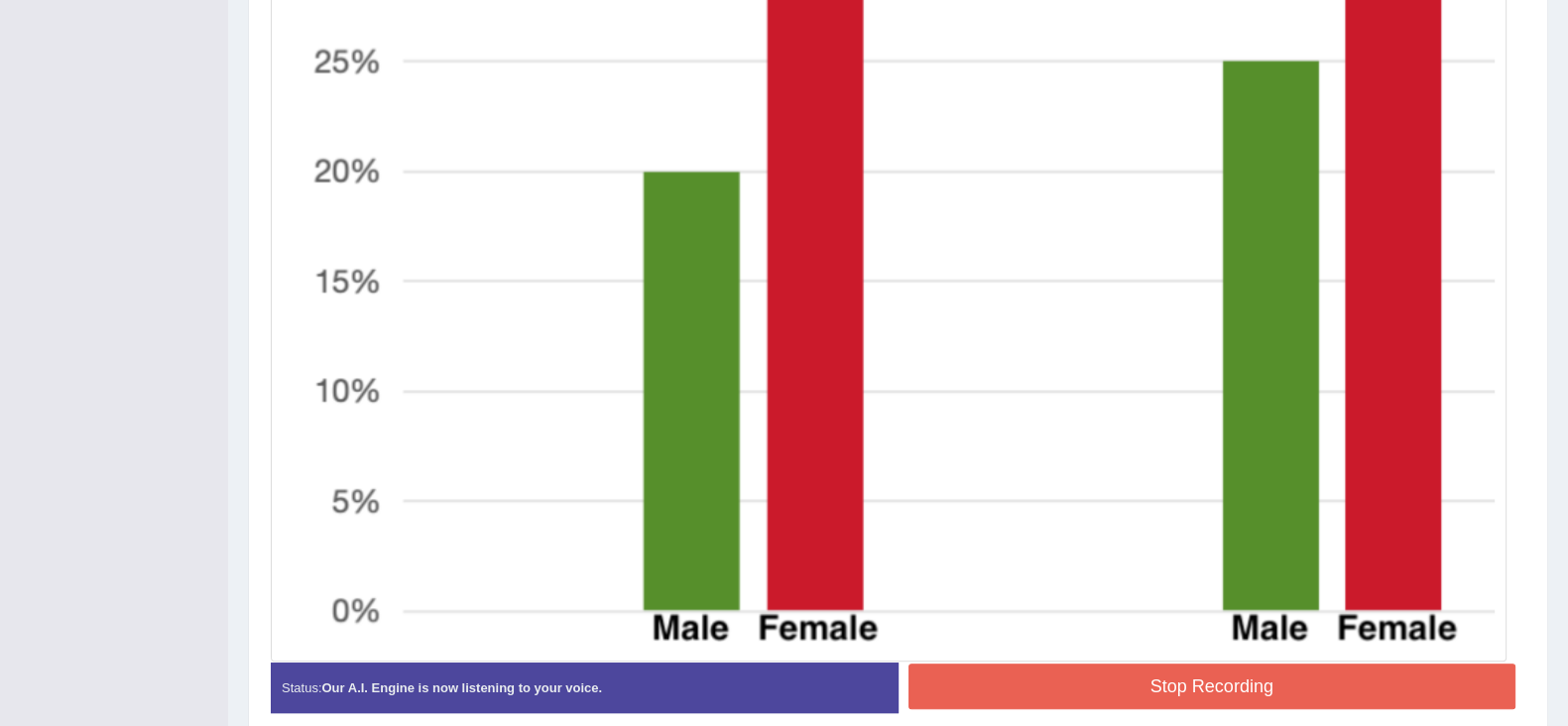 scroll, scrollTop: 1036, scrollLeft: 0, axis: vertical 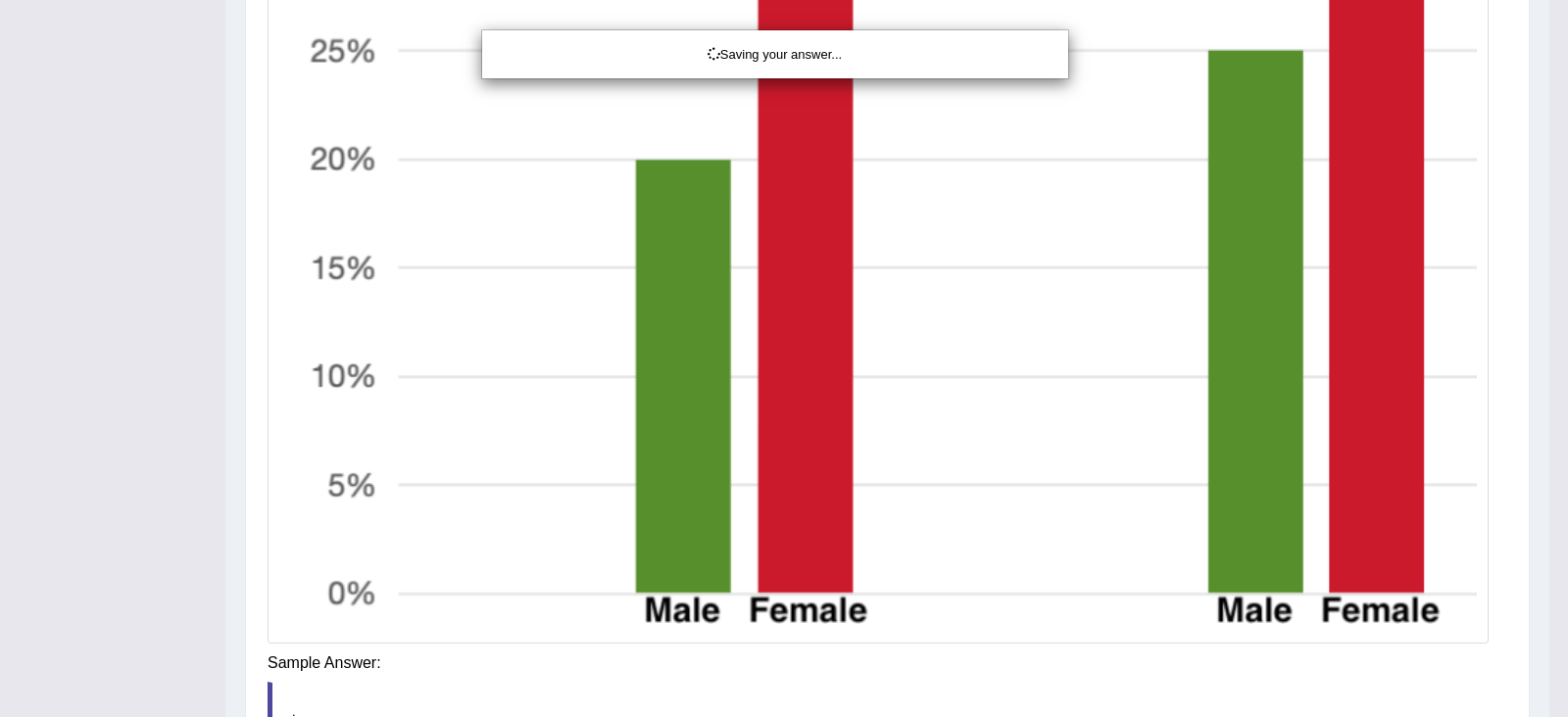 click on "Toggle navigation
Home
Practice Questions   Speaking Practice Read Aloud
Repeat Sentence
Describe Image
Re-tell Lecture
Answer Short Question
Summarize Group Discussion
Respond To A Situation
Writing Practice  Summarize Written Text
Write Essay
Reading Practice  Reading & Writing: Fill In The Blanks
Choose Multiple Answers
Re-order Paragraphs
Fill In The Blanks
Choose Single Answer
Listening Practice  Summarize Spoken Text
Highlight Incorrect Words
Highlight Correct Summary
Select Missing Word
Choose Single Answer
Choose Multiple Answers
Fill In The Blanks
Write From Dictation
Pronunciation
Tests  Take Practice Sectional Test" at bounding box center [784, -665] 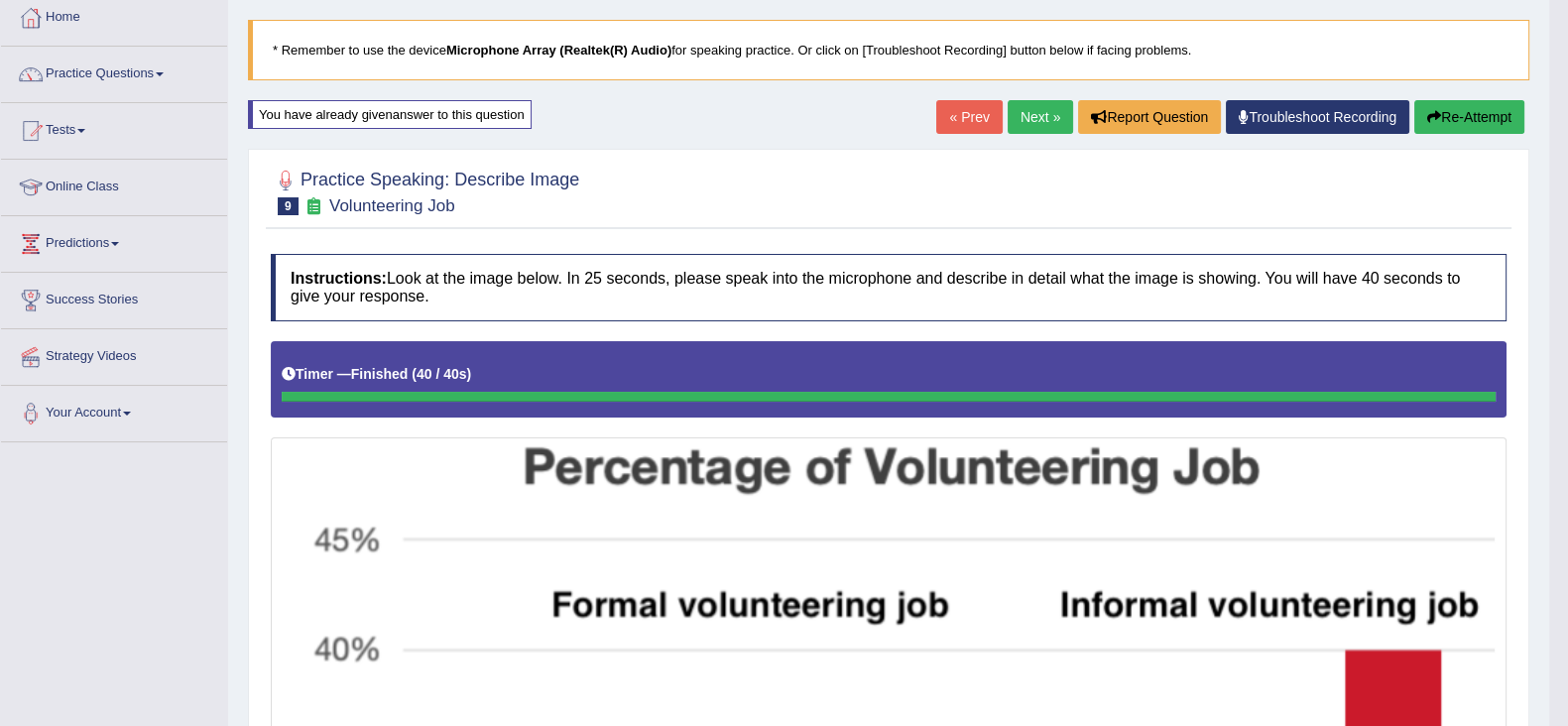 scroll, scrollTop: 103, scrollLeft: 0, axis: vertical 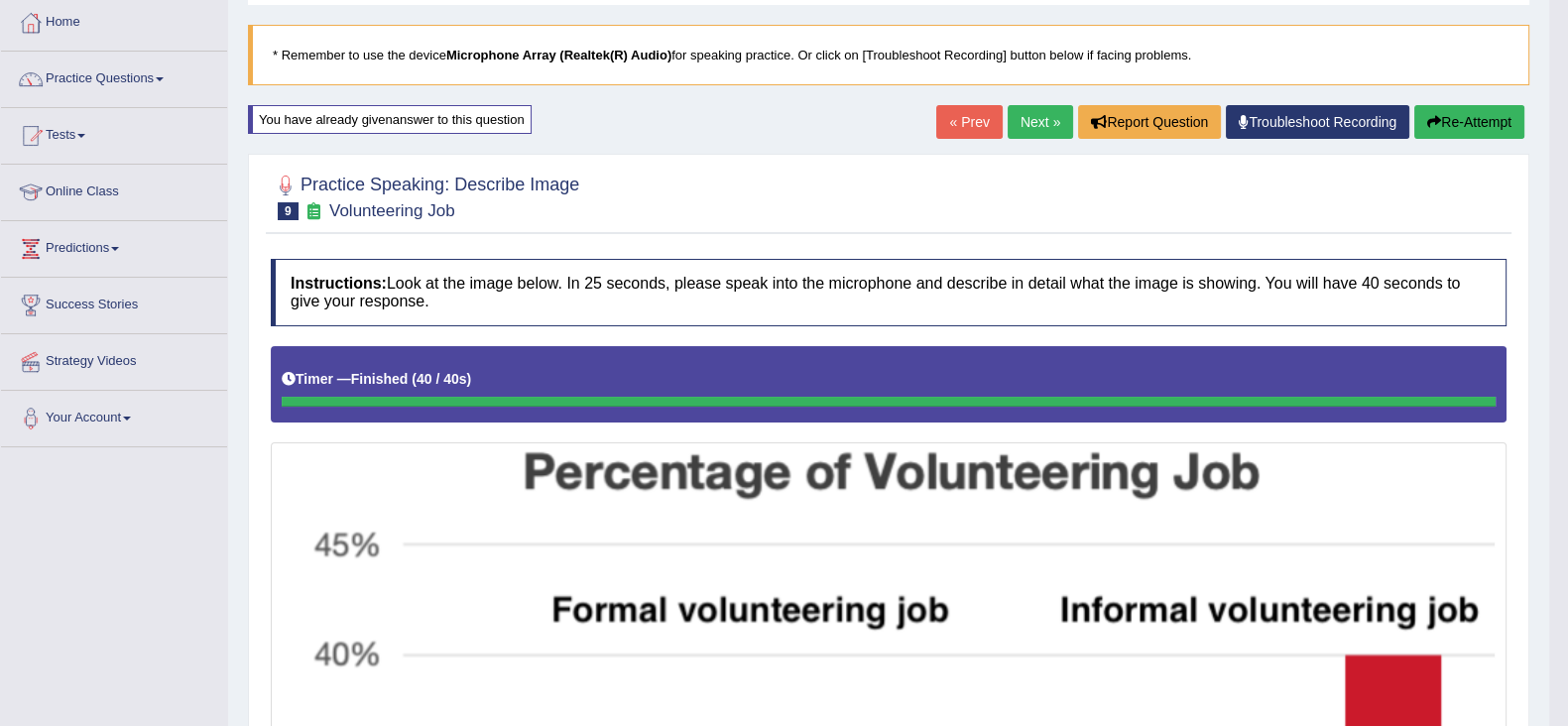 click on "Re-Attempt" at bounding box center (1469, 122) 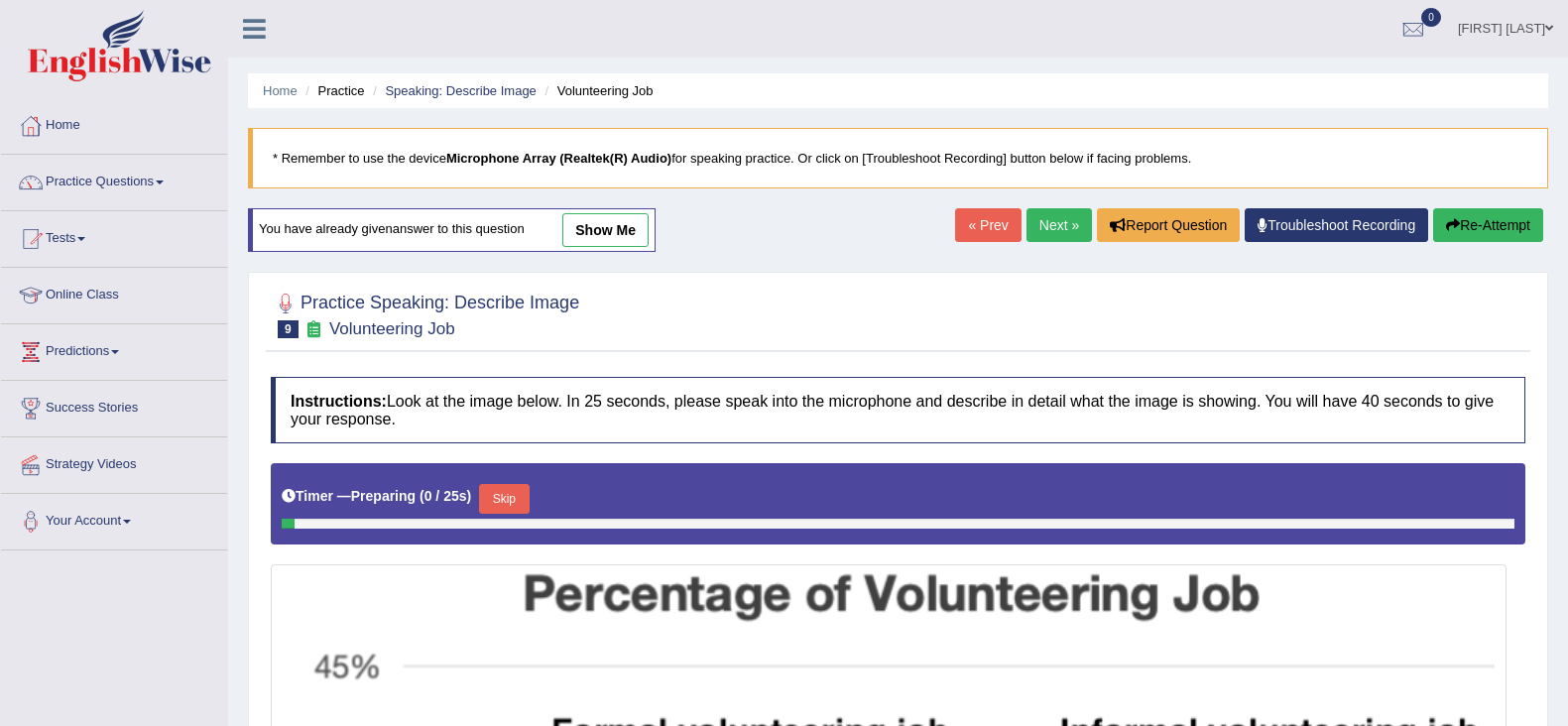 scroll, scrollTop: 103, scrollLeft: 0, axis: vertical 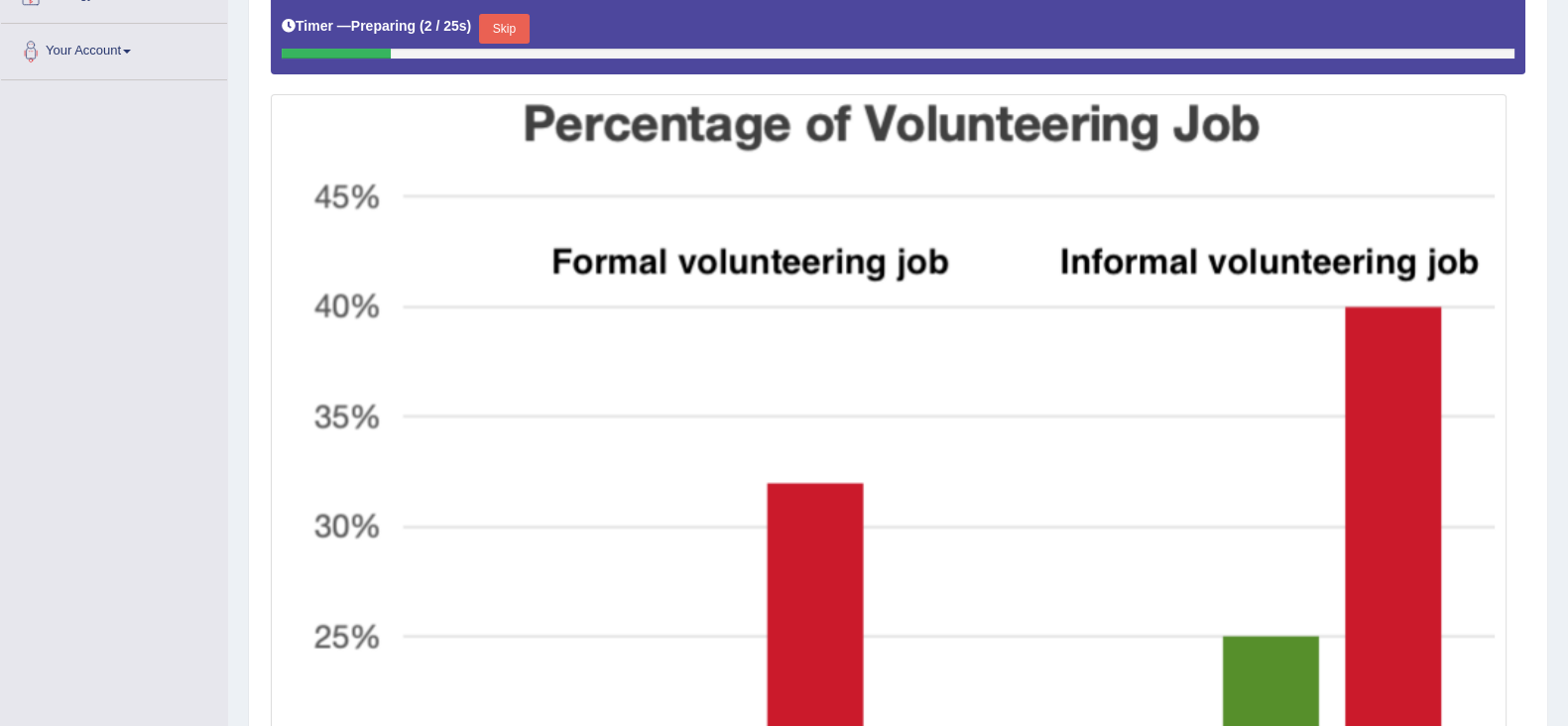 click on "Skip" at bounding box center [504, 29] 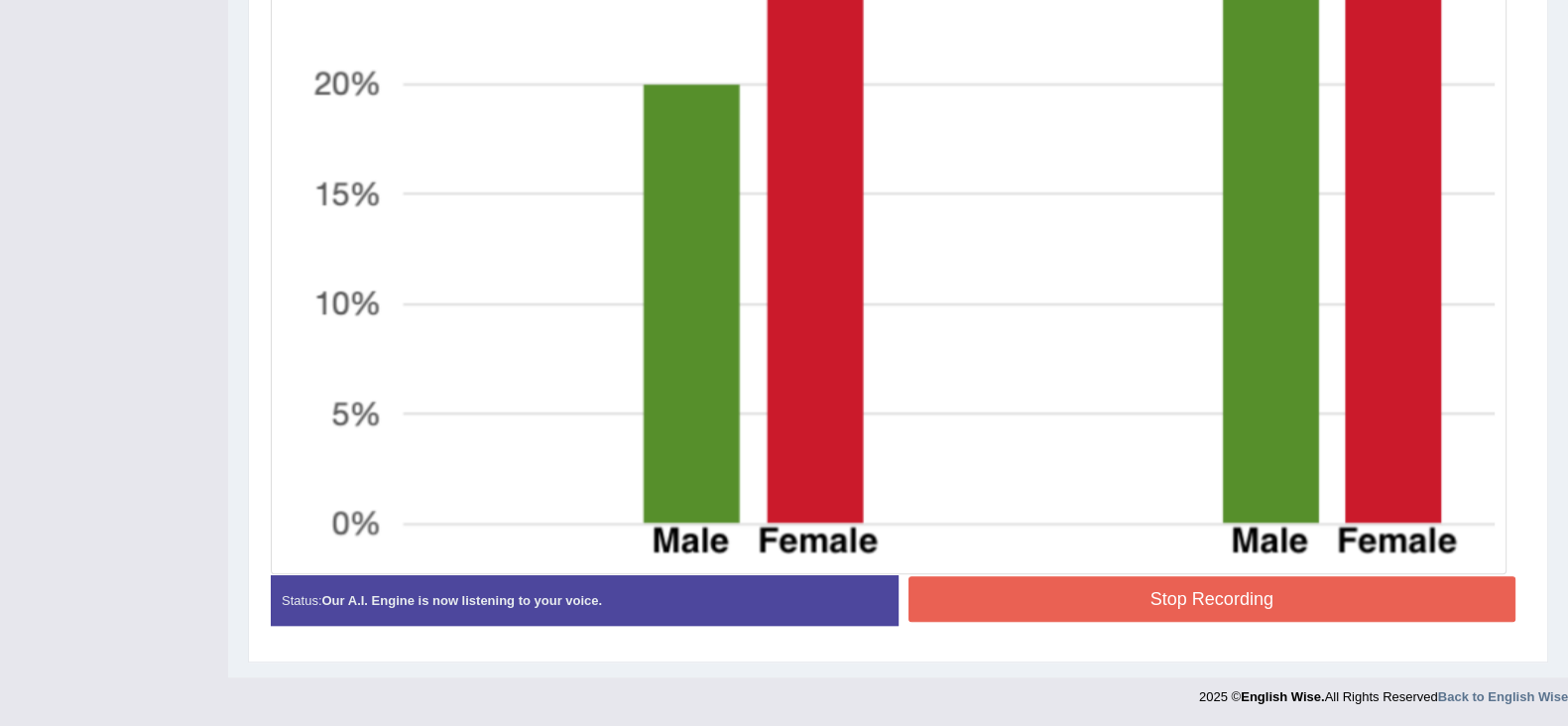 scroll, scrollTop: 1113, scrollLeft: 0, axis: vertical 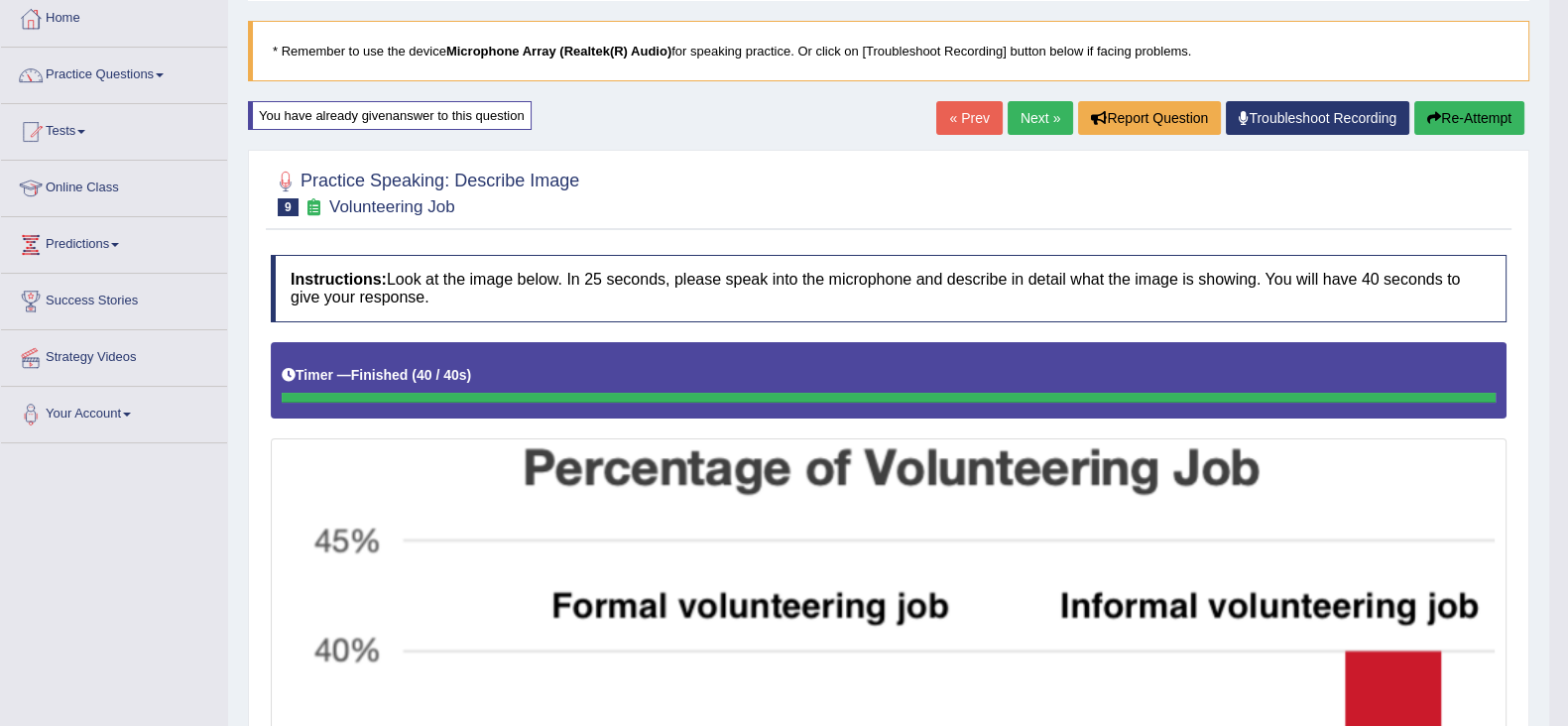 click on "Re-Attempt" at bounding box center [1469, 118] 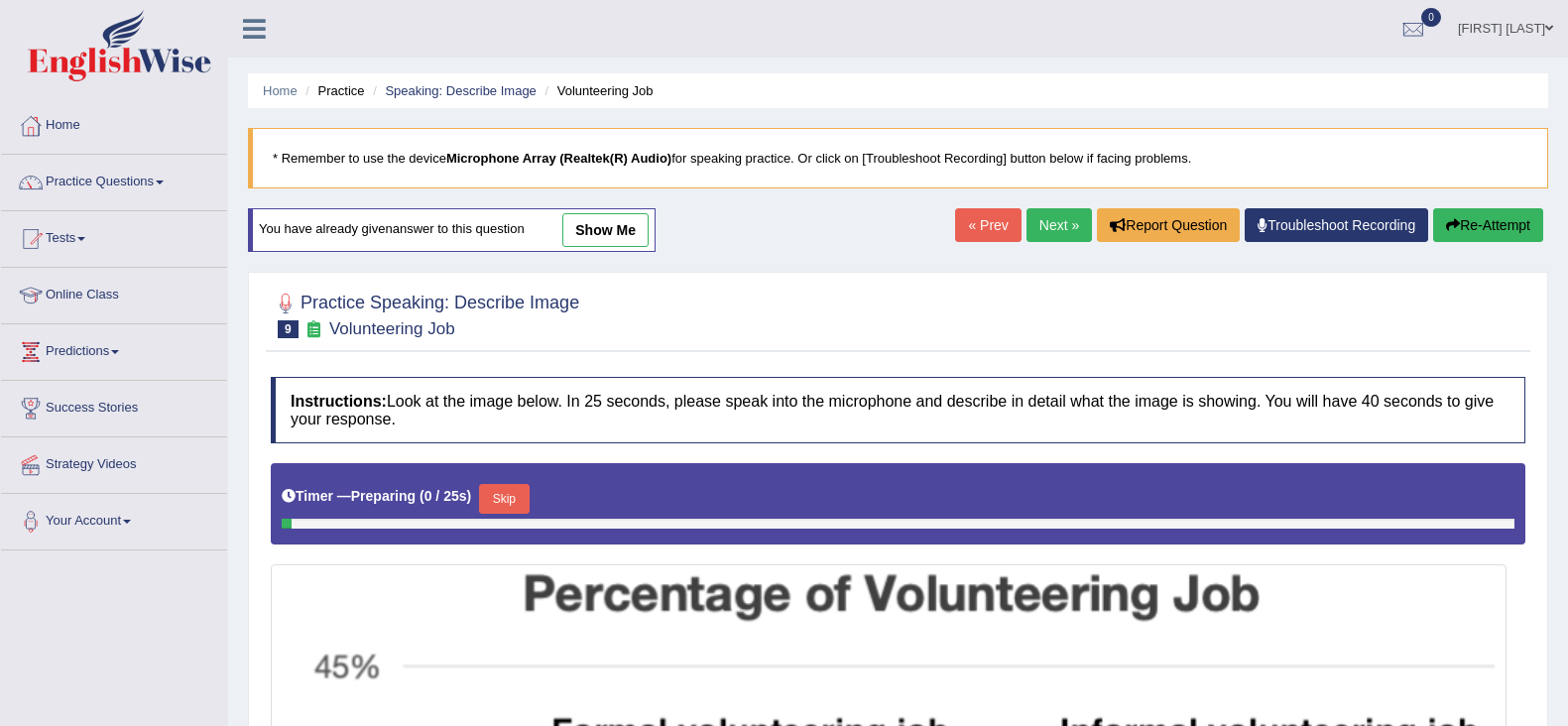 scroll, scrollTop: 394, scrollLeft: 0, axis: vertical 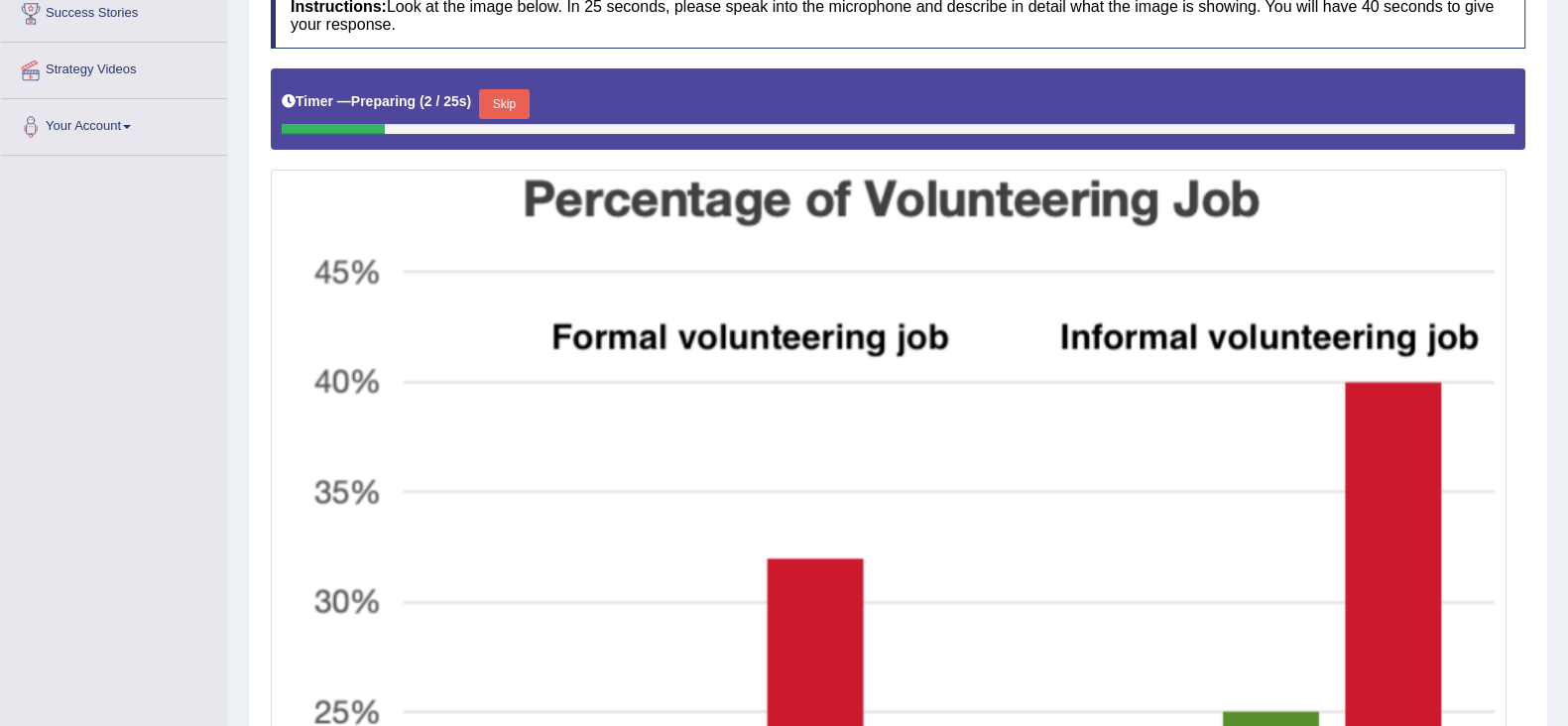 click on "Skip" at bounding box center [504, 104] 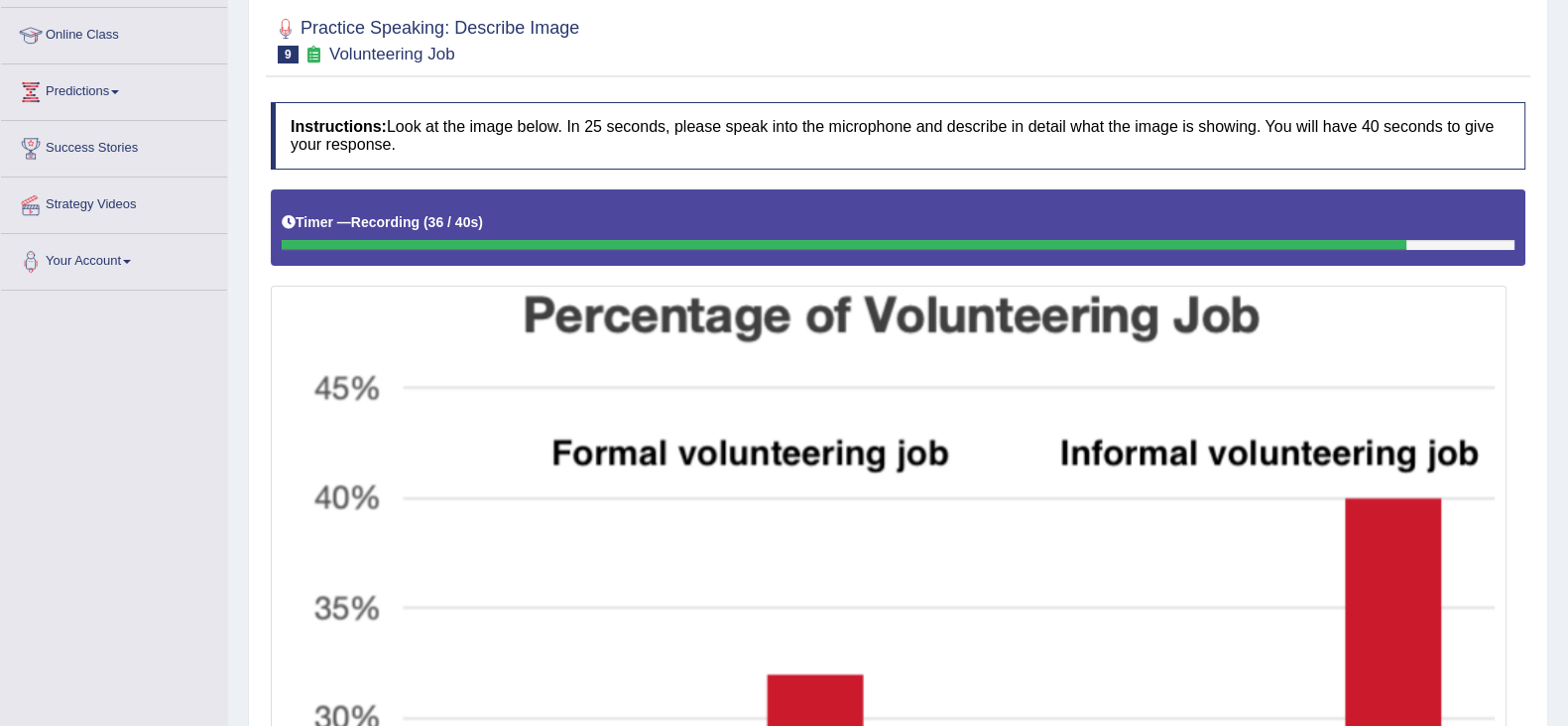 scroll, scrollTop: 1114, scrollLeft: 0, axis: vertical 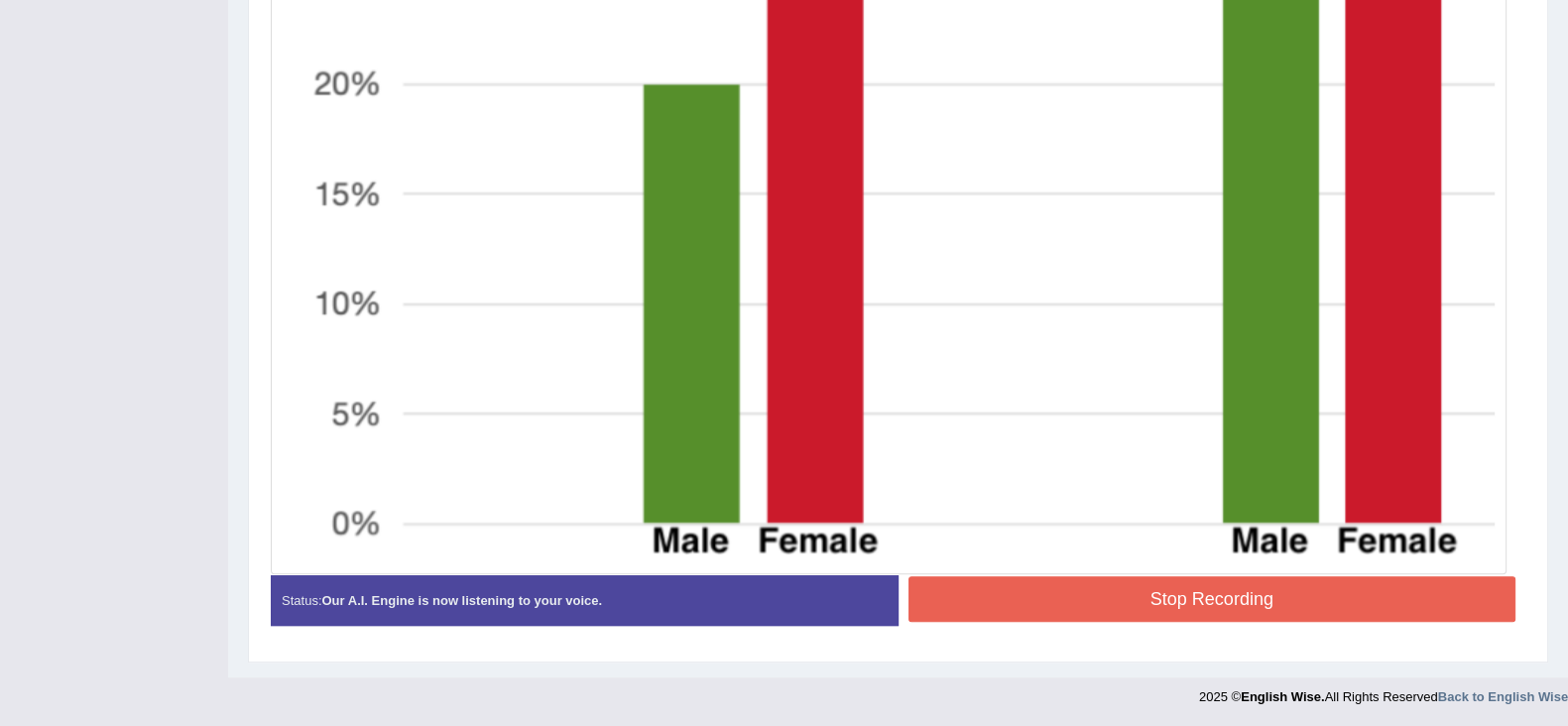 click on "Stop Recording" at bounding box center (1212, 599) 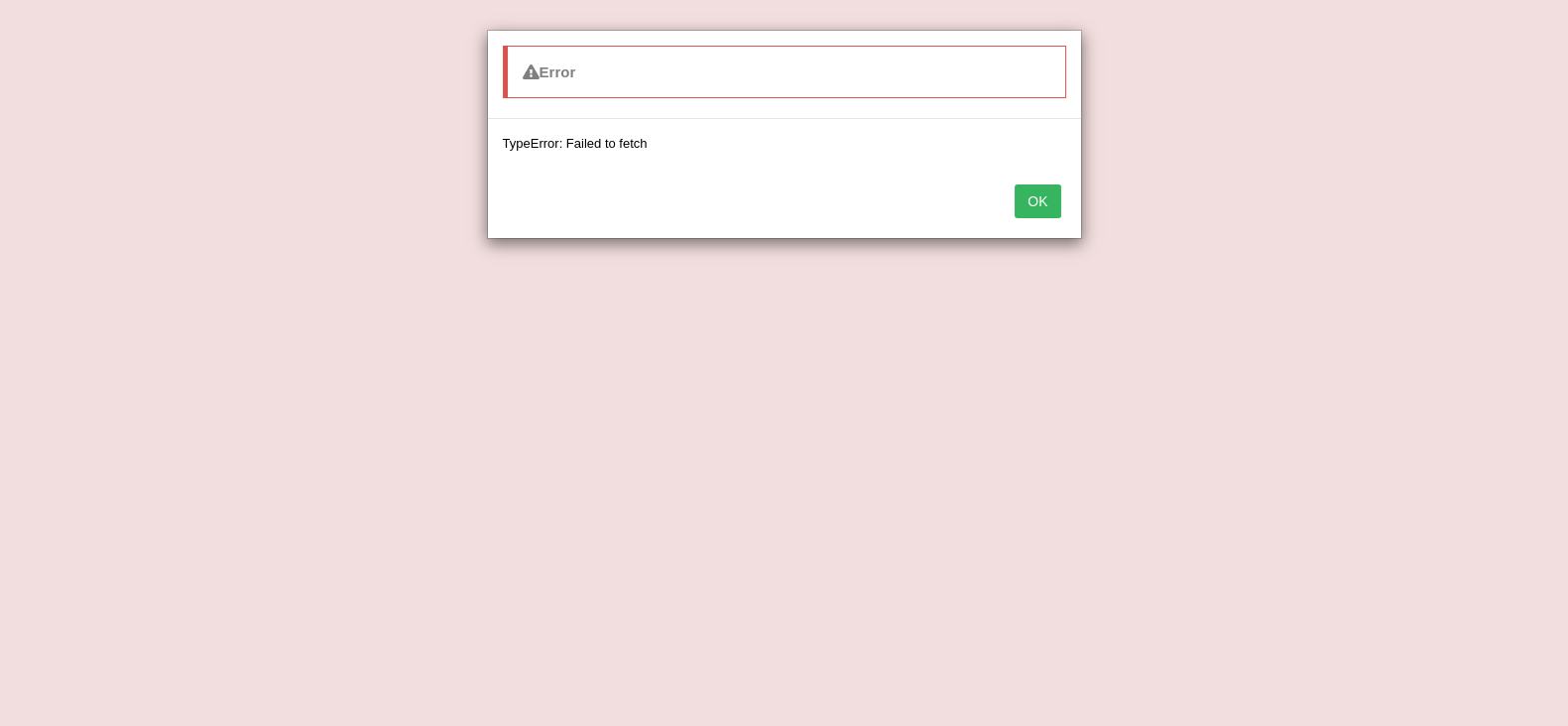 click on "OK" at bounding box center [1037, 201] 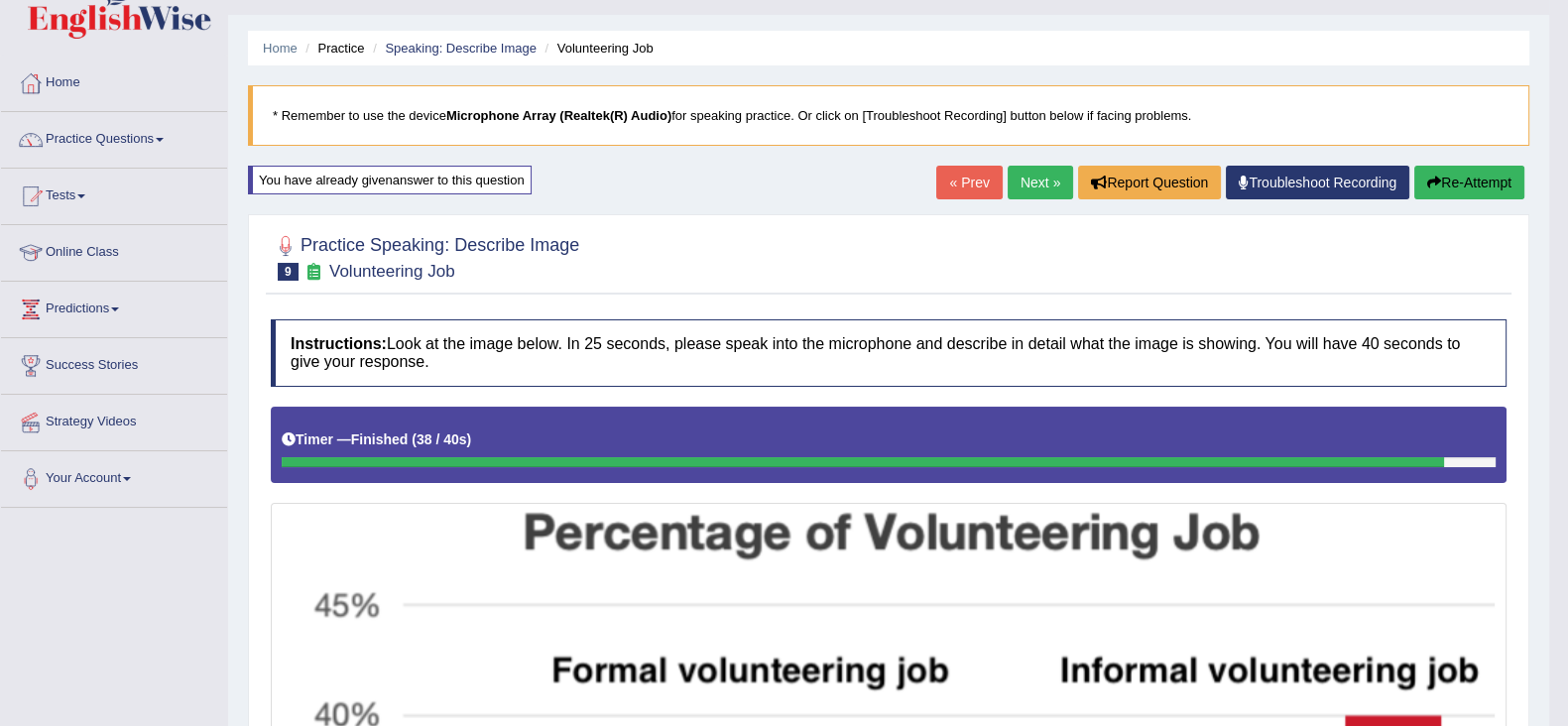 scroll, scrollTop: 87, scrollLeft: 0, axis: vertical 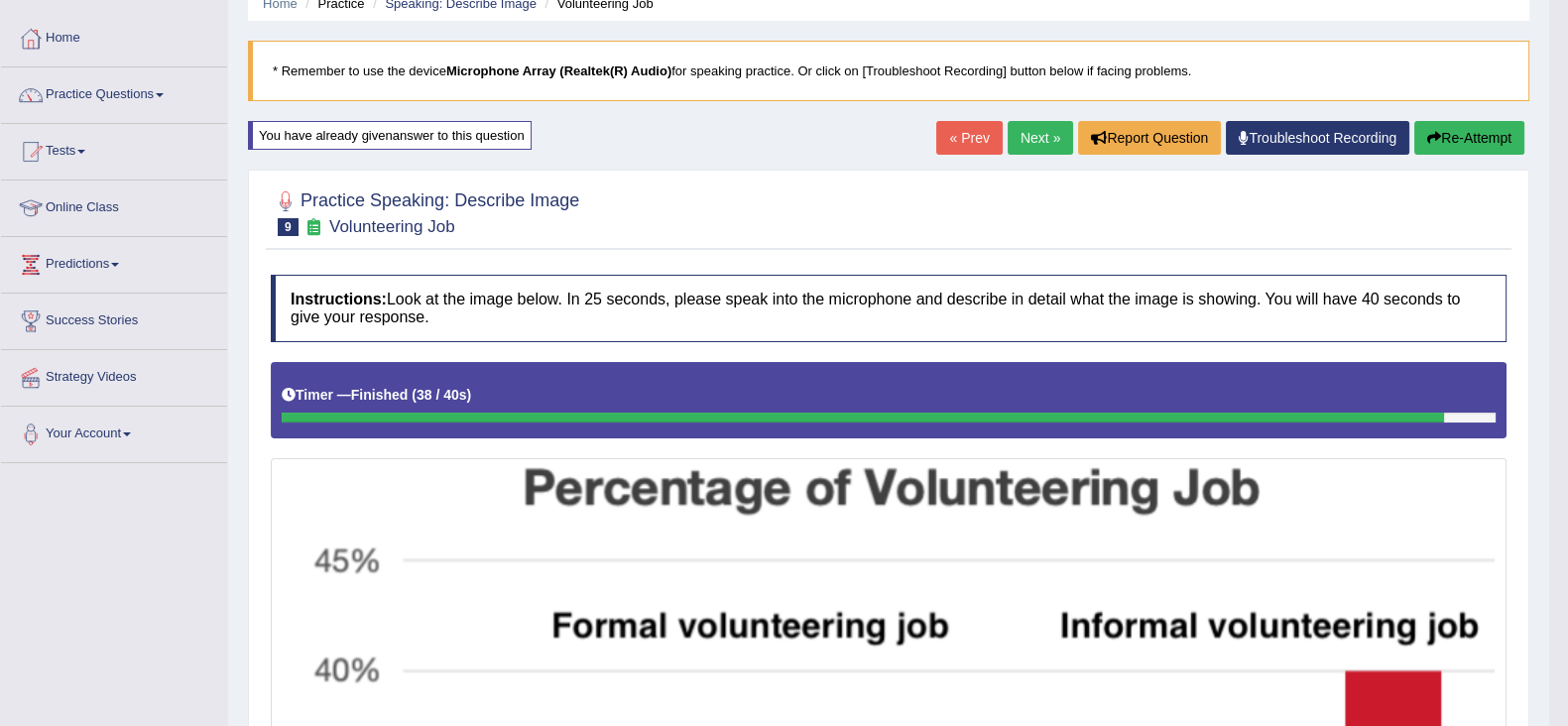 click on "Re-Attempt" at bounding box center [1469, 138] 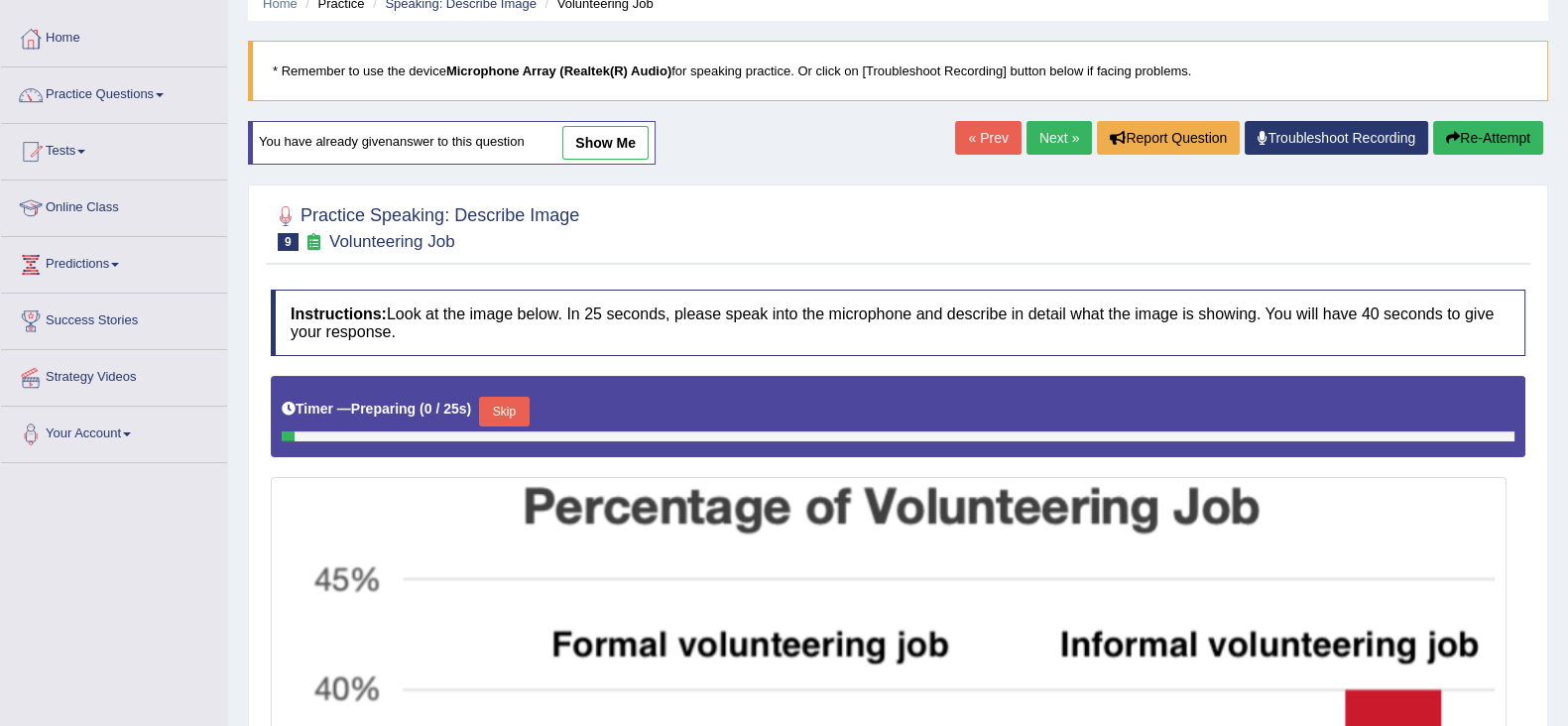 scroll, scrollTop: 0, scrollLeft: 0, axis: both 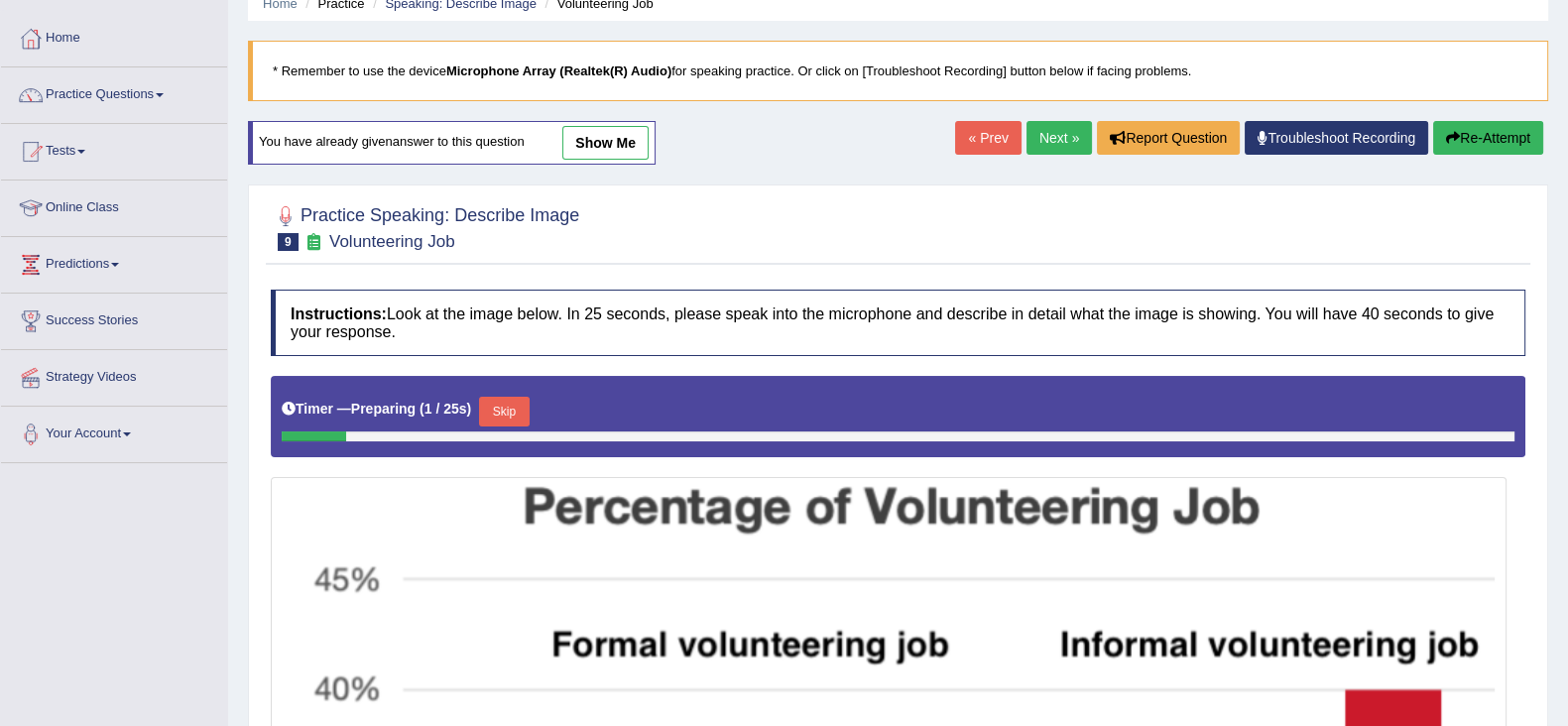 click on "Skip" at bounding box center [504, 412] 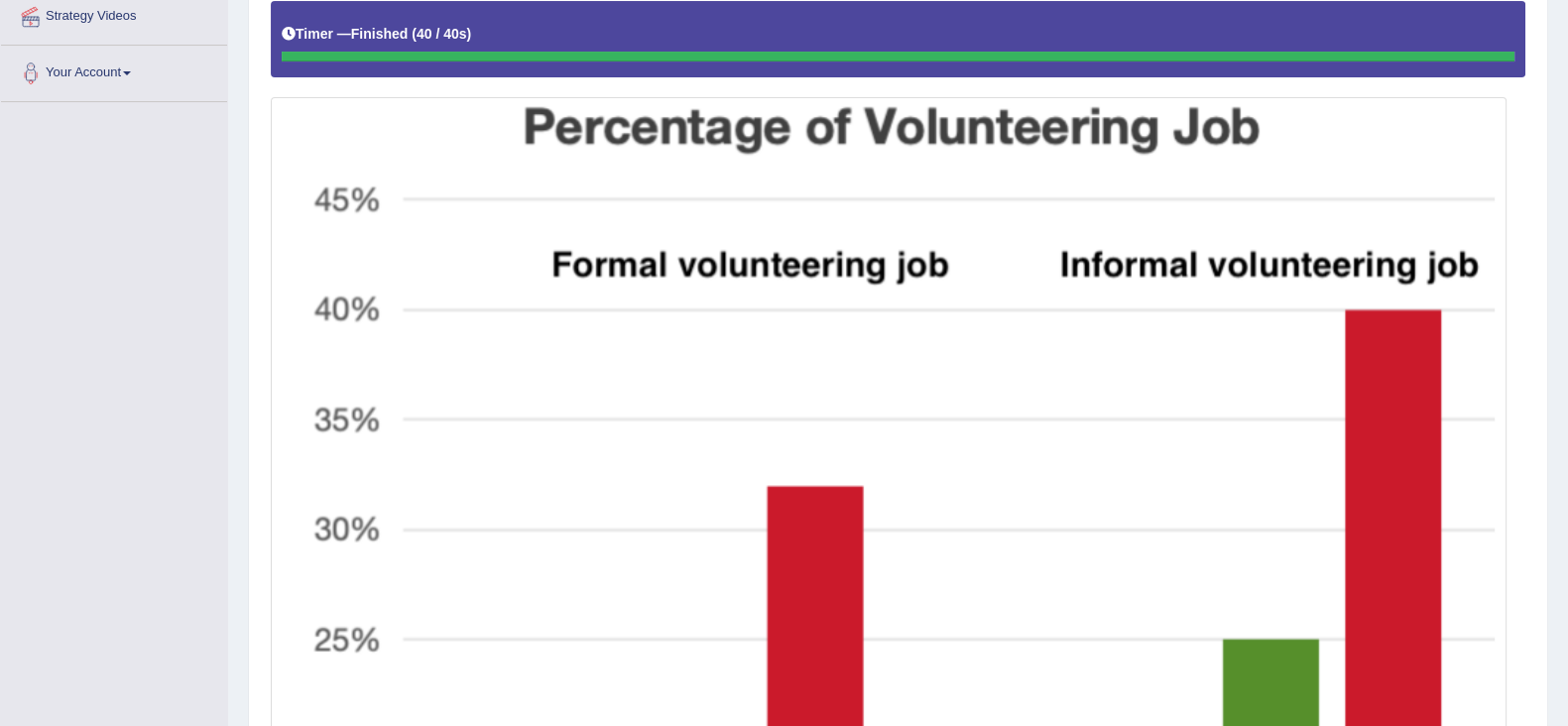 scroll, scrollTop: 476, scrollLeft: 0, axis: vertical 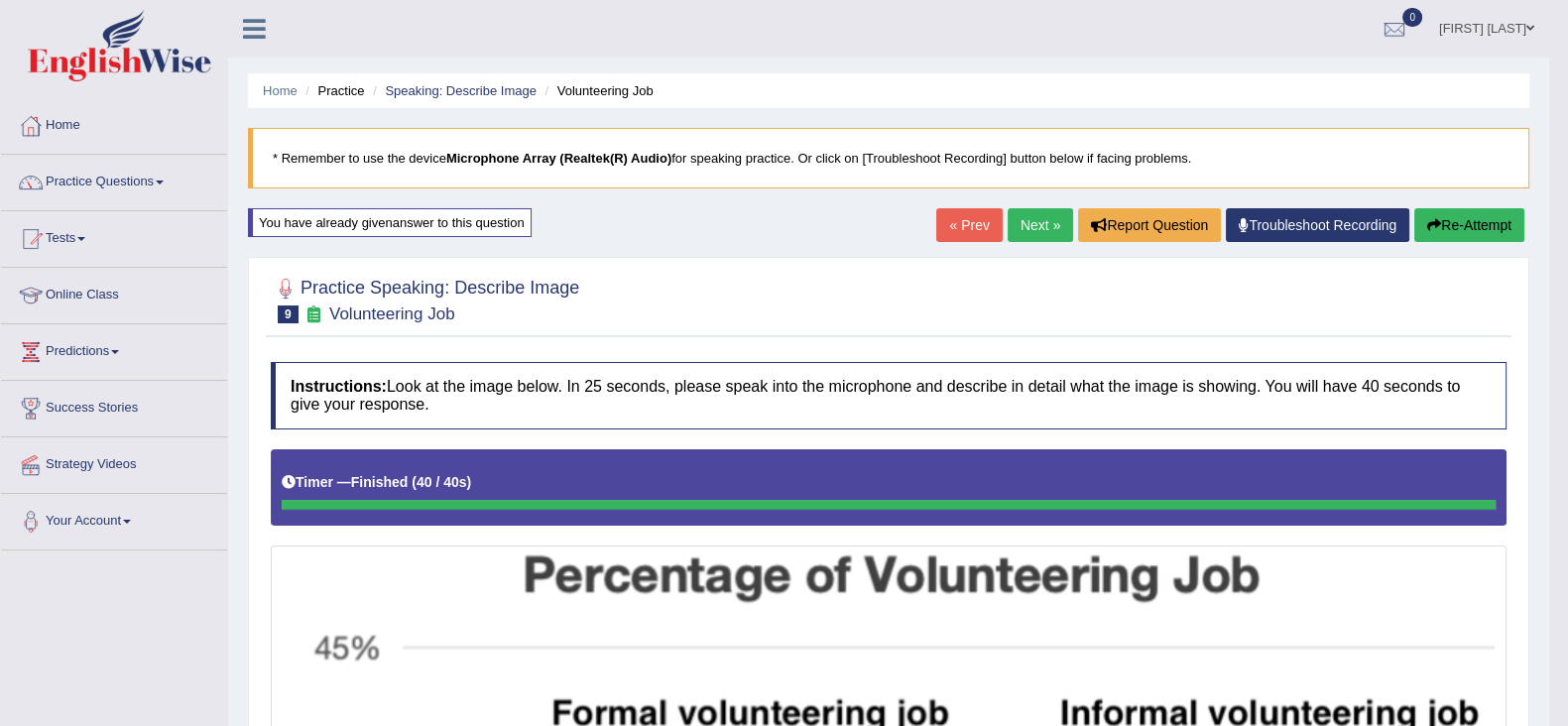 click at bounding box center [889, 1117] 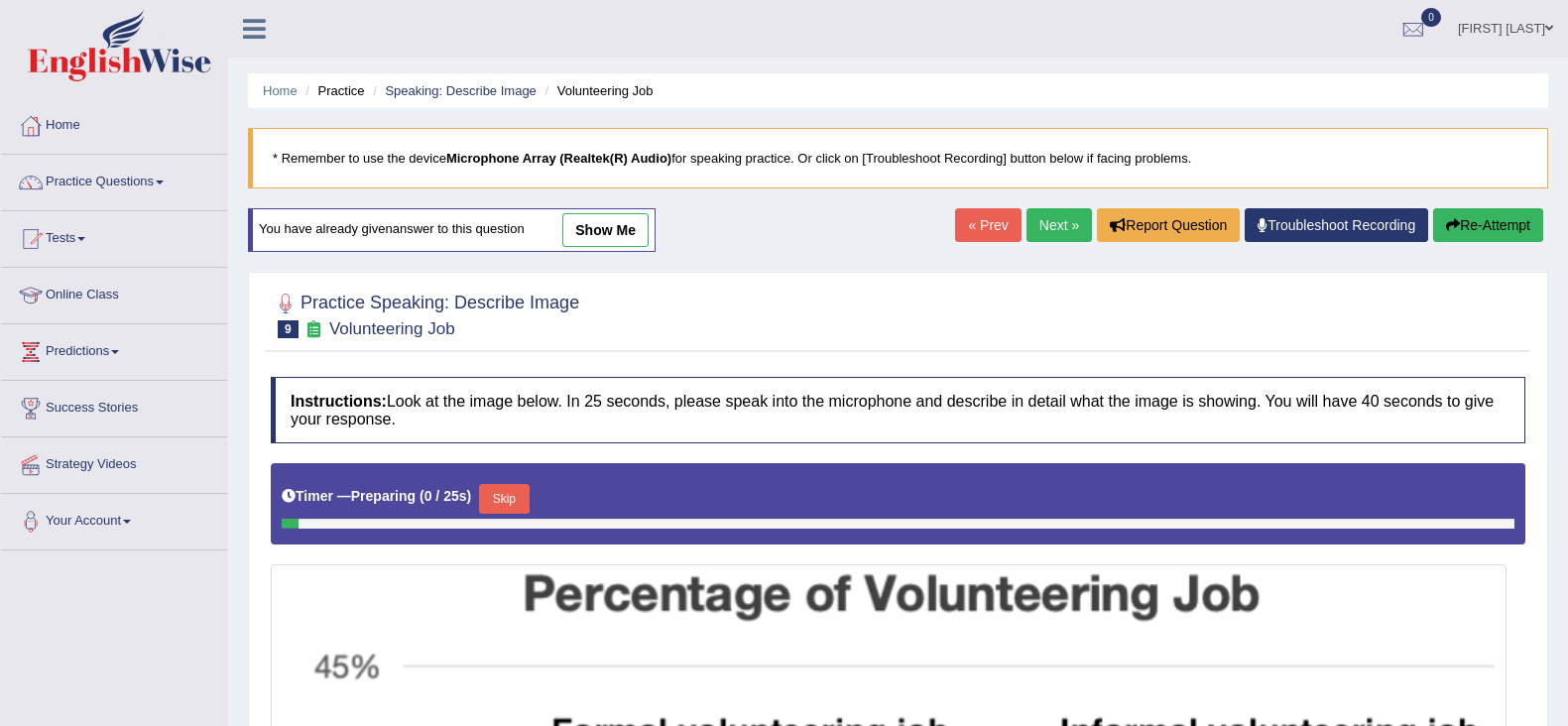 scroll, scrollTop: 512, scrollLeft: 0, axis: vertical 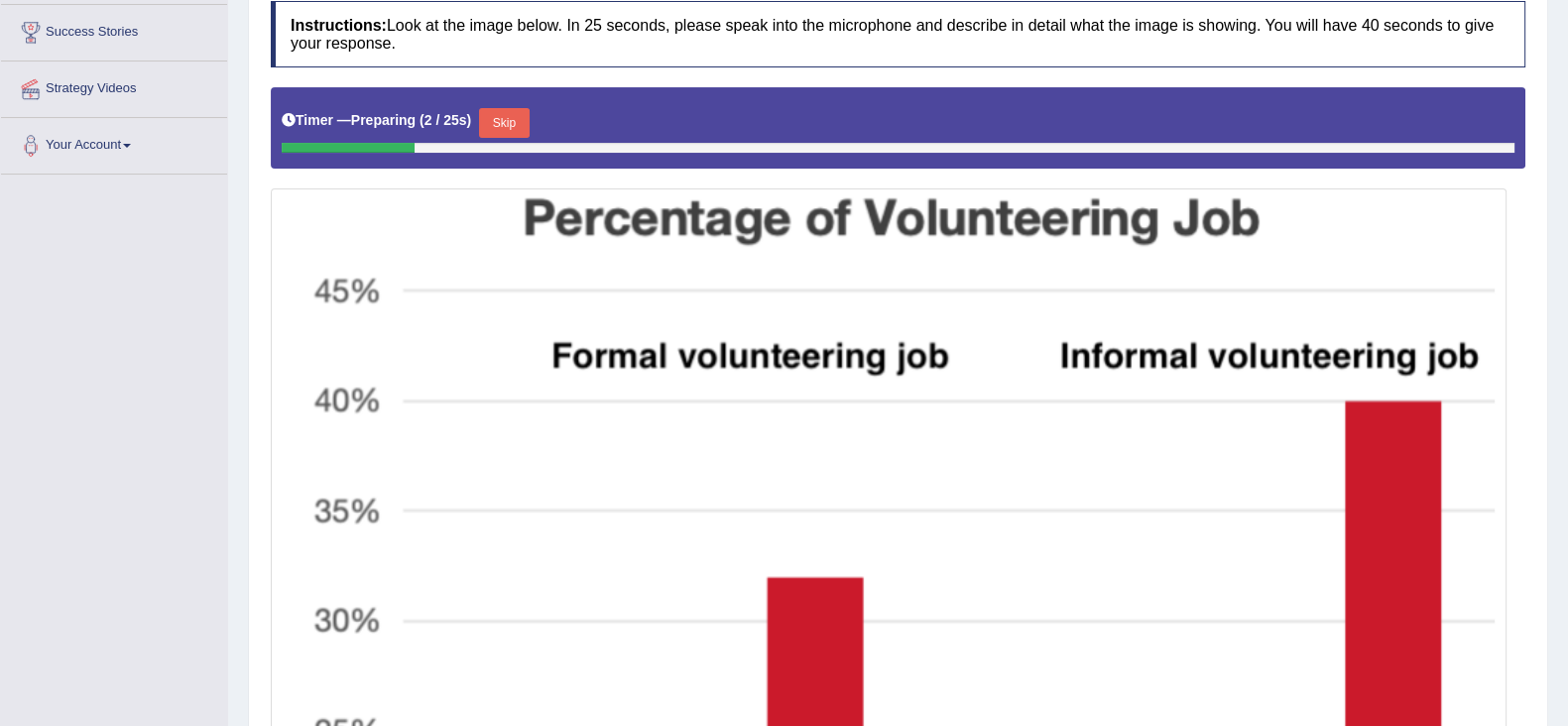 click on "Skip" at bounding box center [504, 123] 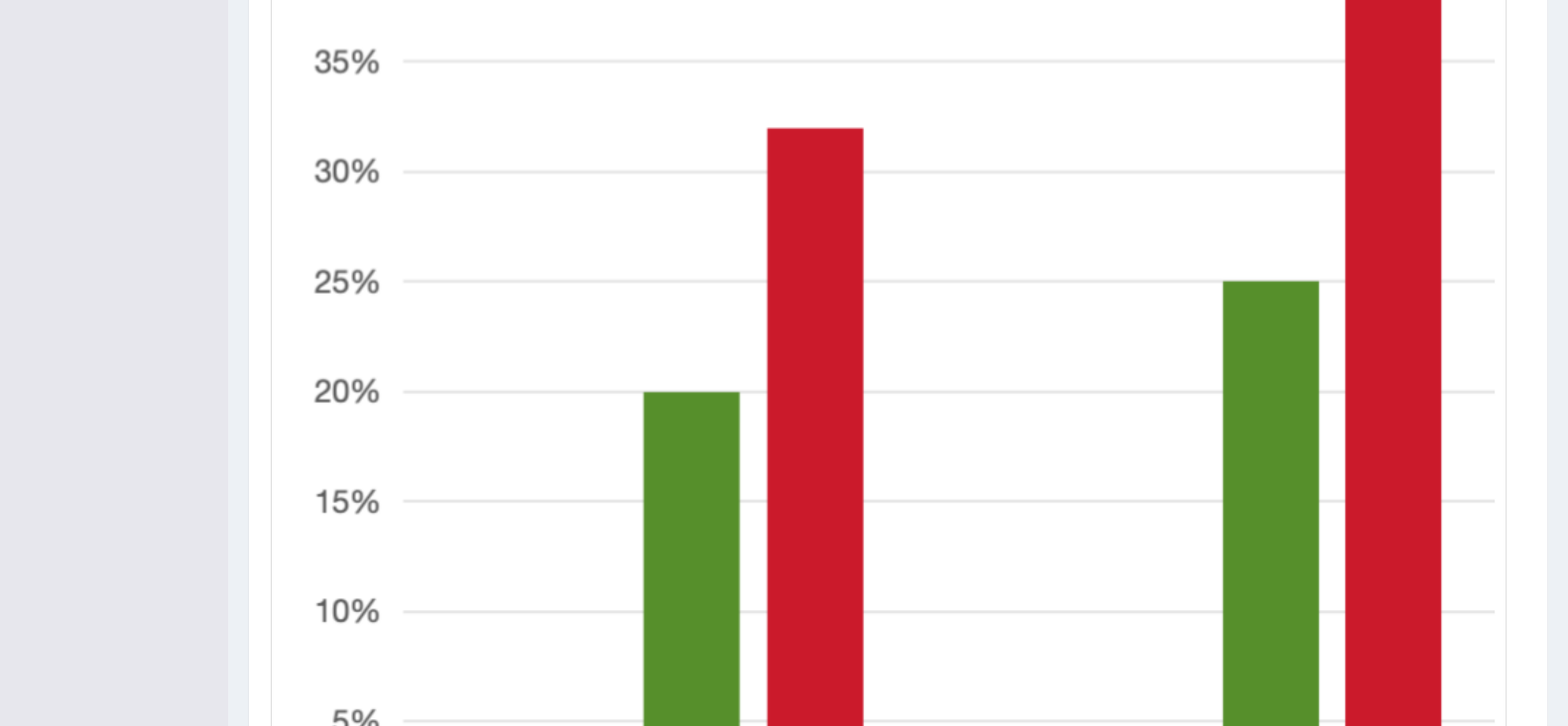 scroll, scrollTop: 1114, scrollLeft: 0, axis: vertical 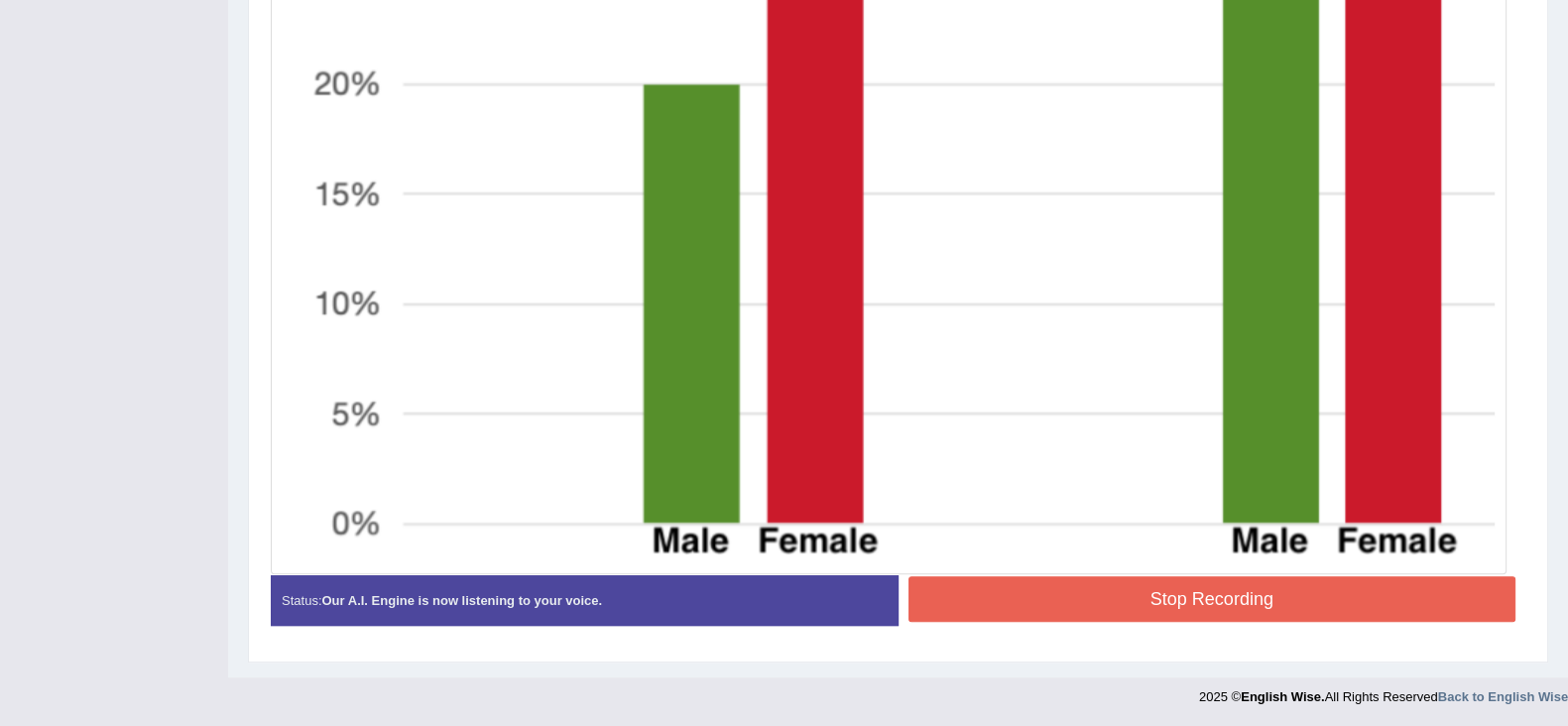 click on "Stop Recording" at bounding box center [1212, 599] 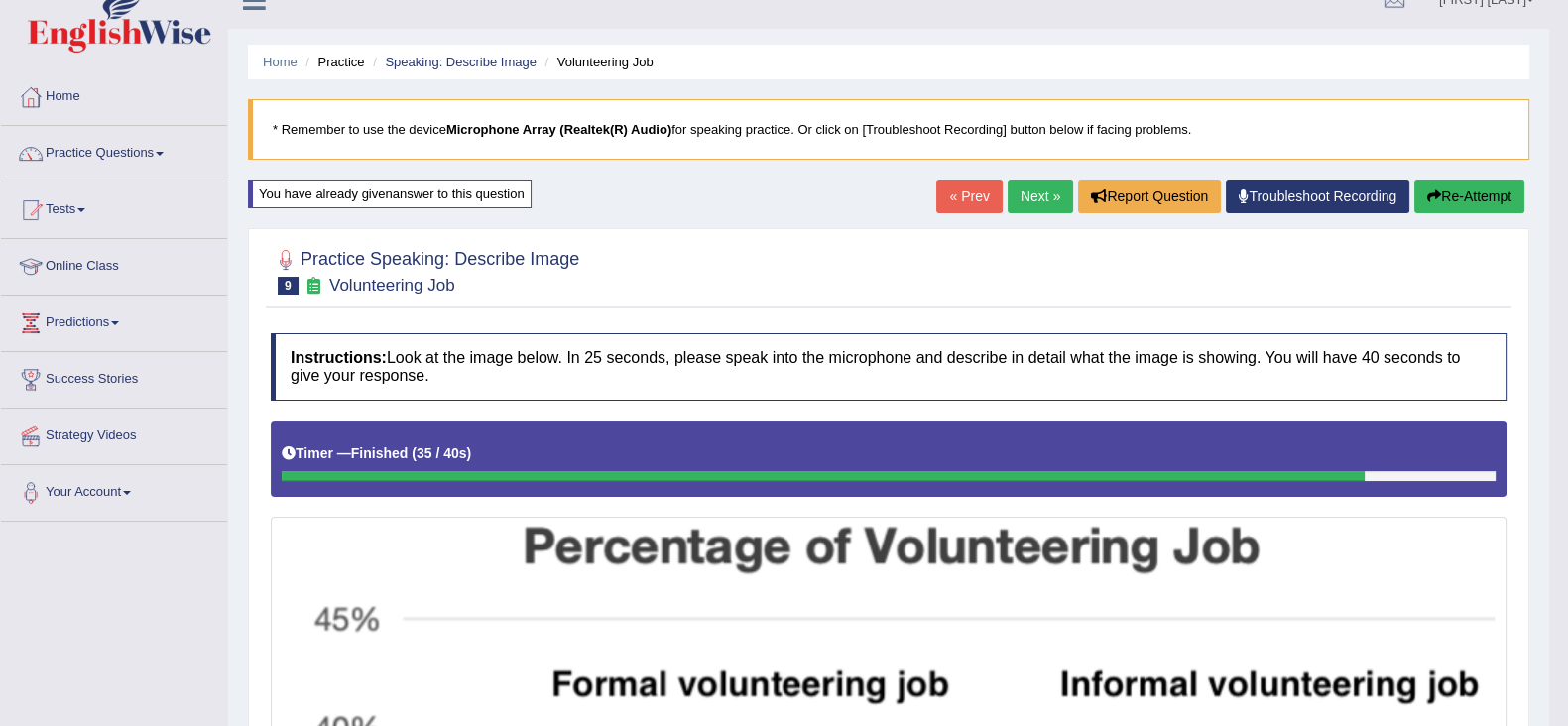 scroll, scrollTop: 0, scrollLeft: 0, axis: both 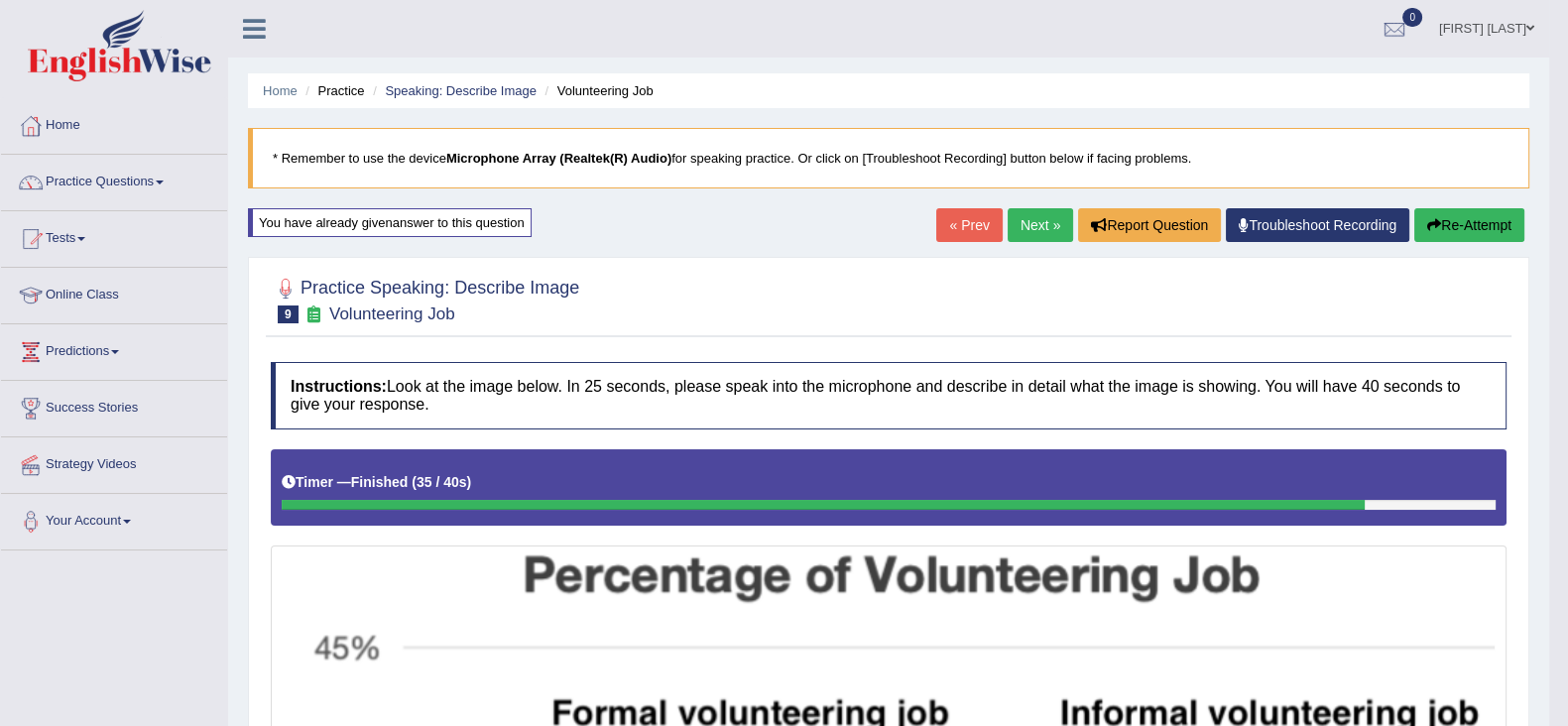click on "Next »" at bounding box center [1040, 225] 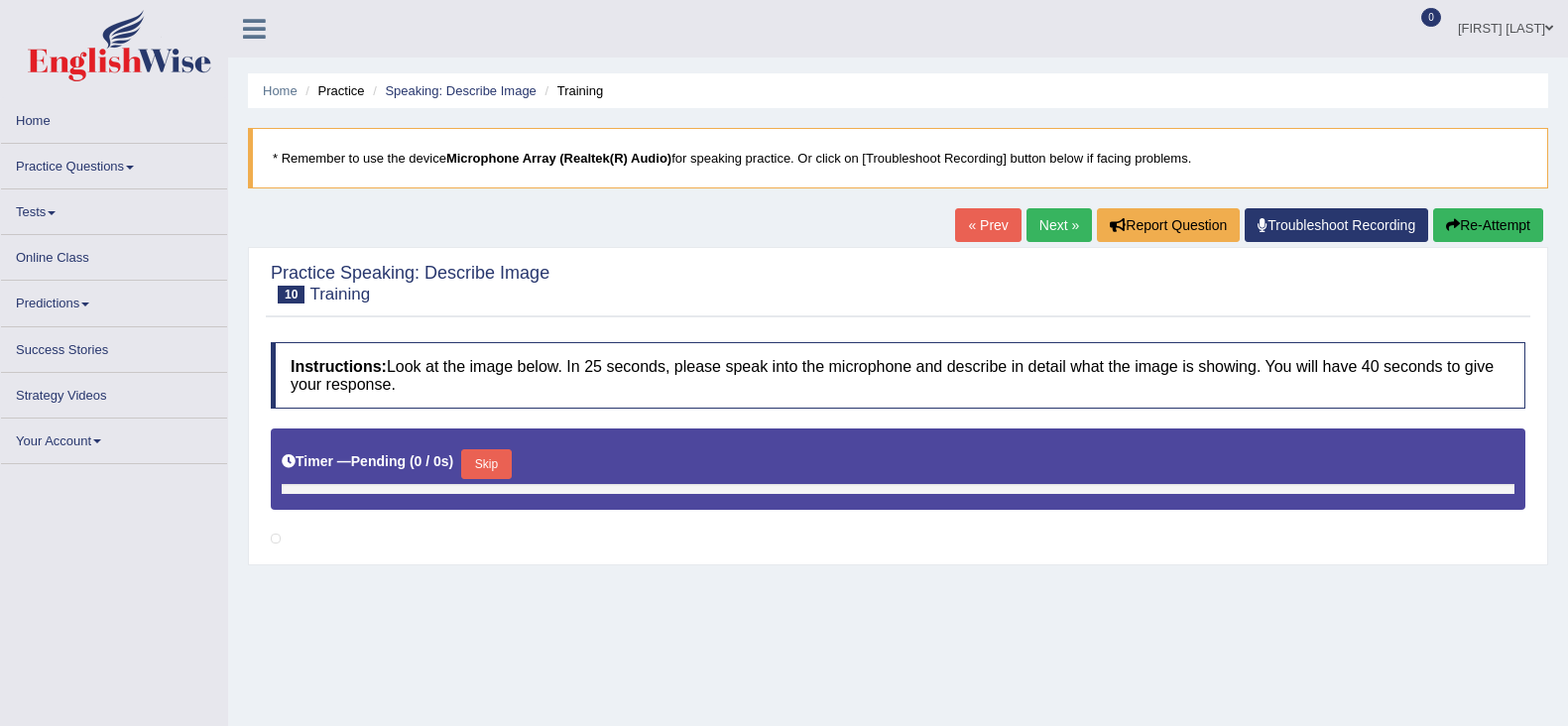 scroll, scrollTop: 0, scrollLeft: 0, axis: both 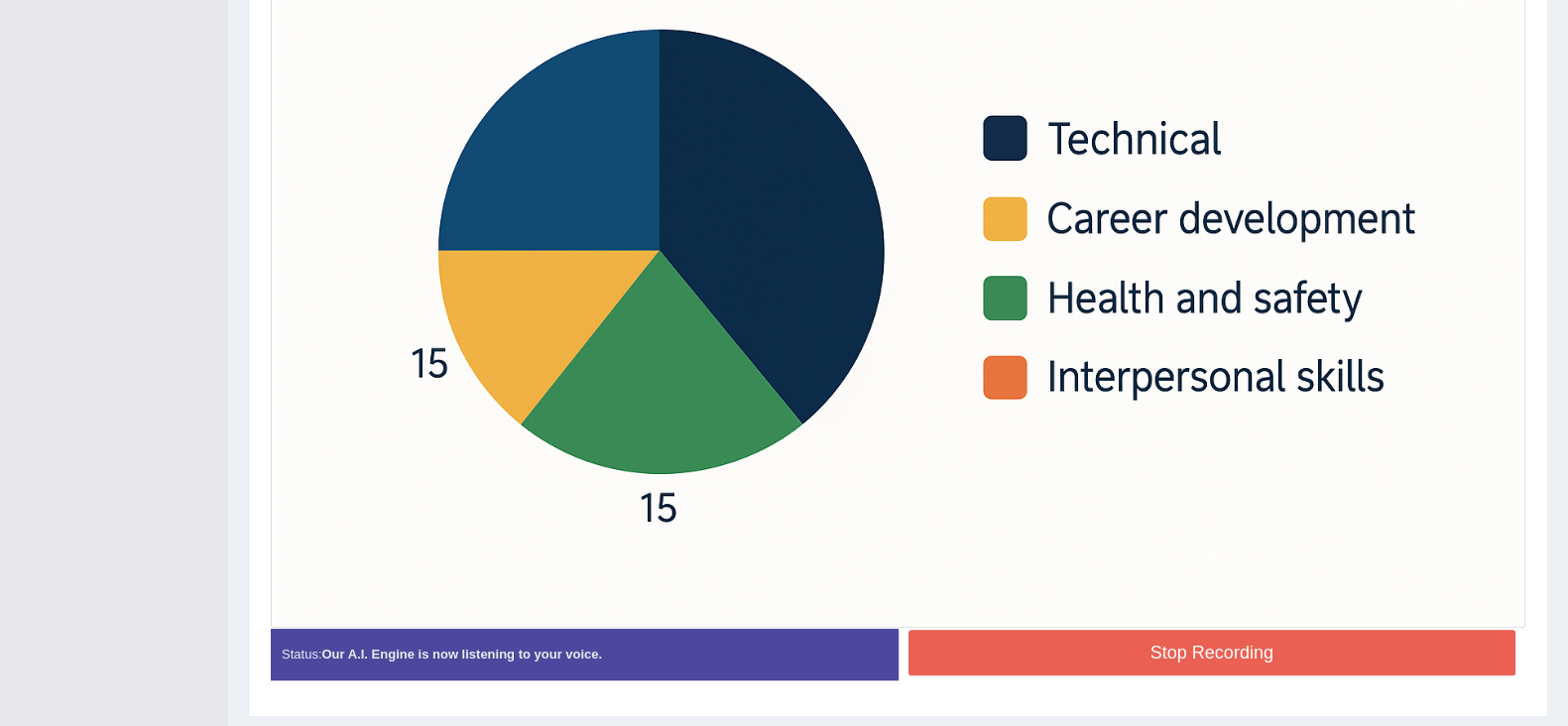 click on "Stop Recording" at bounding box center (1212, 653) 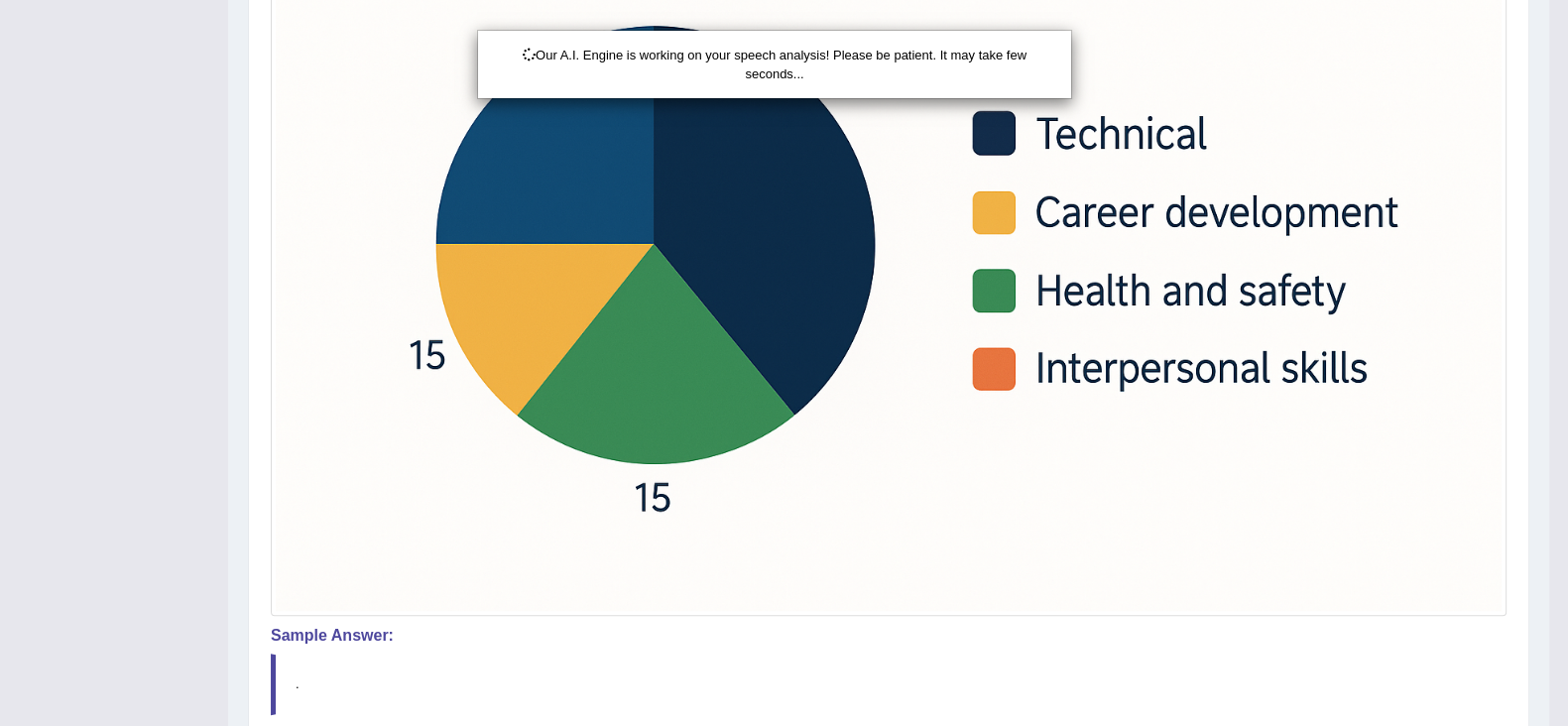 scroll, scrollTop: 907, scrollLeft: 0, axis: vertical 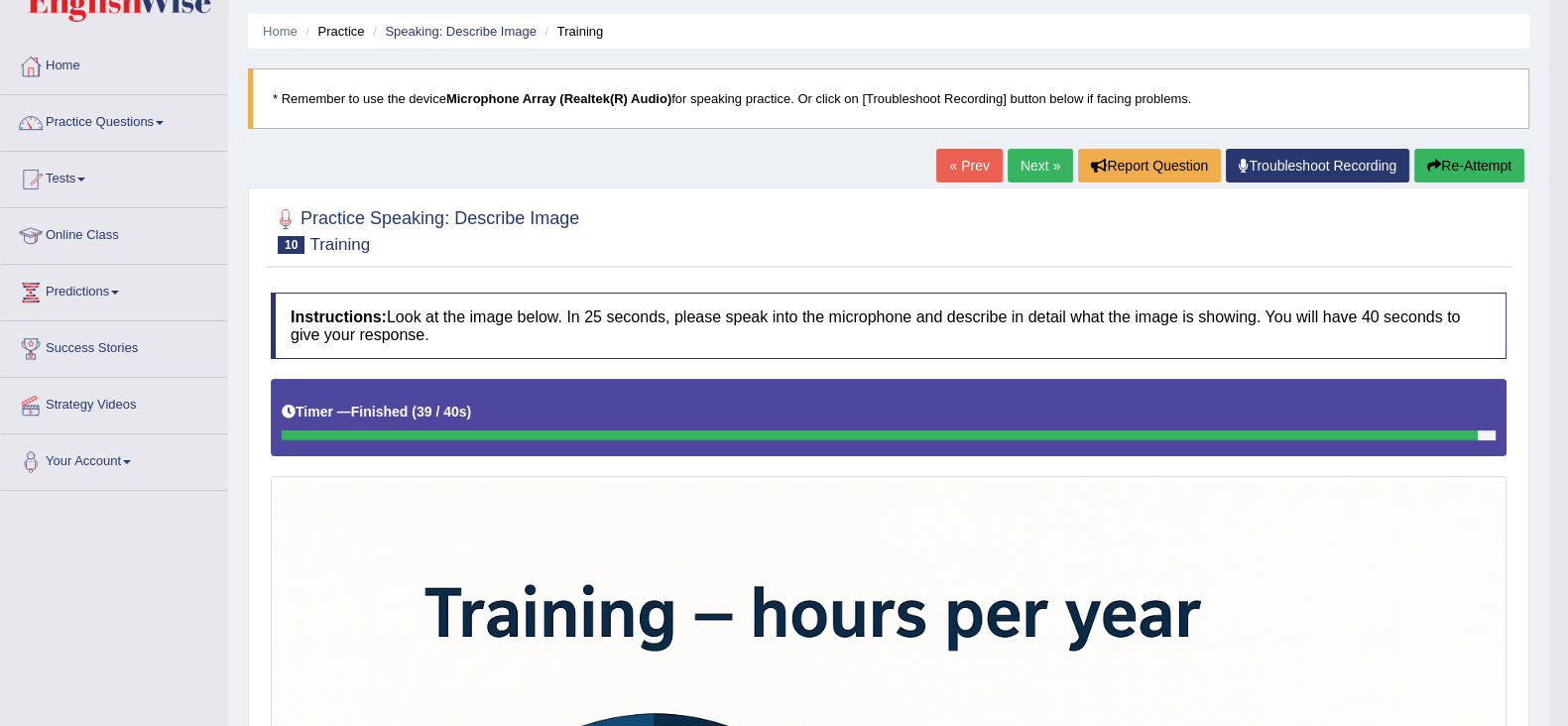 click on "Re-Attempt" at bounding box center (1469, 166) 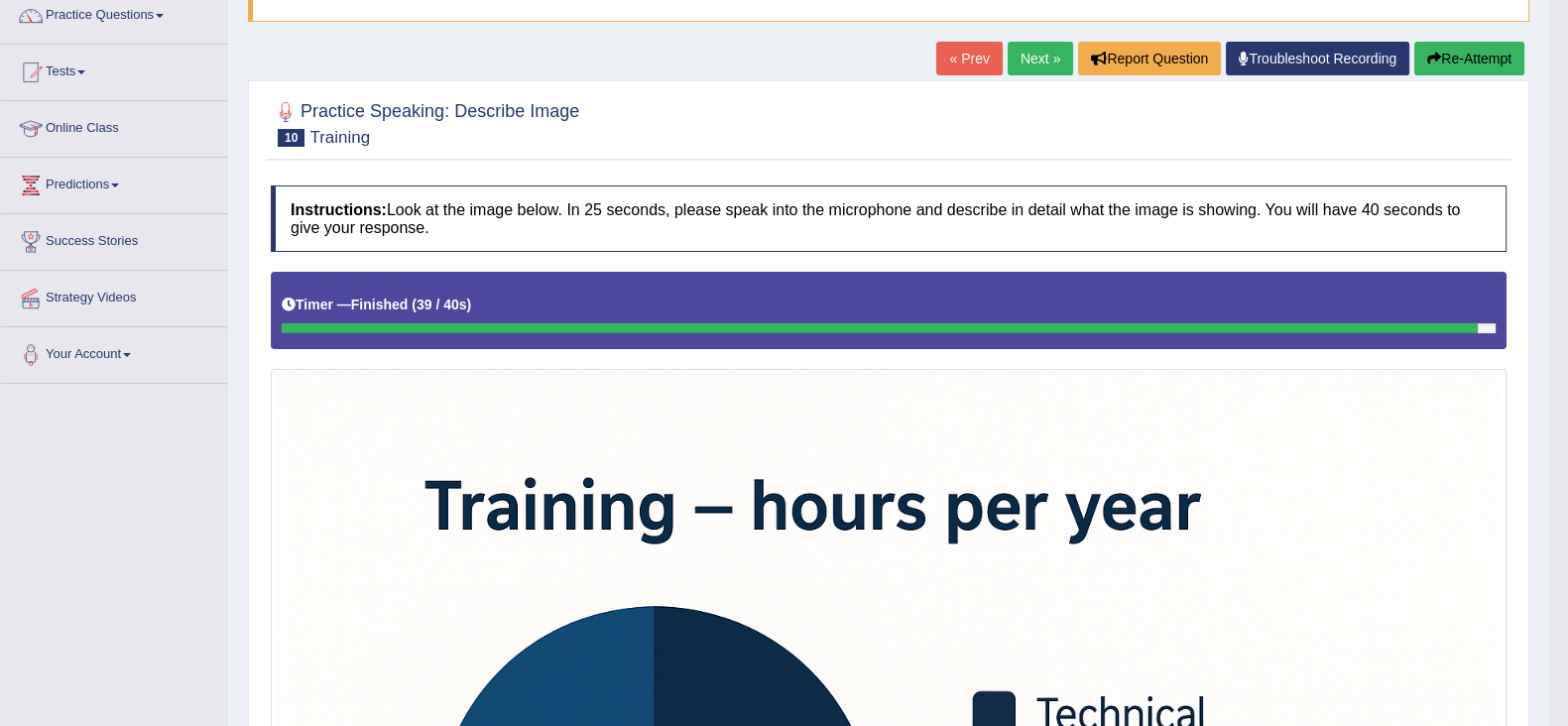 scroll, scrollTop: 219, scrollLeft: 0, axis: vertical 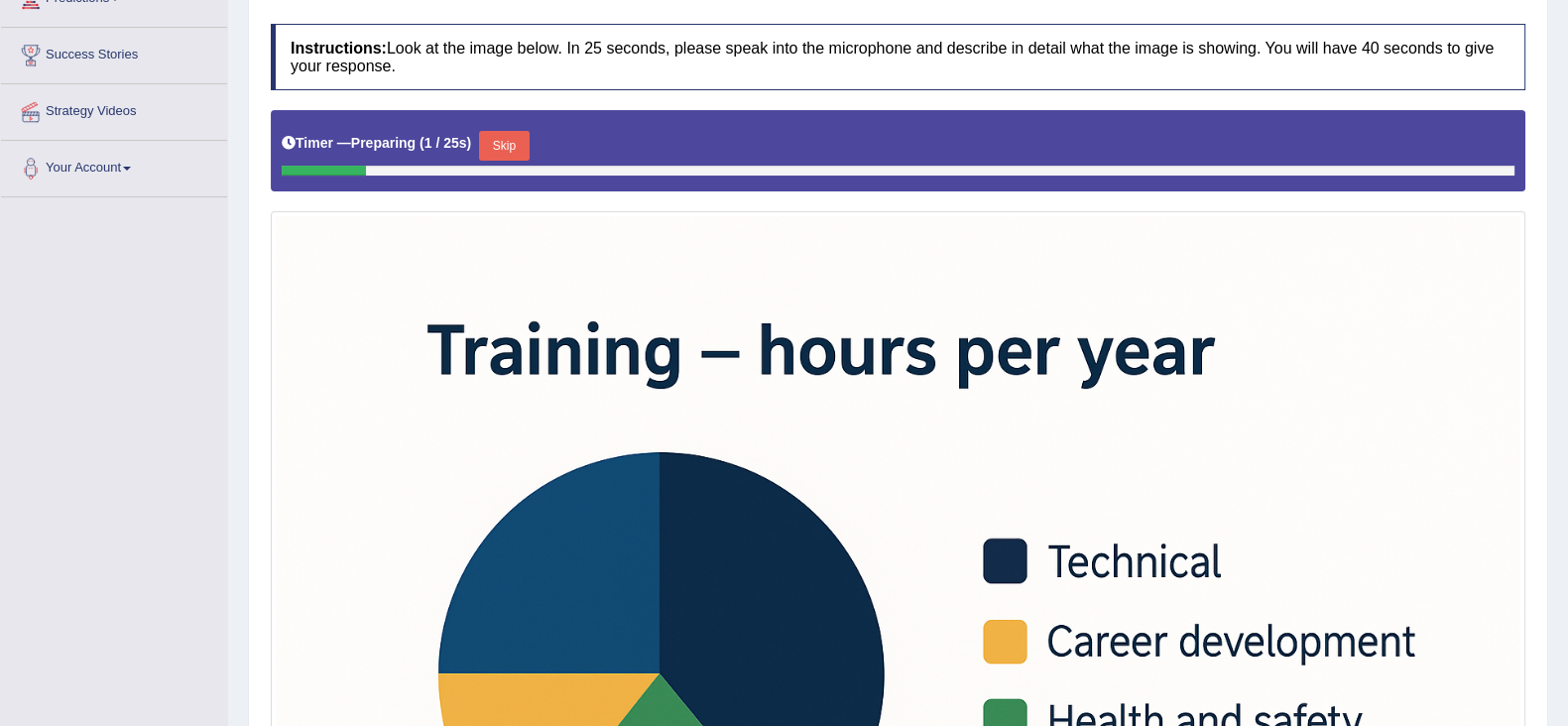 click on "Skip" at bounding box center (504, 146) 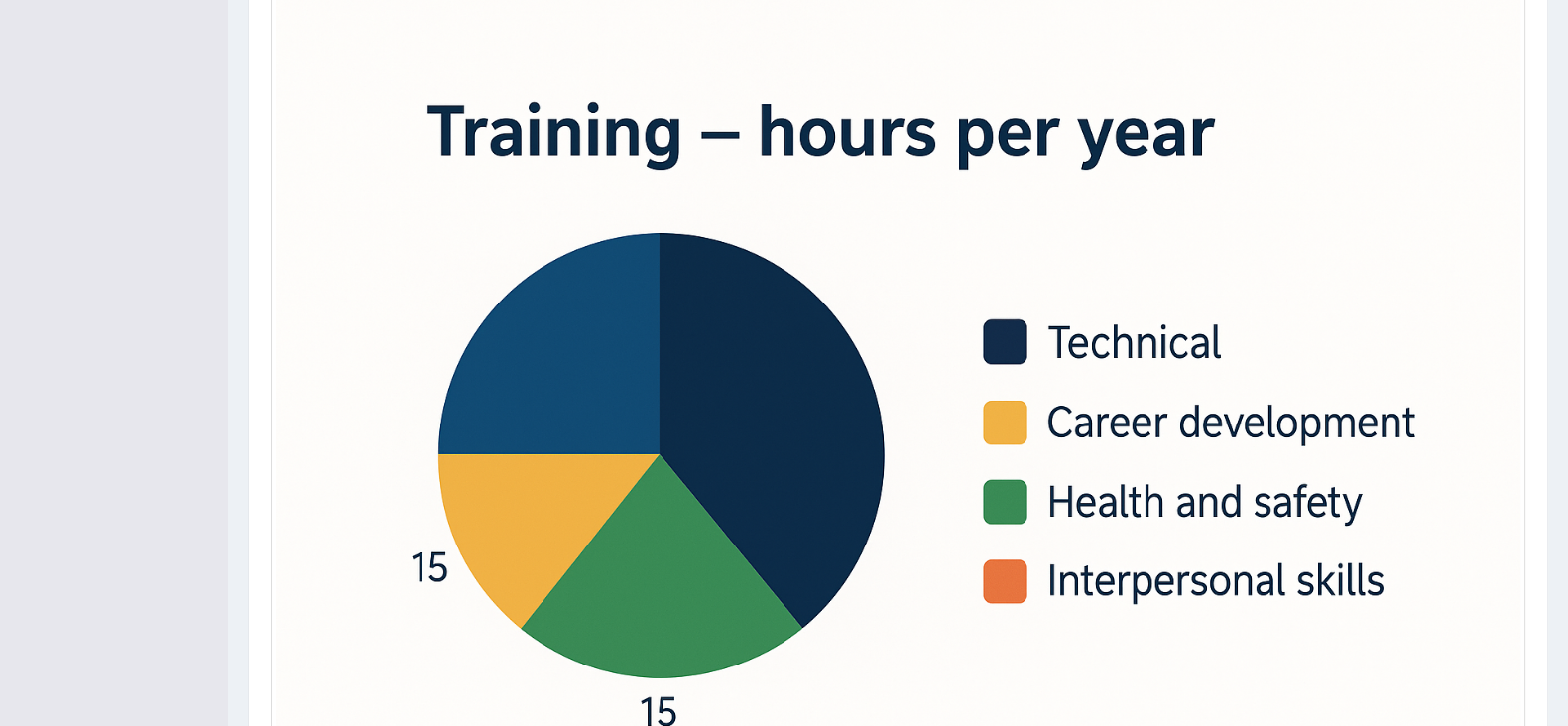 scroll, scrollTop: 811, scrollLeft: 0, axis: vertical 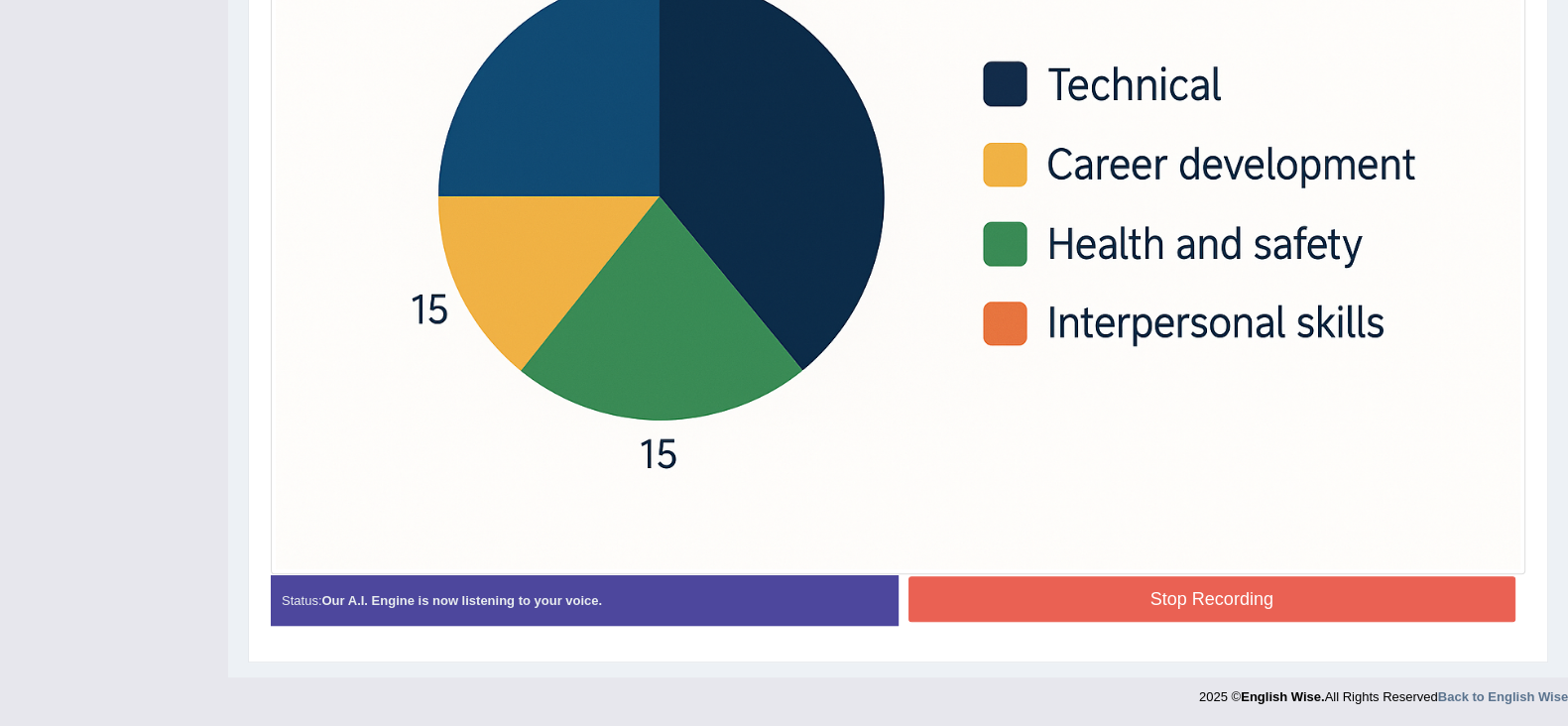click on "Stop Recording" at bounding box center (1212, 599) 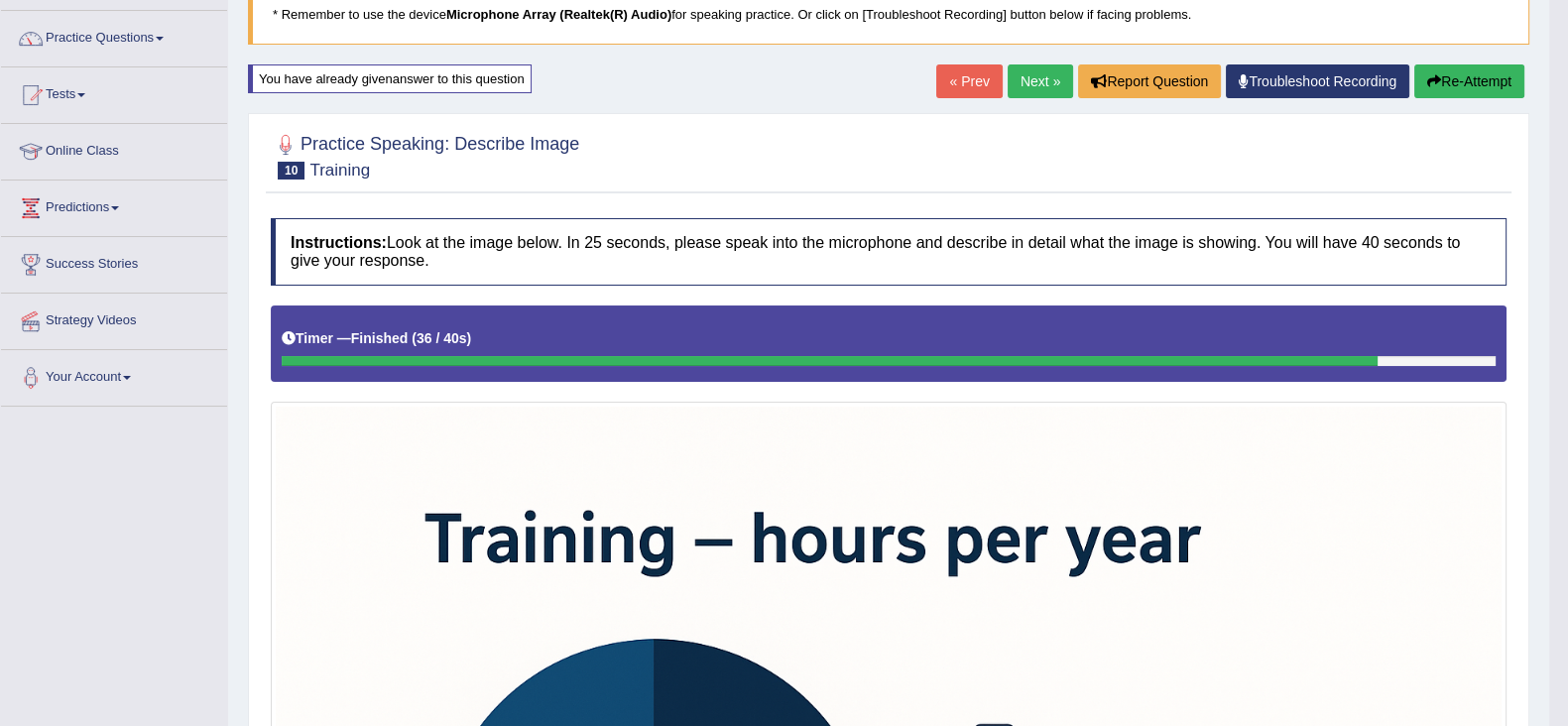 scroll, scrollTop: 50, scrollLeft: 0, axis: vertical 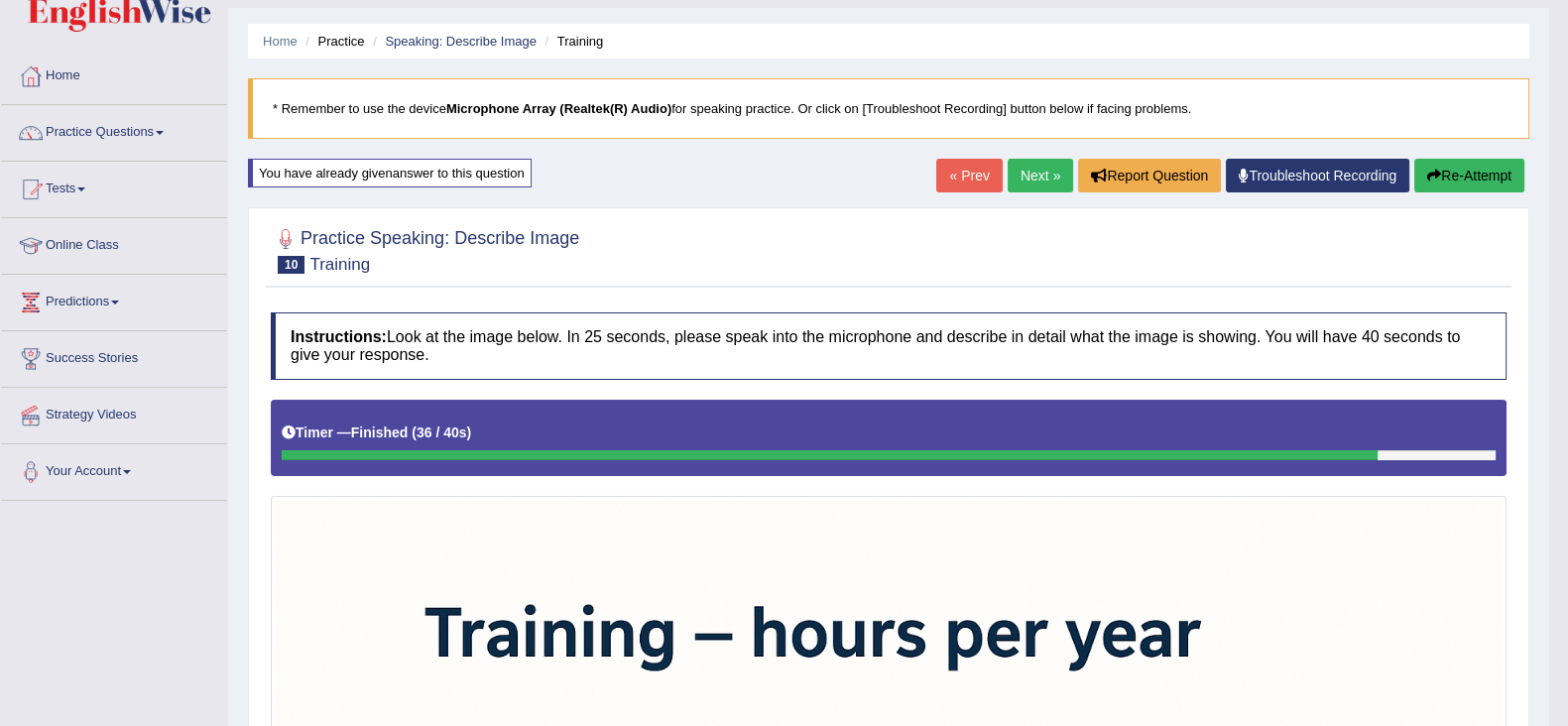 click on "Next »" at bounding box center (1040, 176) 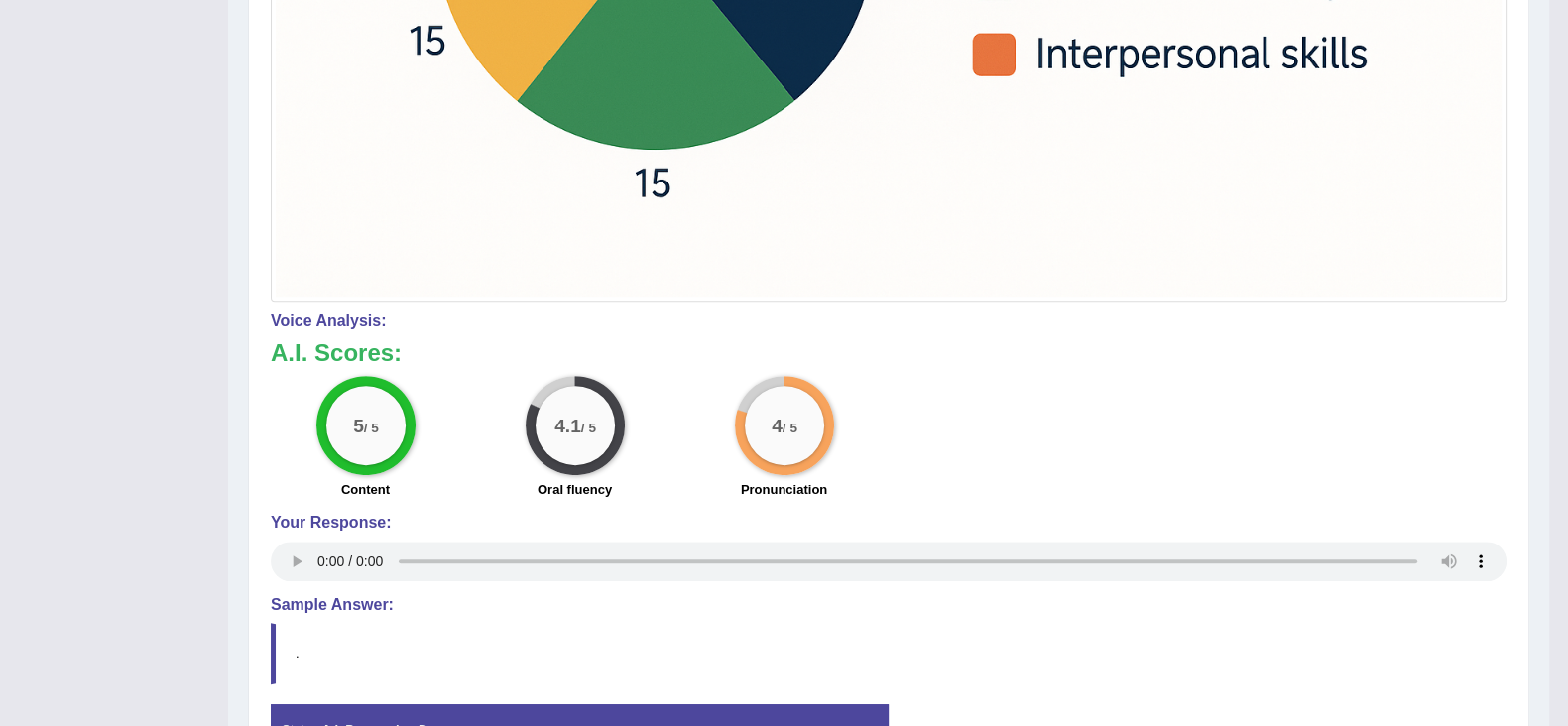 scroll, scrollTop: 1073, scrollLeft: 0, axis: vertical 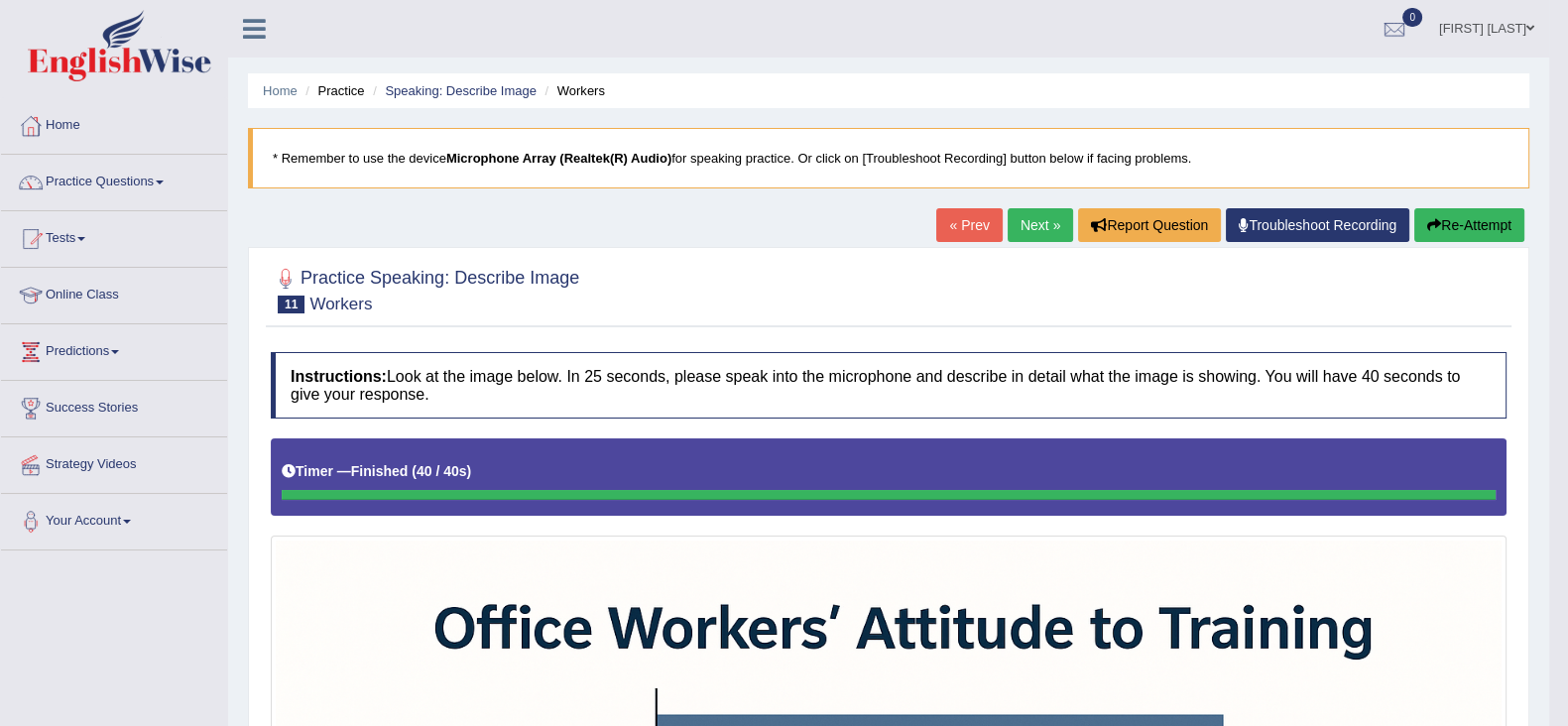 click on "Re-Attempt" at bounding box center [1469, 225] 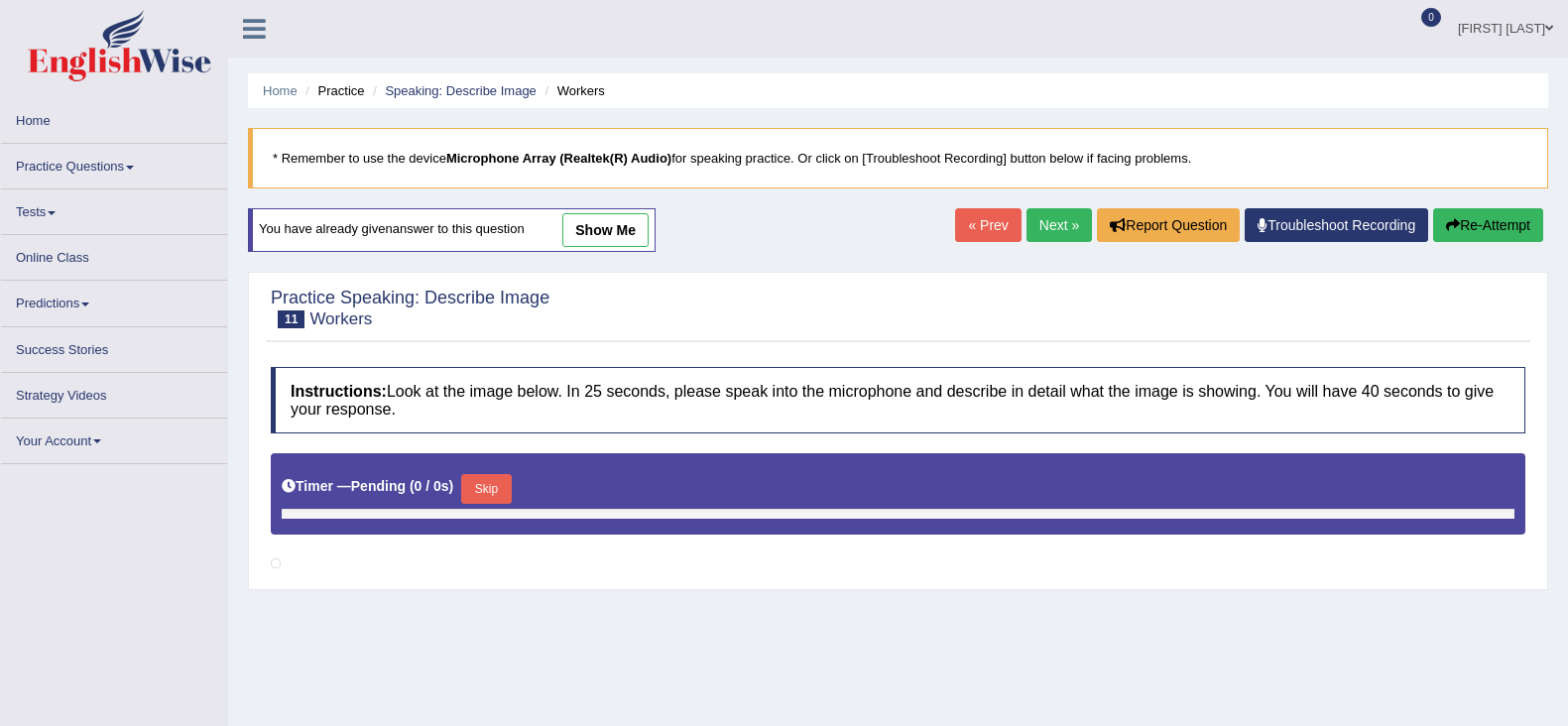 scroll, scrollTop: 305, scrollLeft: 0, axis: vertical 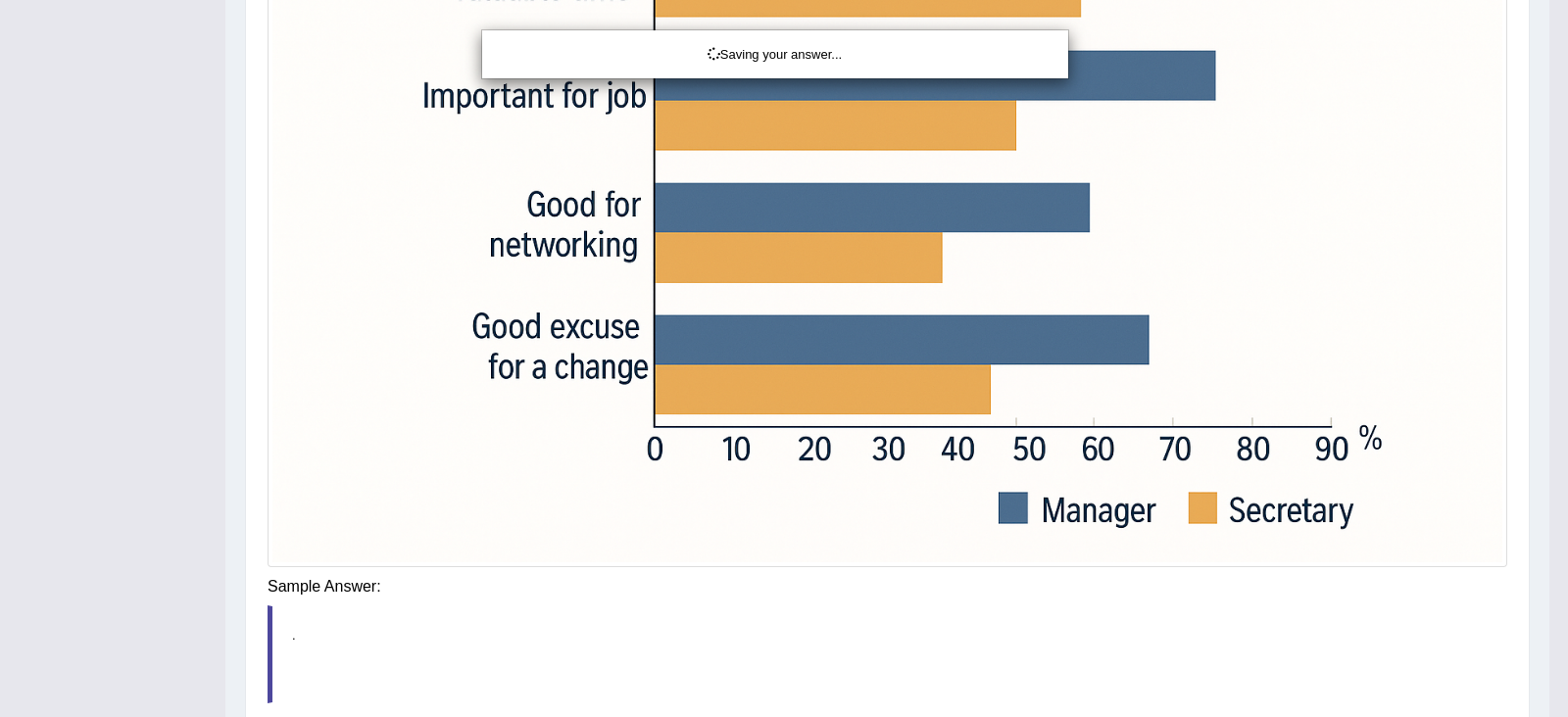 click on "Toggle navigation
Home
Practice Questions   Speaking Practice Read Aloud
Repeat Sentence
Describe Image
Re-tell Lecture
Answer Short Question
Summarize Group Discussion
Respond To A Situation
Writing Practice  Summarize Written Text
Write Essay
Reading Practice  Reading & Writing: Fill In The Blanks
Choose Multiple Answers
Re-order Paragraphs
Fill In The Blanks
Choose Single Answer
Listening Practice  Summarize Spoken Text
Highlight Incorrect Words
Highlight Correct Summary
Select Missing Word
Choose Single Answer
Choose Multiple Answers
Fill In The Blanks
Write From Dictation
Pronunciation
Tests  Take Practice Sectional Test" at bounding box center [784, -443] 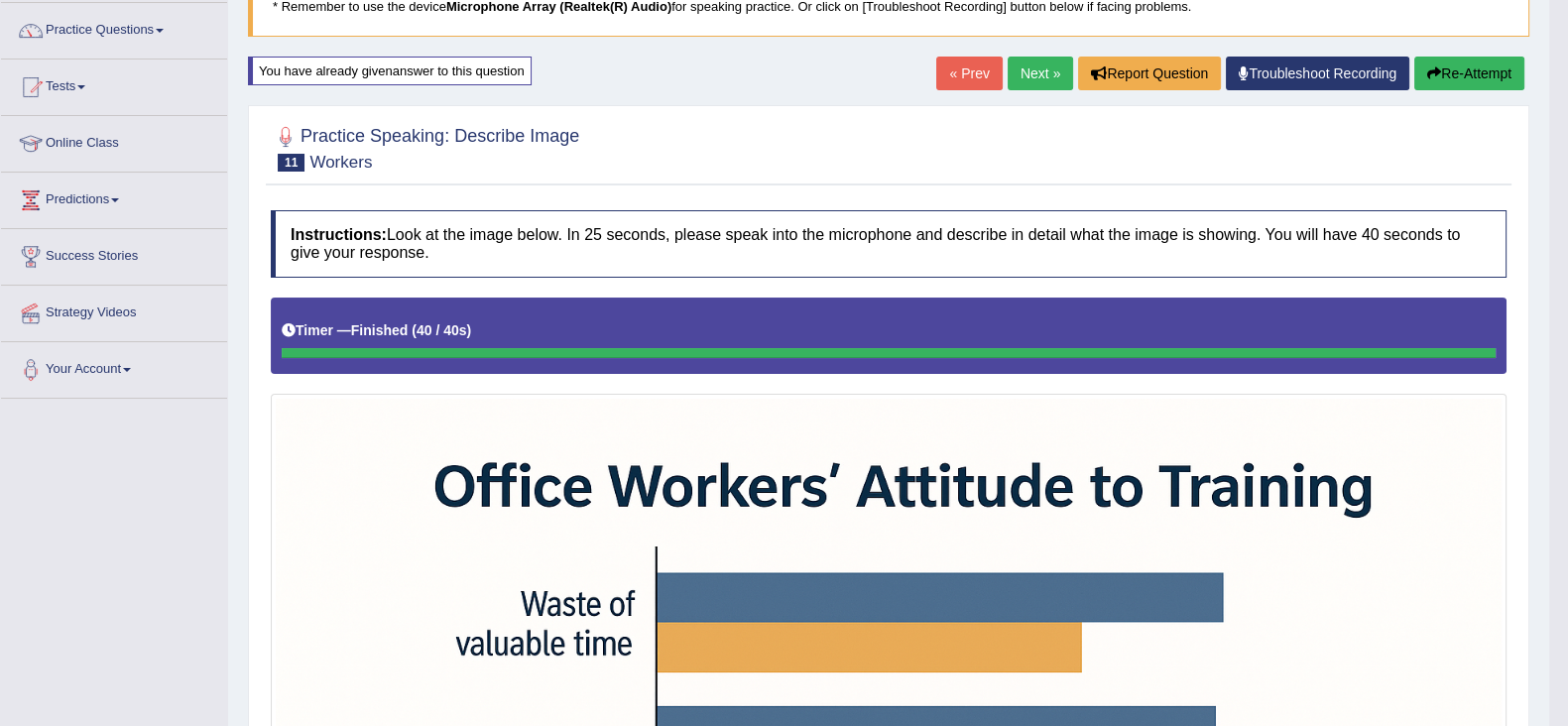 scroll, scrollTop: 0, scrollLeft: 0, axis: both 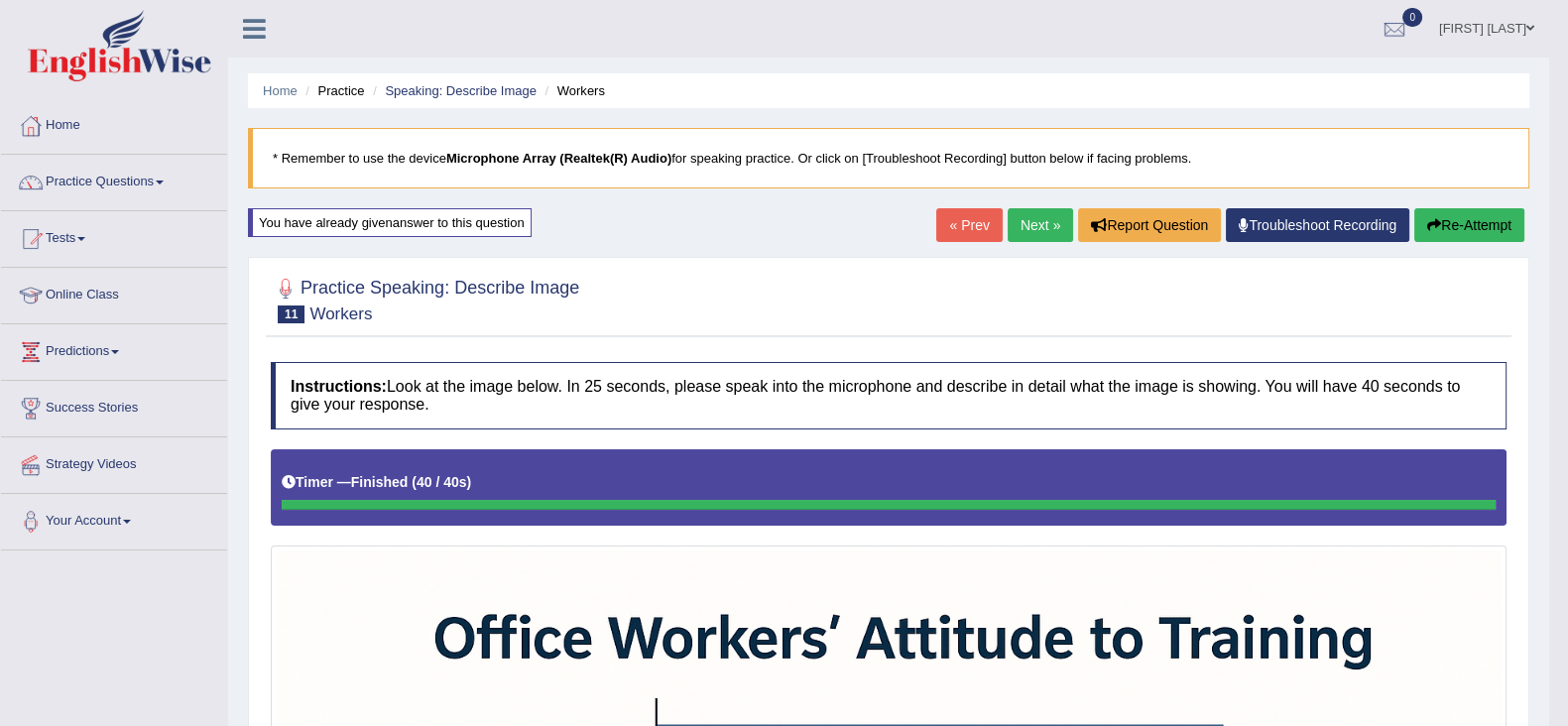 click on "Next »" at bounding box center [1040, 225] 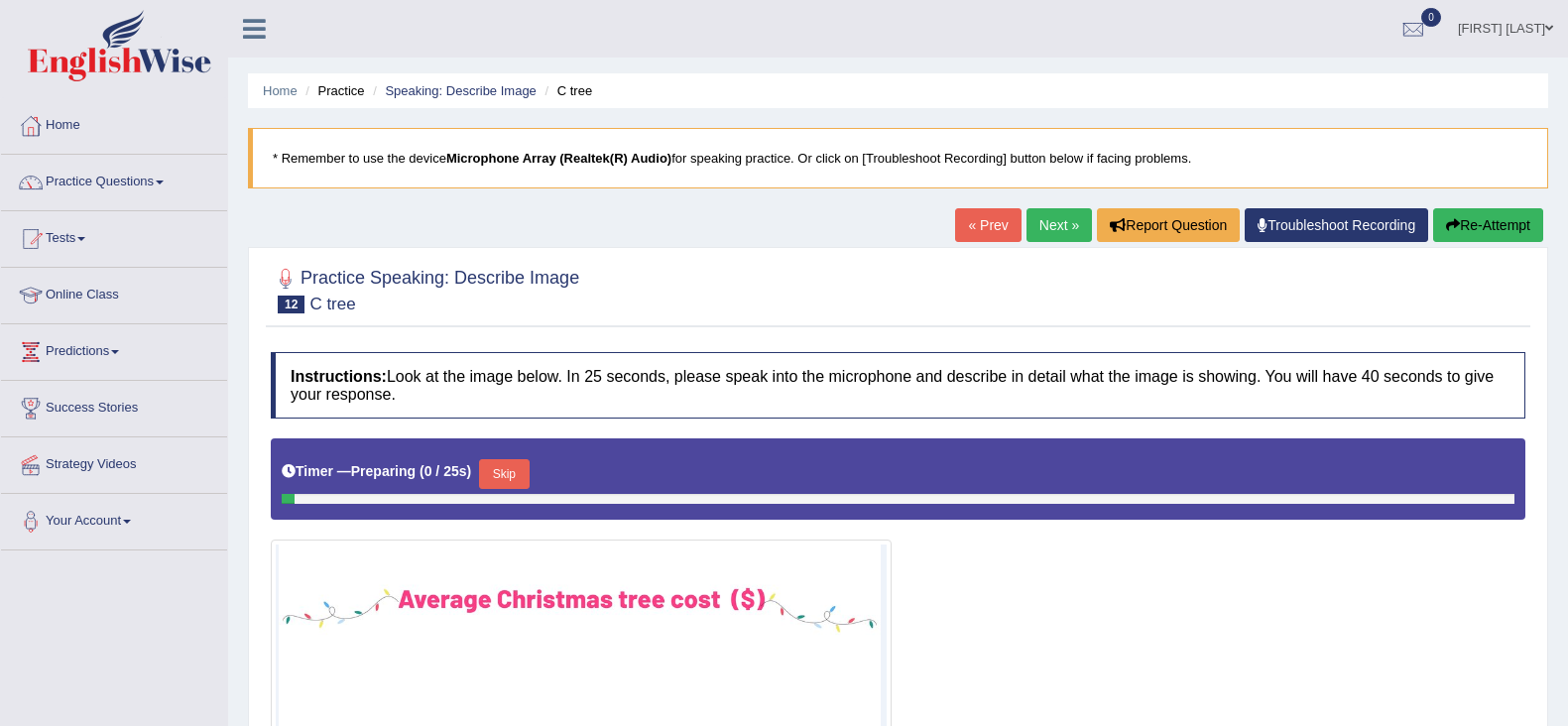 scroll, scrollTop: 0, scrollLeft: 0, axis: both 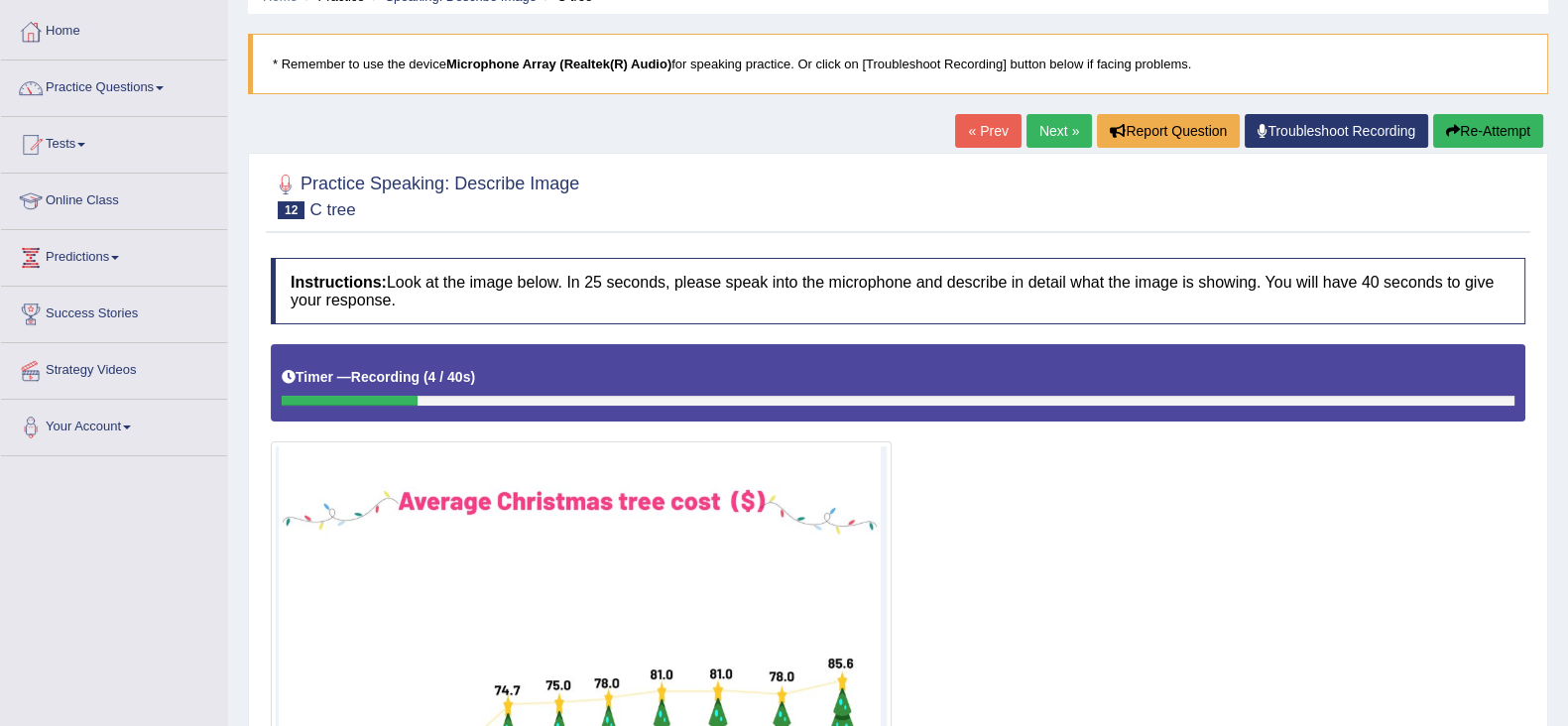 click on "Re-Attempt" at bounding box center (1488, 131) 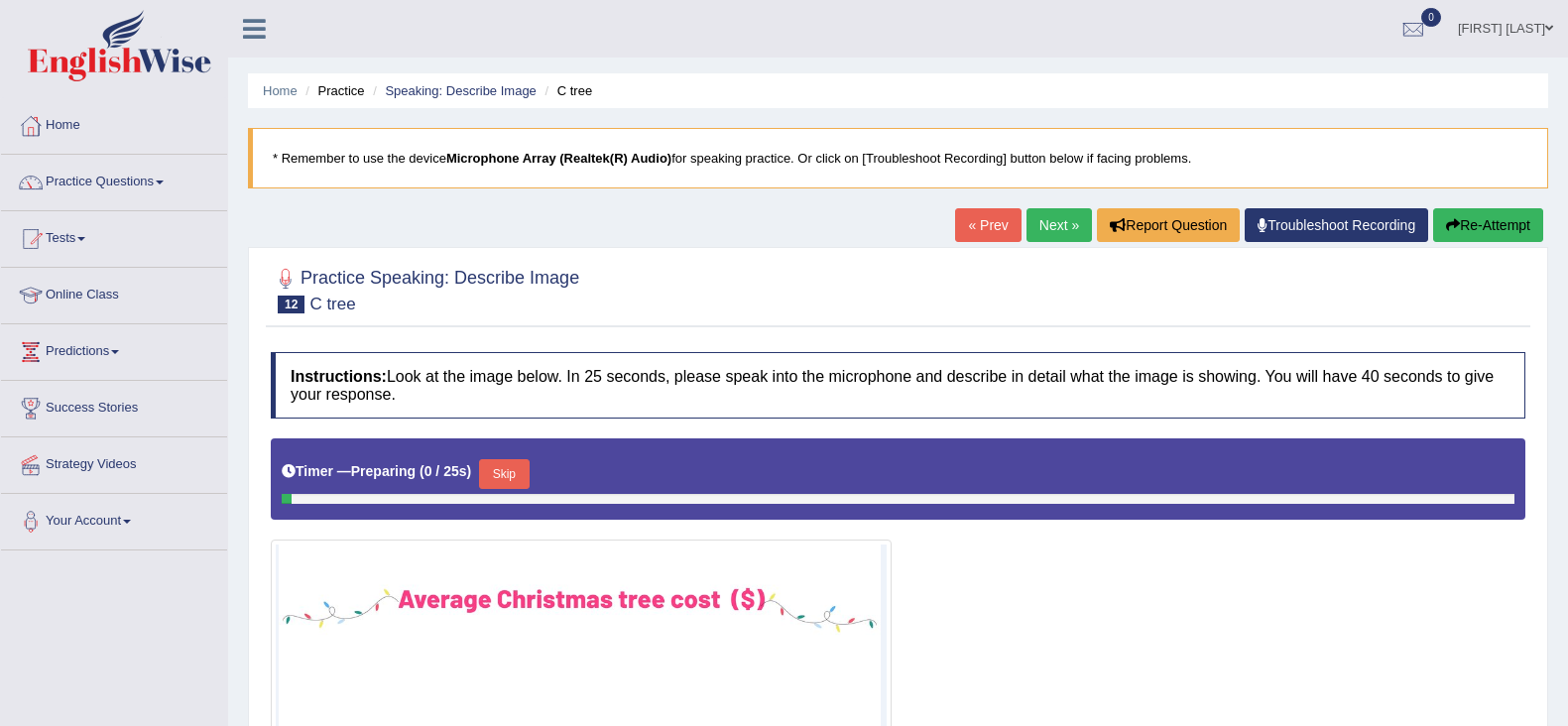 scroll, scrollTop: 94, scrollLeft: 0, axis: vertical 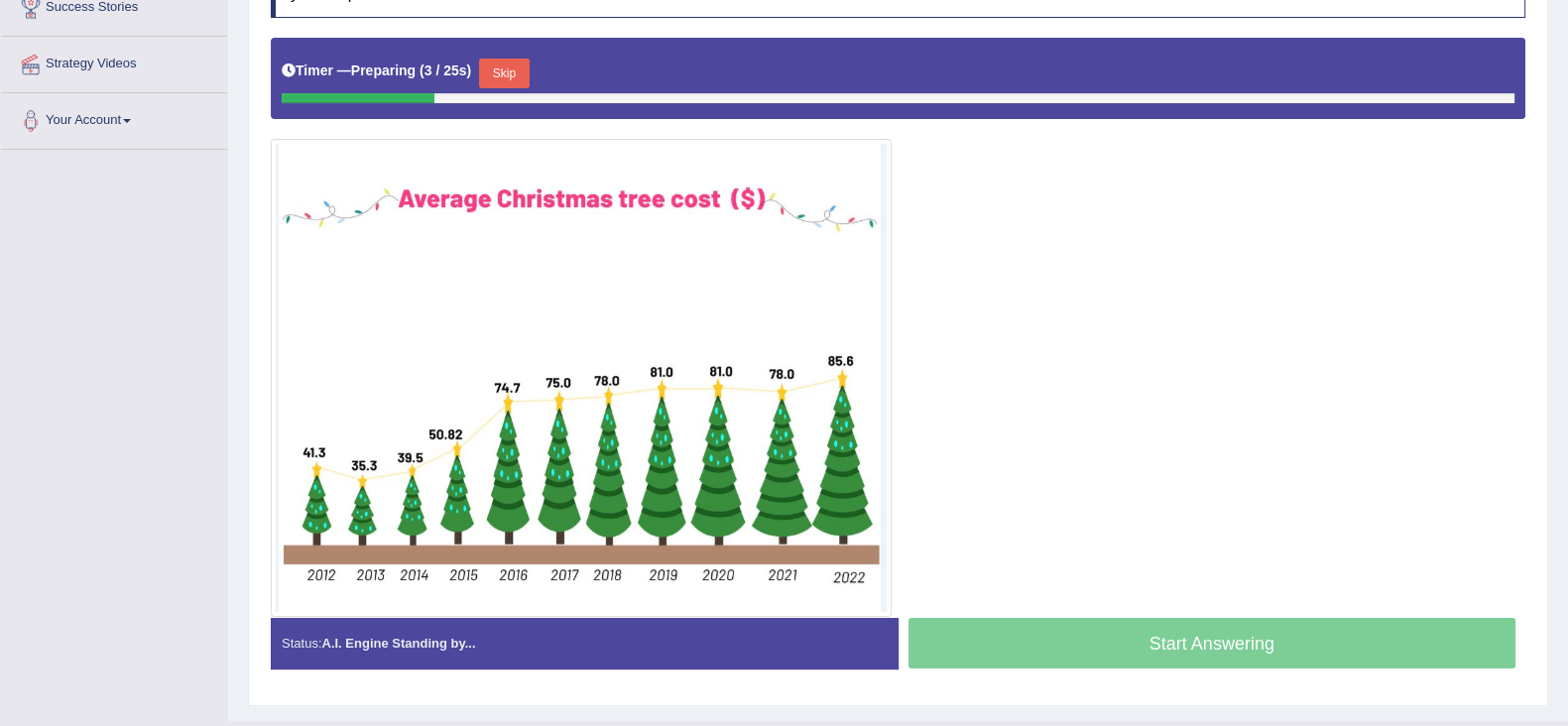 click on "Skip" at bounding box center (504, 73) 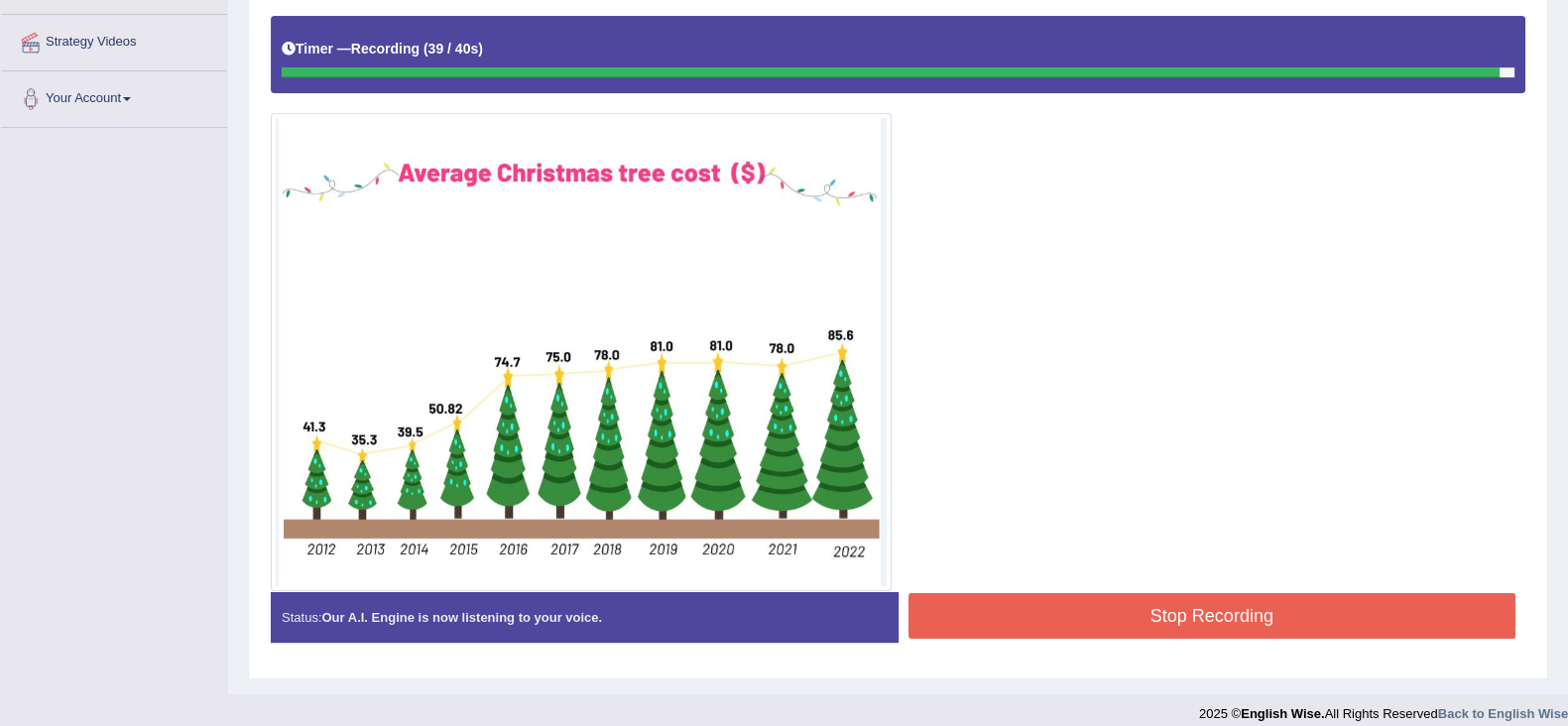 scroll, scrollTop: 424, scrollLeft: 0, axis: vertical 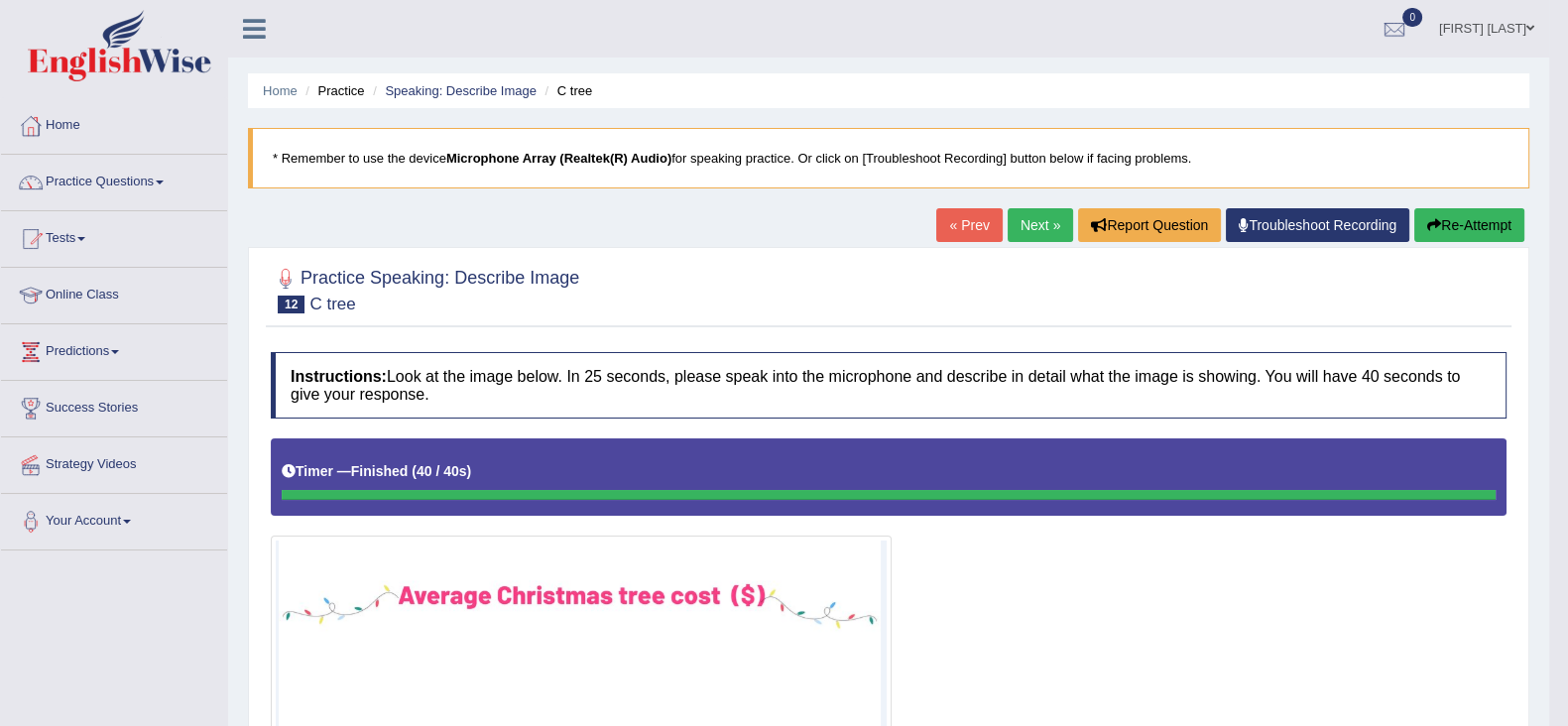 click on "Re-Attempt" at bounding box center [1469, 225] 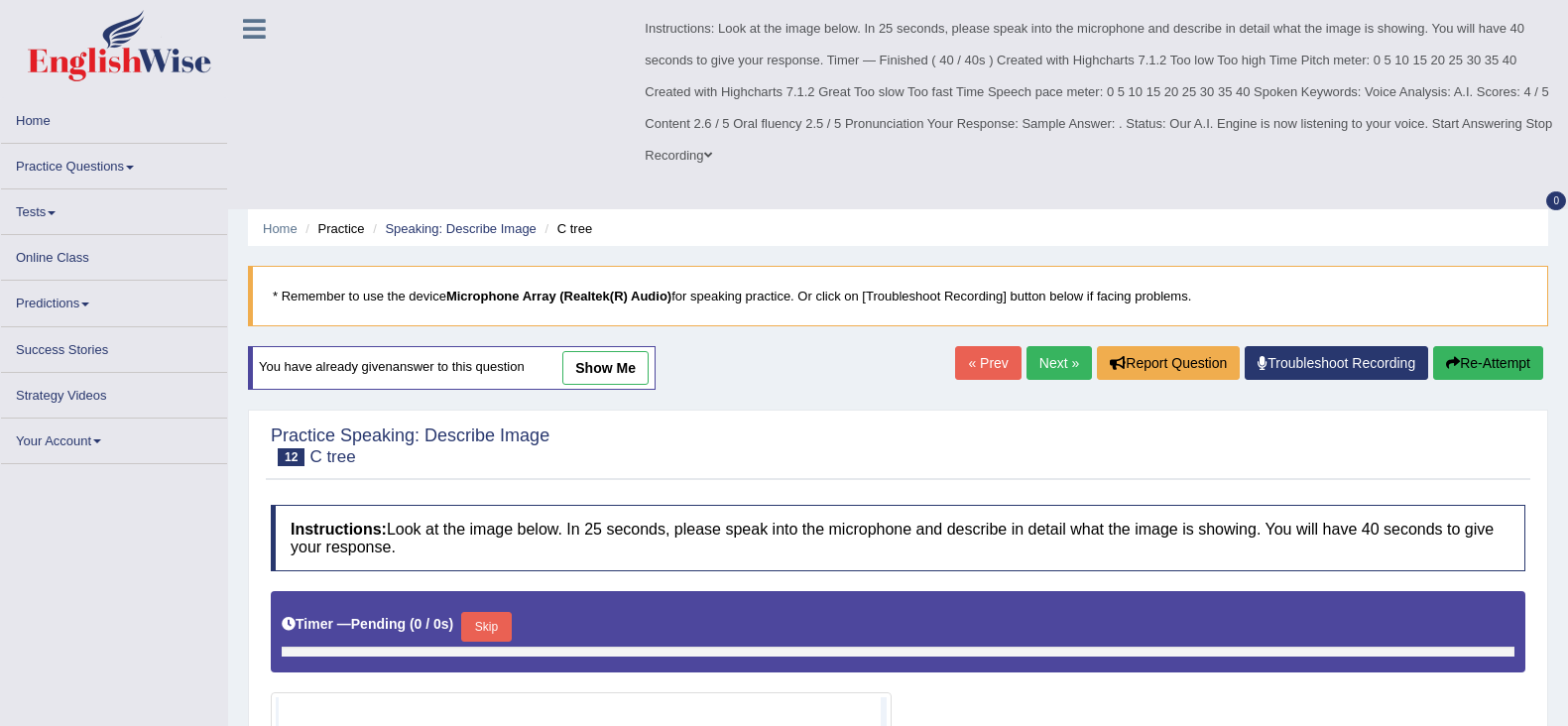 scroll, scrollTop: 0, scrollLeft: 0, axis: both 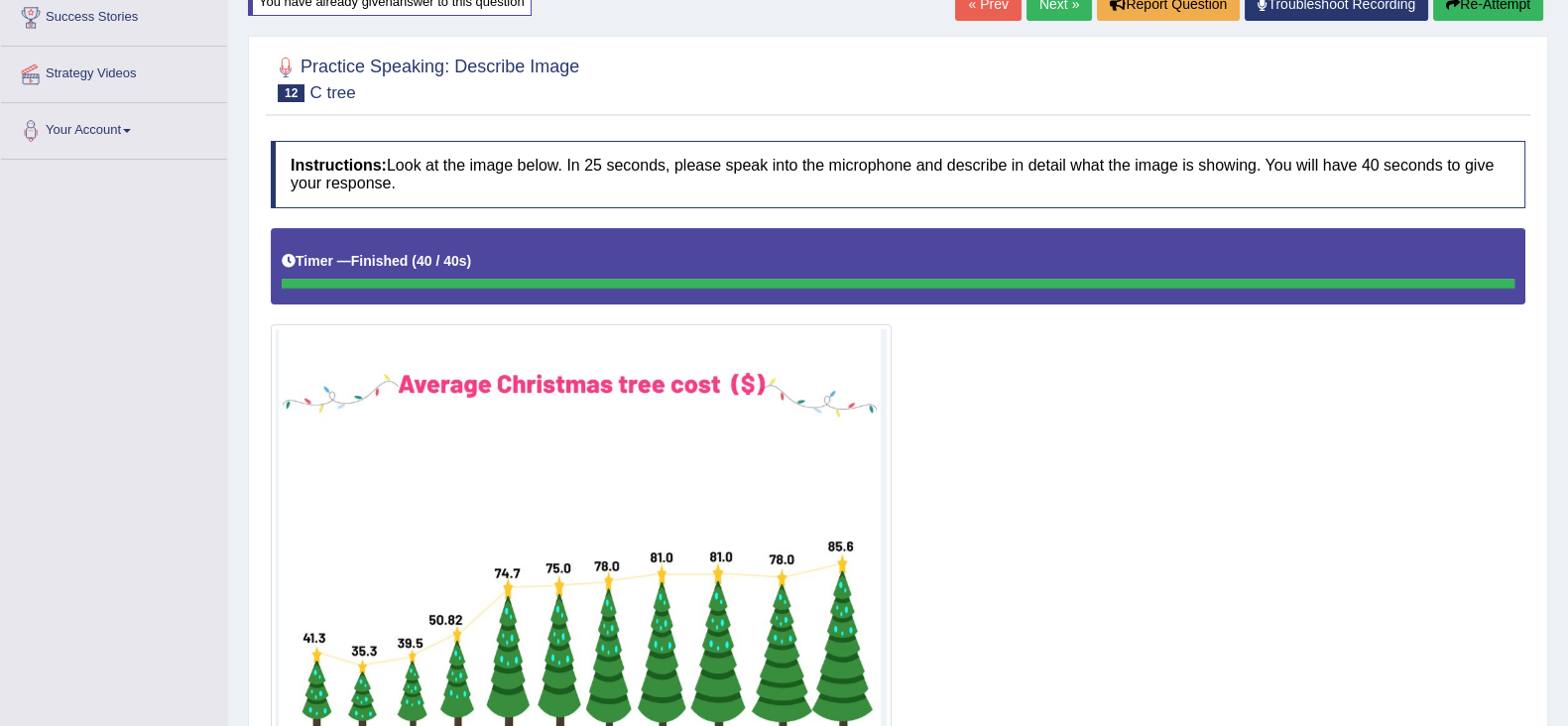 click on "Instructions:  Look at the image below. In 25 seconds, please speak into the microphone and describe in detail what the image is showing. You will have 40 seconds to give your response.
Timer —  Finished   ( 40 / 40s ) Created with Highcharts 7.1.2 Too low Too high Time Pitch meter: 0 5 10 15 20 25 30 35 40 Created with Highcharts 7.1.2 Great Too slow Too fast Time Speech pace meter: 0 5 10 15 20 25 30 35 40 Spoken Keywords: Voice Analysis: A.I. Scores:
4  / 5              Content
2.6  / 5              Oral fluency
2.5  / 5              Pronunciation
Your Response: Sample Answer: . Status:  Our A.I. Engine is now listening to your voice. Start Answering Stop Recording" at bounding box center [898, 505] 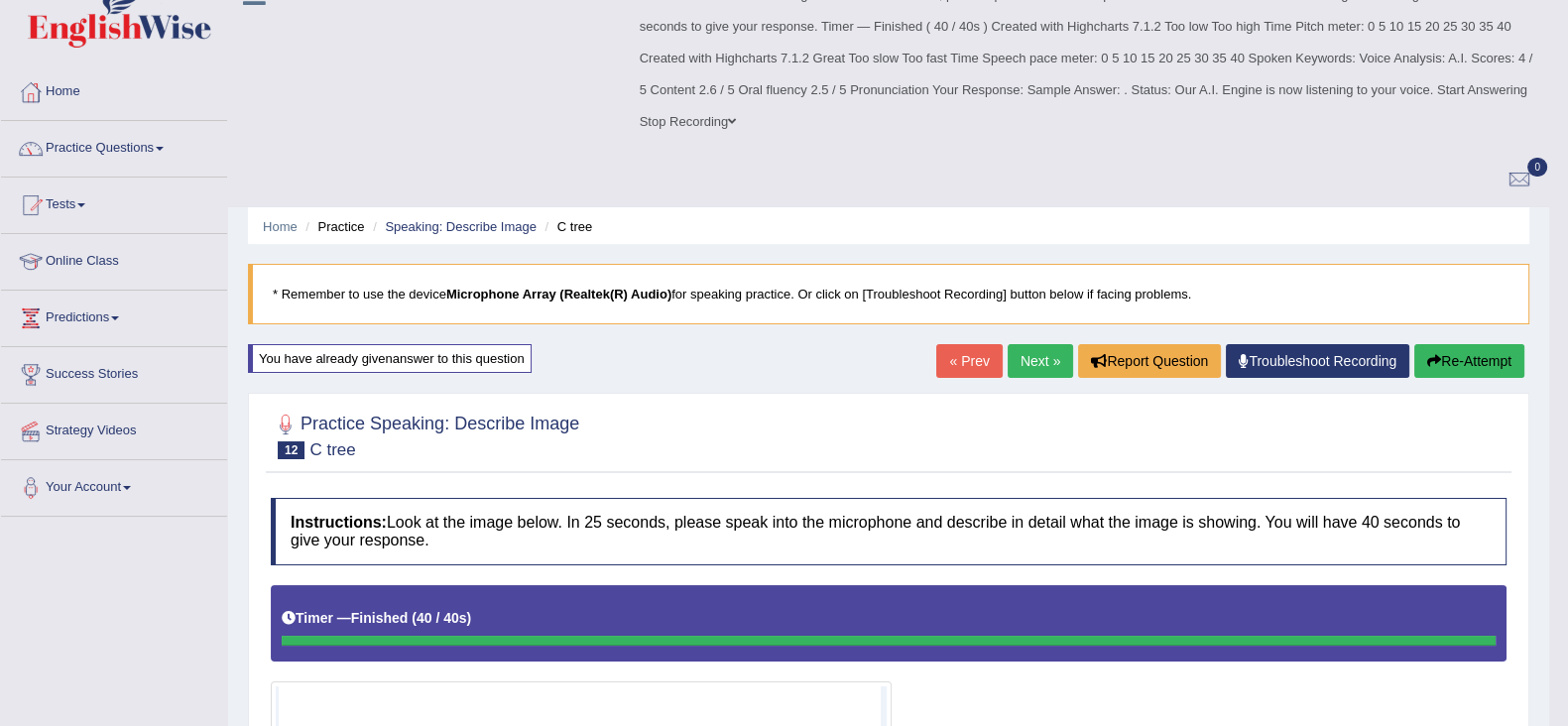scroll, scrollTop: 32, scrollLeft: 0, axis: vertical 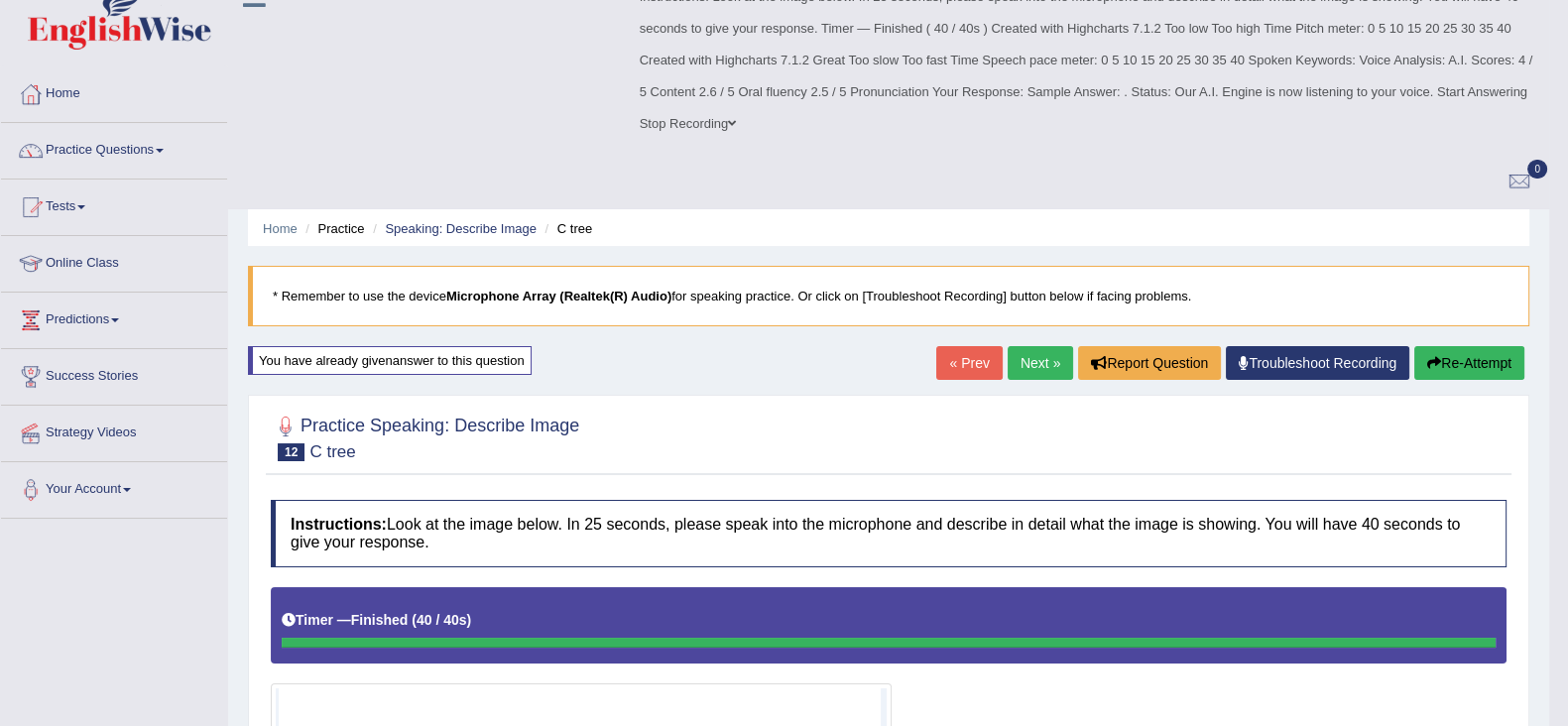 click on "Re-Attempt" at bounding box center (1469, 363) 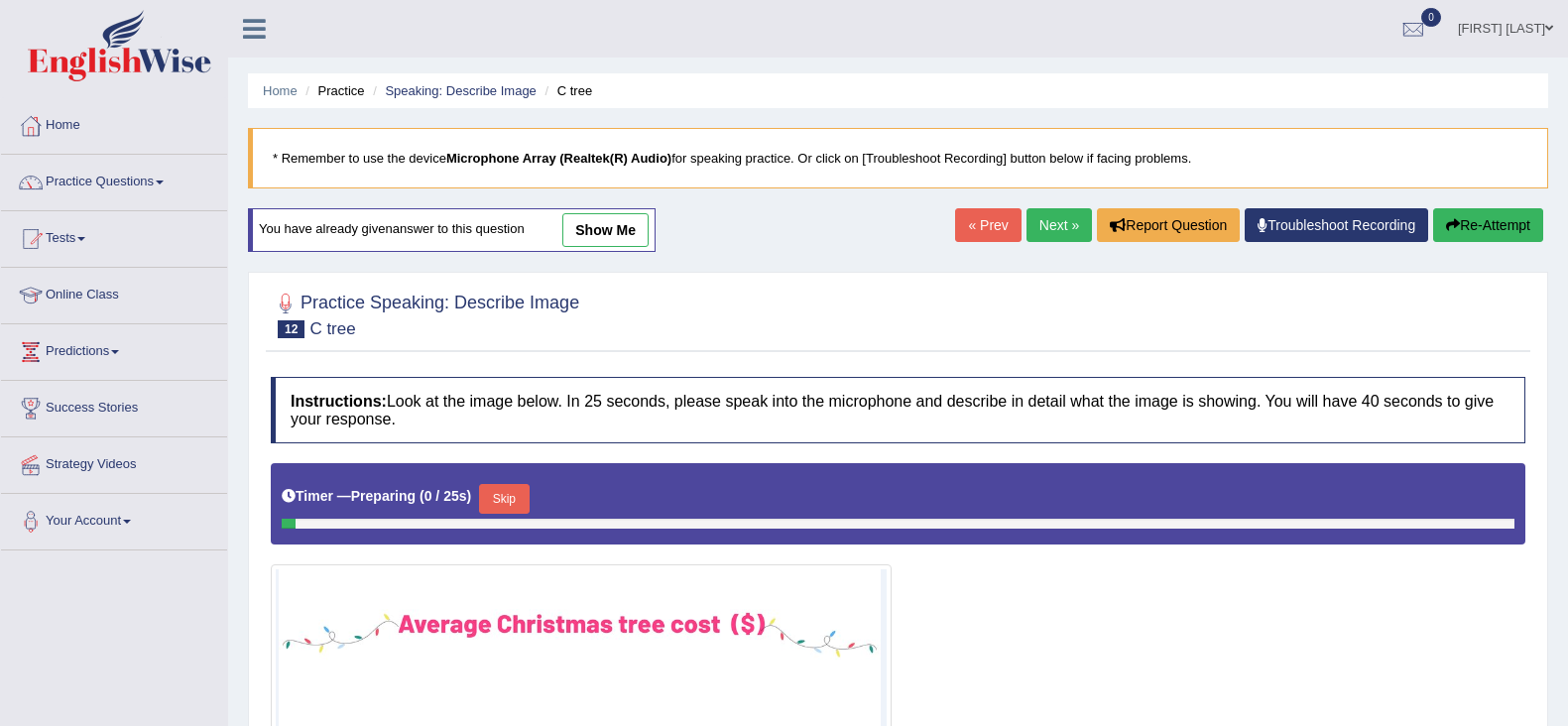 scroll, scrollTop: 411, scrollLeft: 0, axis: vertical 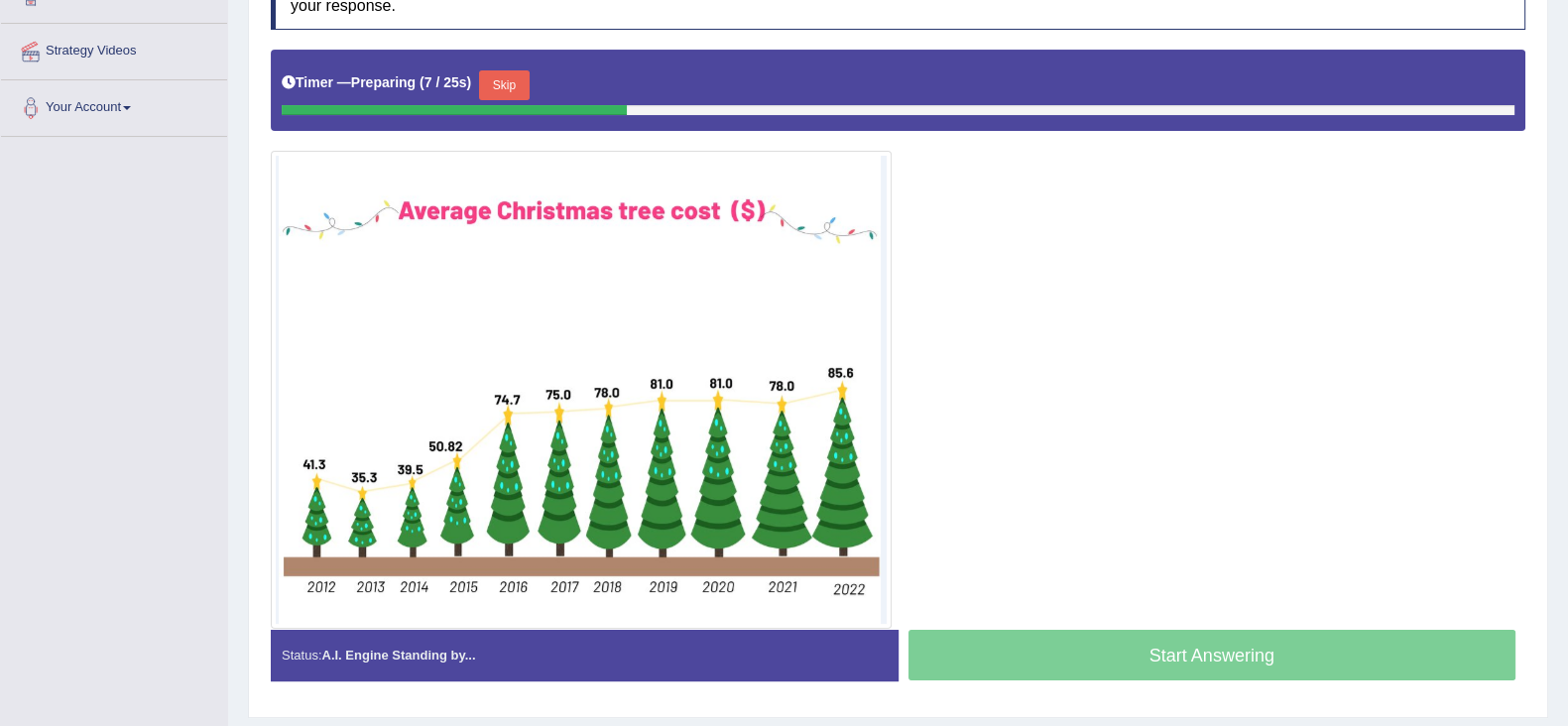 click on "Skip" at bounding box center (504, 85) 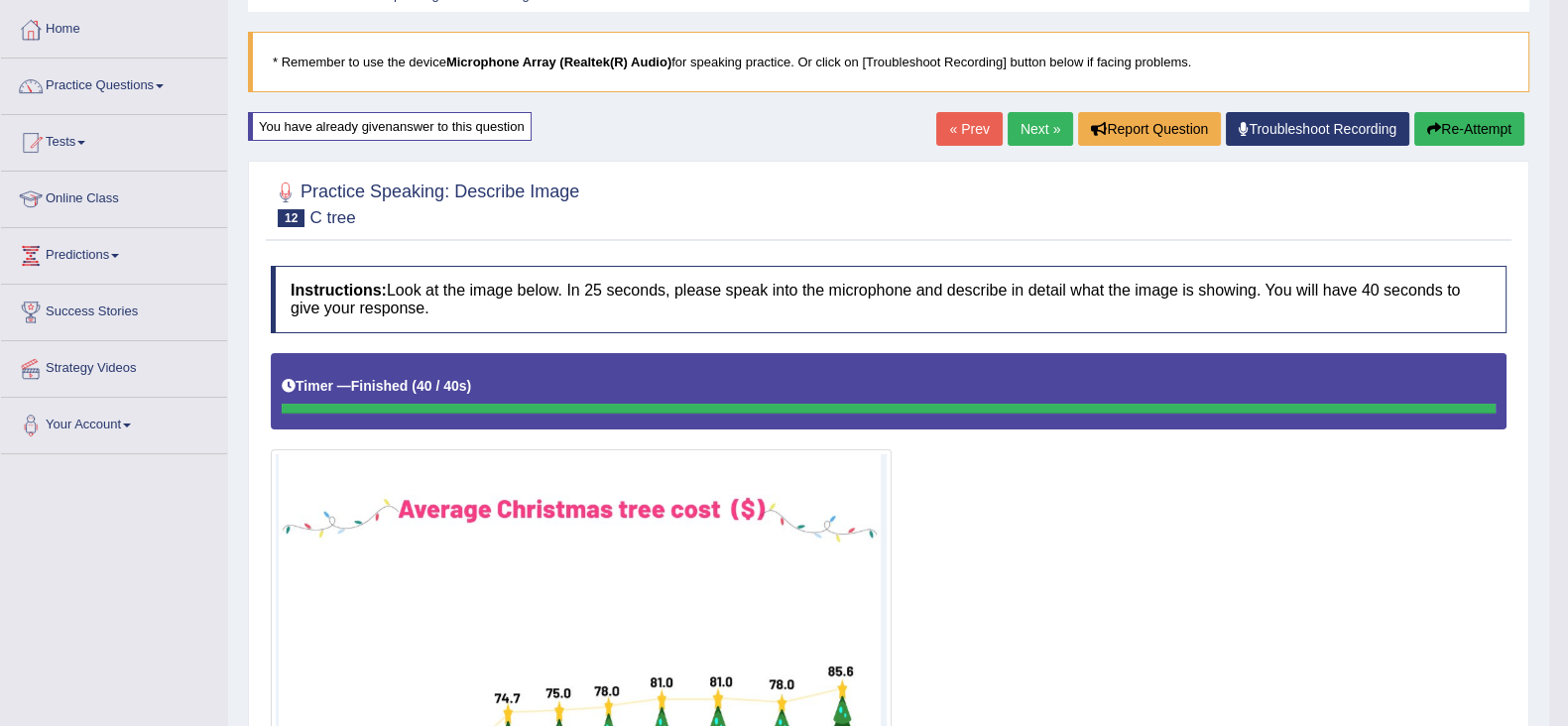 scroll, scrollTop: 0, scrollLeft: 0, axis: both 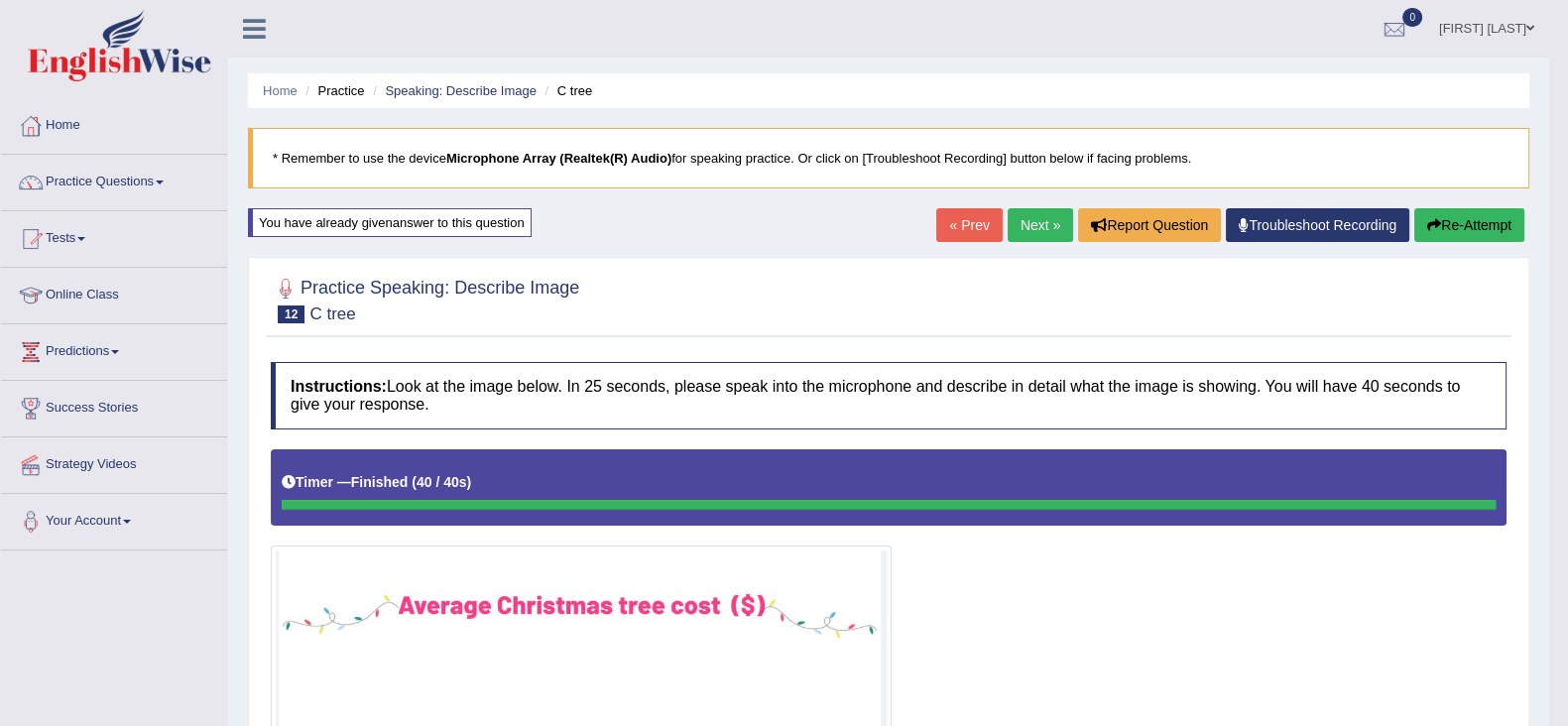click on "Next »" at bounding box center (1040, 225) 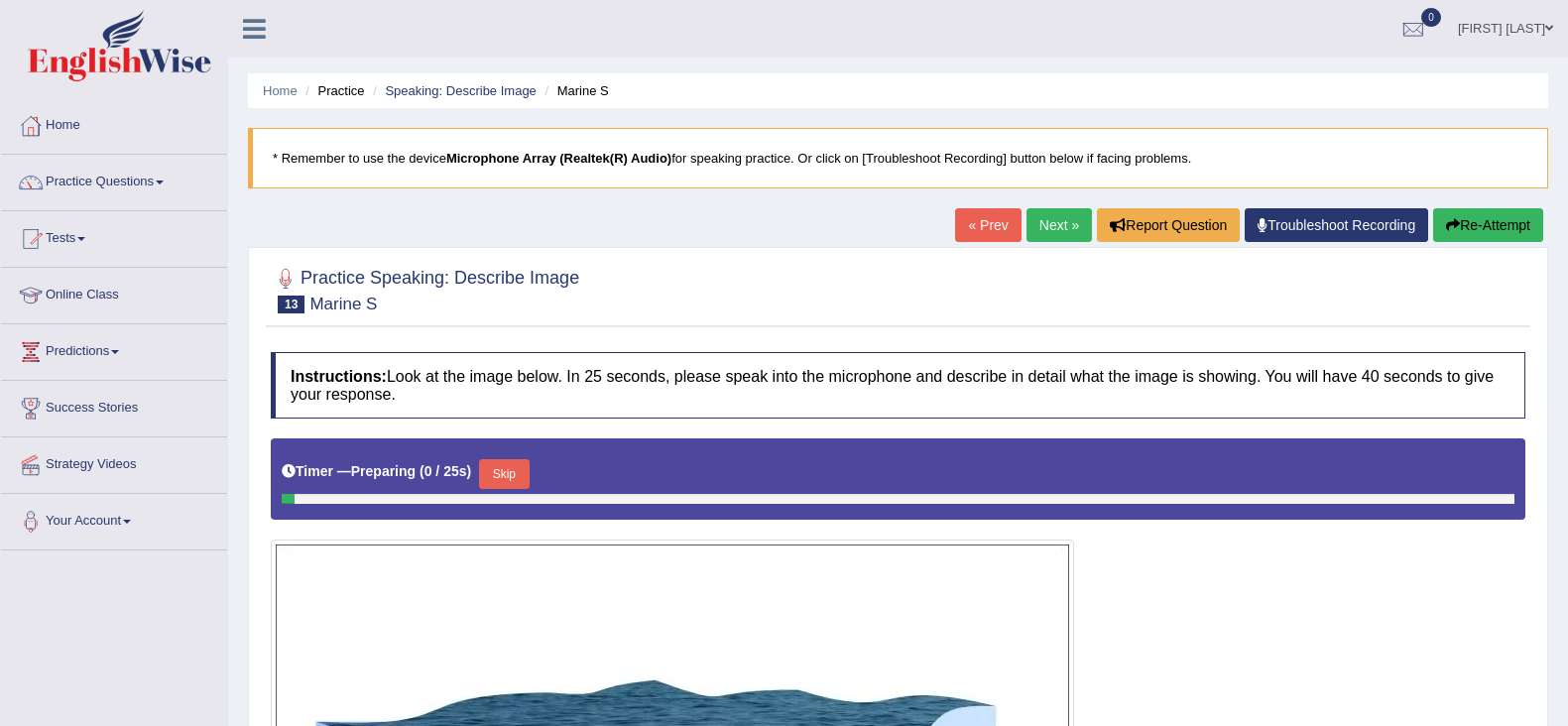 scroll, scrollTop: 0, scrollLeft: 0, axis: both 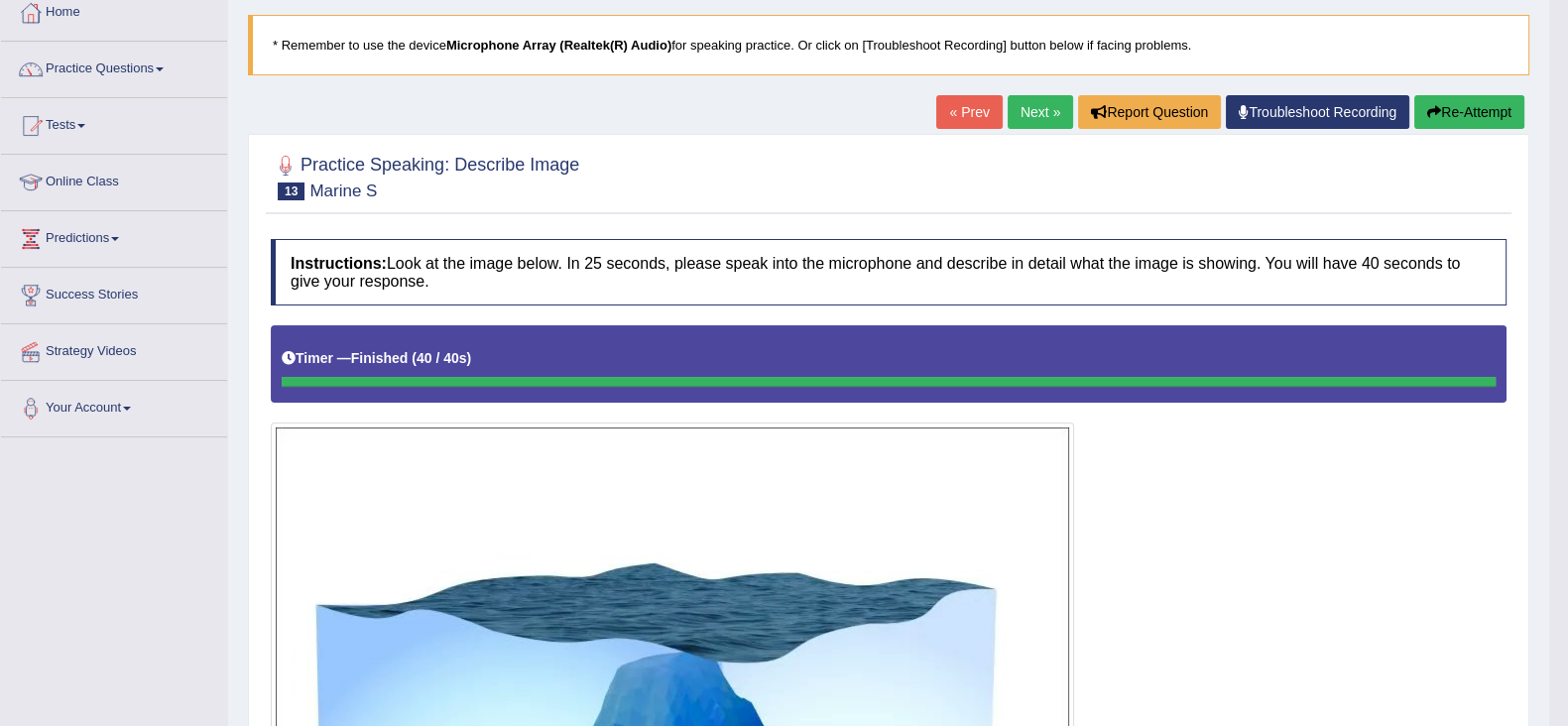 click on "Next »" at bounding box center (1040, 112) 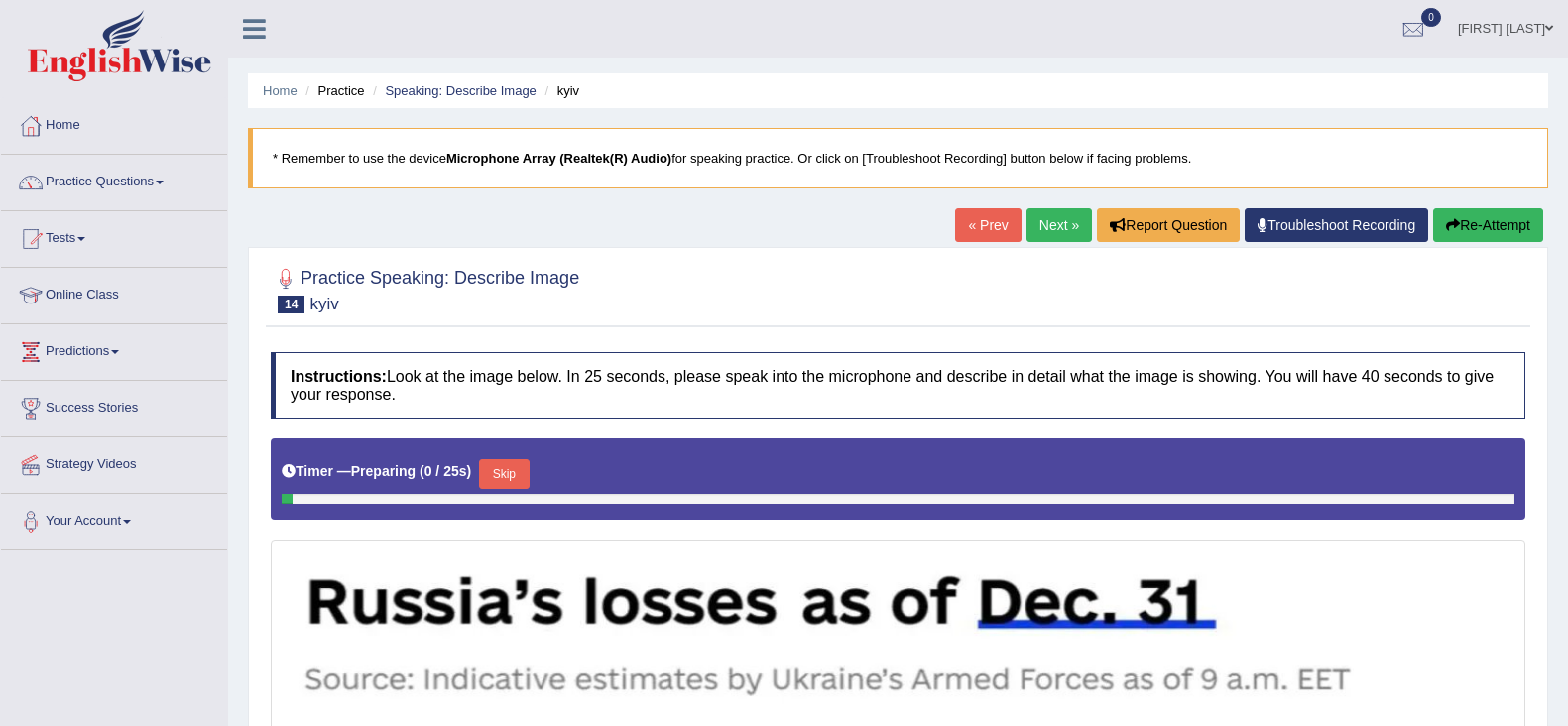 scroll, scrollTop: 0, scrollLeft: 0, axis: both 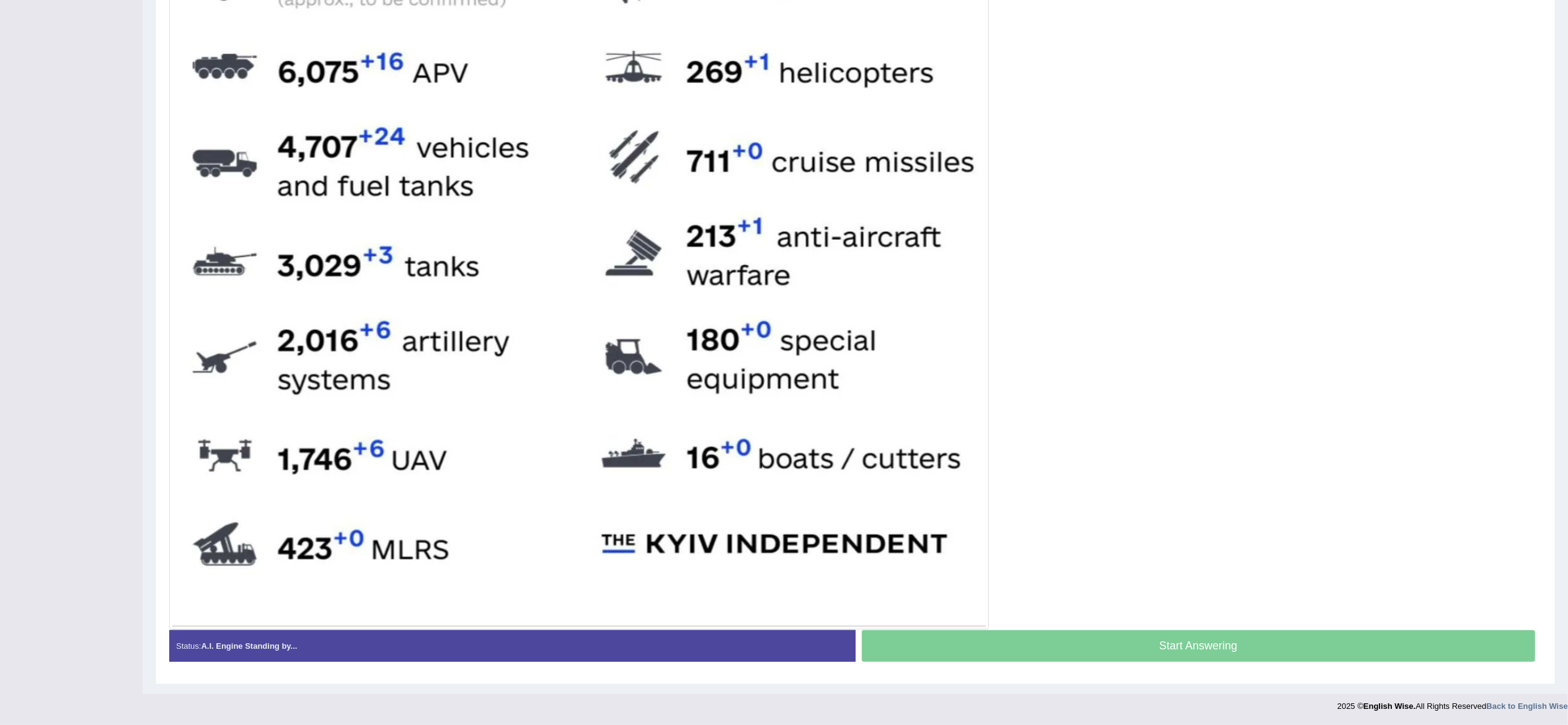drag, startPoint x: 959, startPoint y: 1, endPoint x: 61, endPoint y: 316, distance: 951.645 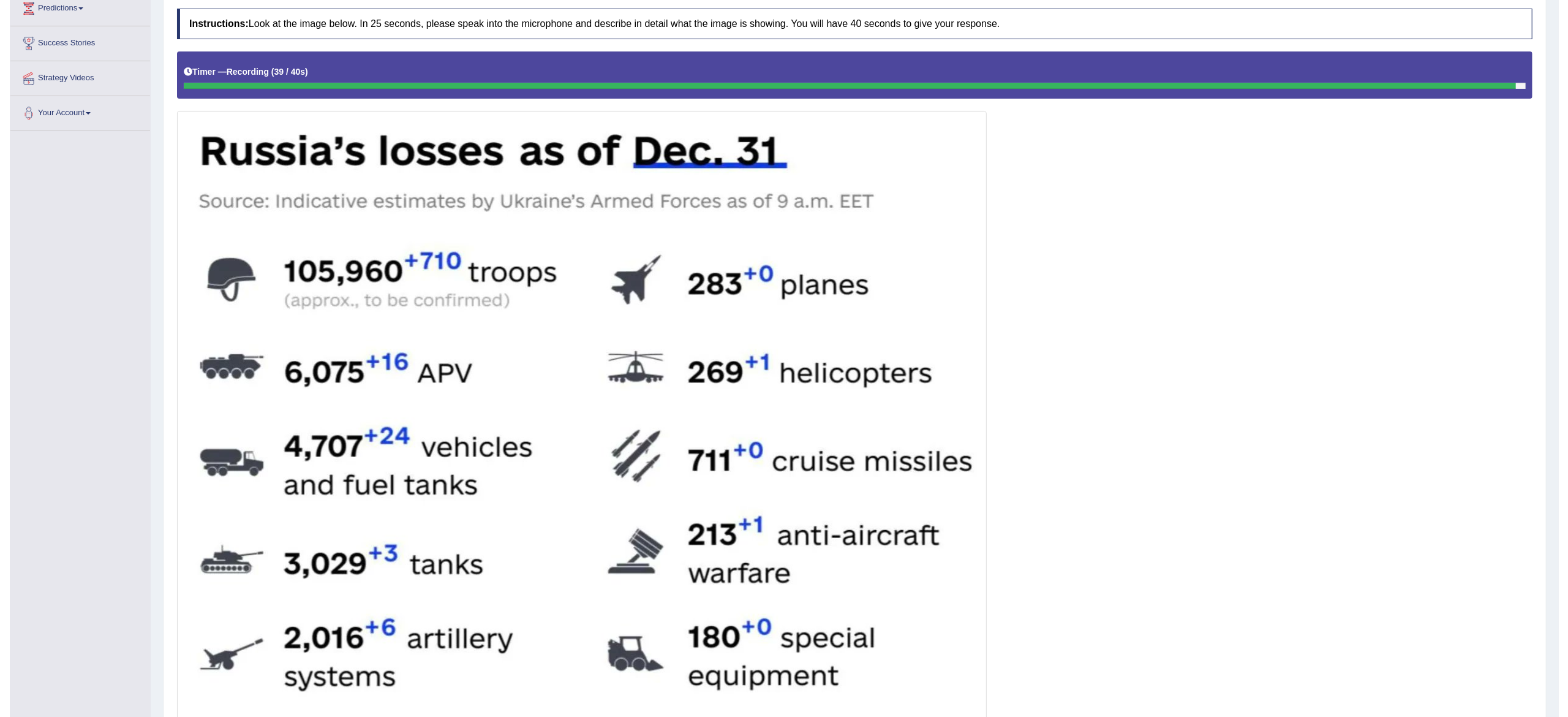 scroll, scrollTop: 513, scrollLeft: 0, axis: vertical 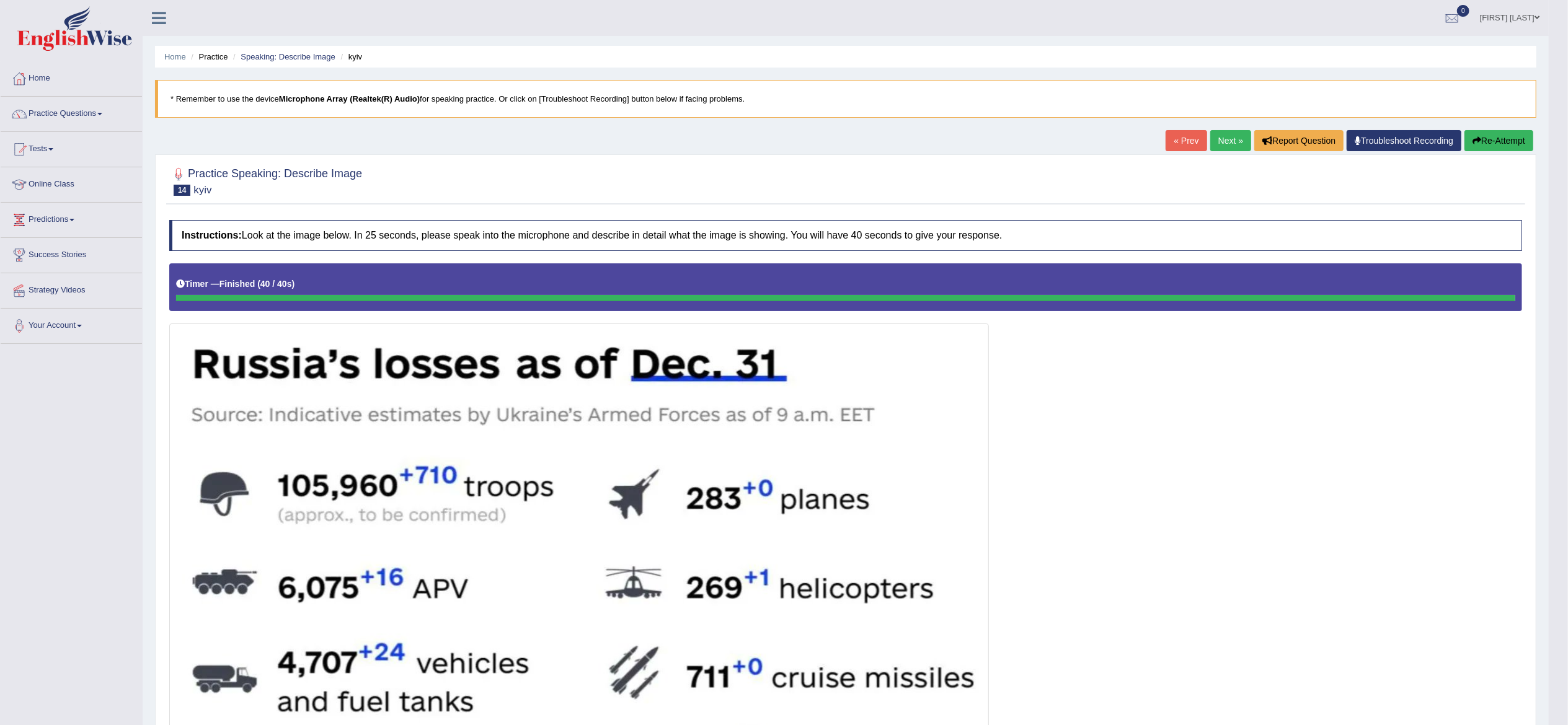 click on "Re-Attempt" at bounding box center [1499, 141] 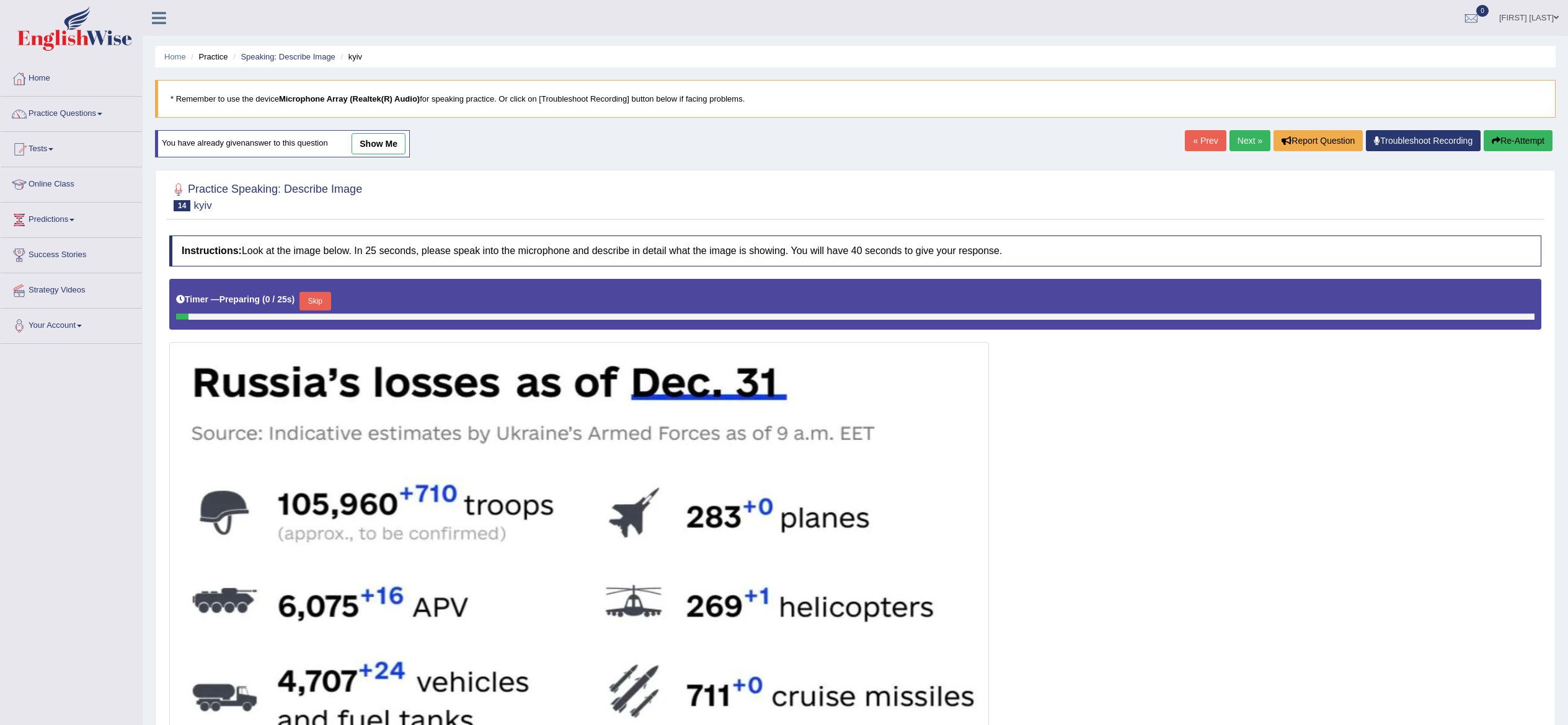 scroll, scrollTop: 0, scrollLeft: 0, axis: both 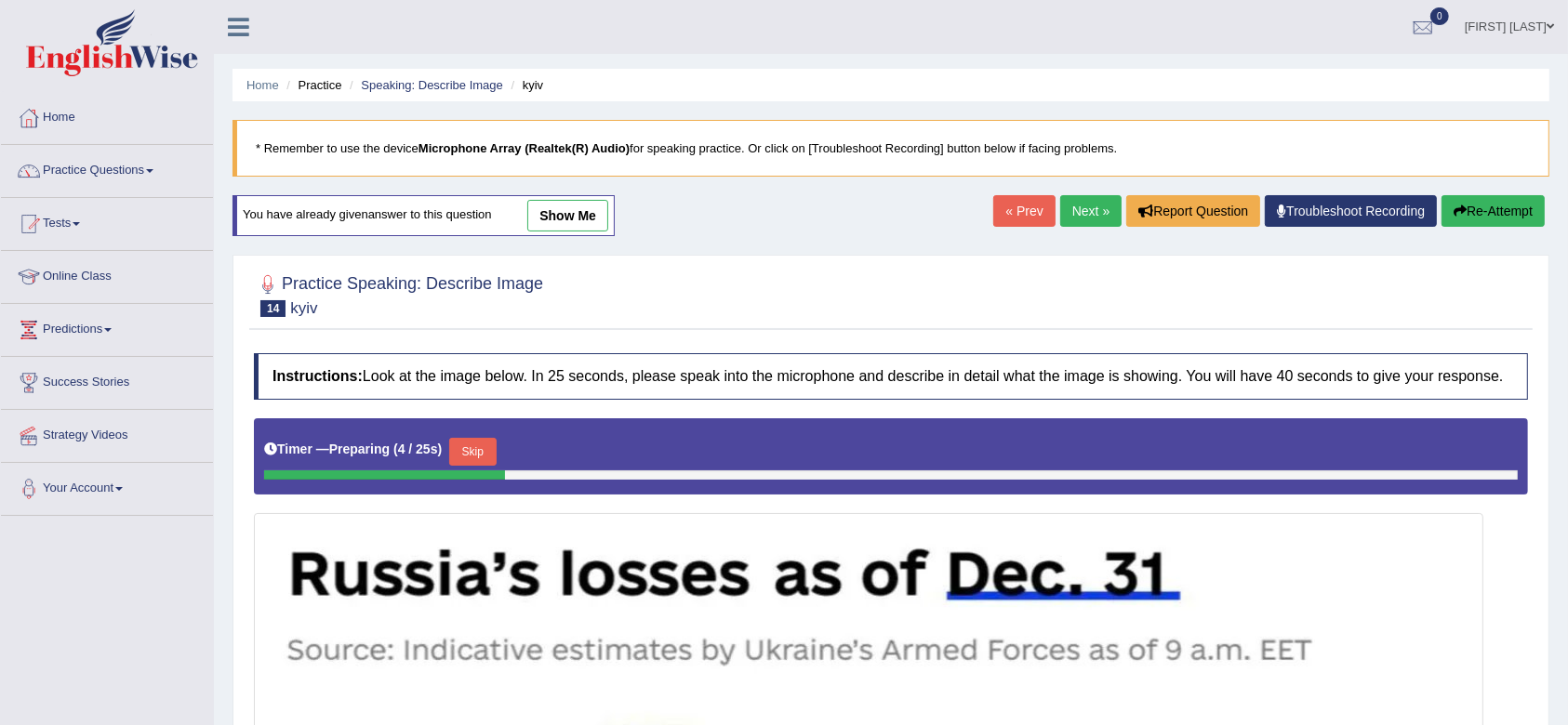 drag, startPoint x: 0, startPoint y: 0, endPoint x: 979, endPoint y: 293, distance: 1021.905 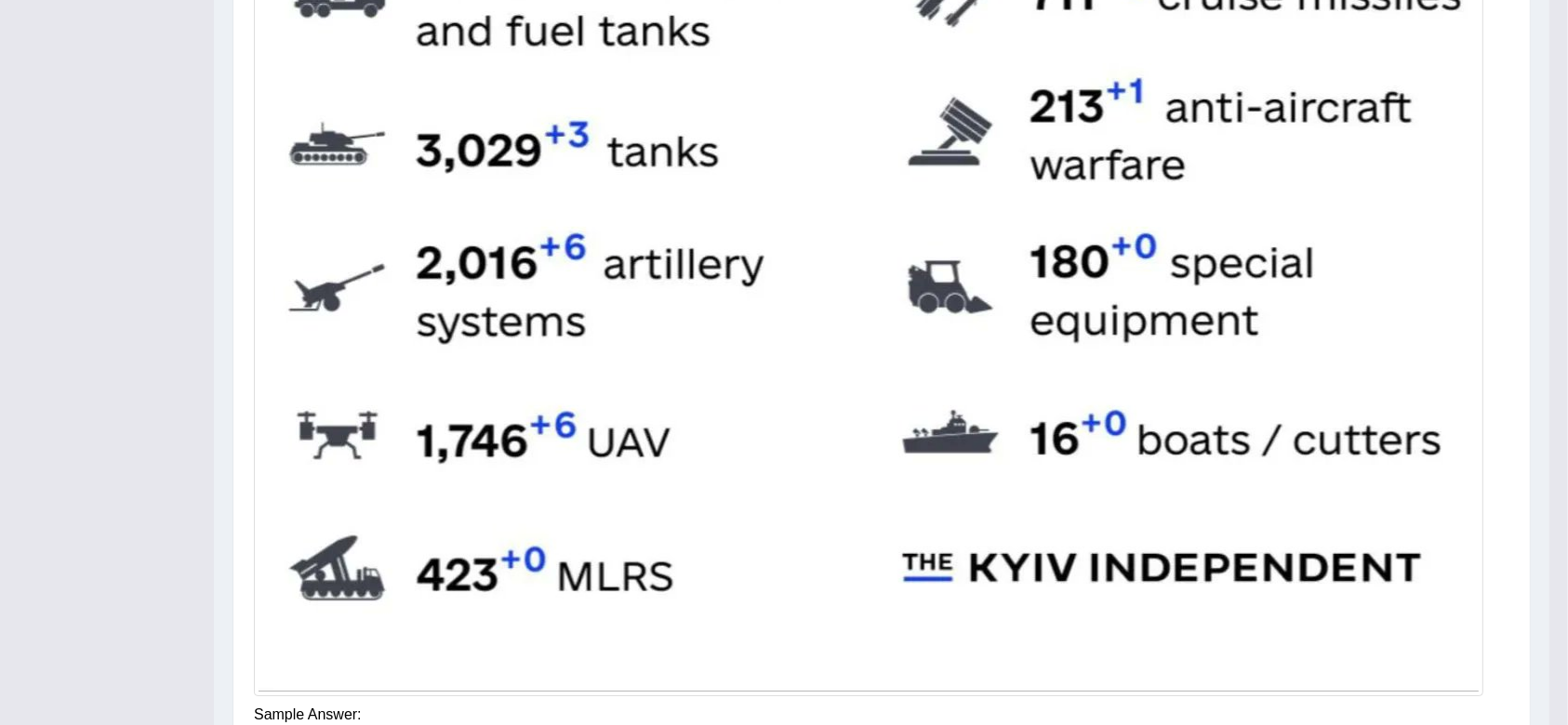 scroll, scrollTop: 892, scrollLeft: 0, axis: vertical 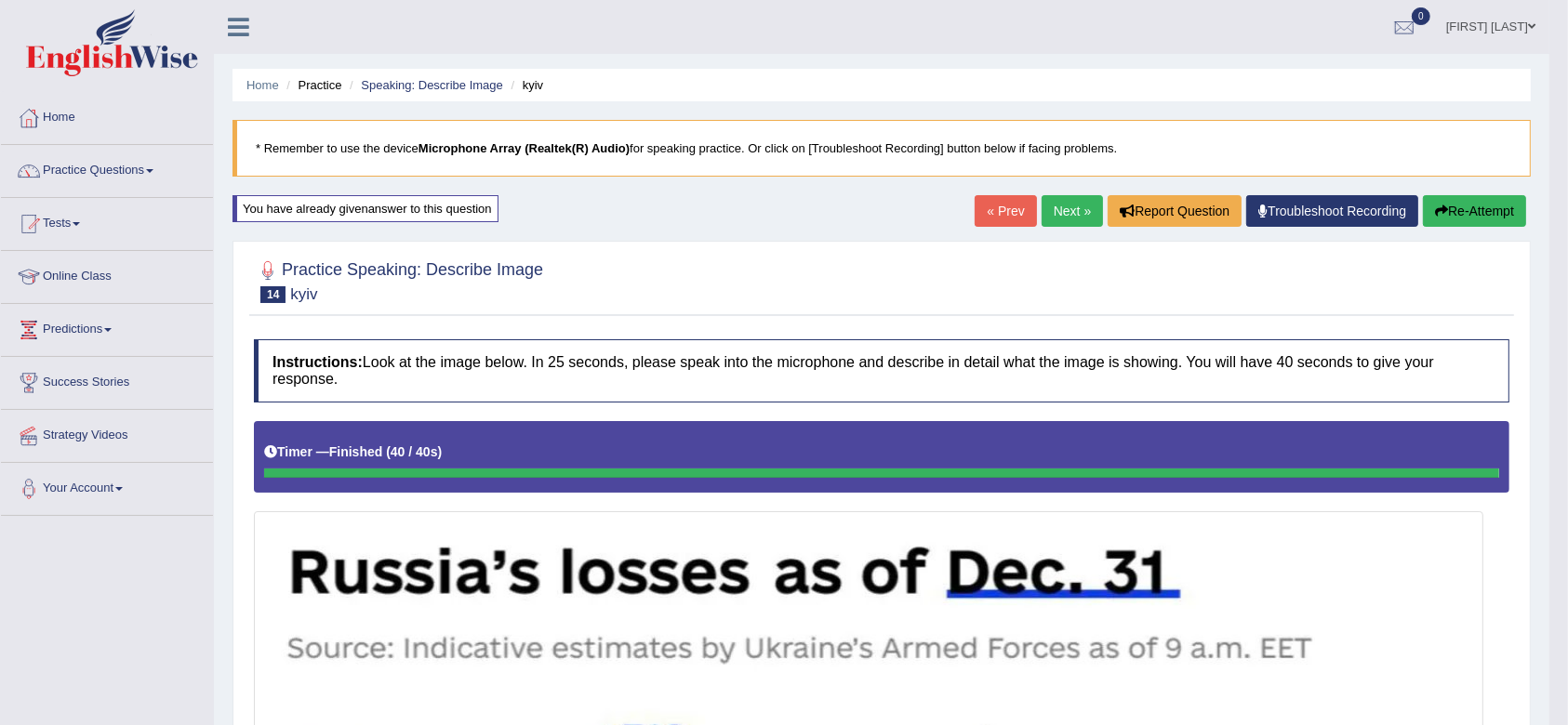 click on "Re-Attempt" at bounding box center [1474, 211] 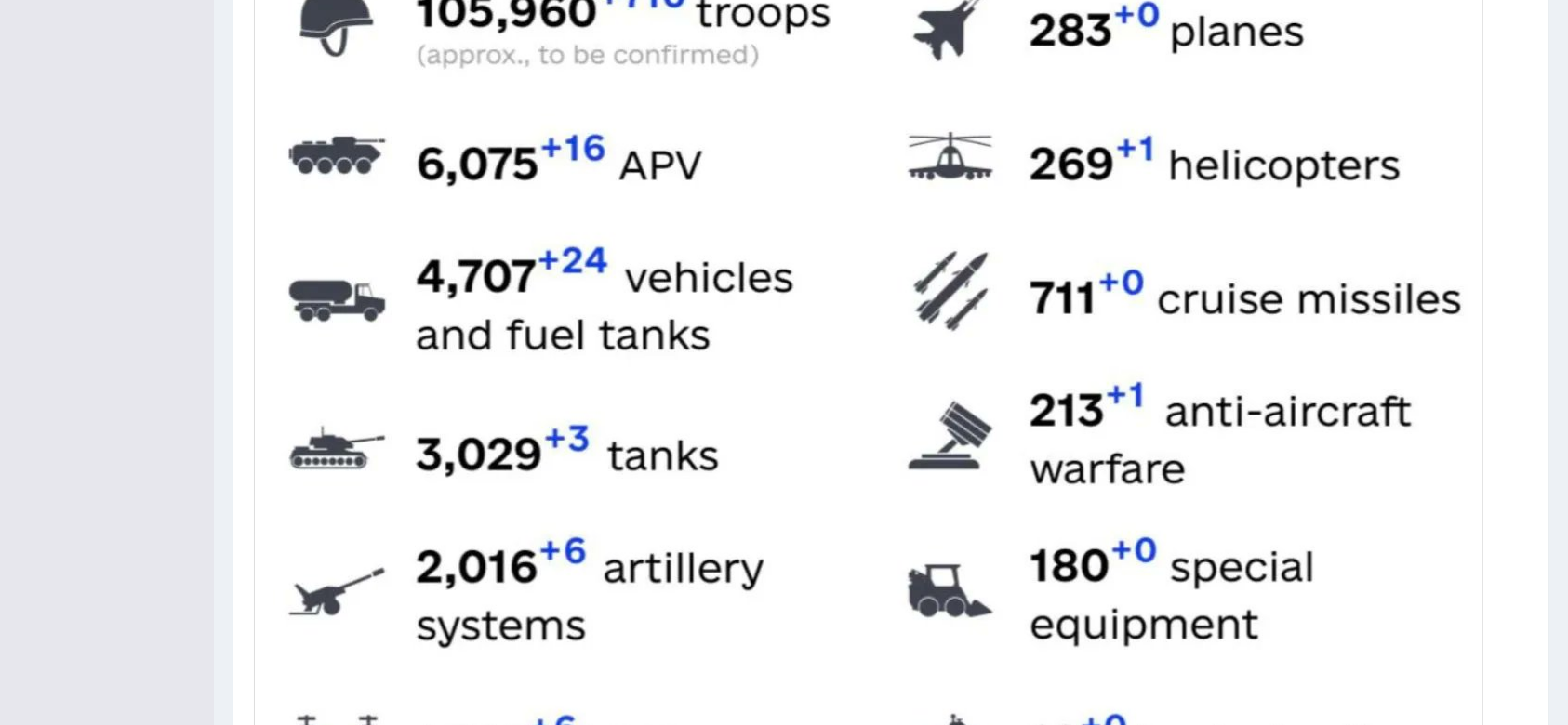 scroll, scrollTop: 1163, scrollLeft: 0, axis: vertical 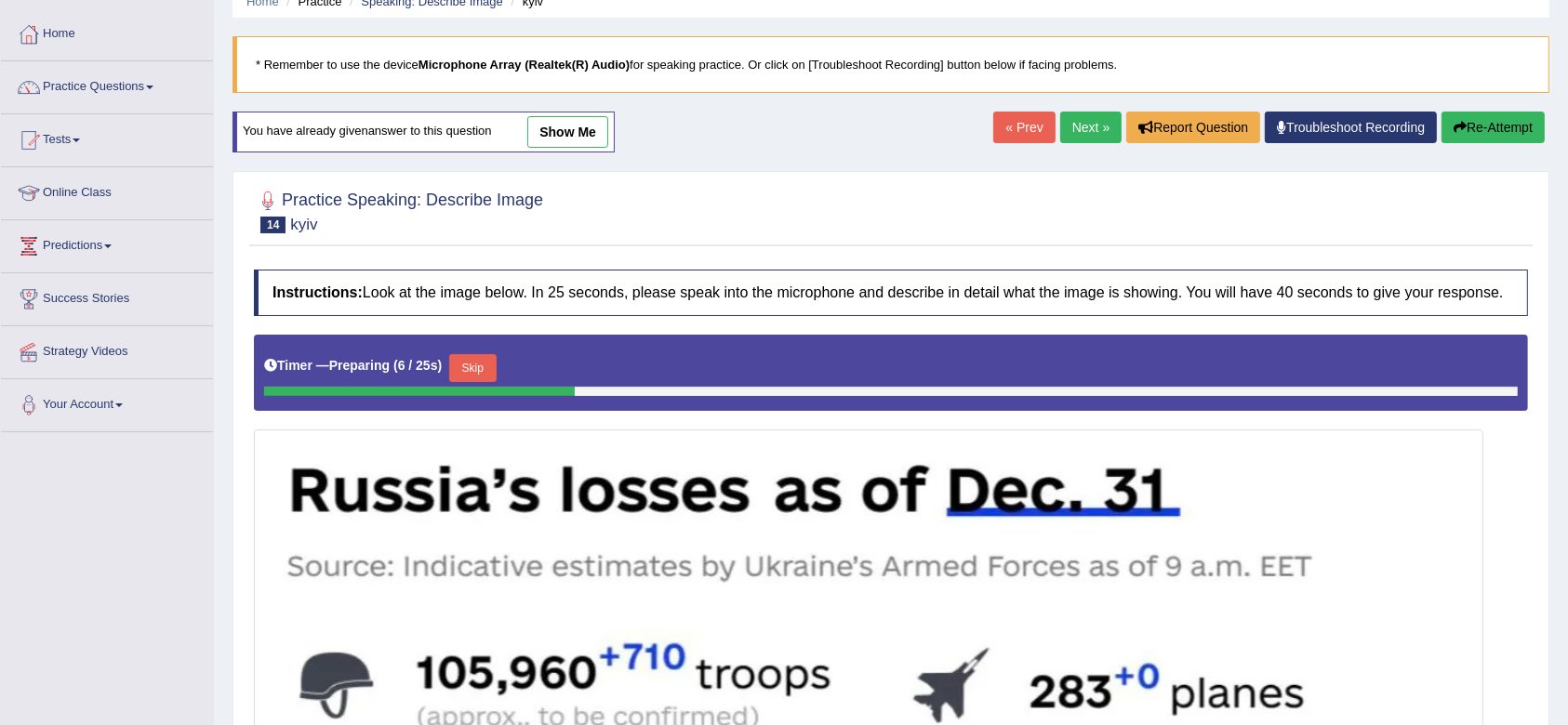 click on "Skip" at bounding box center (472, 368) 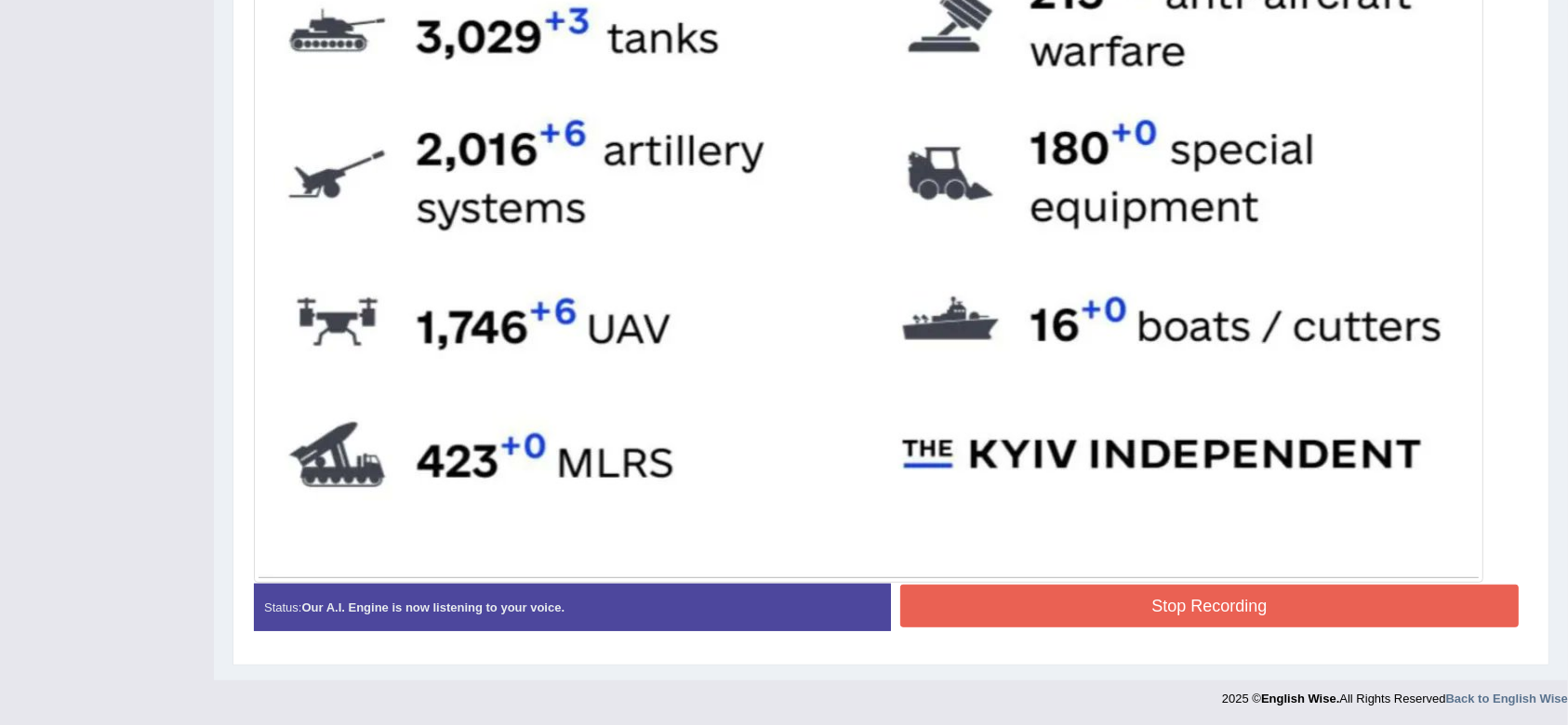 scroll, scrollTop: 1145, scrollLeft: 0, axis: vertical 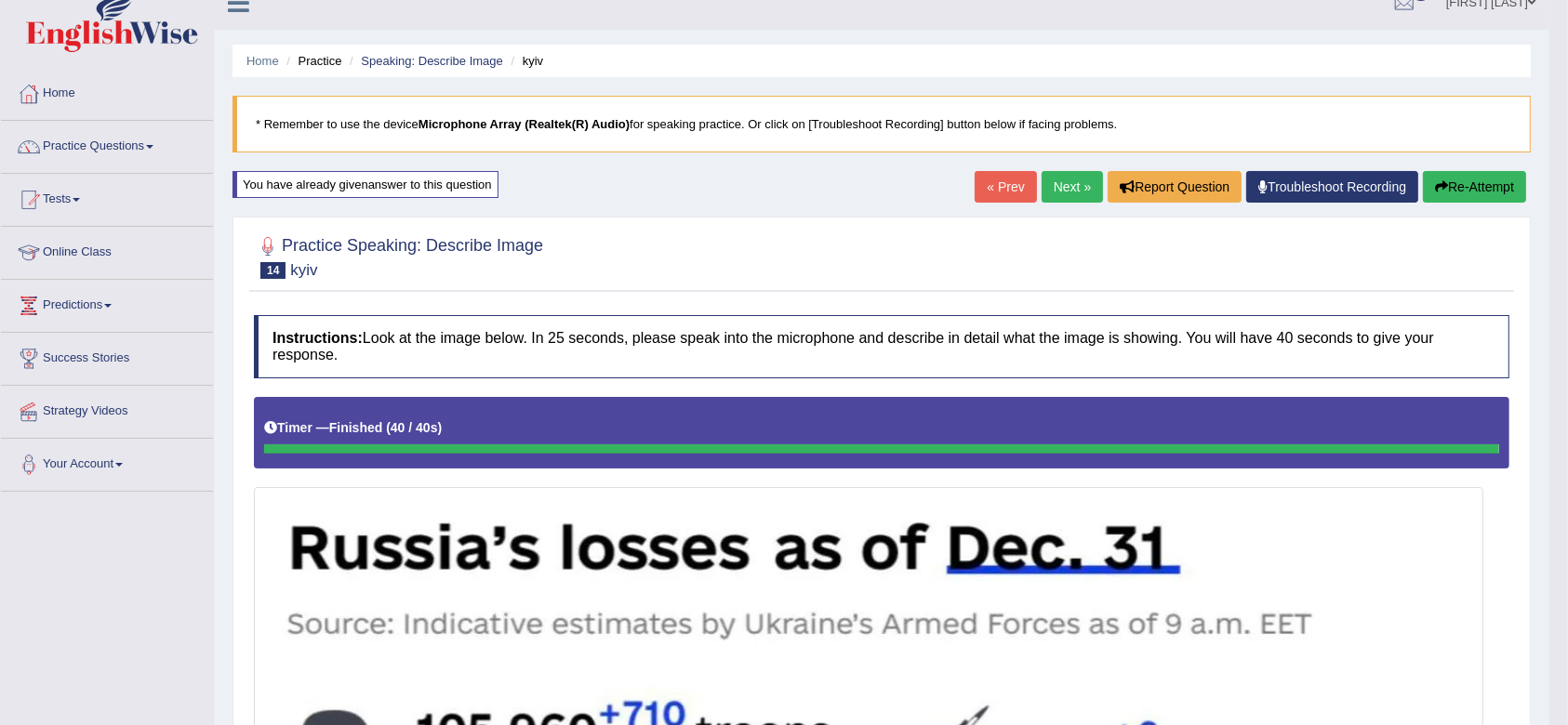 click on "Re-Attempt" at bounding box center [1474, 187] 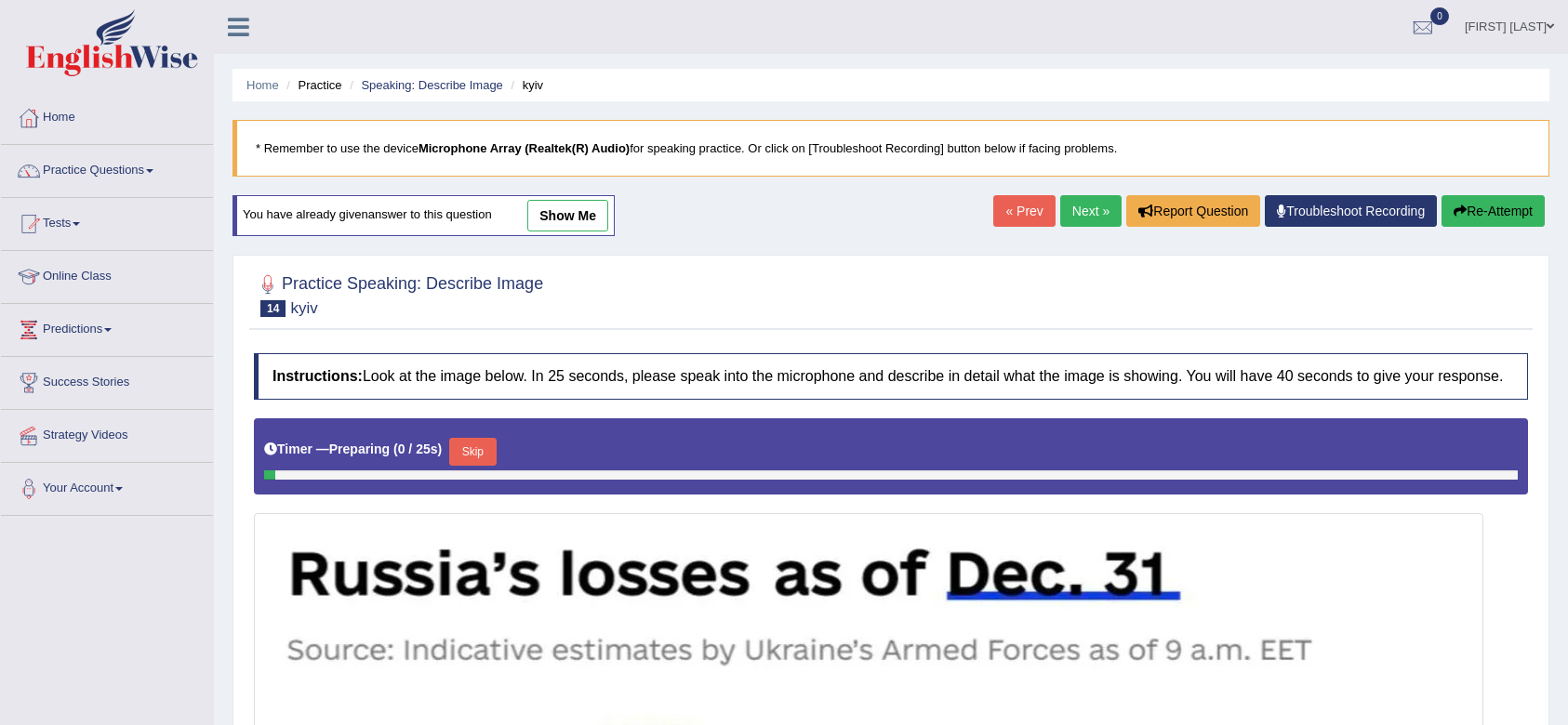 scroll, scrollTop: 24, scrollLeft: 0, axis: vertical 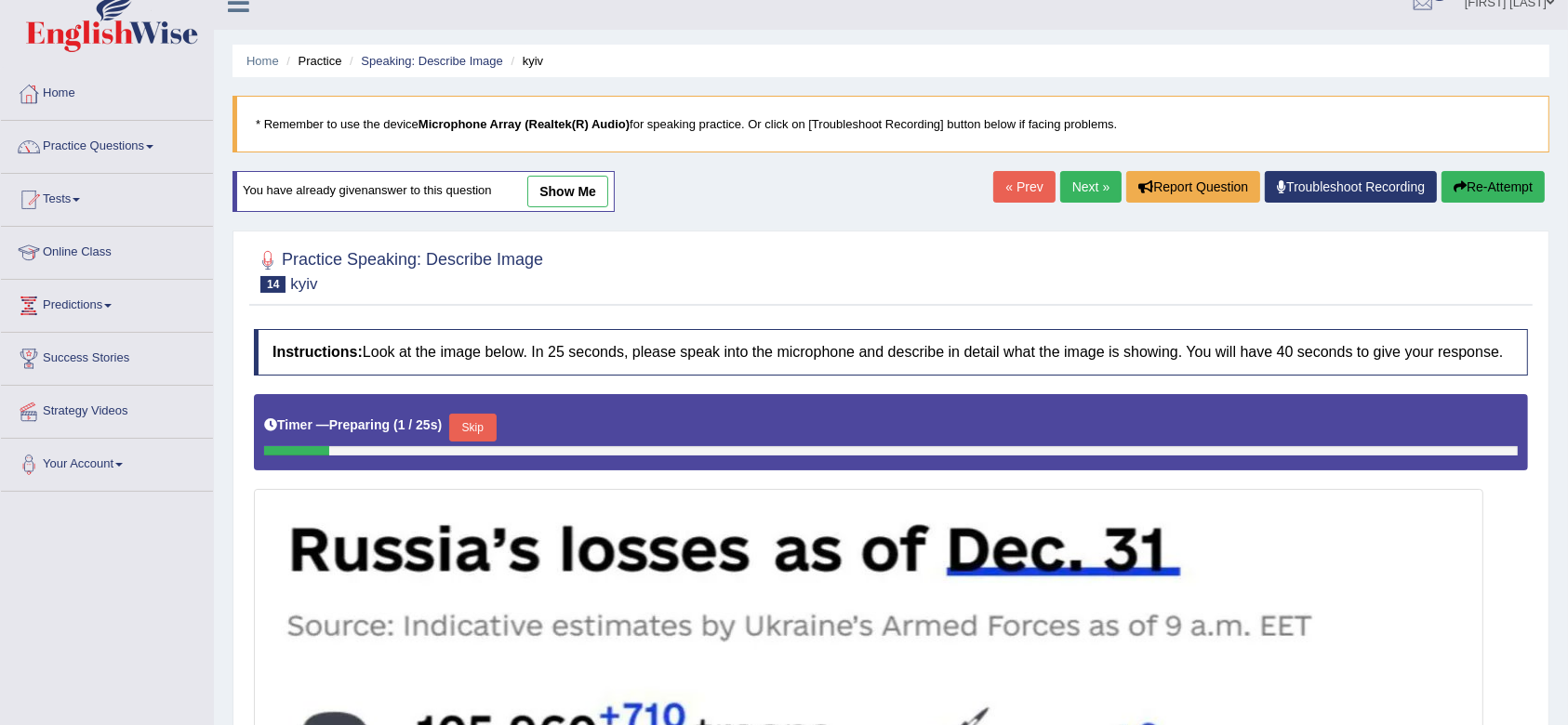 click on "Skip" at bounding box center (472, 428) 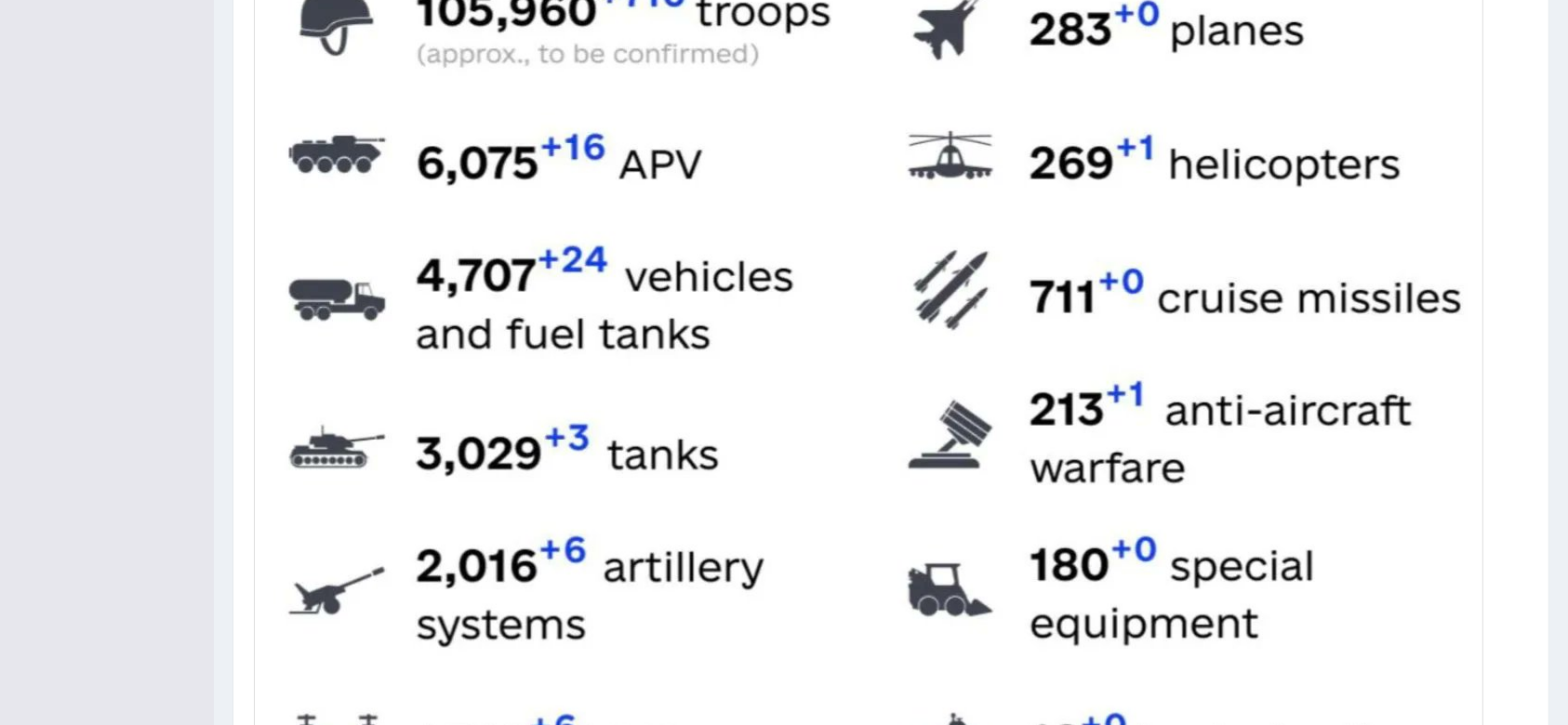 scroll, scrollTop: 1145, scrollLeft: 0, axis: vertical 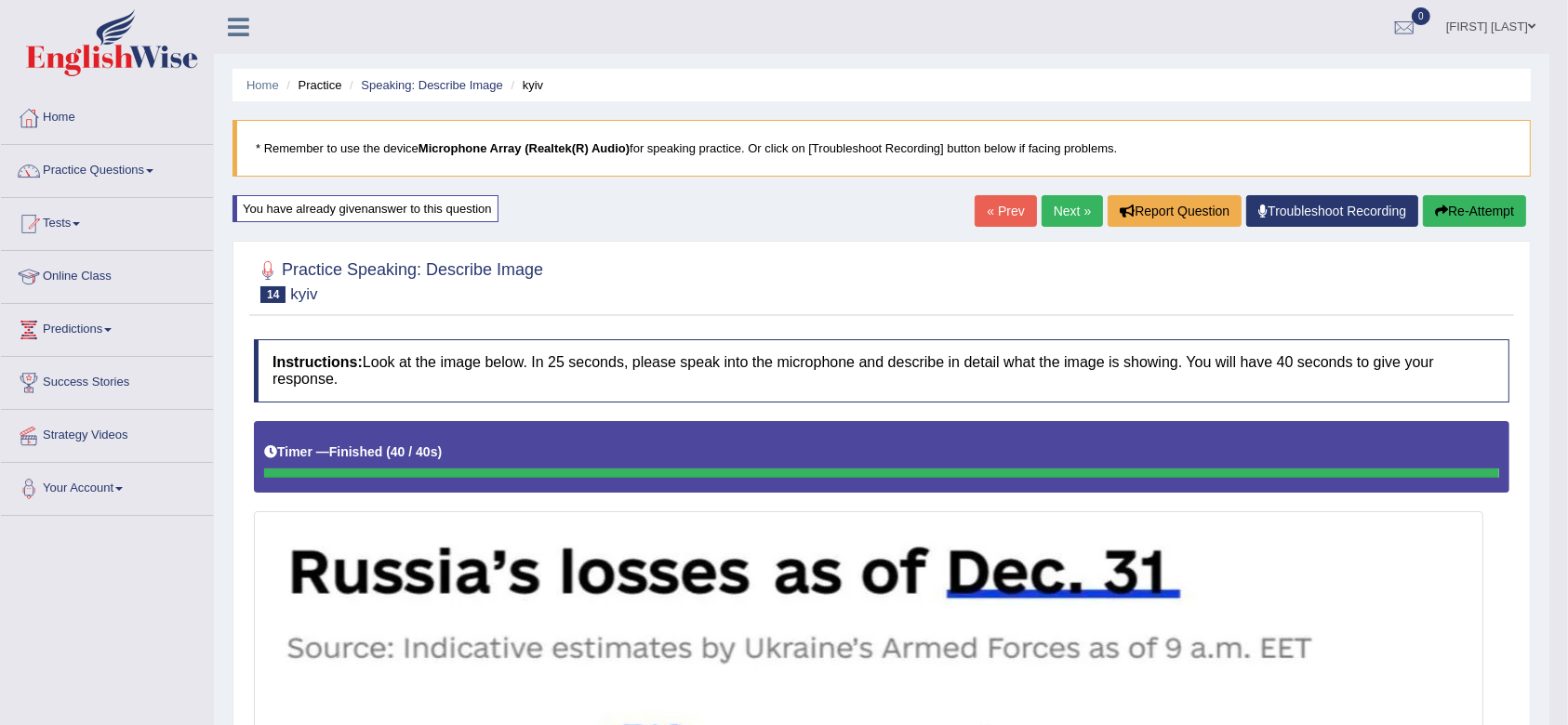 click on "Re-Attempt" at bounding box center [1474, 211] 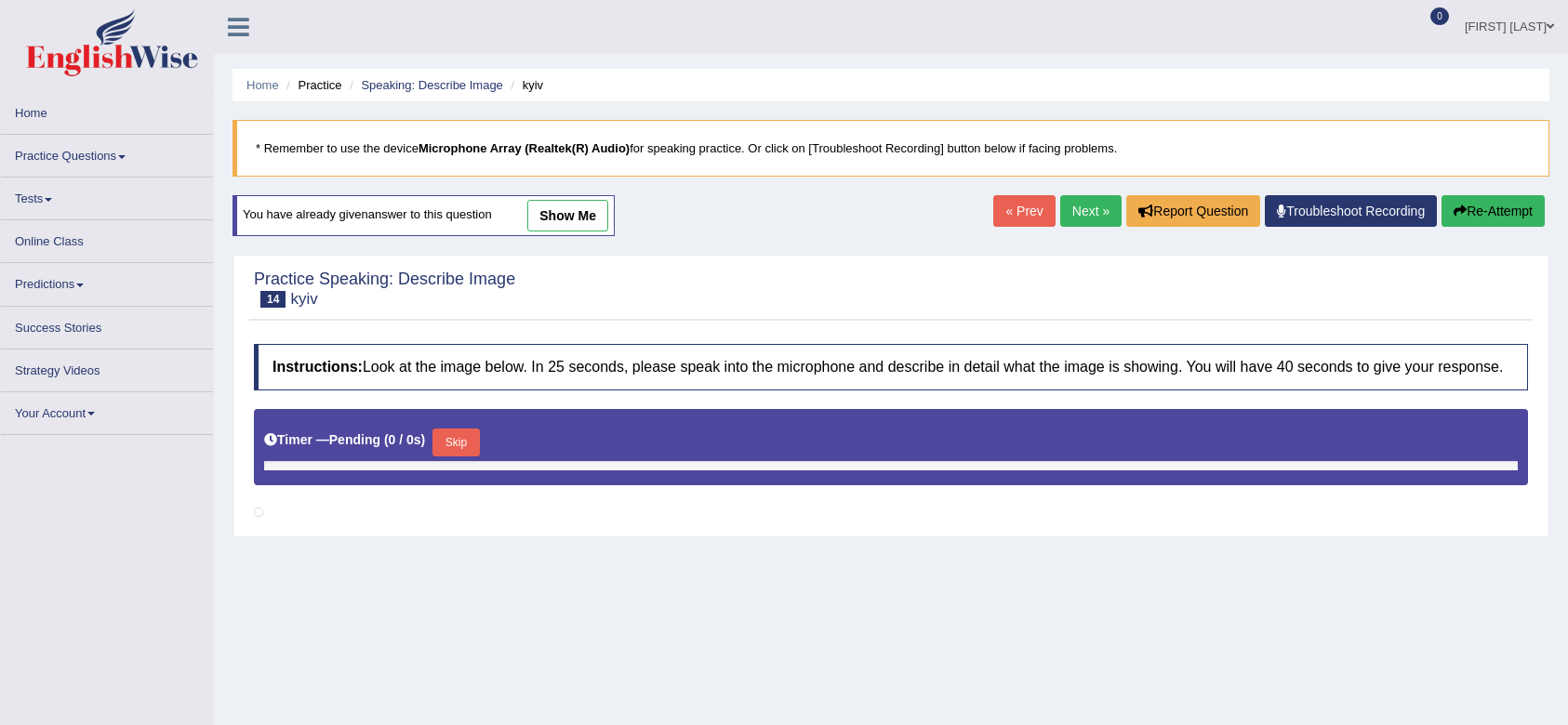 scroll, scrollTop: 0, scrollLeft: 0, axis: both 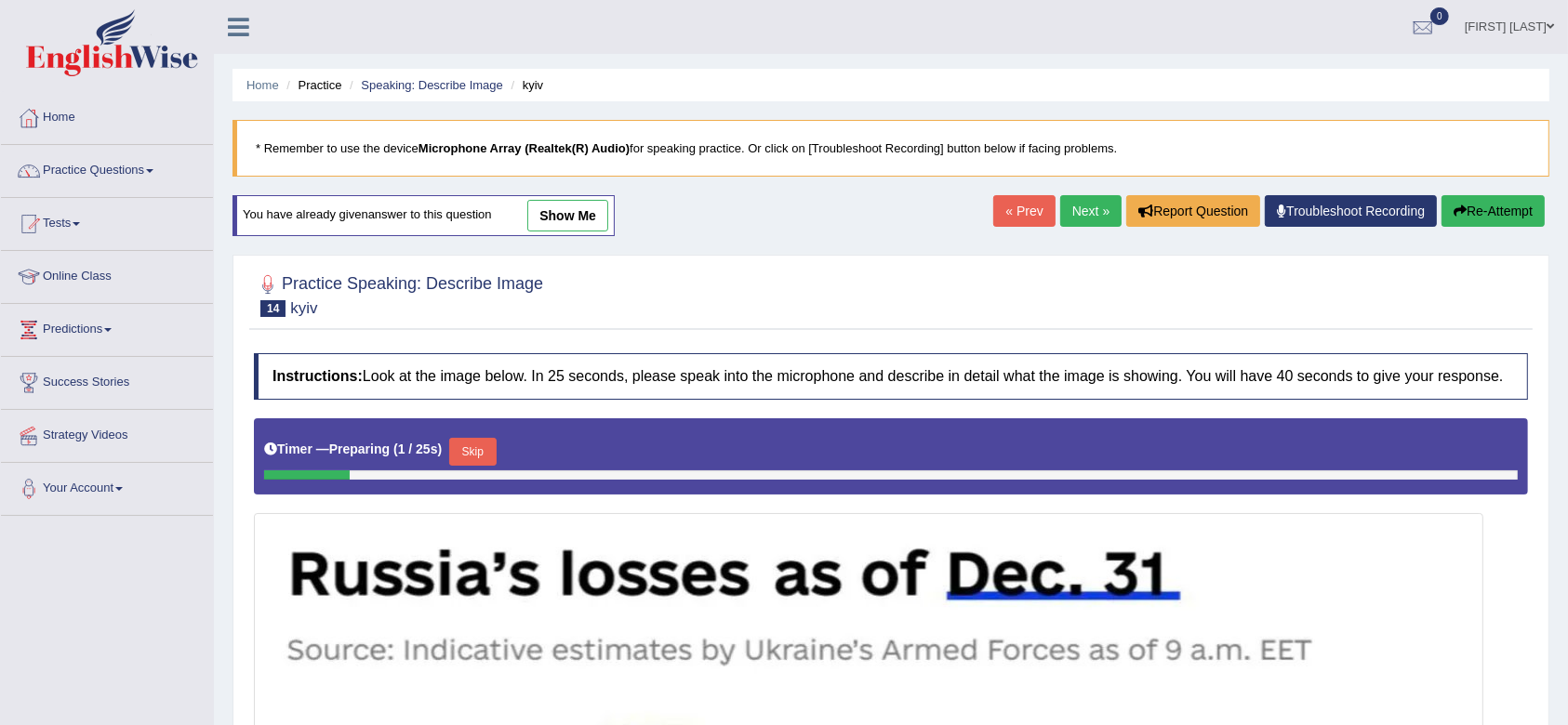 click on "Skip" at bounding box center (472, 452) 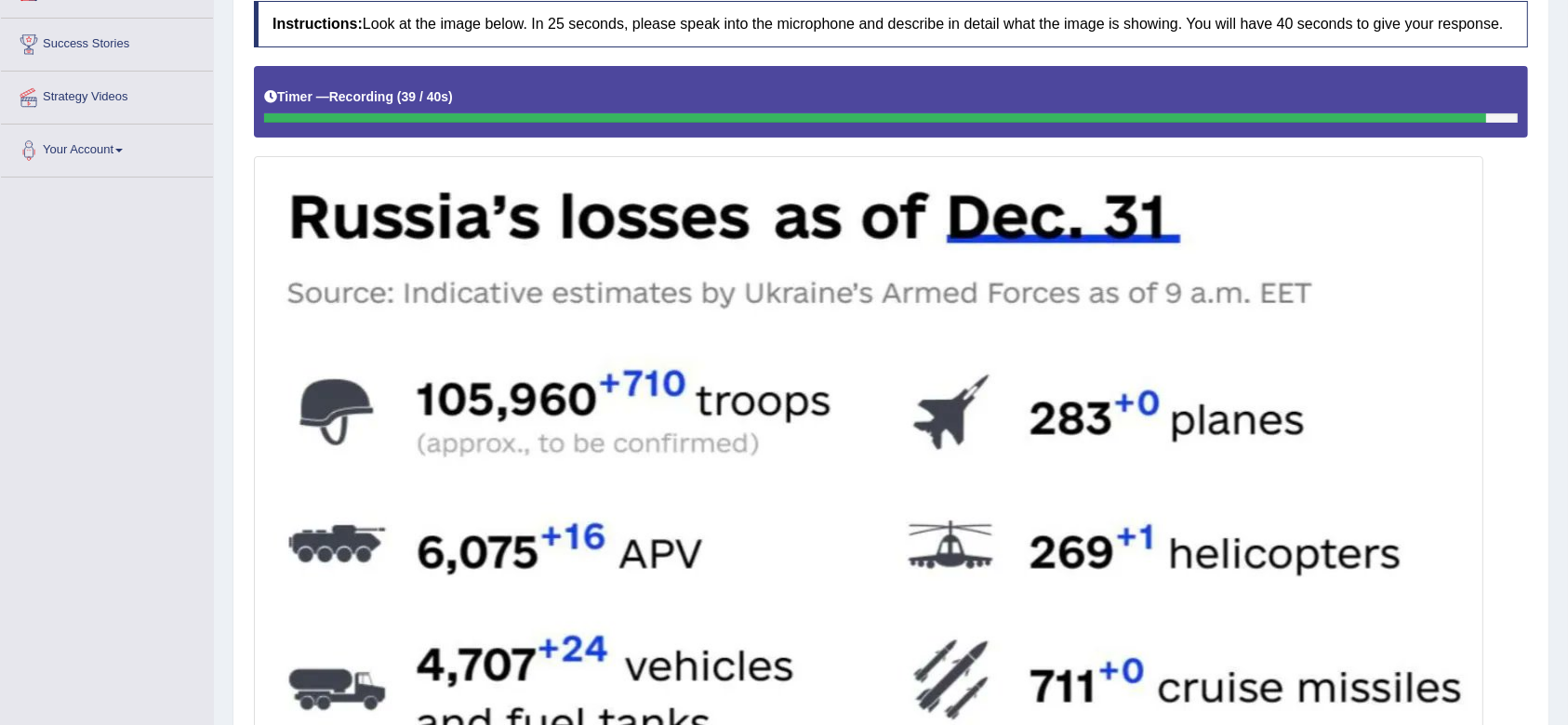 scroll, scrollTop: 0, scrollLeft: 0, axis: both 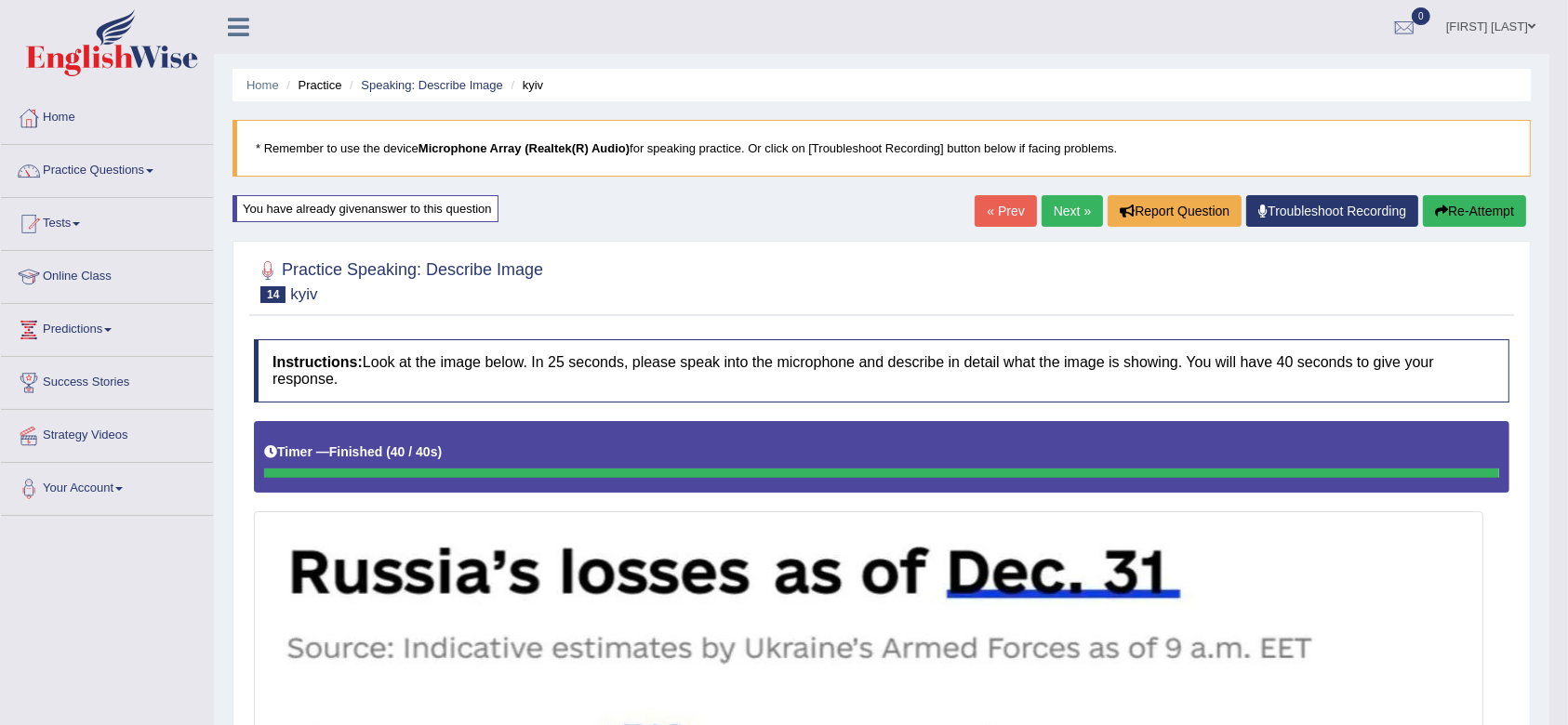 click on "Next »" at bounding box center [1072, 211] 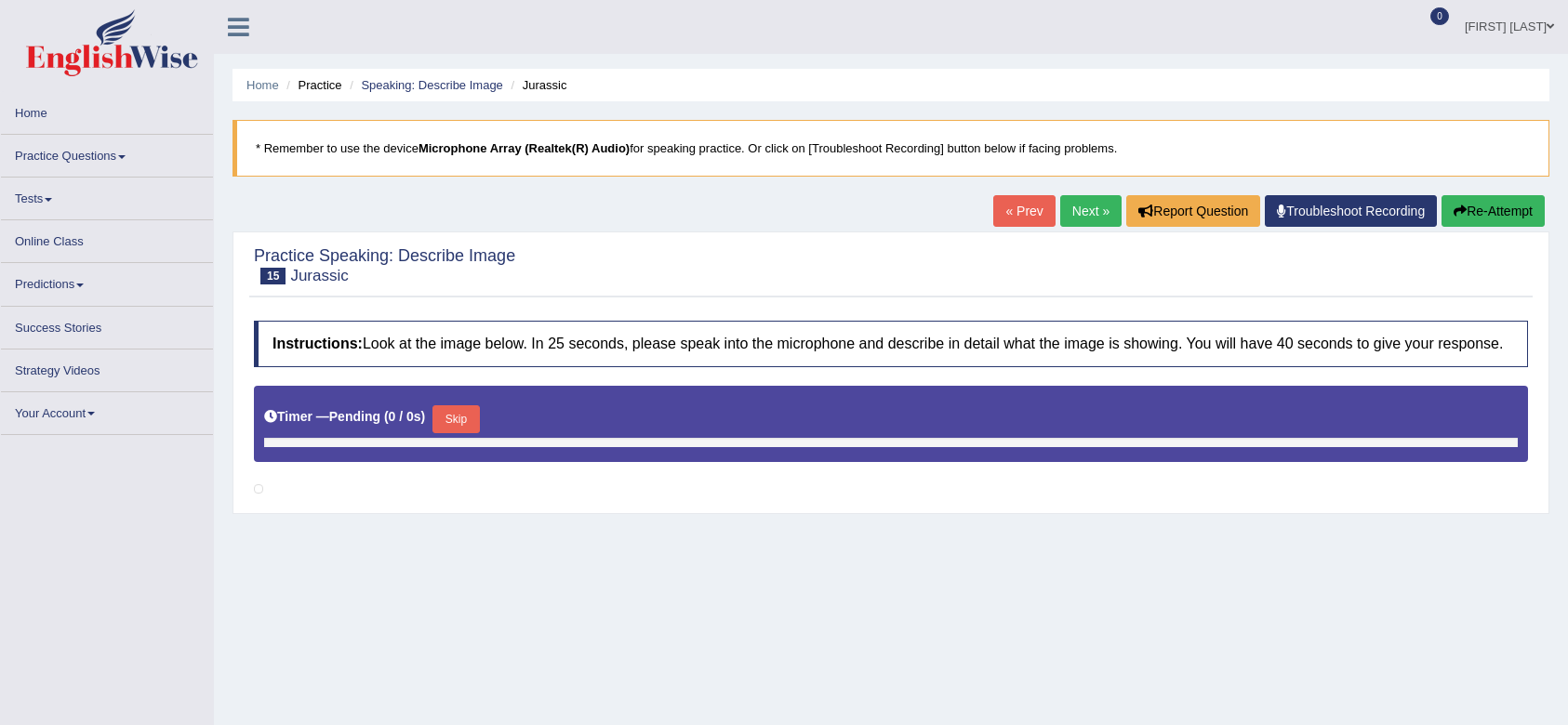 scroll, scrollTop: 0, scrollLeft: 0, axis: both 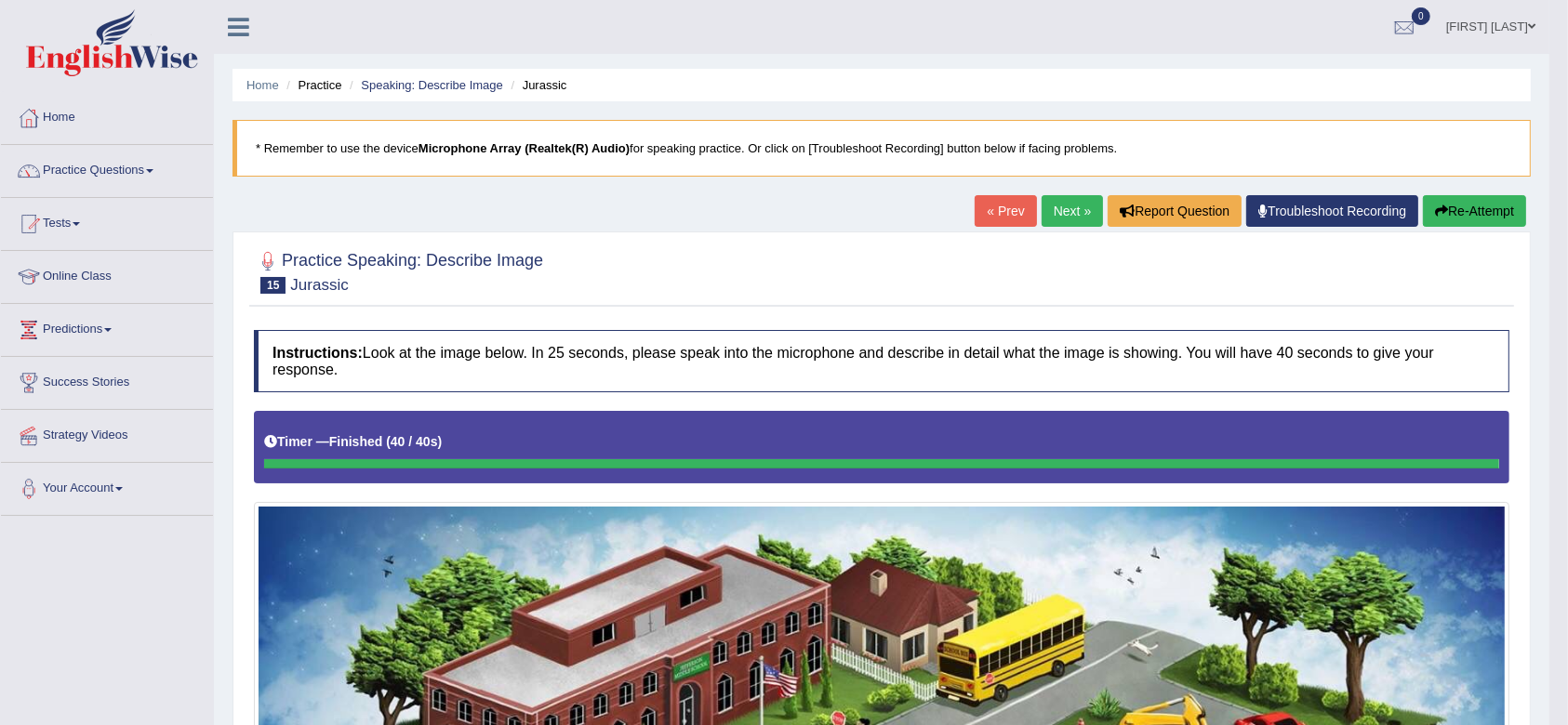 click on "Re-Attempt" at bounding box center [1474, 211] 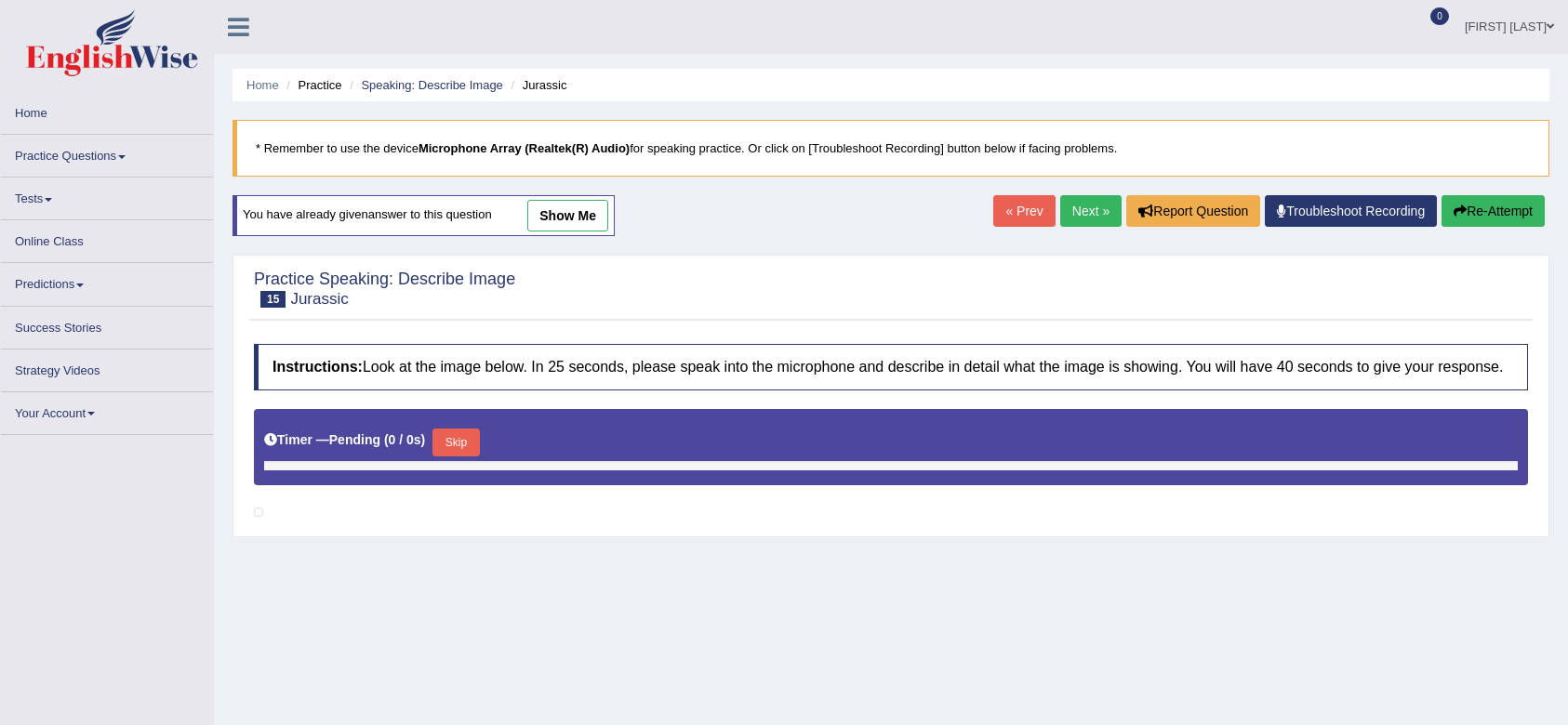 scroll, scrollTop: 0, scrollLeft: 0, axis: both 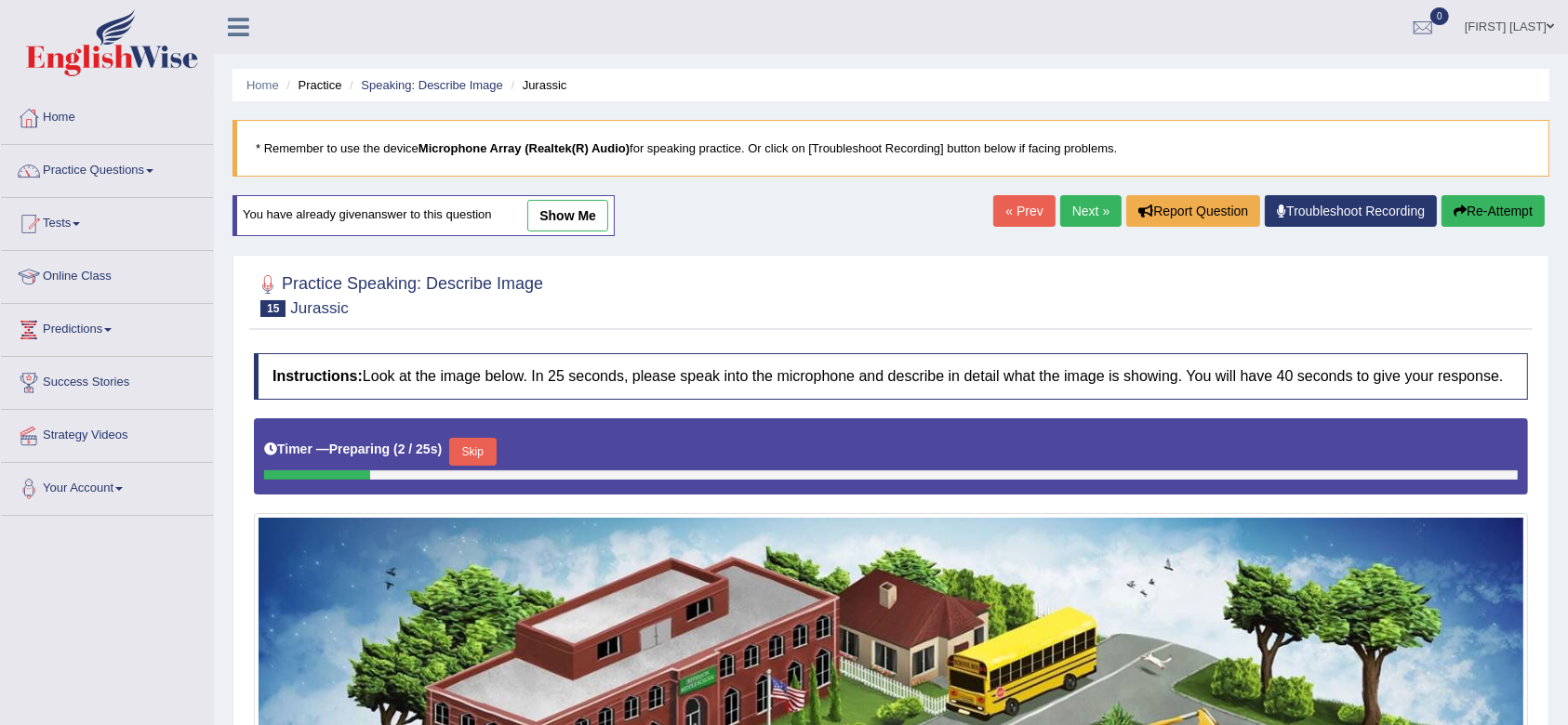 click on "Skip" at bounding box center [472, 452] 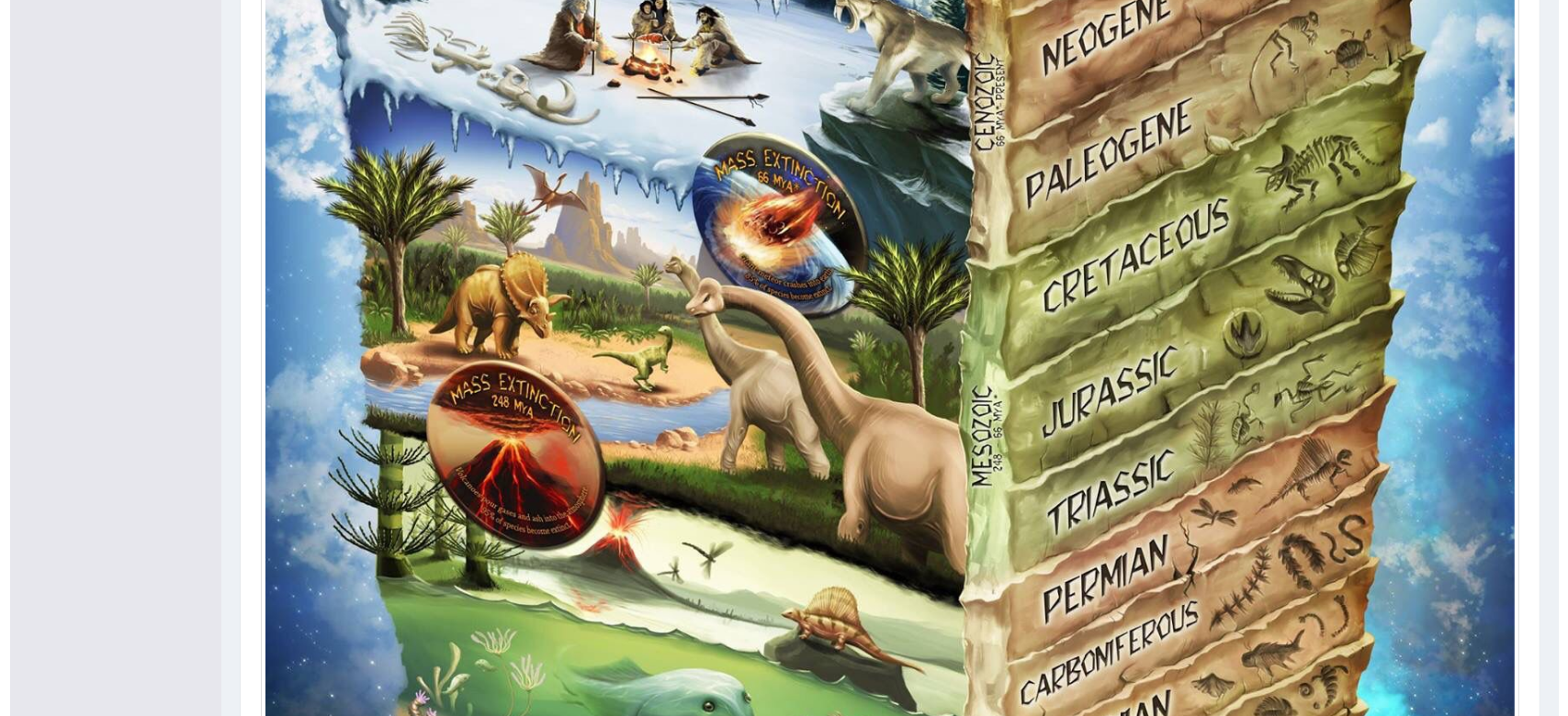 scroll, scrollTop: 1675, scrollLeft: 0, axis: vertical 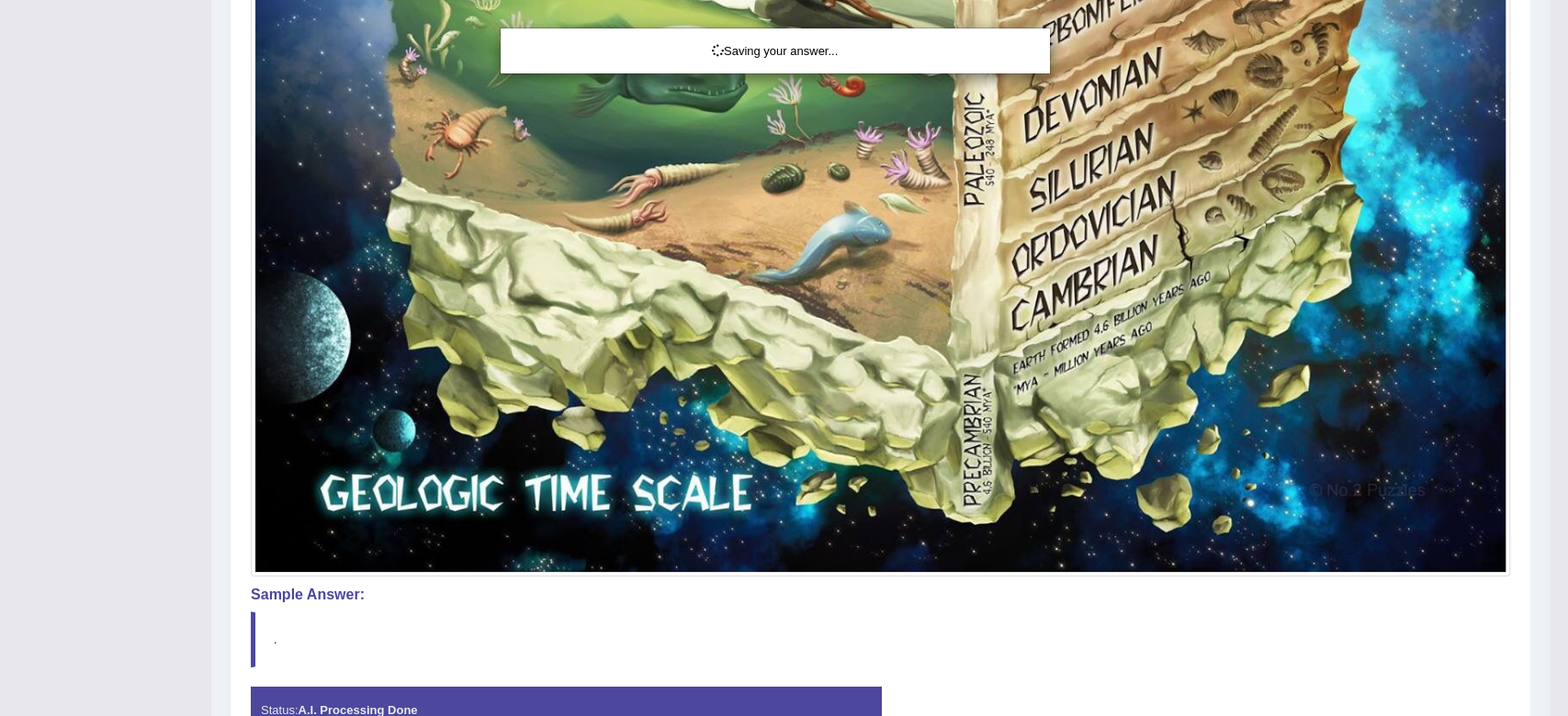click on "Saving your answer..." at bounding box center (784, 358) 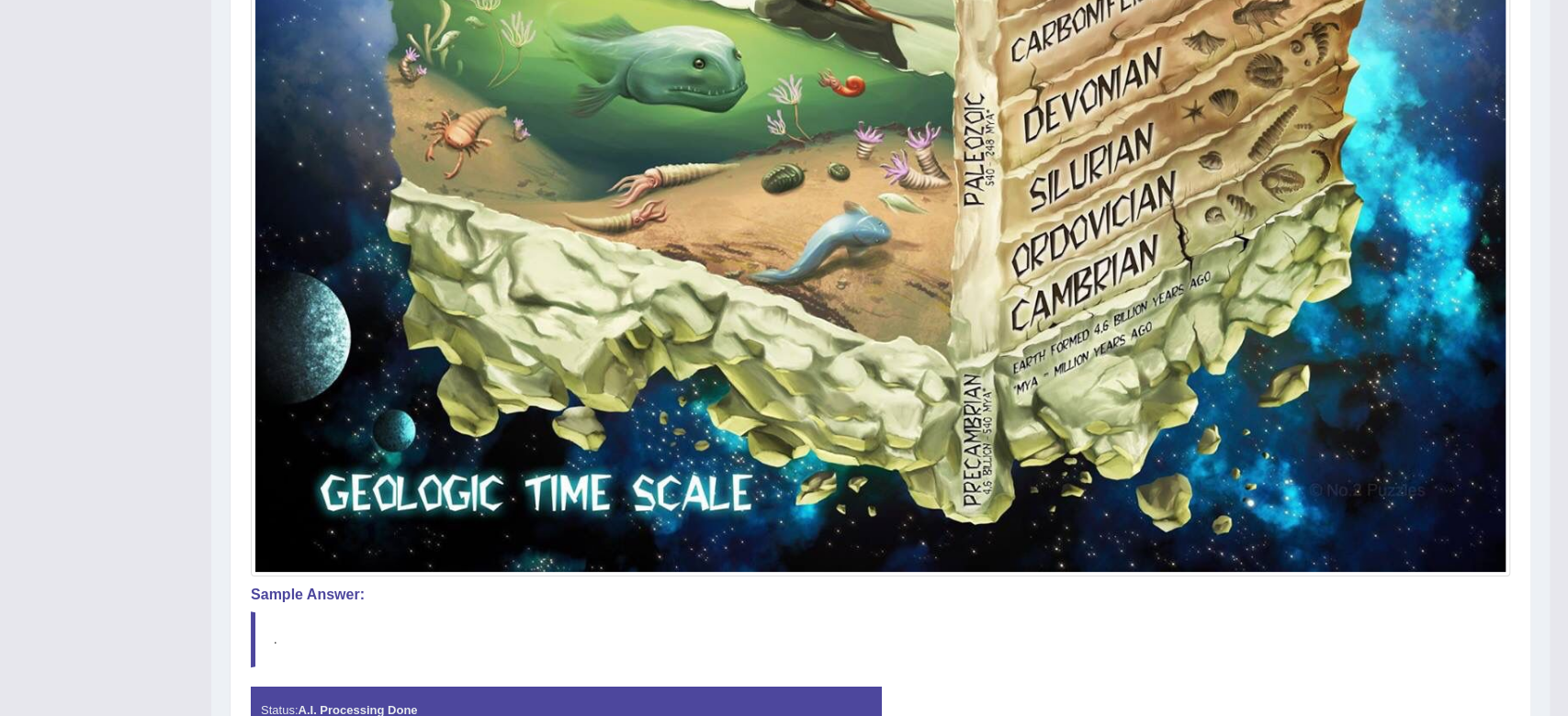 click on "Toggle navigation
Home
Practice Questions   Speaking Practice Read Aloud
Repeat Sentence
Describe Image
Re-tell Lecture
Answer Short Question
Summarize Group Discussion
Respond To A Situation
Writing Practice  Summarize Written Text
Write Essay
Reading Practice  Reading & Writing: Fill In The Blanks
Choose Multiple Answers
Re-order Paragraphs
Fill In The Blanks
Choose Single Answer
Listening Practice  Summarize Spoken Text
Highlight Incorrect Words
Highlight Correct Summary
Select Missing Word
Choose Single Answer
Choose Multiple Answers
Fill In The Blanks
Write From Dictation
Pronunciation
Tests  Take Practice Sectional Test" at bounding box center (784, -1317) 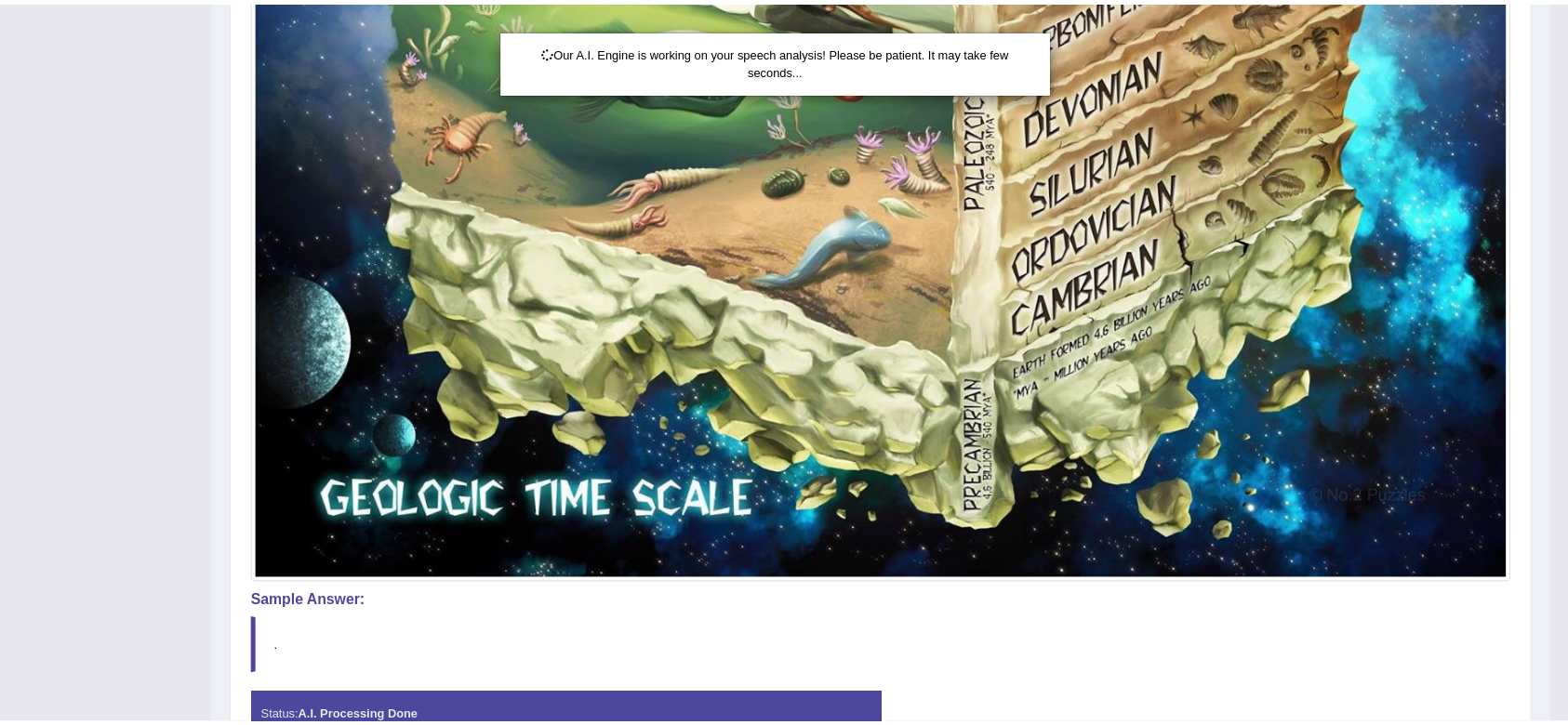 scroll, scrollTop: 1713, scrollLeft: 0, axis: vertical 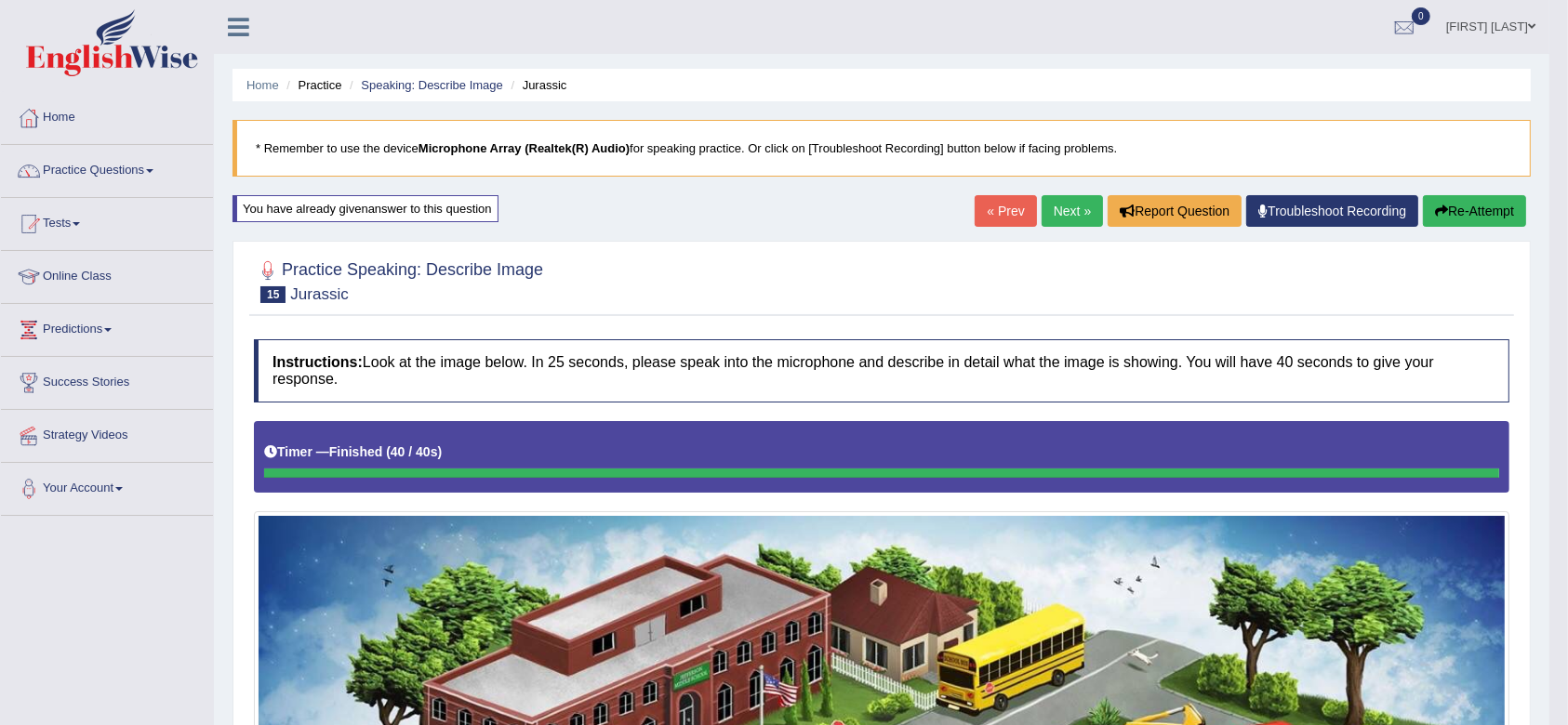 click on "Re-Attempt" at bounding box center (1474, 211) 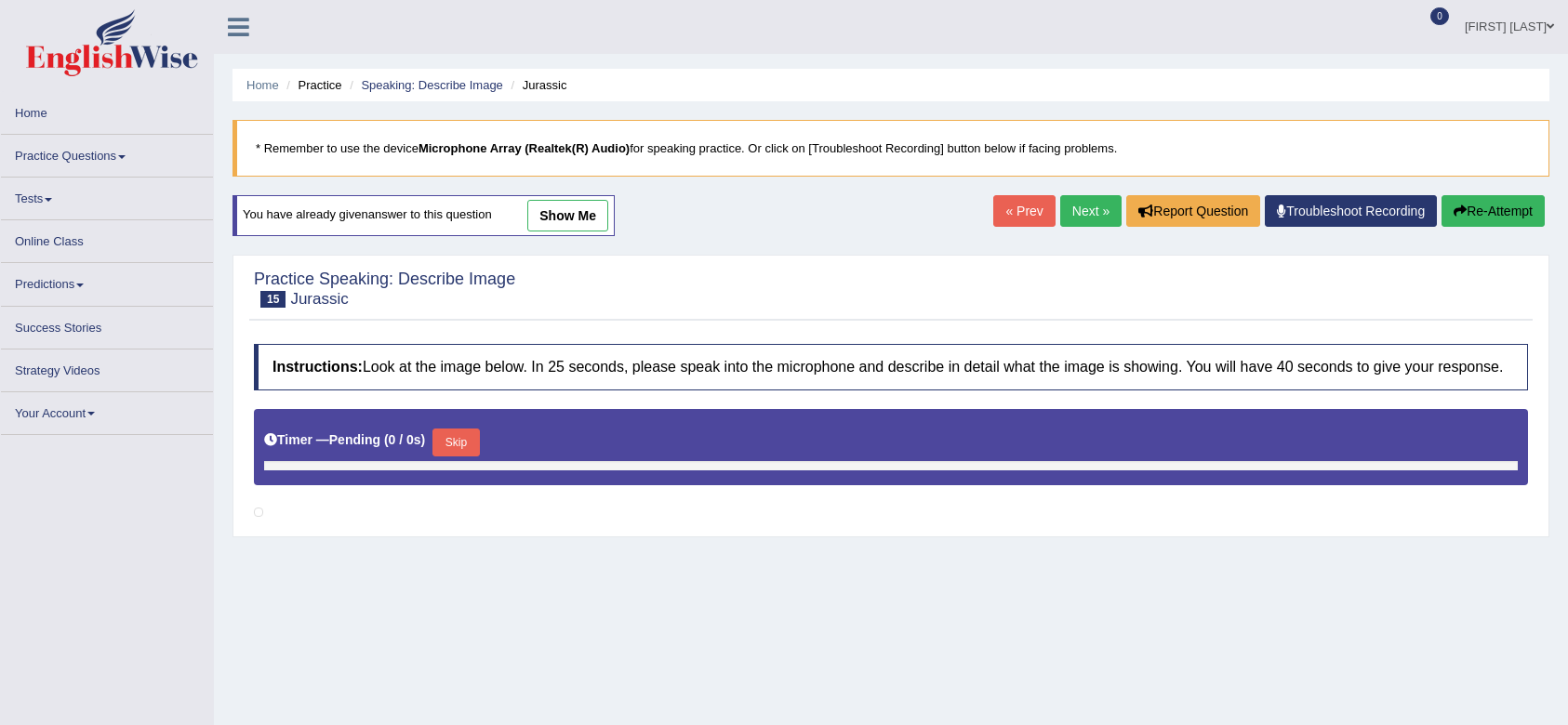scroll, scrollTop: 0, scrollLeft: 0, axis: both 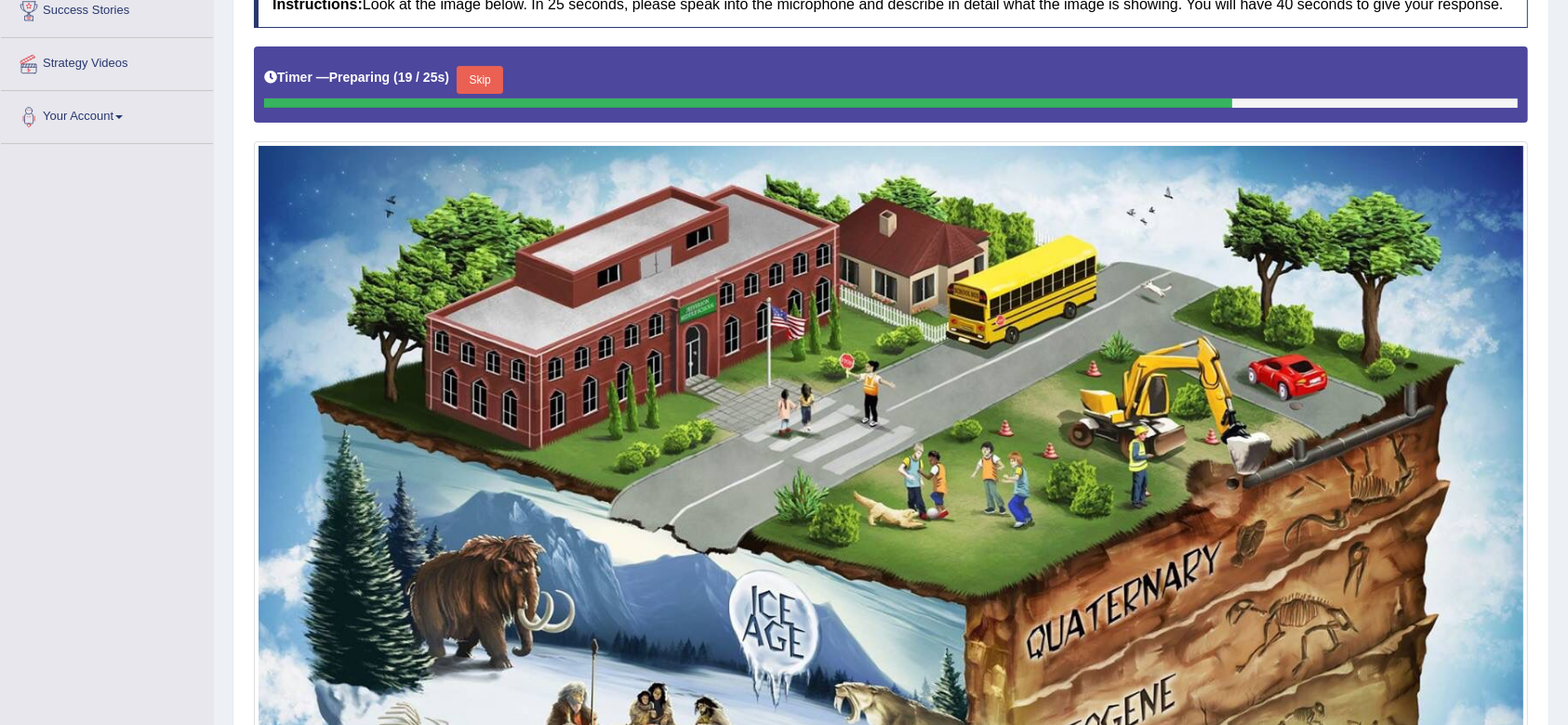click on "Skip" at bounding box center (480, 80) 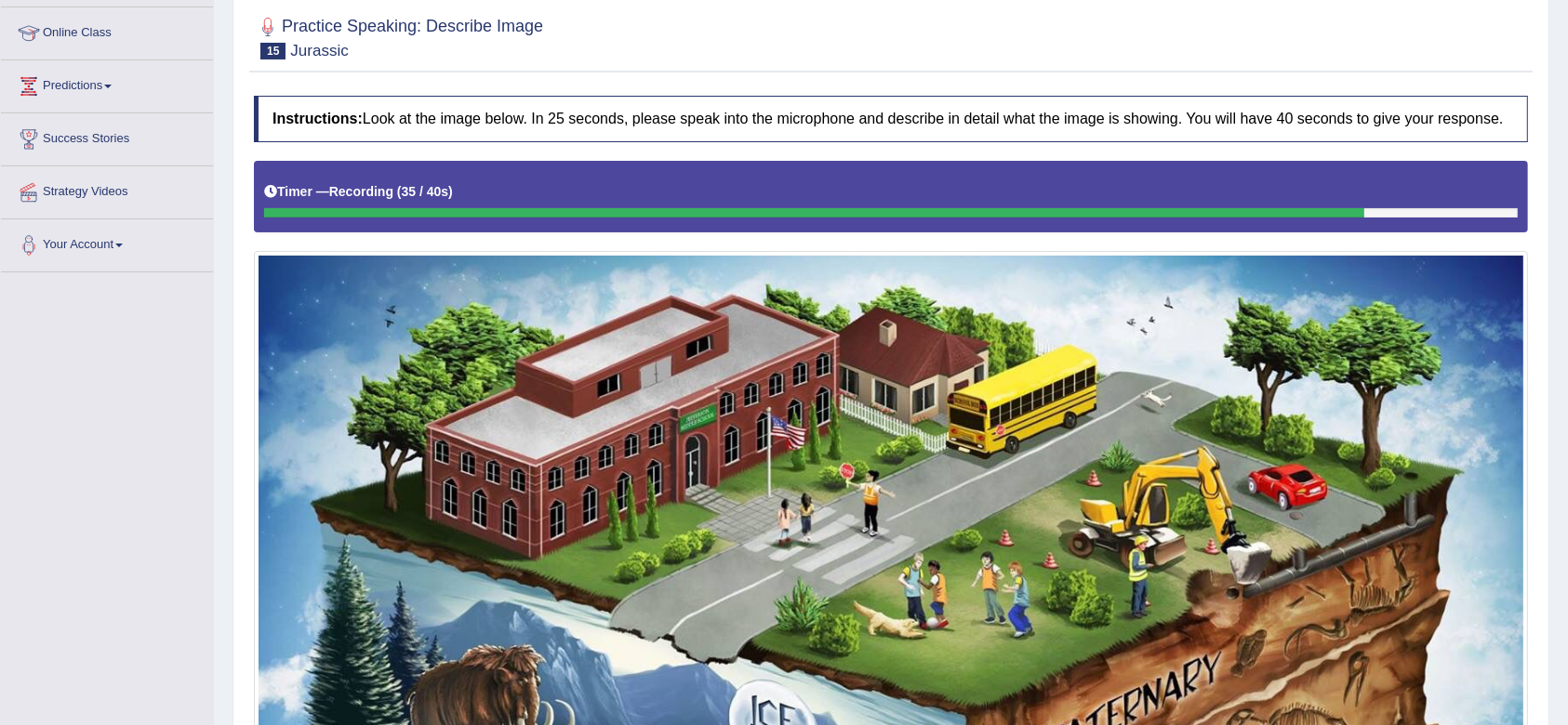 scroll, scrollTop: 234, scrollLeft: 0, axis: vertical 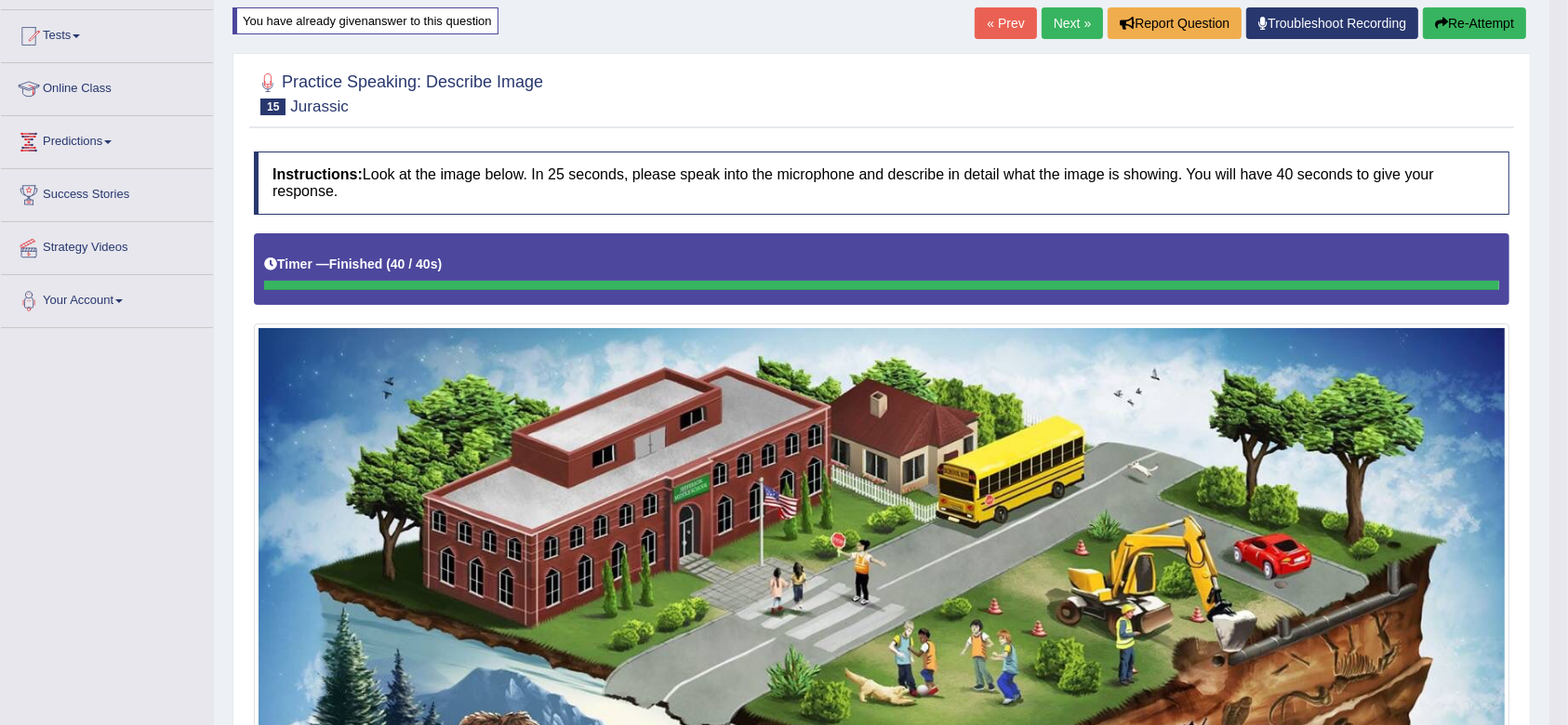 click on "Re-Attempt" at bounding box center [1474, 23] 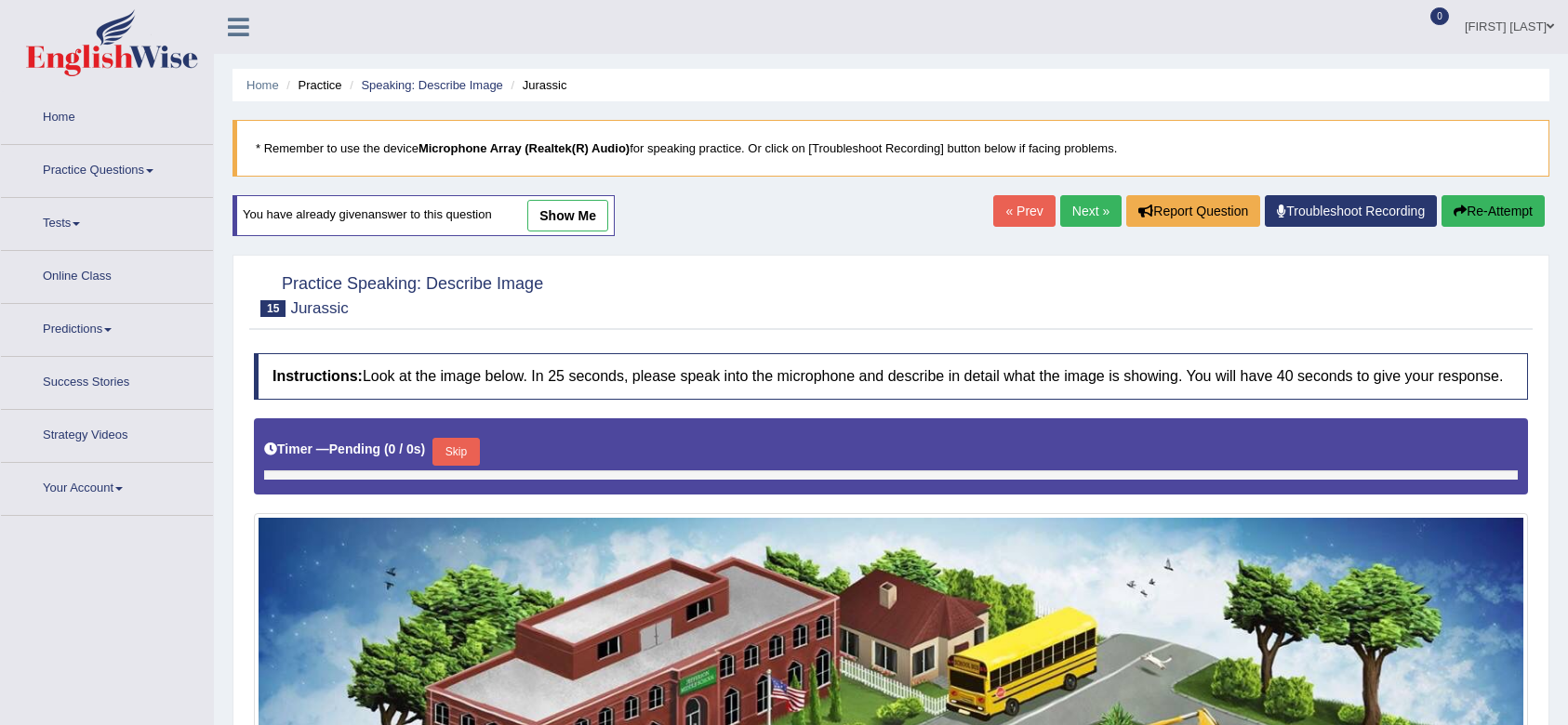 scroll, scrollTop: 204, scrollLeft: 0, axis: vertical 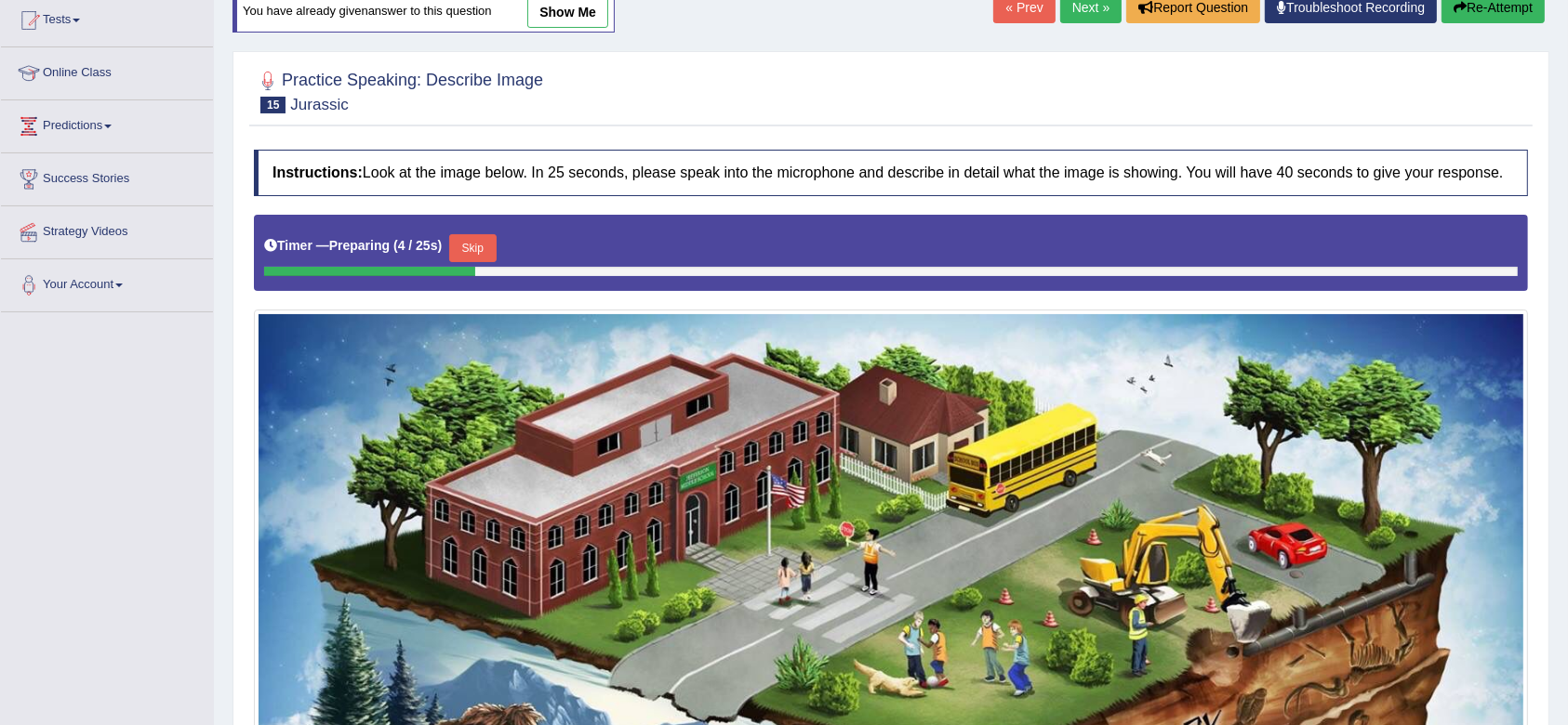 click on "Skip" at bounding box center (472, 248) 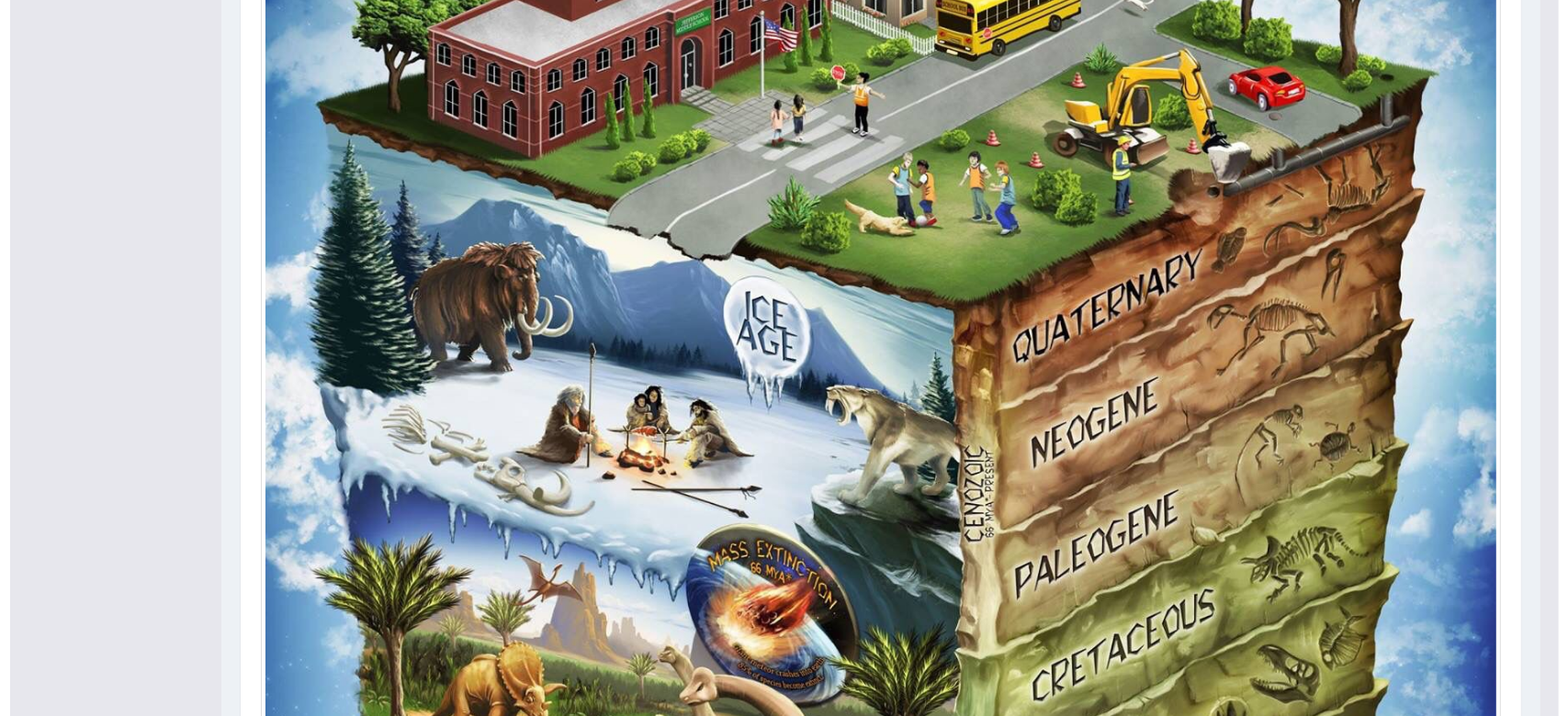 scroll, scrollTop: 669, scrollLeft: 0, axis: vertical 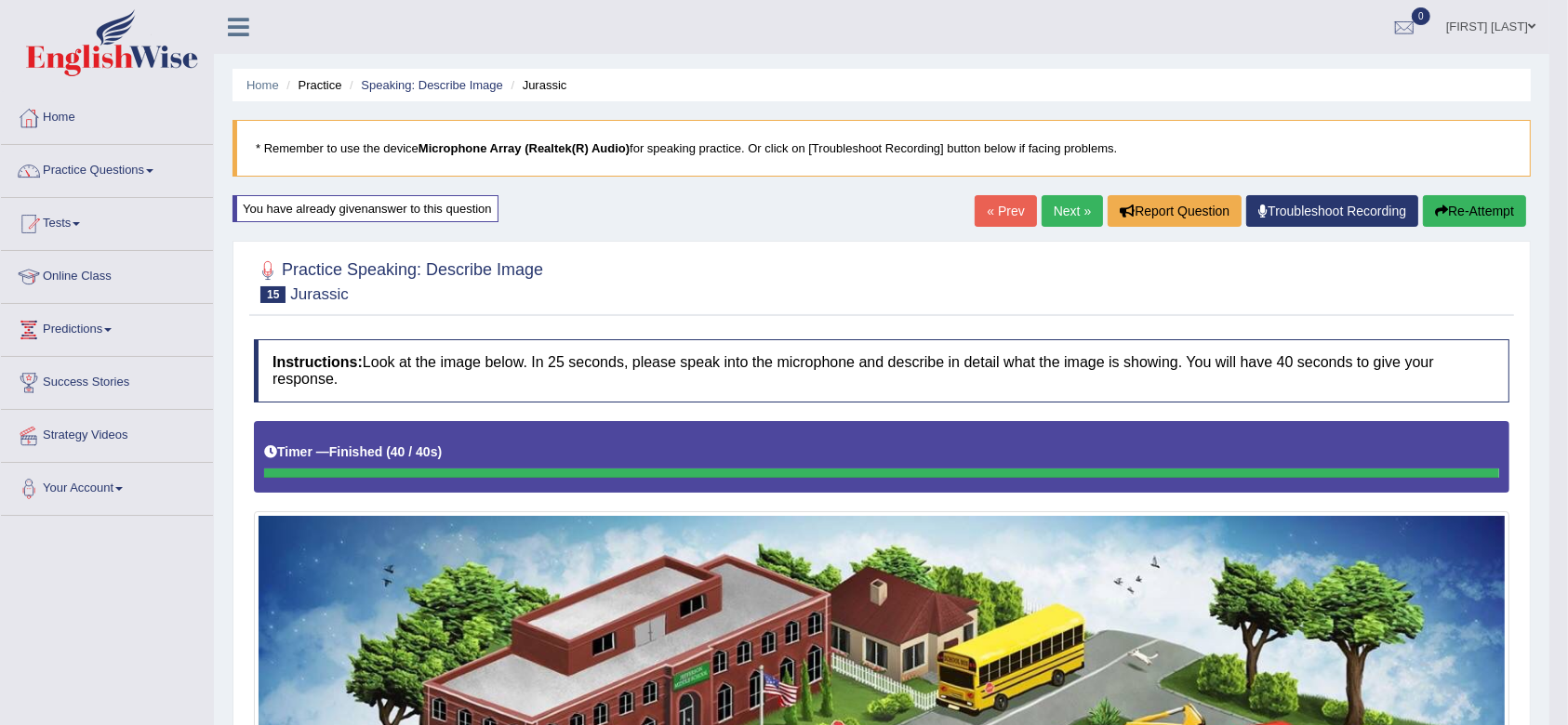 click on "Next »" at bounding box center [1072, 211] 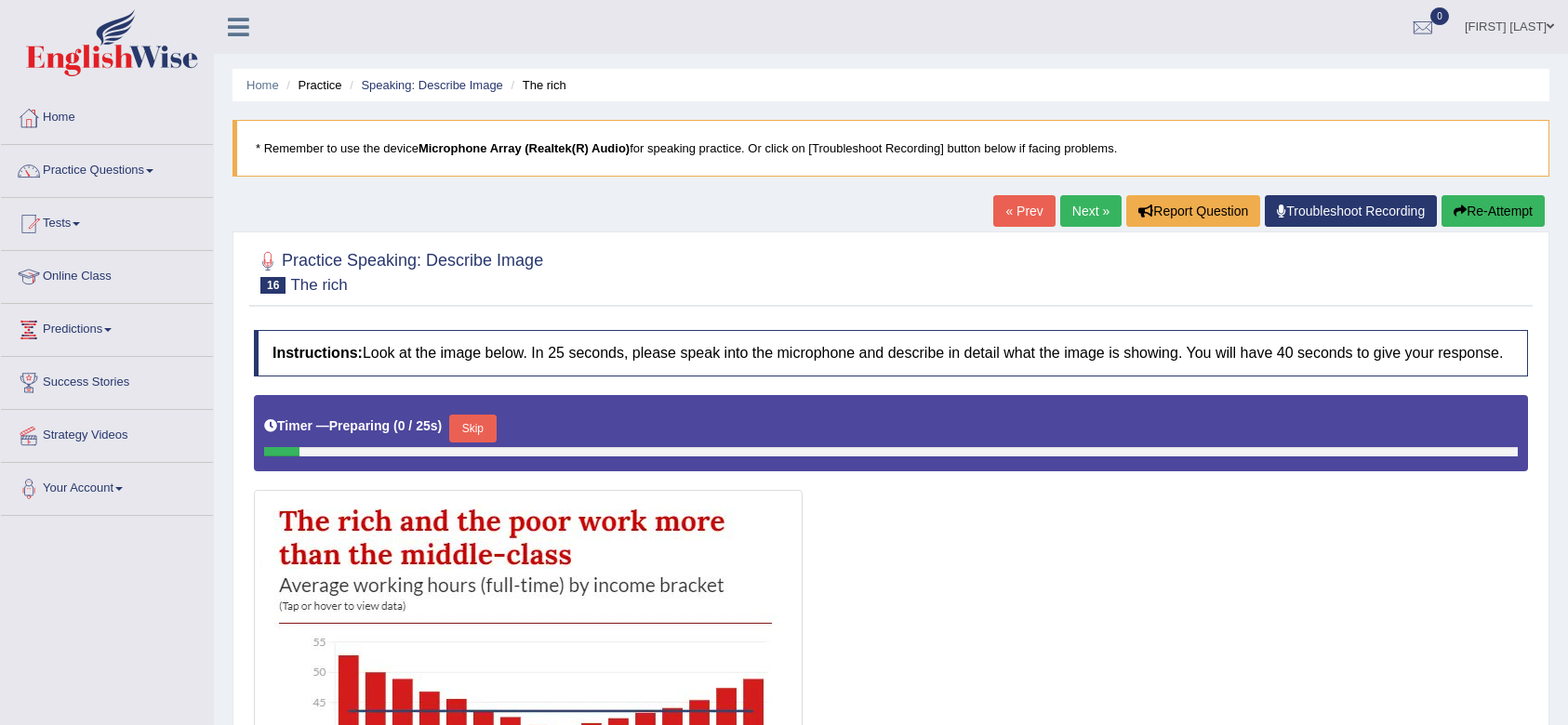 scroll, scrollTop: 0, scrollLeft: 0, axis: both 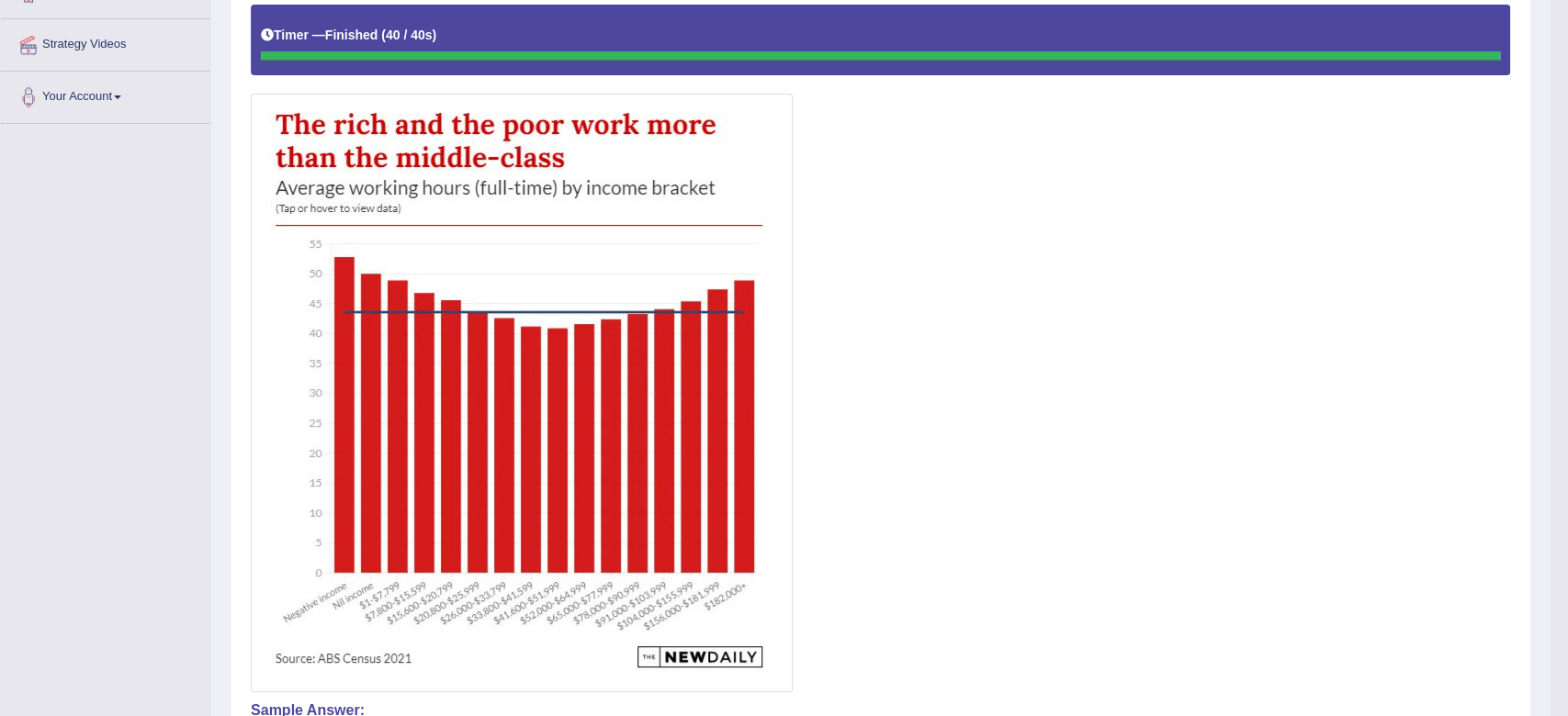 click on "Toggle navigation
Home
Practice Questions   Speaking Practice Read Aloud
Repeat Sentence
Describe Image
Re-tell Lecture
Answer Short Question
Summarize Group Discussion
Respond To A Situation
Writing Practice  Summarize Written Text
Write Essay
Reading Practice  Reading & Writing: Fill In The Blanks
Choose Multiple Answers
Re-order Paragraphs
Fill In The Blanks
Choose Single Answer
Listening Practice  Summarize Spoken Text
Highlight Incorrect Words
Highlight Correct Summary
Select Missing Word
Choose Single Answer
Choose Multiple Answers
Fill In The Blanks
Write From Dictation
Pronunciation
Tests  Take Practice Sectional Test" at bounding box center (784, -28) 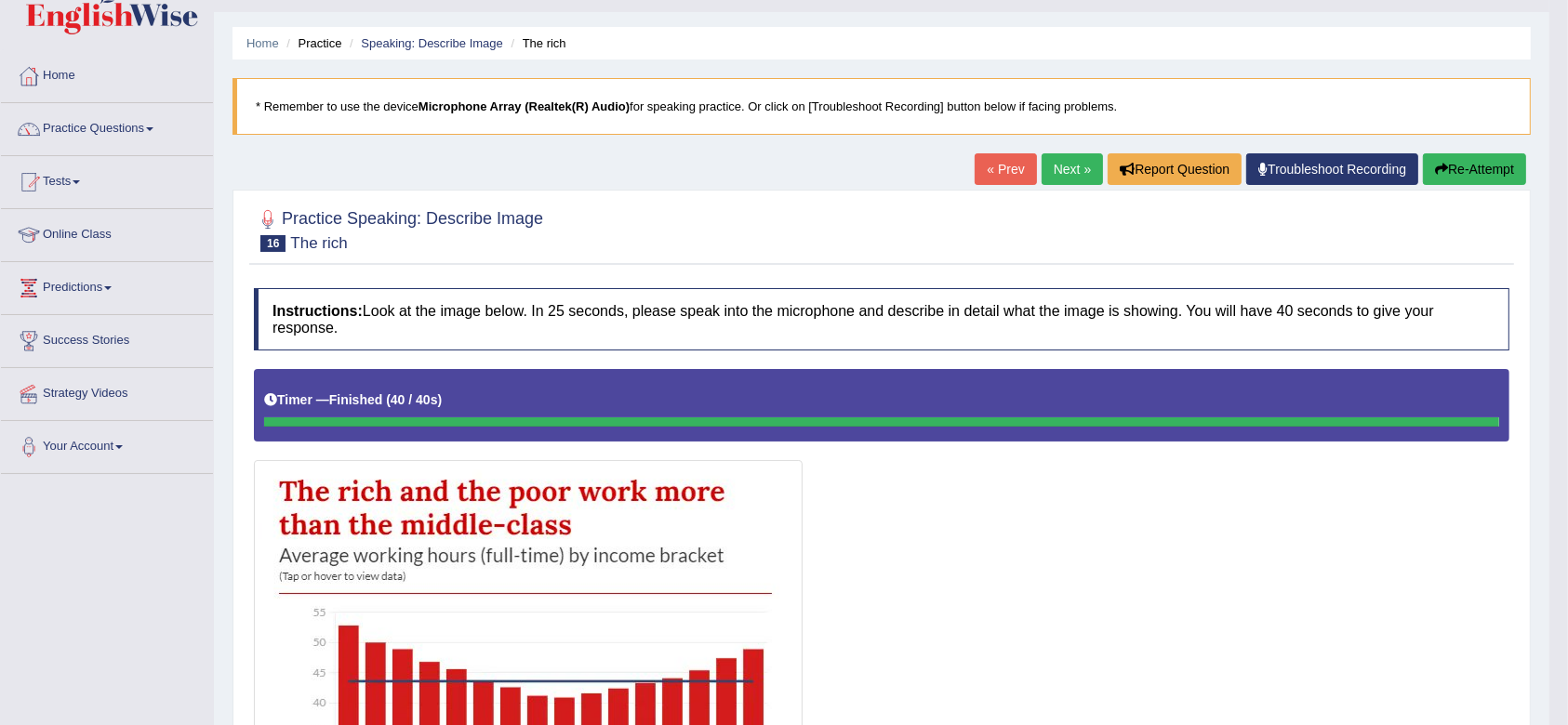 scroll, scrollTop: 0, scrollLeft: 0, axis: both 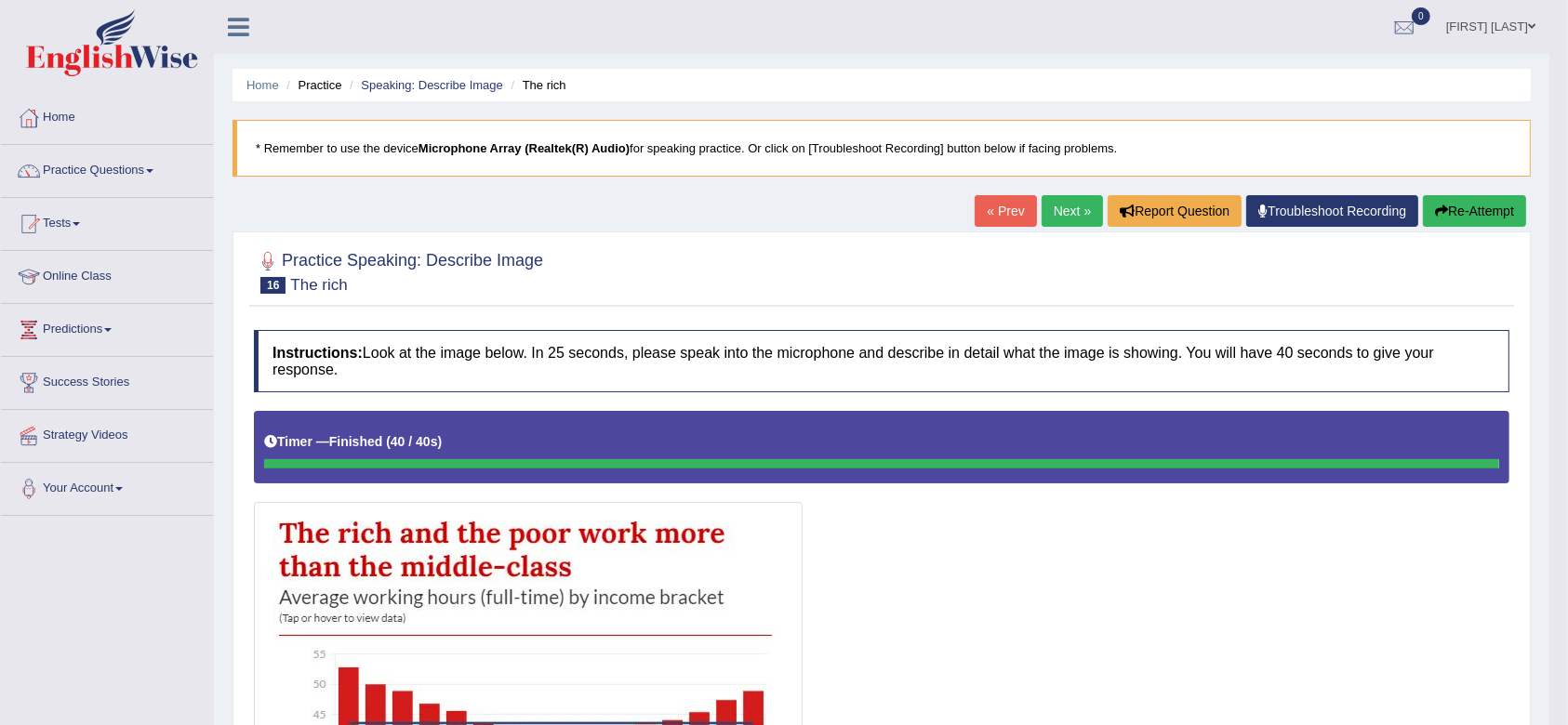 click on "Re-Attempt" at bounding box center (1474, 211) 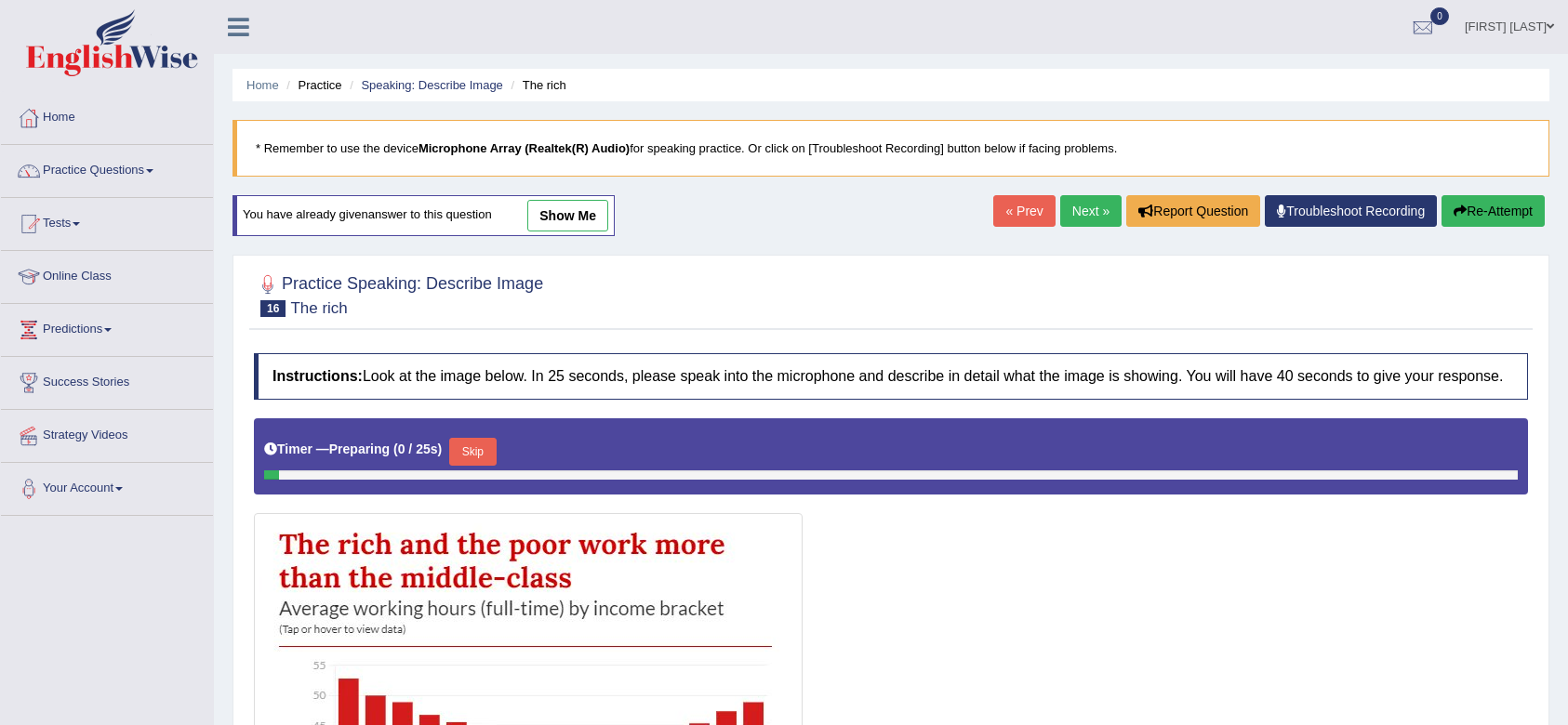 scroll, scrollTop: 0, scrollLeft: 0, axis: both 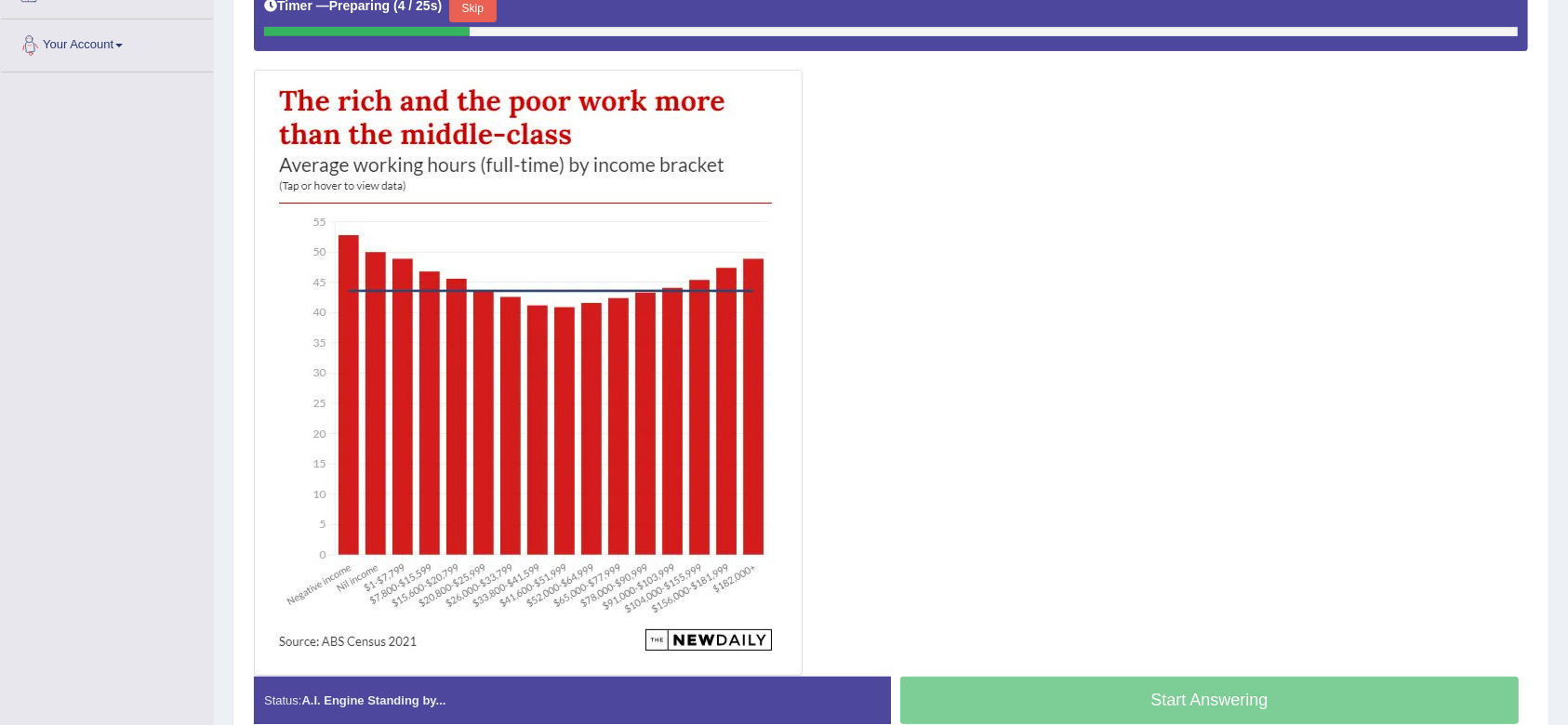 click on "Skip" at bounding box center [472, 8] 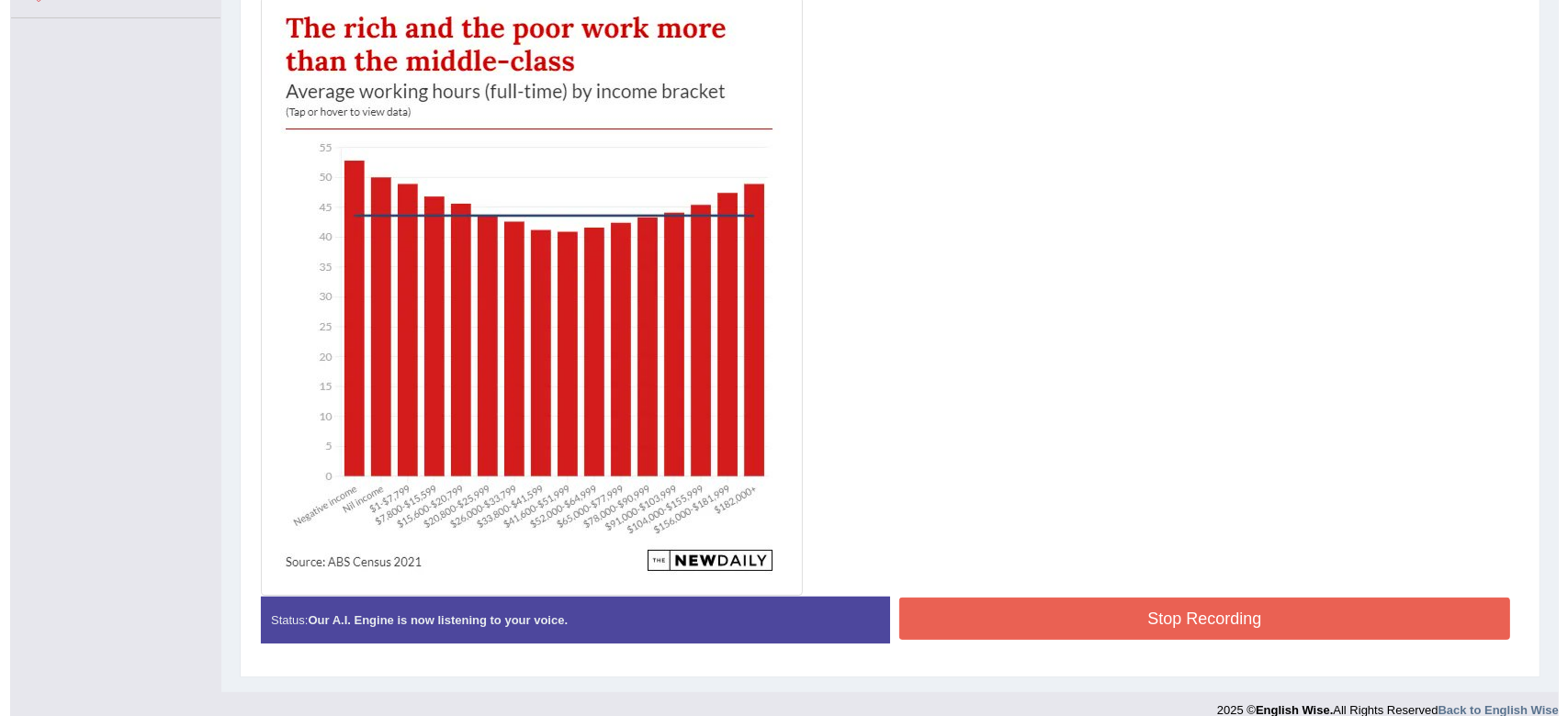scroll, scrollTop: 512, scrollLeft: 0, axis: vertical 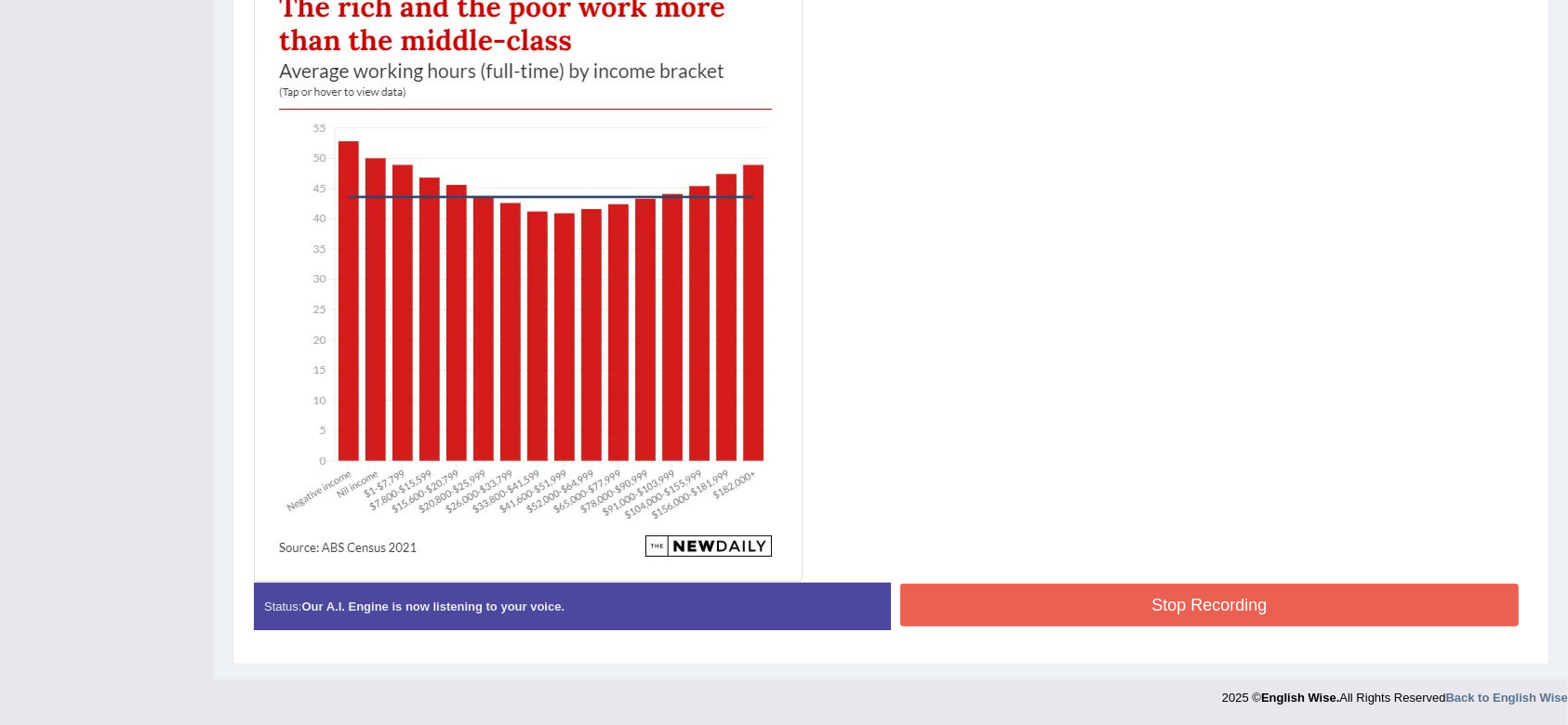click on "Stop Recording" at bounding box center (1209, 605) 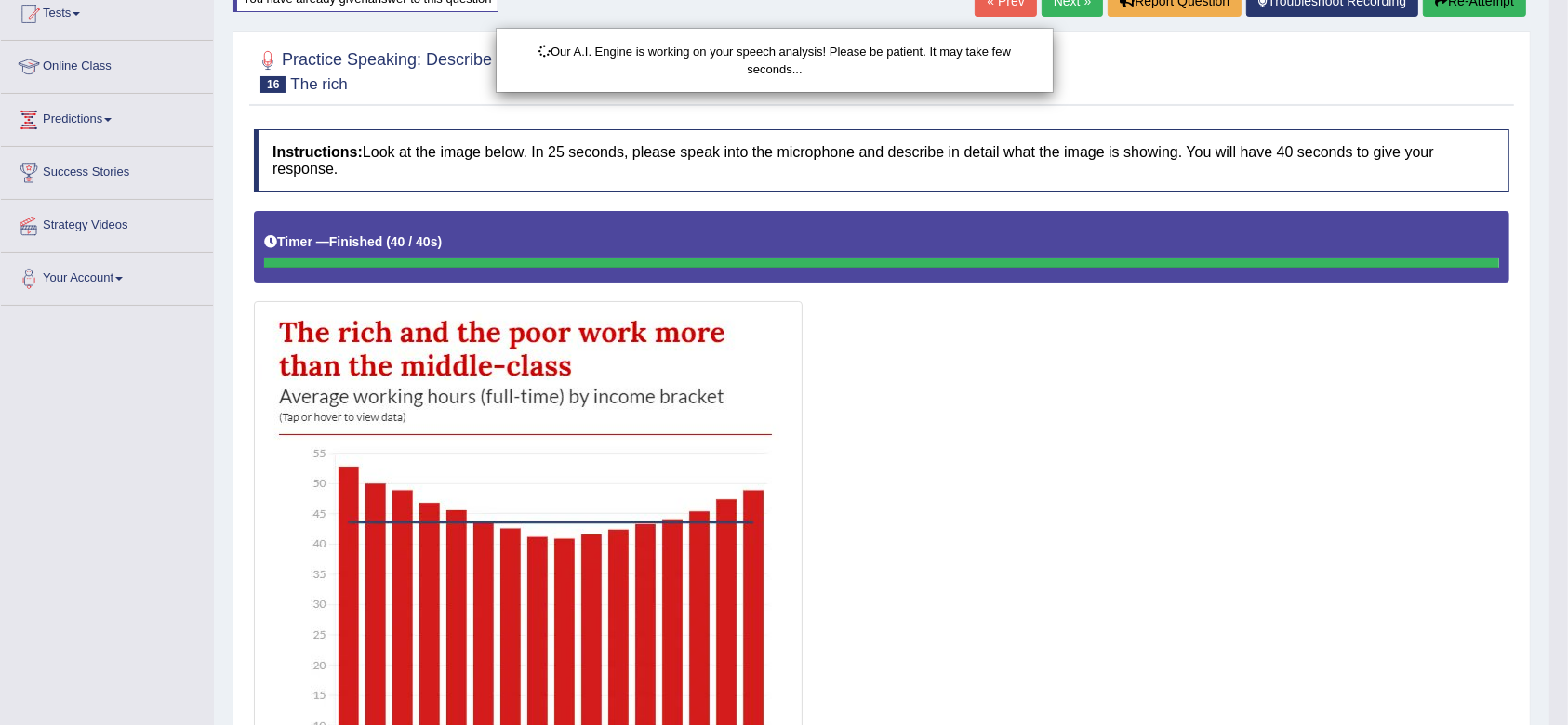 scroll, scrollTop: 201, scrollLeft: 0, axis: vertical 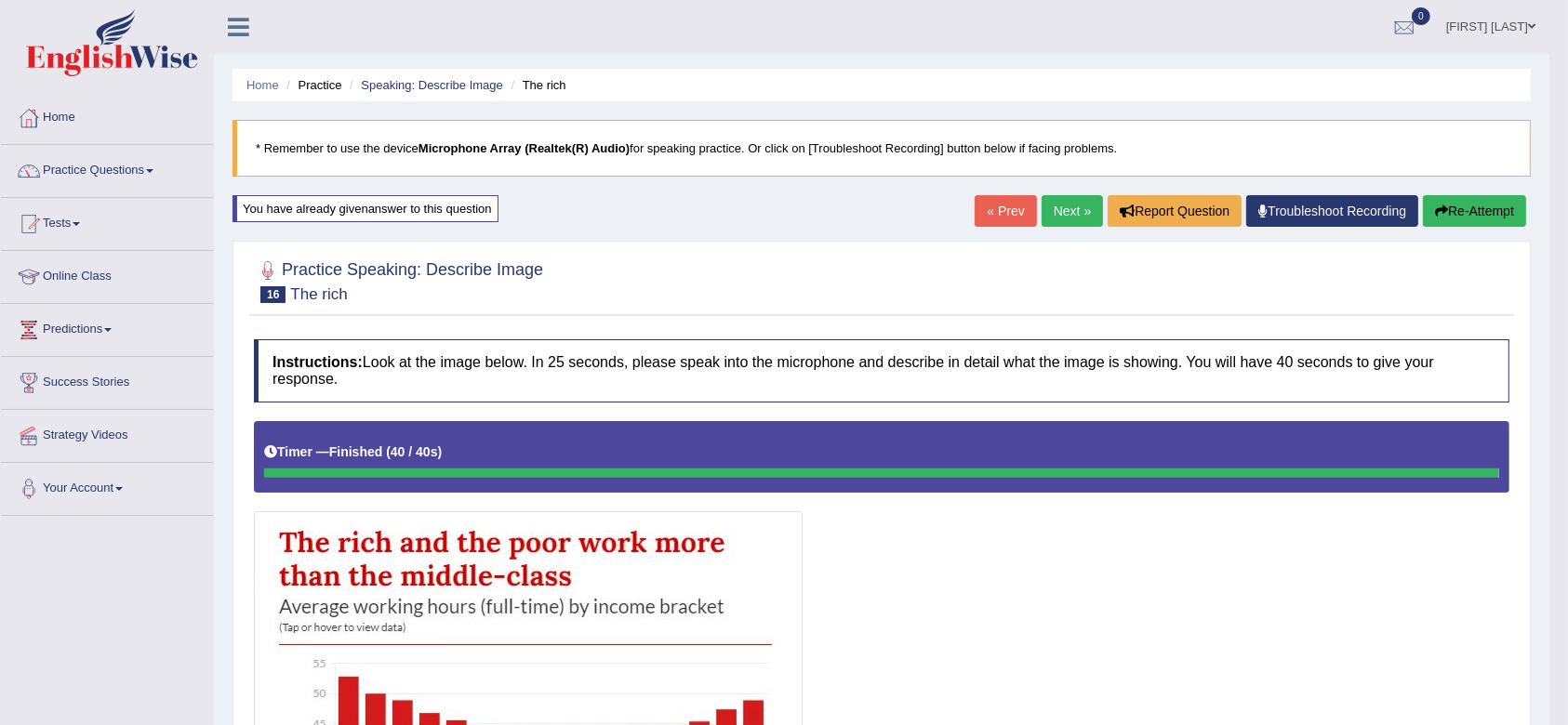click on "Re-Attempt" at bounding box center (1474, 211) 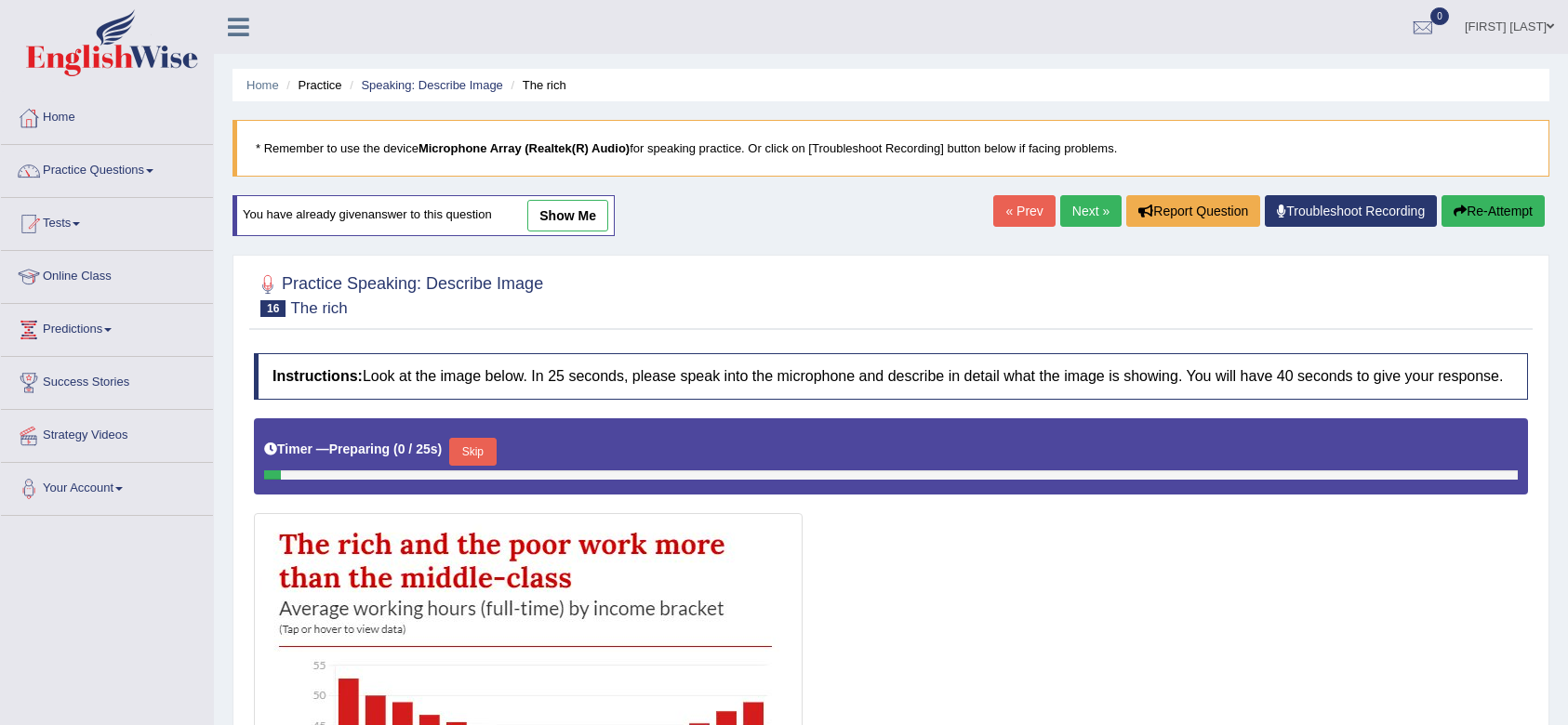 scroll, scrollTop: 210, scrollLeft: 0, axis: vertical 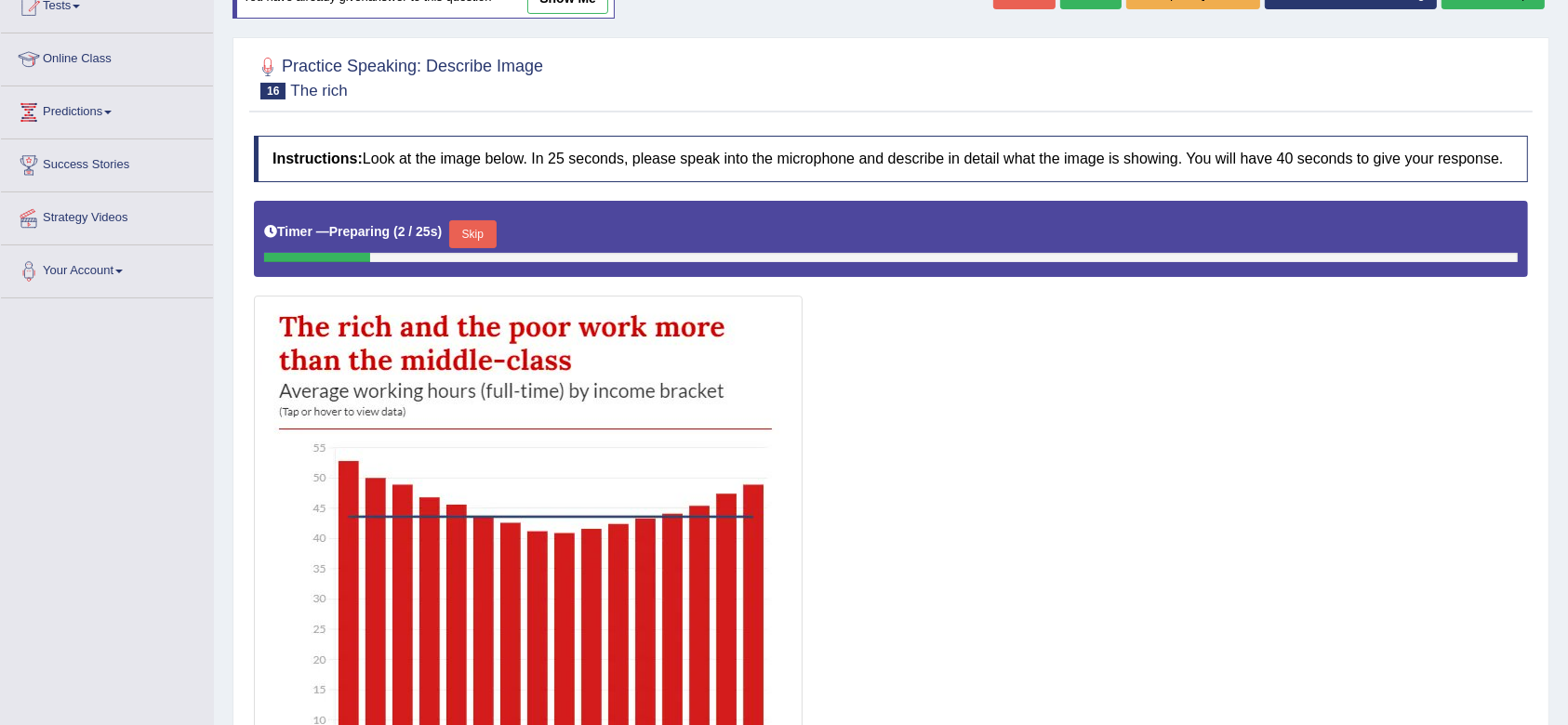 click on "Skip" at bounding box center [472, 234] 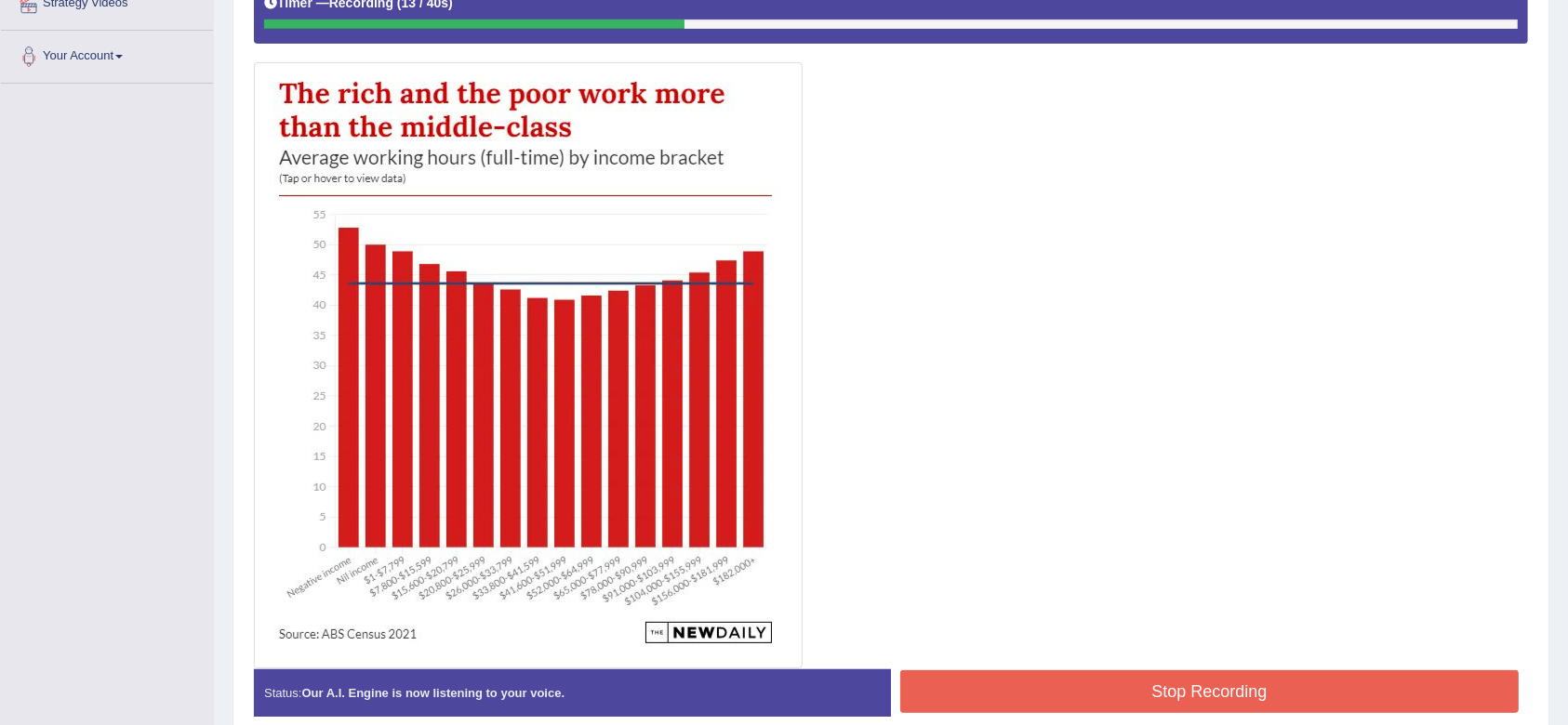 scroll, scrollTop: 431, scrollLeft: 0, axis: vertical 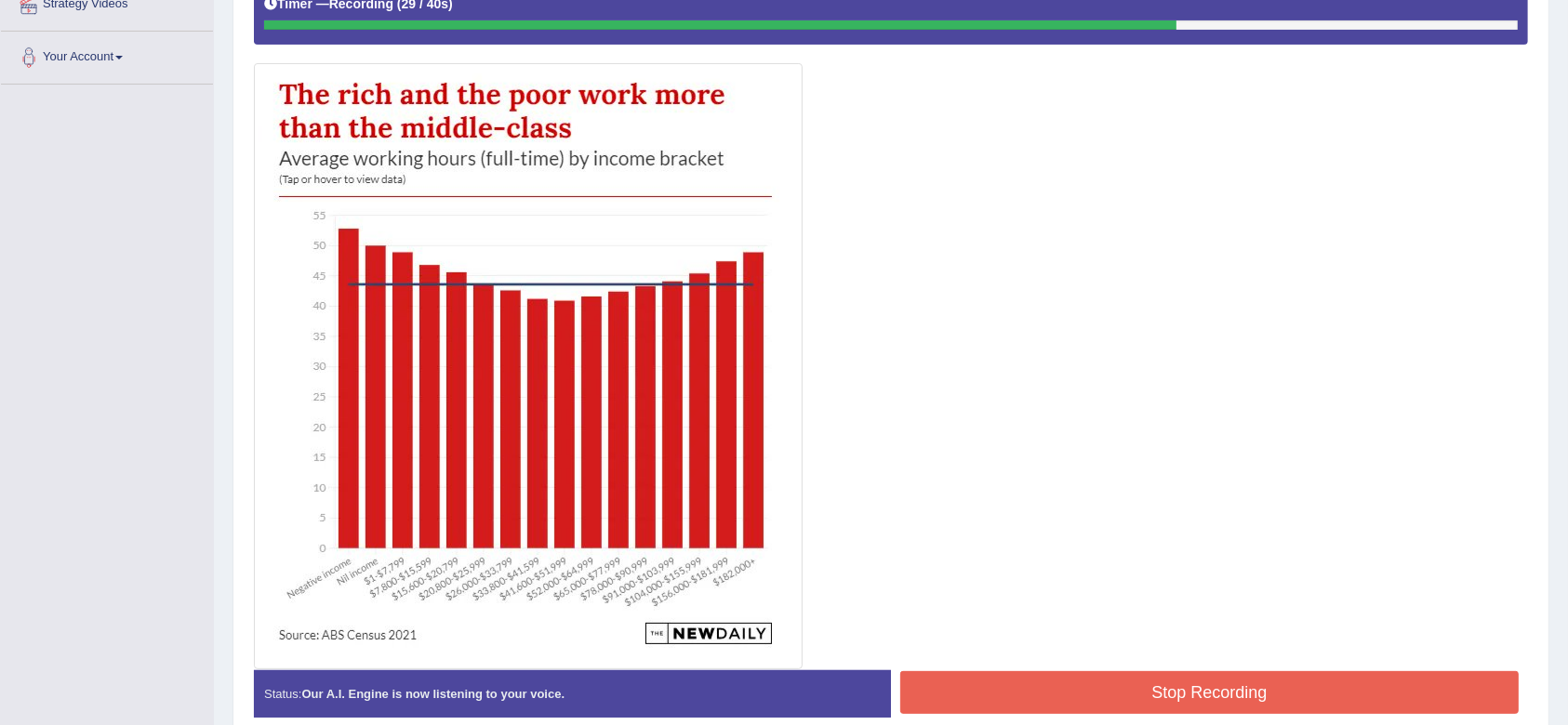 click on "Stop Recording" at bounding box center (1209, 692) 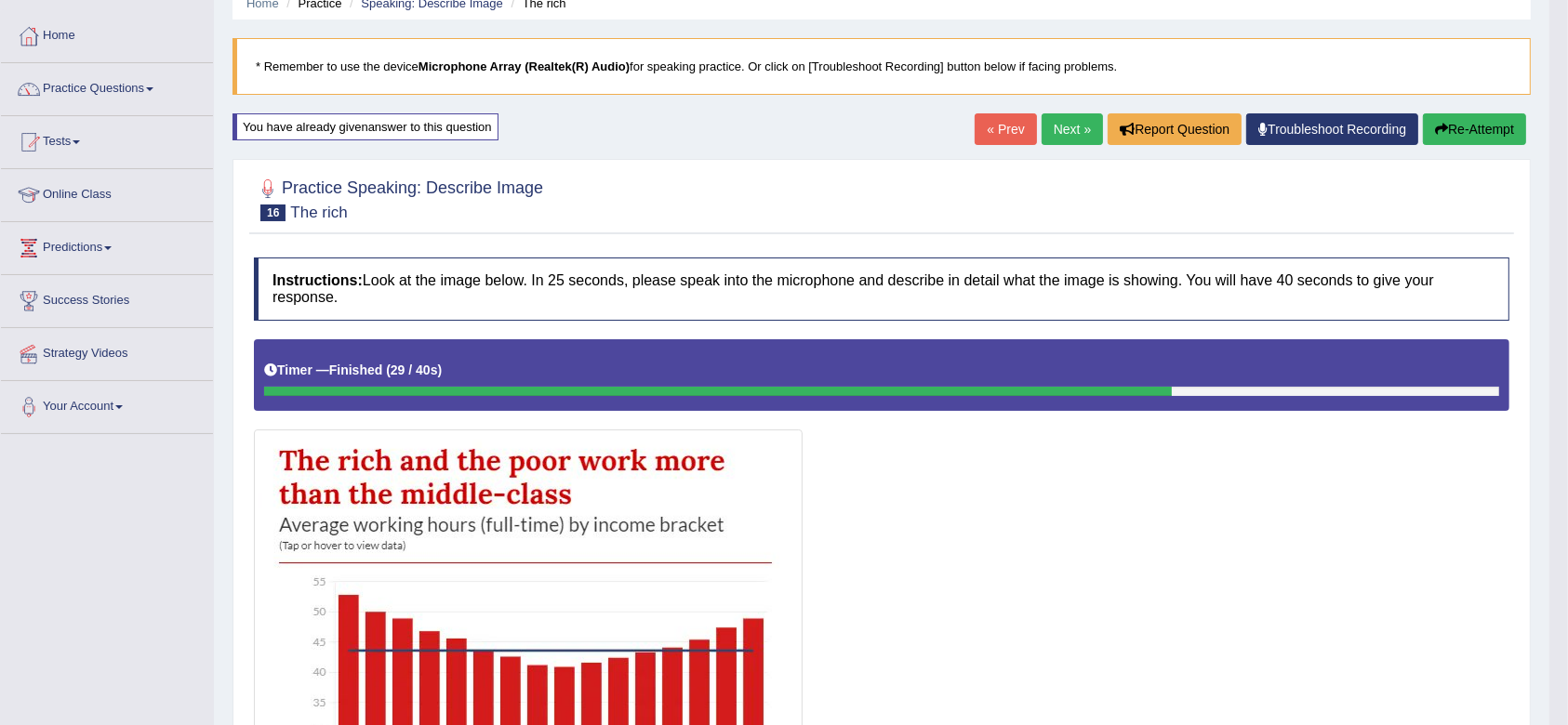 scroll, scrollTop: 0, scrollLeft: 0, axis: both 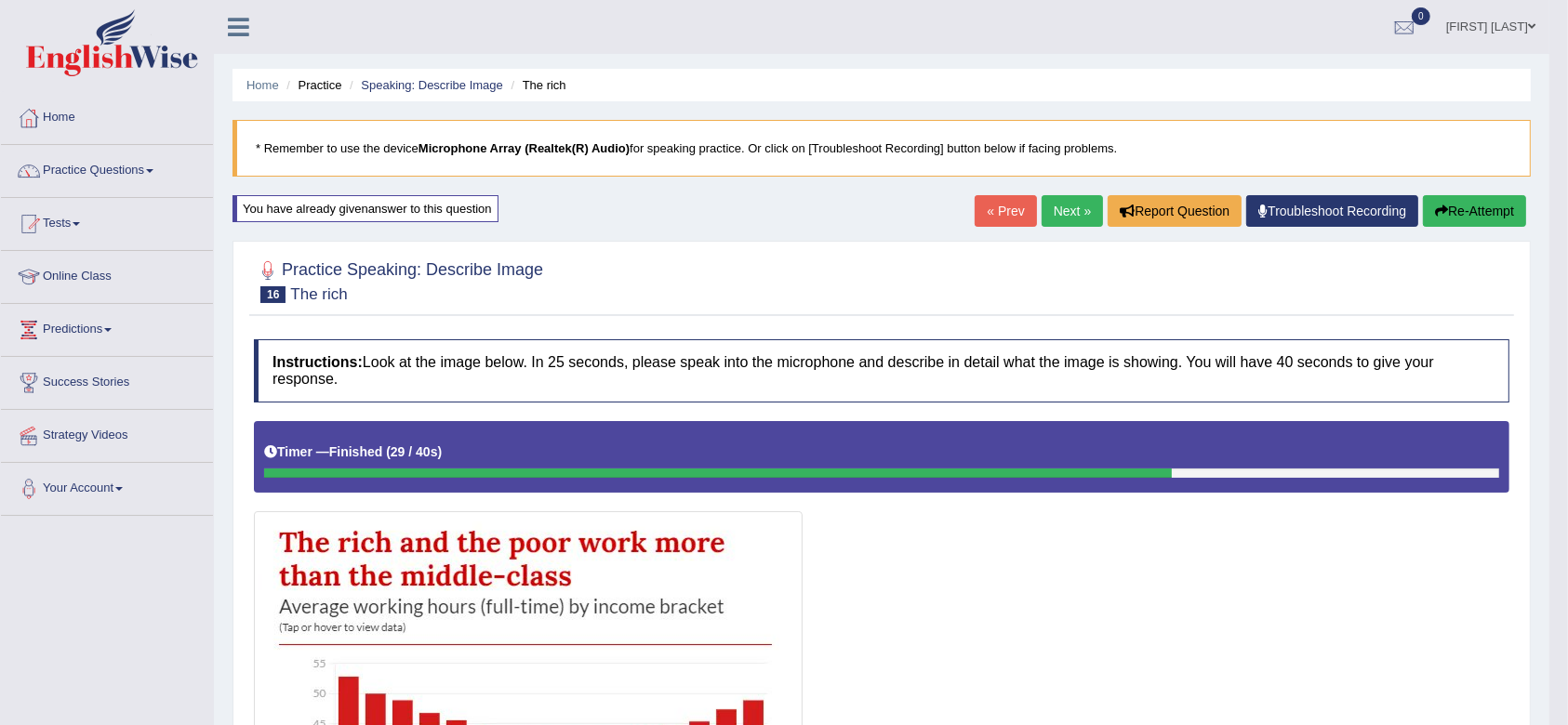 click on "Re-Attempt" at bounding box center [1474, 211] 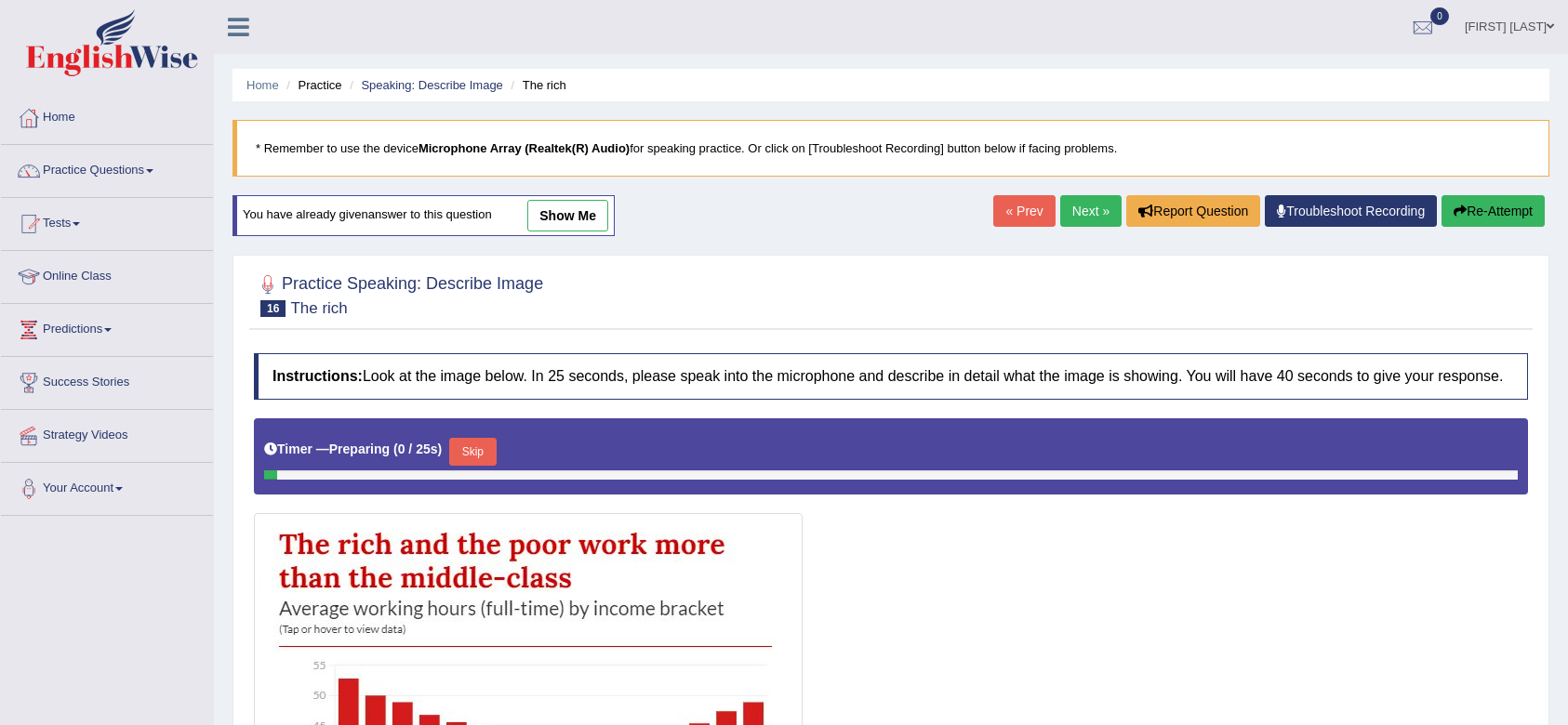 scroll, scrollTop: 0, scrollLeft: 0, axis: both 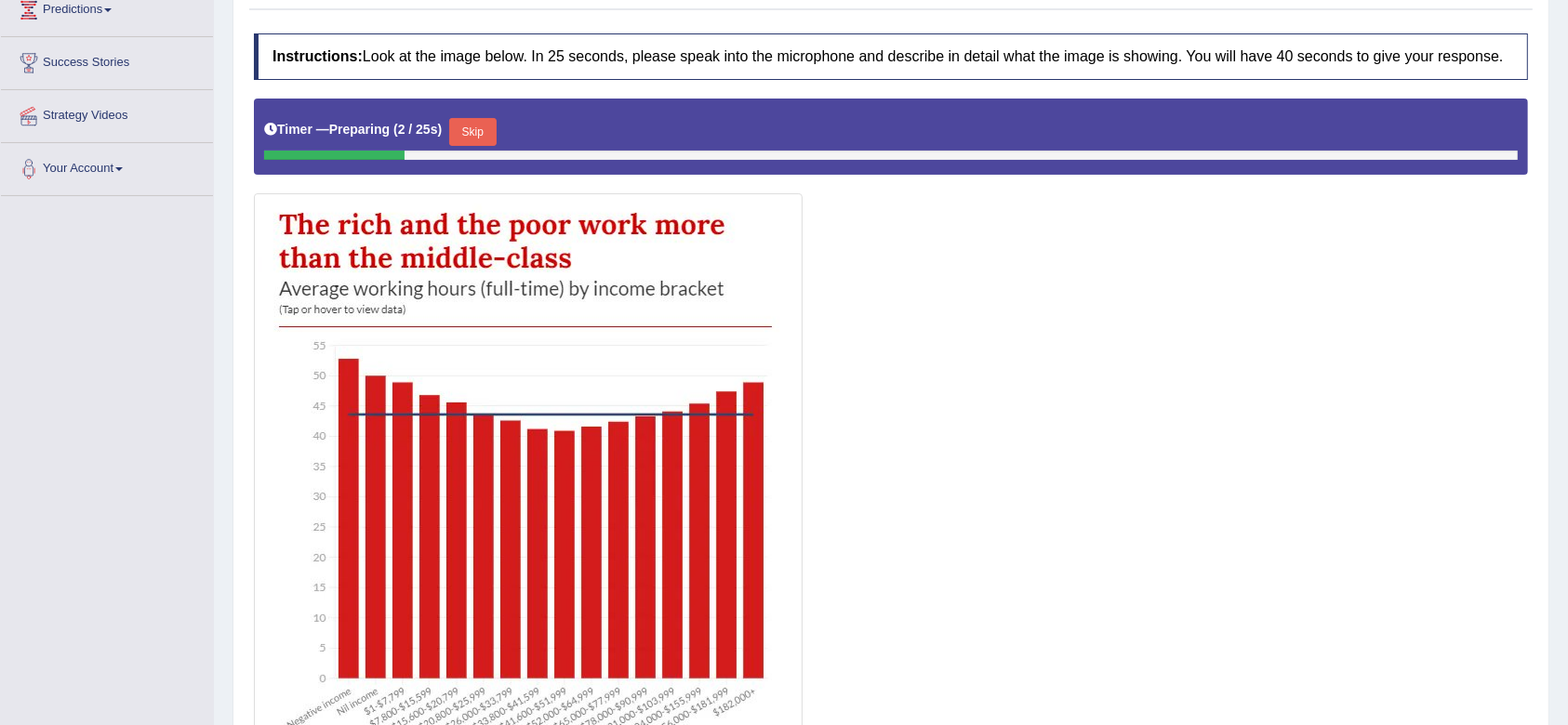 click on "Timer —  Preparing   ( 2 / 25s ) Skip" at bounding box center (891, 132) 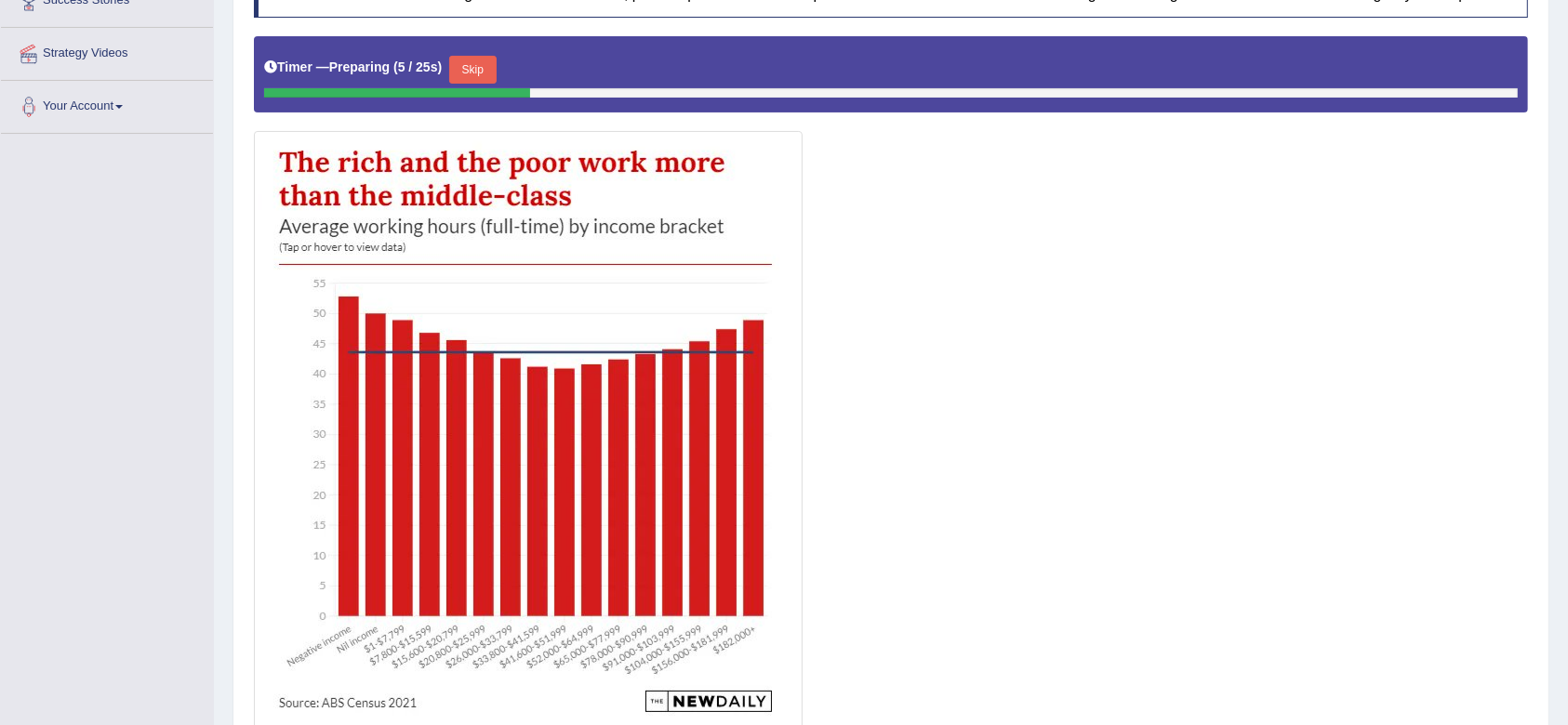 scroll, scrollTop: 402, scrollLeft: 0, axis: vertical 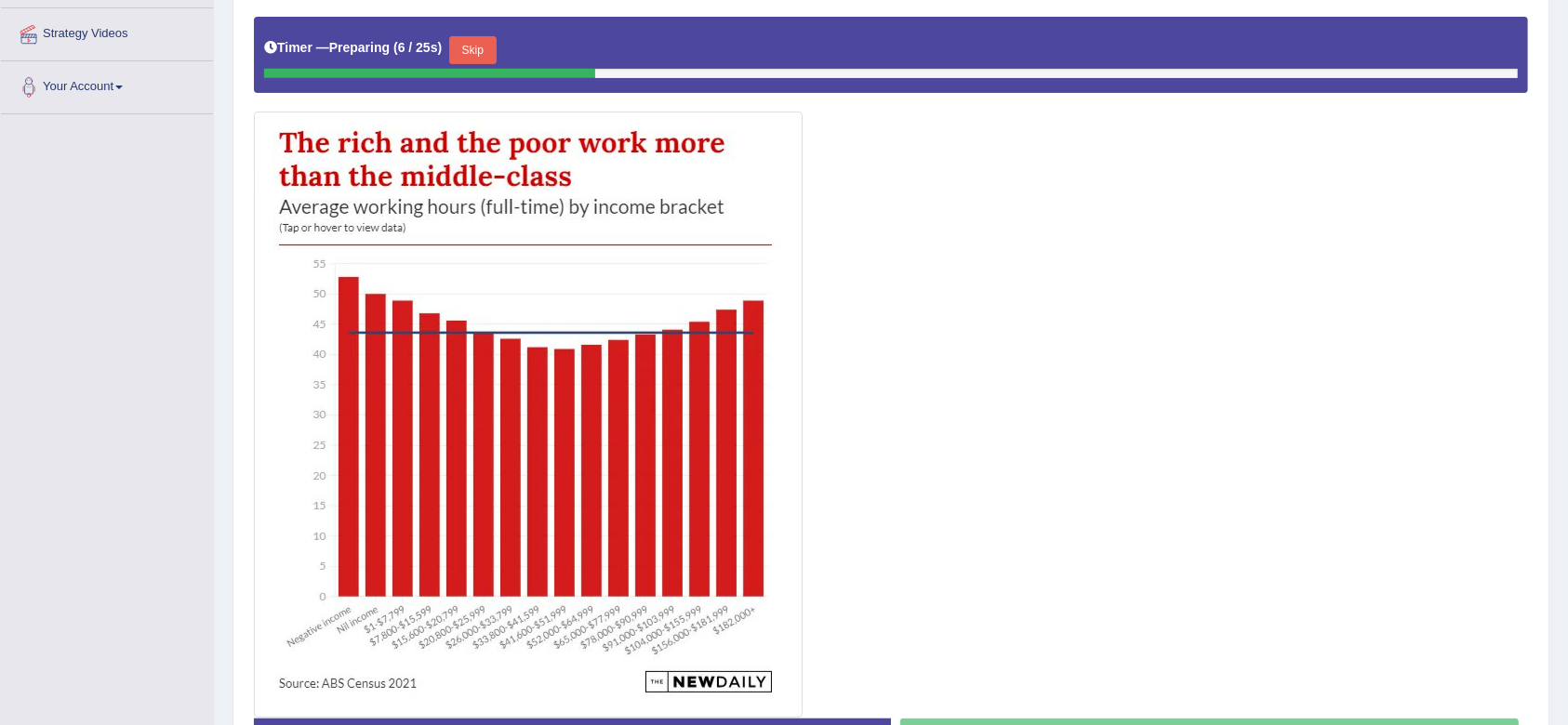 click on "Skip" at bounding box center (472, 50) 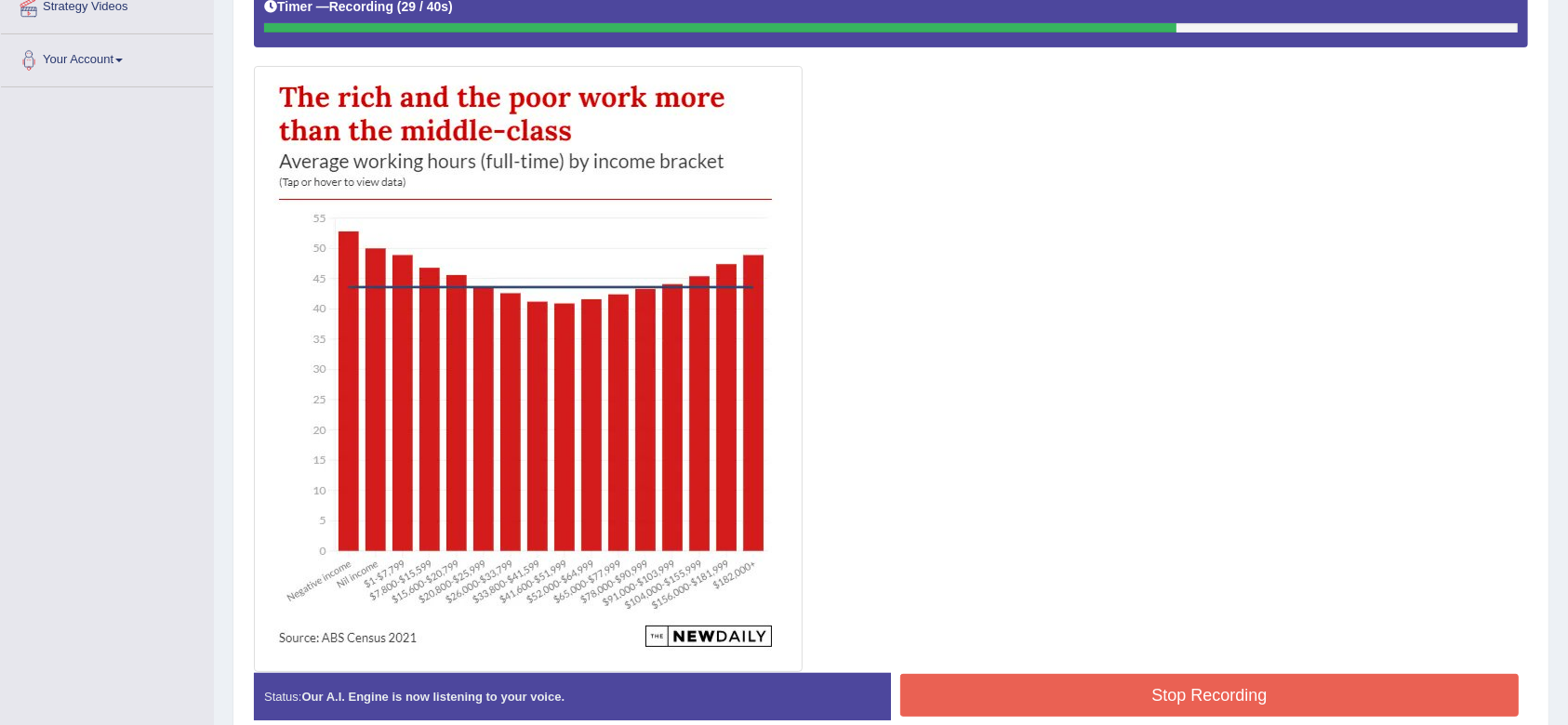 scroll, scrollTop: 519, scrollLeft: 0, axis: vertical 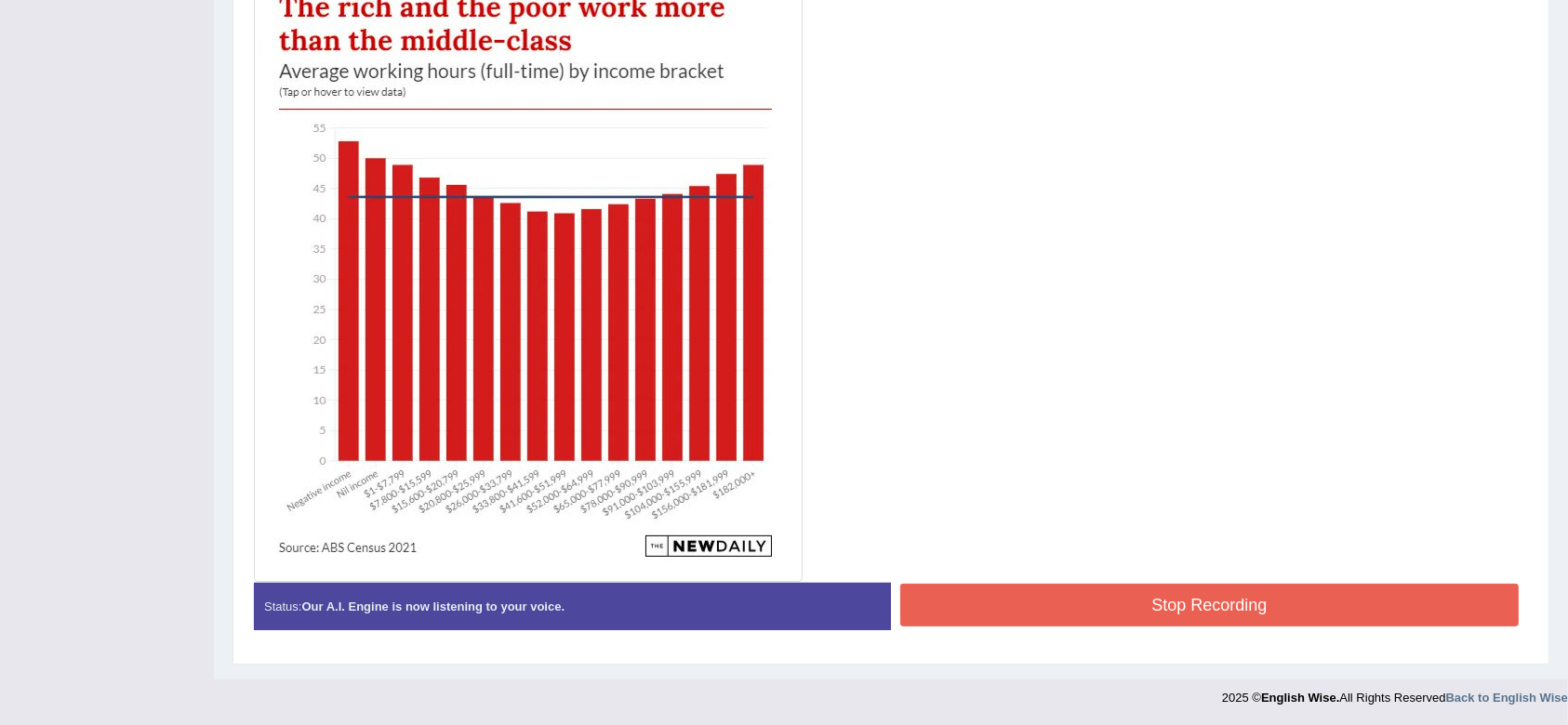 click on "Stop Recording" at bounding box center [1209, 605] 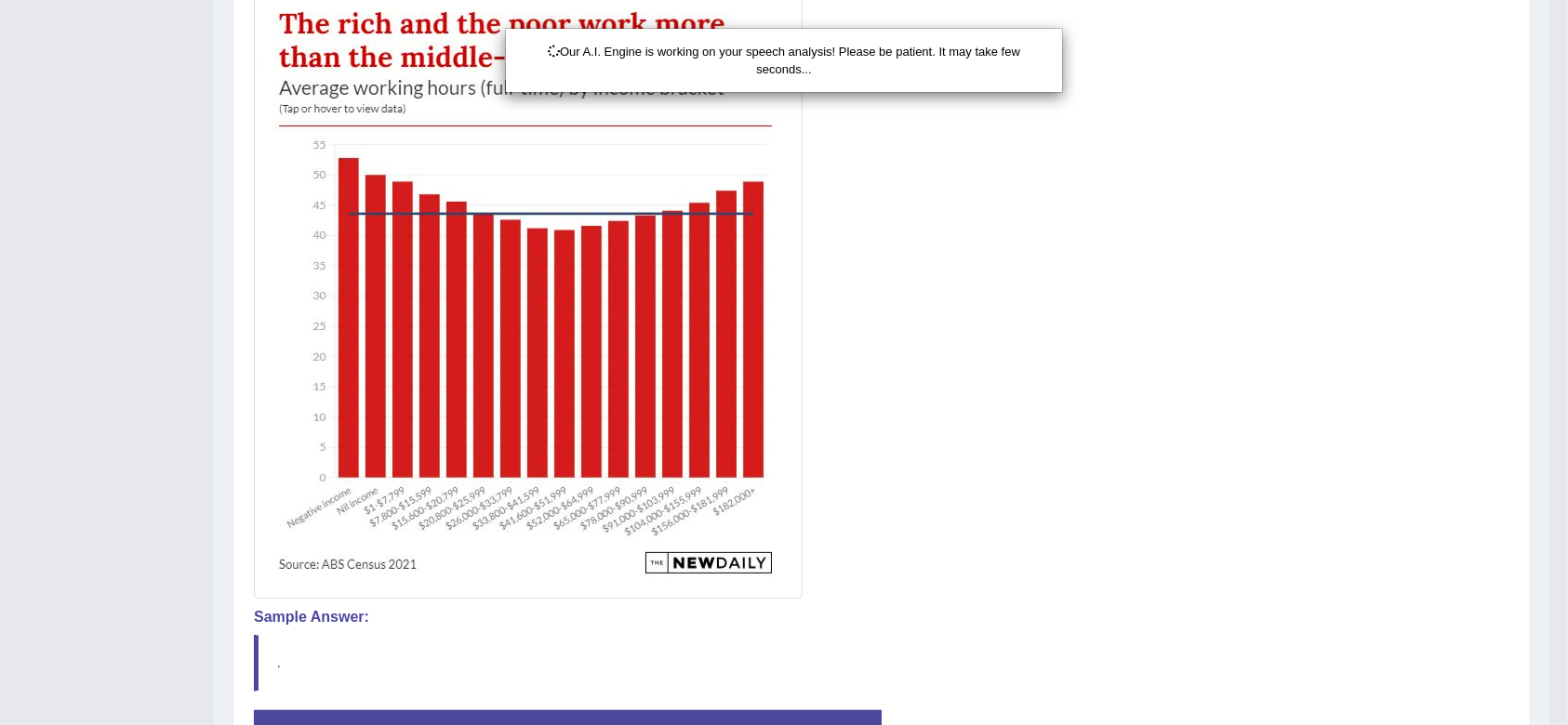 scroll, scrollTop: 645, scrollLeft: 0, axis: vertical 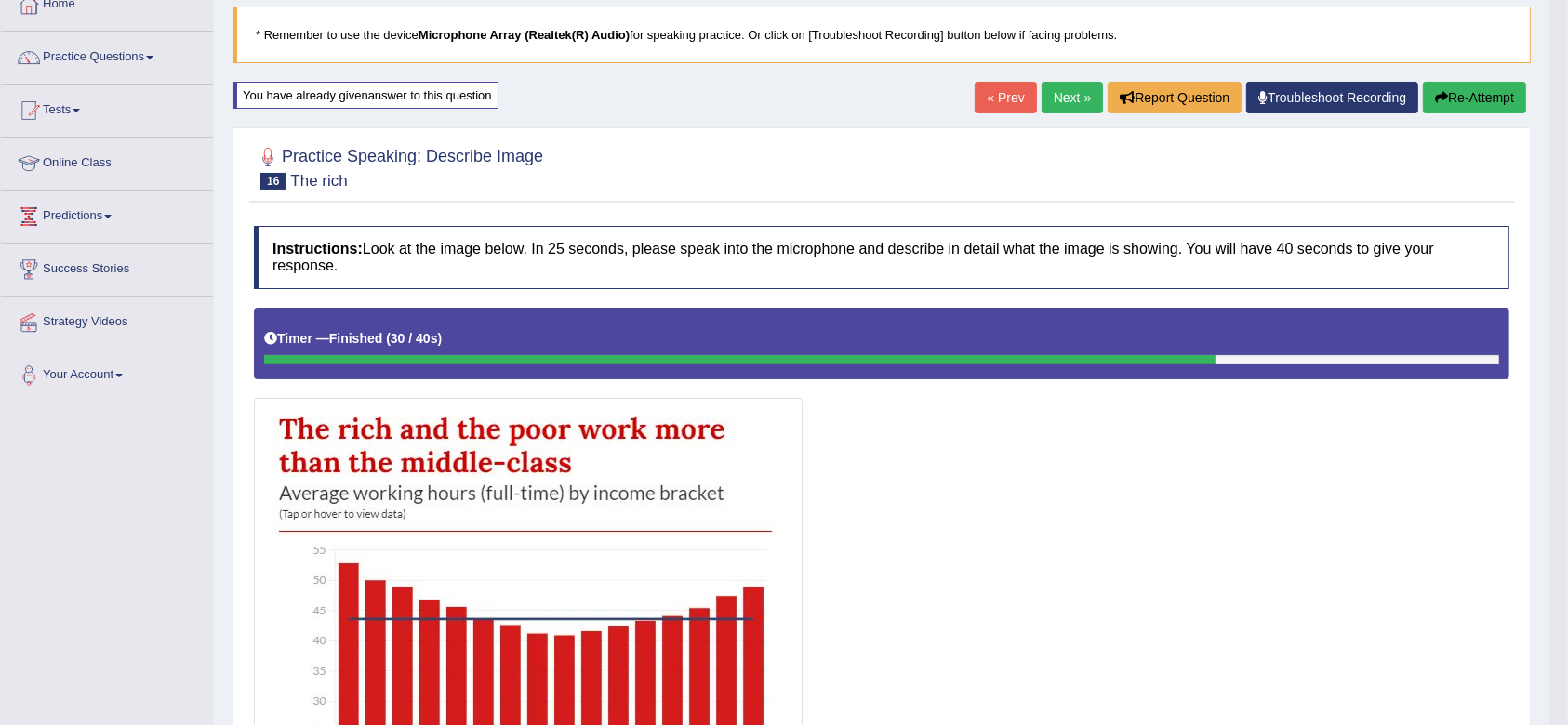 click on "Re-Attempt" at bounding box center [1474, 98] 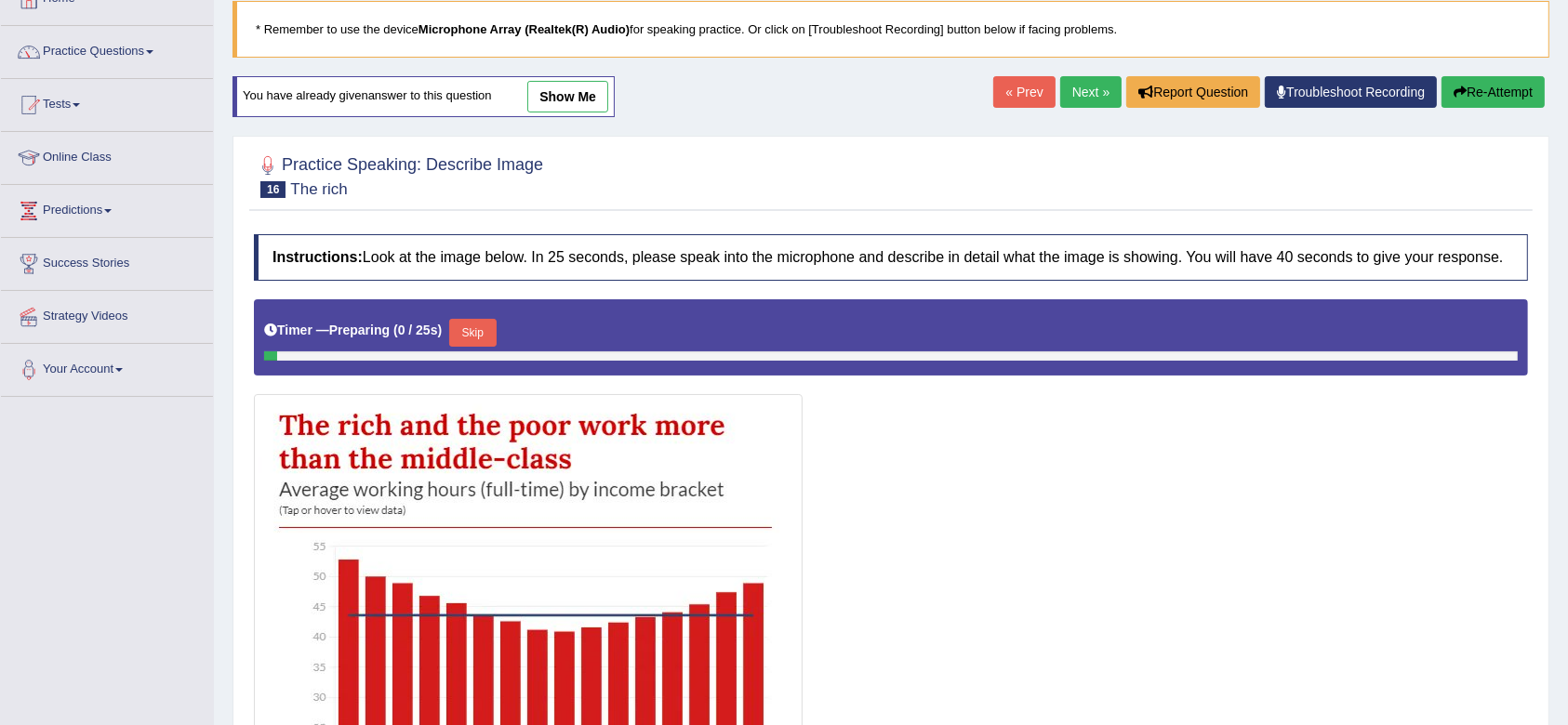 scroll, scrollTop: 113, scrollLeft: 0, axis: vertical 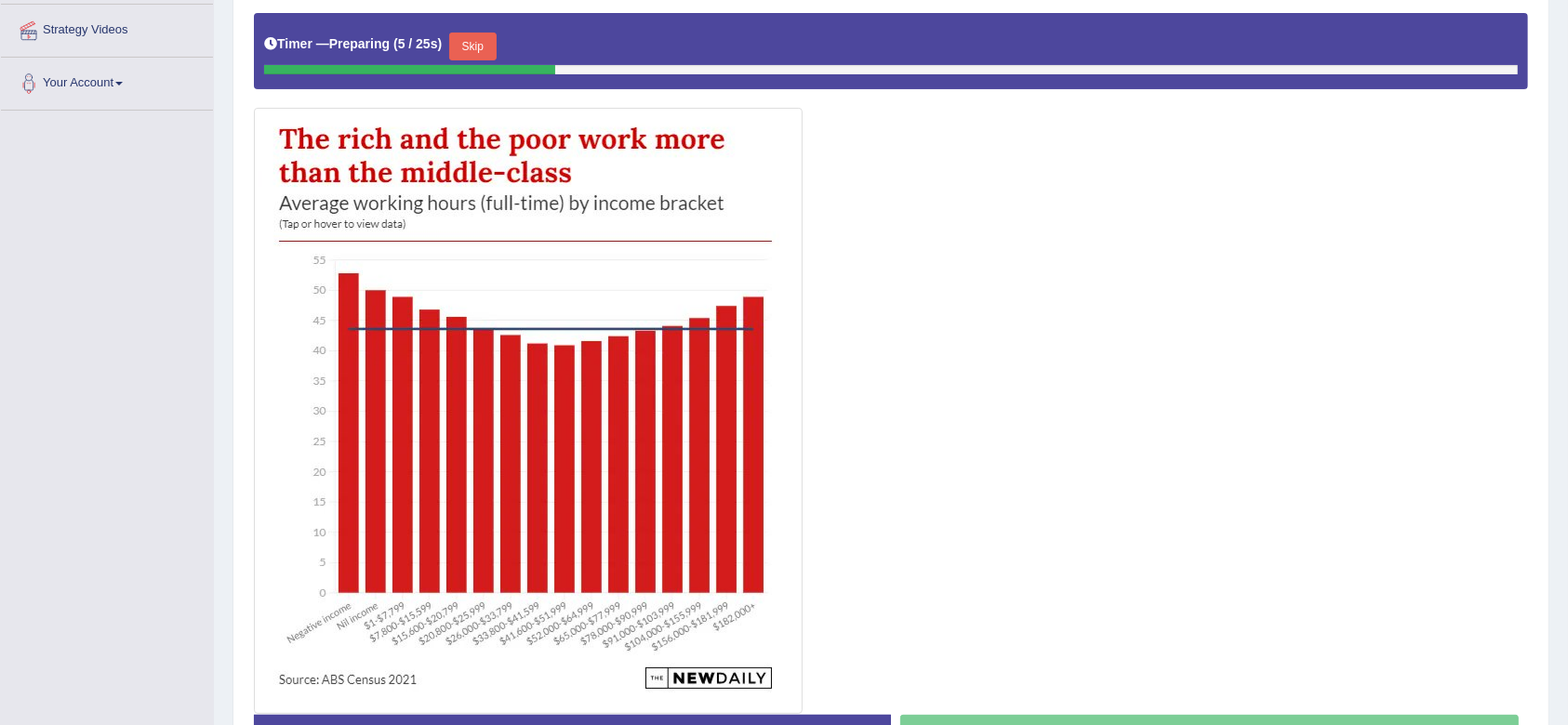 click on "Skip" at bounding box center [472, 46] 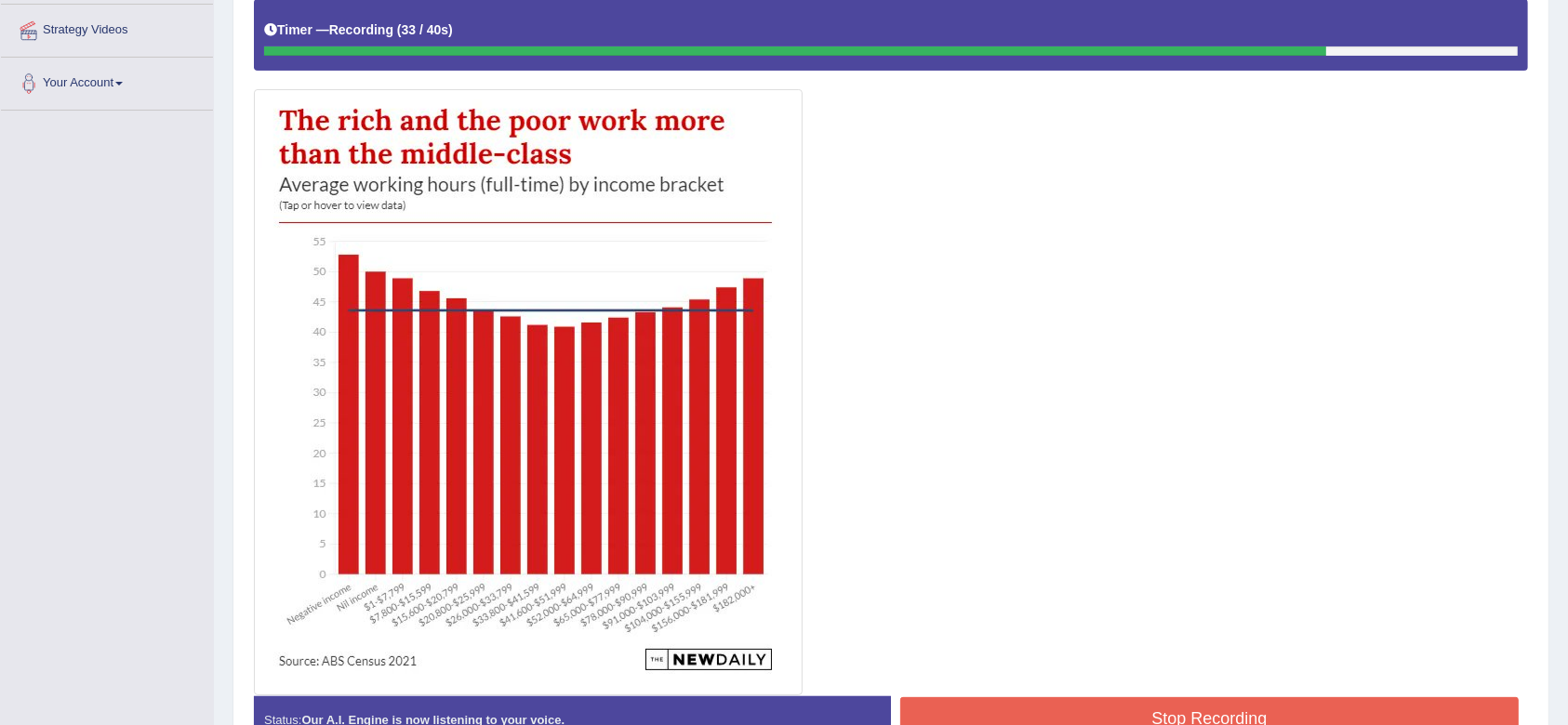 click on "Start Answering" at bounding box center [1209, 696] 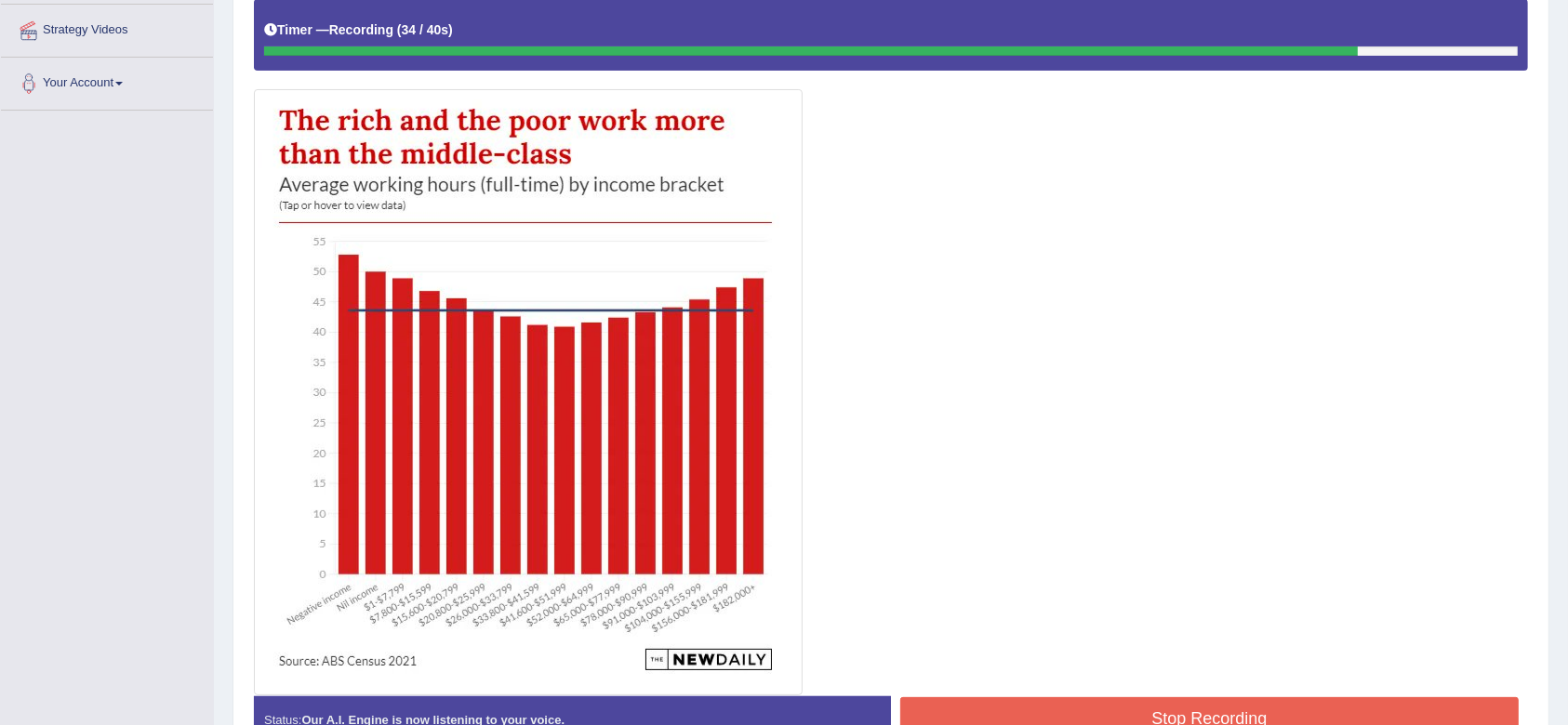 click on "Stop Recording" at bounding box center (1209, 718) 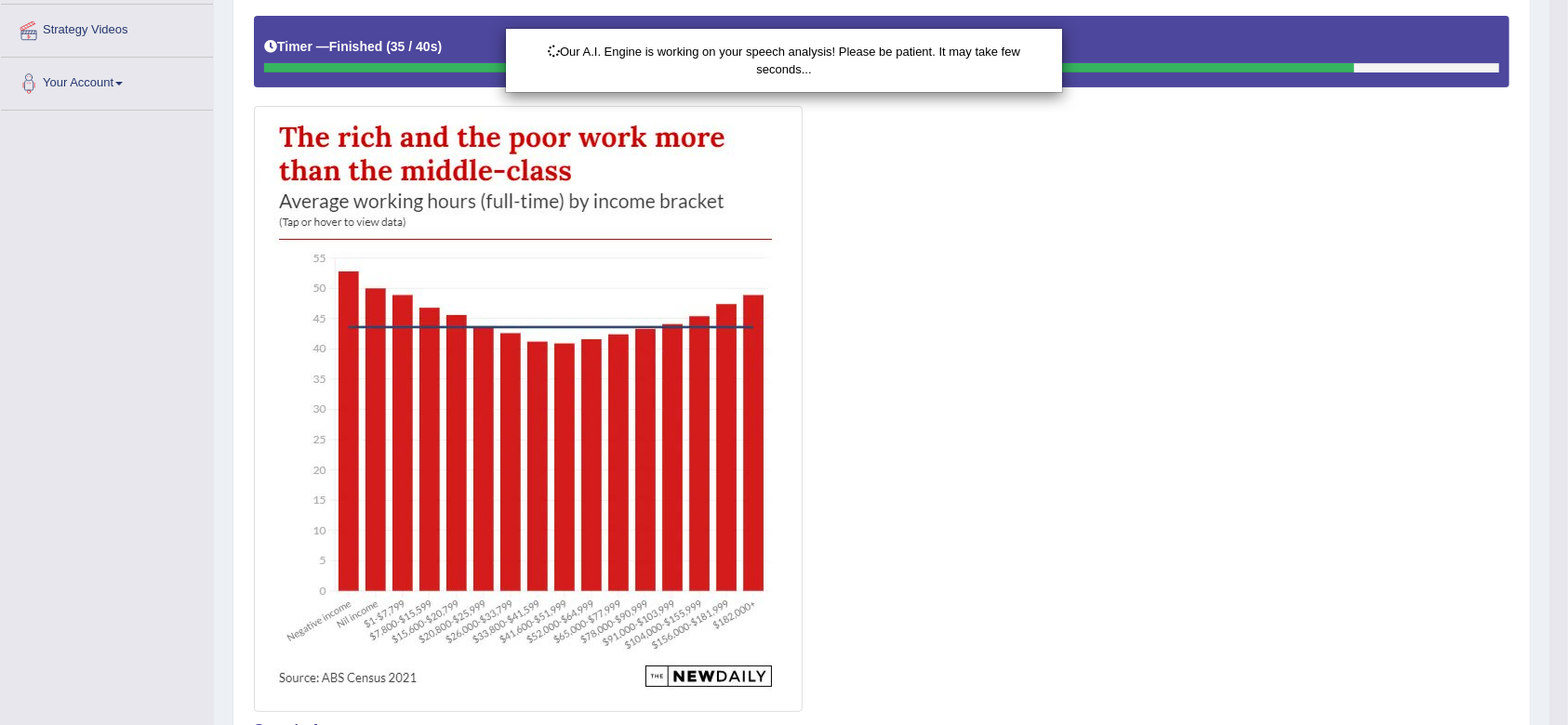 click on "Our A.I. Engine is working on your speech analysis! Please be patient. It may take few seconds..." at bounding box center [784, 362] 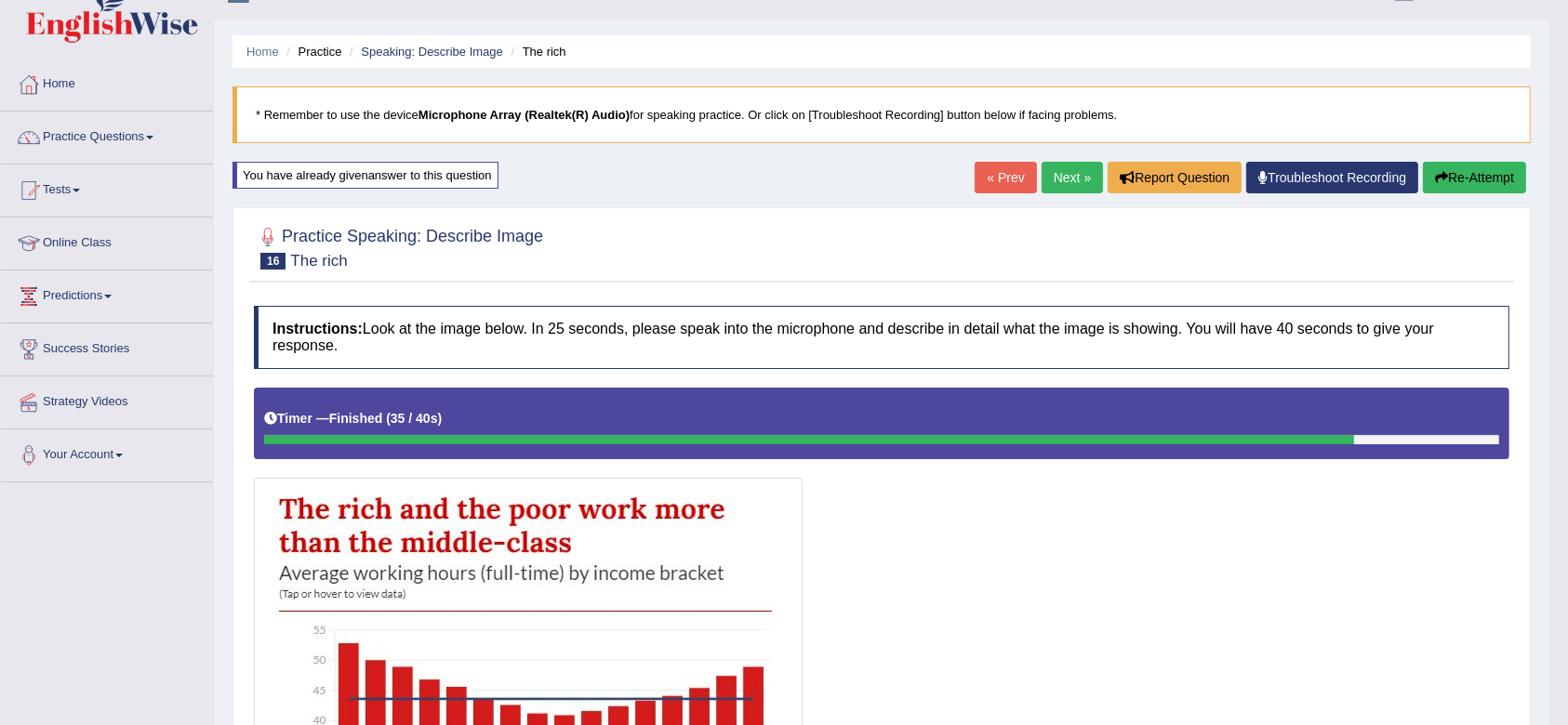 scroll, scrollTop: 21, scrollLeft: 0, axis: vertical 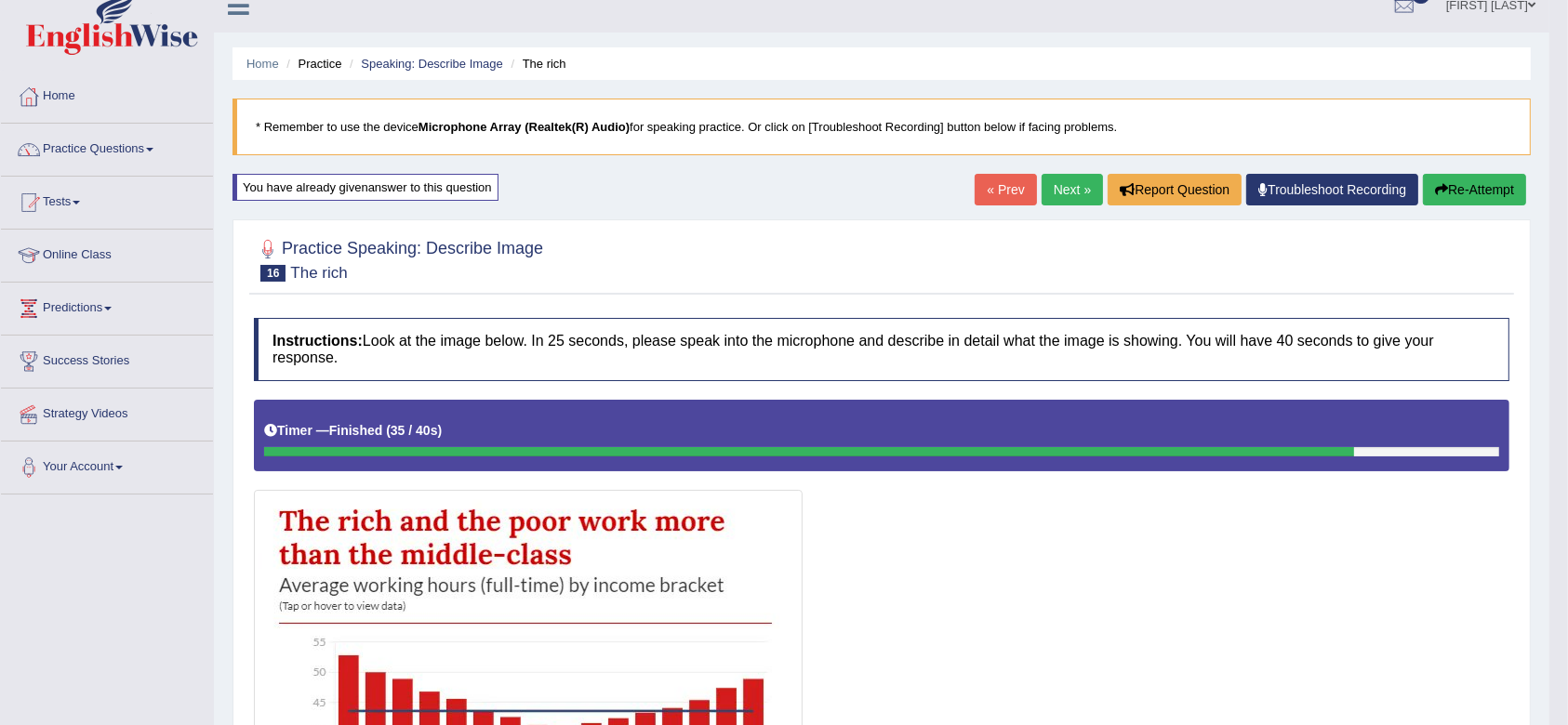 click on "Next »" at bounding box center [1072, 190] 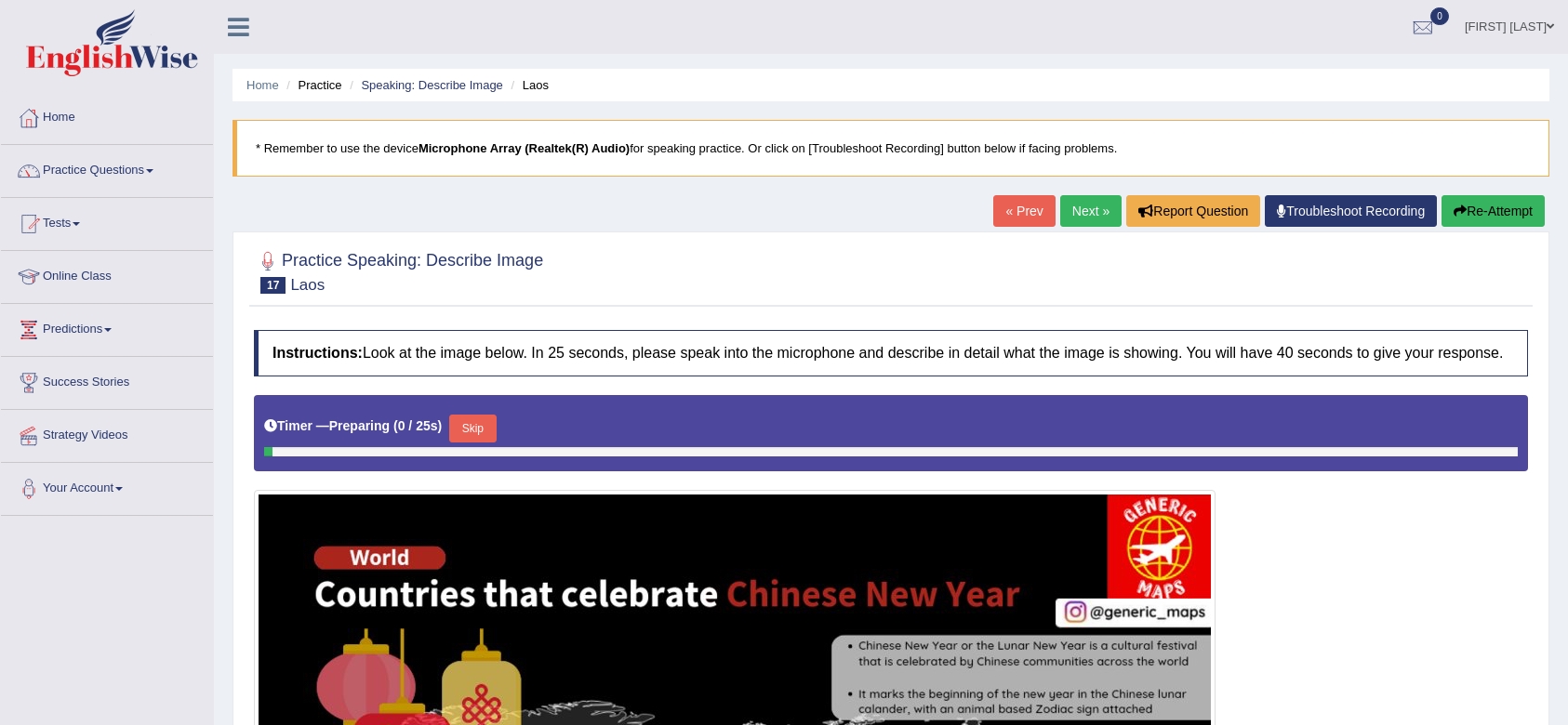 scroll, scrollTop: 0, scrollLeft: 0, axis: both 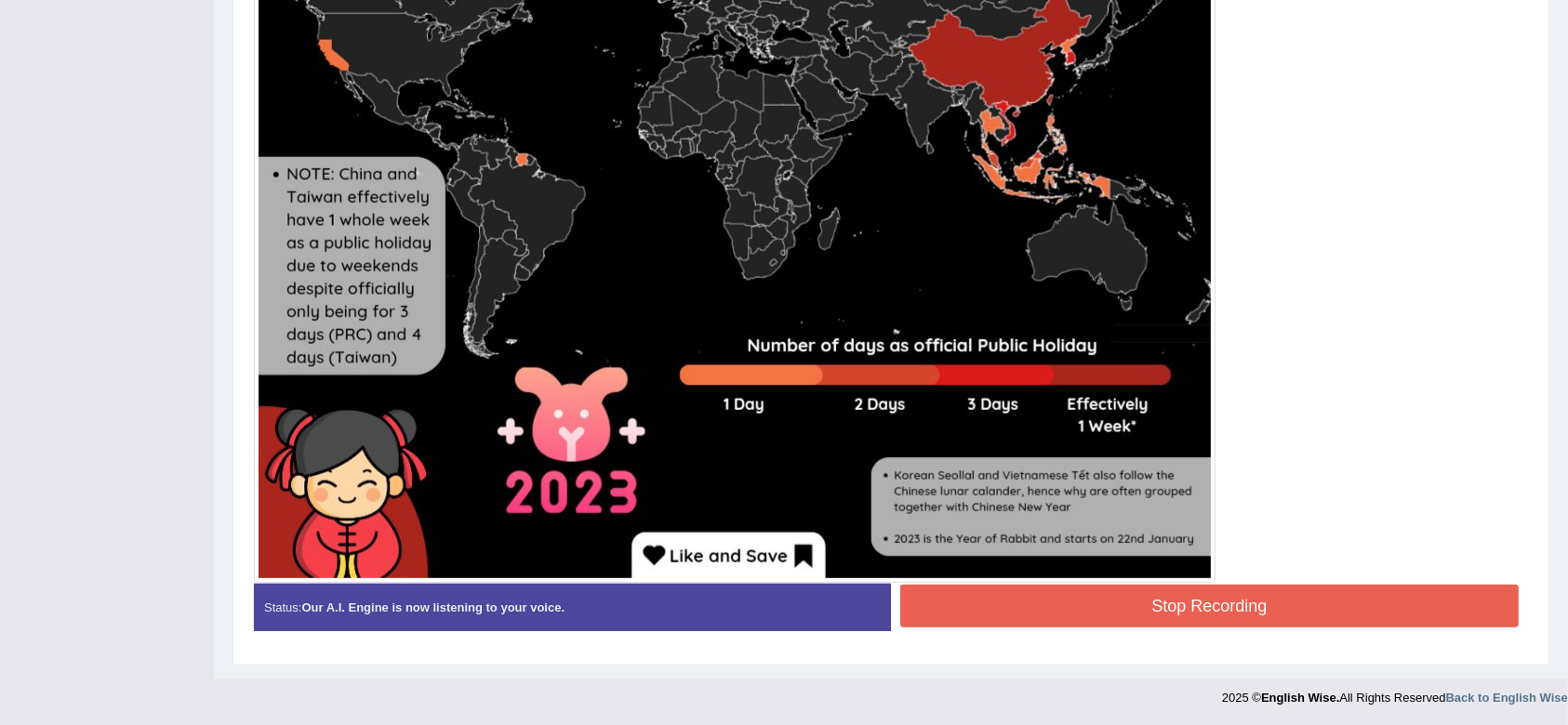 click on "Stop Recording" at bounding box center (1209, 606) 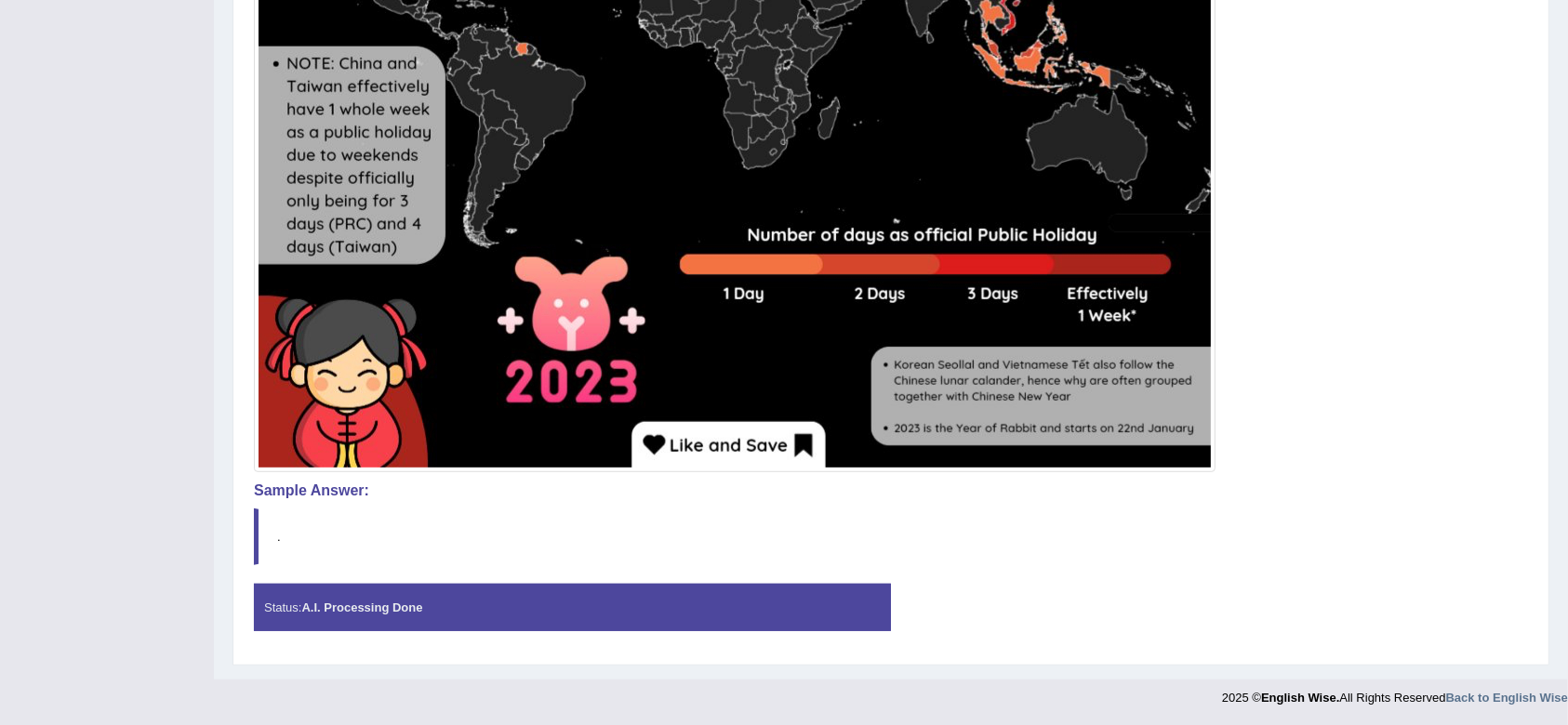 scroll, scrollTop: 990, scrollLeft: 0, axis: vertical 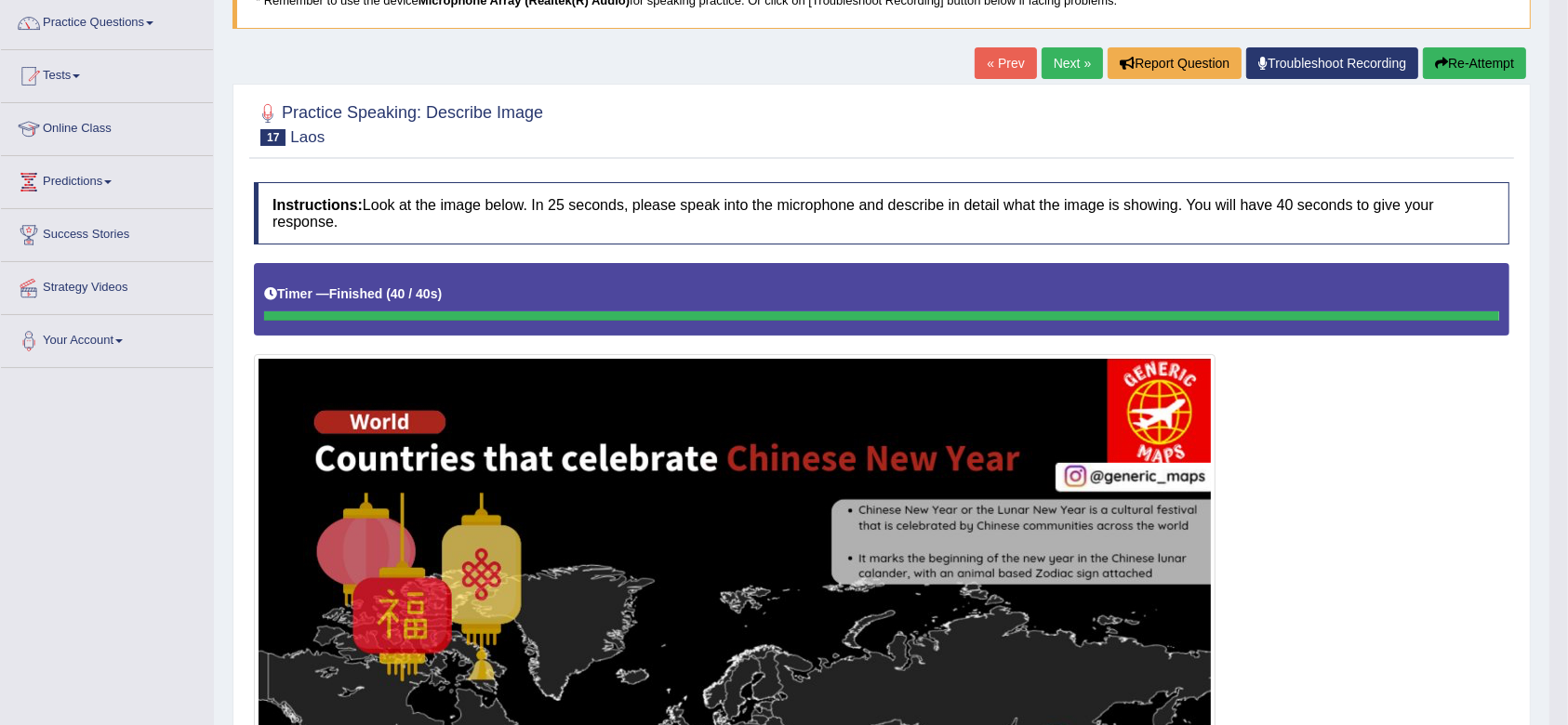 click on "Re-Attempt" at bounding box center (1474, 63) 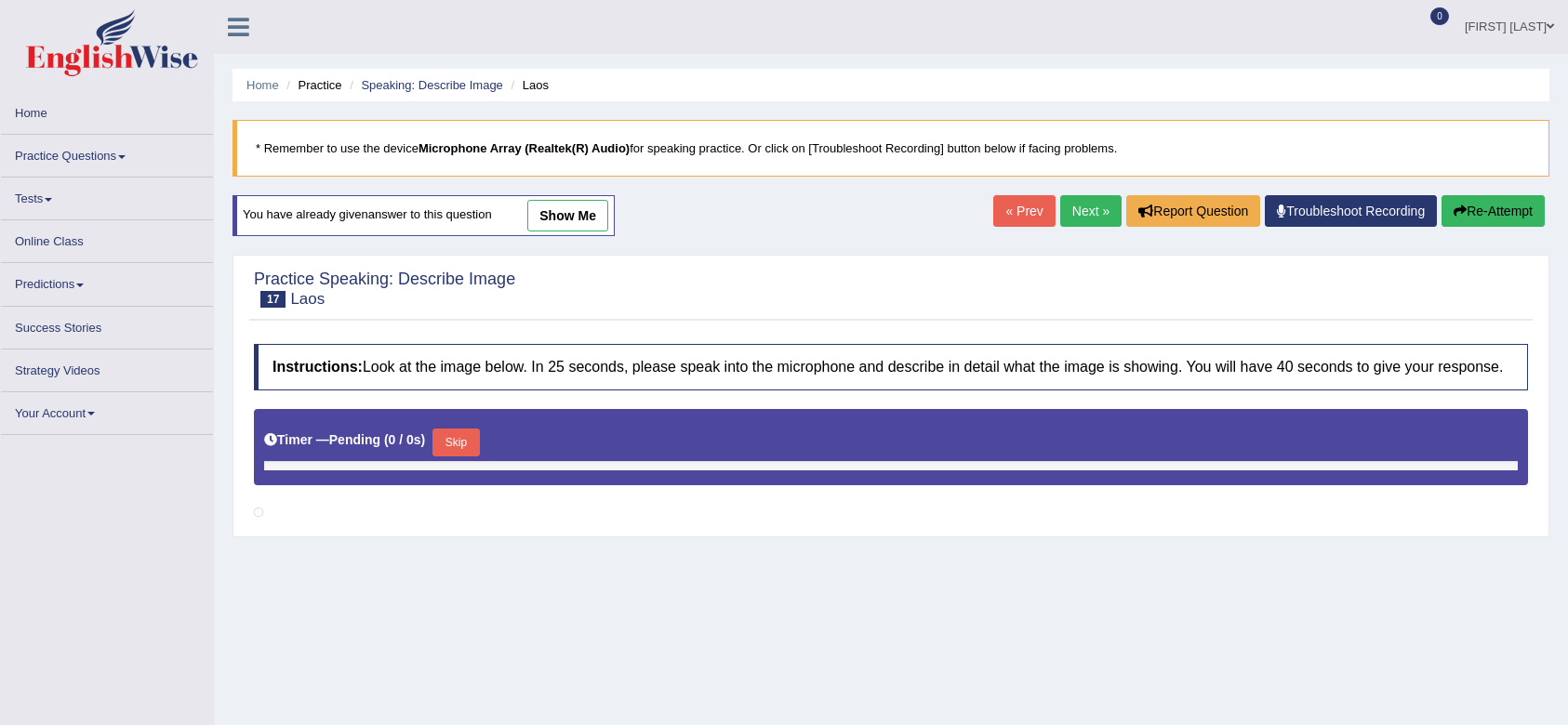 scroll, scrollTop: 139, scrollLeft: 0, axis: vertical 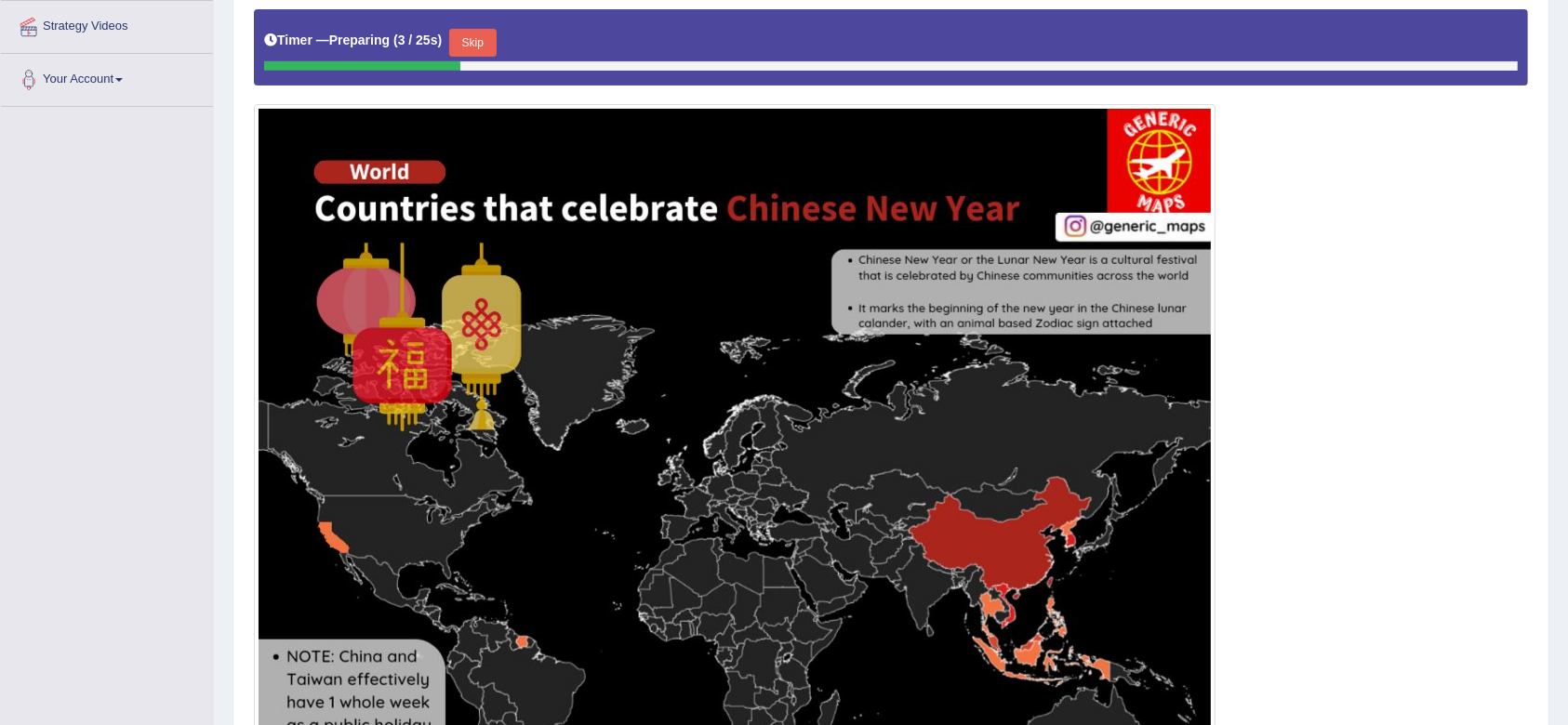 click on "Skip" at bounding box center (472, 43) 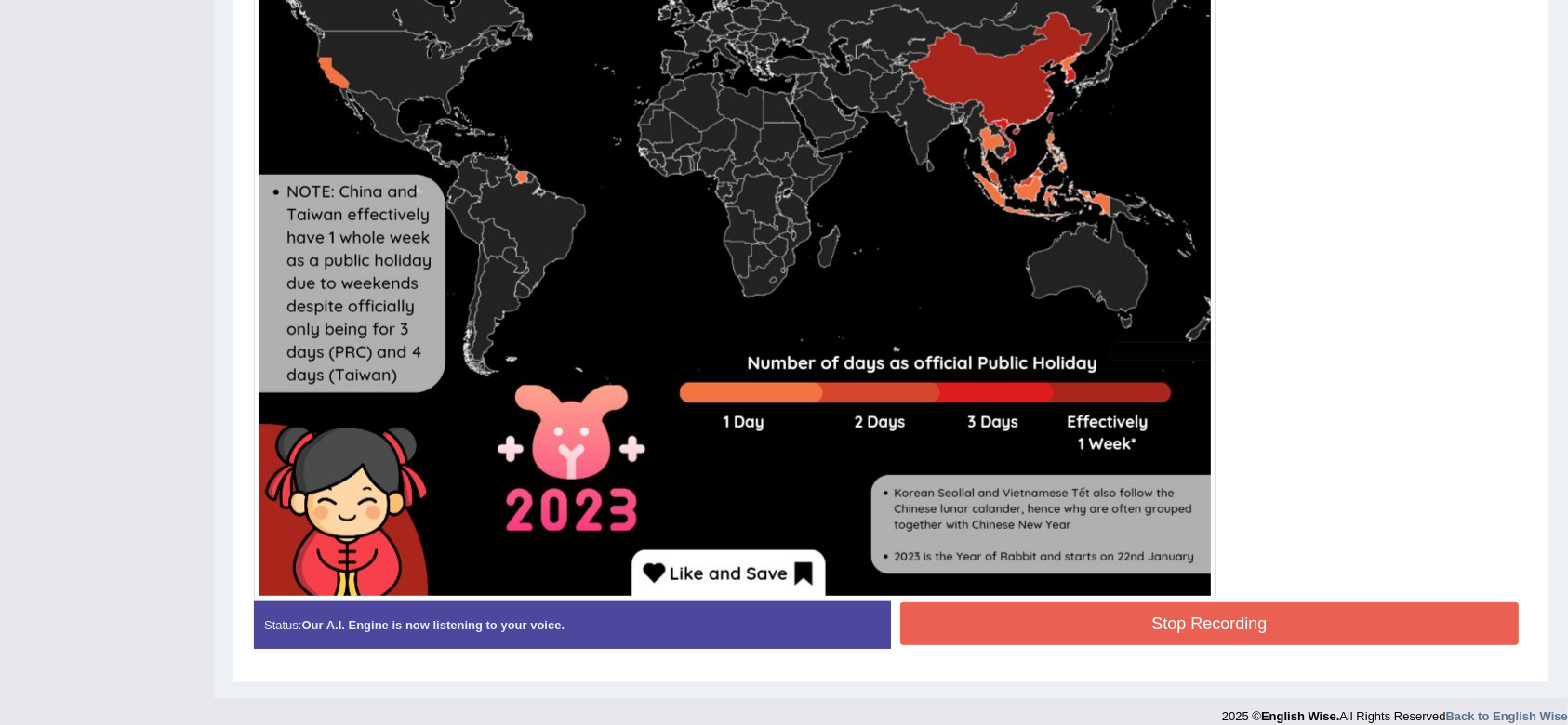 scroll, scrollTop: 874, scrollLeft: 0, axis: vertical 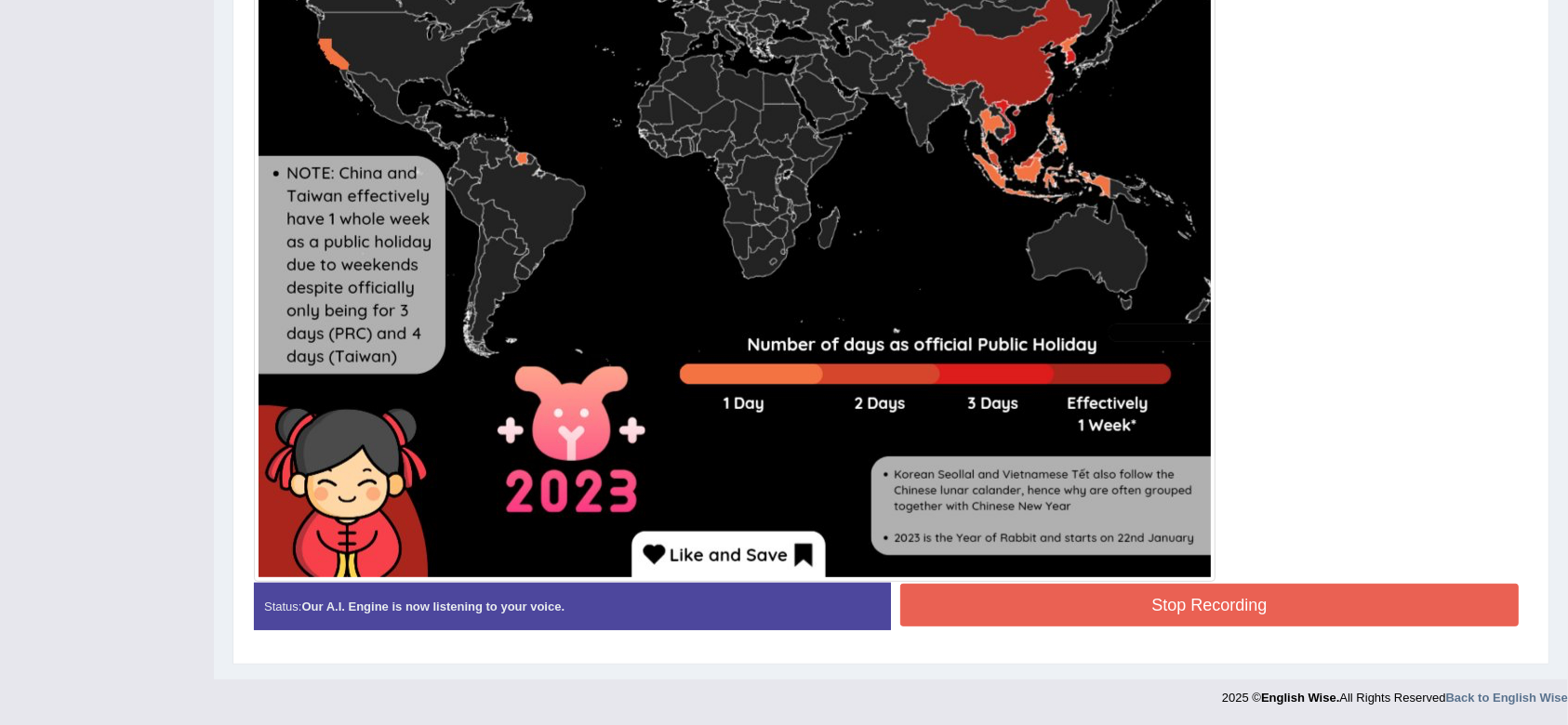 click on "Stop Recording" at bounding box center [1209, 605] 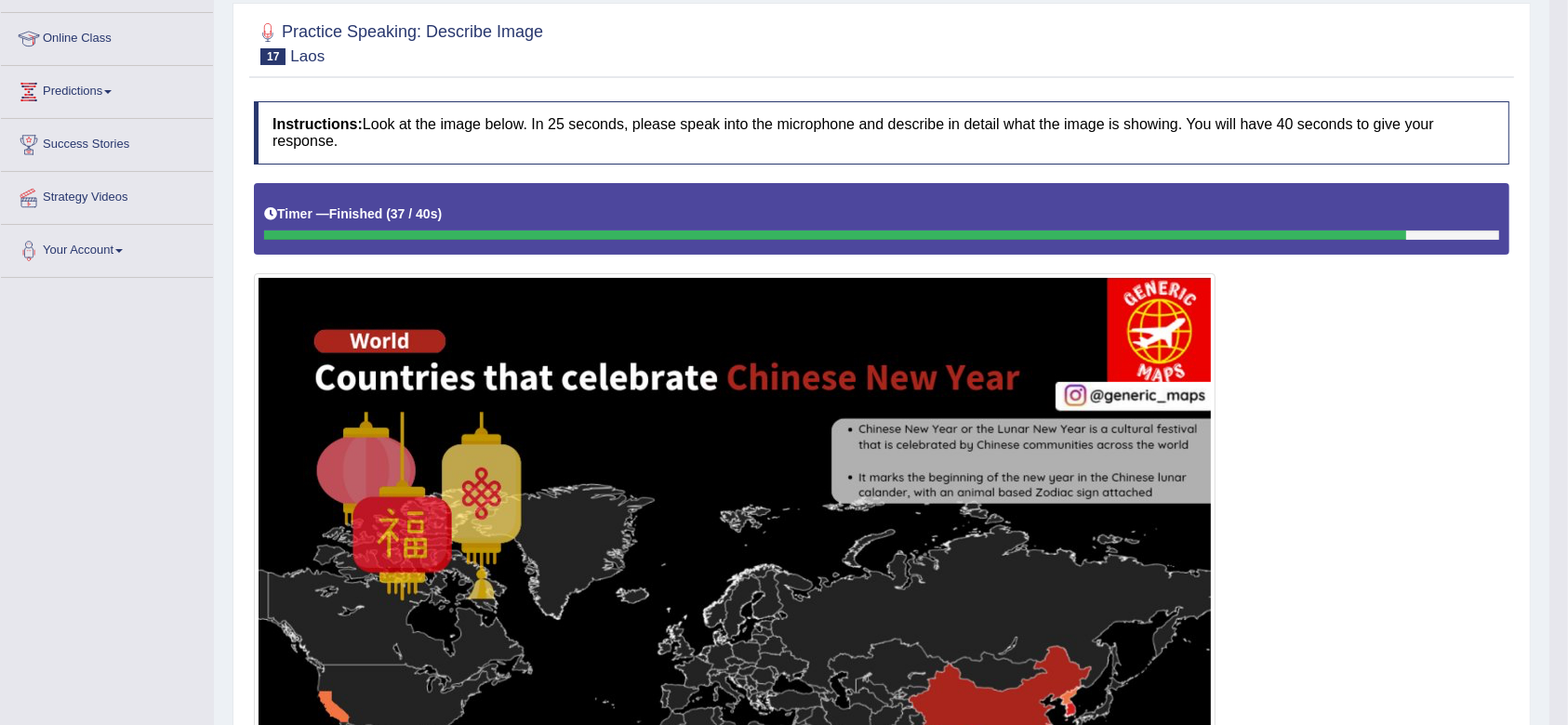 scroll, scrollTop: 0, scrollLeft: 0, axis: both 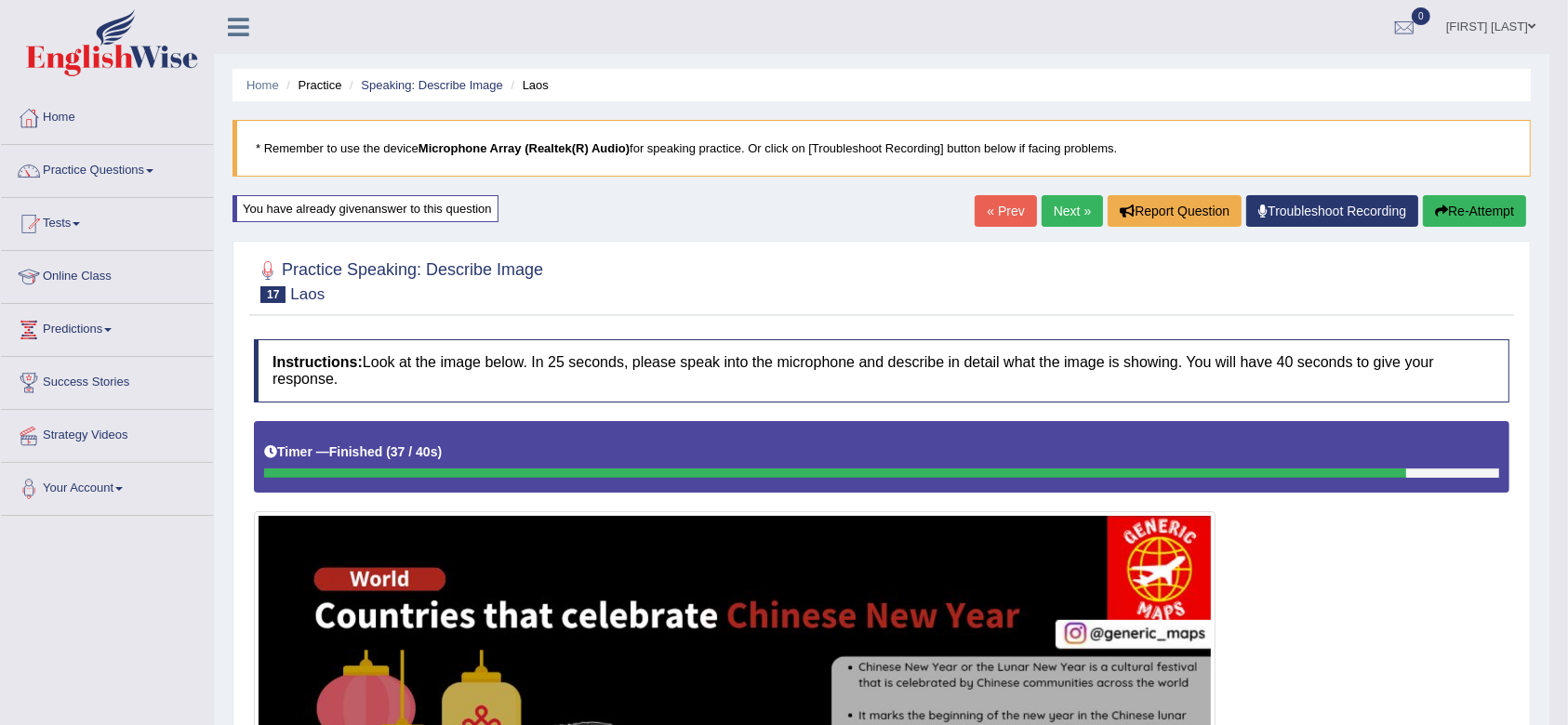 click on "Next »" at bounding box center [1072, 211] 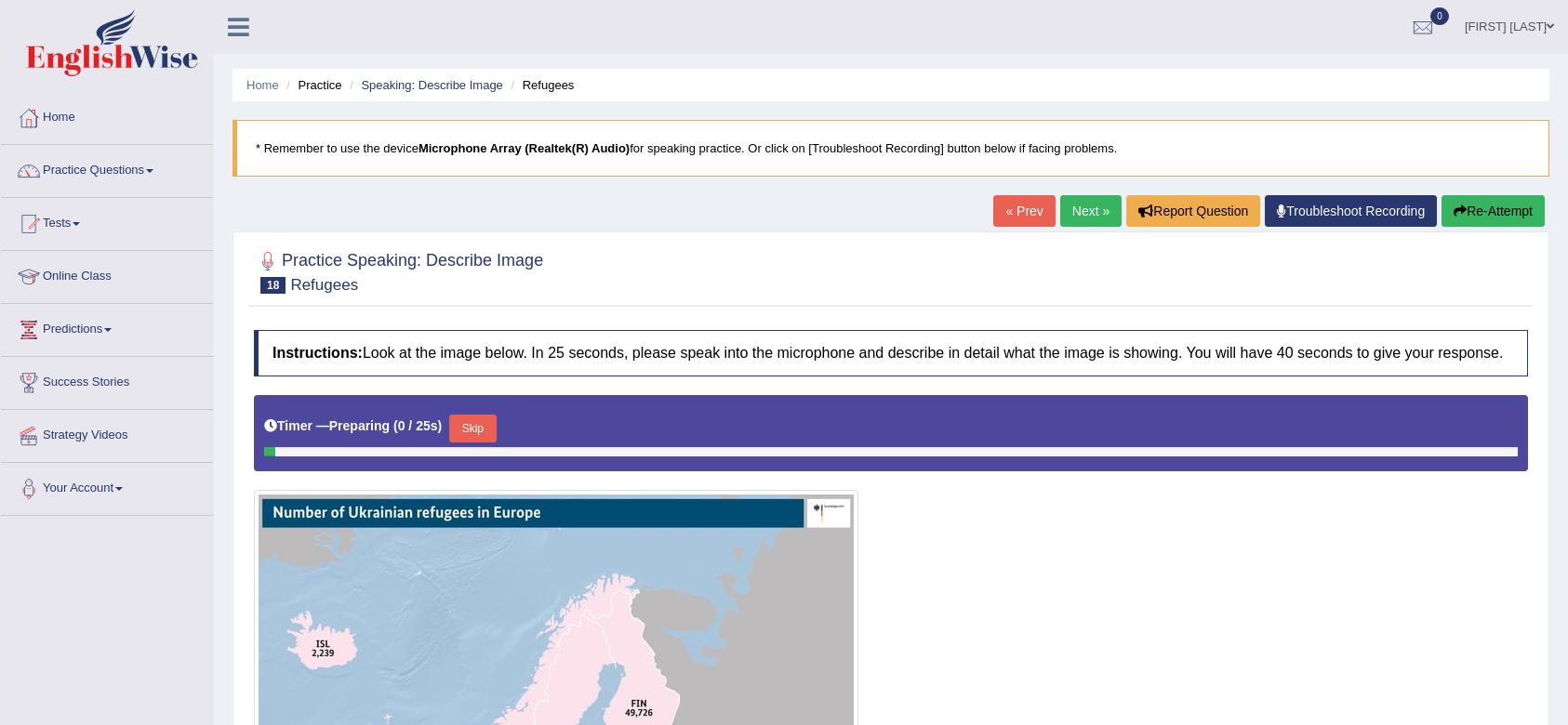 scroll, scrollTop: 0, scrollLeft: 0, axis: both 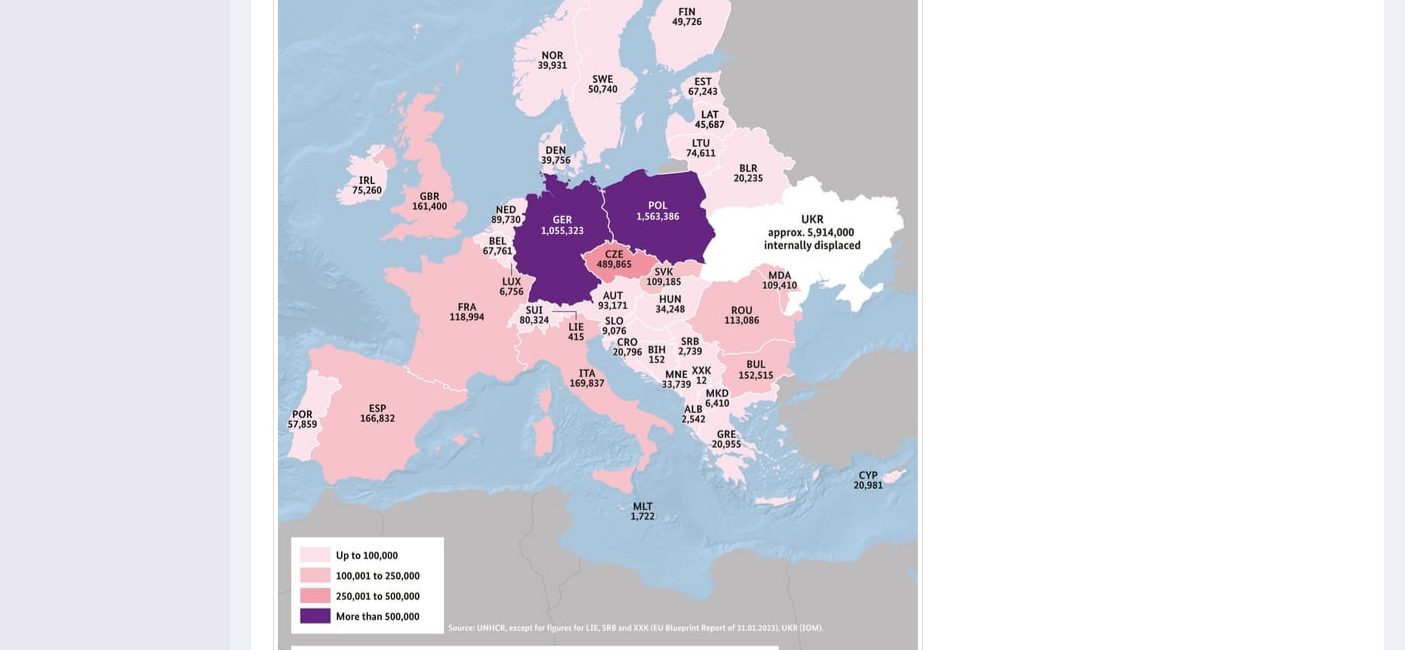 drag, startPoint x: 1661, startPoint y: 0, endPoint x: 954, endPoint y: 429, distance: 826.97644 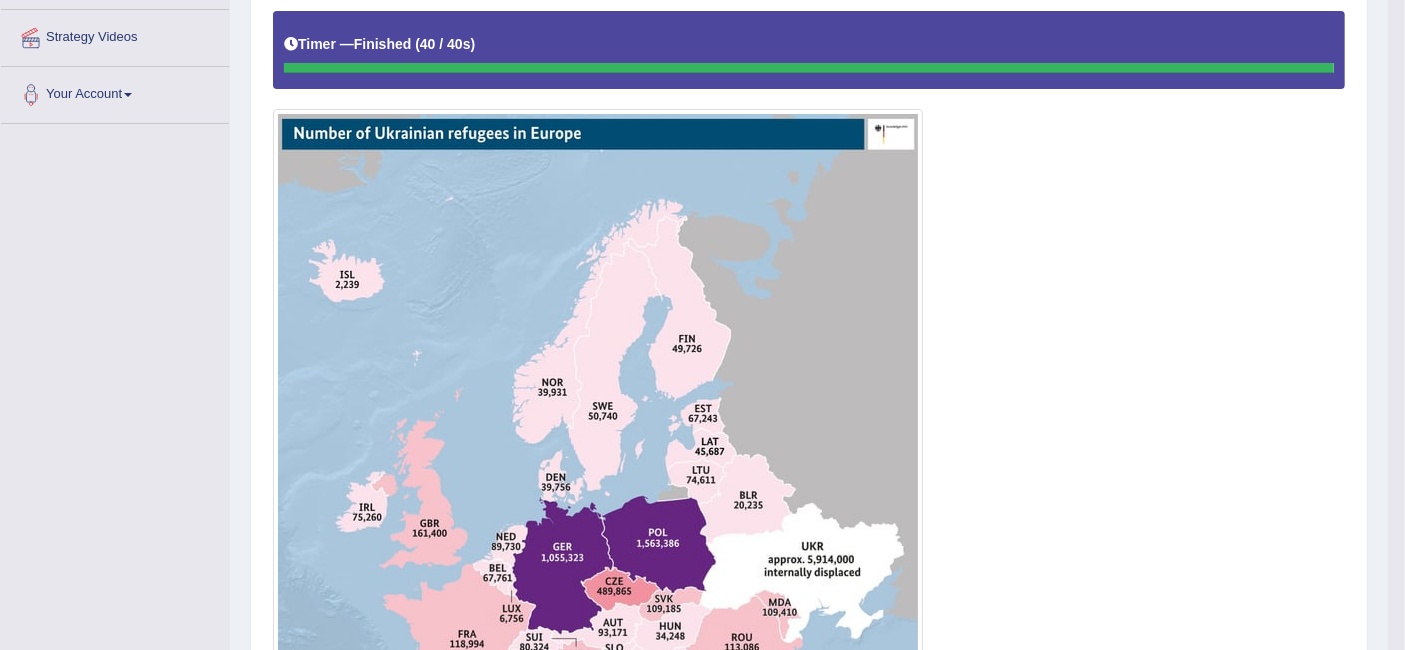 scroll, scrollTop: 404, scrollLeft: 0, axis: vertical 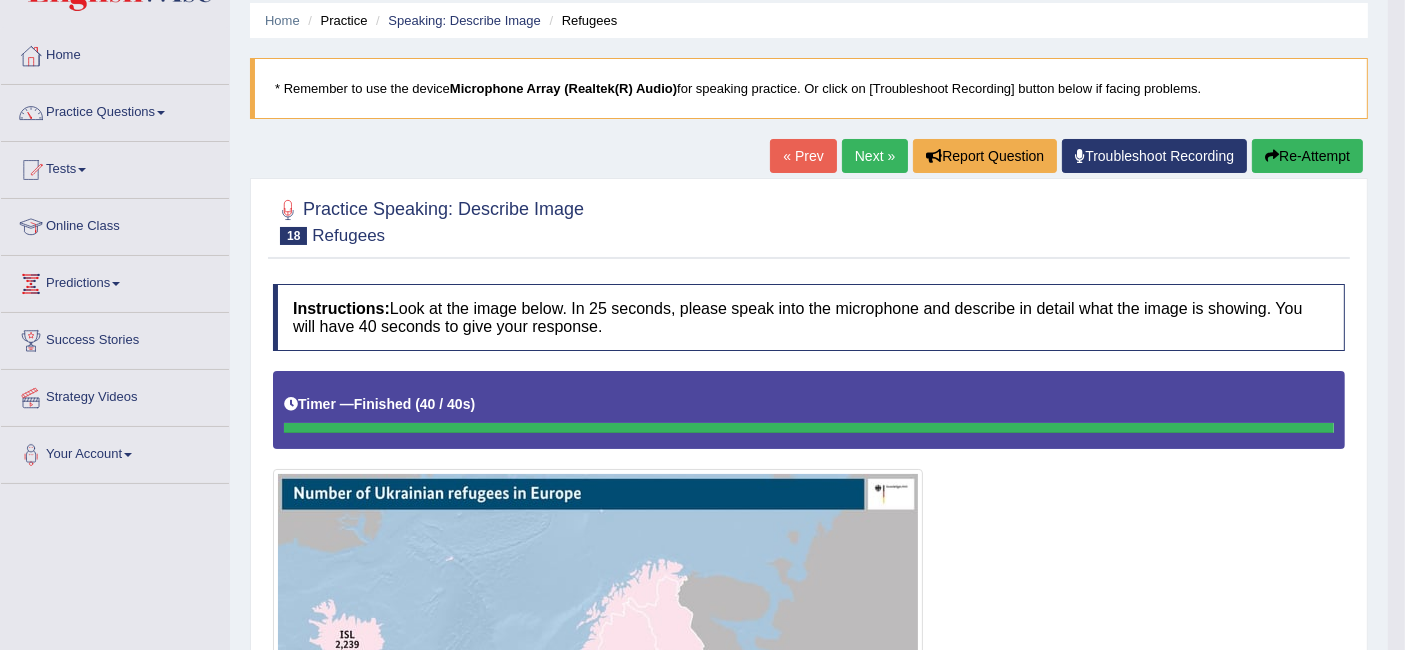 click on "Re-Attempt" at bounding box center (1307, 156) 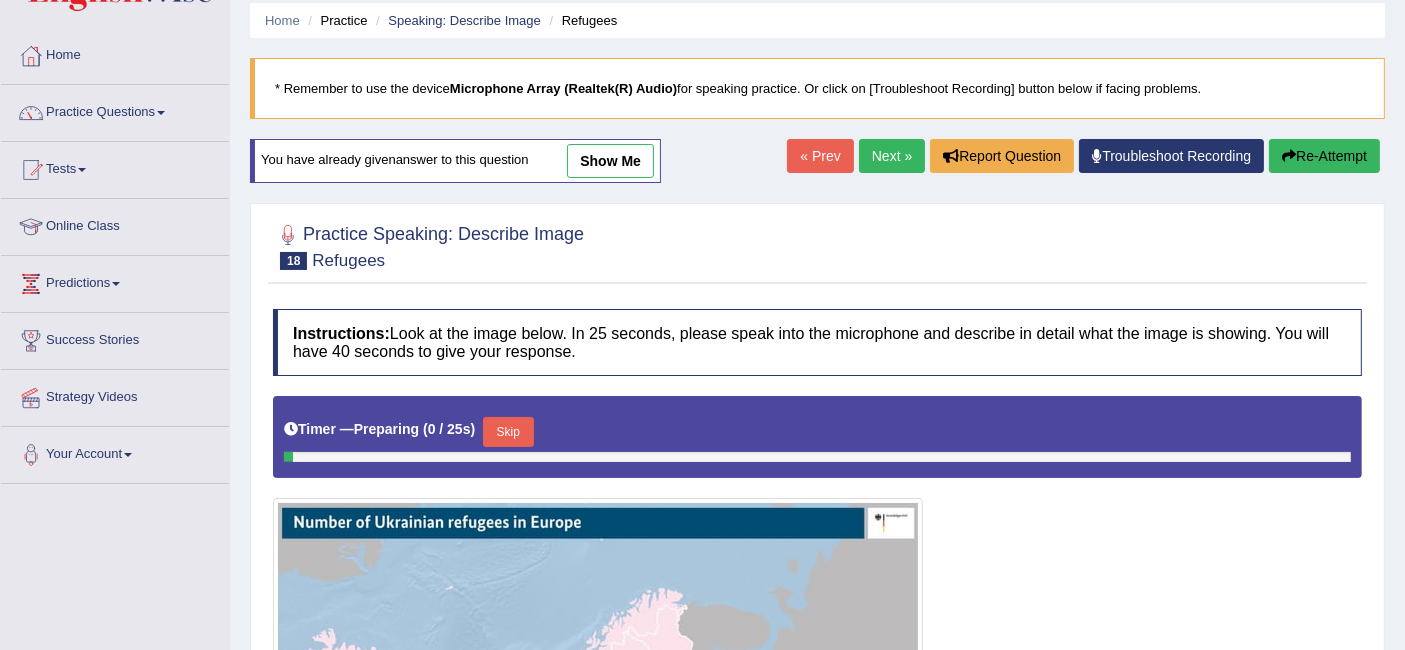 scroll, scrollTop: 0, scrollLeft: 0, axis: both 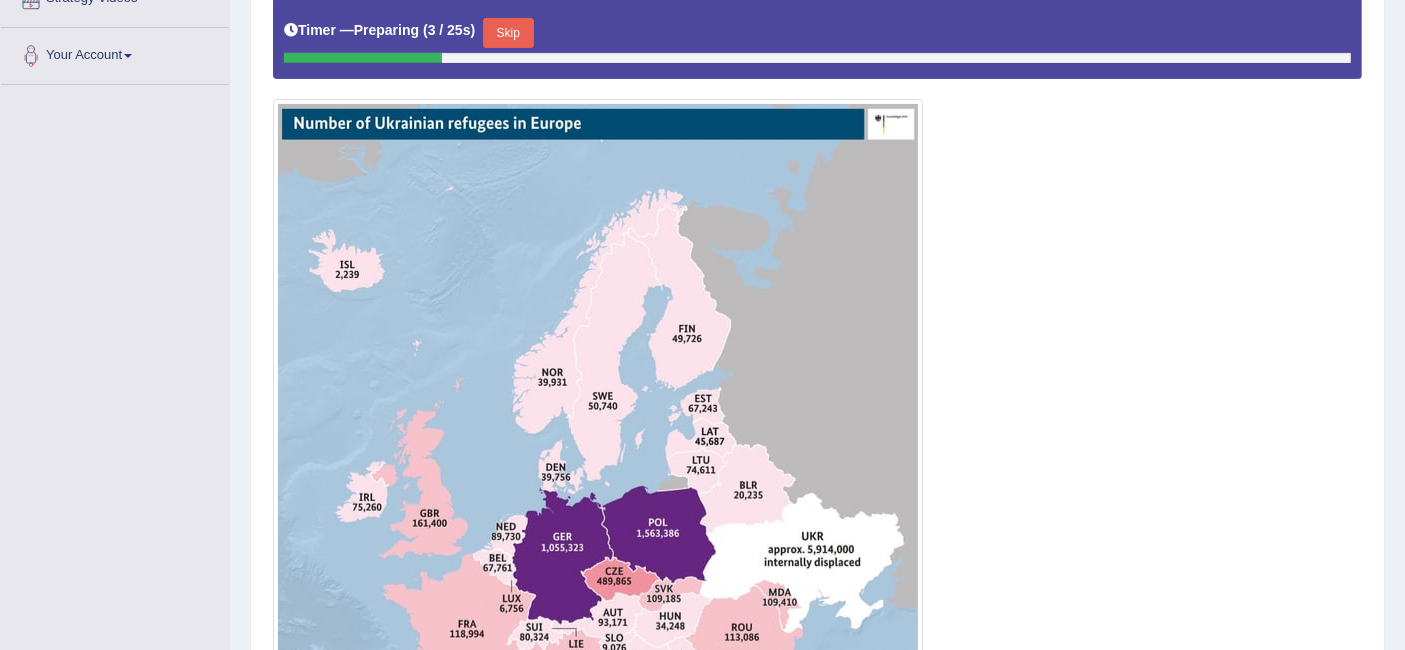 click on "Skip" at bounding box center [508, 33] 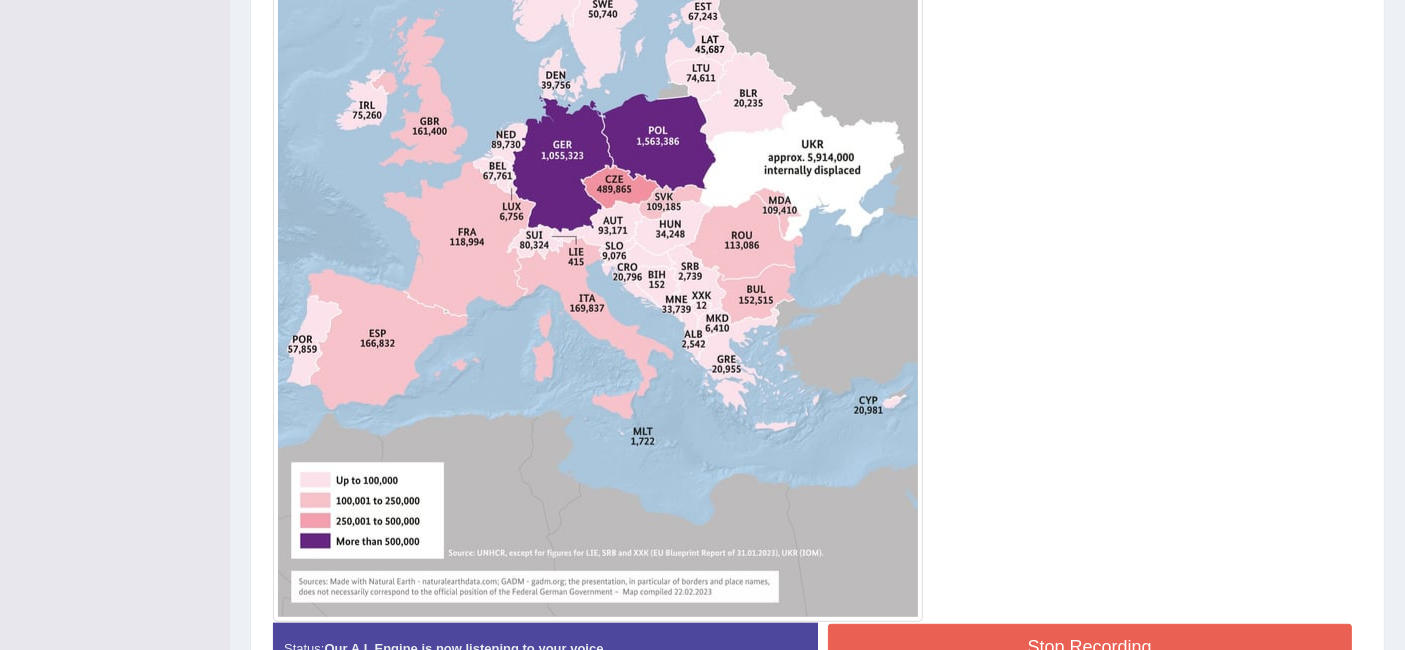 scroll, scrollTop: 965, scrollLeft: 0, axis: vertical 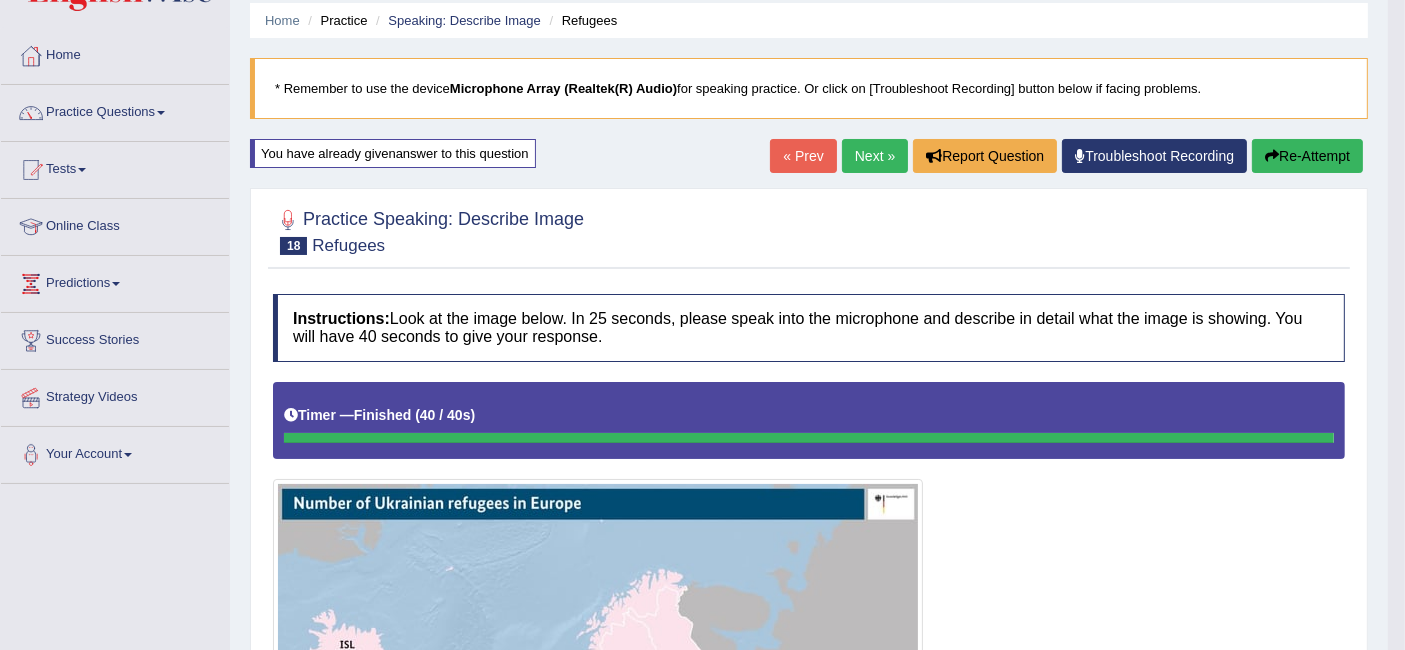 click on "Re-Attempt" at bounding box center (1307, 156) 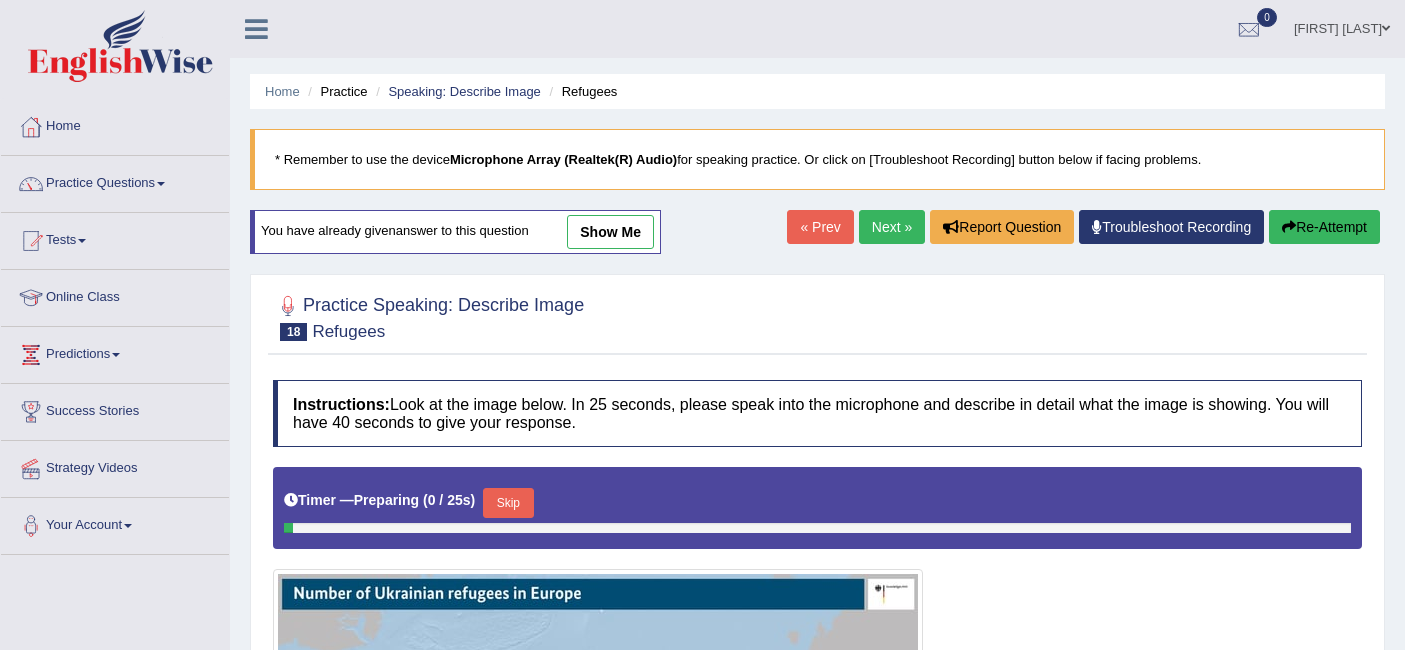 scroll, scrollTop: 71, scrollLeft: 0, axis: vertical 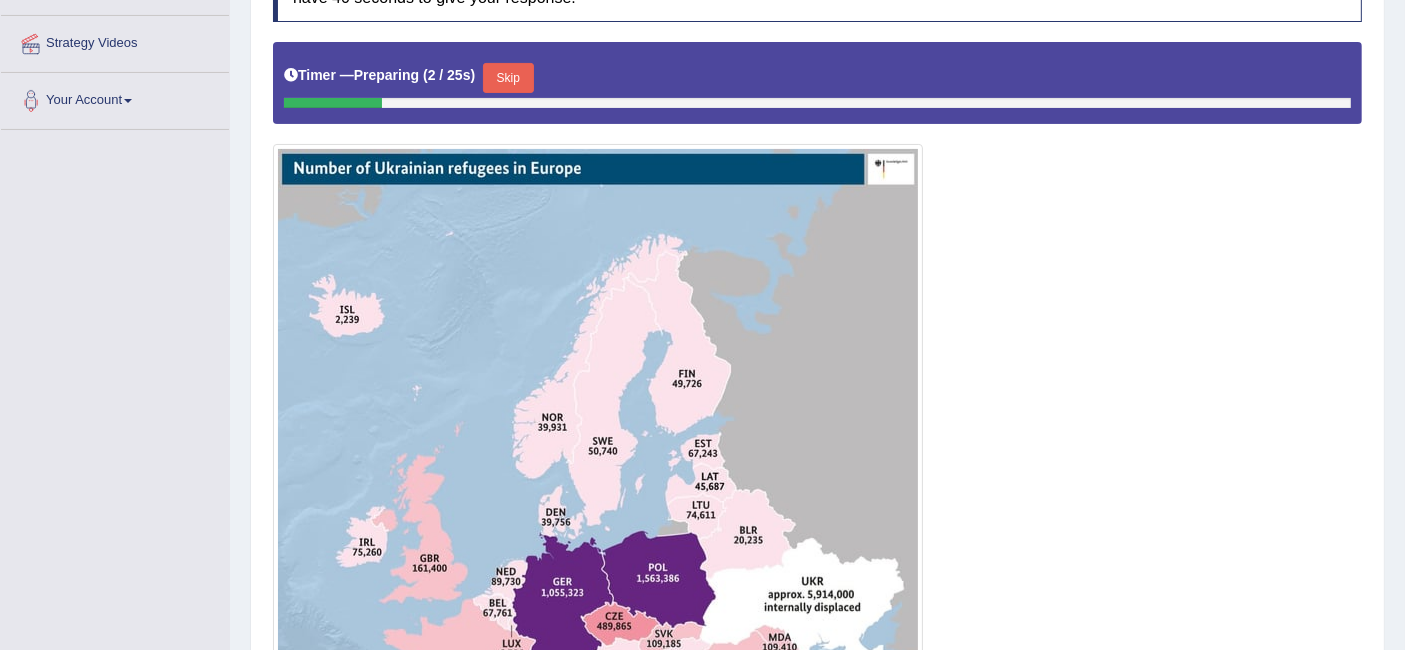 click on "Skip" at bounding box center [508, 78] 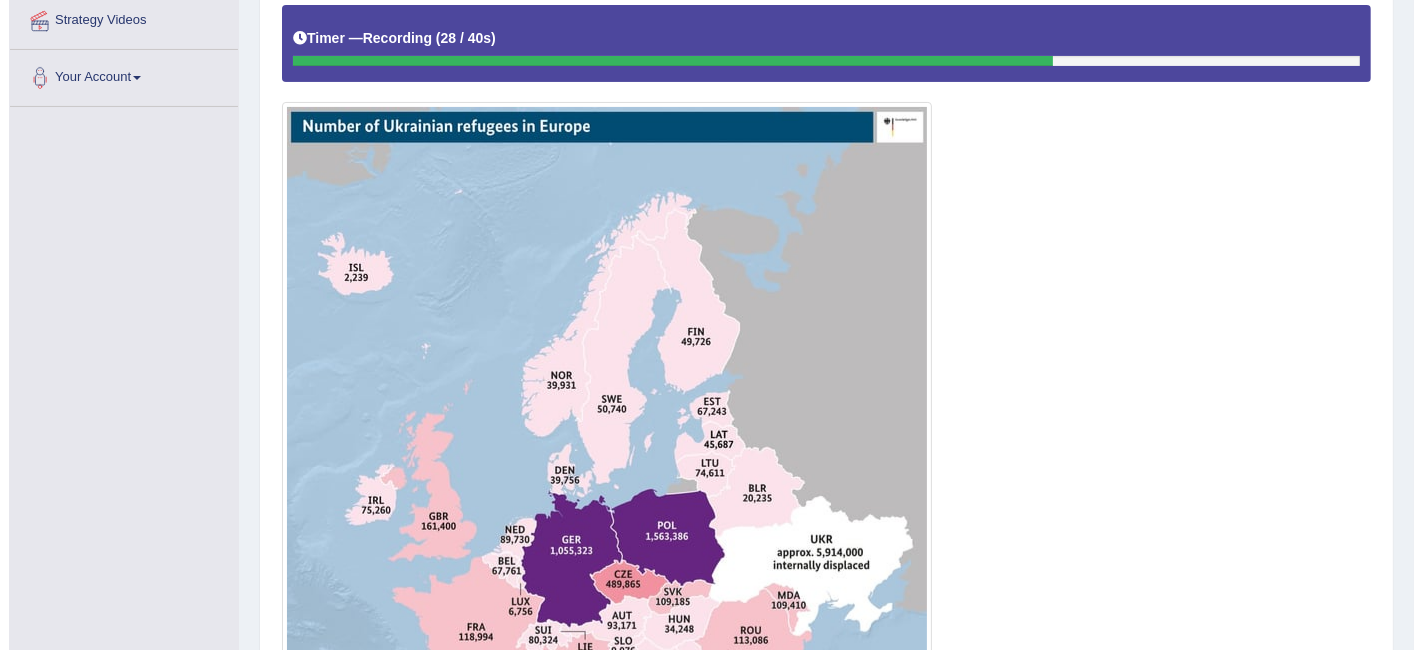 scroll, scrollTop: 449, scrollLeft: 0, axis: vertical 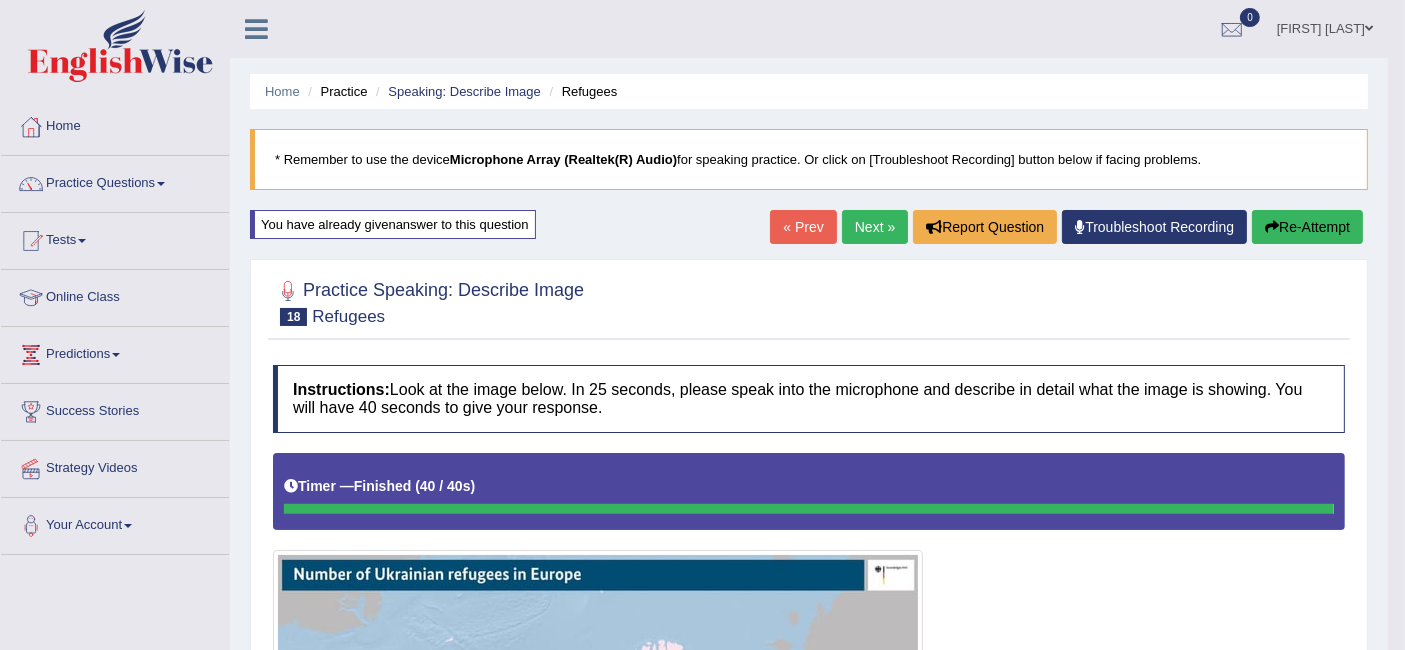 click on "Re-Attempt" at bounding box center (1307, 227) 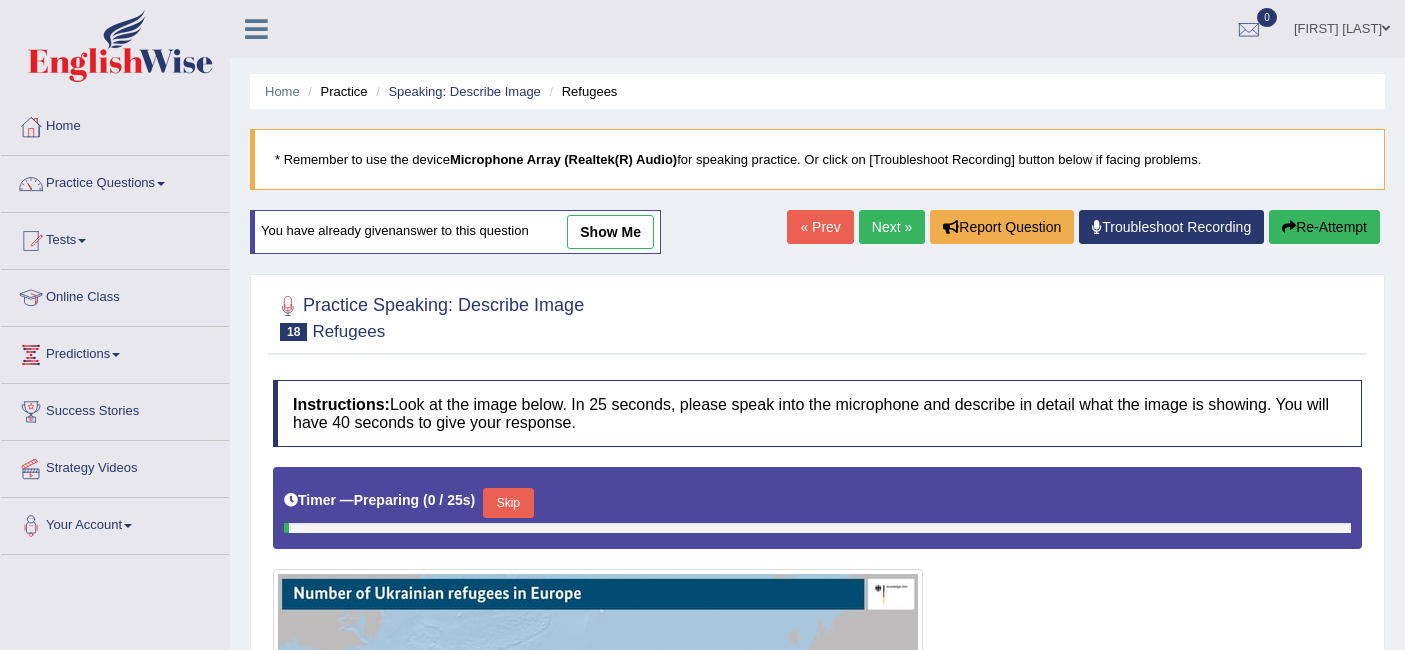 scroll, scrollTop: 0, scrollLeft: 0, axis: both 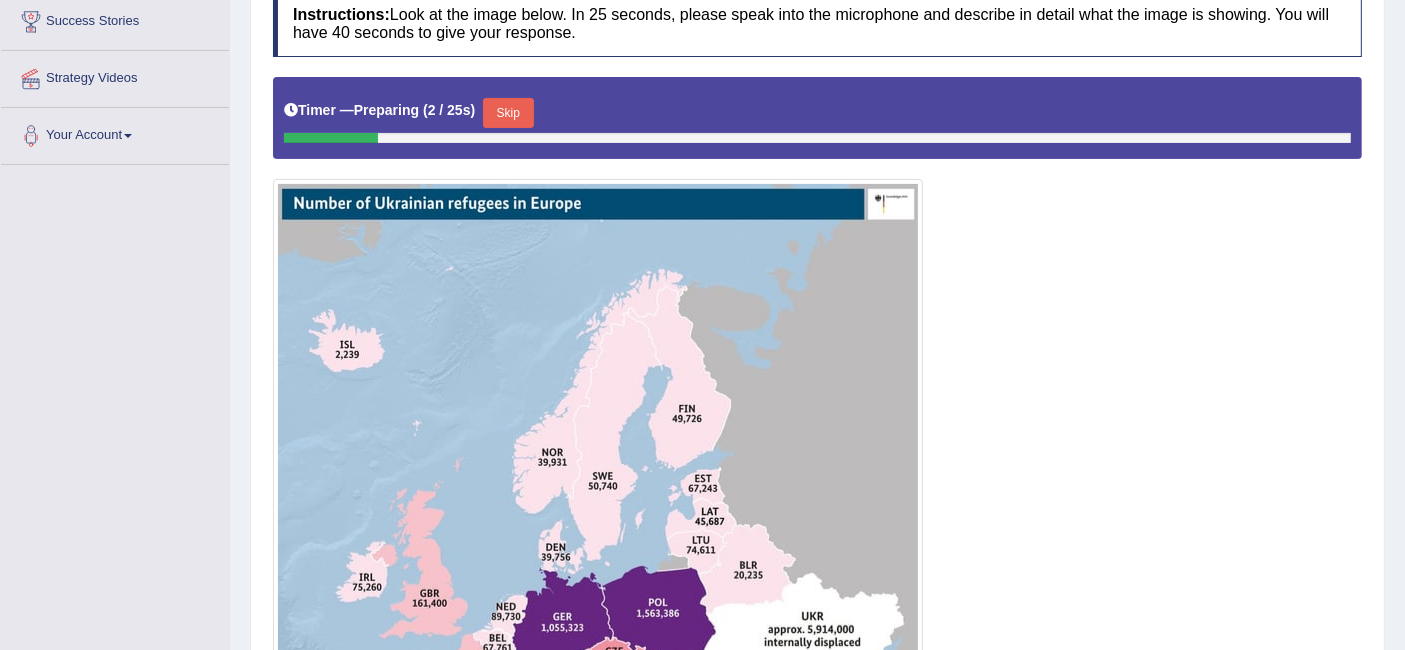 drag, startPoint x: 515, startPoint y: 101, endPoint x: 961, endPoint y: 355, distance: 513.2563 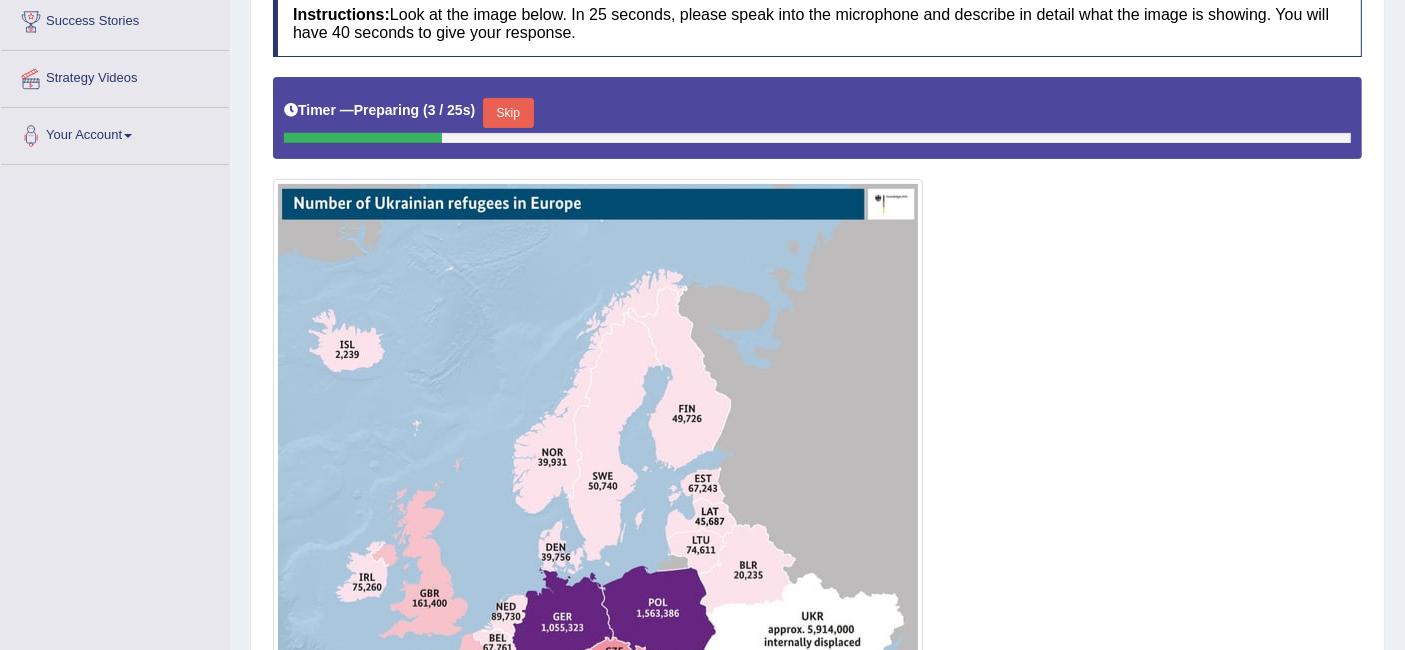 click on "Skip" at bounding box center (508, 113) 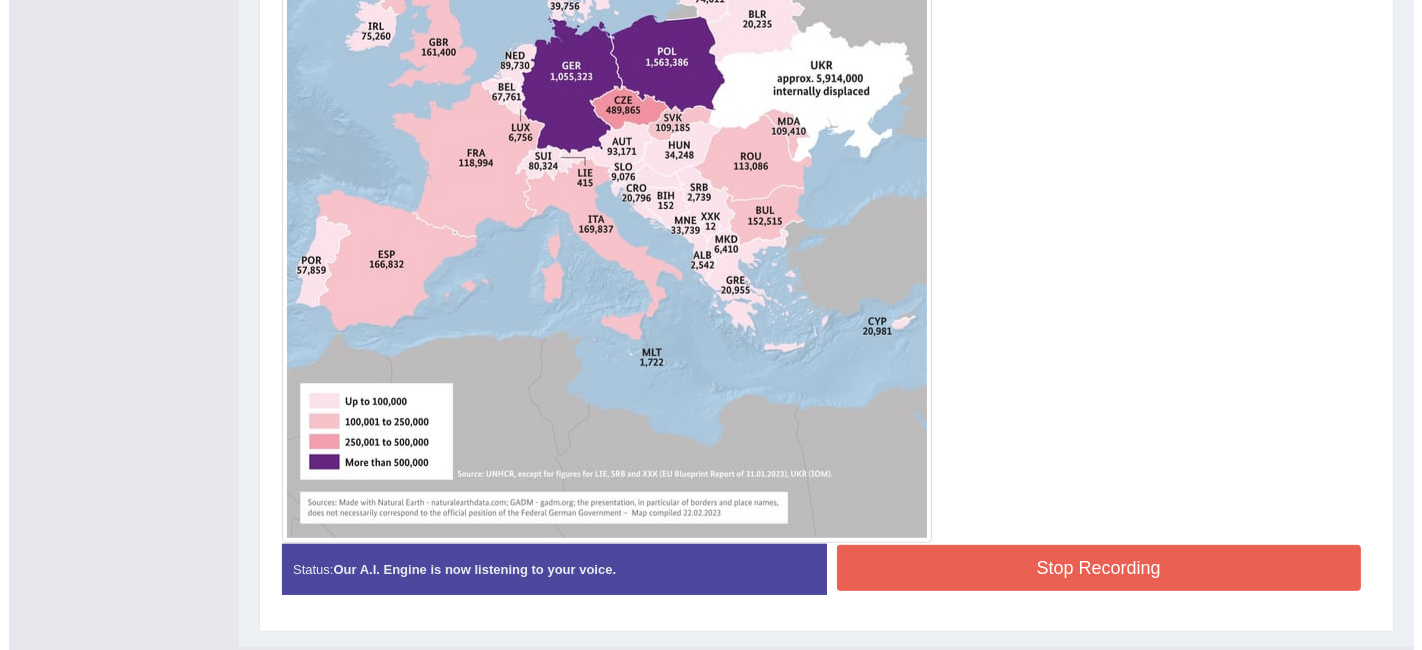 scroll, scrollTop: 964, scrollLeft: 0, axis: vertical 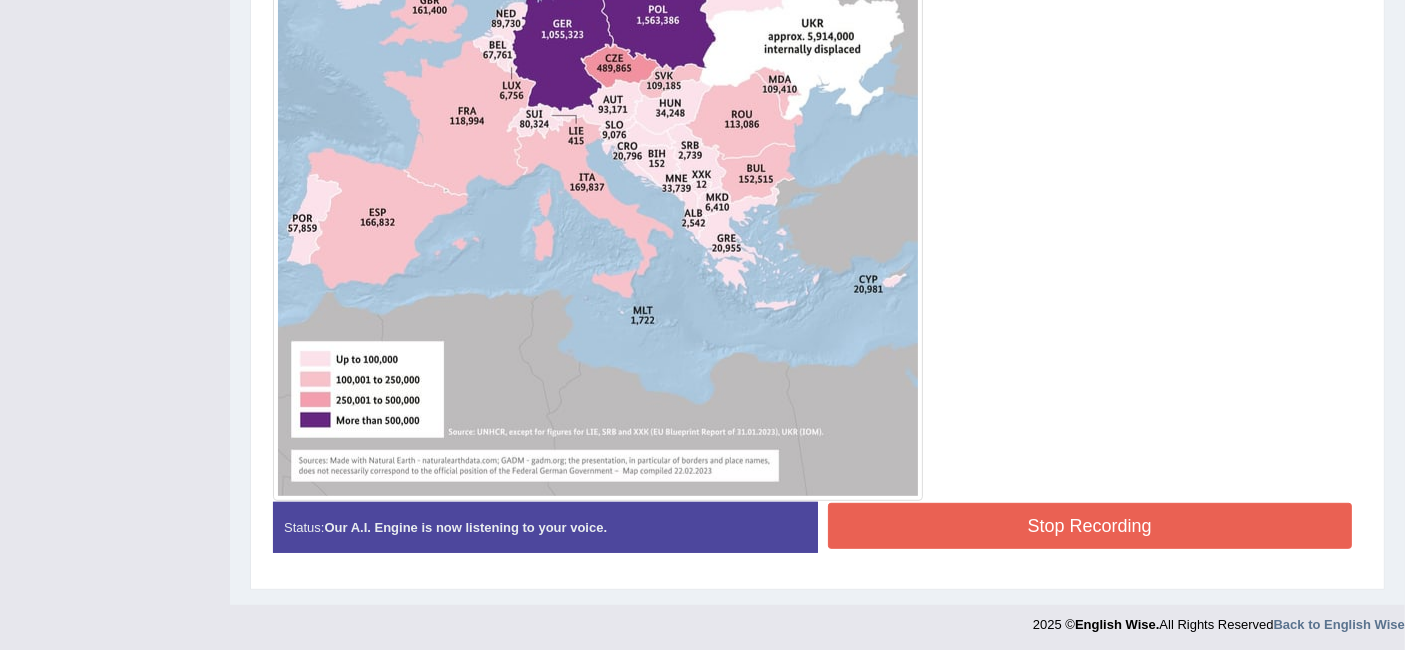 click on "Stop Recording" at bounding box center [1090, 526] 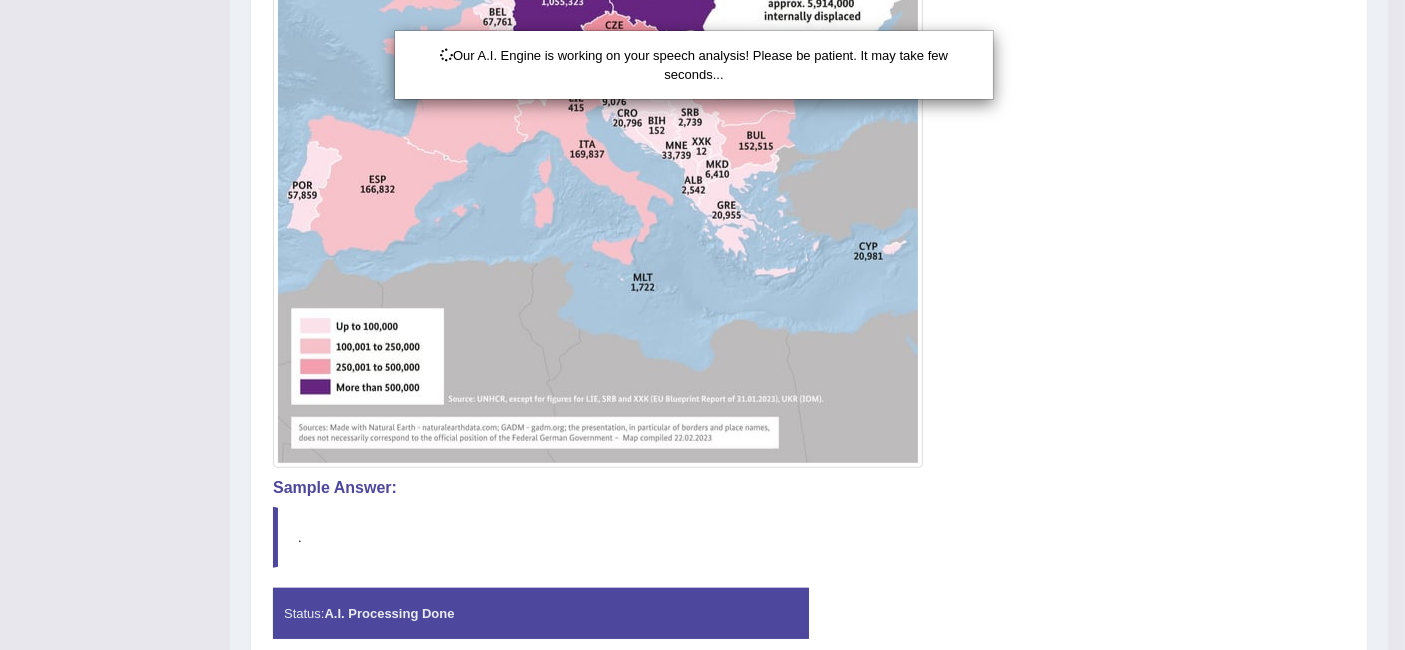 scroll, scrollTop: 1082, scrollLeft: 0, axis: vertical 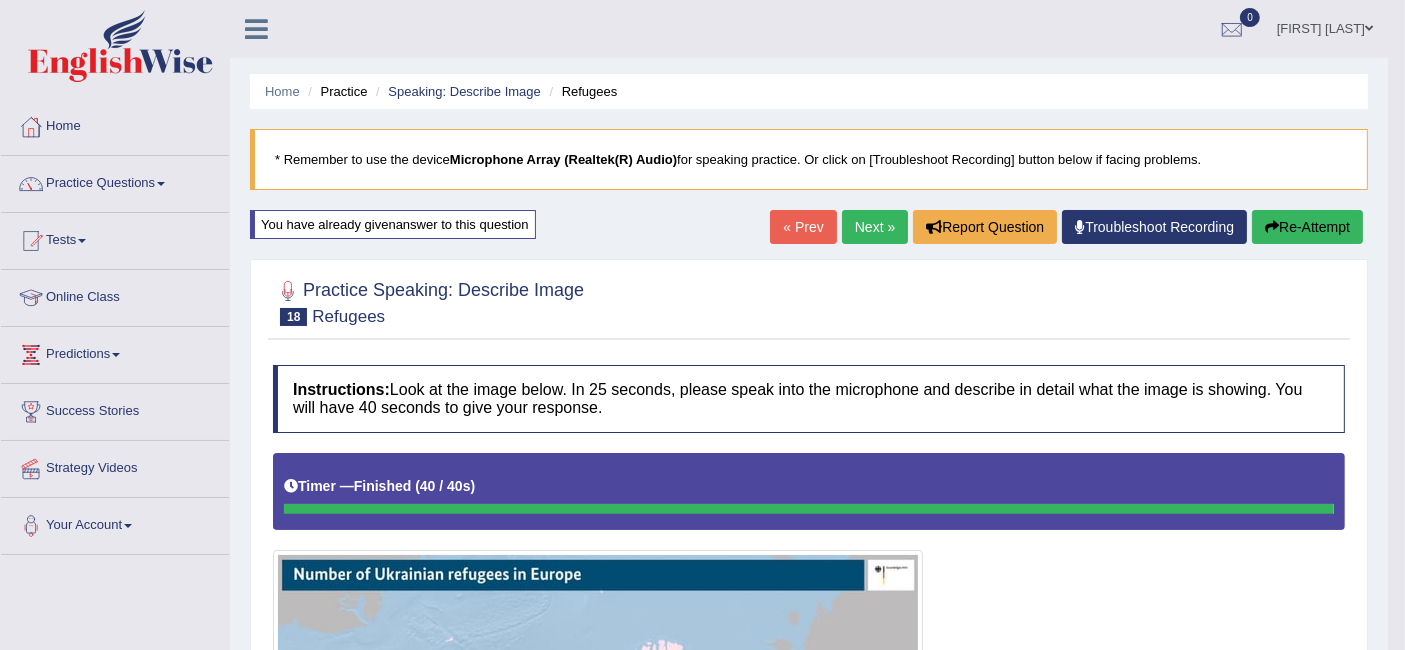 click on "Re-Attempt" at bounding box center (1307, 227) 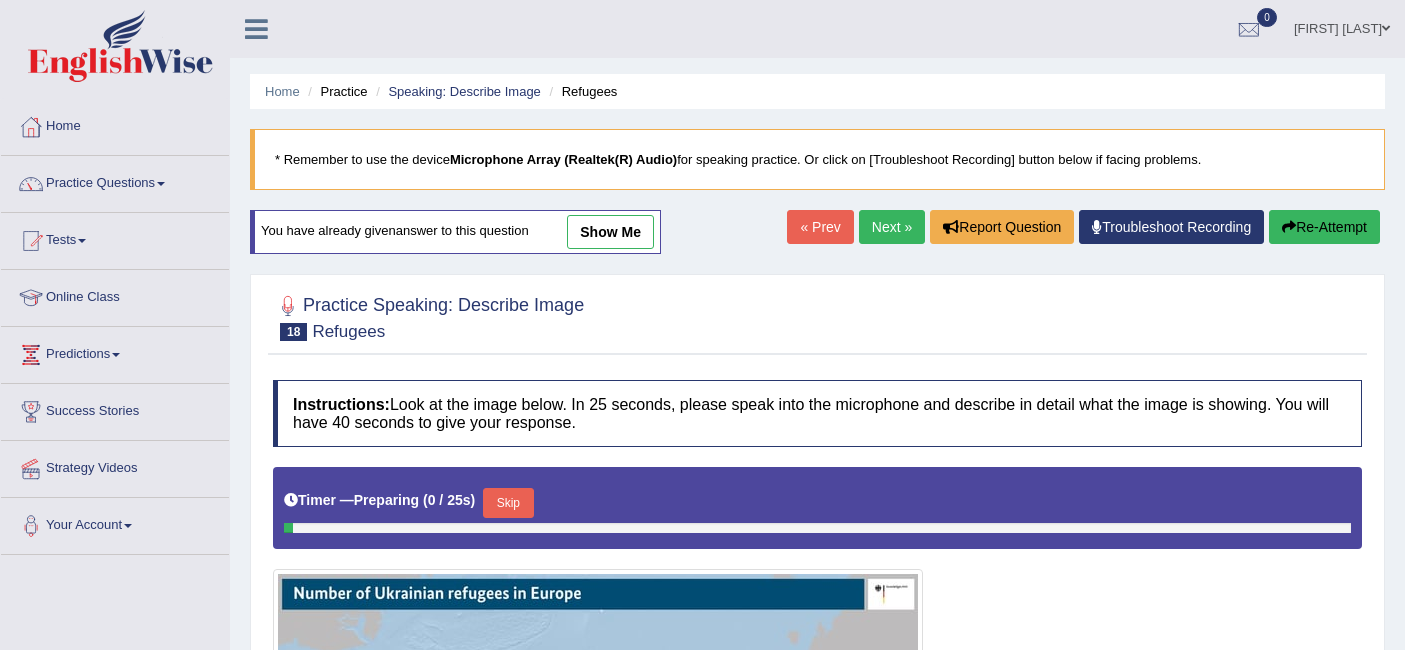 scroll, scrollTop: 394, scrollLeft: 0, axis: vertical 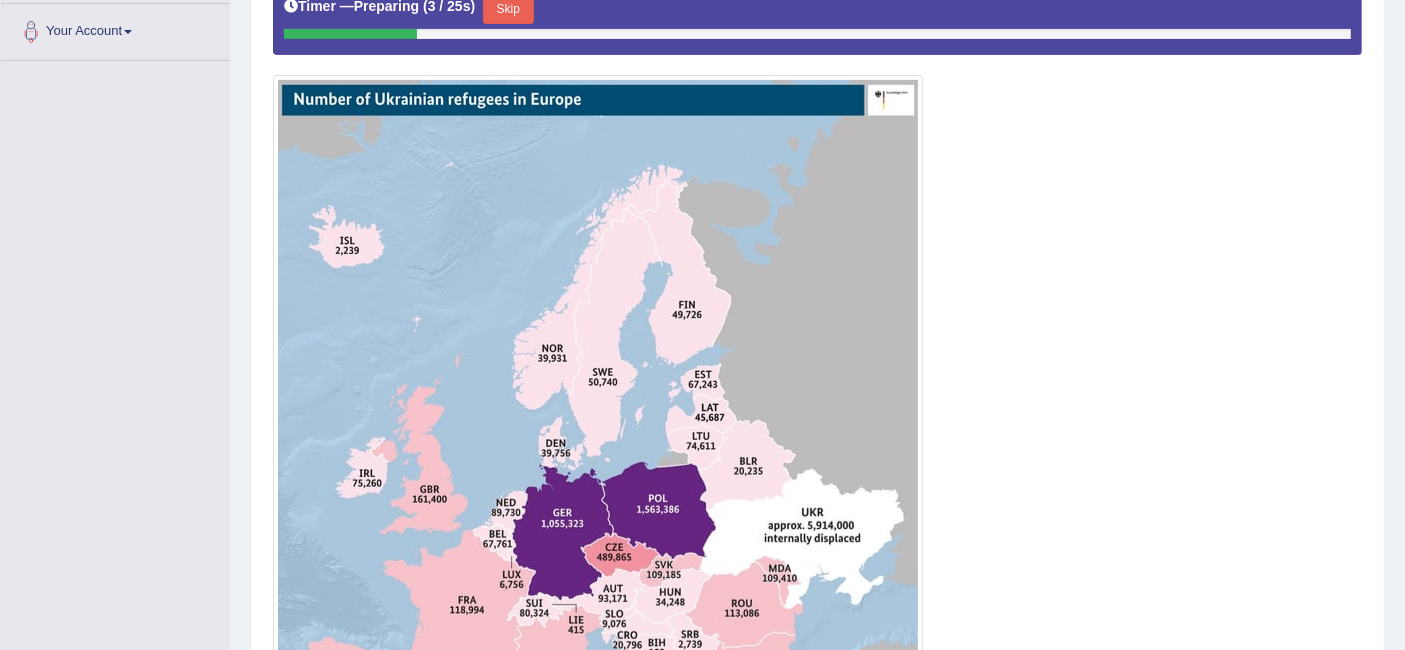 click on "Skip" at bounding box center [508, 9] 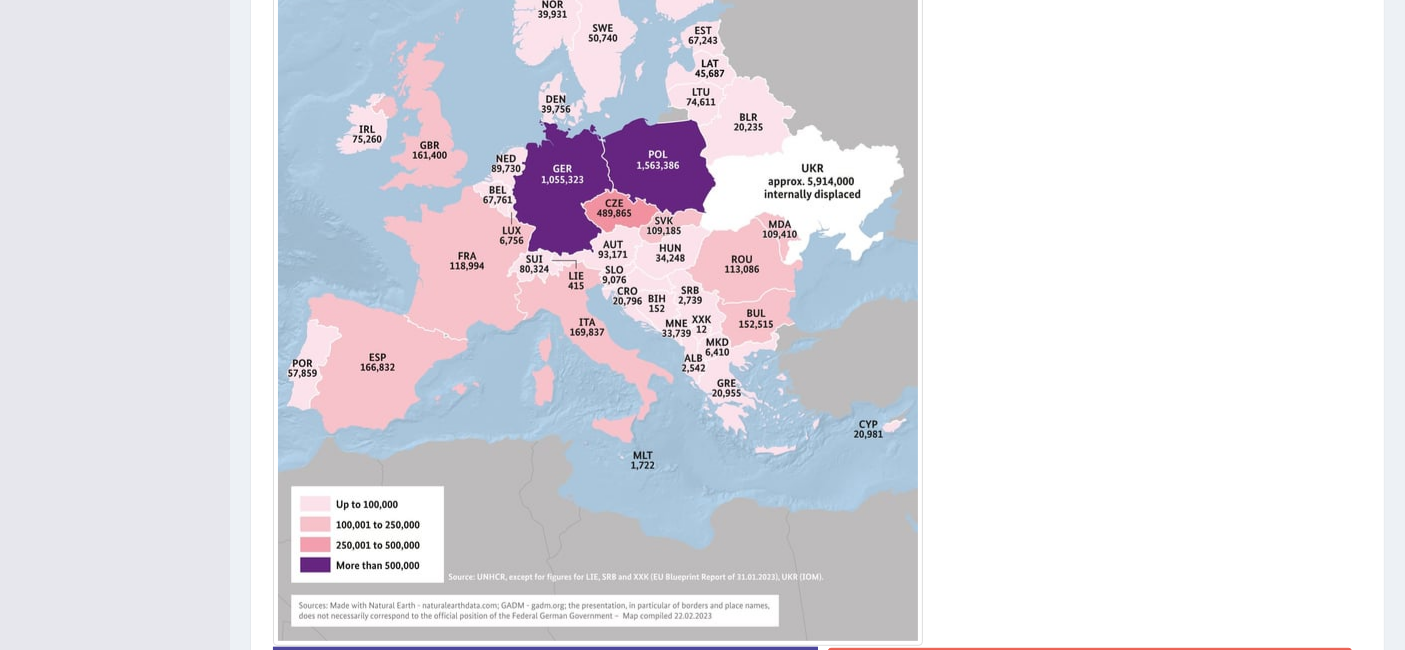 scroll, scrollTop: 965, scrollLeft: 0, axis: vertical 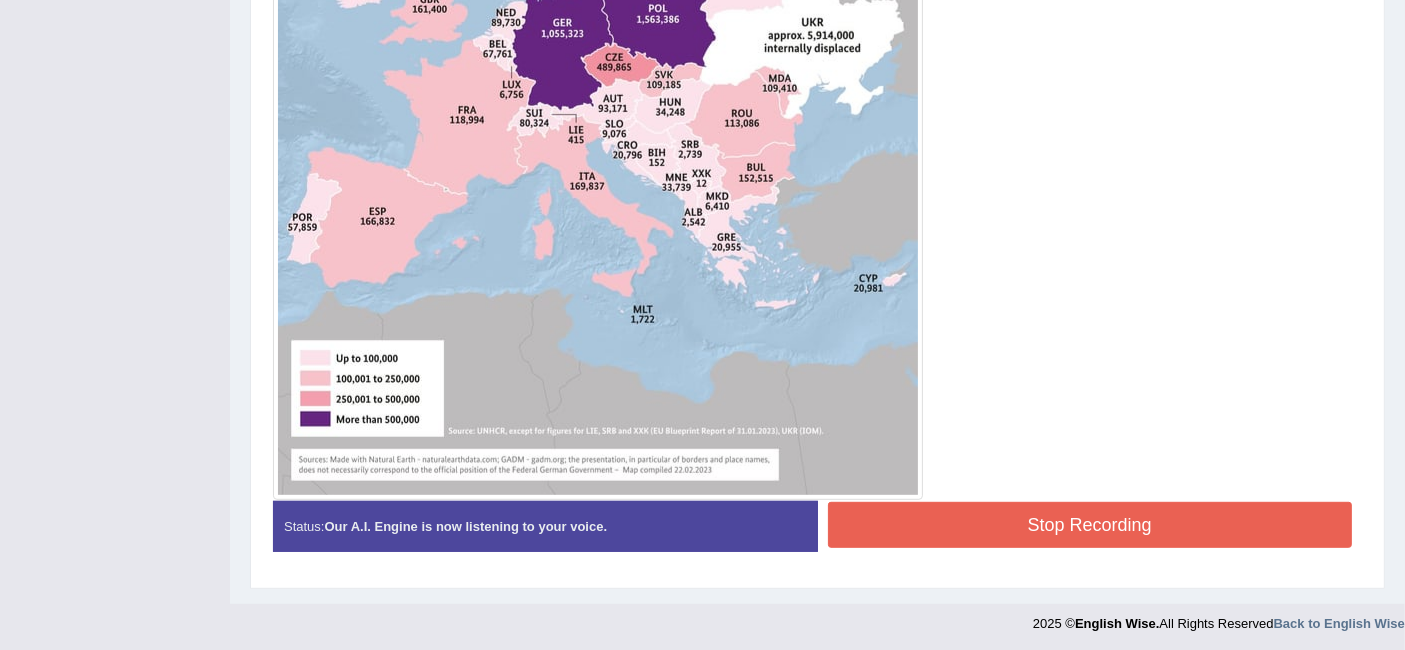 click on "Stop Recording" at bounding box center [1090, 525] 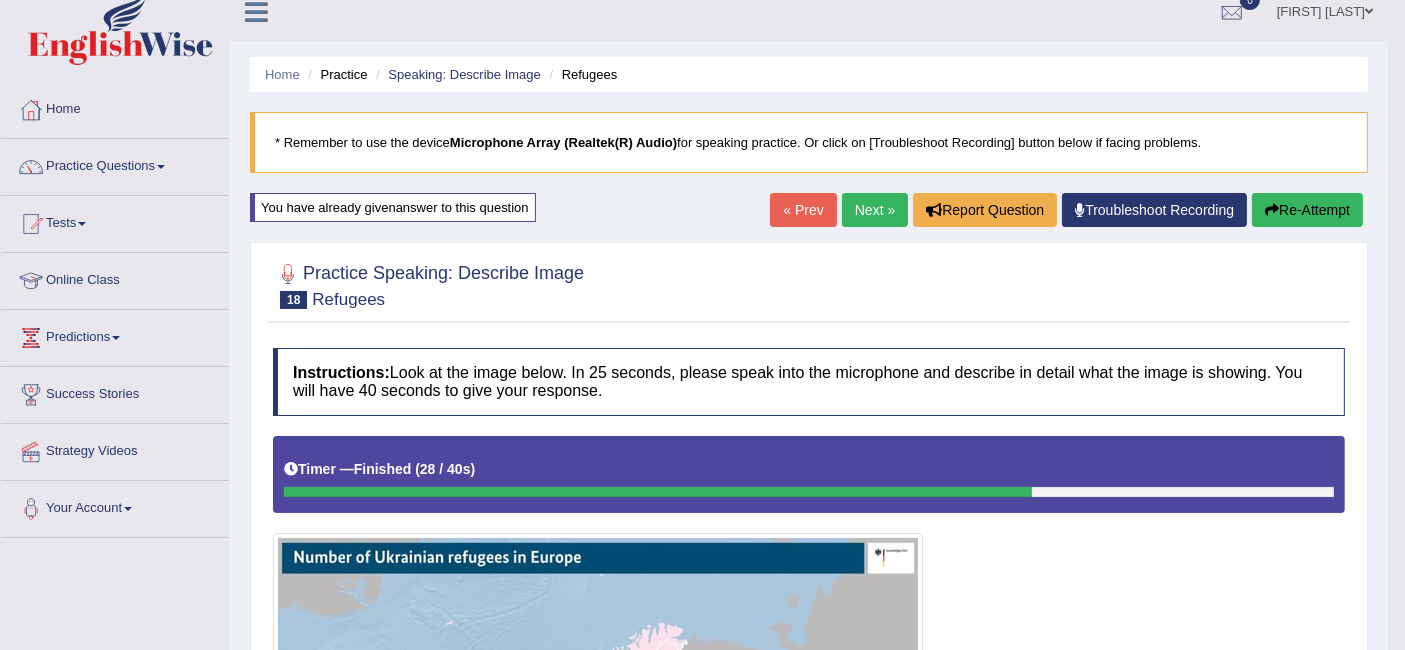 scroll, scrollTop: 0, scrollLeft: 0, axis: both 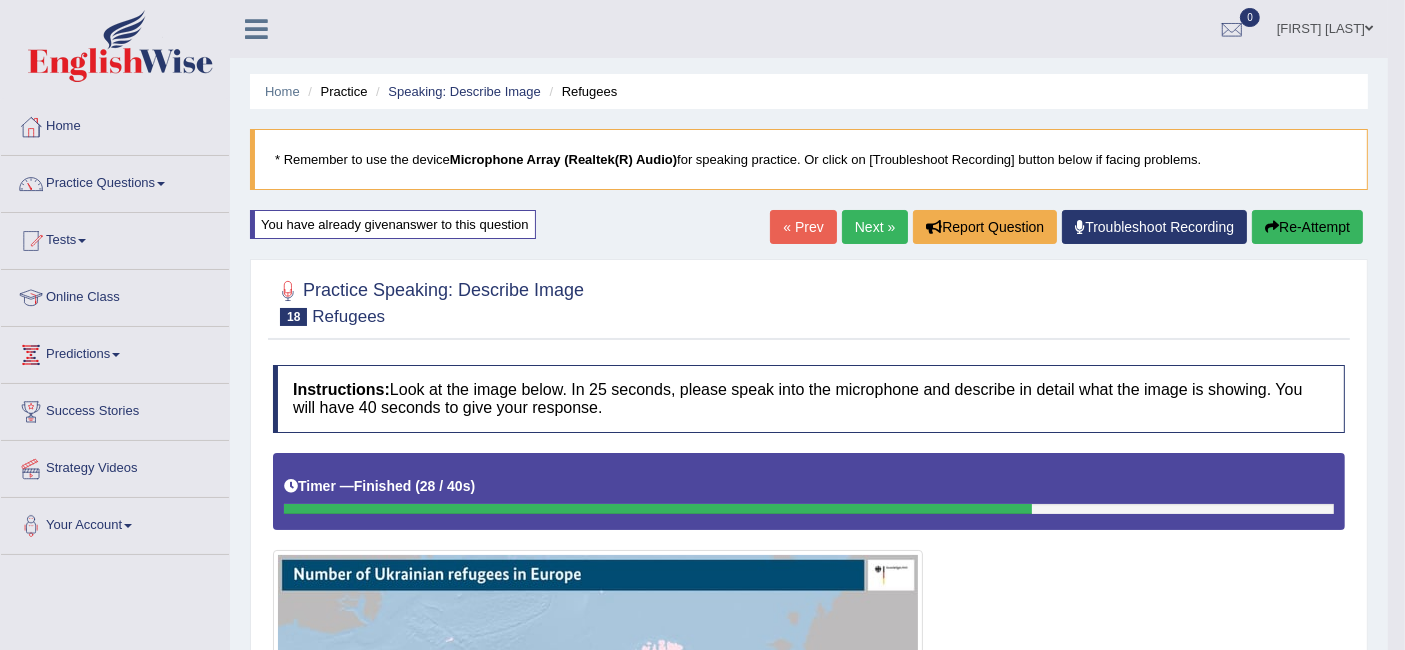 click on "Re-Attempt" at bounding box center (1307, 227) 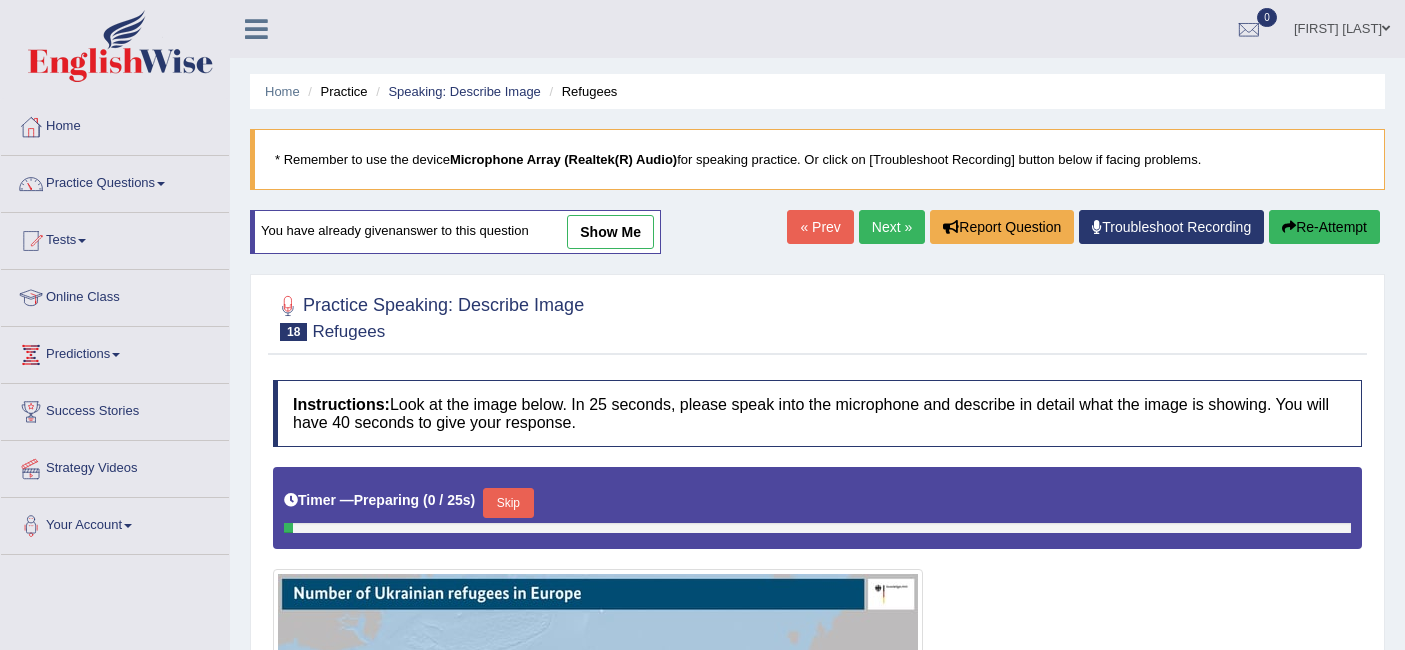 scroll, scrollTop: 0, scrollLeft: 0, axis: both 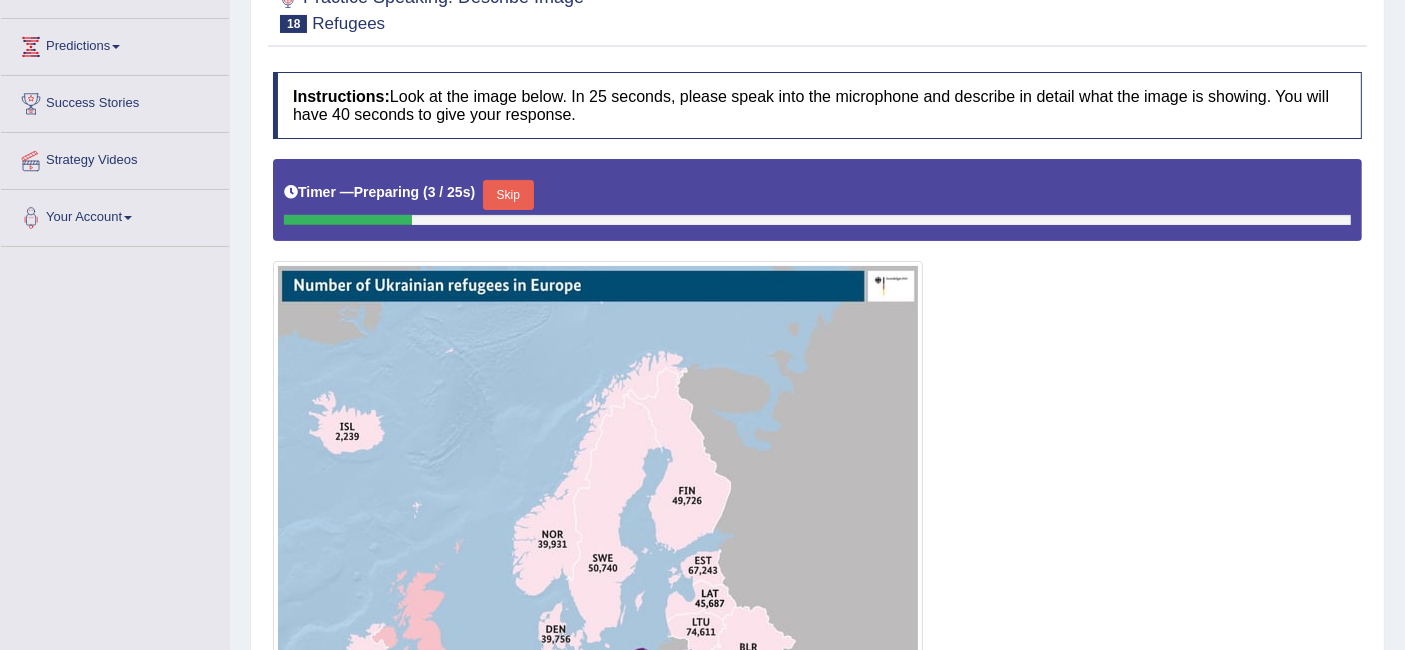 click on "Skip" at bounding box center [508, 195] 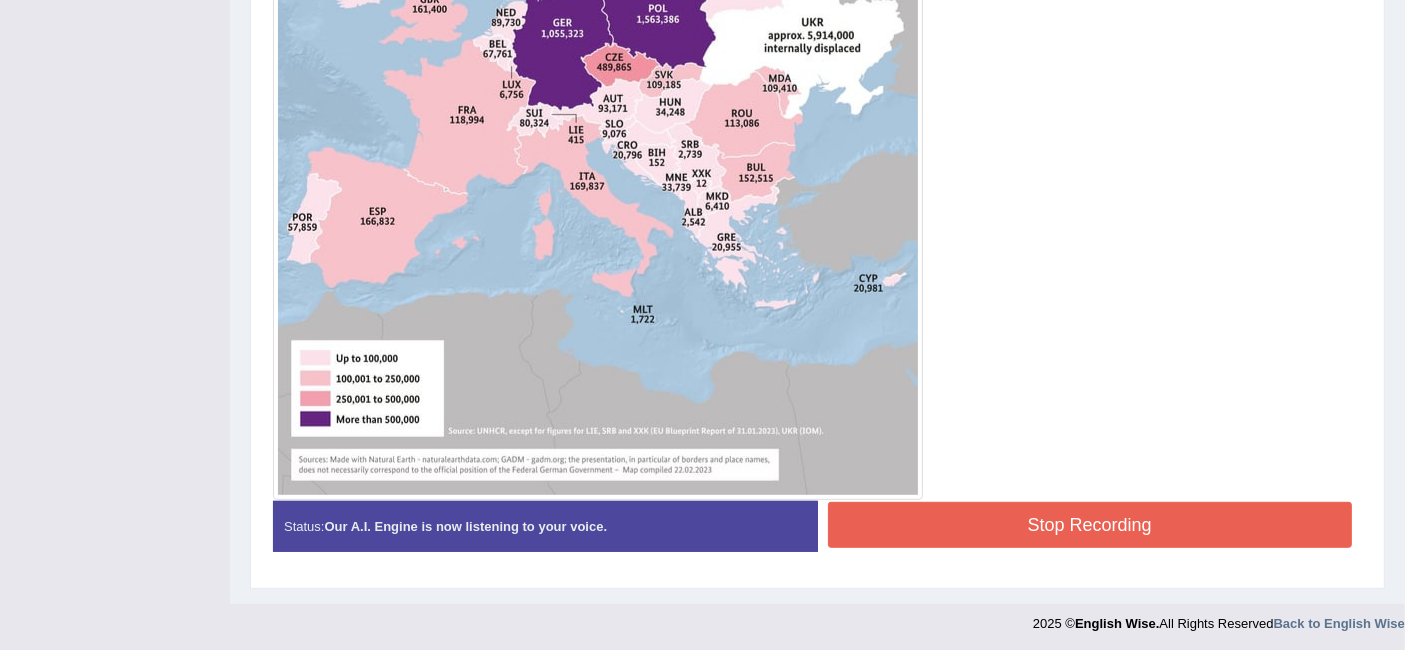 scroll, scrollTop: 964, scrollLeft: 0, axis: vertical 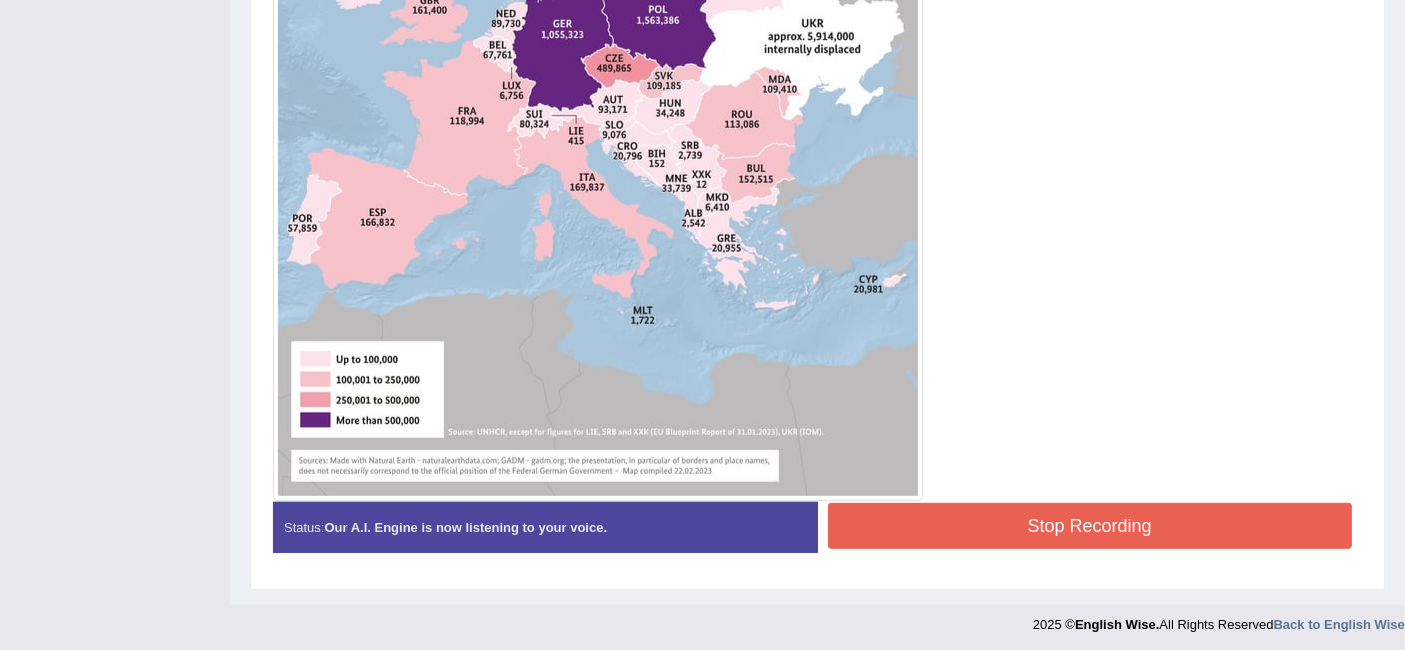click on "Stop Recording" at bounding box center [1090, 526] 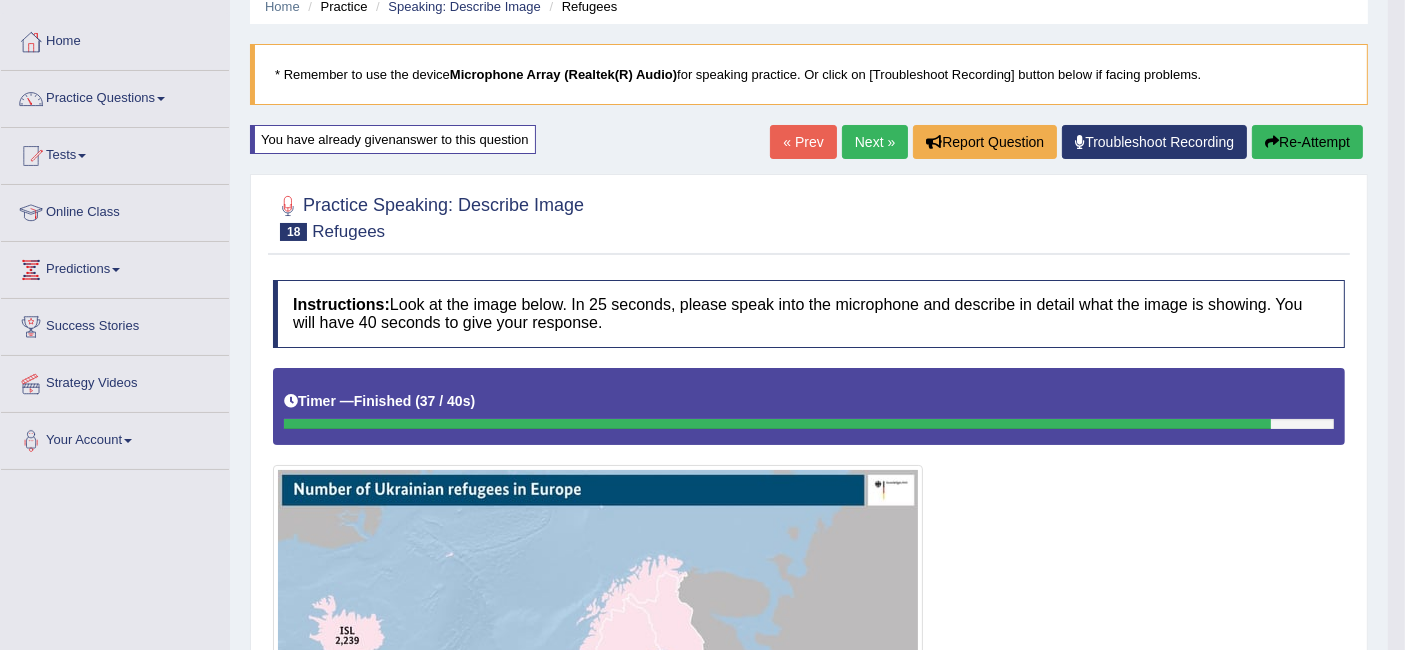 scroll, scrollTop: 60, scrollLeft: 0, axis: vertical 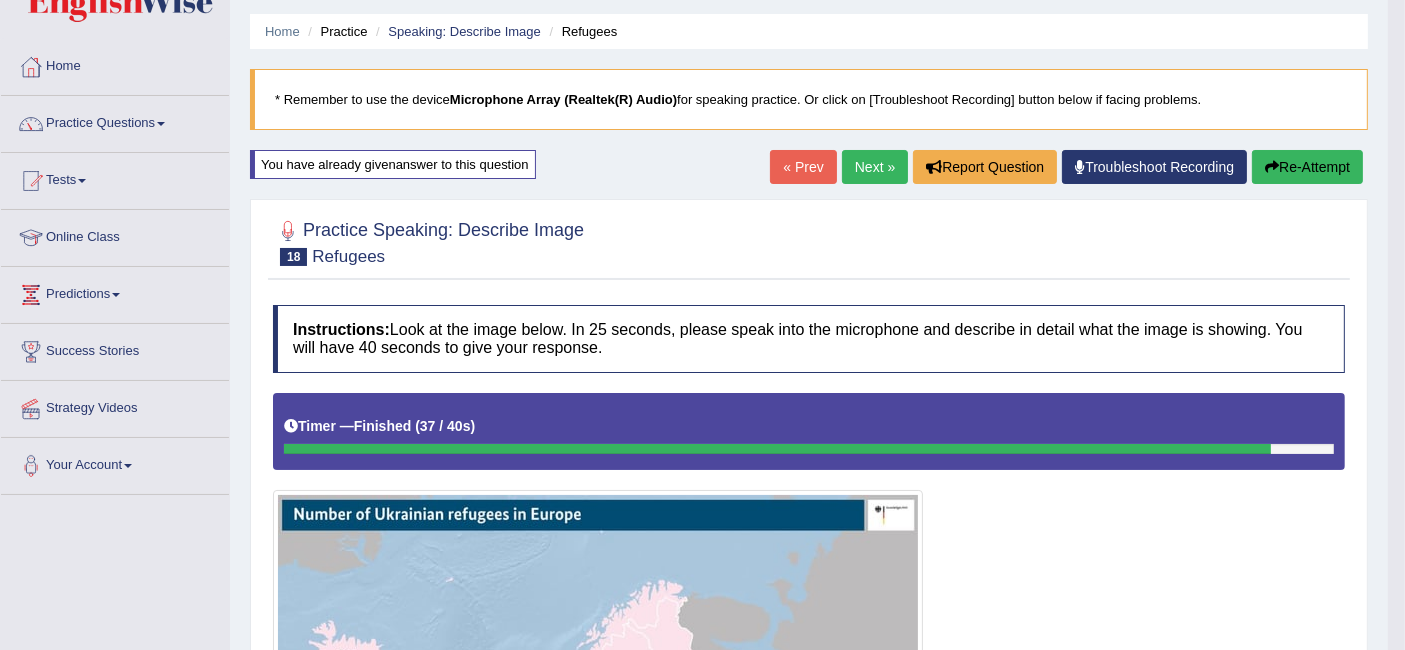 click on "Re-Attempt" at bounding box center (1307, 167) 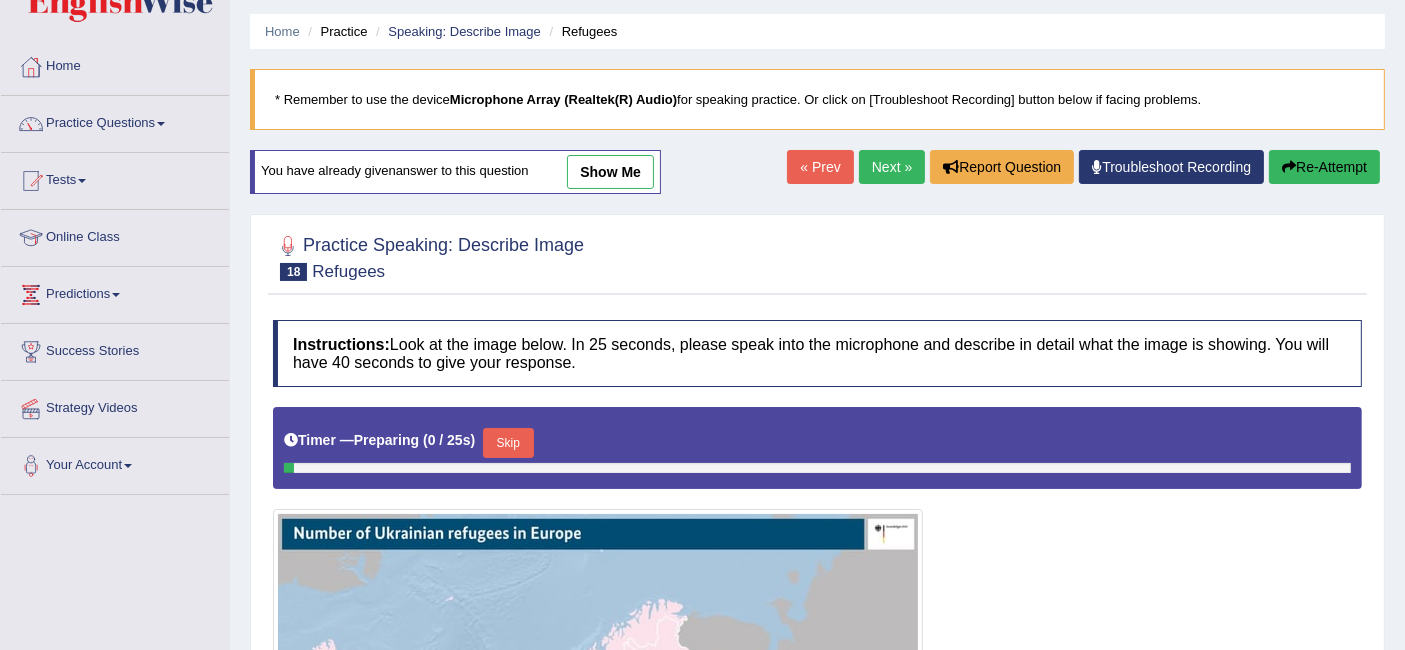 scroll, scrollTop: 60, scrollLeft: 0, axis: vertical 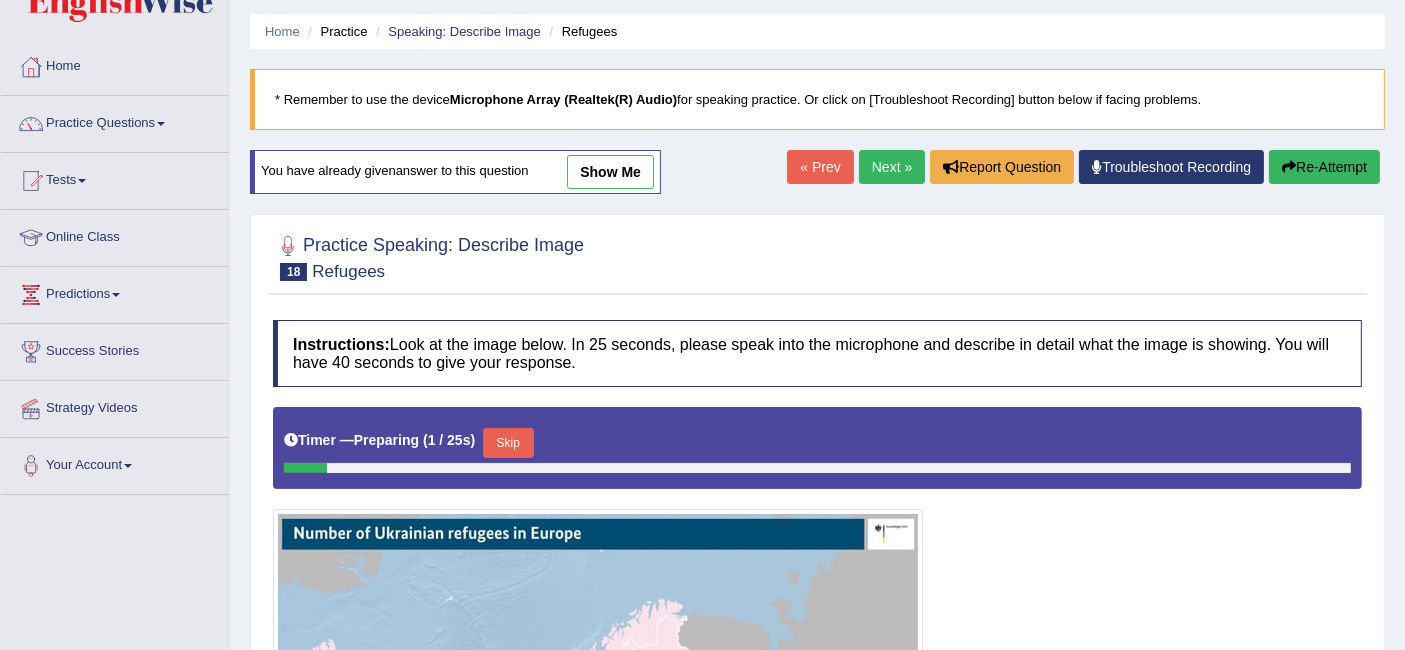 click on "Skip" at bounding box center [508, 443] 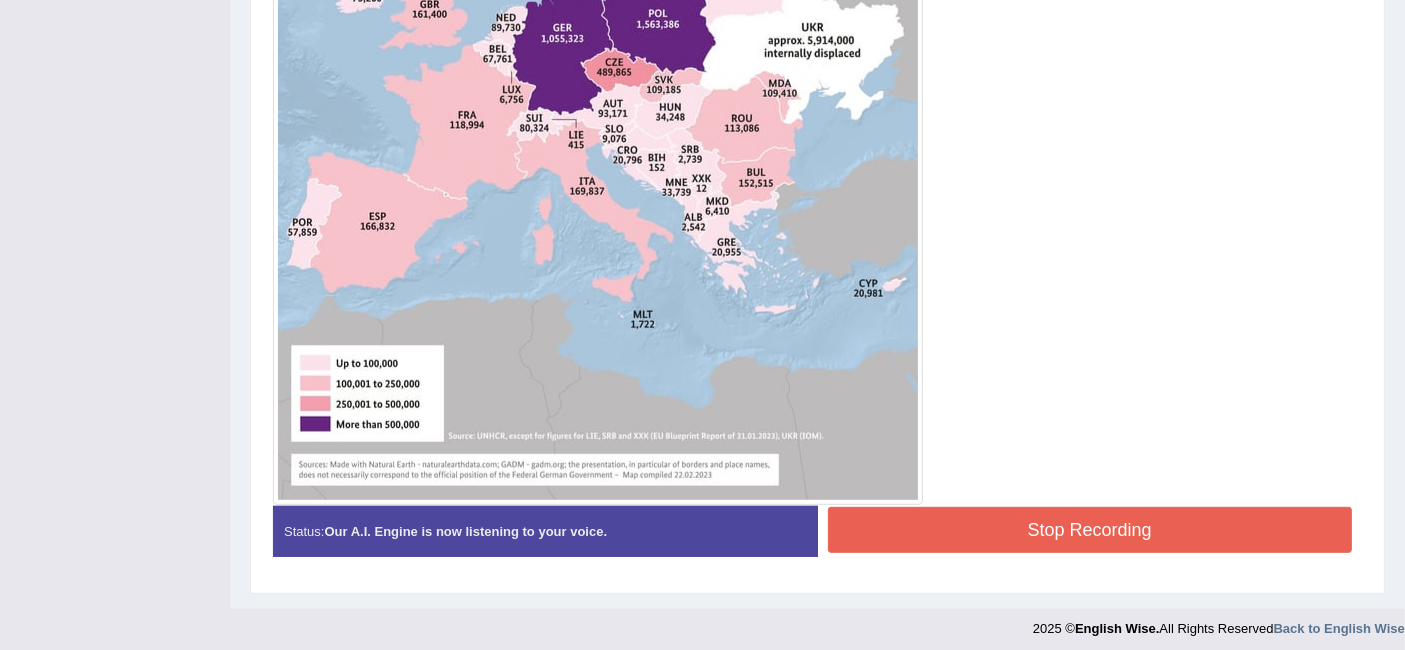 scroll, scrollTop: 958, scrollLeft: 0, axis: vertical 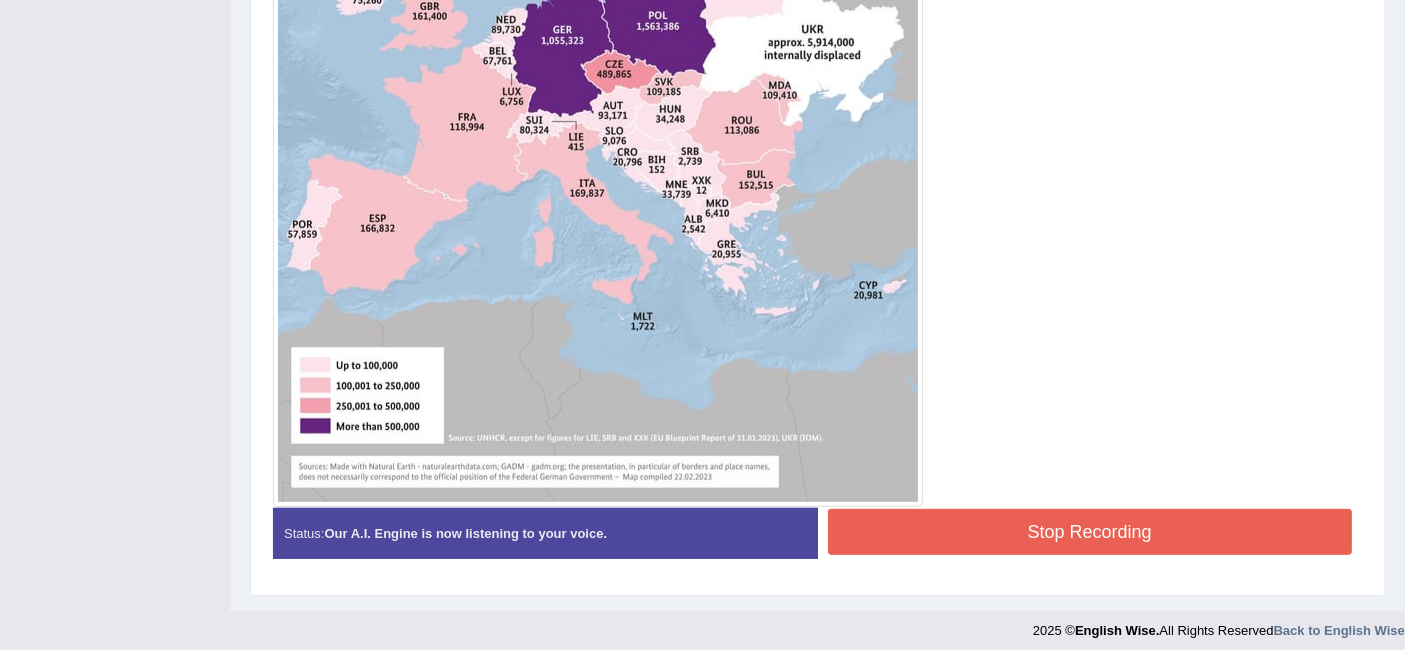 click on "Stop Recording" at bounding box center (1090, 532) 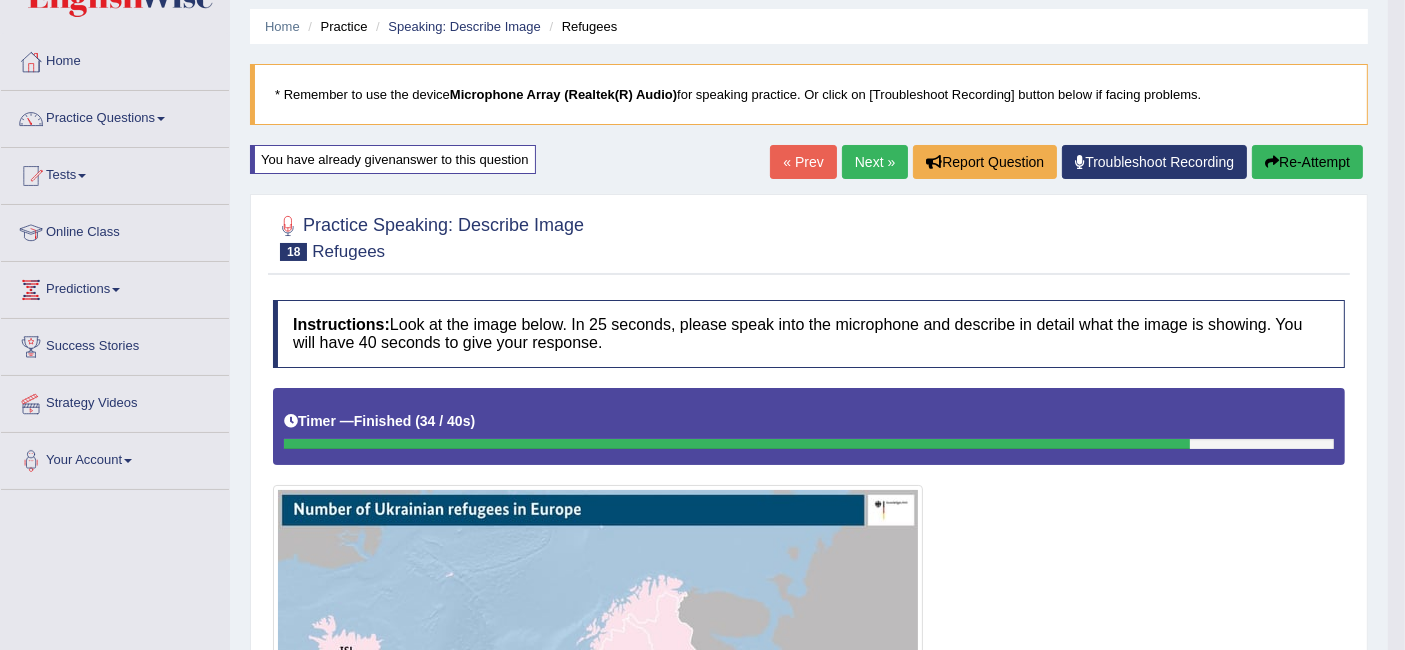 scroll, scrollTop: 63, scrollLeft: 0, axis: vertical 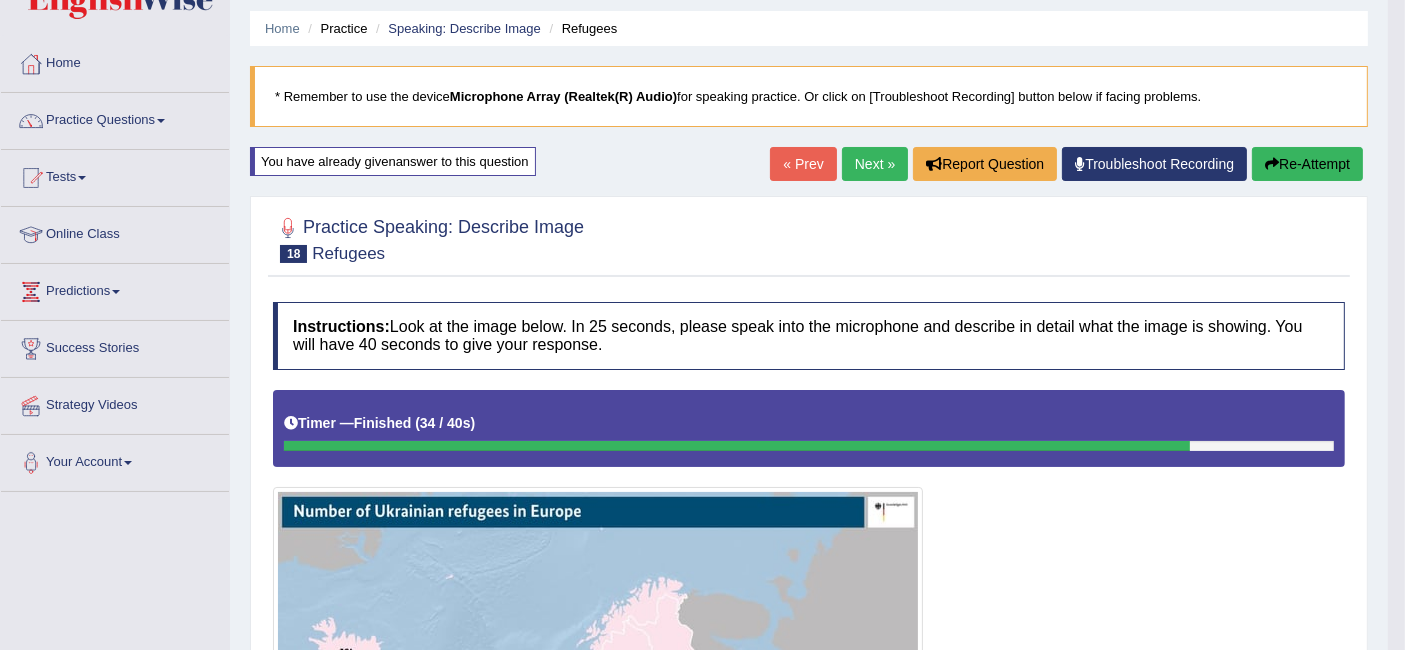 click on "Next »" at bounding box center (875, 164) 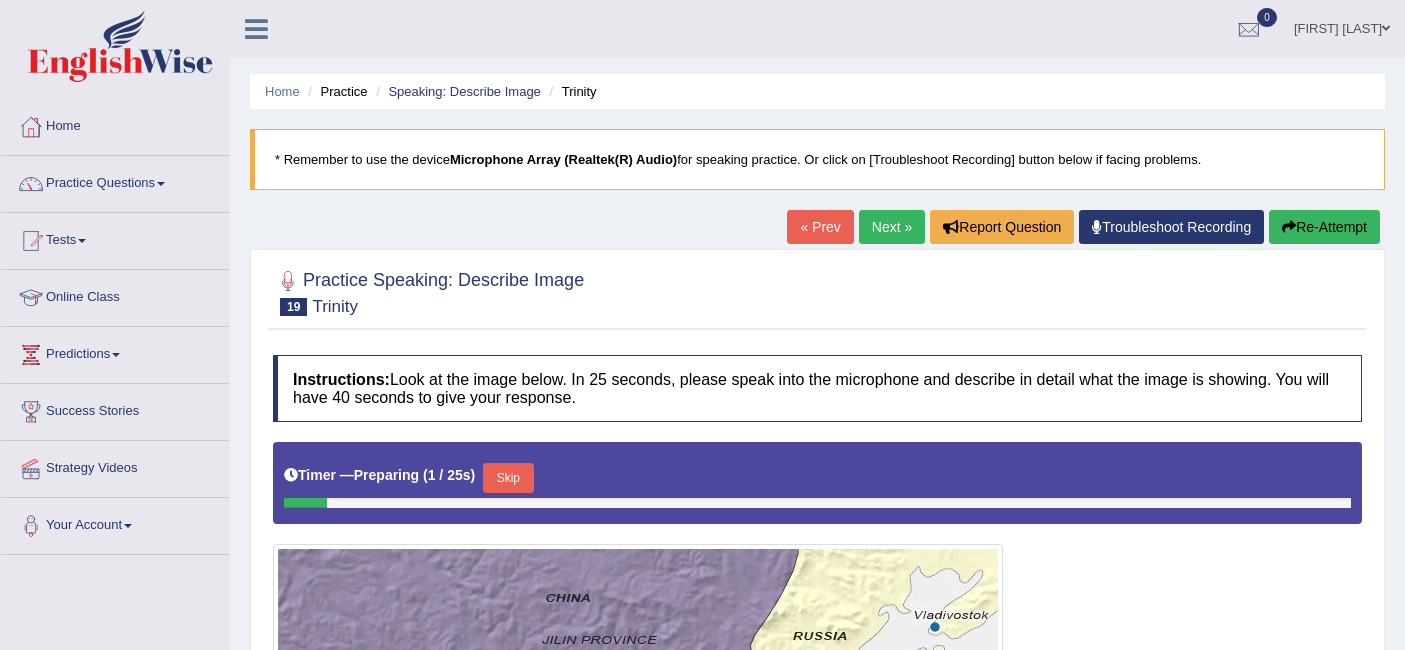 scroll, scrollTop: 0, scrollLeft: 0, axis: both 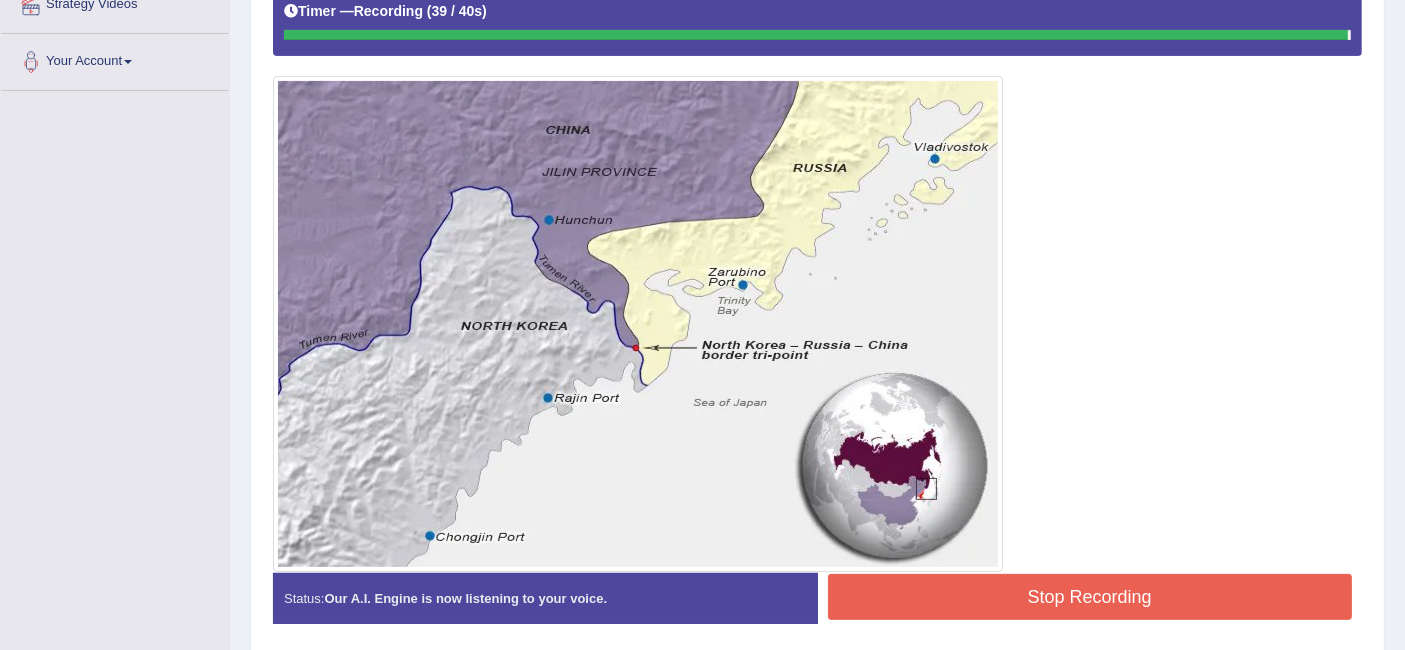 click on "Instructions:  Look at the image below. In 25 seconds, please speak into the microphone and describe in detail what the image is showing. You will have 40 seconds to give your response.
Timer —  Recording   ( 39 / 40s ) Created with Highcharts 7.1.2 Too low Too high Time Pitch meter: 0 10 20 30 40 Created with Highcharts 7.1.2 Great Too slow Too fast Time Speech pace meter: 0 10 20 30 40 Spoken Keywords: Voice Analysis: Your Response: Sample Answer: . Status:  Our A.I. Engine is now listening to your voice. Start Answering Stop Recording" at bounding box center [817, 265] 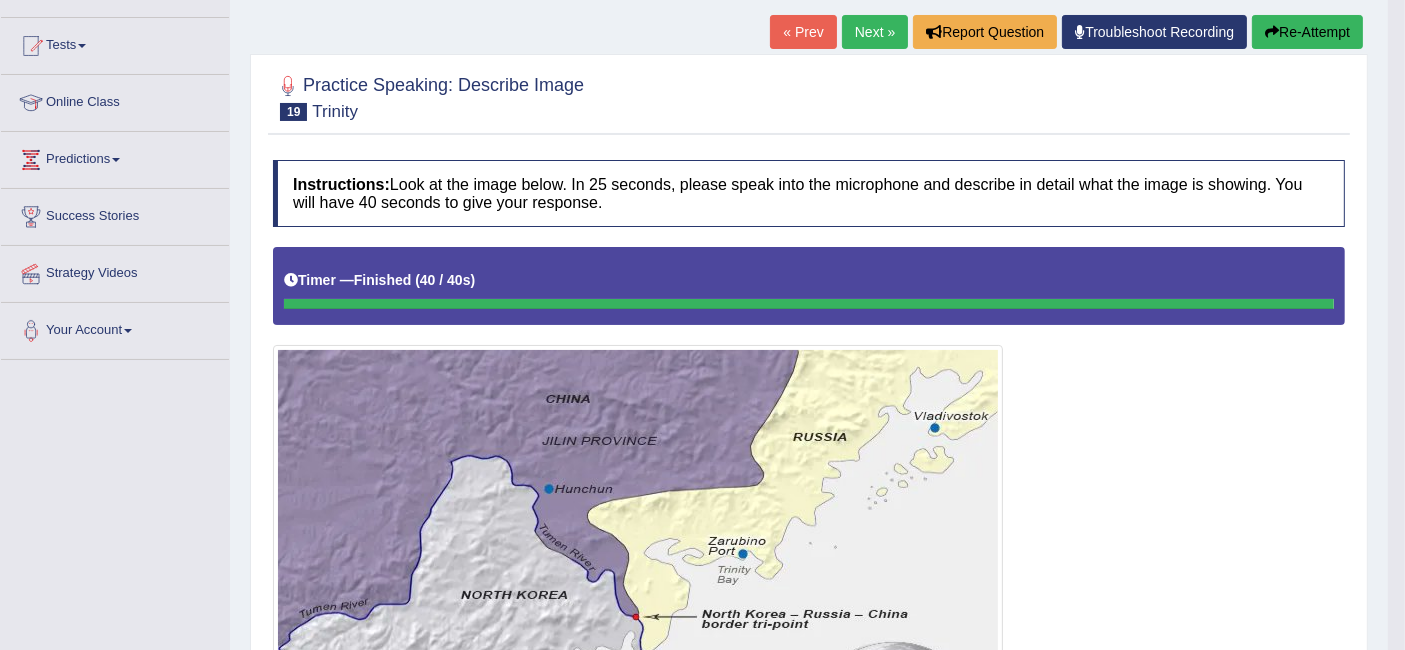 scroll, scrollTop: 179, scrollLeft: 0, axis: vertical 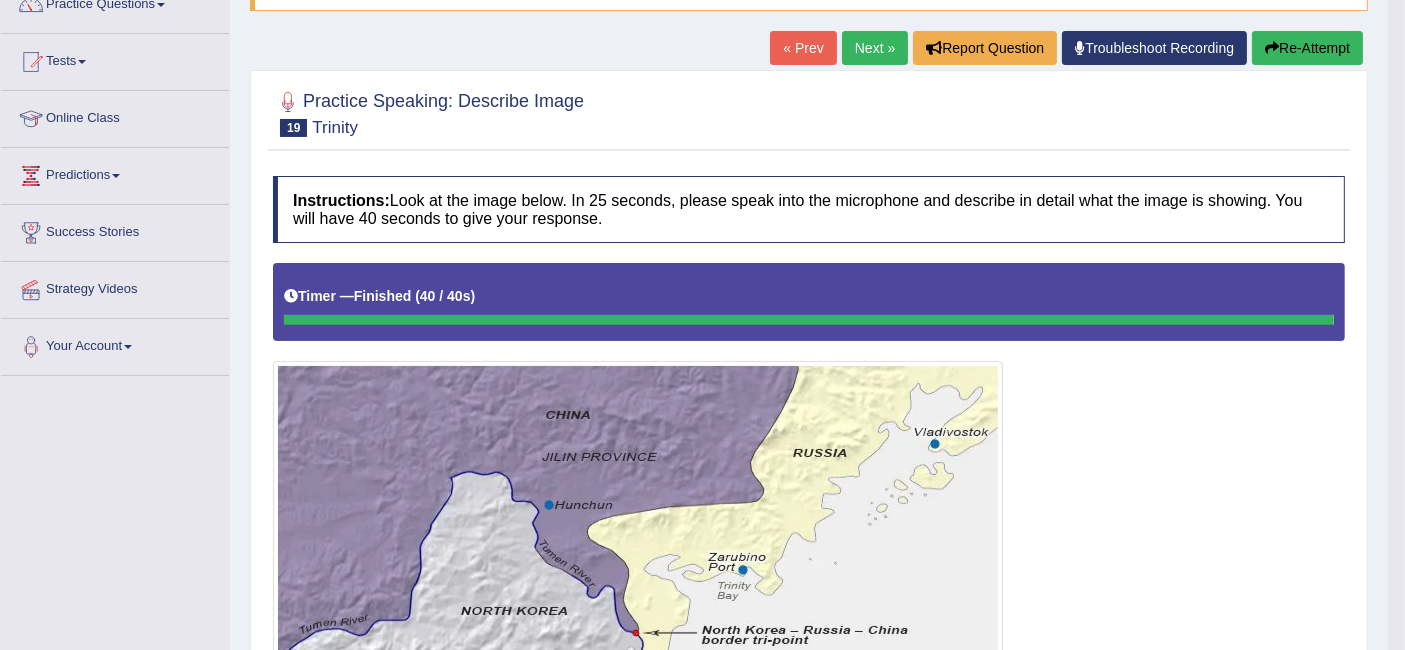 click on "Next »" at bounding box center [875, 48] 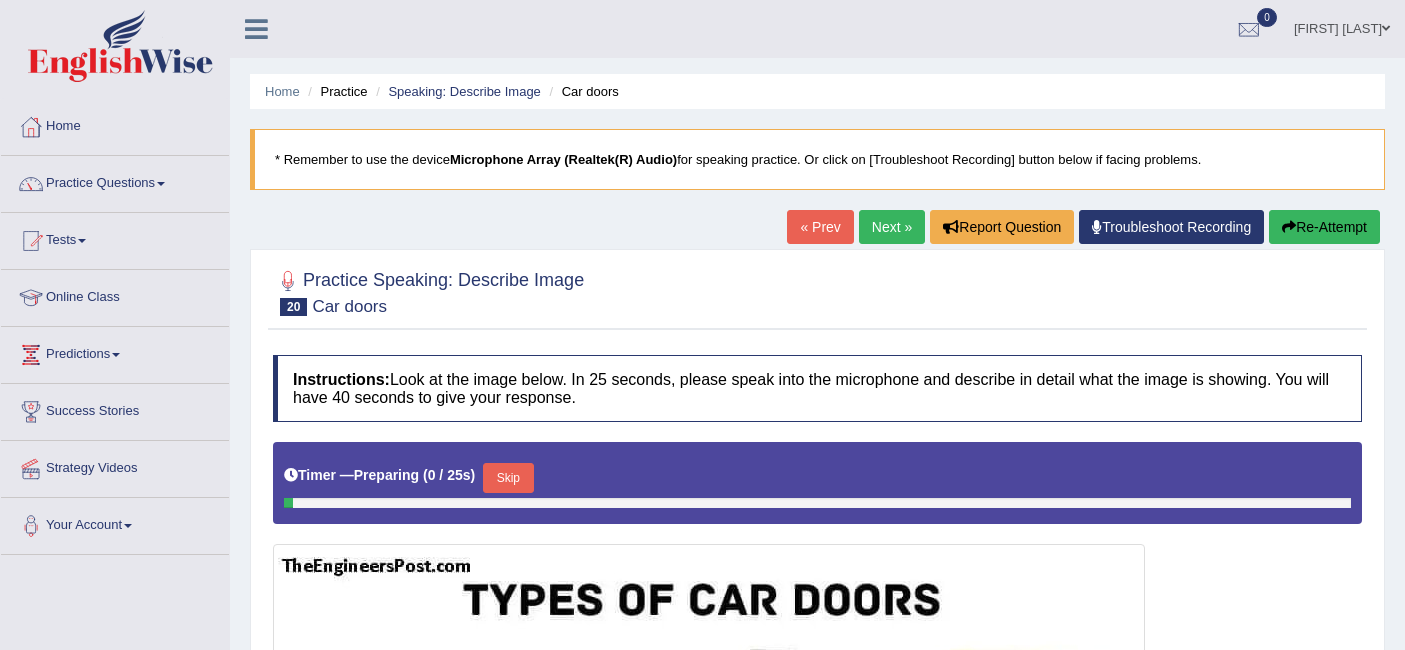 scroll, scrollTop: 274, scrollLeft: 0, axis: vertical 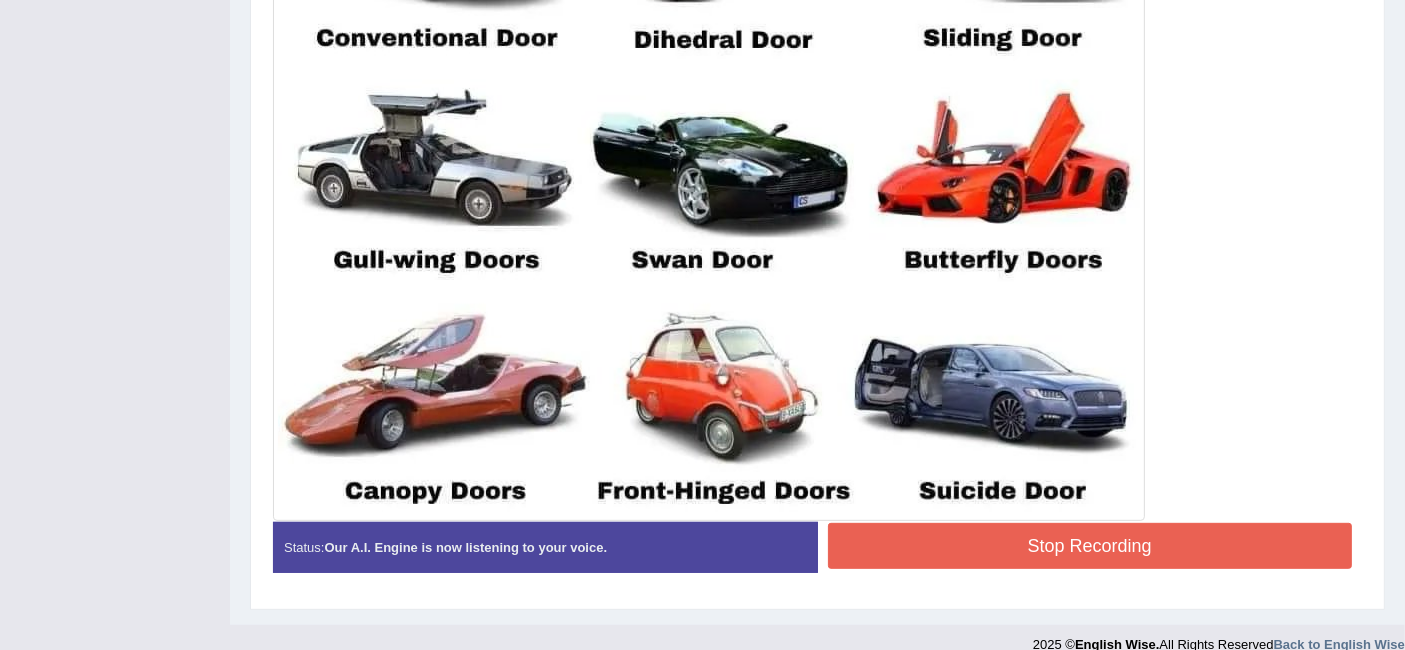 click on "Stop Recording" at bounding box center (1090, 546) 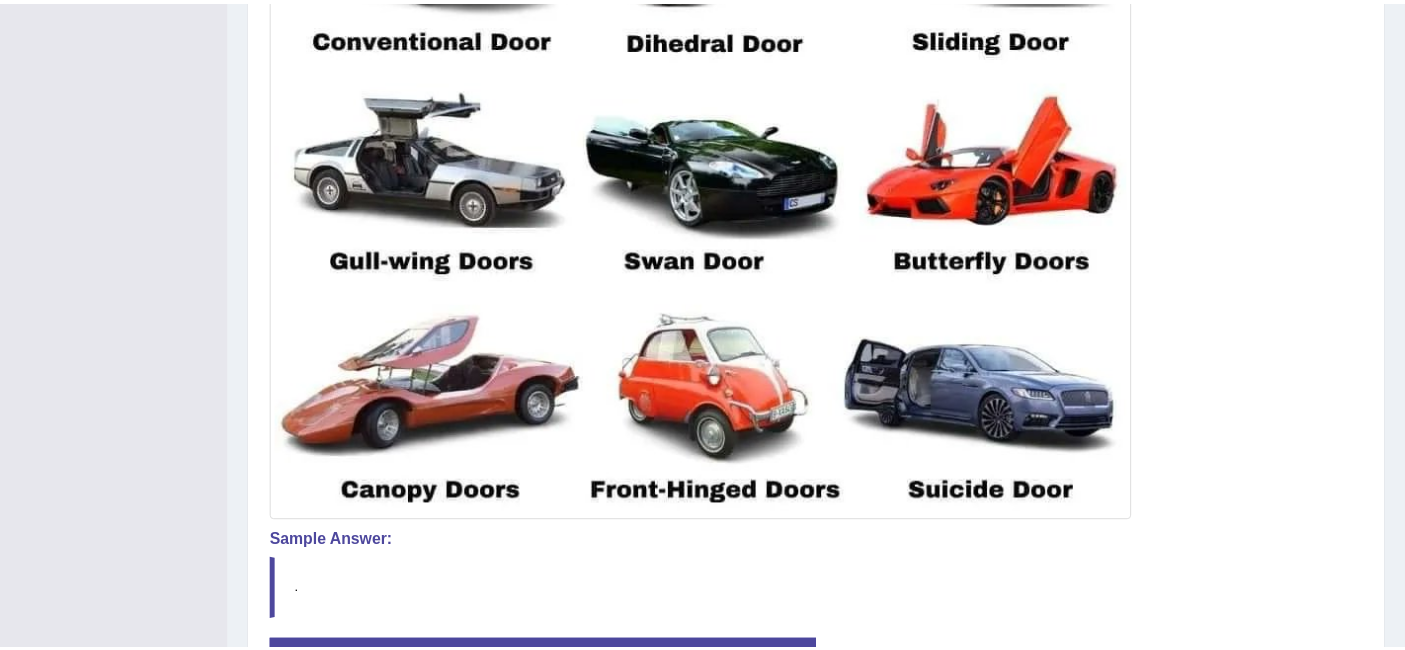 scroll, scrollTop: 924, scrollLeft: 0, axis: vertical 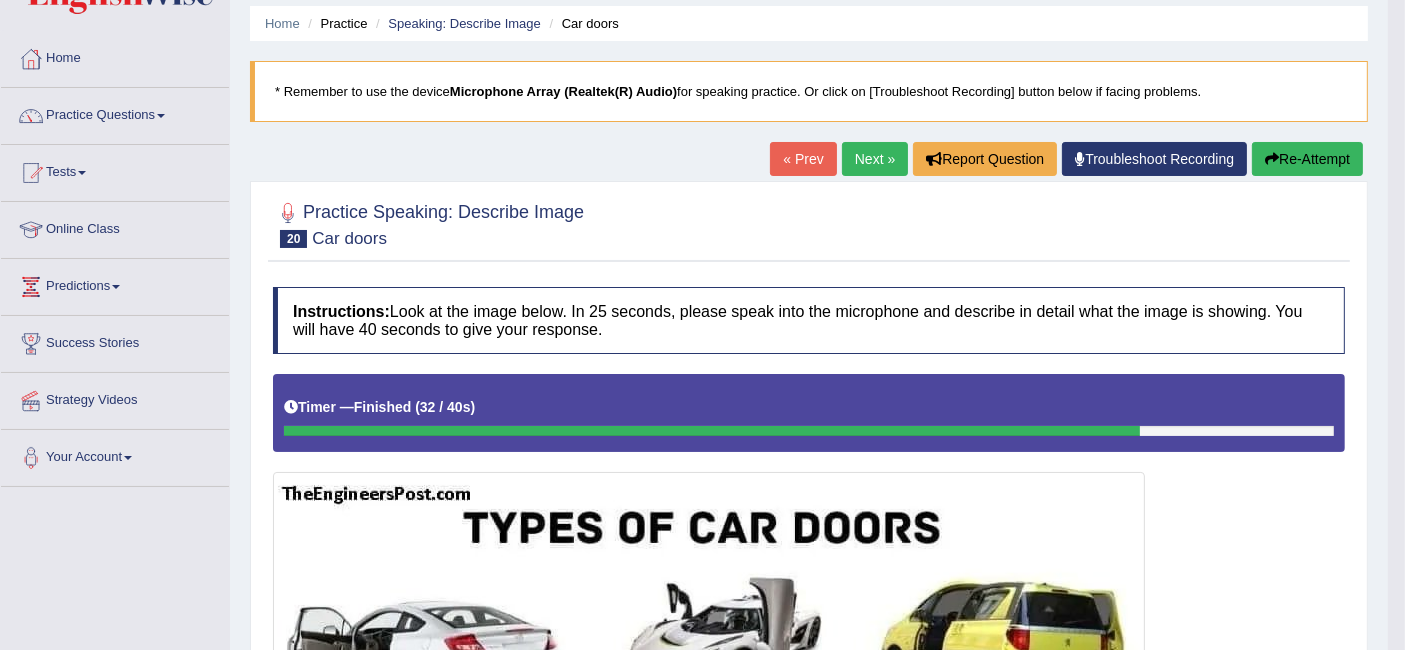 click on "Re-Attempt" at bounding box center [1307, 159] 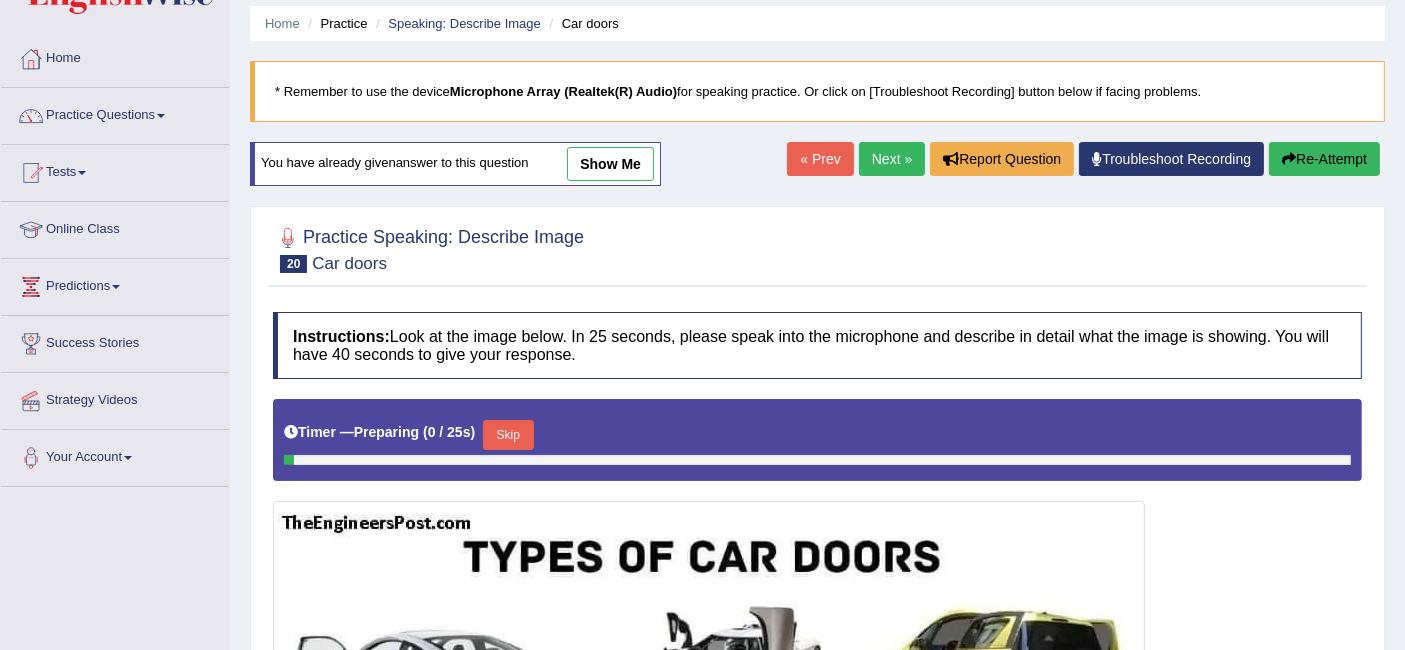 scroll, scrollTop: 68, scrollLeft: 0, axis: vertical 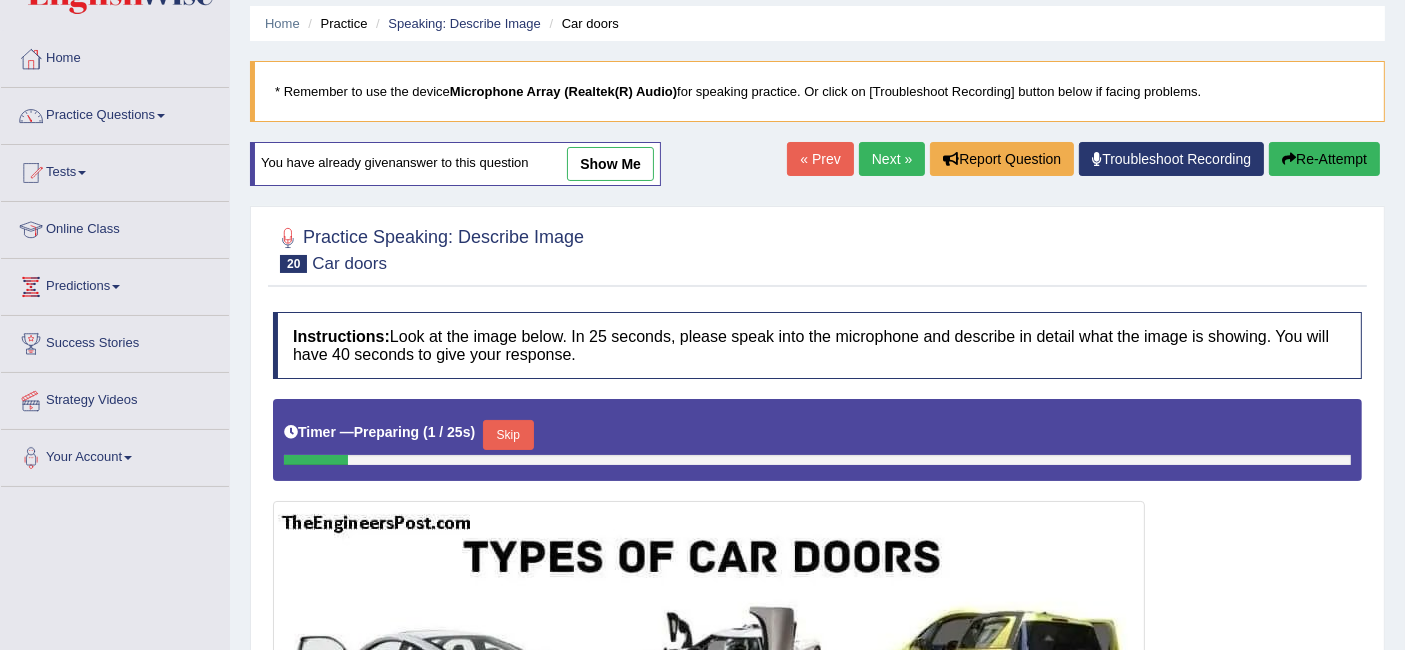 click on "Skip" at bounding box center [508, 435] 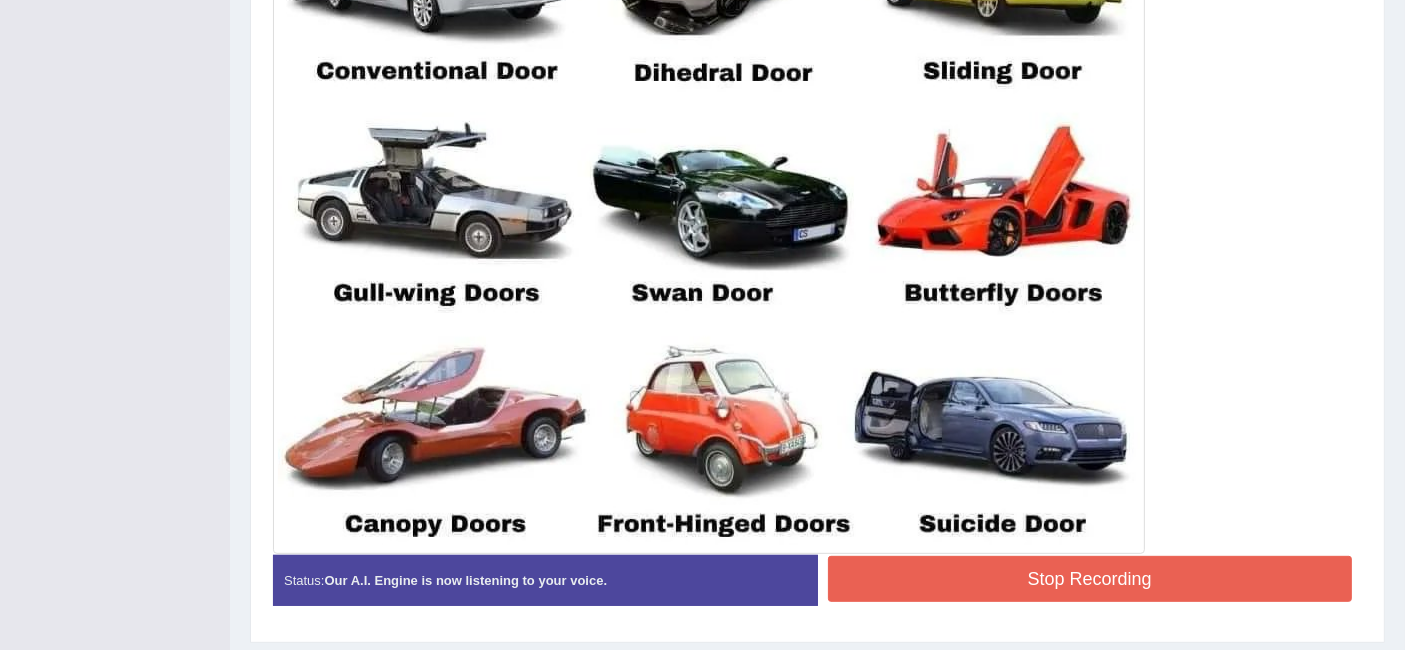 scroll, scrollTop: 764, scrollLeft: 0, axis: vertical 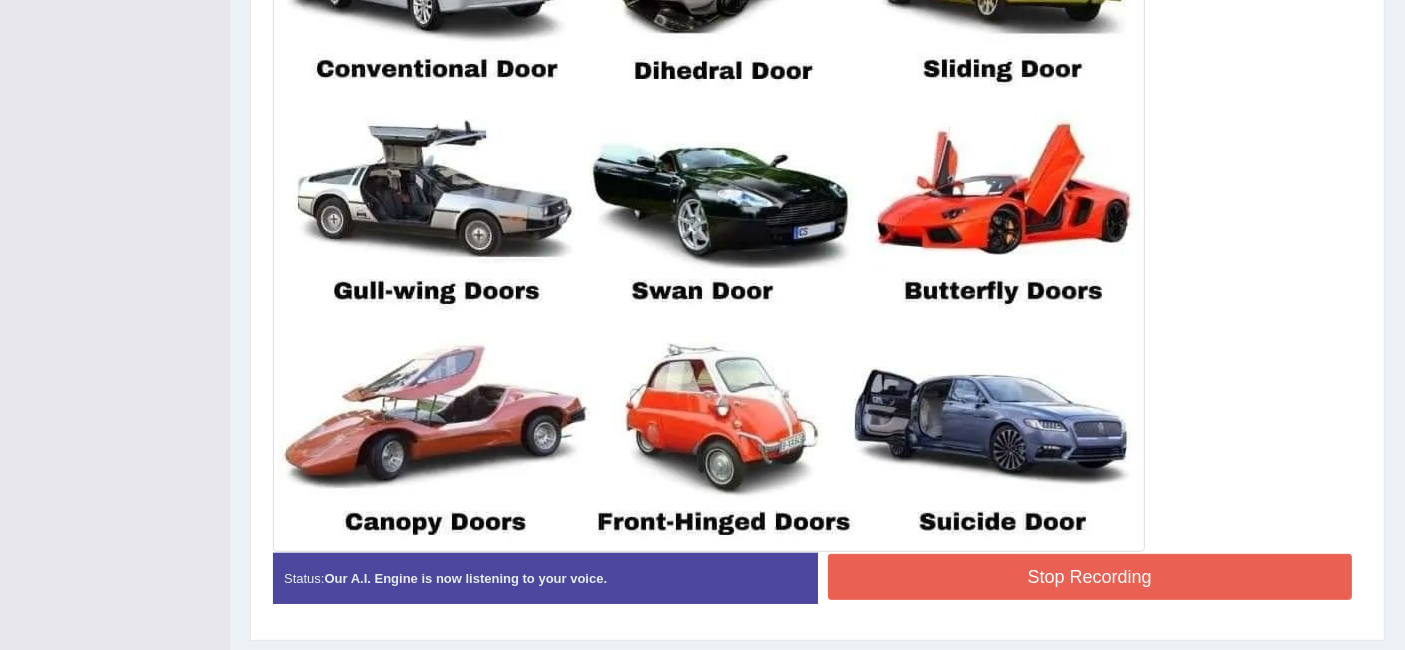 click on "Stop Recording" at bounding box center [1090, 577] 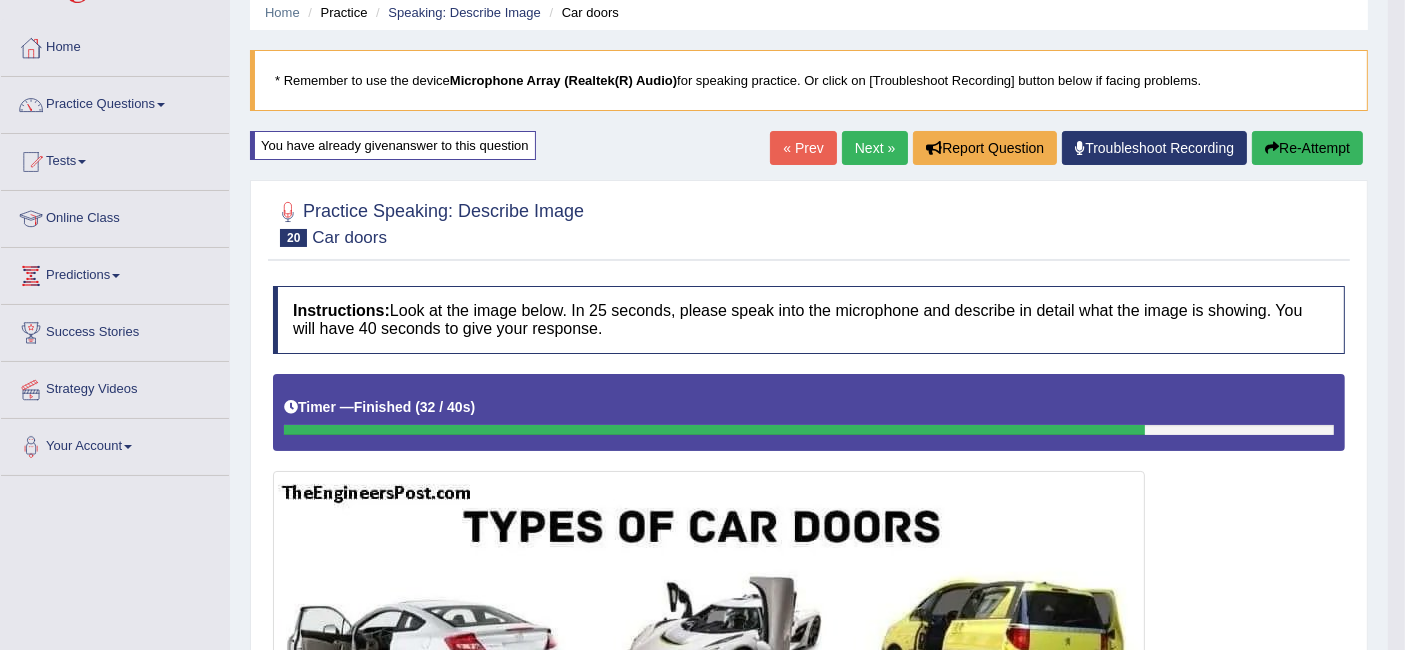 scroll, scrollTop: 77, scrollLeft: 0, axis: vertical 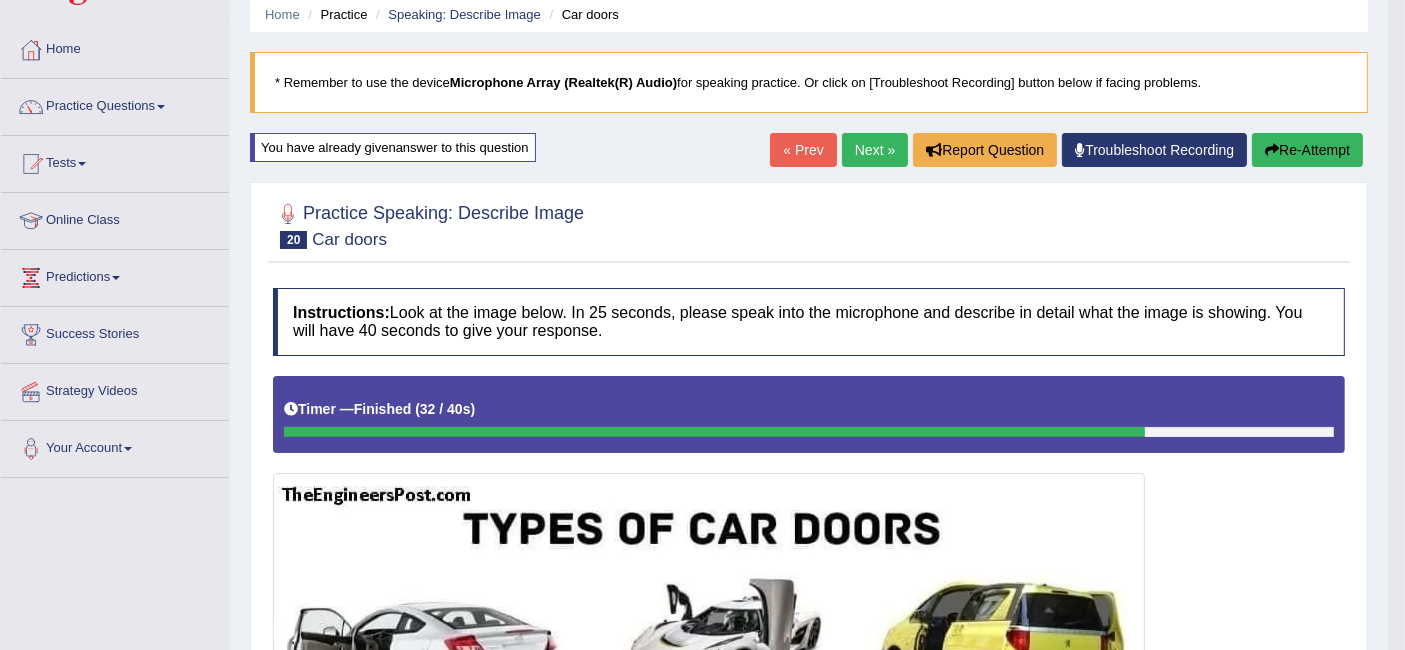 click on "Re-Attempt" at bounding box center (1307, 150) 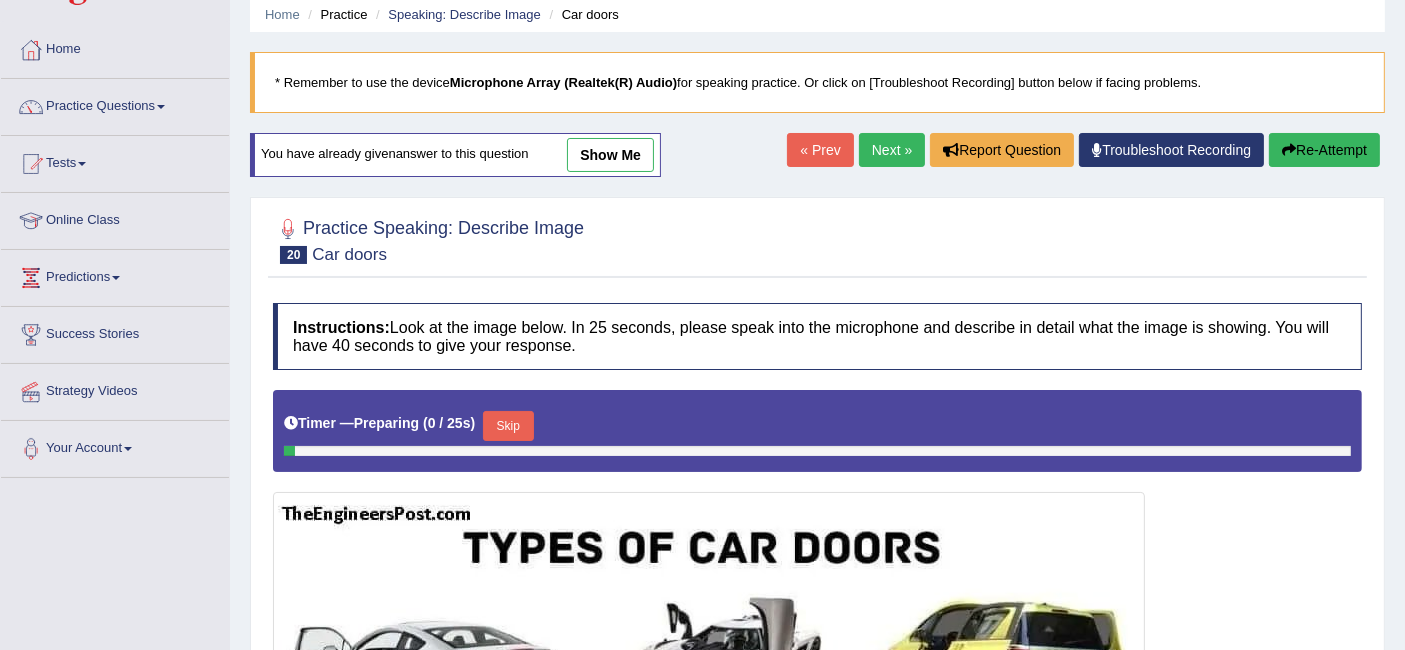 scroll, scrollTop: 0, scrollLeft: 0, axis: both 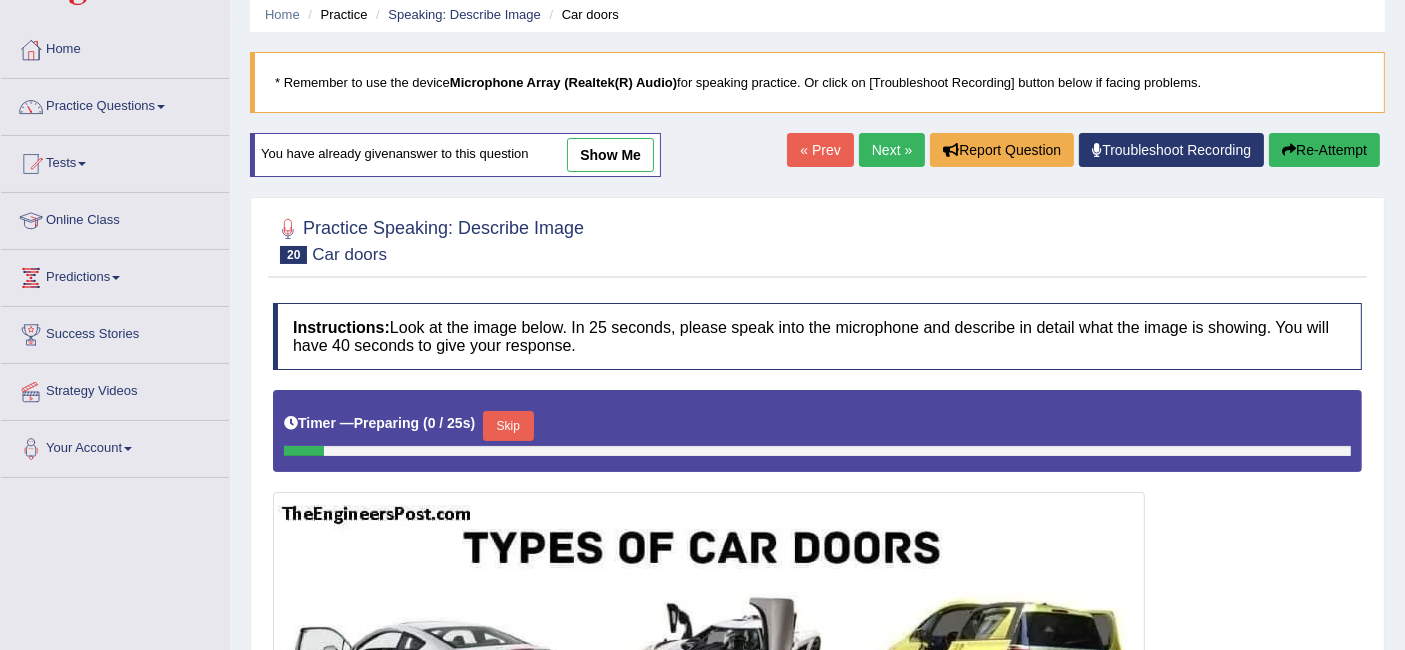 click on "Skip" at bounding box center [508, 426] 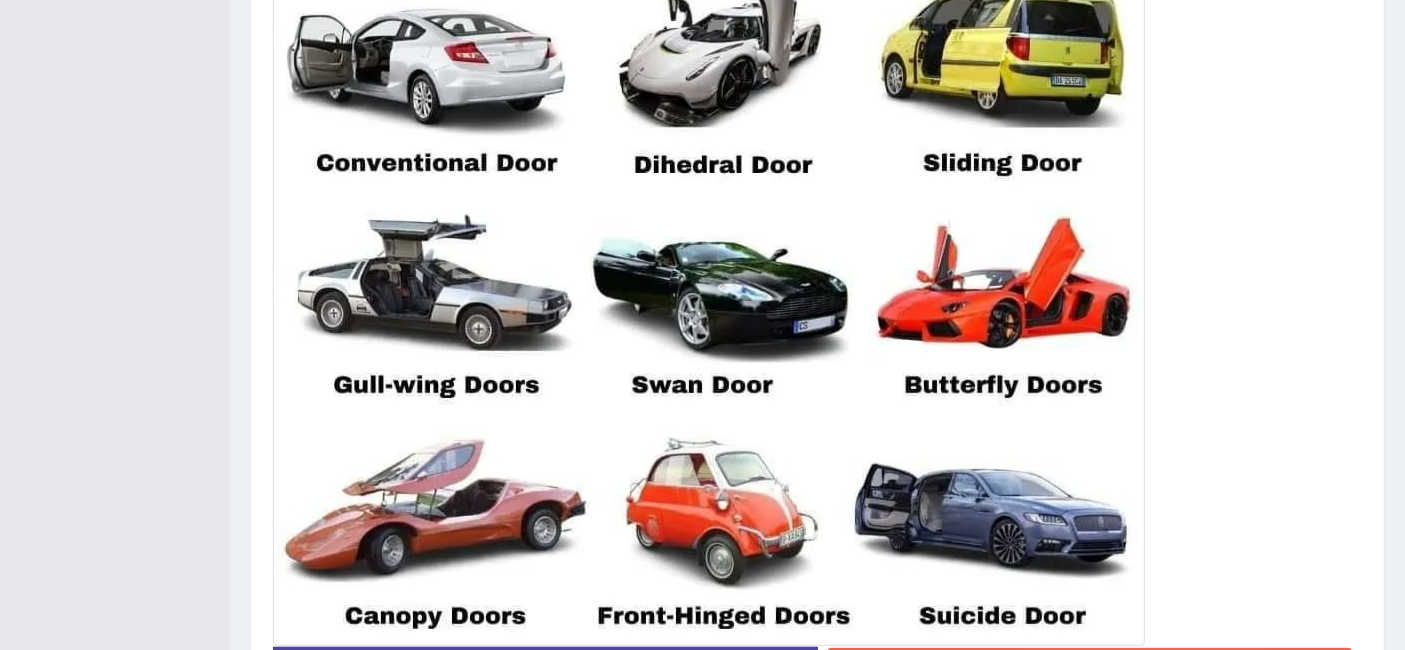 scroll, scrollTop: 816, scrollLeft: 0, axis: vertical 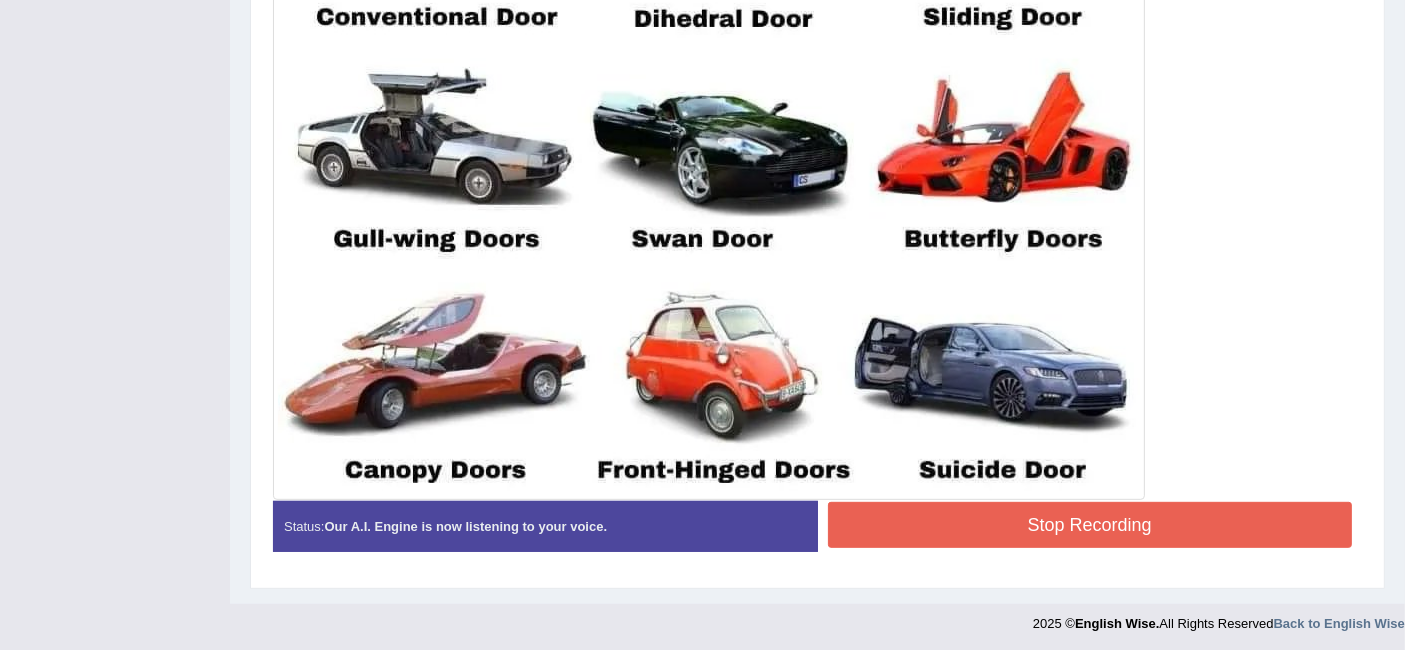 click on "Stop Recording" at bounding box center [1090, 525] 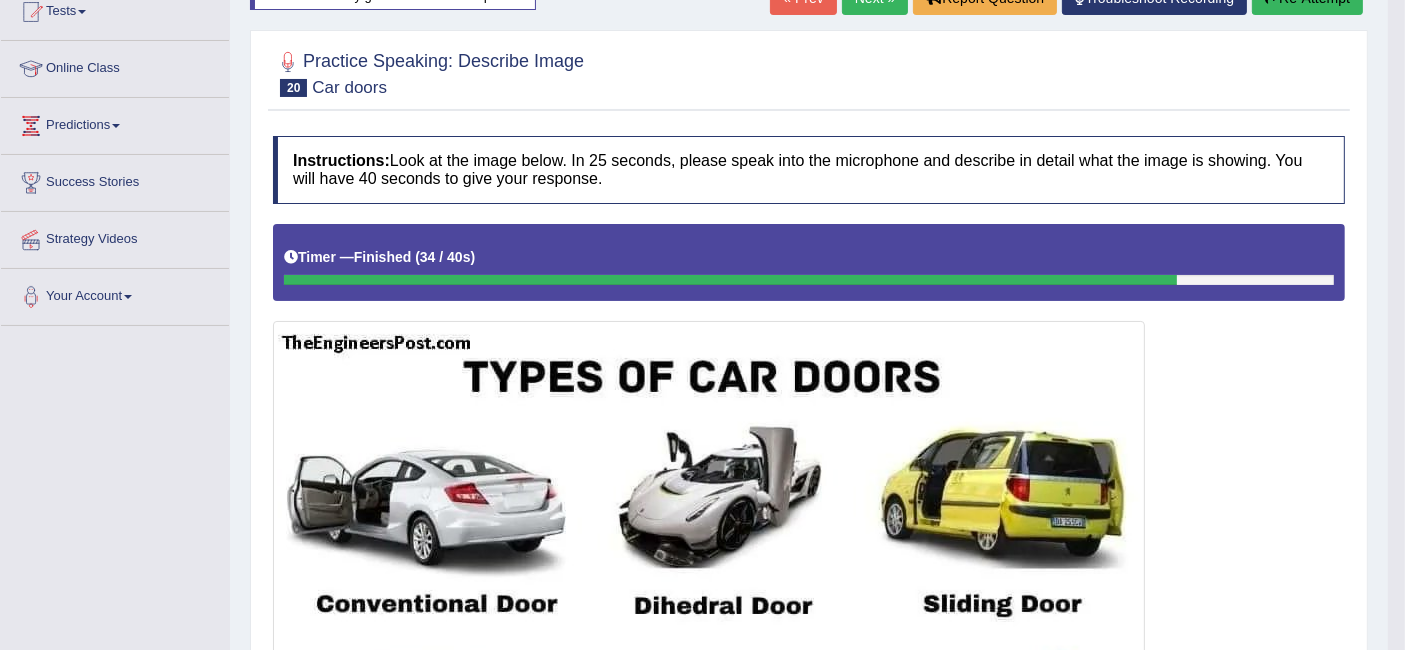 scroll, scrollTop: 217, scrollLeft: 0, axis: vertical 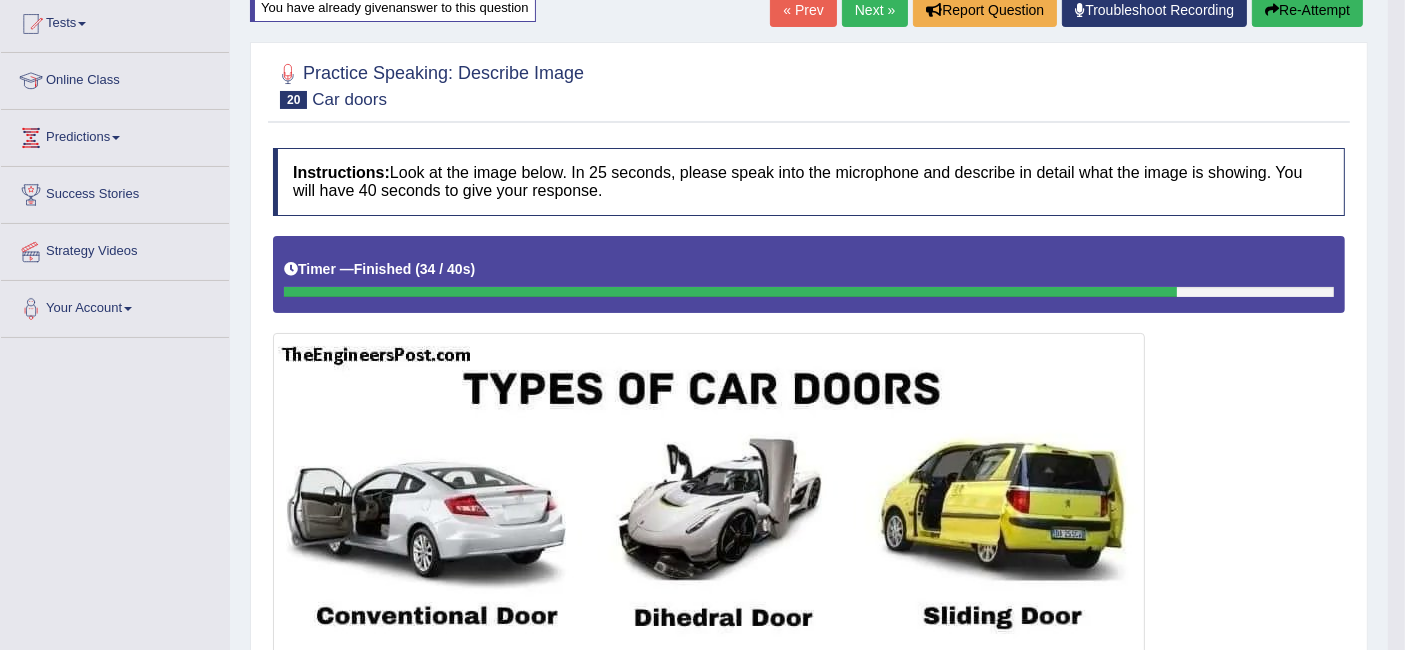 click on "Re-Attempt" at bounding box center [1307, 10] 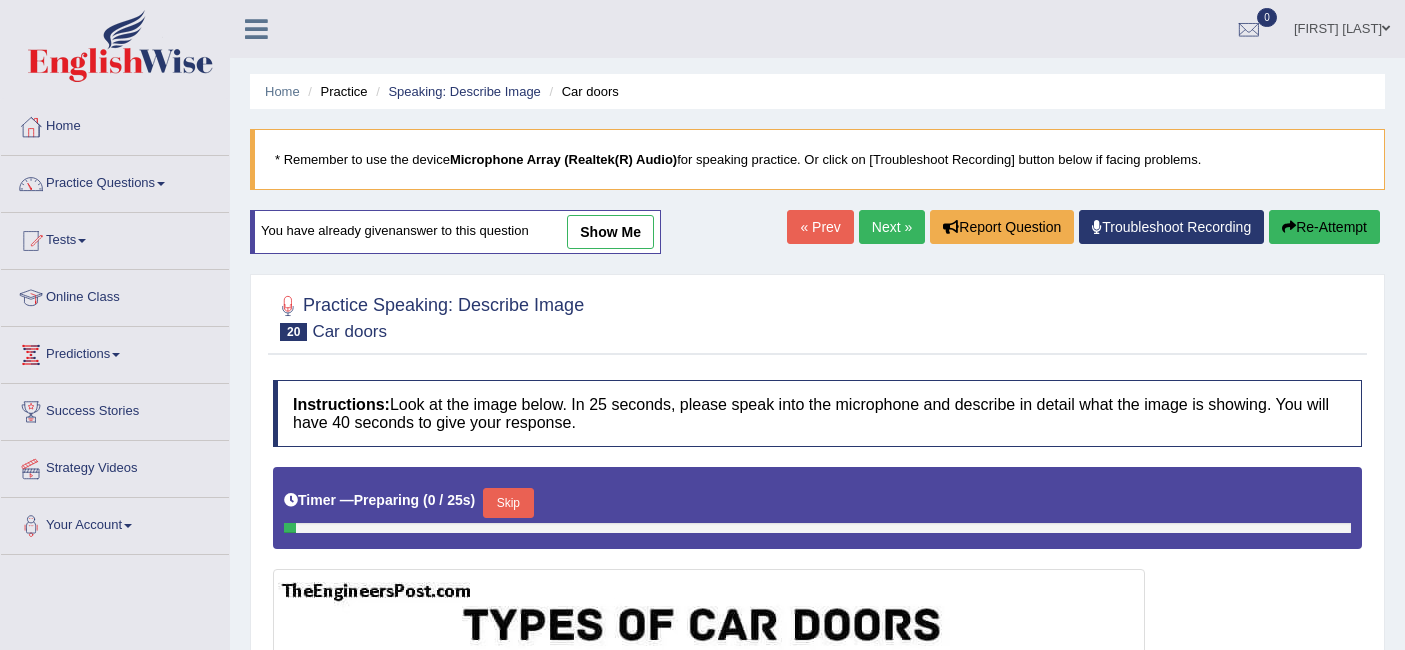 scroll, scrollTop: 224, scrollLeft: 0, axis: vertical 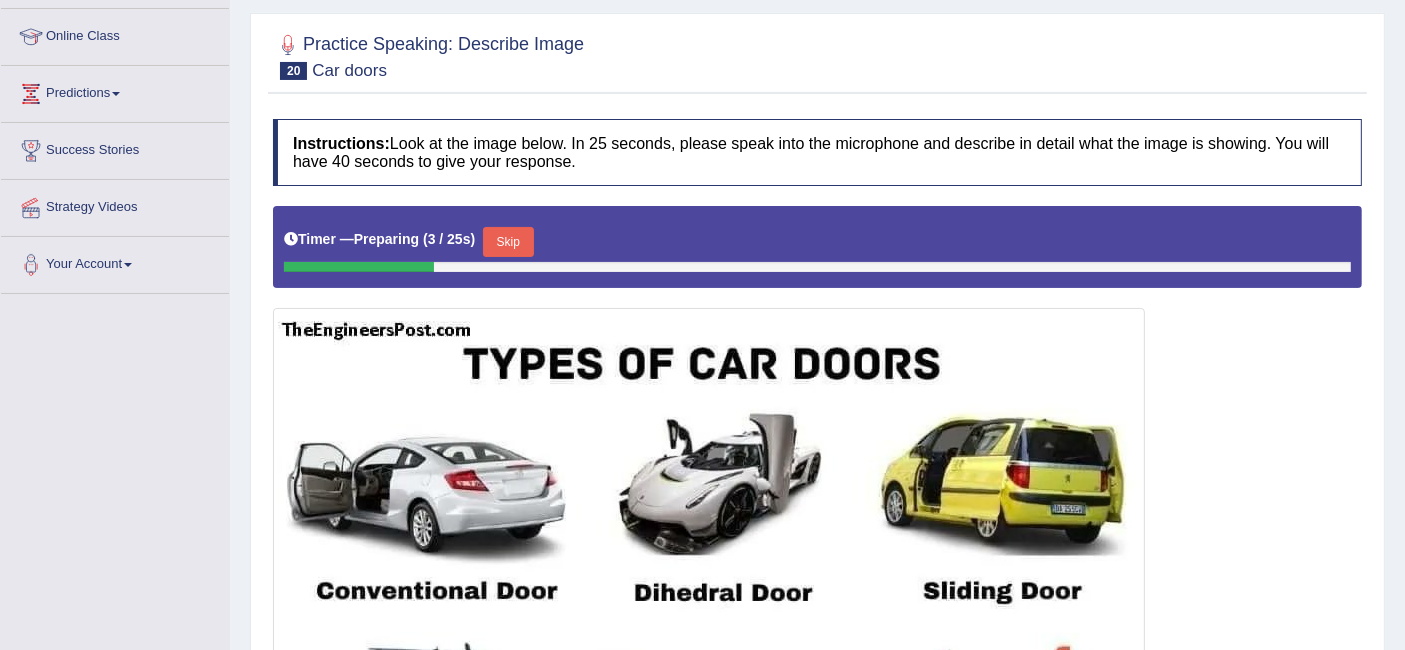 click on "Skip" at bounding box center [508, 242] 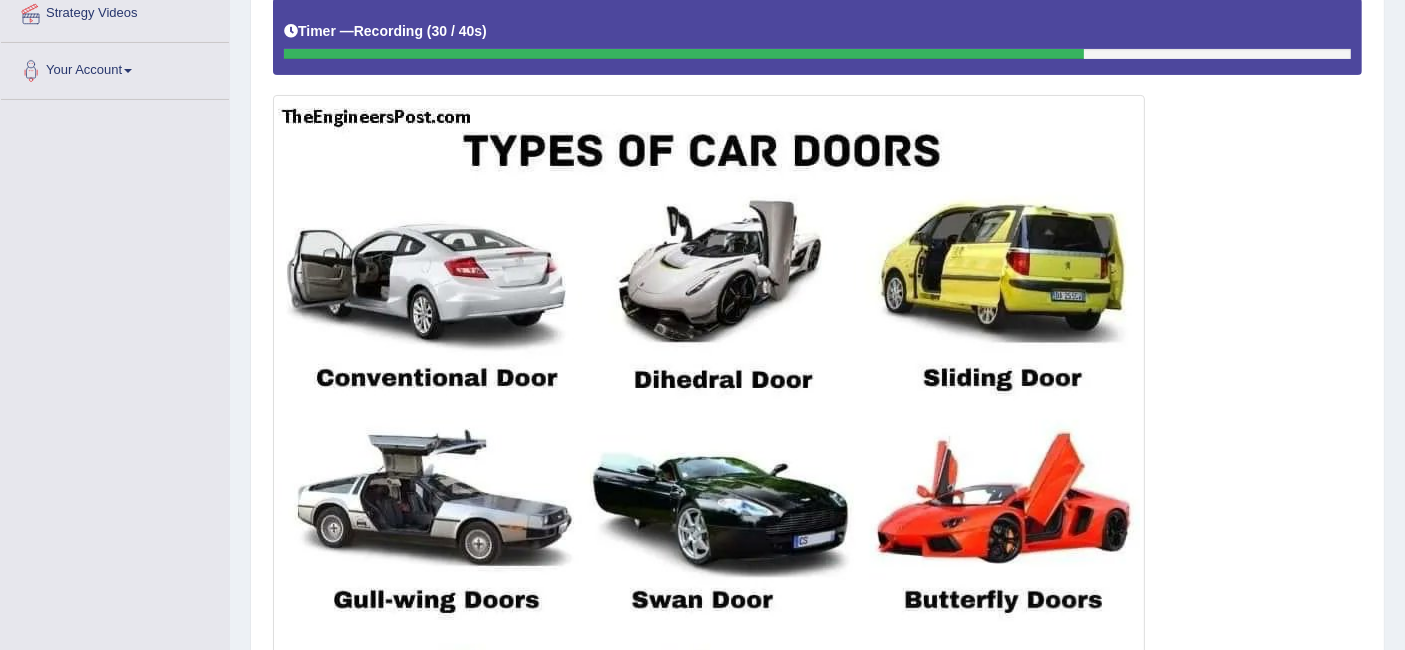 scroll, scrollTop: 816, scrollLeft: 0, axis: vertical 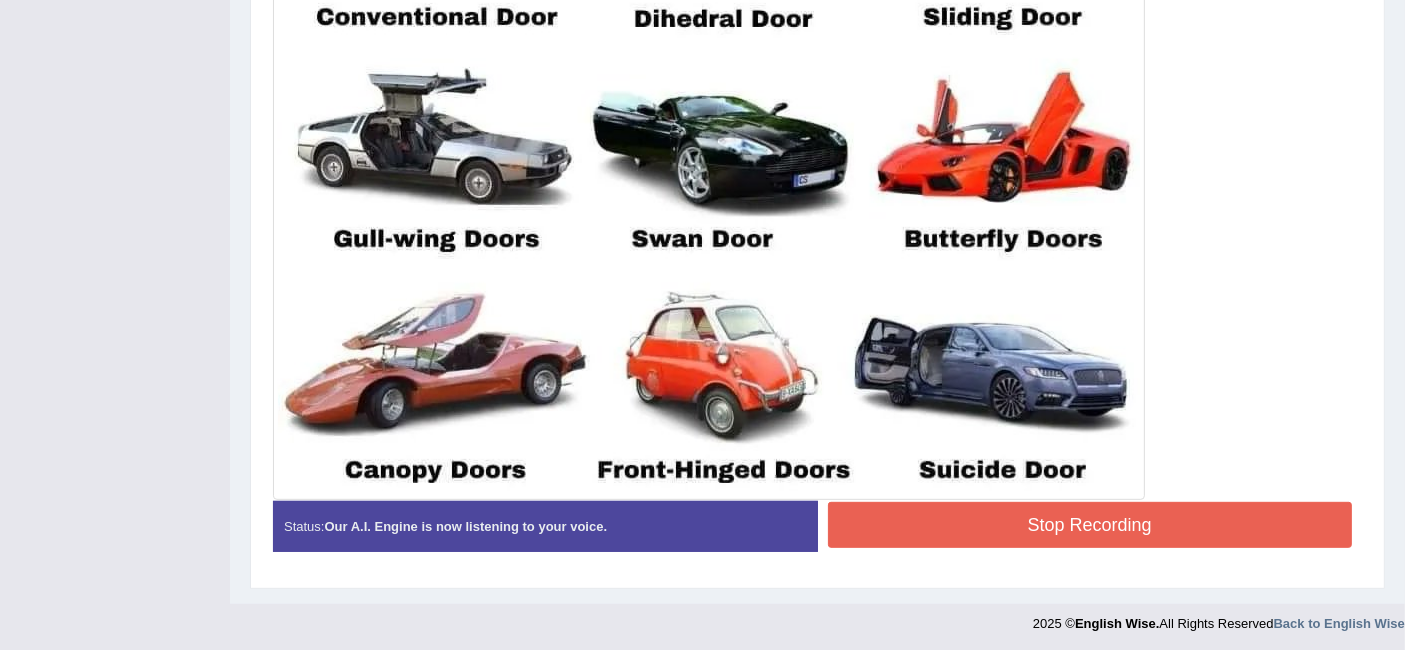 click on "Stop Recording" at bounding box center [1090, 527] 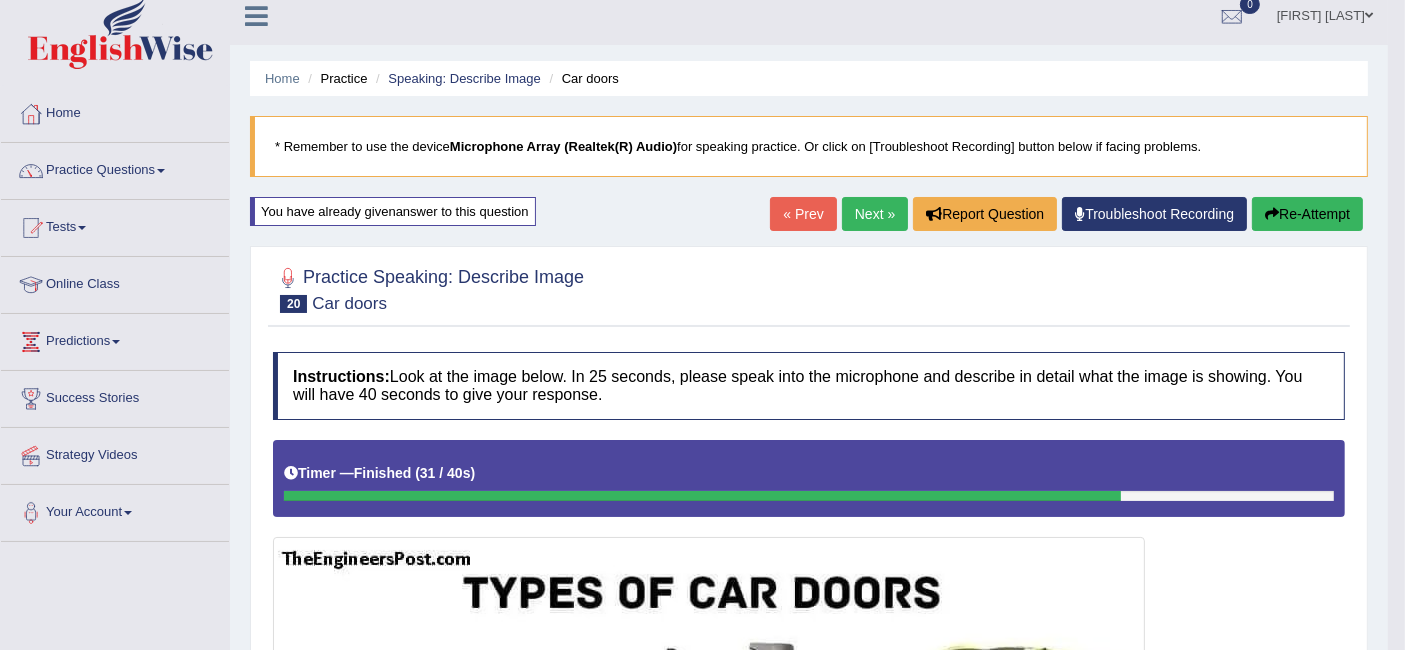 scroll, scrollTop: 0, scrollLeft: 0, axis: both 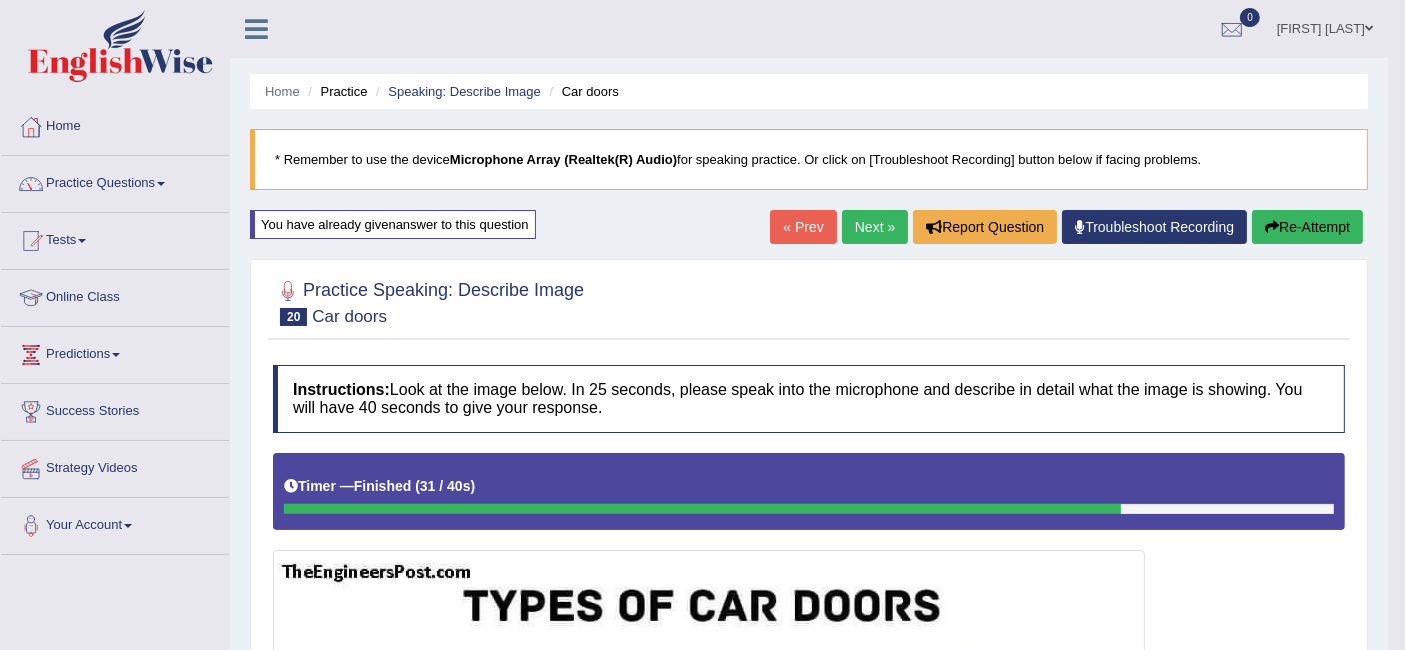click on "Re-Attempt" at bounding box center [1307, 227] 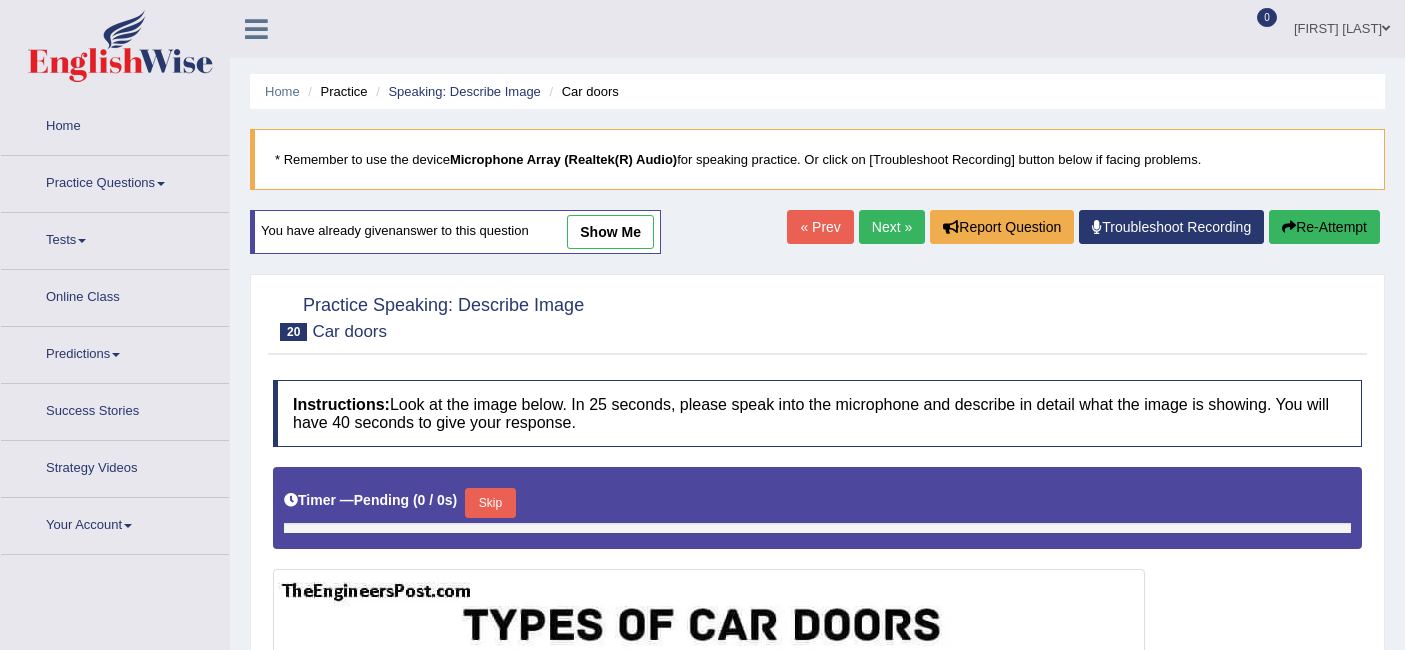 scroll, scrollTop: 0, scrollLeft: 0, axis: both 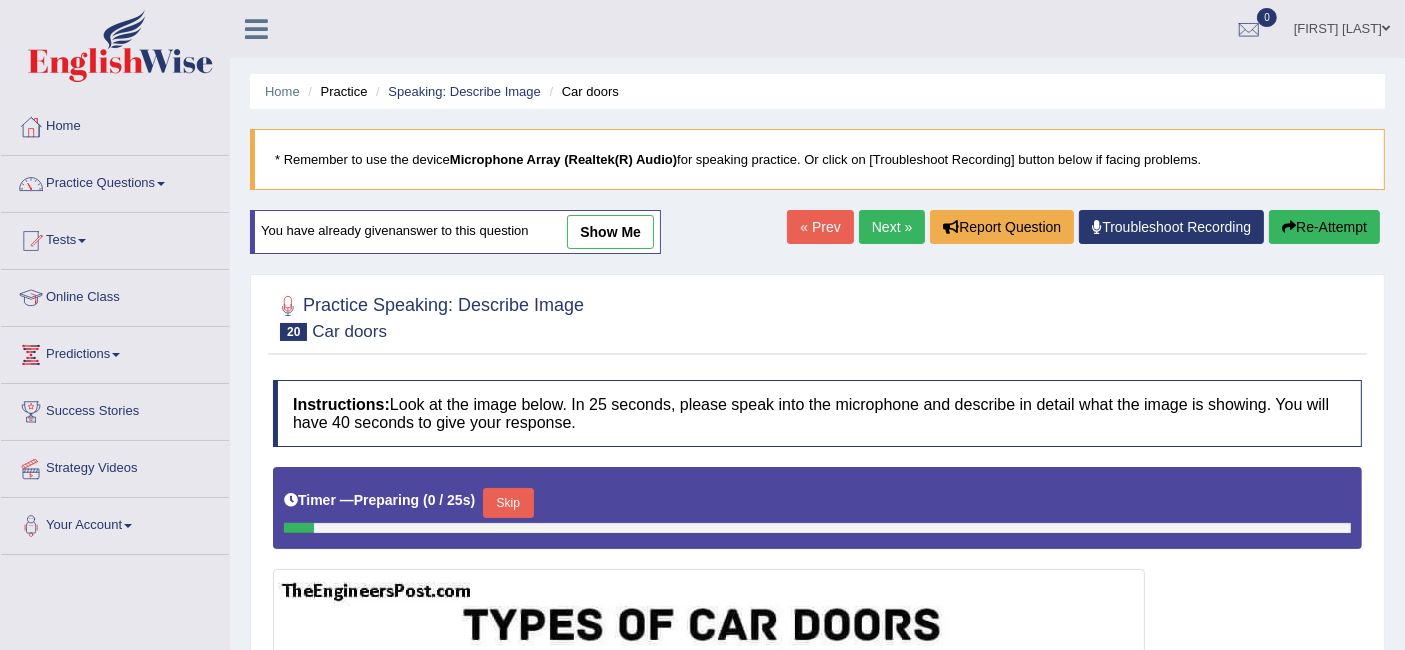 click on "Skip" at bounding box center [508, 503] 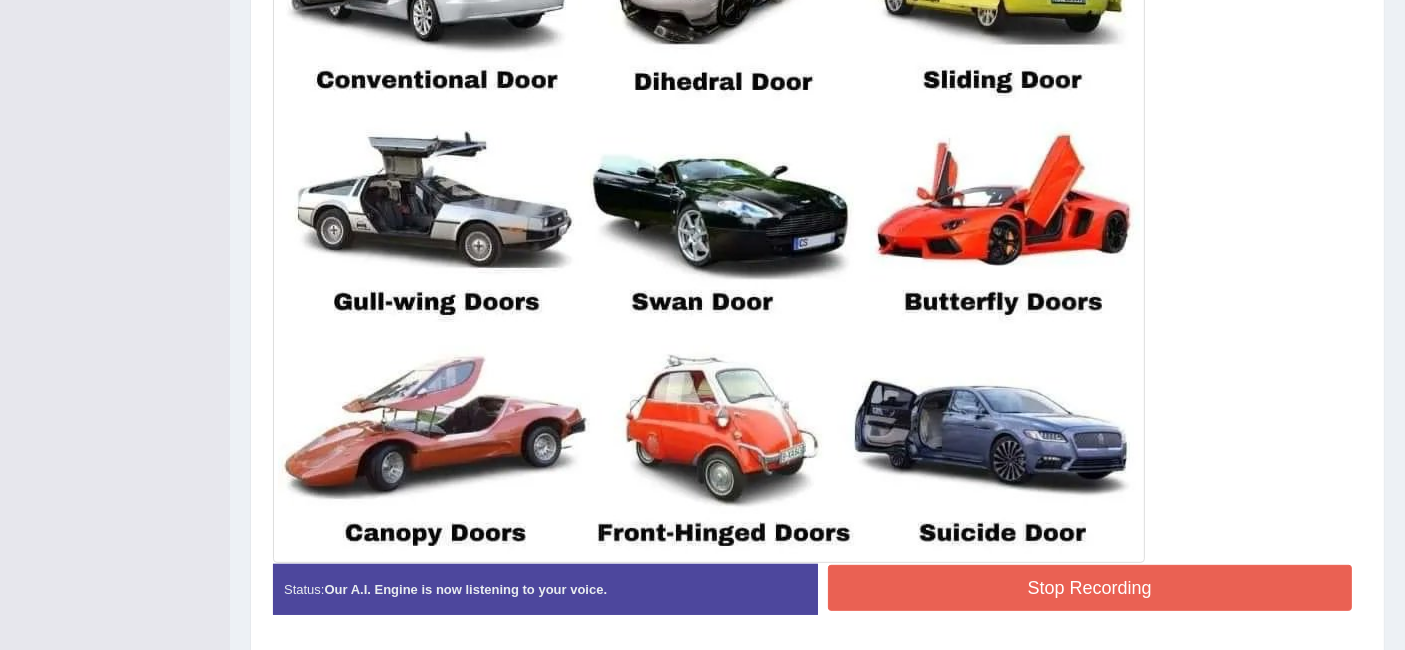 scroll, scrollTop: 760, scrollLeft: 0, axis: vertical 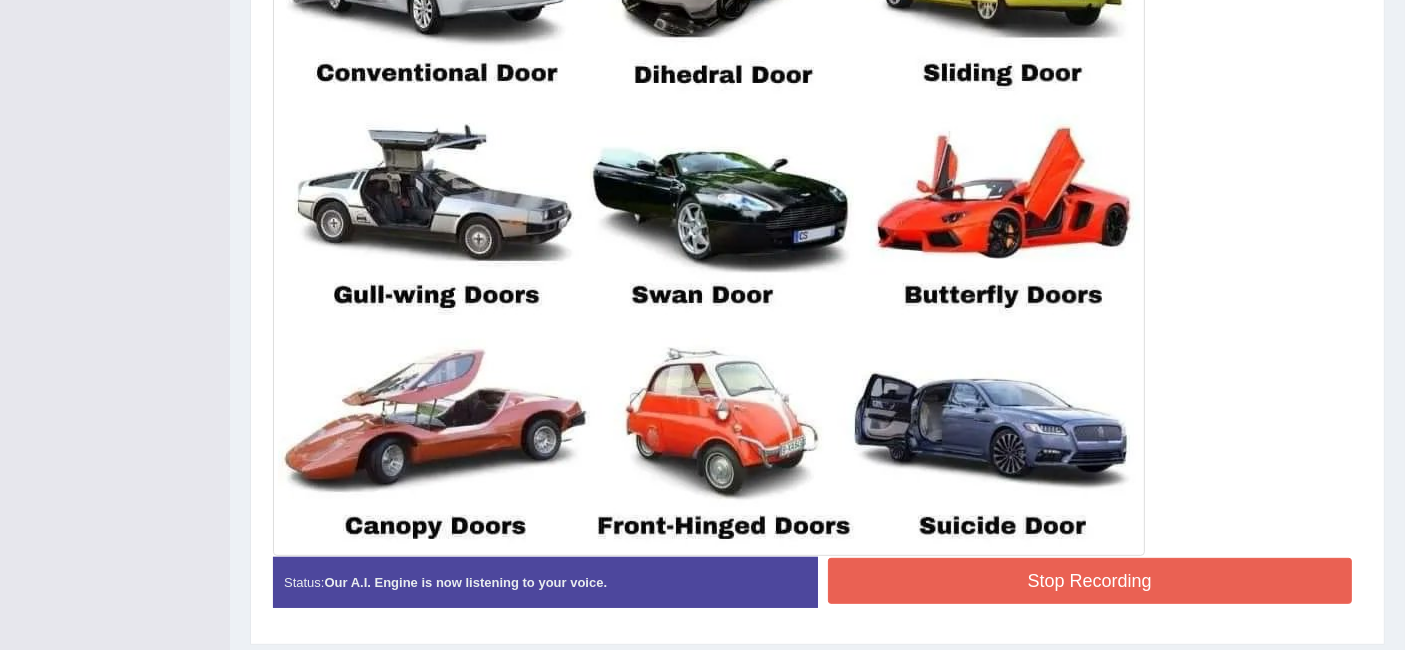 click on "Stop Recording" at bounding box center [1090, 581] 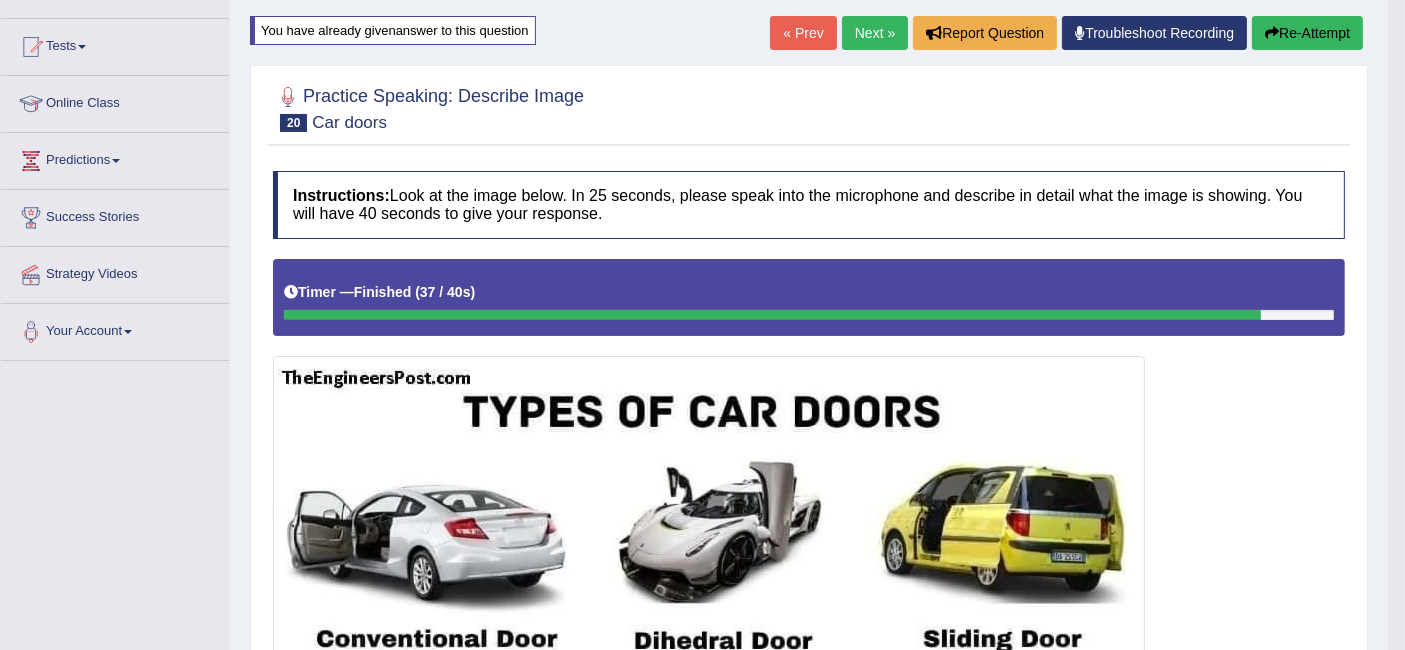 scroll, scrollTop: 0, scrollLeft: 0, axis: both 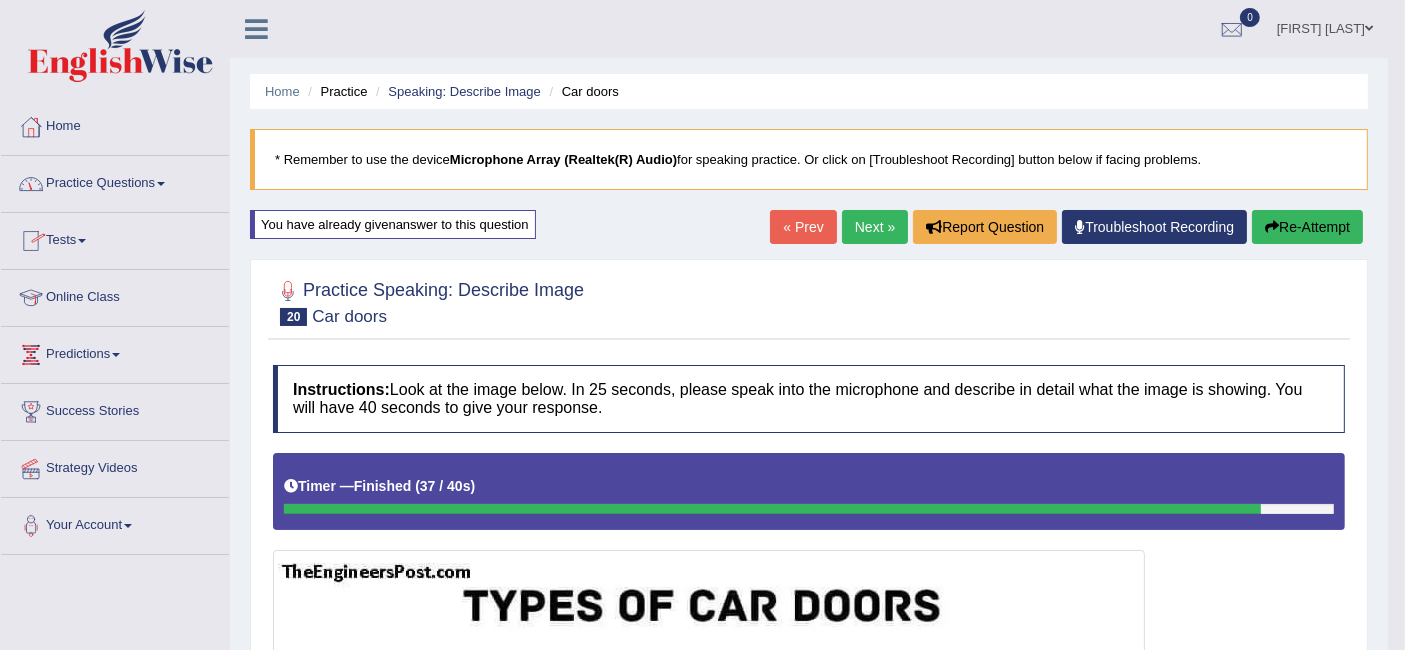 click on "Practice Questions" at bounding box center [115, 181] 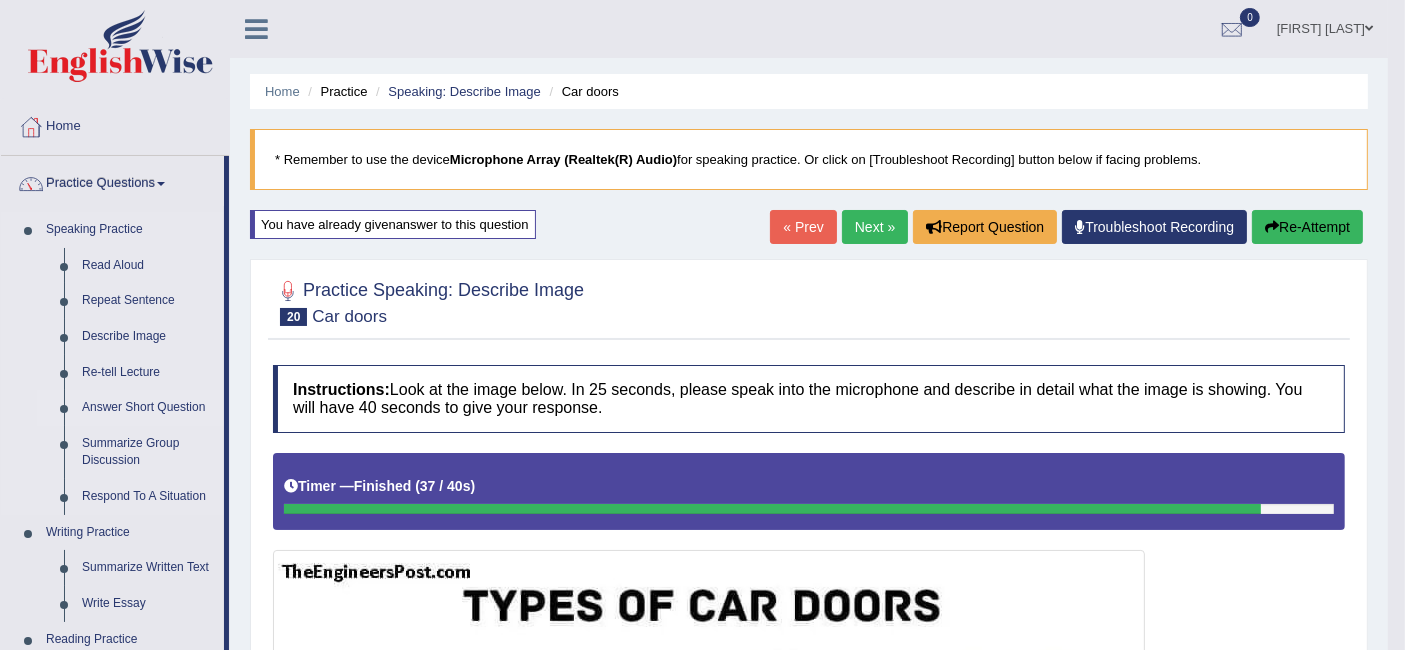 click on "Answer Short Question" at bounding box center (148, 408) 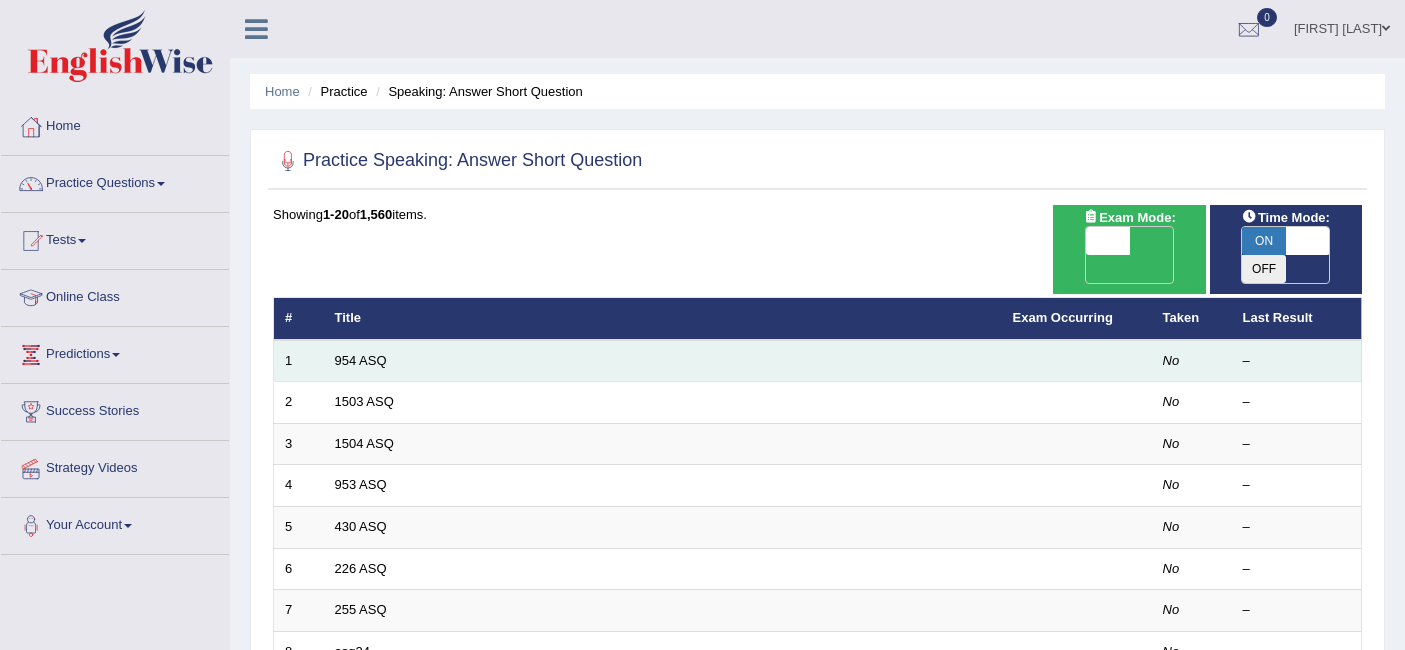 scroll, scrollTop: 0, scrollLeft: 0, axis: both 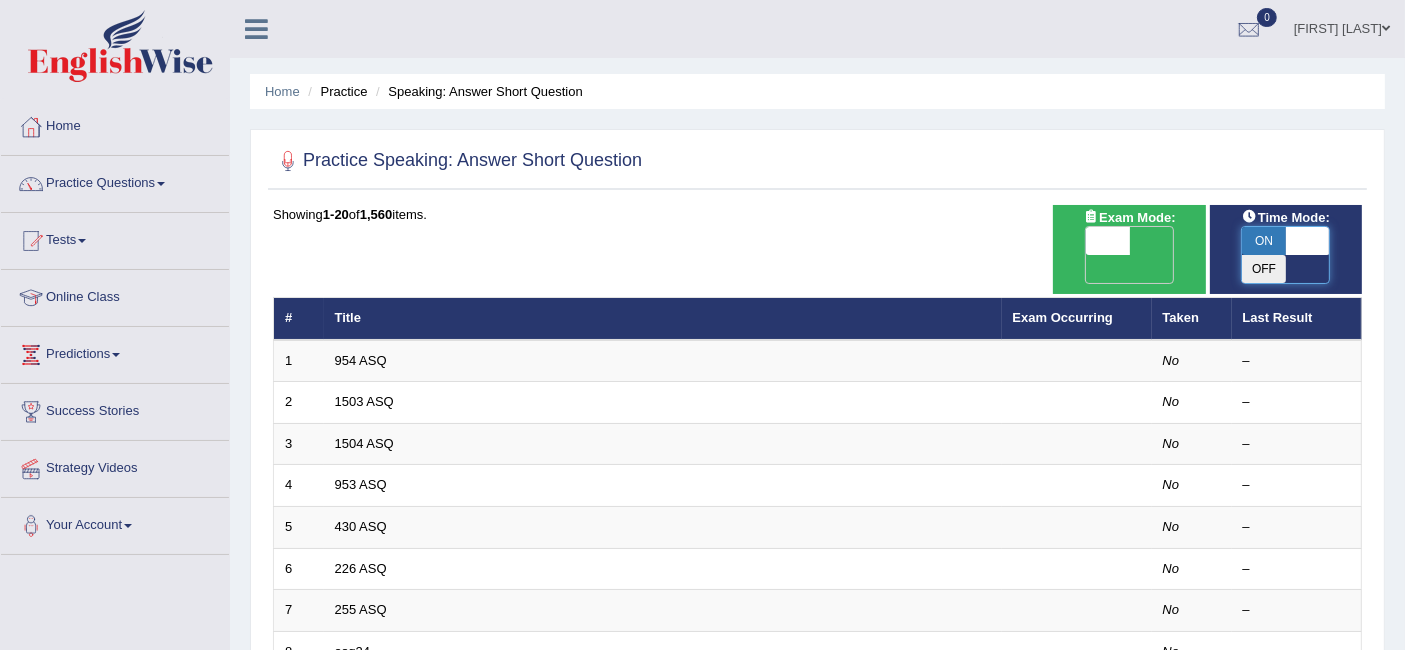 click at bounding box center (1308, 241) 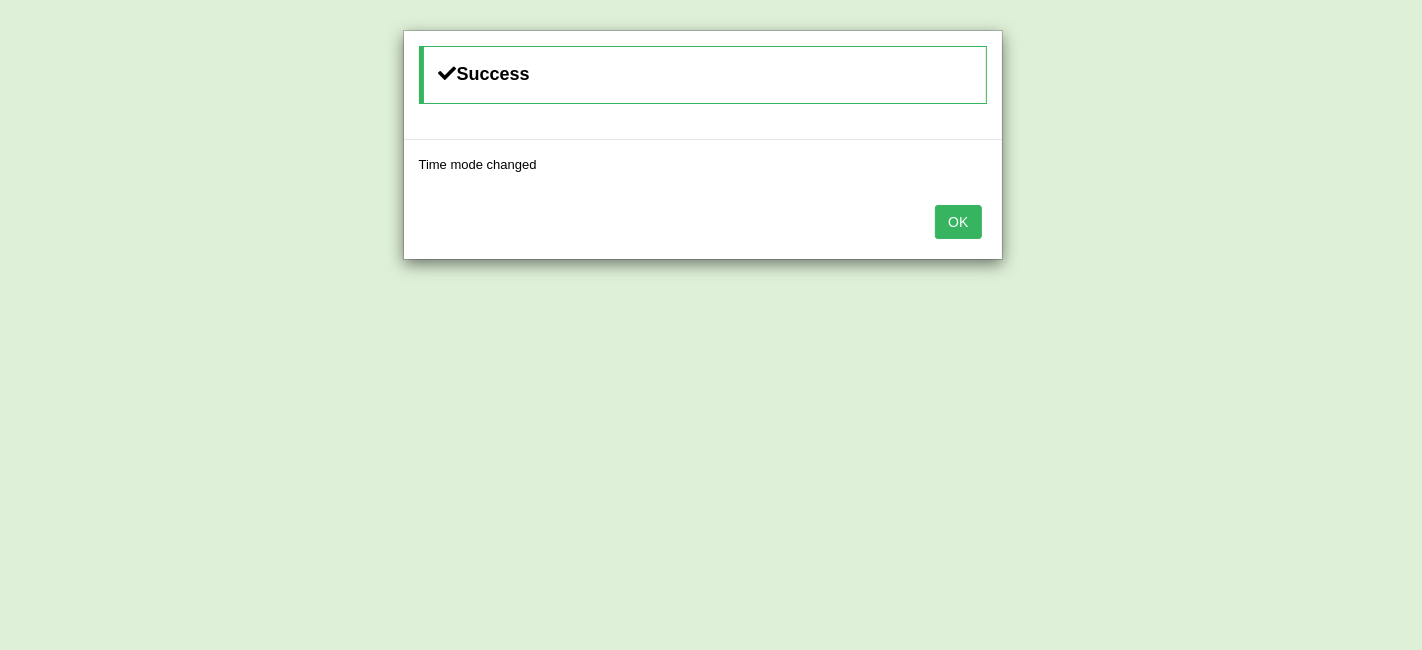 click on "OK" at bounding box center (958, 222) 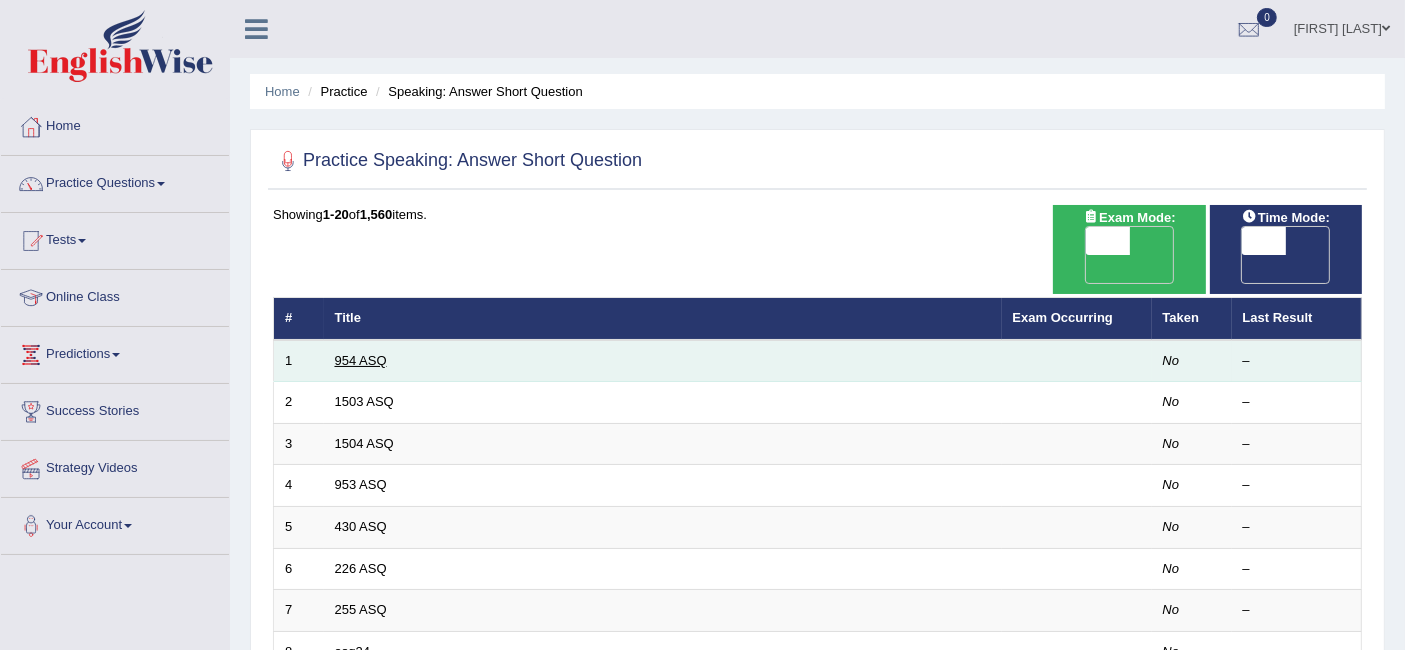 click on "954 ASQ" at bounding box center (361, 360) 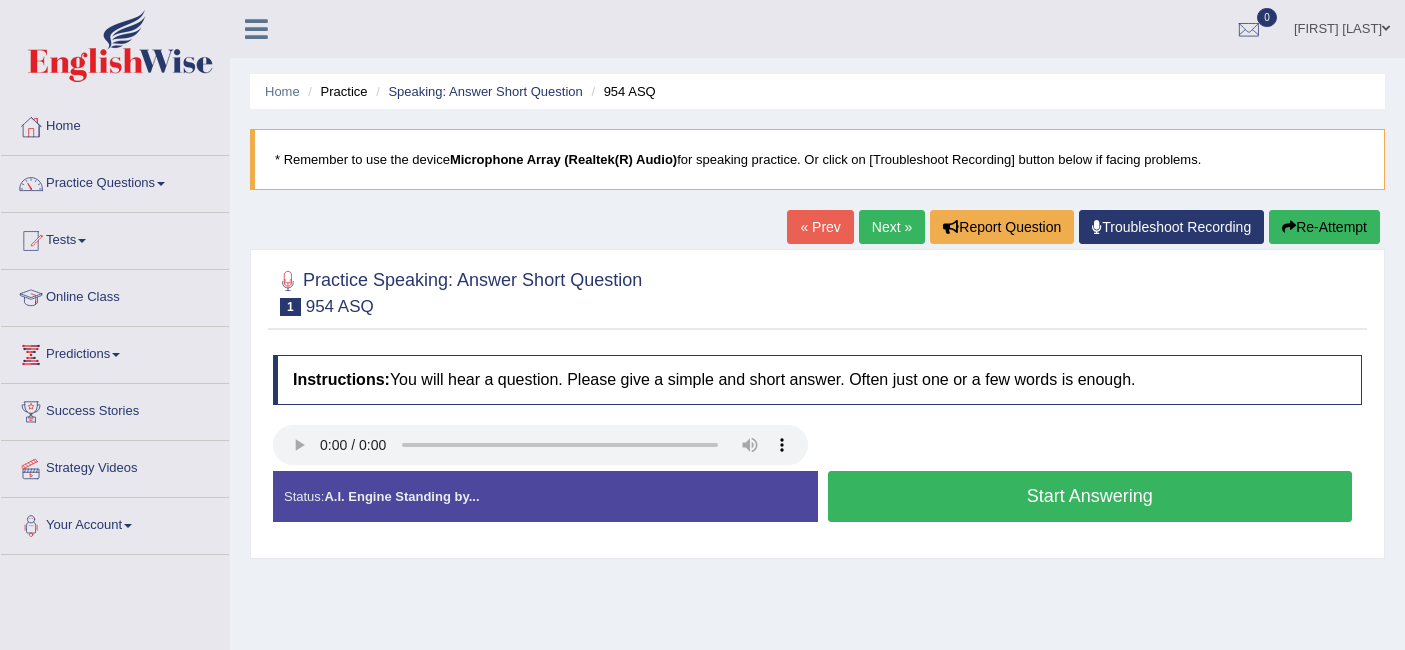 scroll, scrollTop: 0, scrollLeft: 0, axis: both 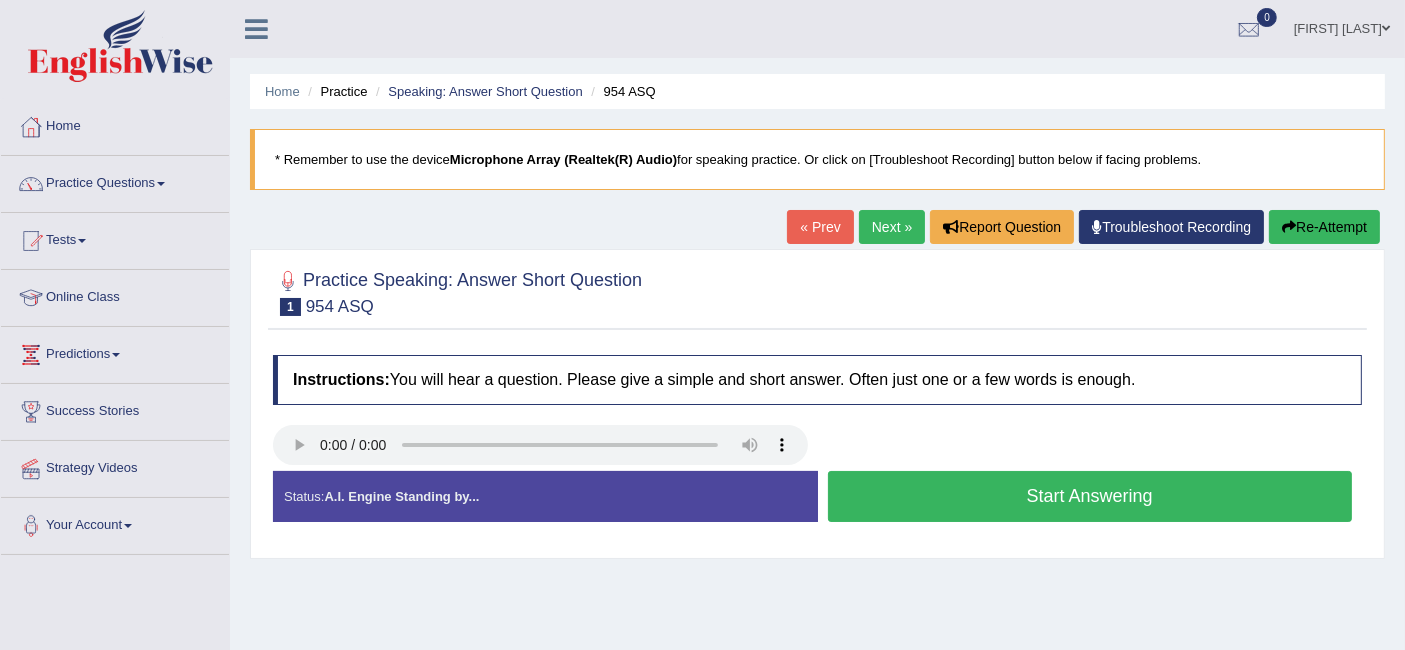 click on "Start Answering" at bounding box center [1090, 496] 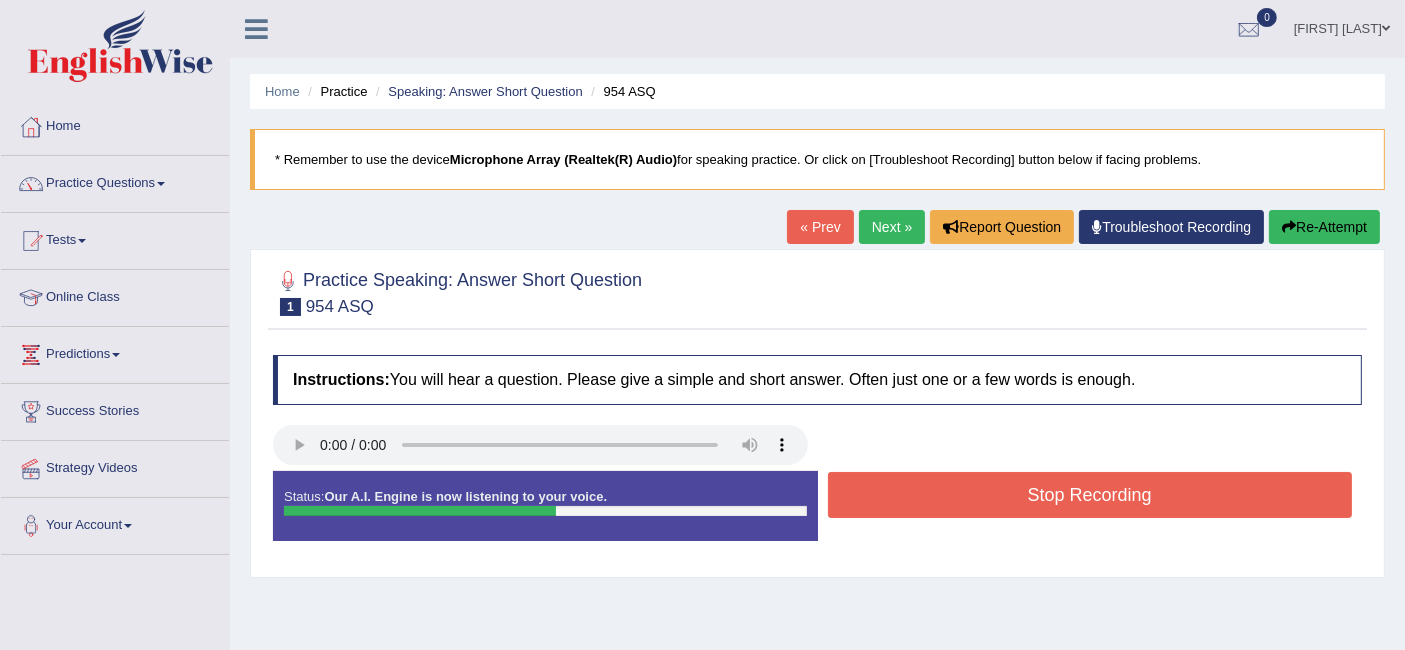 click on "Stop Recording" at bounding box center (1090, 495) 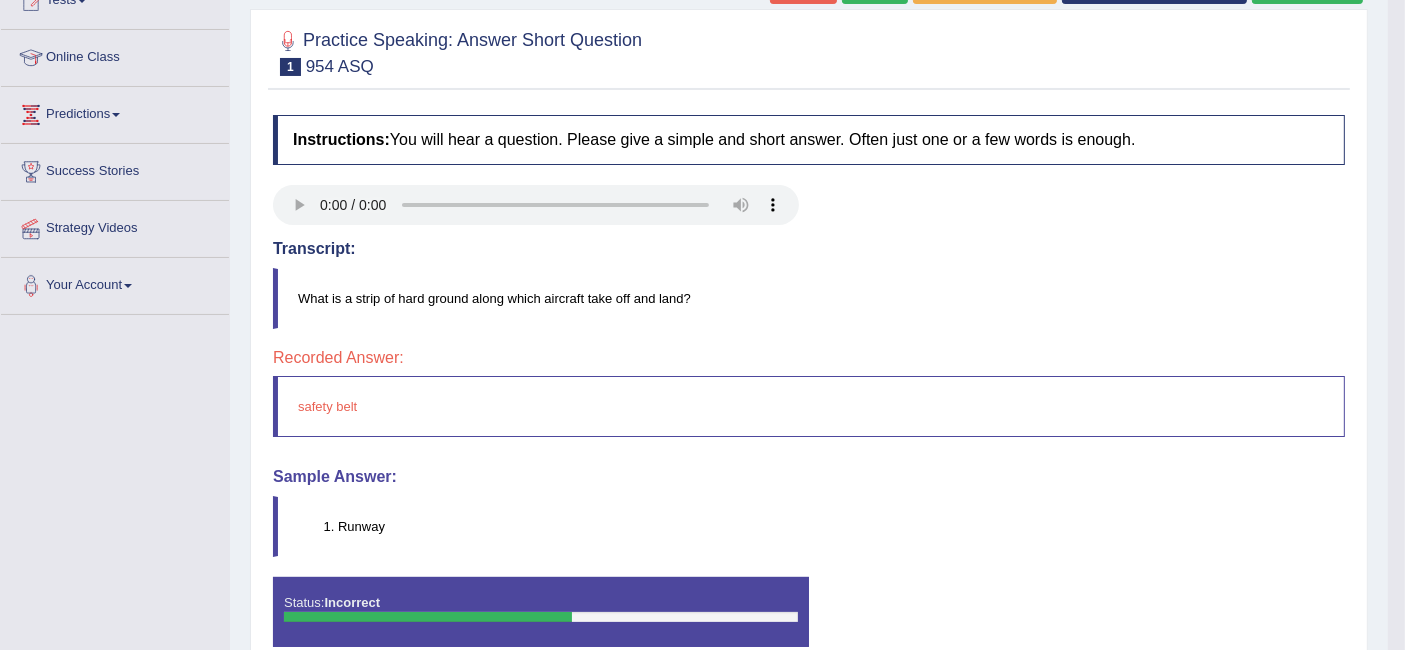 scroll, scrollTop: 234, scrollLeft: 0, axis: vertical 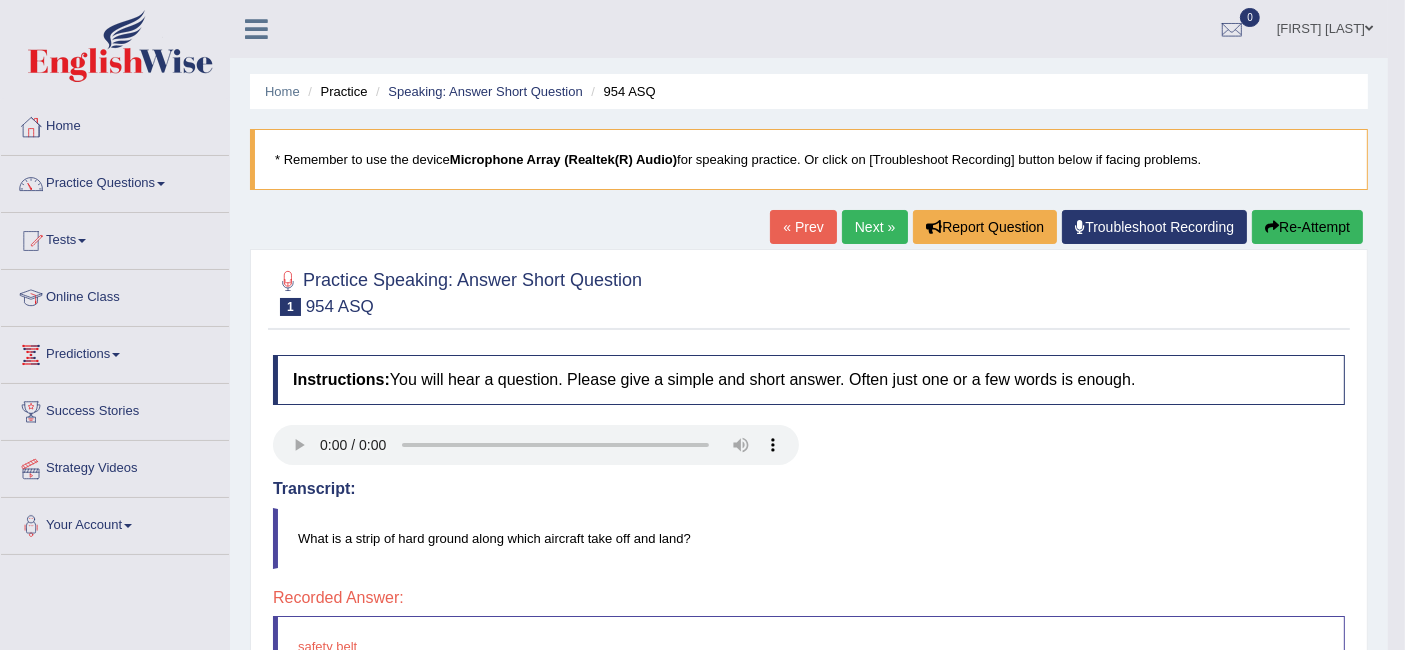 click on "Next »" at bounding box center [875, 227] 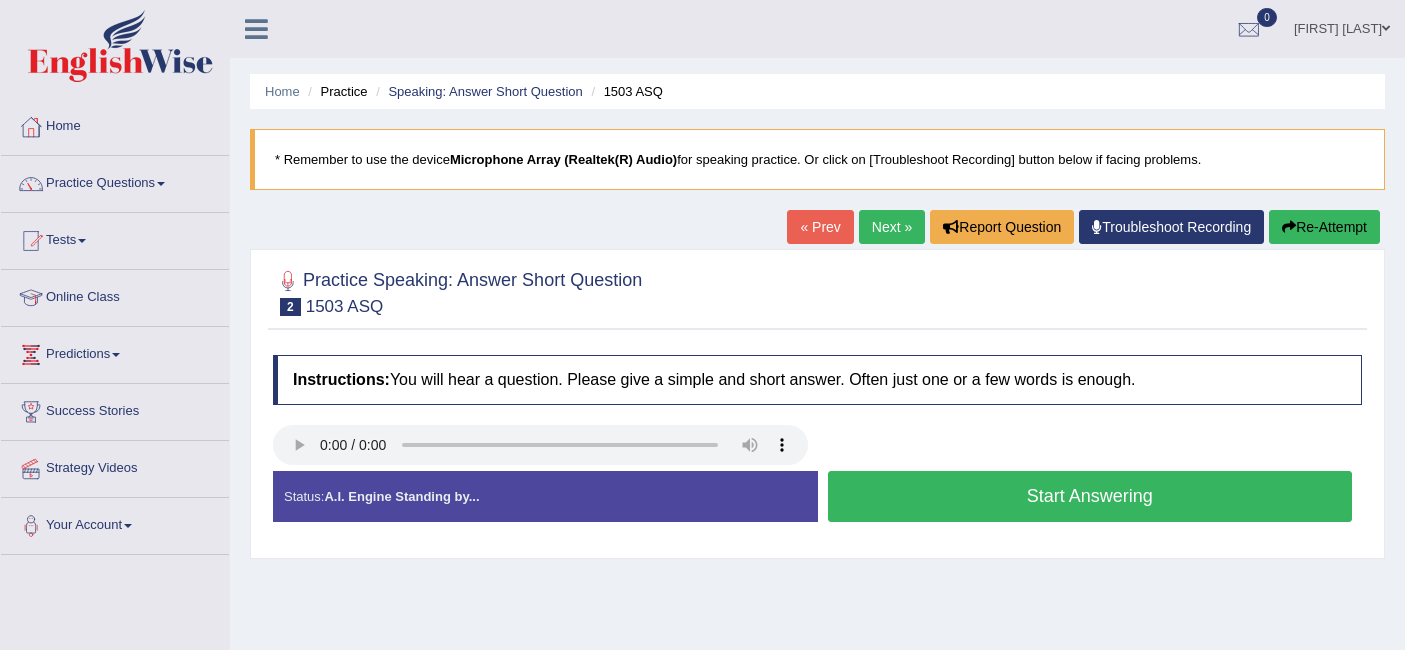 scroll, scrollTop: 0, scrollLeft: 0, axis: both 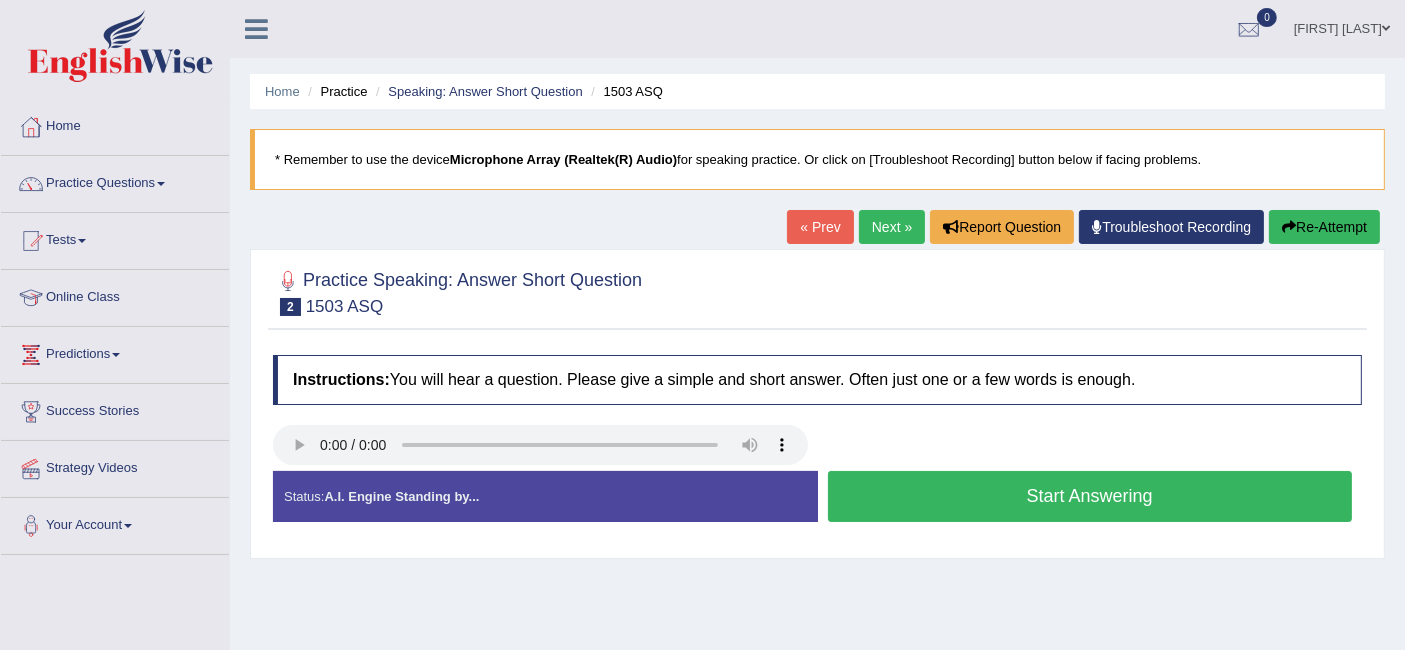 click on "Start Answering" at bounding box center [1090, 496] 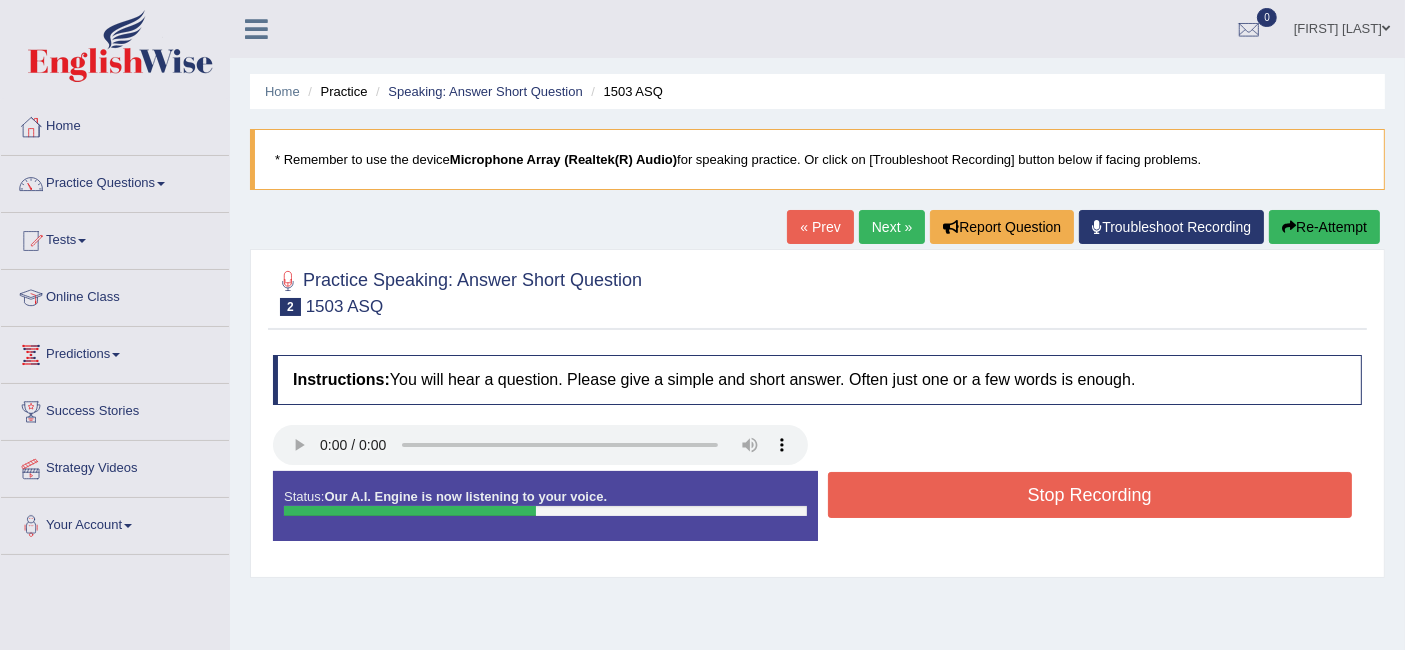 click on "Stop Recording" at bounding box center (1090, 495) 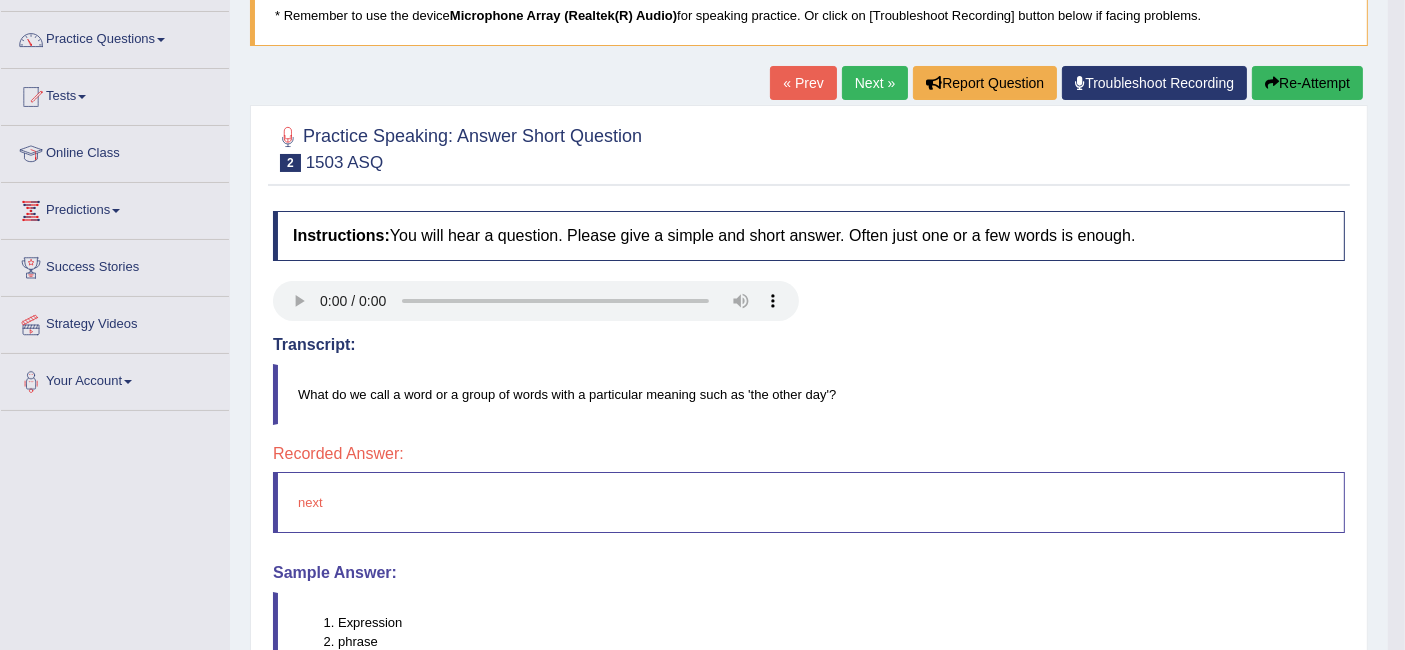 scroll, scrollTop: 143, scrollLeft: 0, axis: vertical 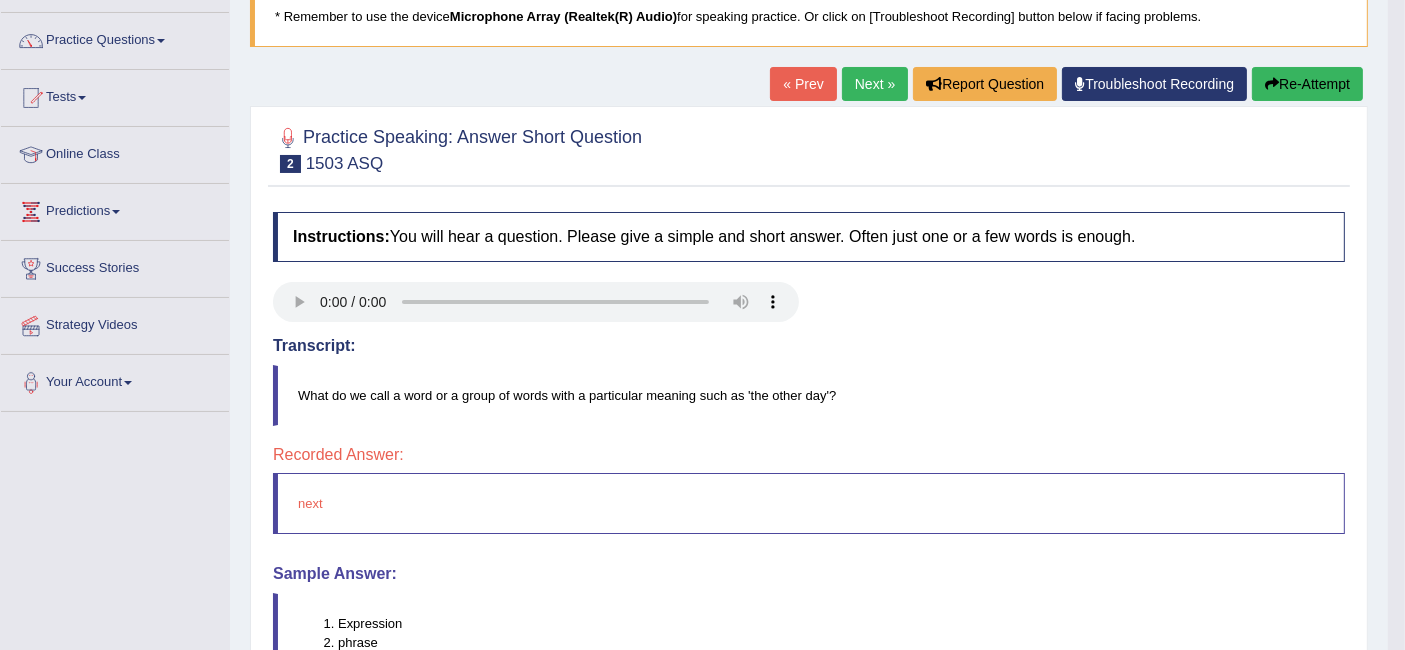 click on "next" at bounding box center [809, 503] 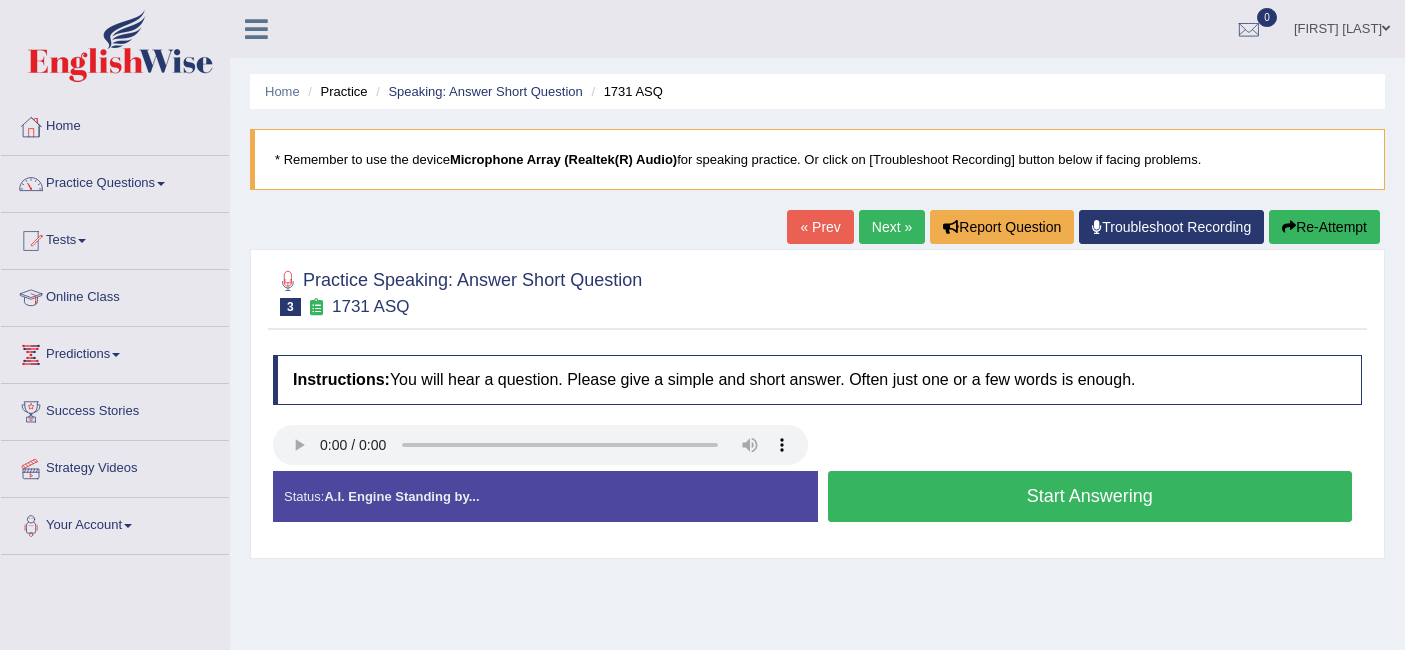 scroll, scrollTop: 0, scrollLeft: 0, axis: both 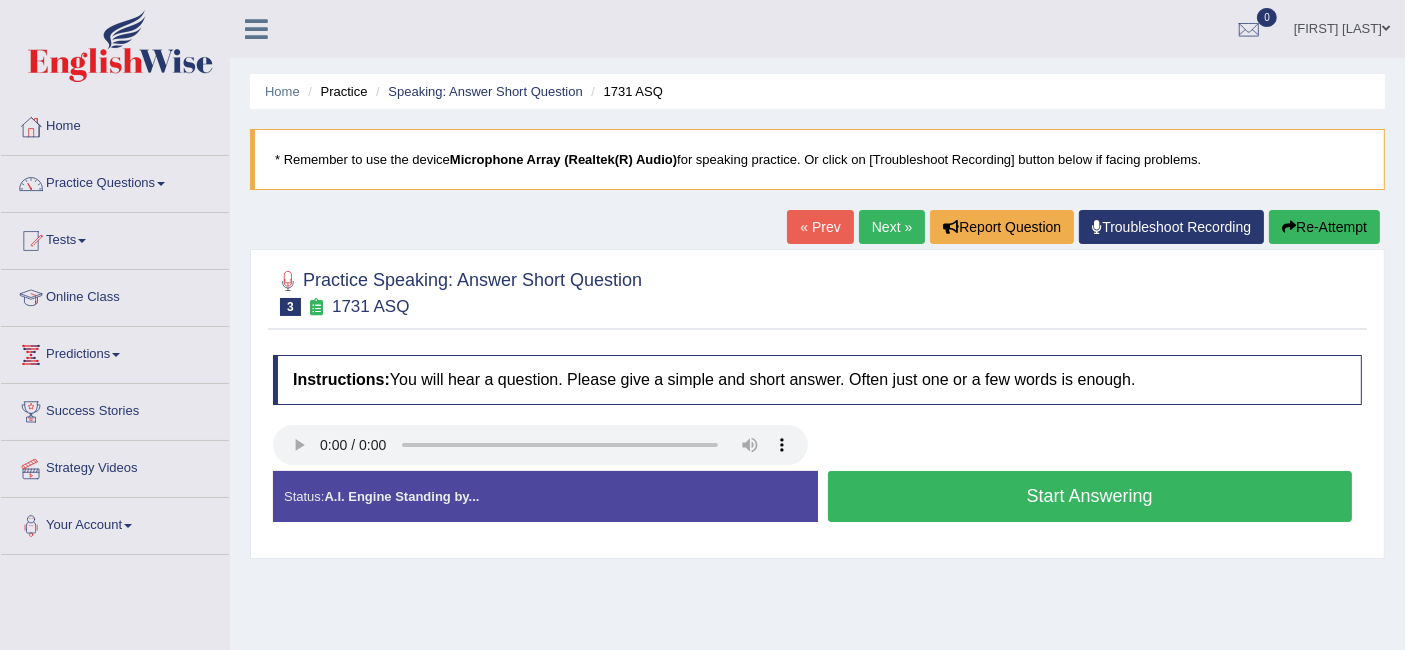 click on "Start Answering" at bounding box center (1090, 496) 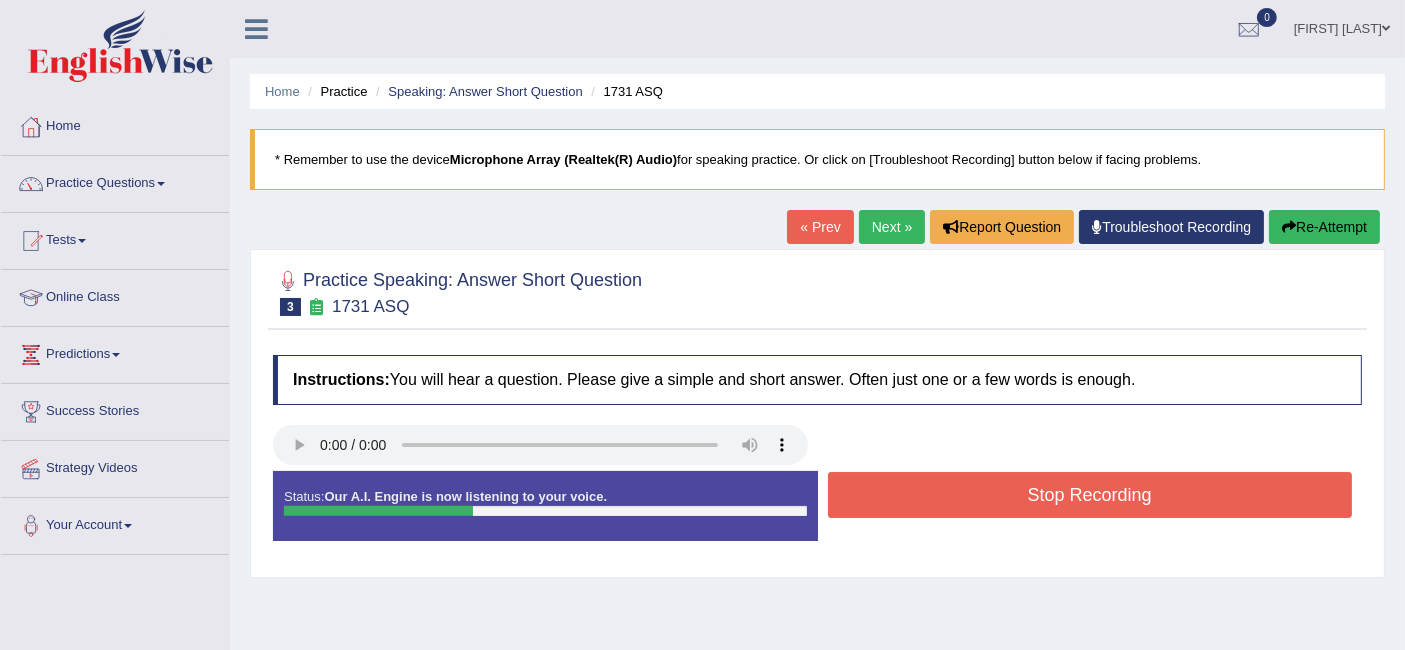 click on "Stop Recording" at bounding box center [1090, 495] 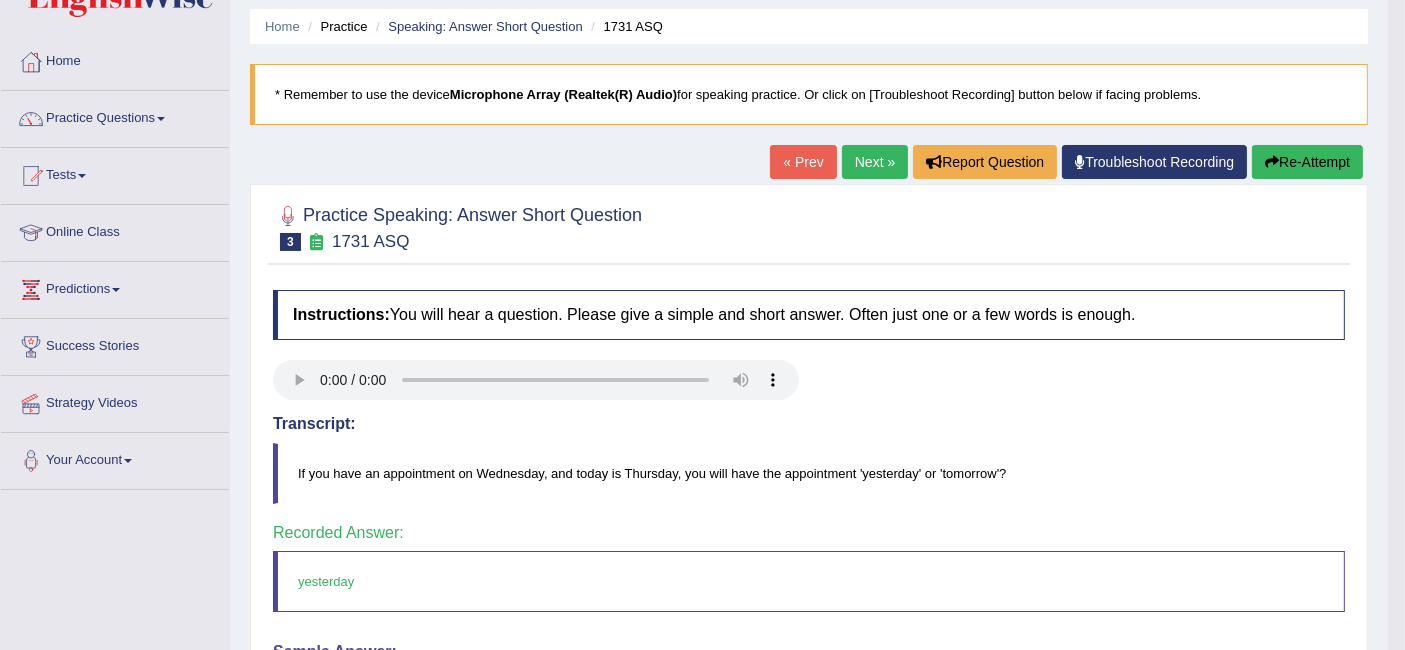 scroll, scrollTop: 0, scrollLeft: 0, axis: both 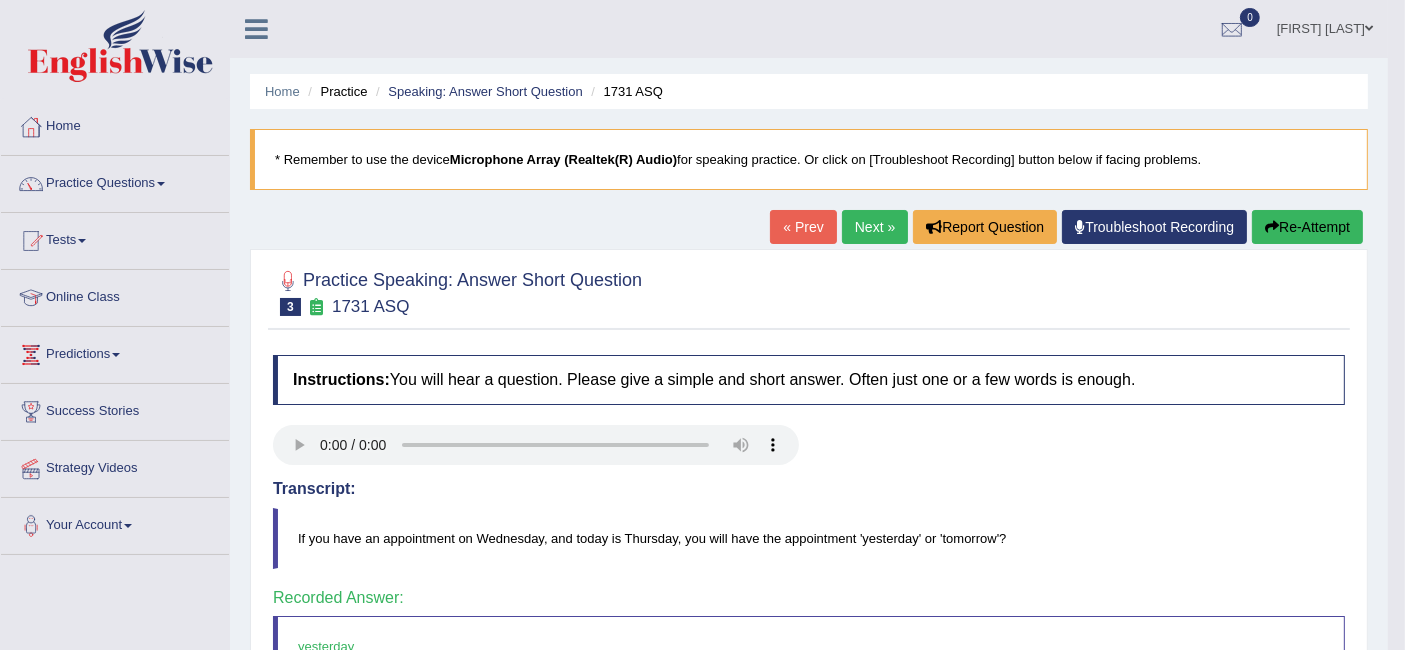 click on "Next »" at bounding box center (875, 227) 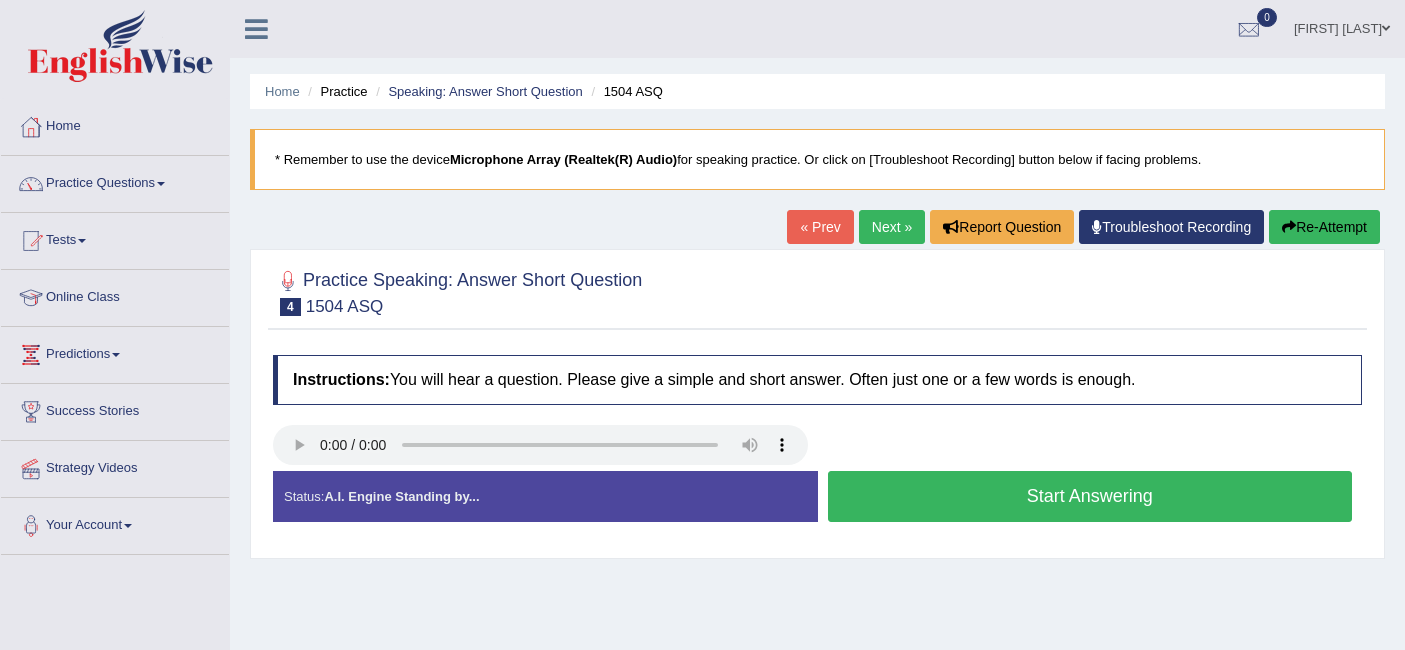 scroll, scrollTop: 0, scrollLeft: 0, axis: both 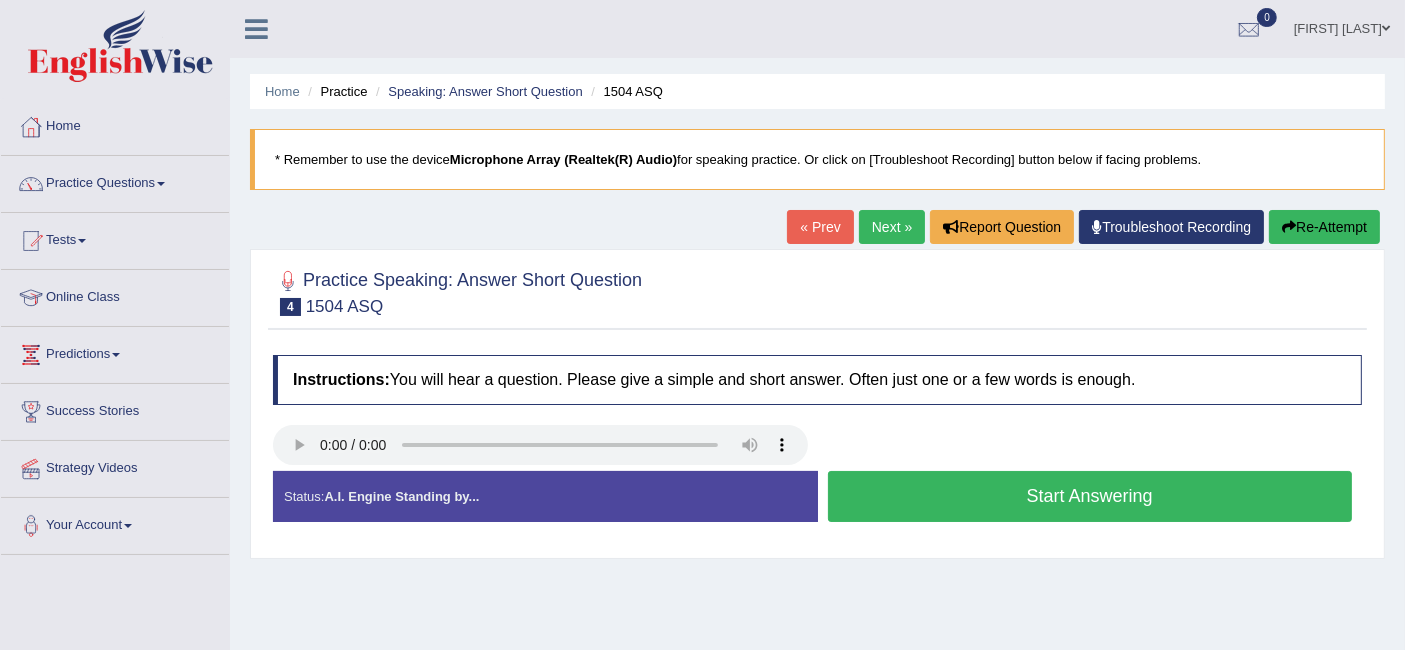 click on "Start Answering" at bounding box center (1090, 496) 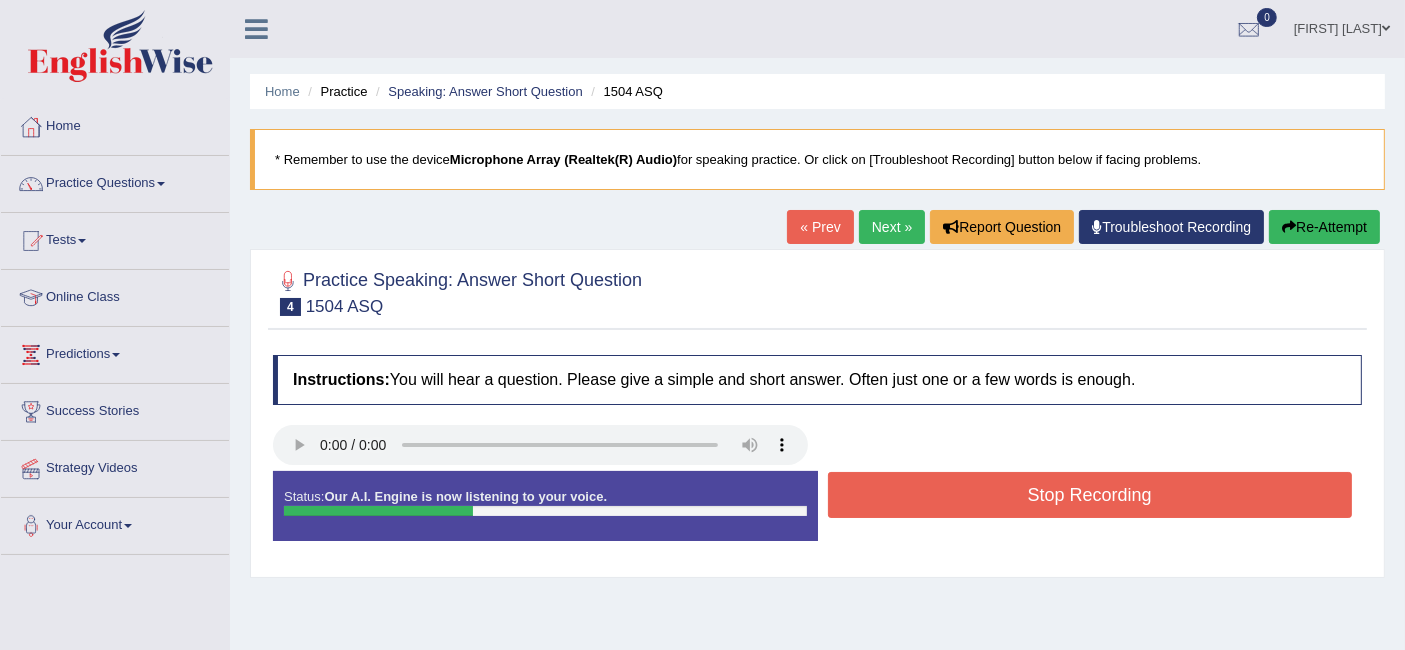 click on "Stop Recording" at bounding box center [1090, 495] 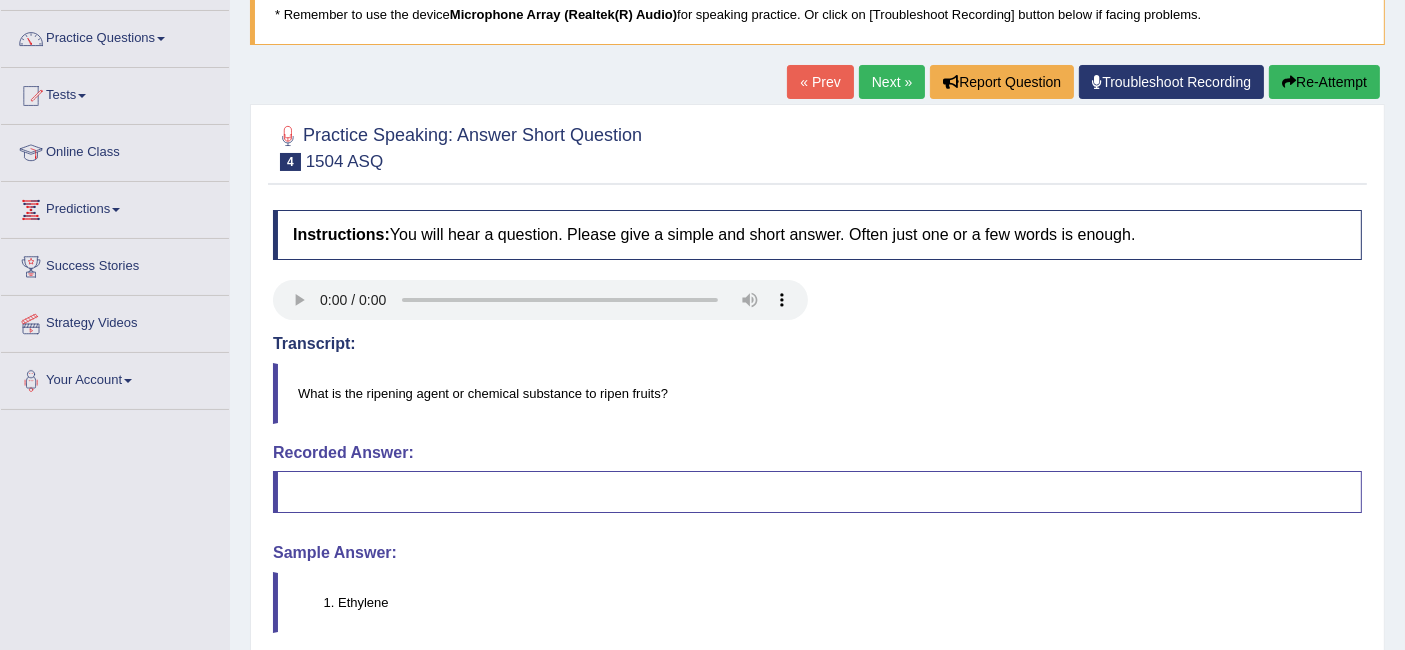 scroll, scrollTop: 145, scrollLeft: 0, axis: vertical 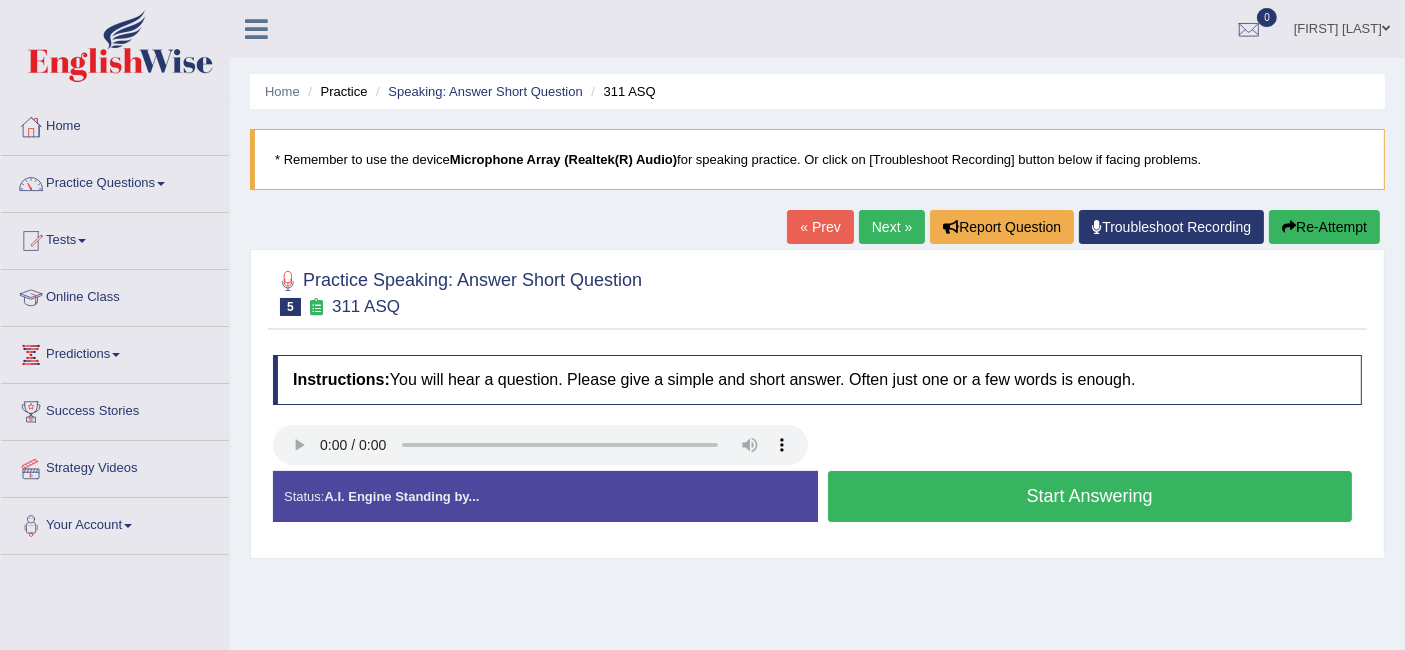 click on "Start Answering" at bounding box center (1090, 496) 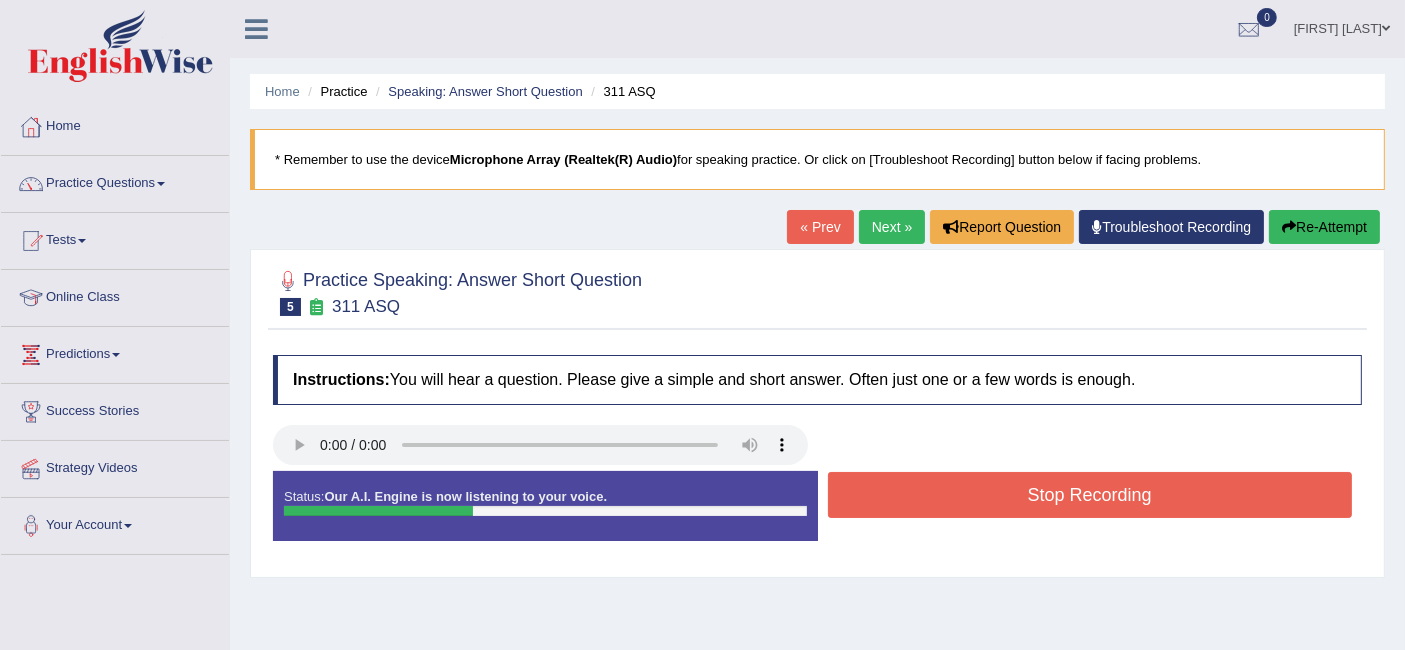 click on "Stop Recording" at bounding box center [1090, 495] 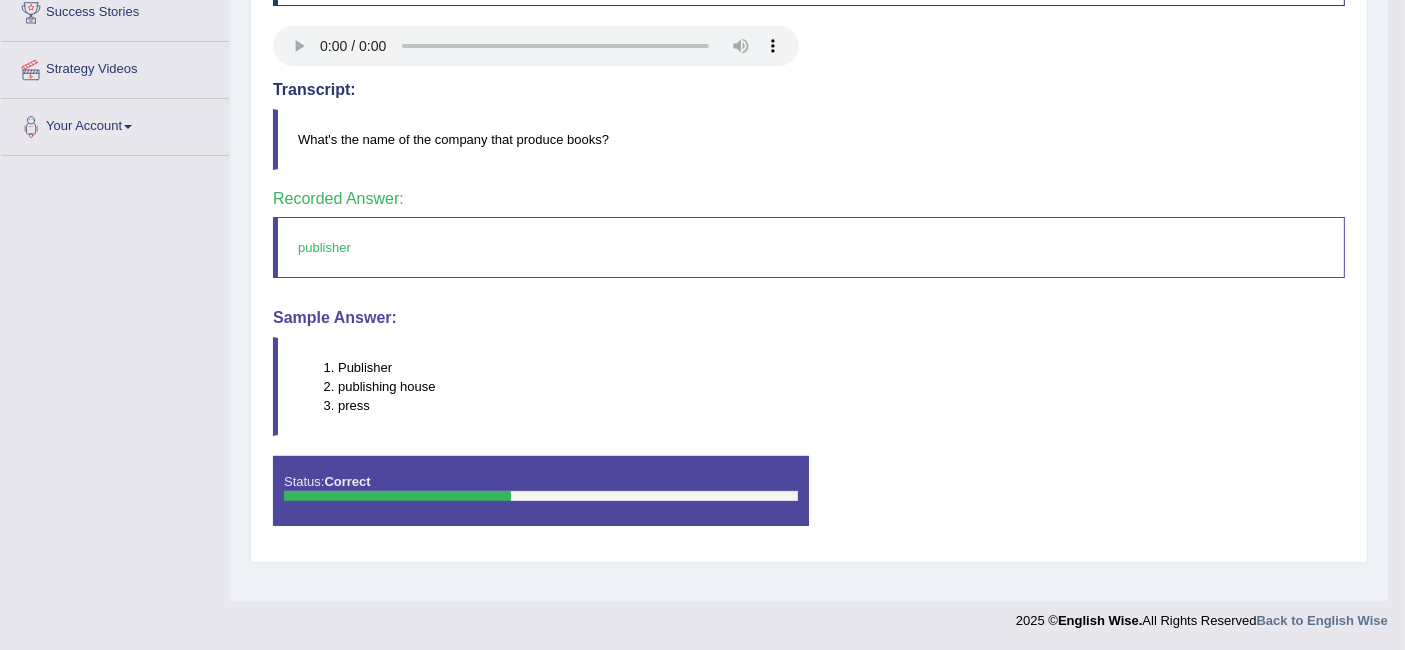 scroll, scrollTop: 0, scrollLeft: 0, axis: both 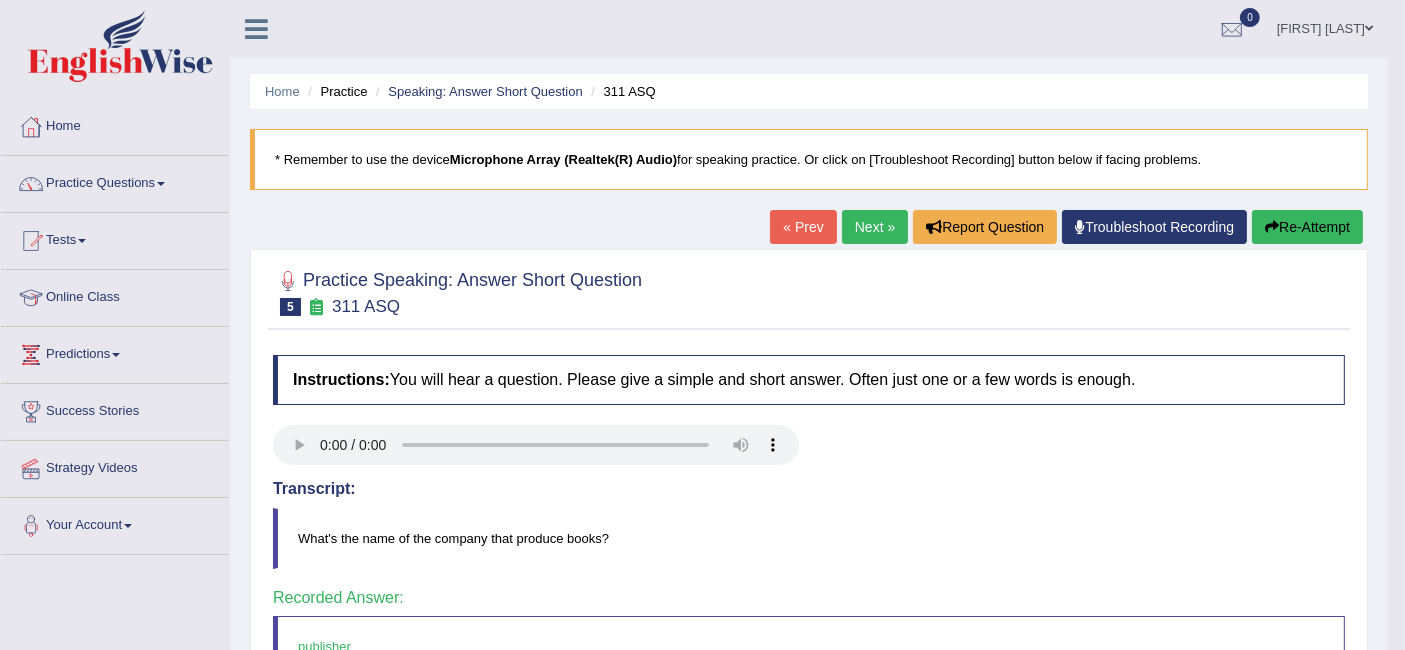 click on "Next »" at bounding box center (875, 227) 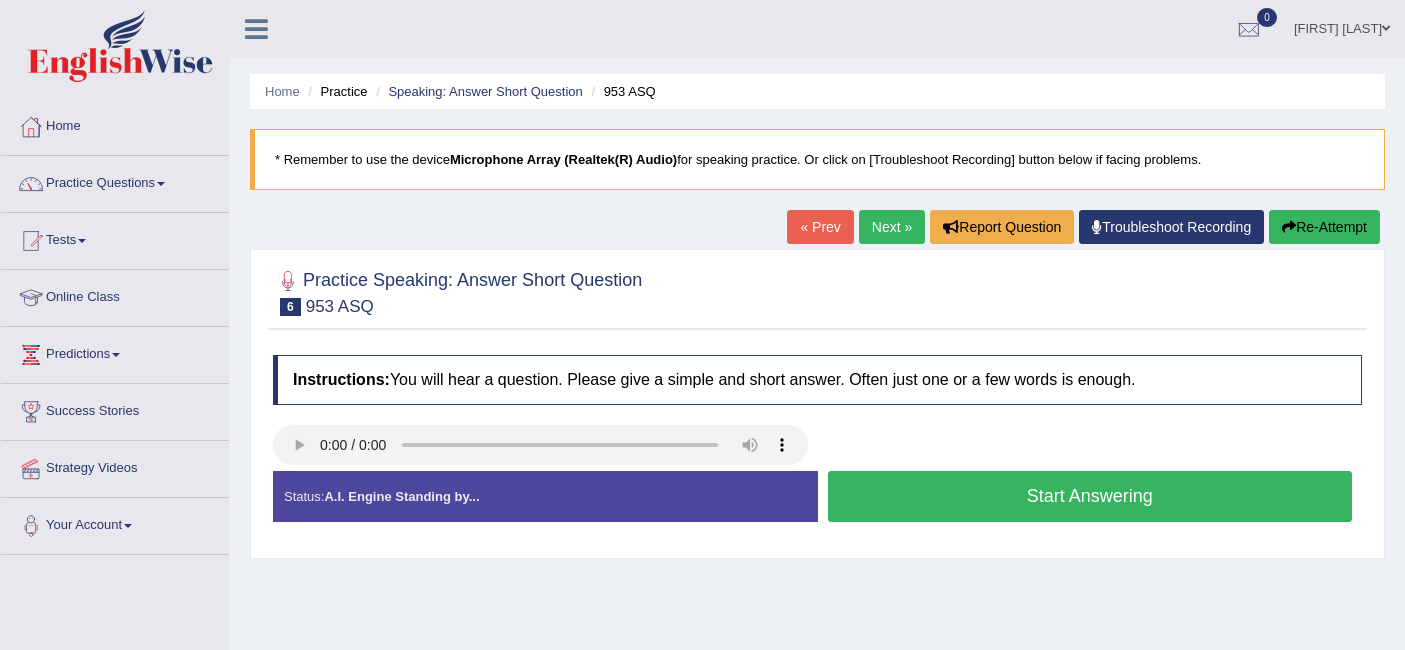 scroll, scrollTop: 0, scrollLeft: 0, axis: both 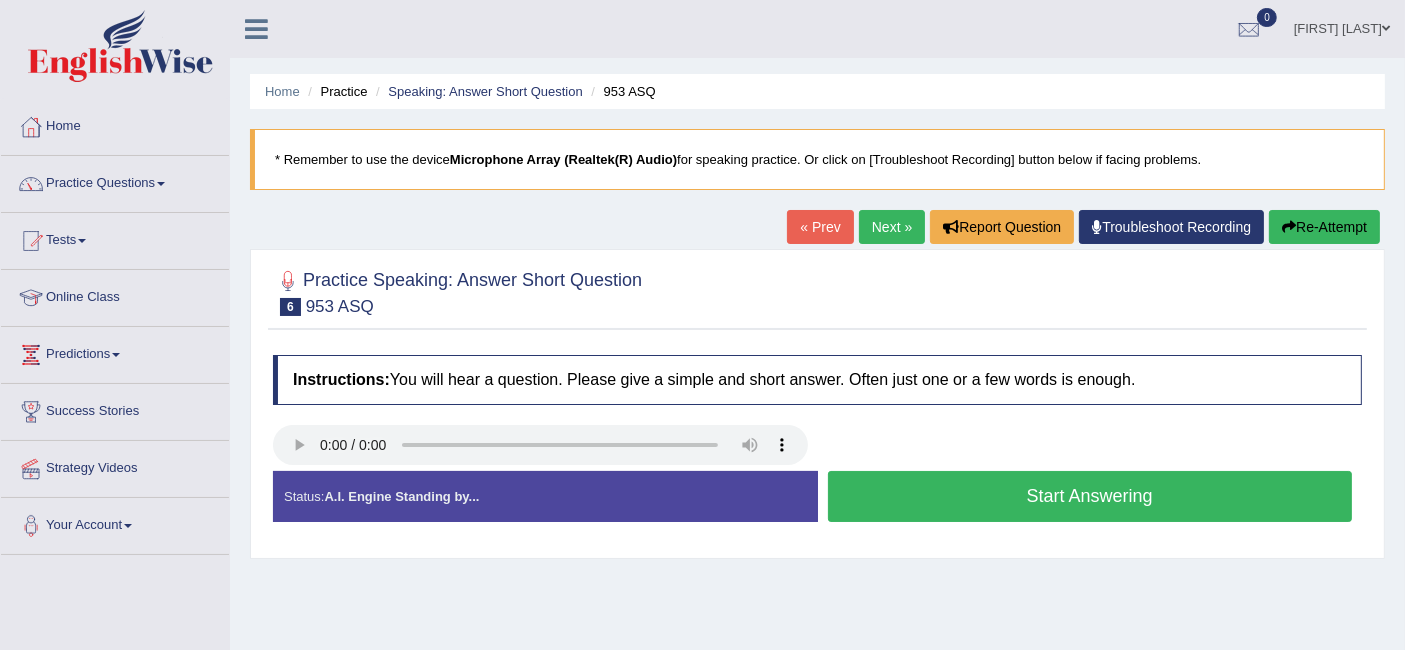 click on "Start Answering" at bounding box center [1090, 496] 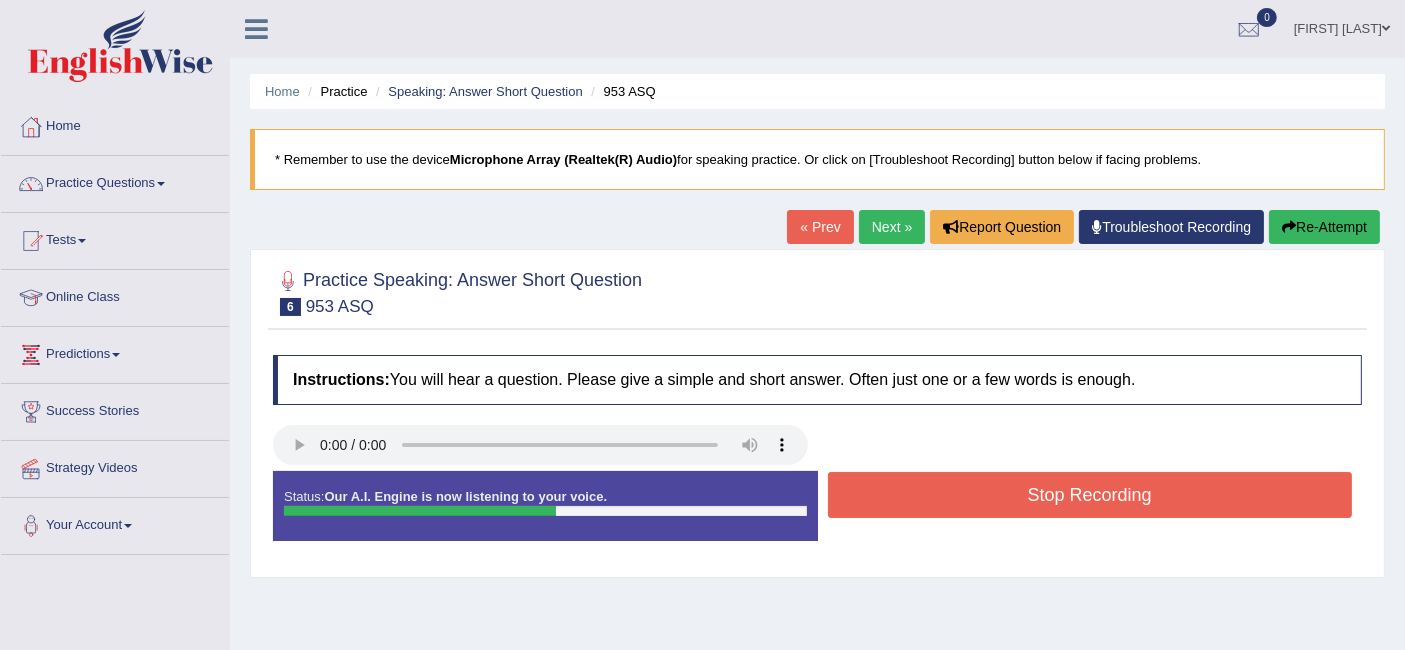 click on "Stop Recording" at bounding box center (1090, 495) 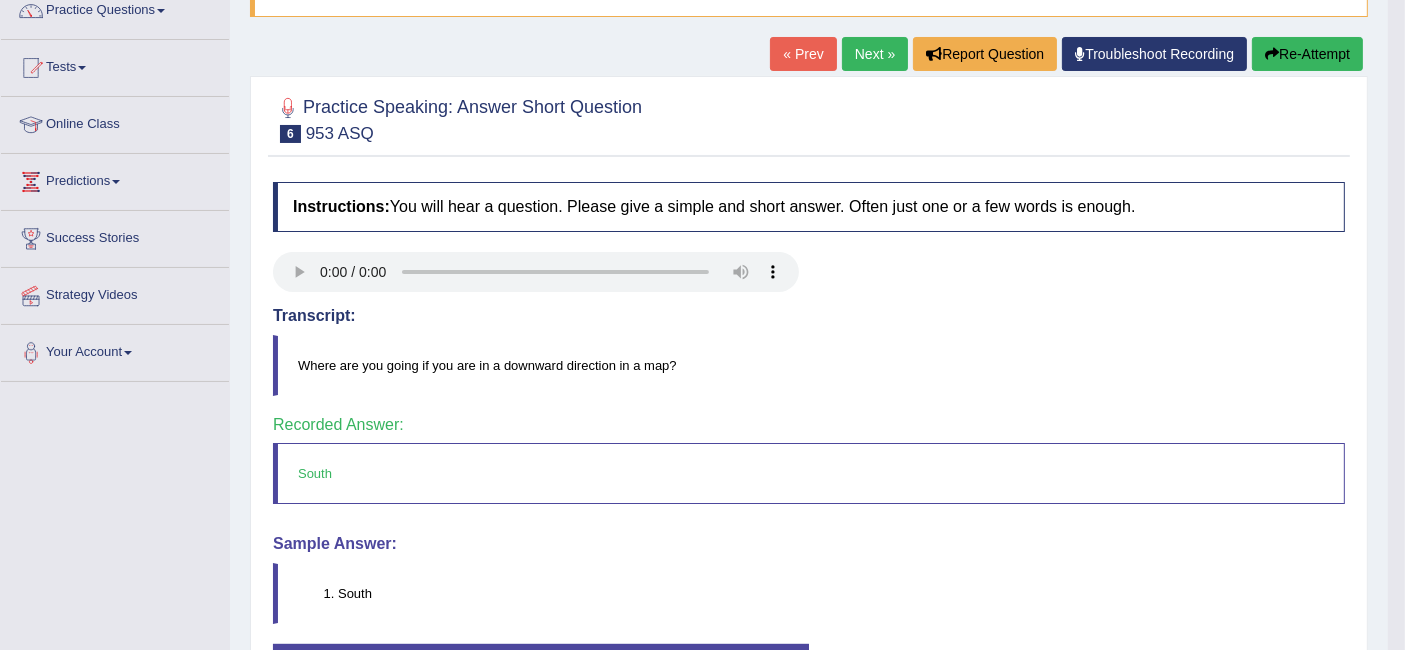scroll, scrollTop: 0, scrollLeft: 0, axis: both 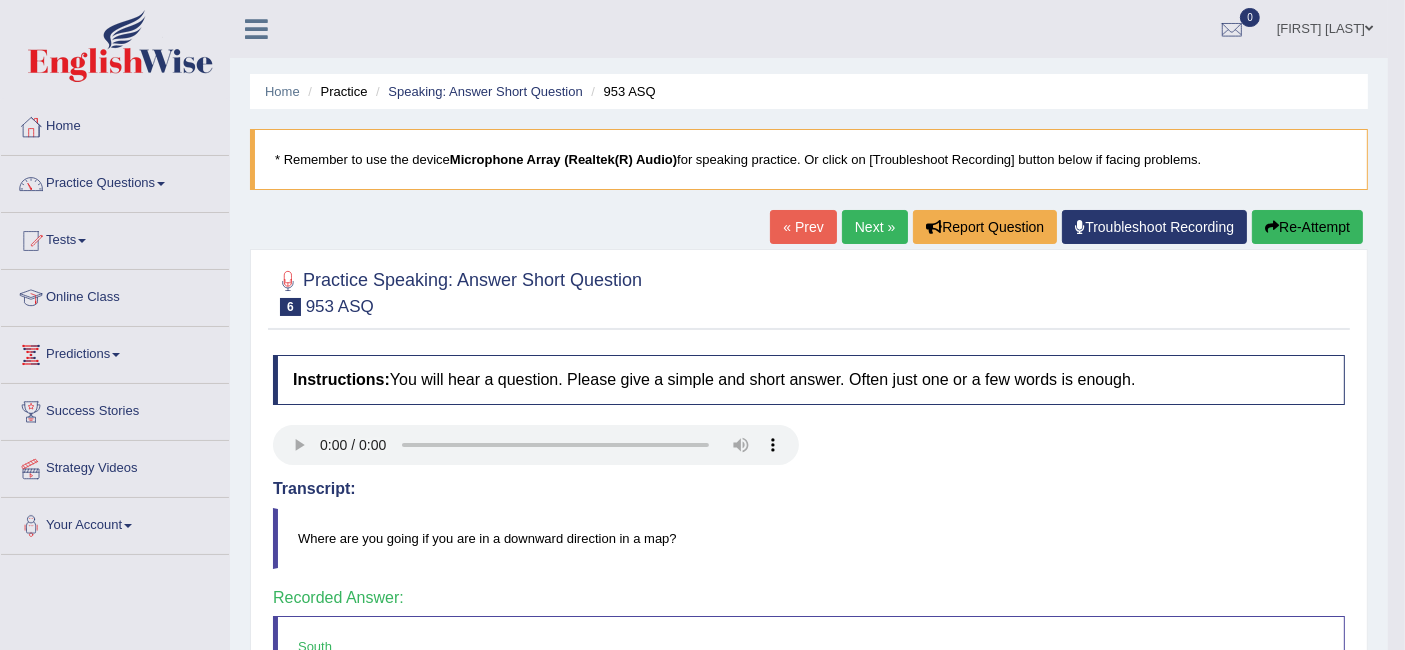 click on "Next »" at bounding box center (875, 227) 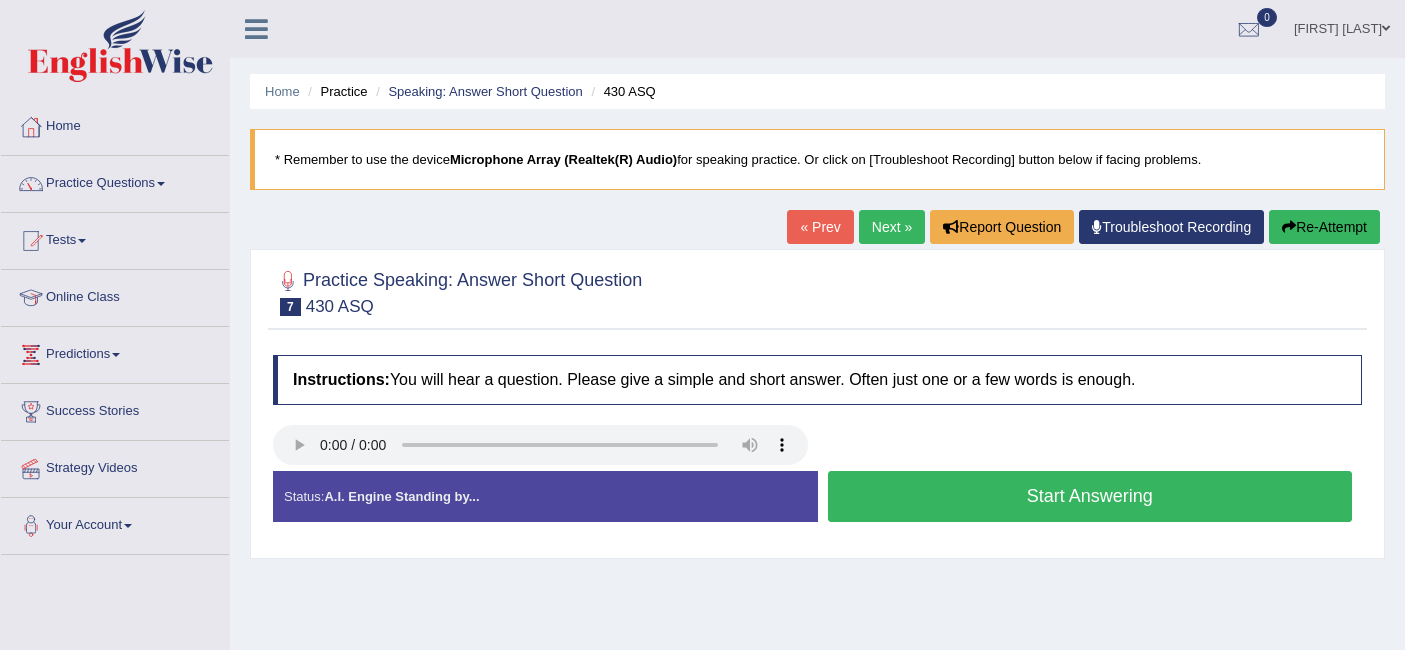 scroll, scrollTop: 0, scrollLeft: 0, axis: both 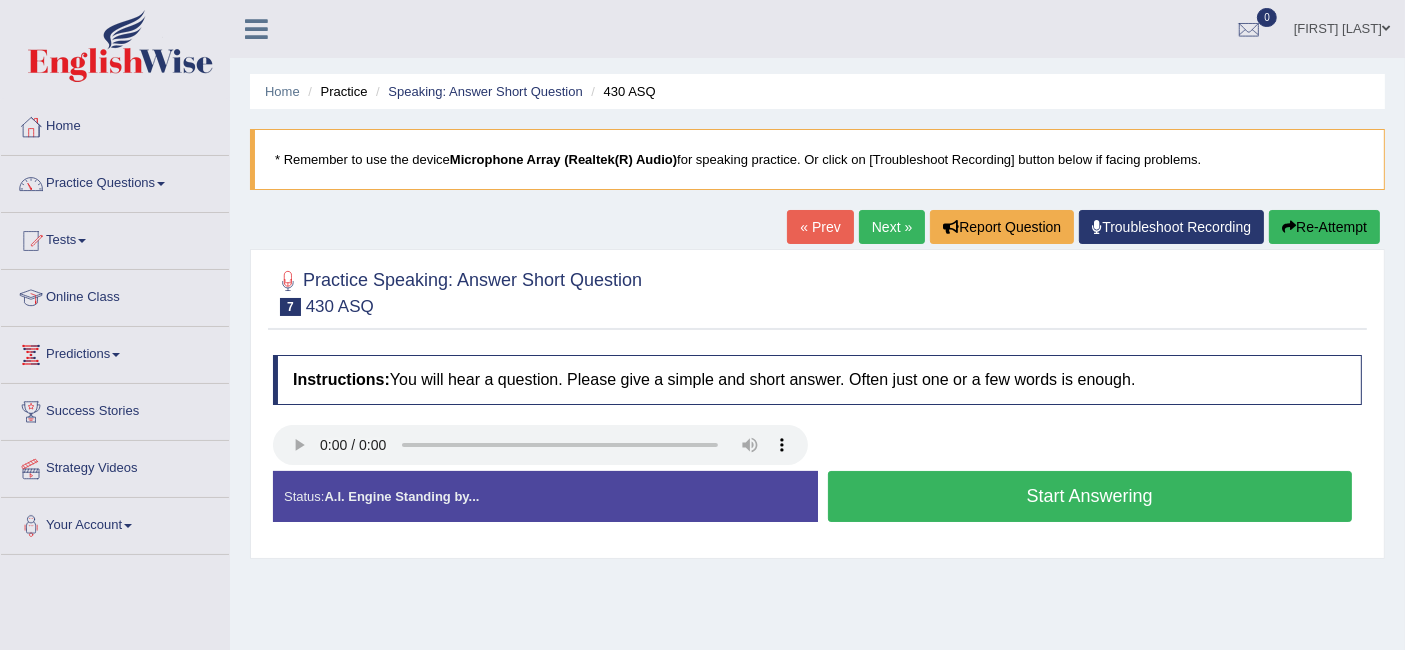 click on "Start Answering" at bounding box center (1090, 496) 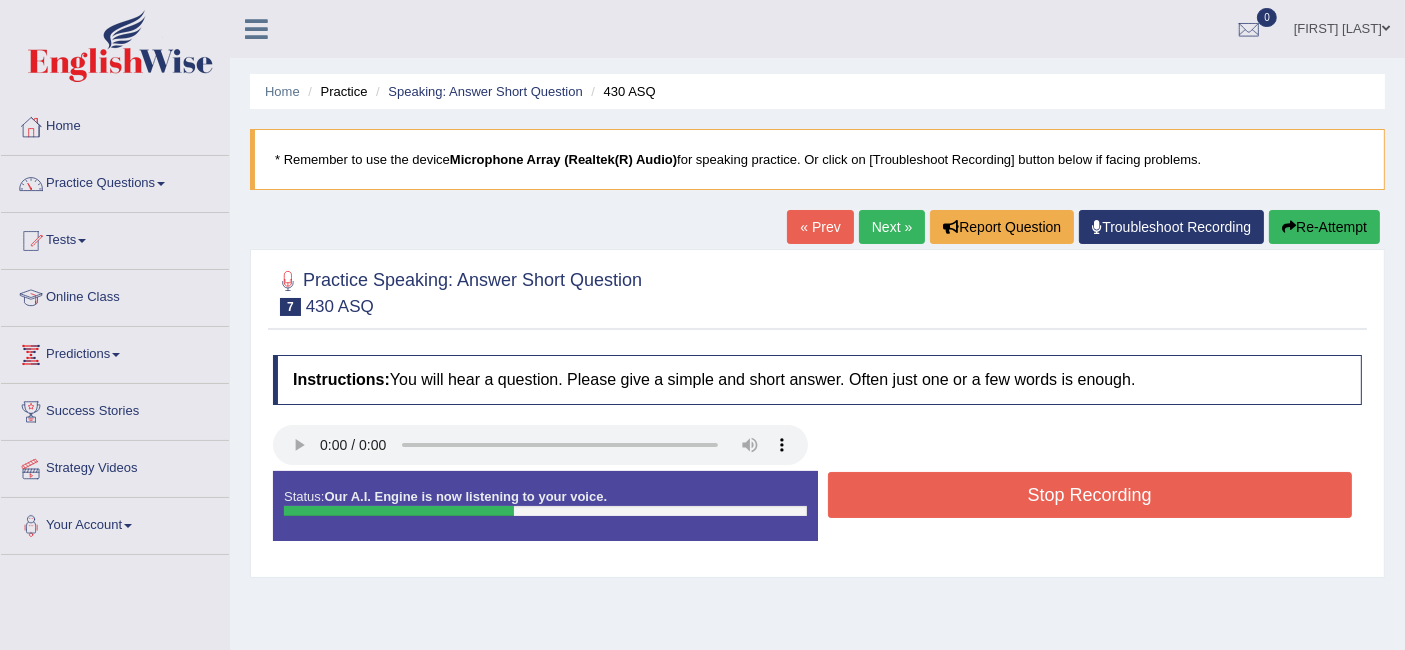 click on "Stop Recording" at bounding box center [1090, 495] 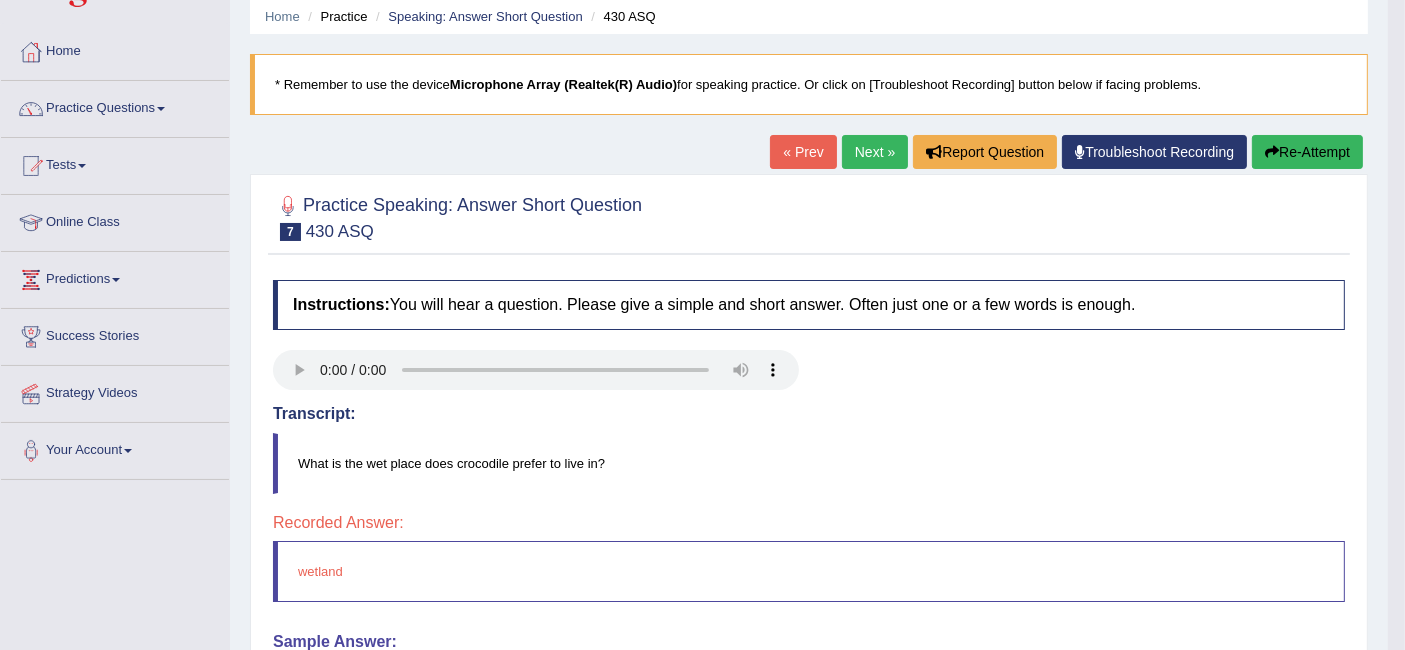 scroll, scrollTop: 0, scrollLeft: 0, axis: both 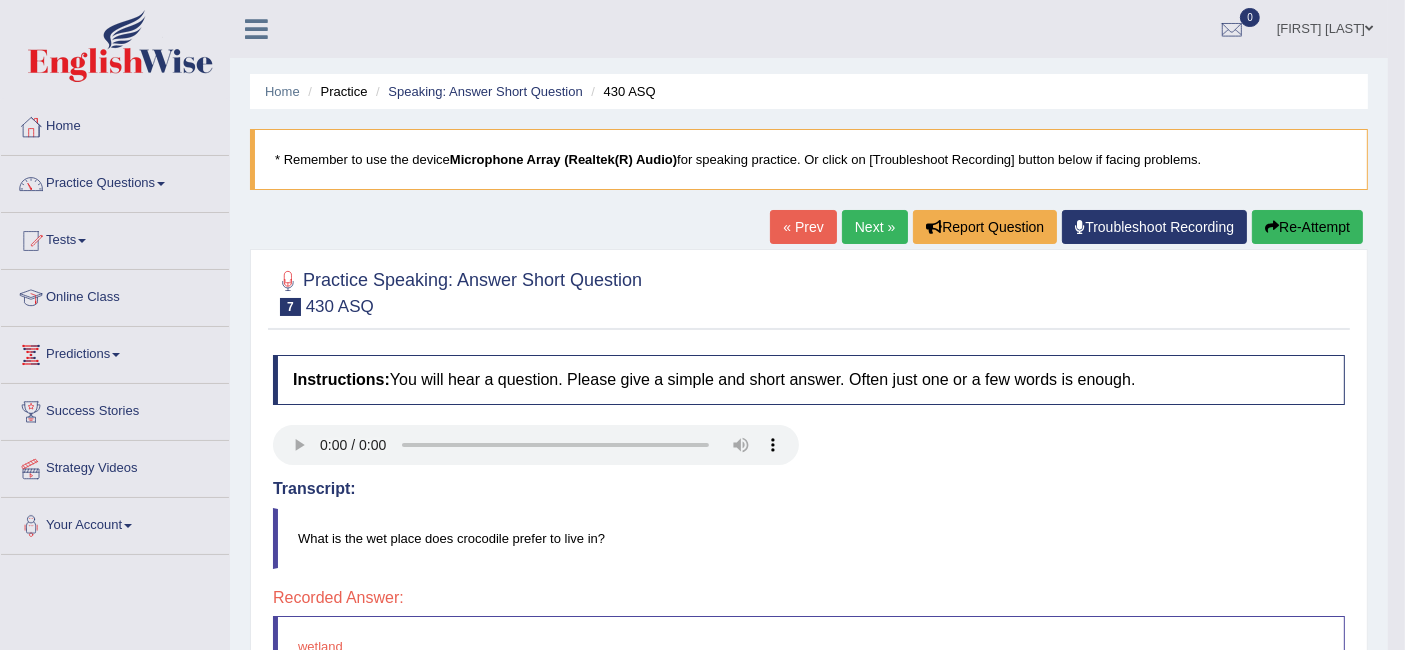 click on "Next »" at bounding box center [875, 227] 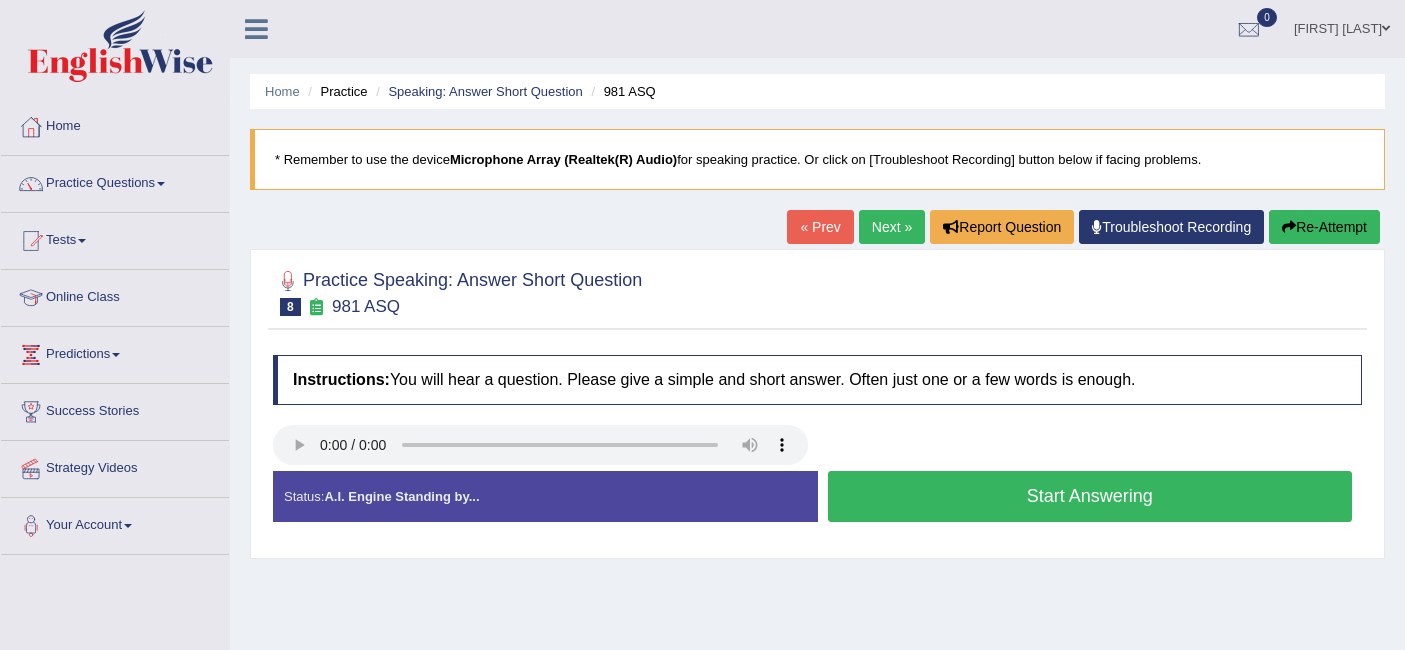 scroll, scrollTop: 0, scrollLeft: 0, axis: both 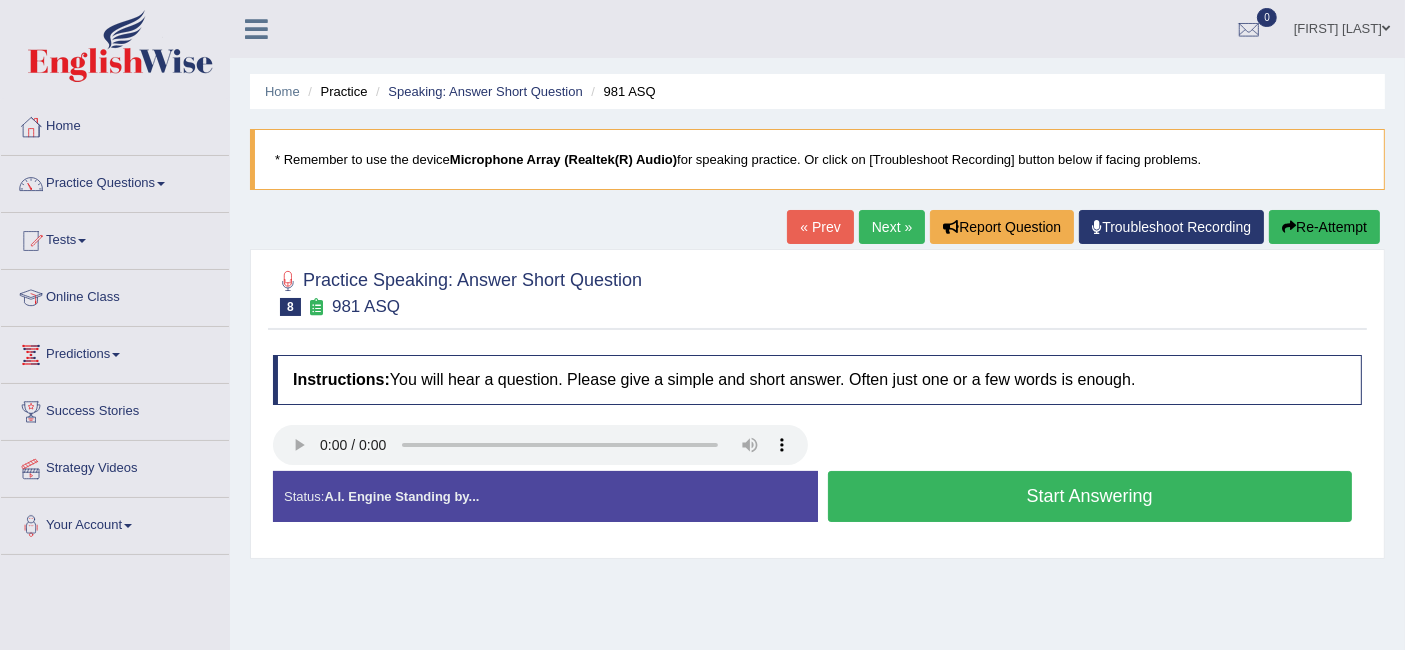 click on "Start Answering" at bounding box center (1090, 496) 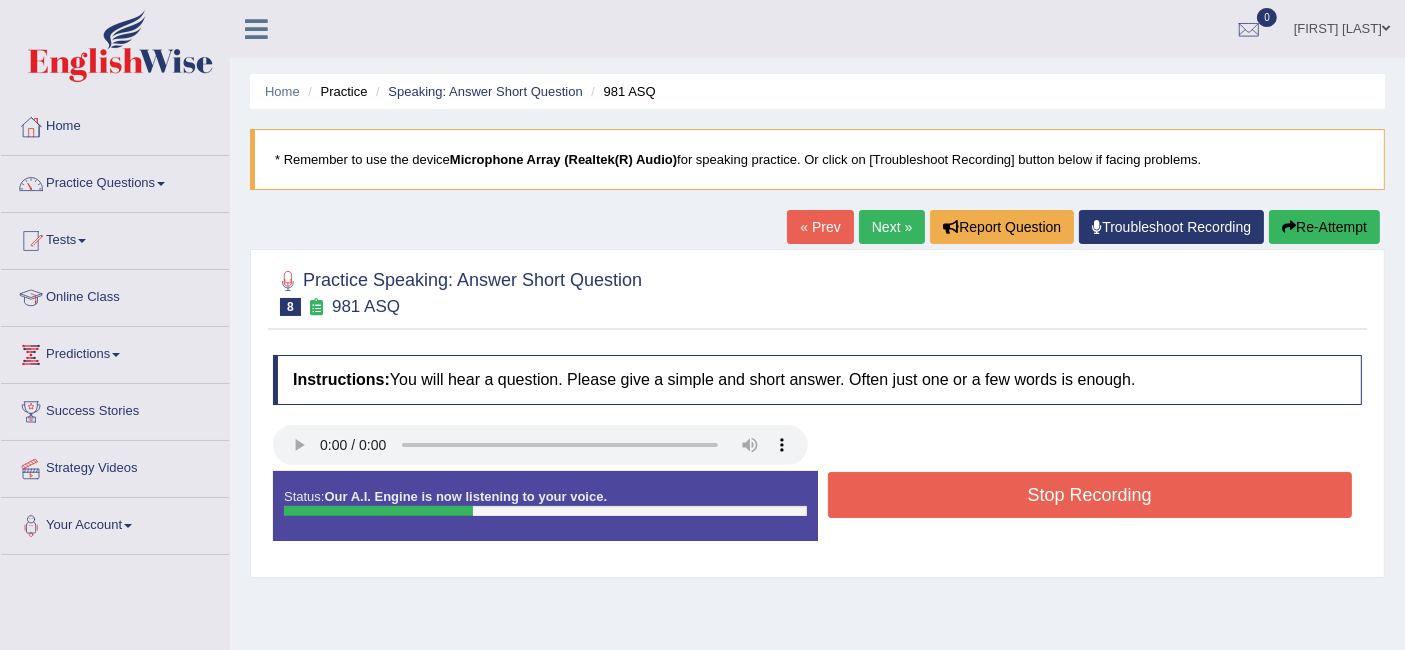 click on "Stop Recording" at bounding box center (1090, 495) 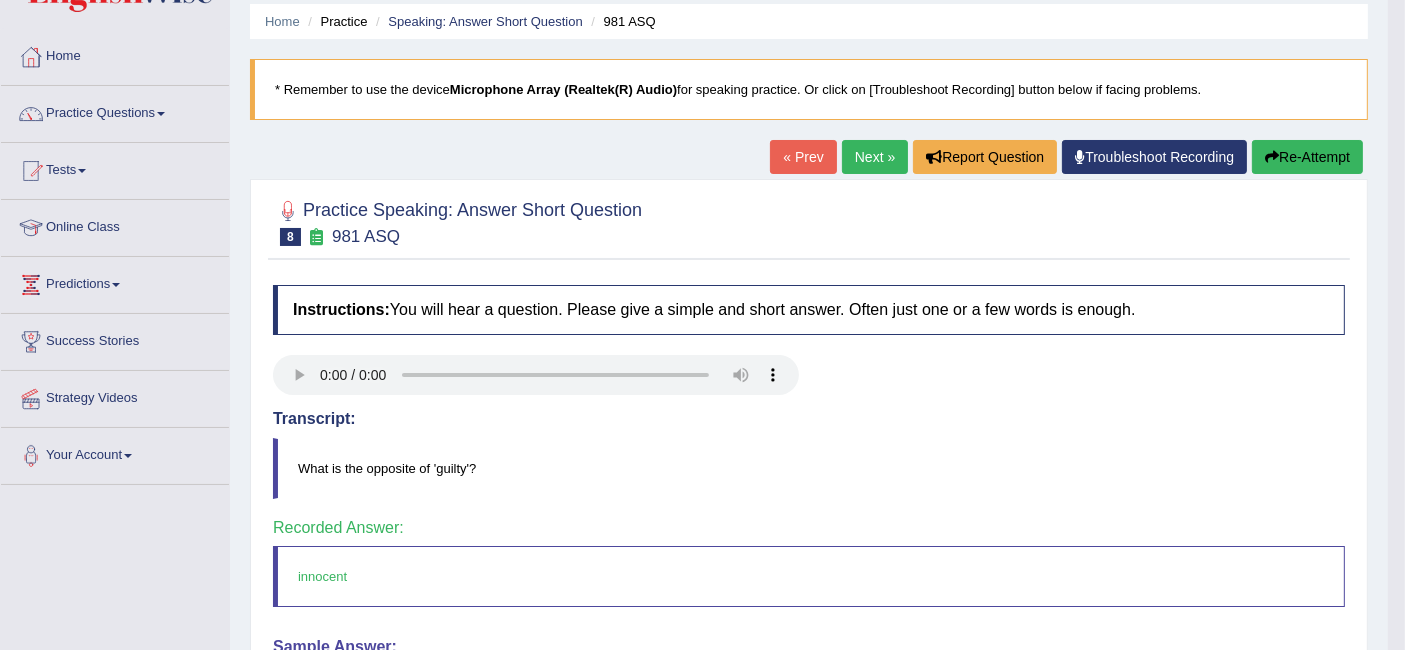 scroll, scrollTop: 0, scrollLeft: 0, axis: both 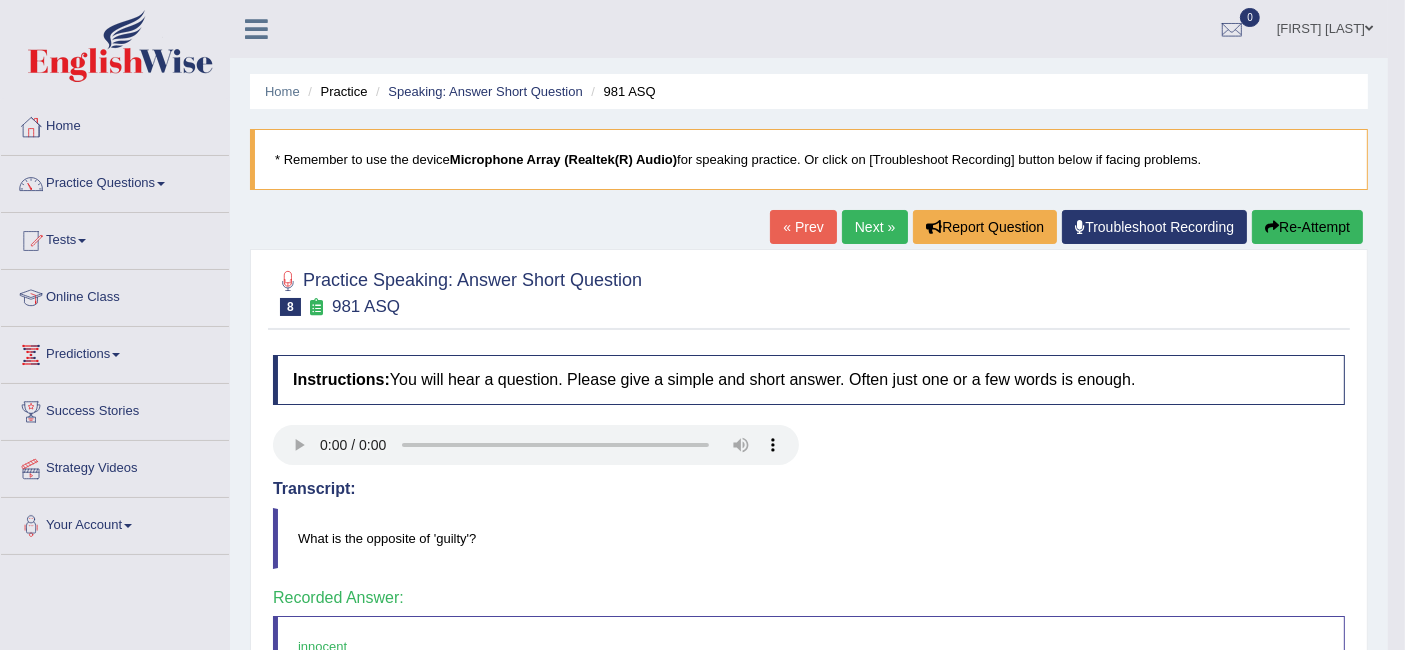 click on "Next »" at bounding box center (875, 227) 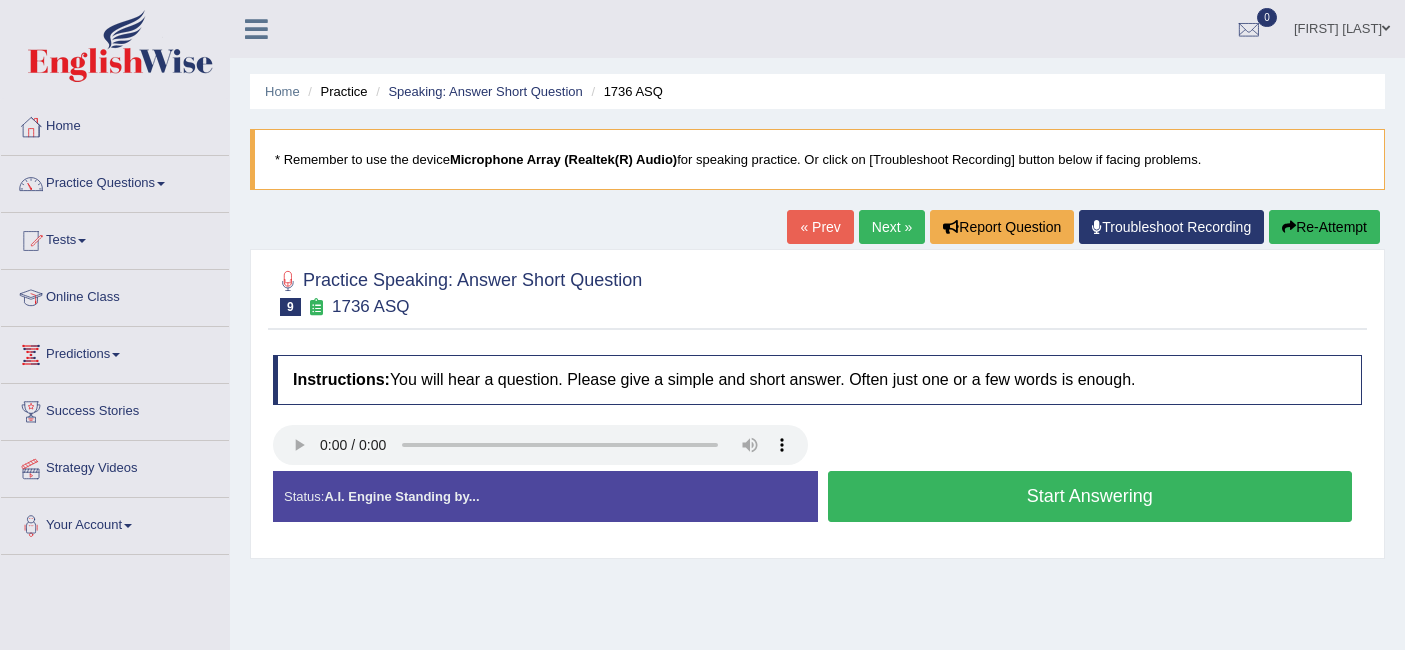 scroll, scrollTop: 0, scrollLeft: 0, axis: both 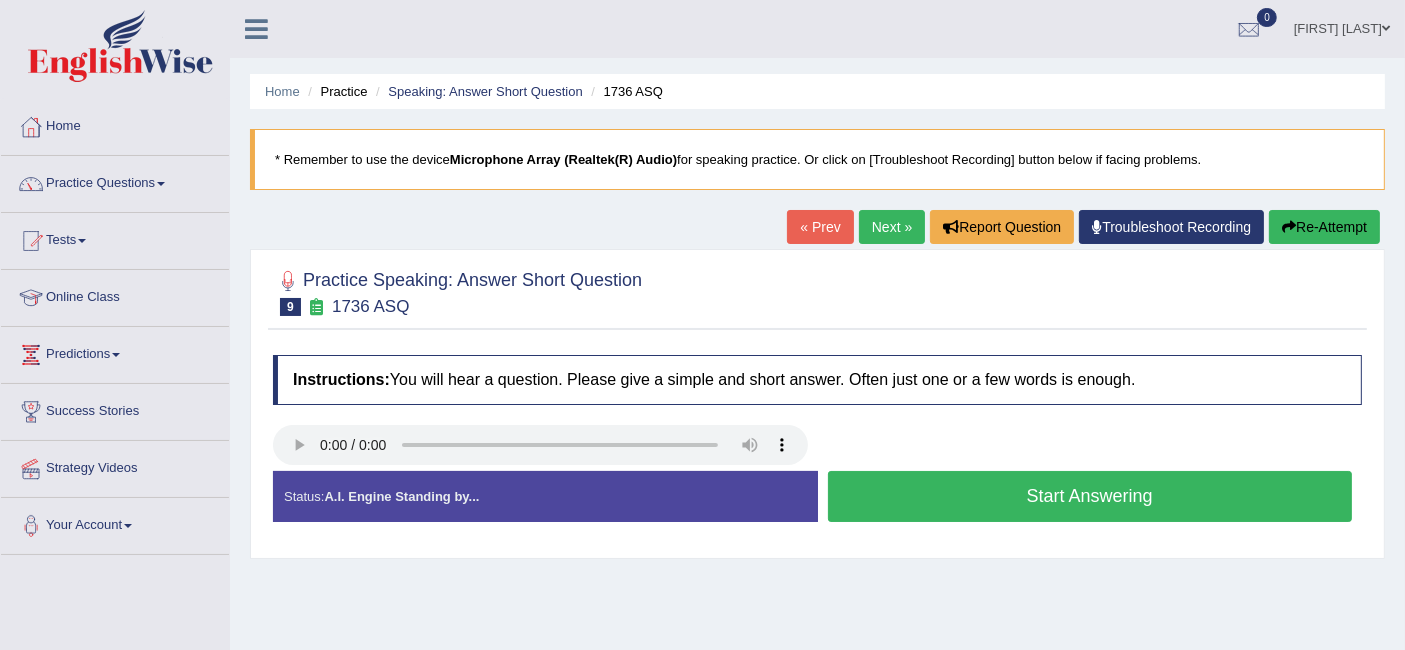 click on "Start Answering" at bounding box center [1090, 496] 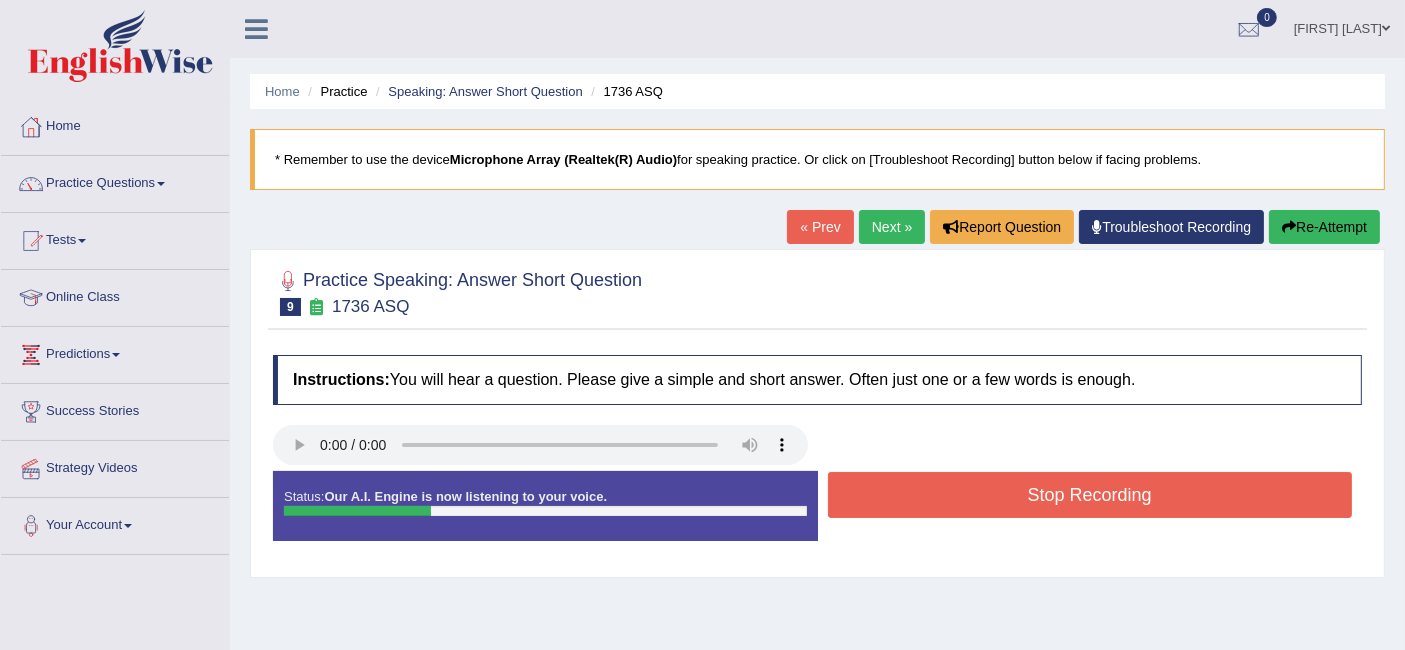 click on "Stop Recording" at bounding box center [1090, 495] 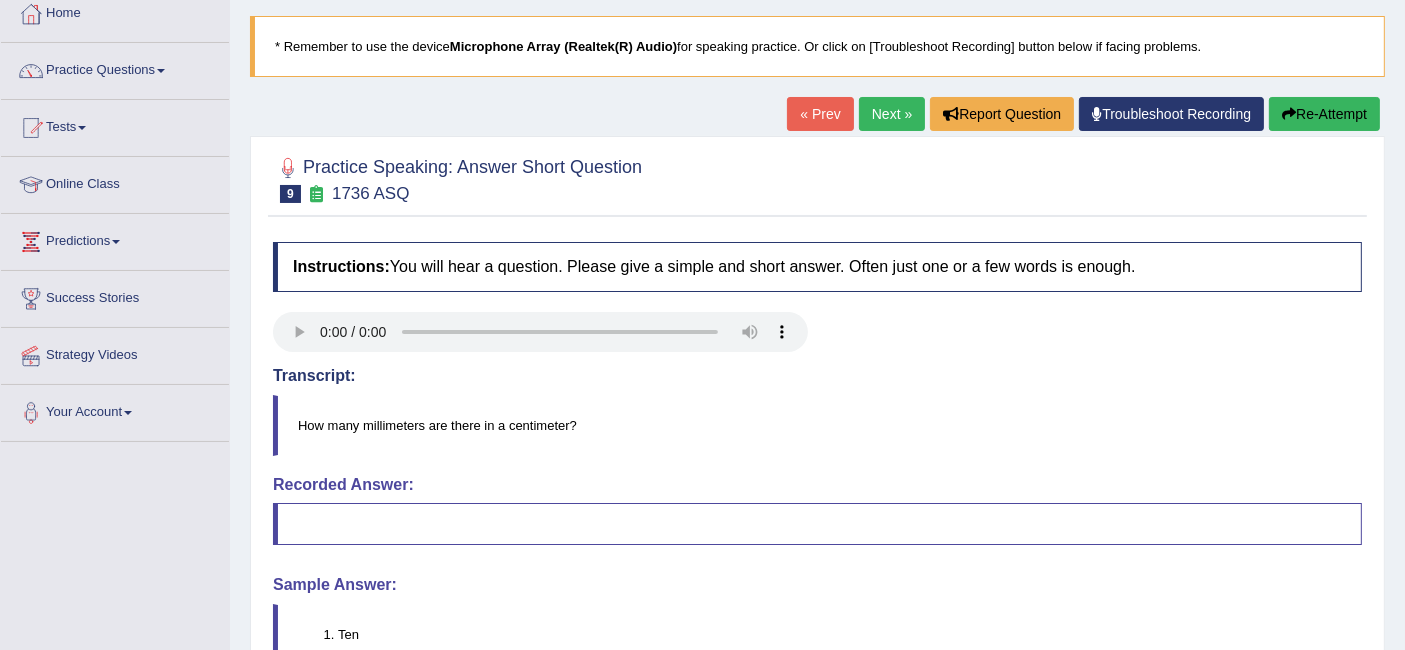 scroll, scrollTop: 77, scrollLeft: 0, axis: vertical 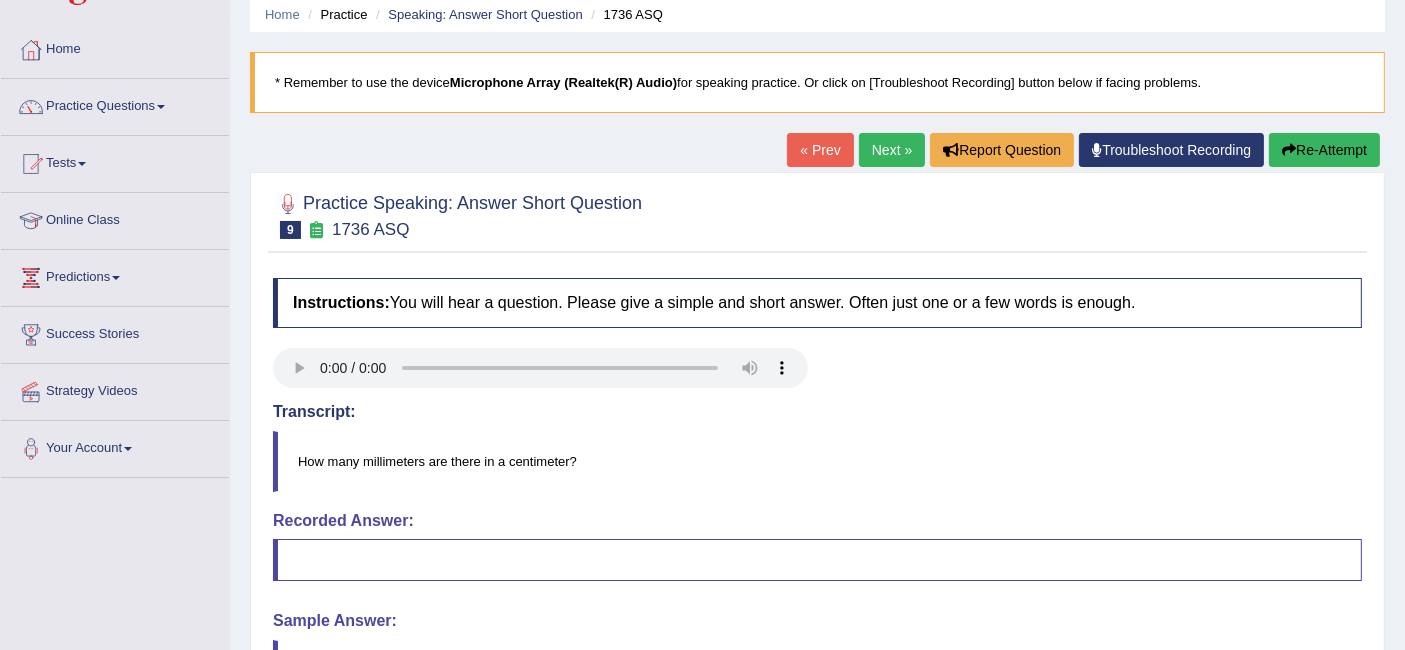 click on "Re-Attempt" at bounding box center [1324, 150] 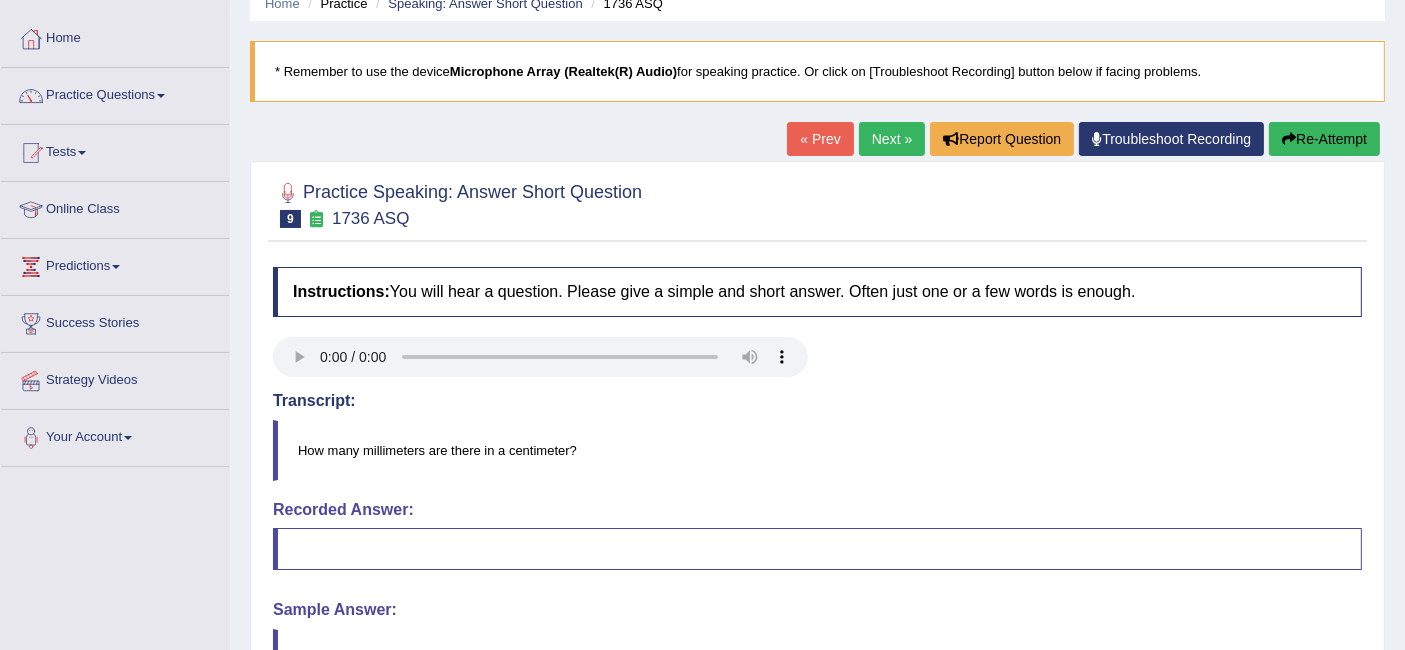 scroll, scrollTop: 0, scrollLeft: 0, axis: both 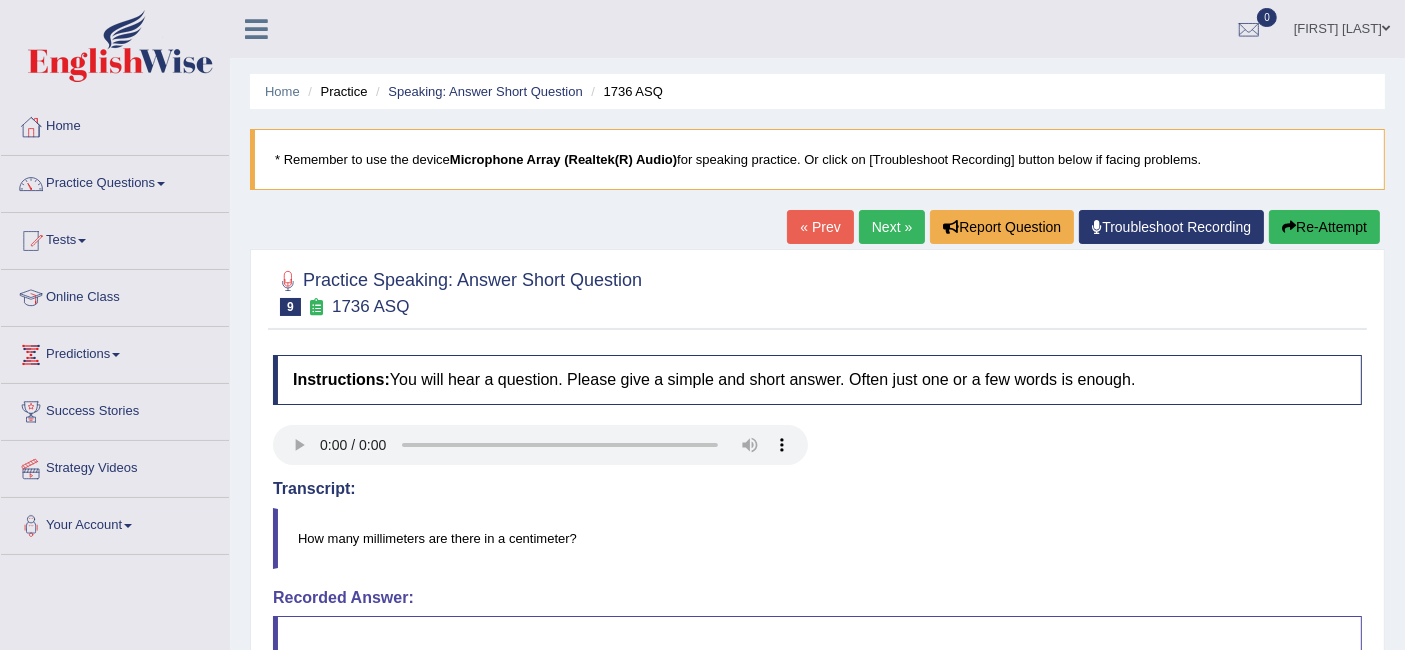 click on "Re-Attempt" at bounding box center (1324, 227) 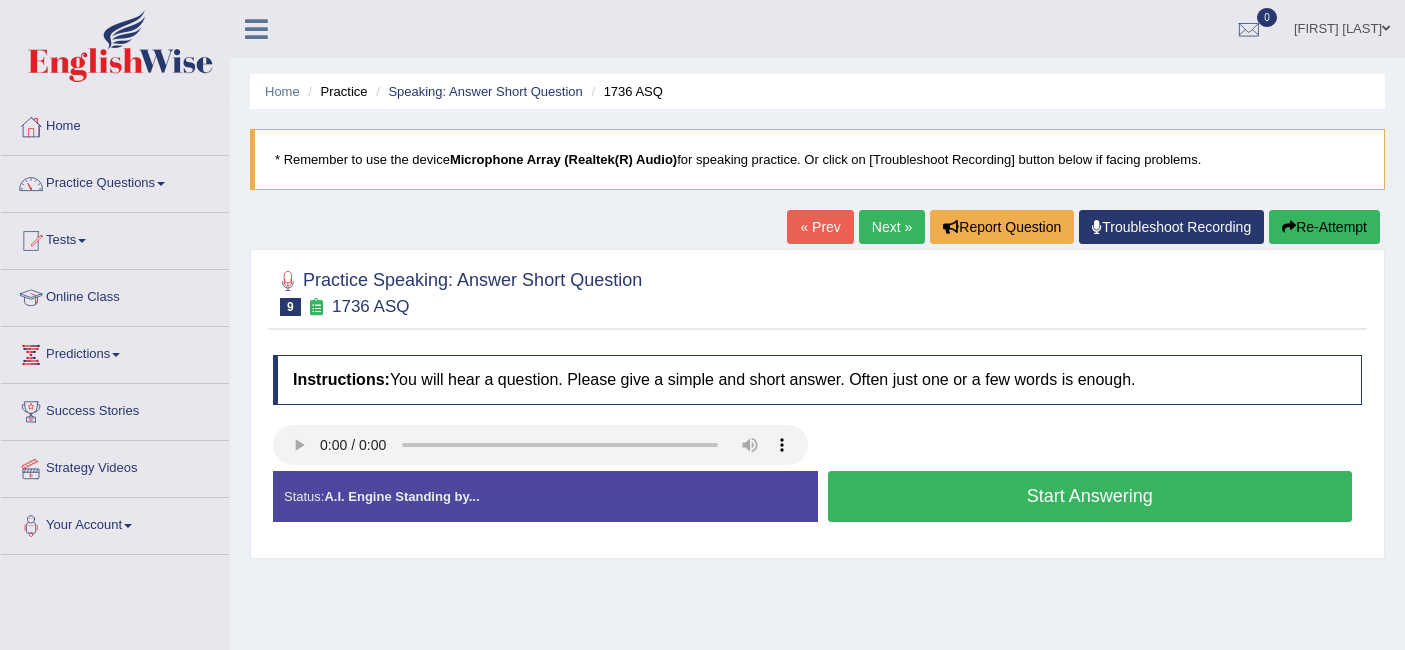 scroll, scrollTop: 0, scrollLeft: 0, axis: both 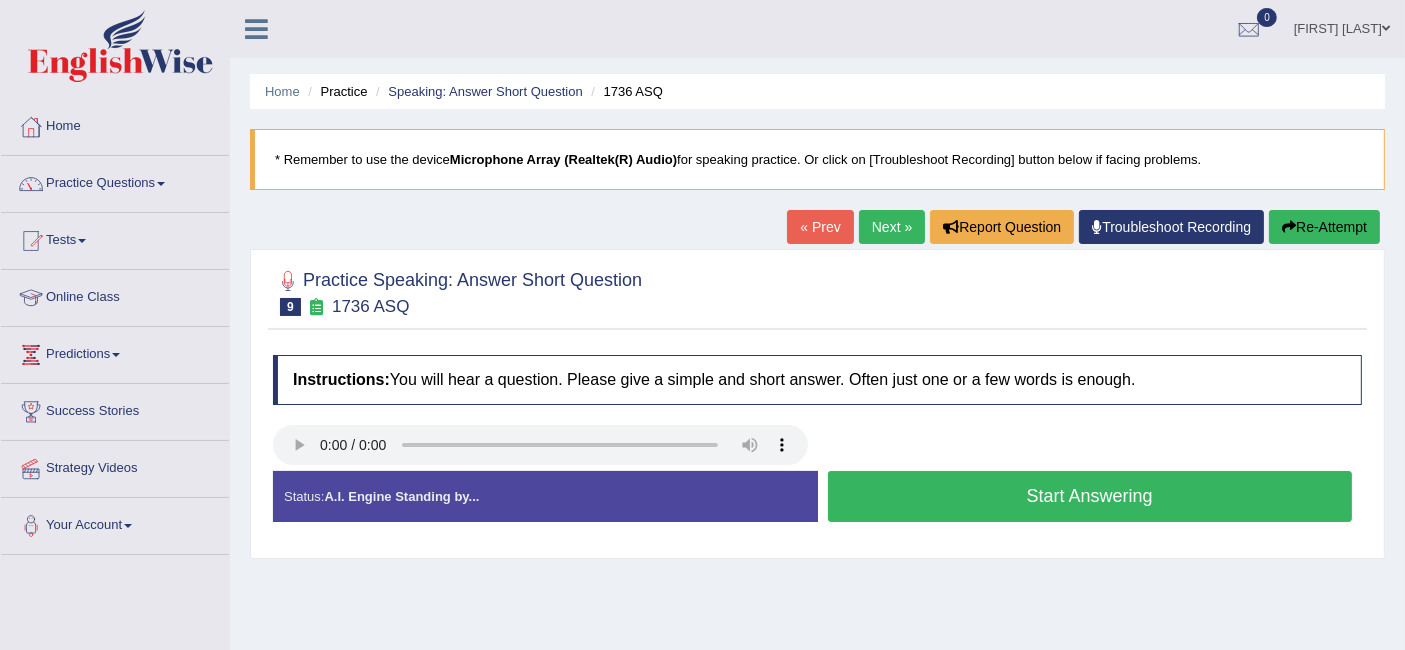 click on "Start Answering" at bounding box center (1090, 496) 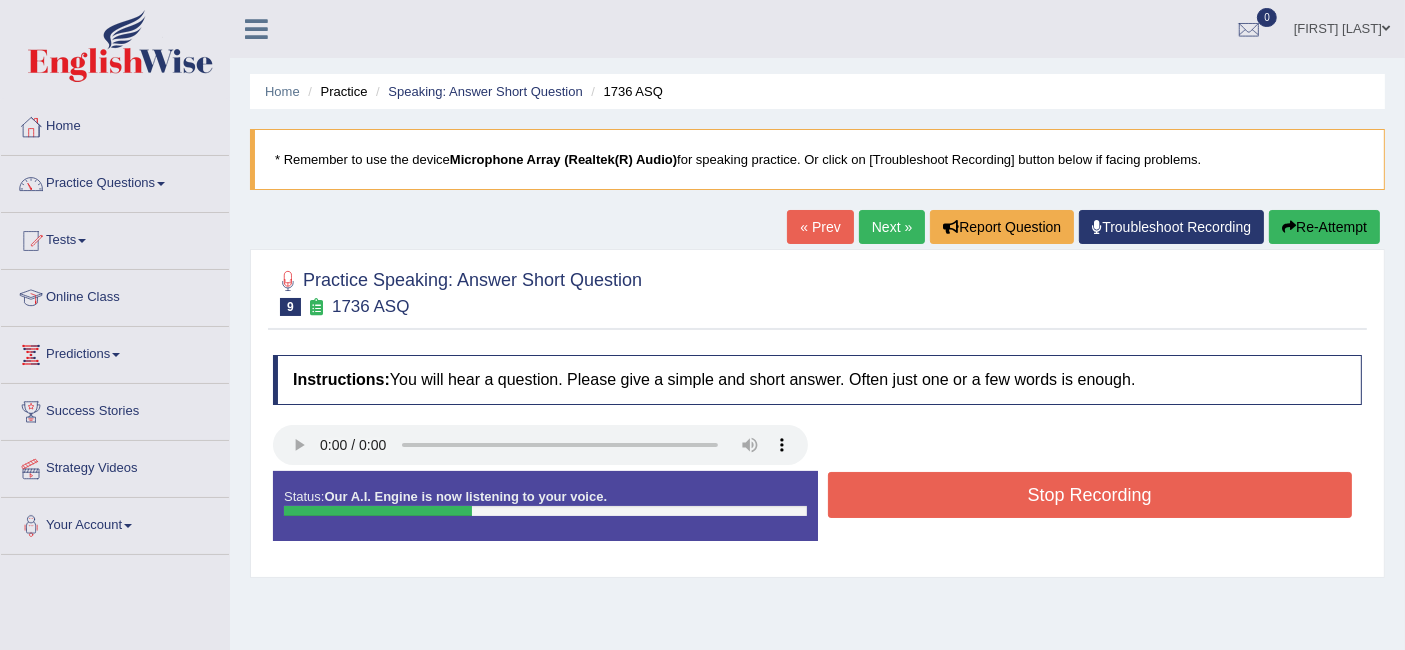 click on "Stop Recording" at bounding box center (1090, 495) 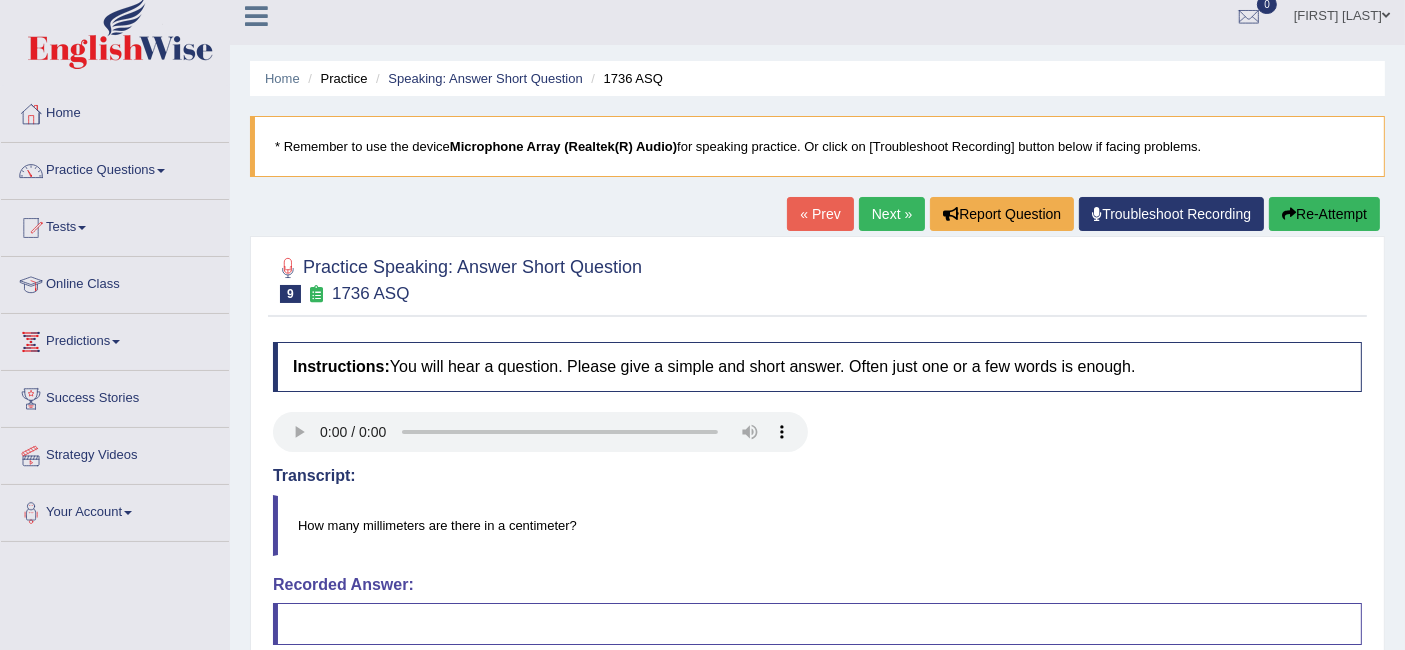 scroll, scrollTop: 0, scrollLeft: 0, axis: both 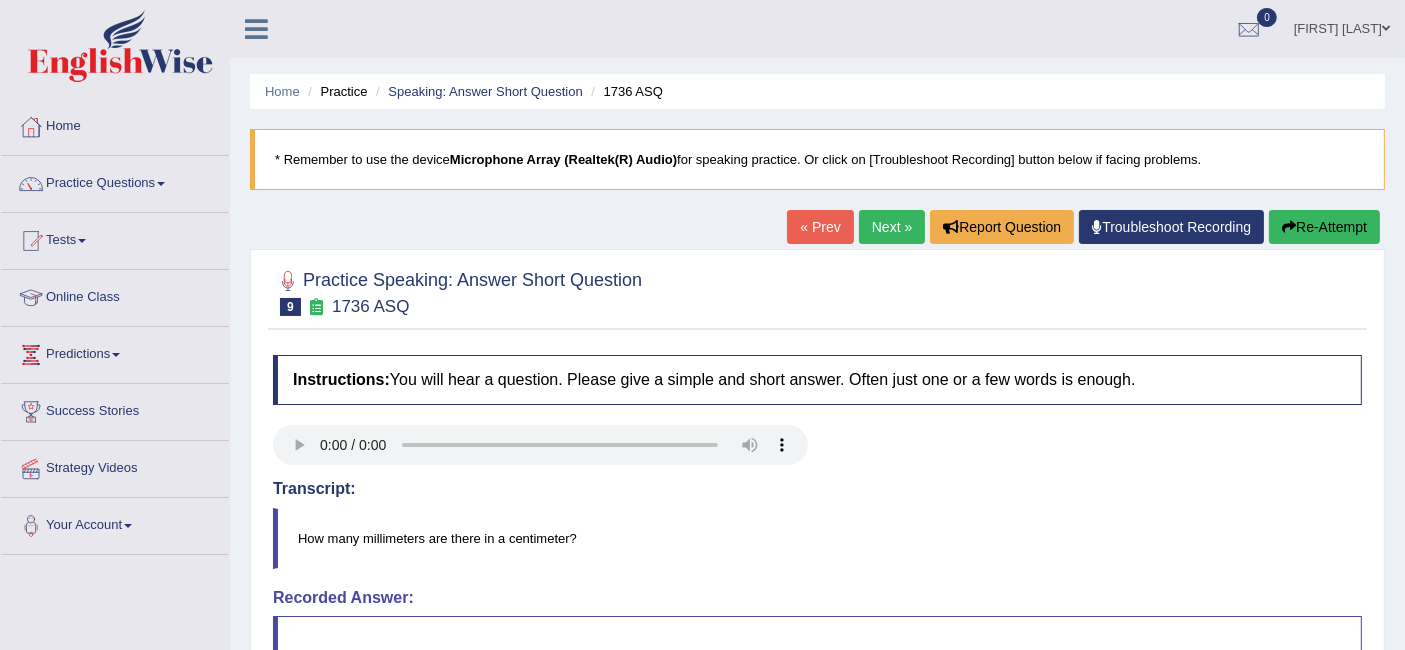 click on "Re-Attempt" at bounding box center (1324, 227) 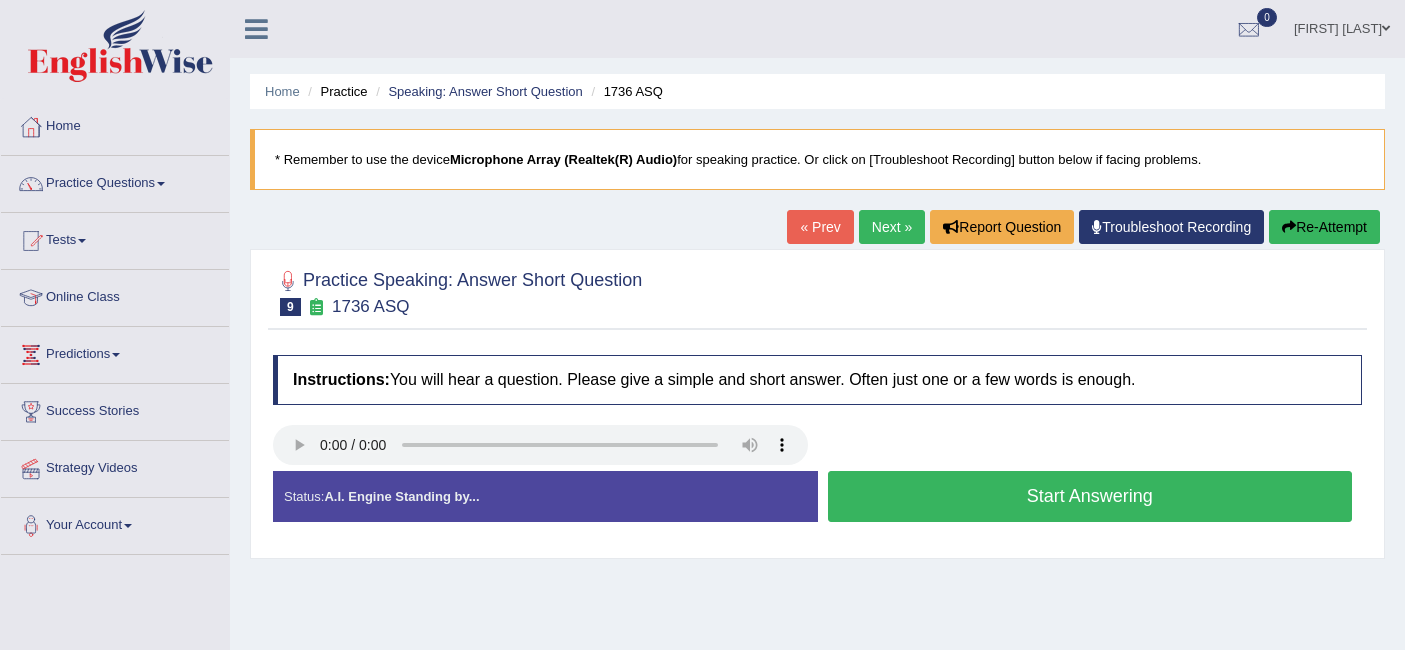 scroll, scrollTop: 0, scrollLeft: 0, axis: both 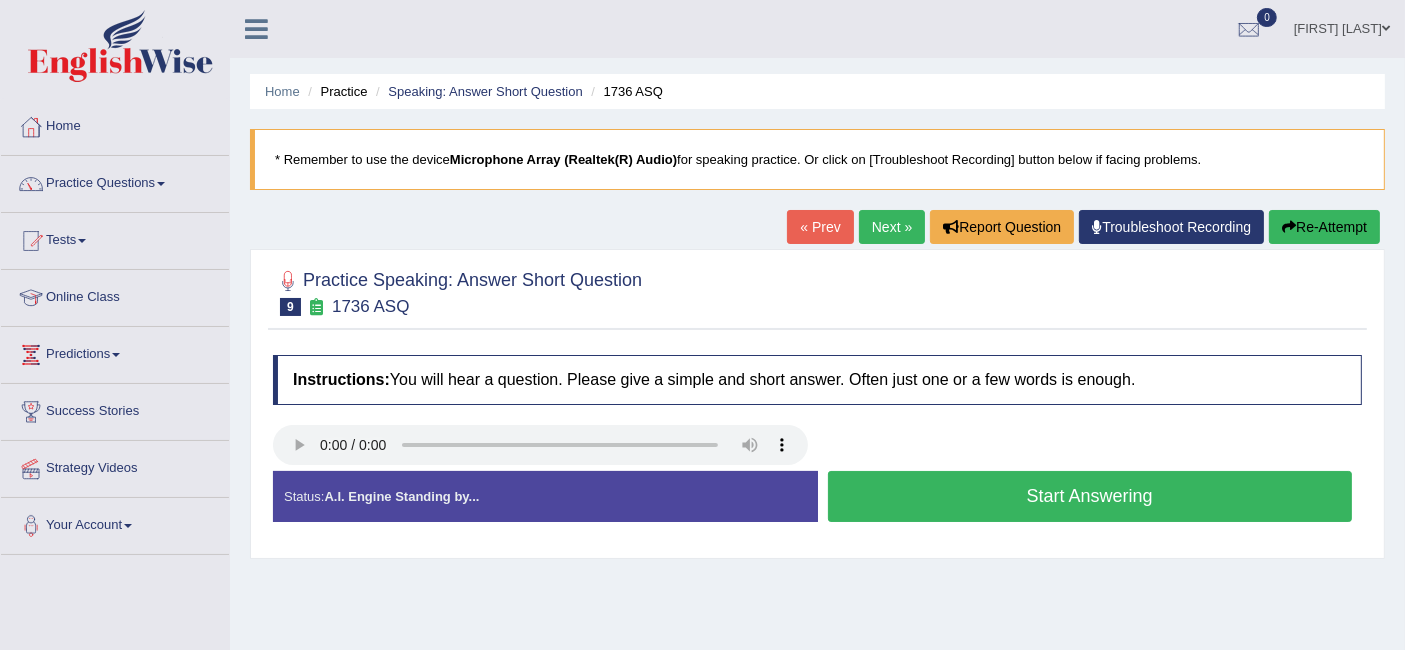 click on "Start Answering" at bounding box center [1090, 496] 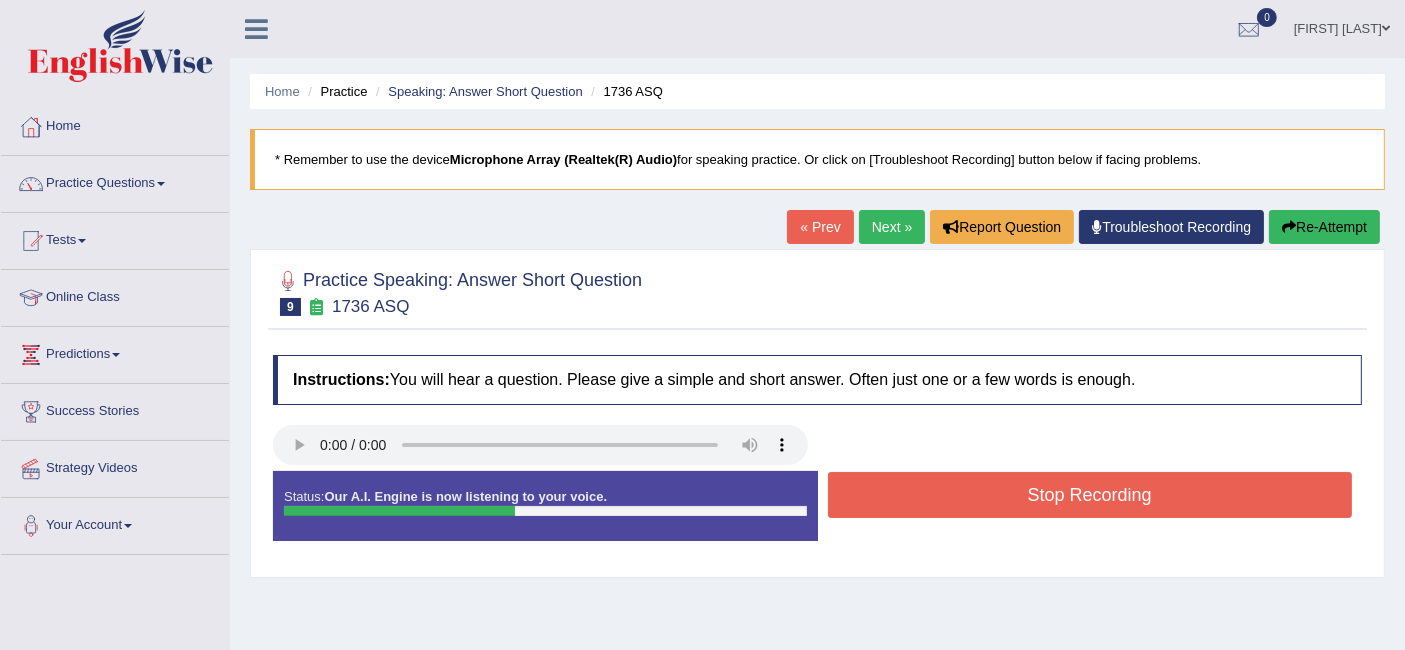 click on "Stop Recording" at bounding box center [1090, 495] 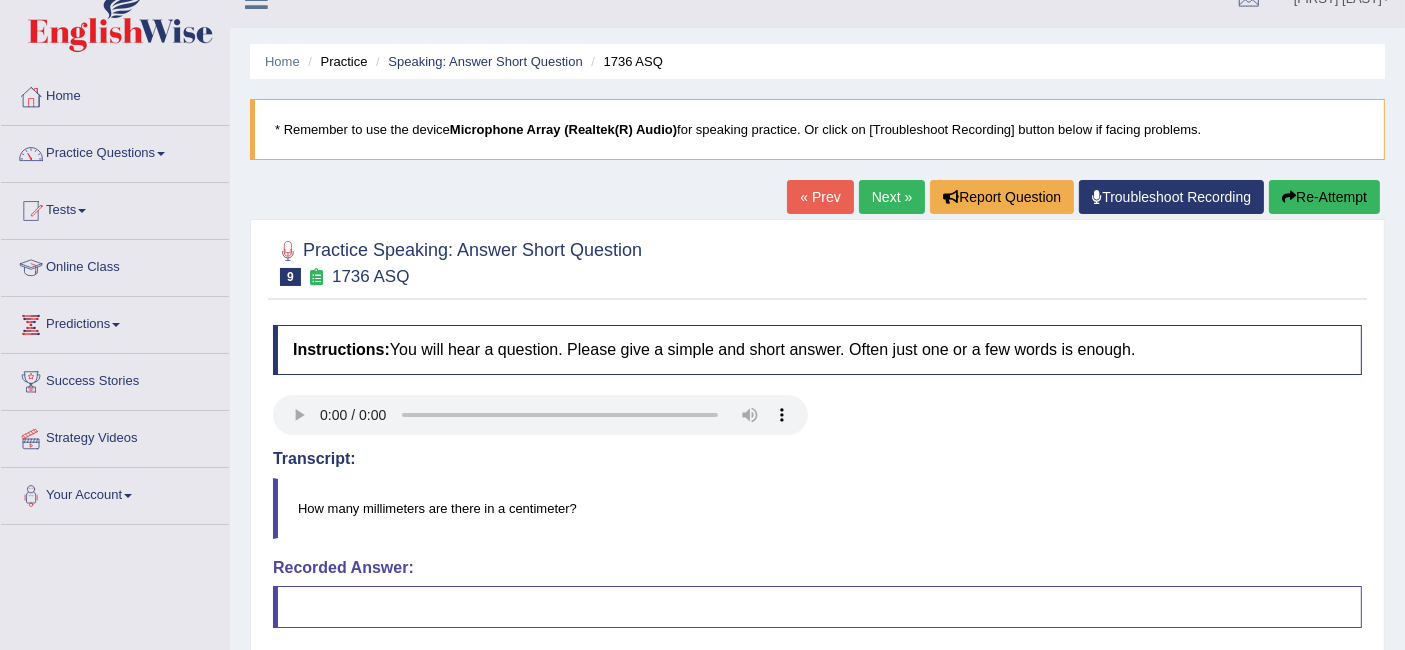 scroll, scrollTop: 0, scrollLeft: 0, axis: both 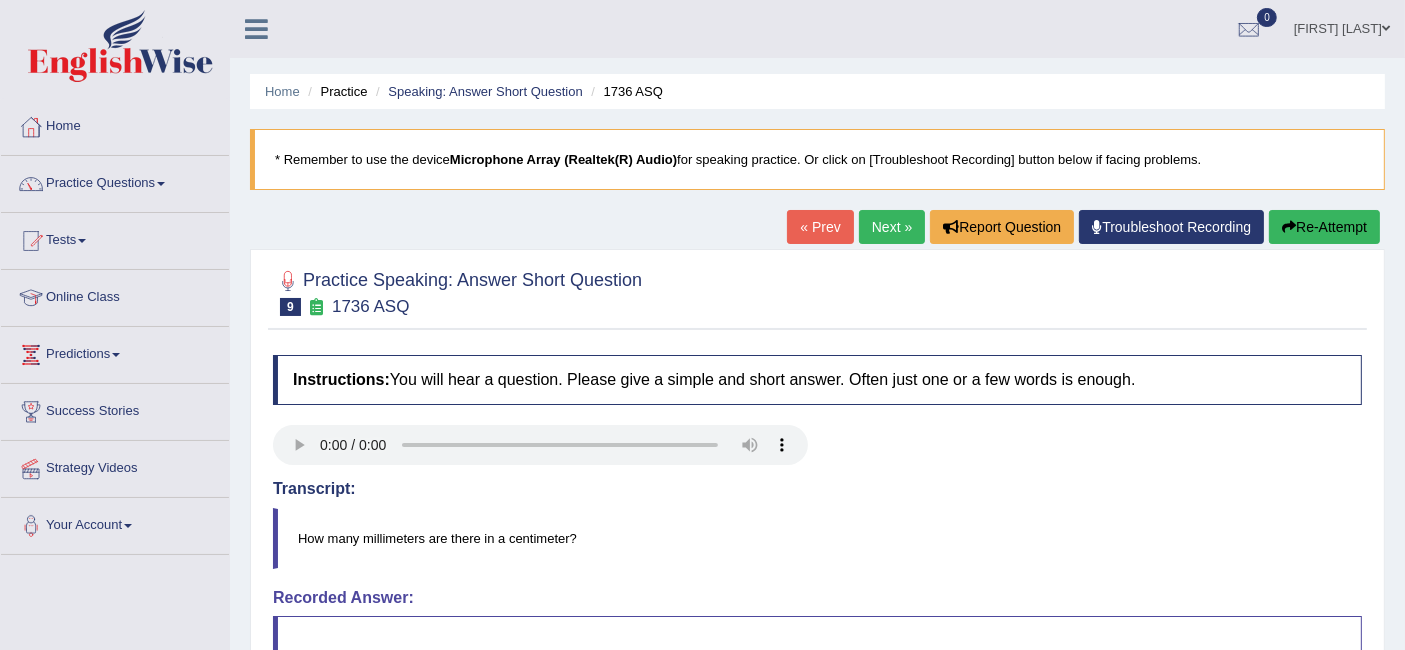 click on "Troubleshoot Recording" at bounding box center (1171, 227) 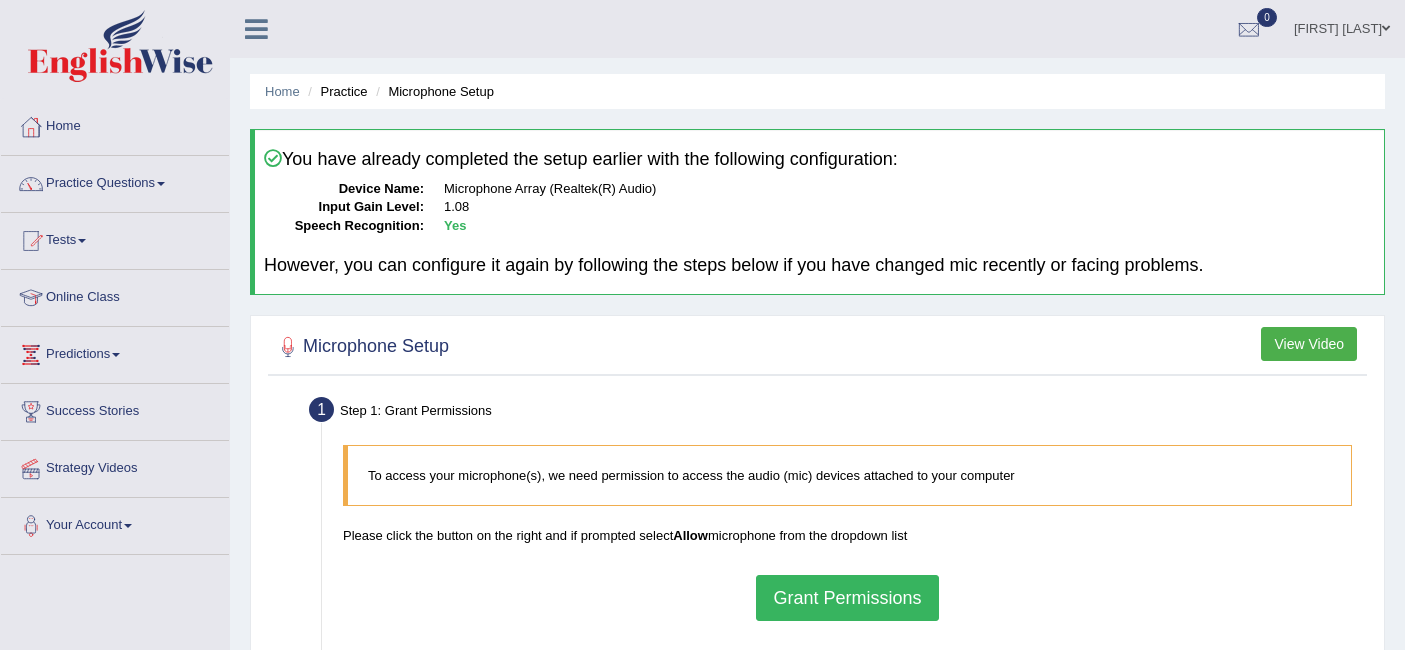 scroll, scrollTop: 0, scrollLeft: 0, axis: both 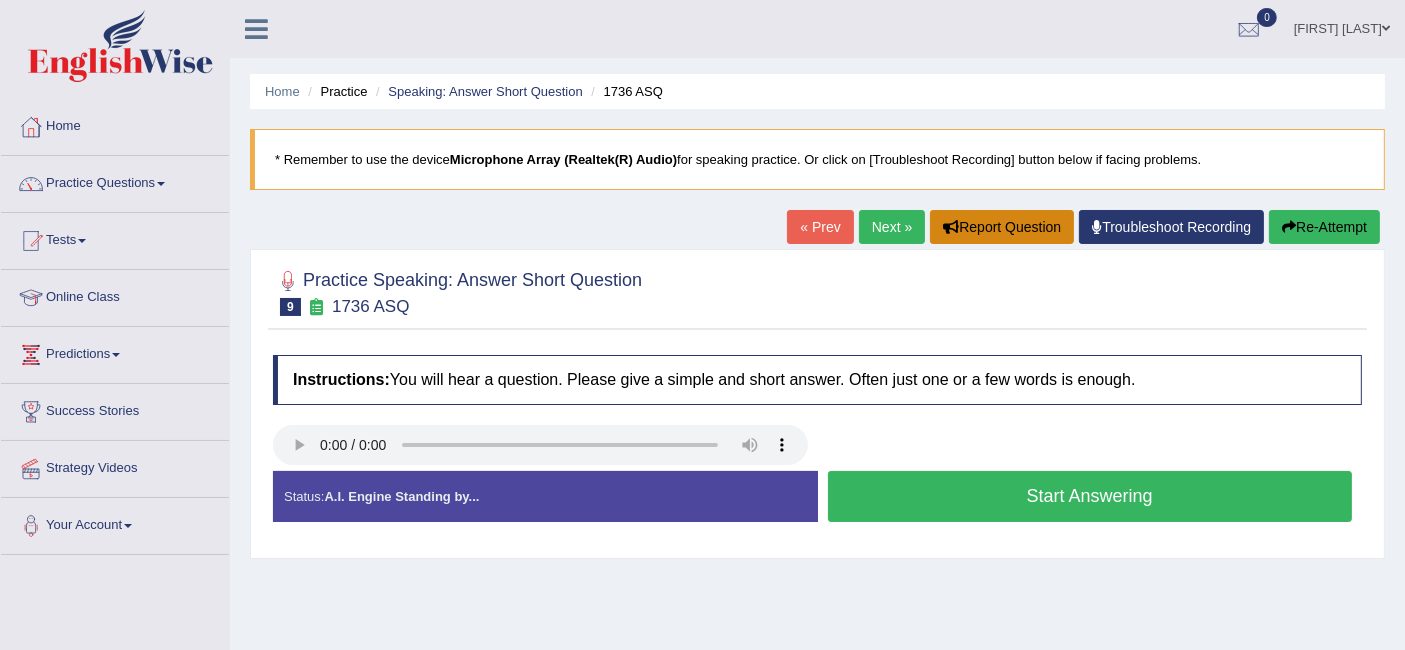 click on "Report Question" at bounding box center (1002, 227) 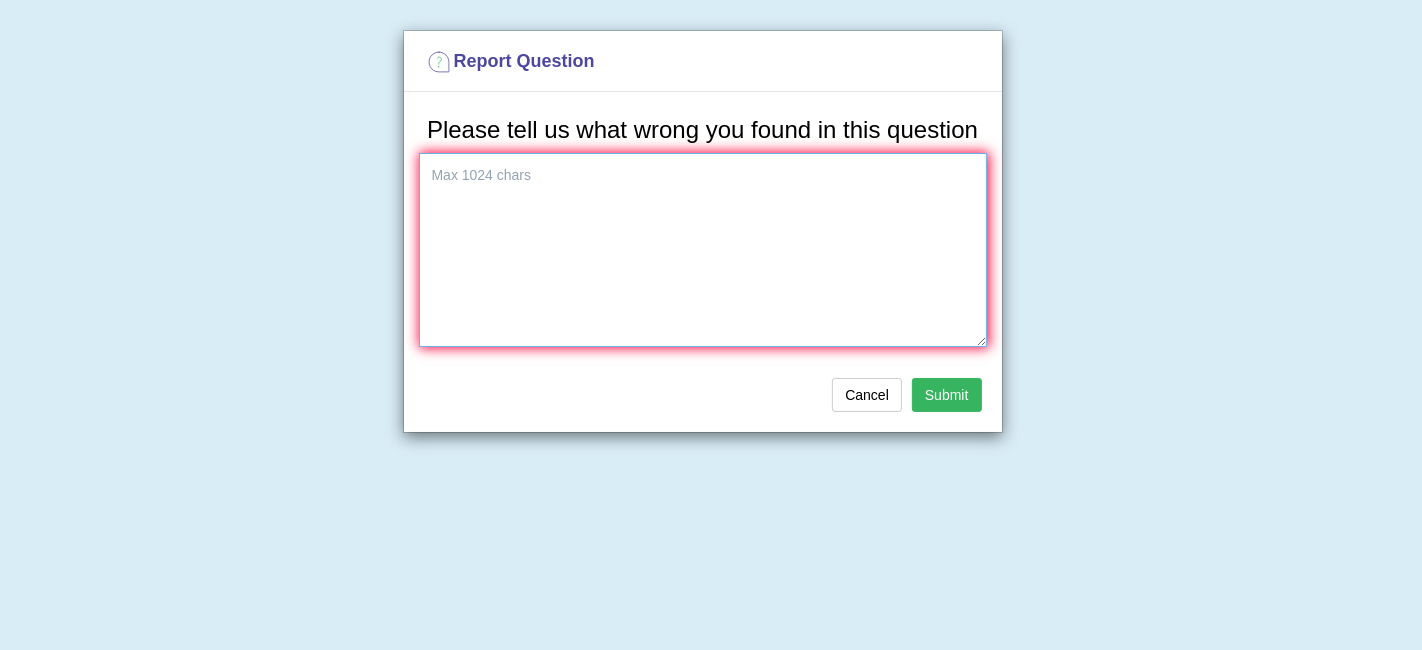 click at bounding box center (703, 250) 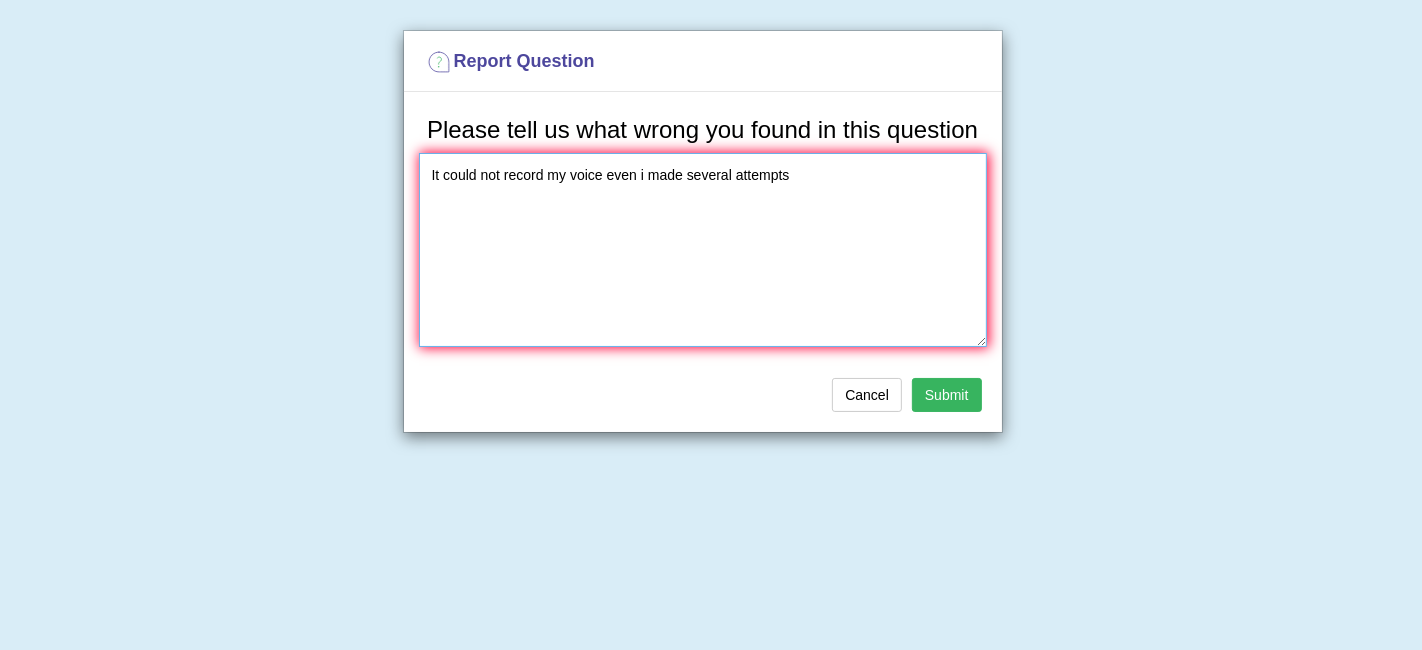 type on "It could not record my voice even i made several attempts" 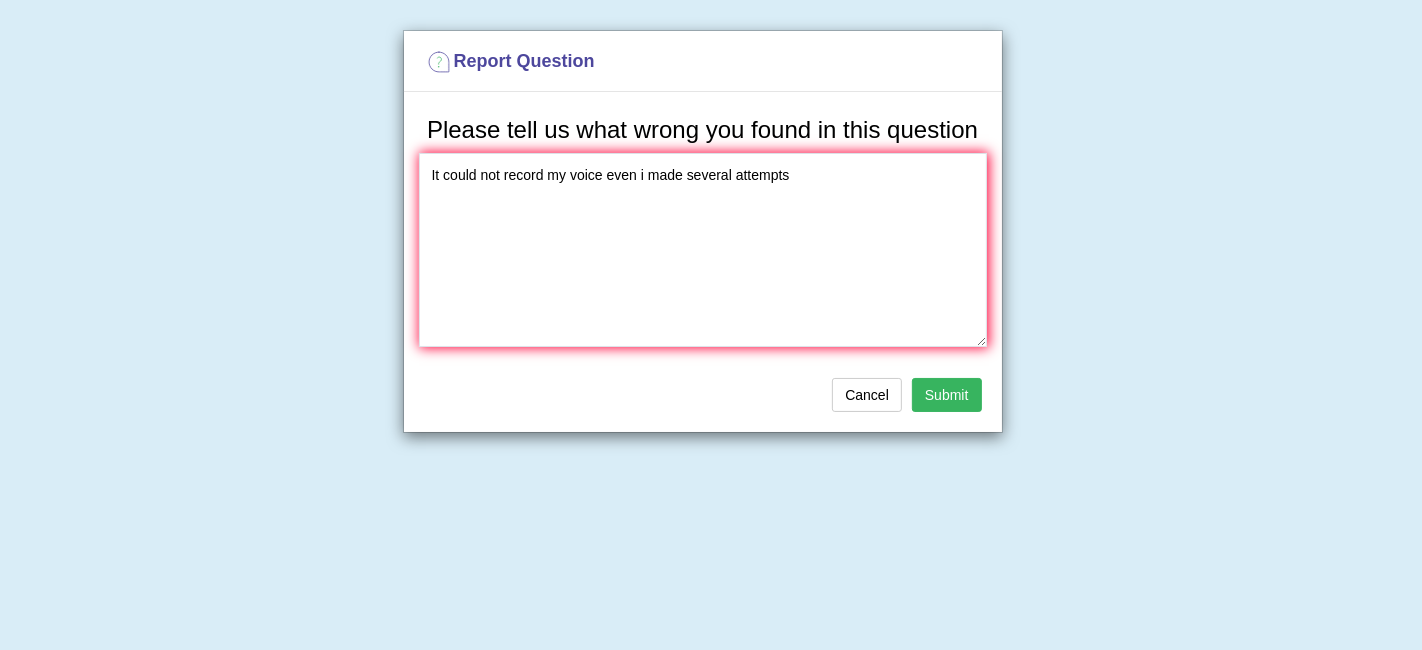 click on "Submit" at bounding box center [947, 395] 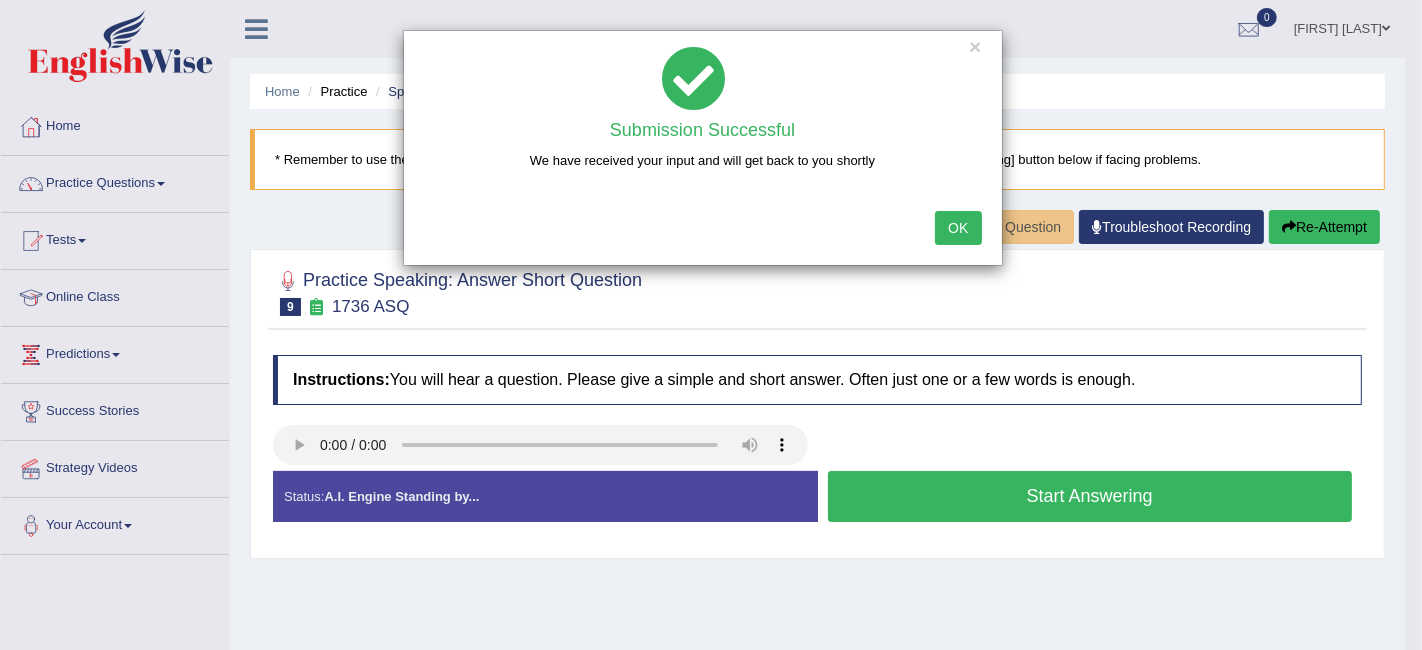 click on "OK" at bounding box center [958, 228] 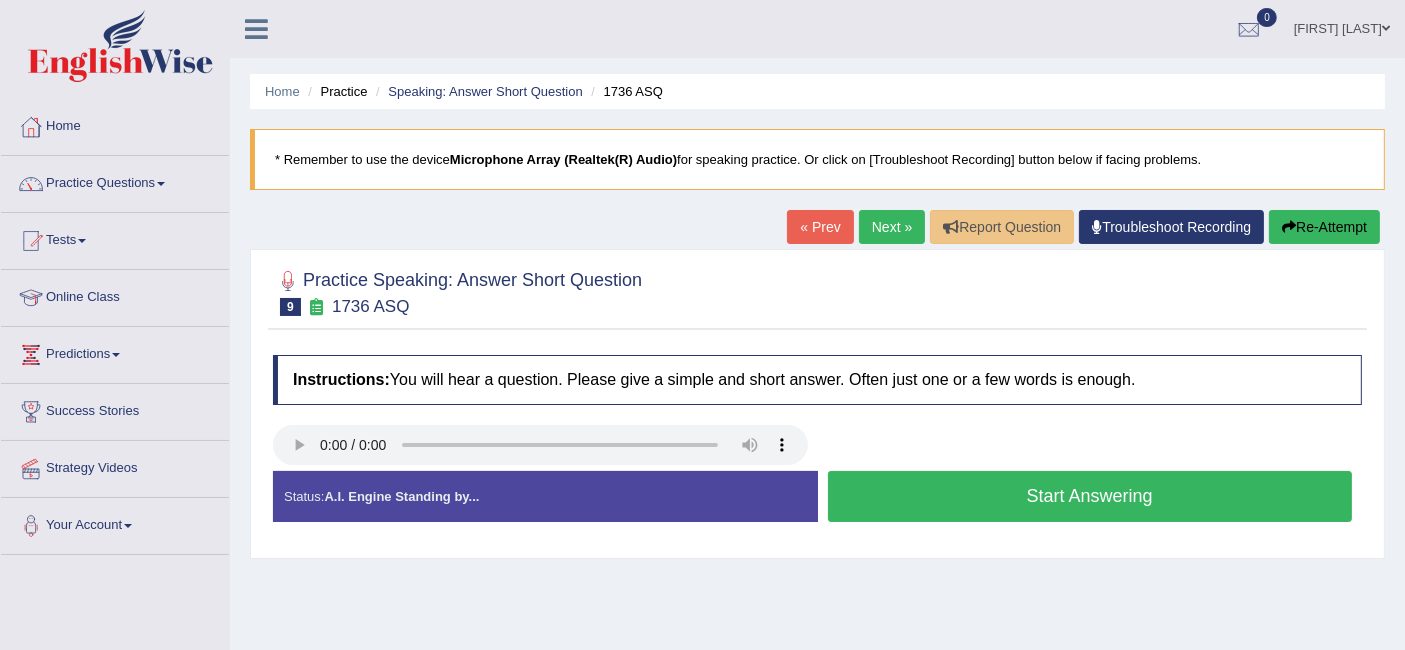 click on "Next »" at bounding box center [892, 227] 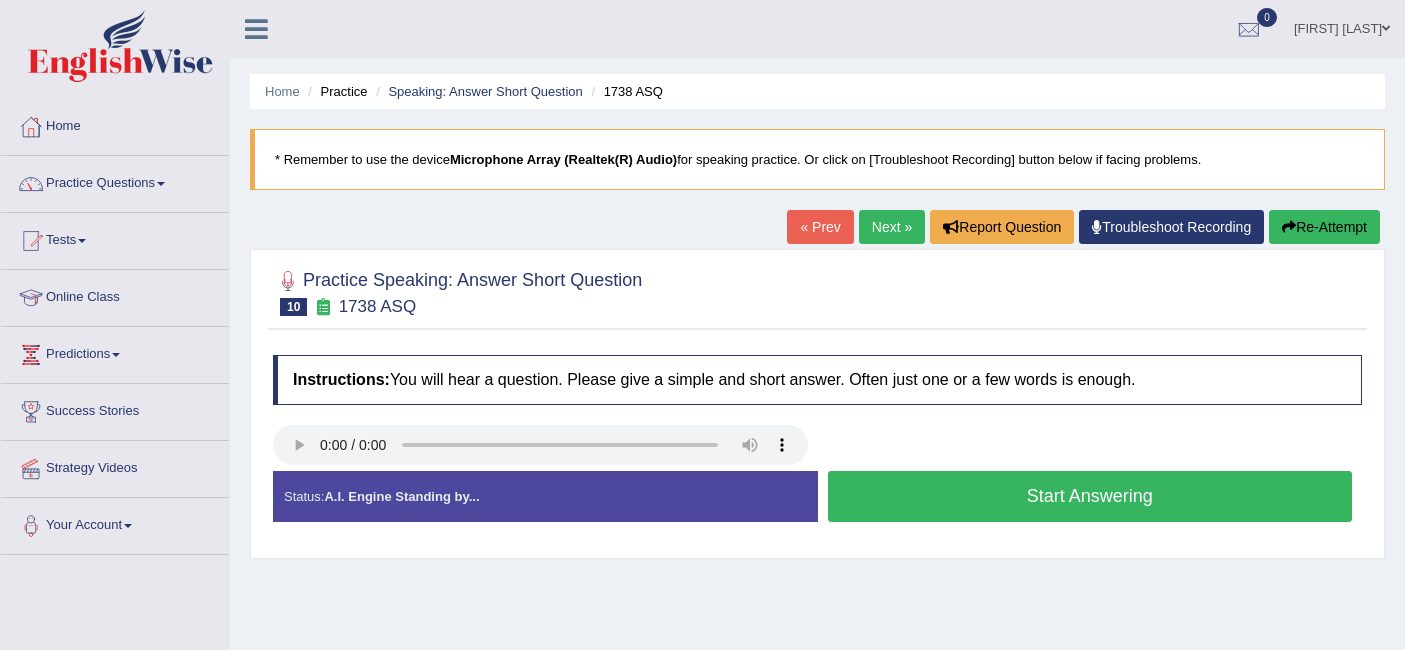 scroll, scrollTop: 0, scrollLeft: 0, axis: both 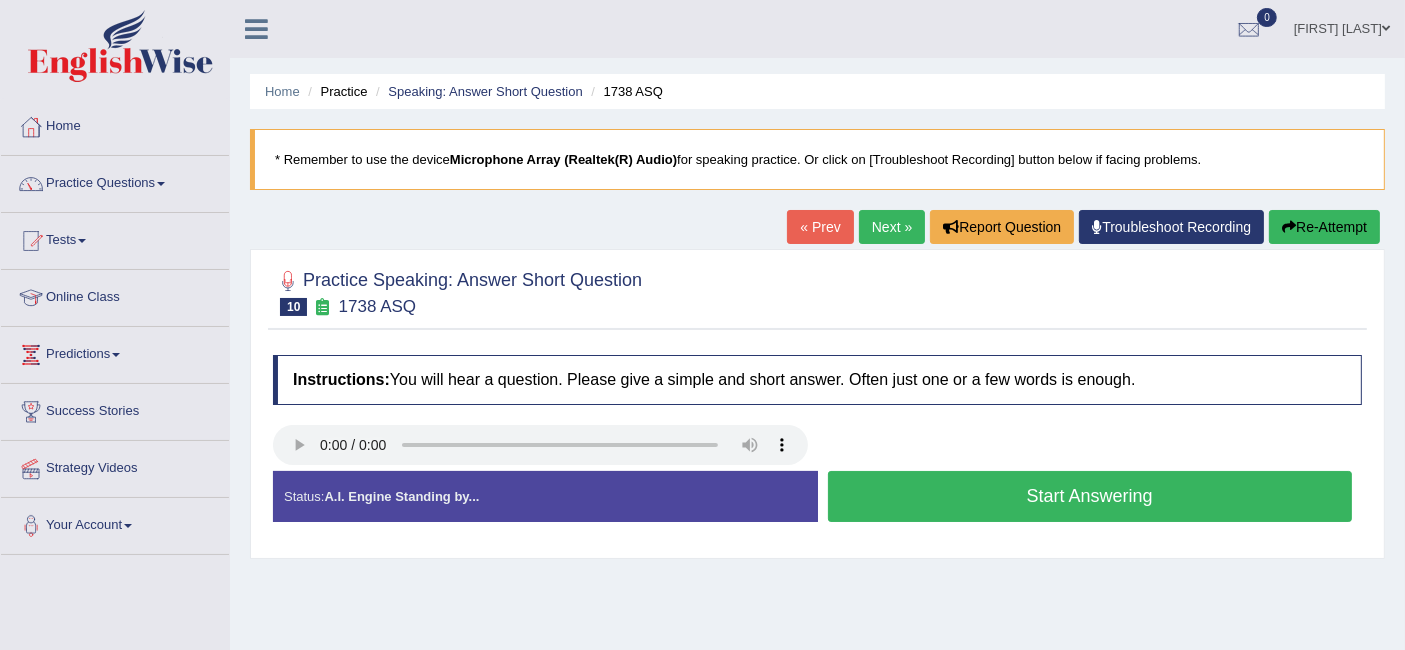 click on "Start Answering" at bounding box center (1090, 496) 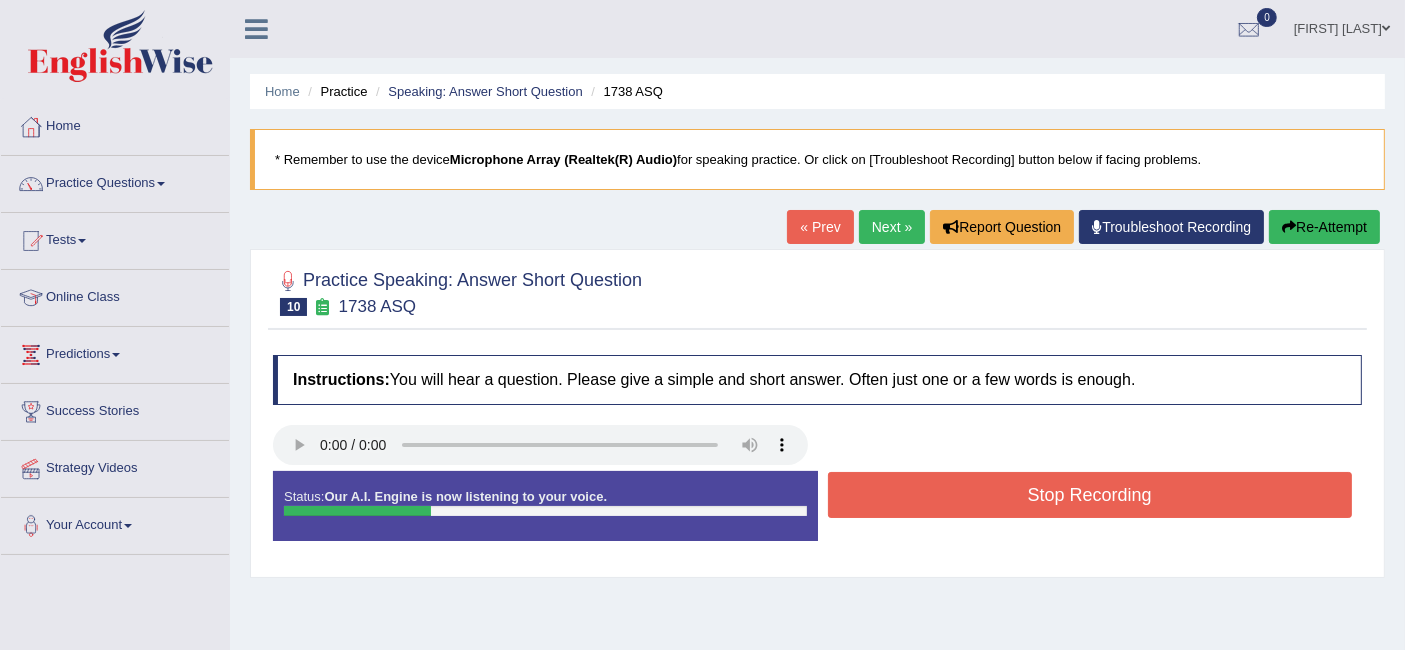 click on "Stop Recording" at bounding box center (1090, 495) 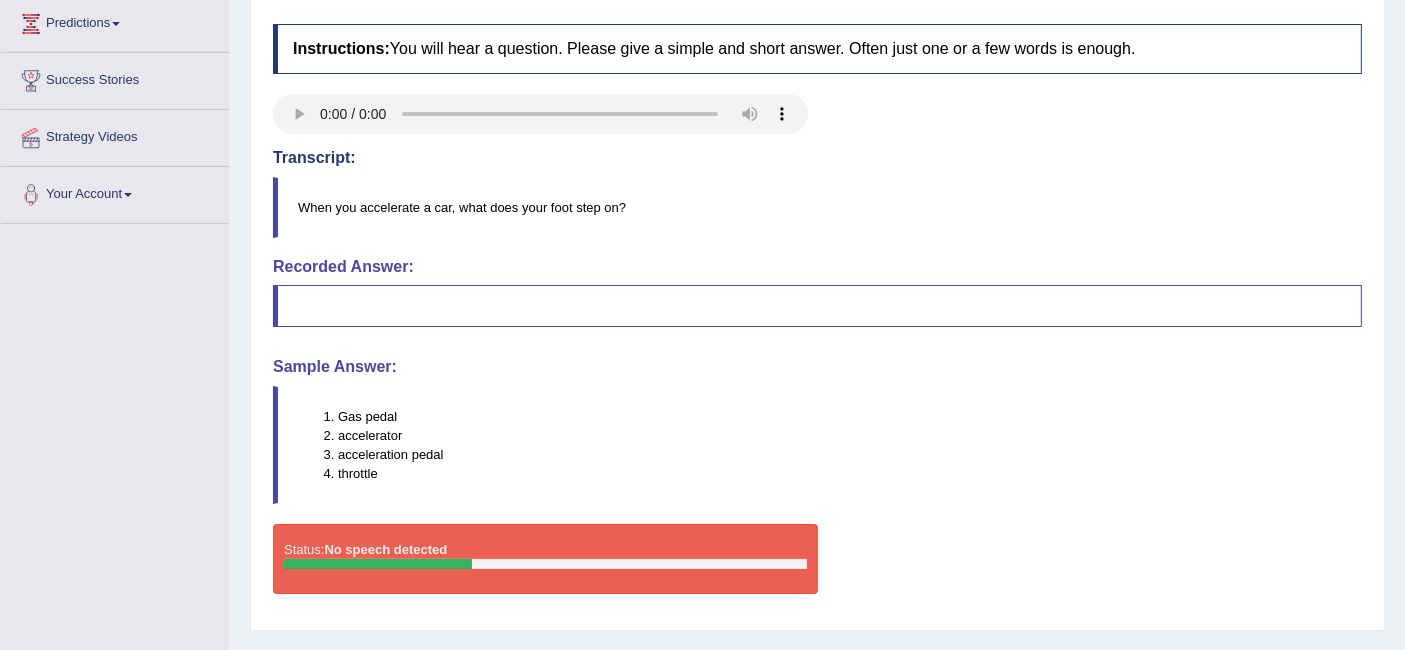 scroll, scrollTop: 0, scrollLeft: 0, axis: both 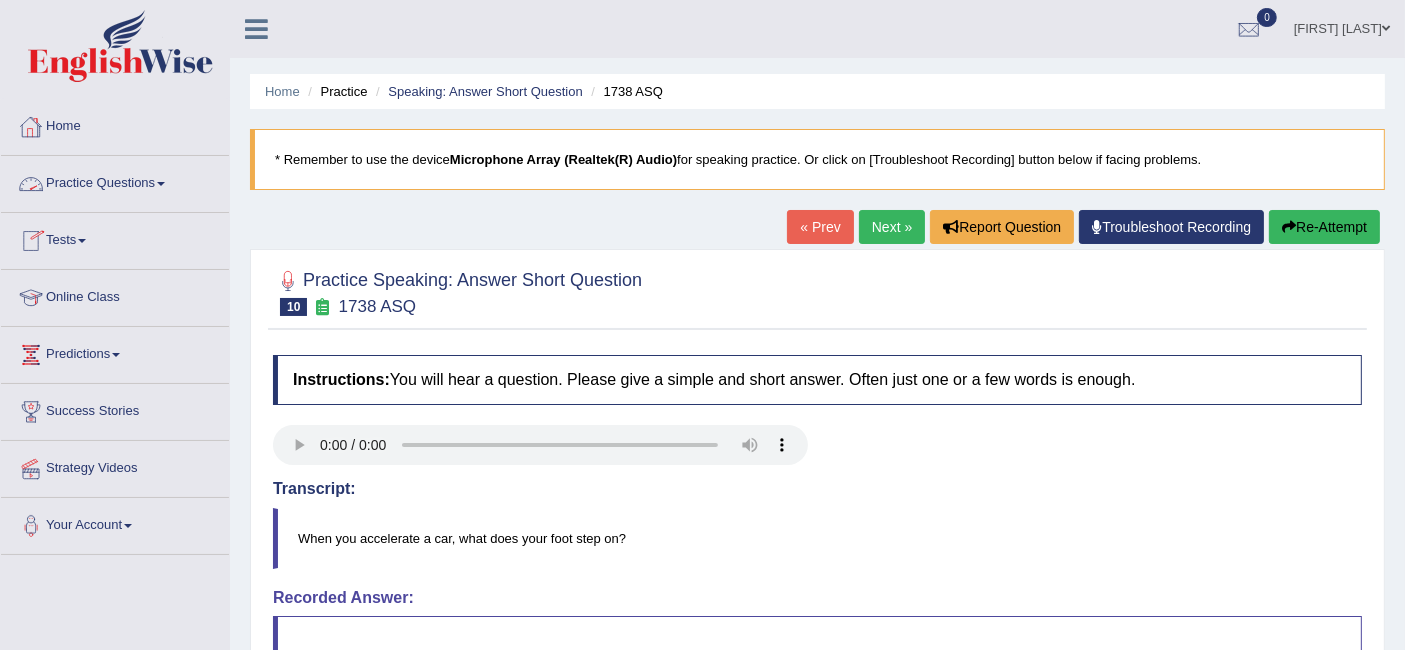click on "Practice Questions" at bounding box center (115, 181) 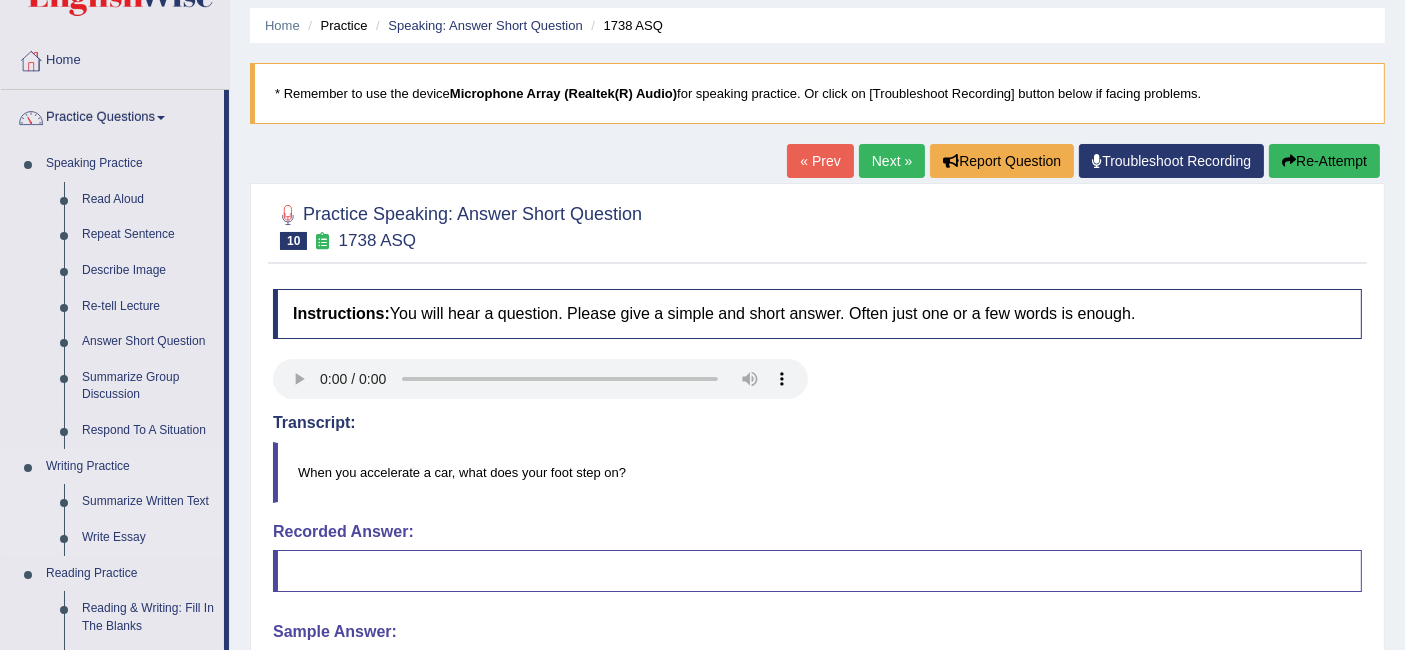 scroll, scrollTop: 62, scrollLeft: 0, axis: vertical 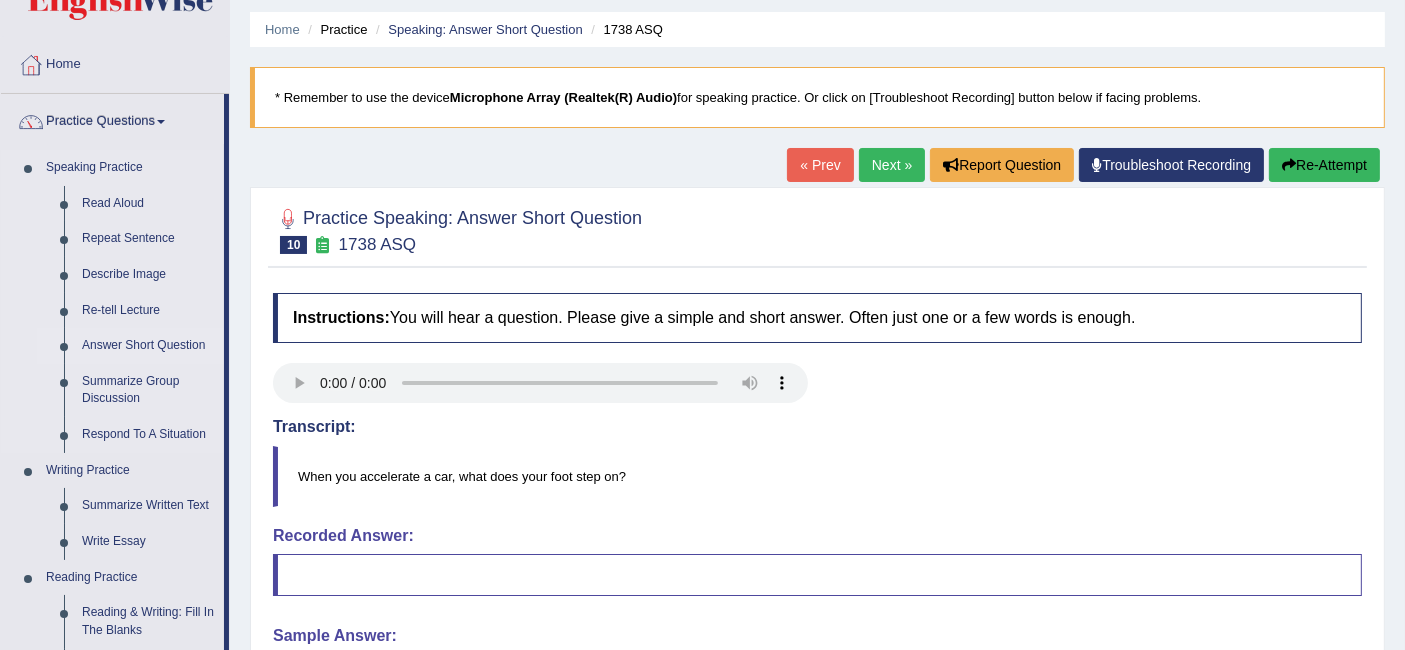 click on "Answer Short Question" at bounding box center [148, 346] 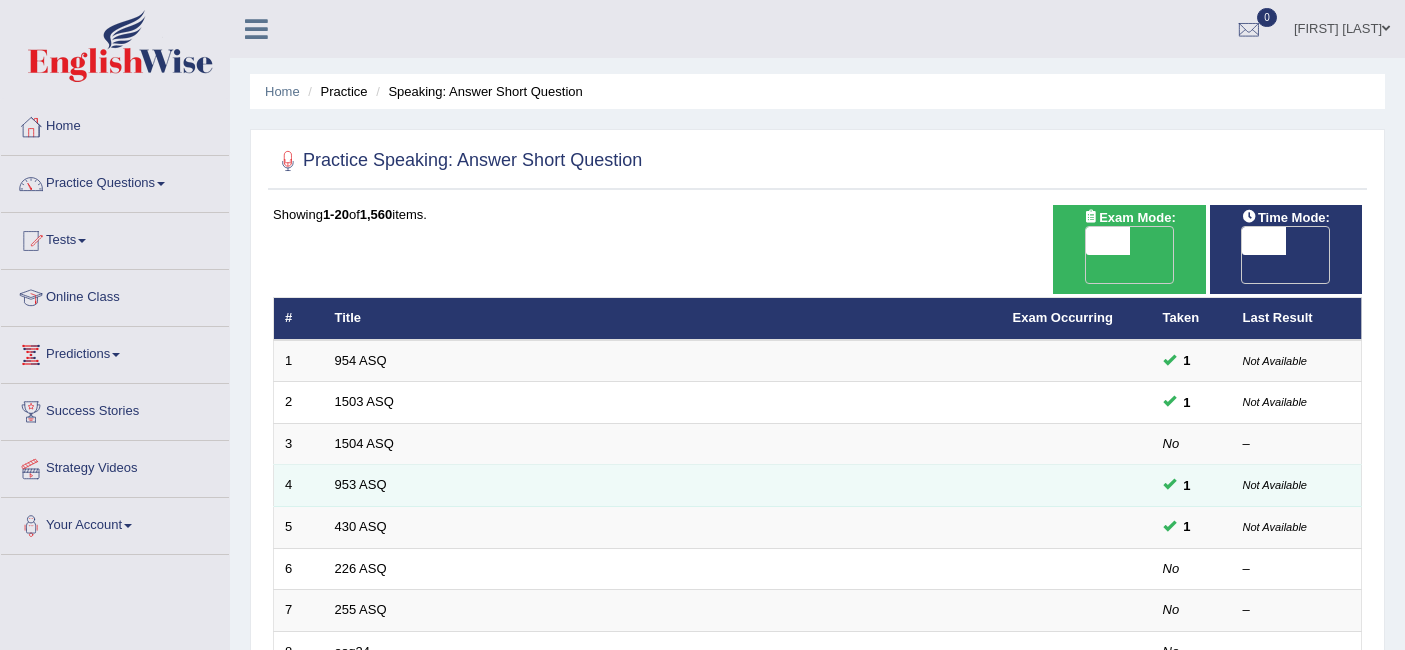 scroll, scrollTop: 0, scrollLeft: 0, axis: both 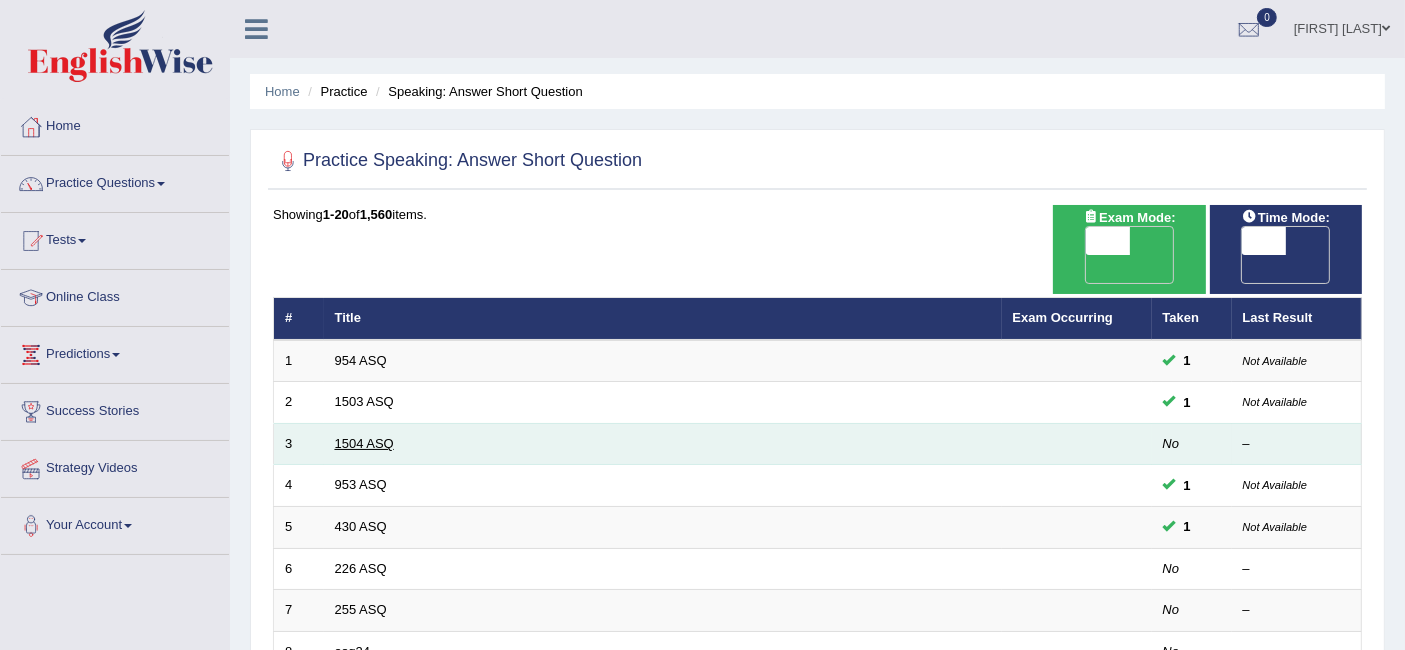click on "1504 ASQ" at bounding box center (364, 443) 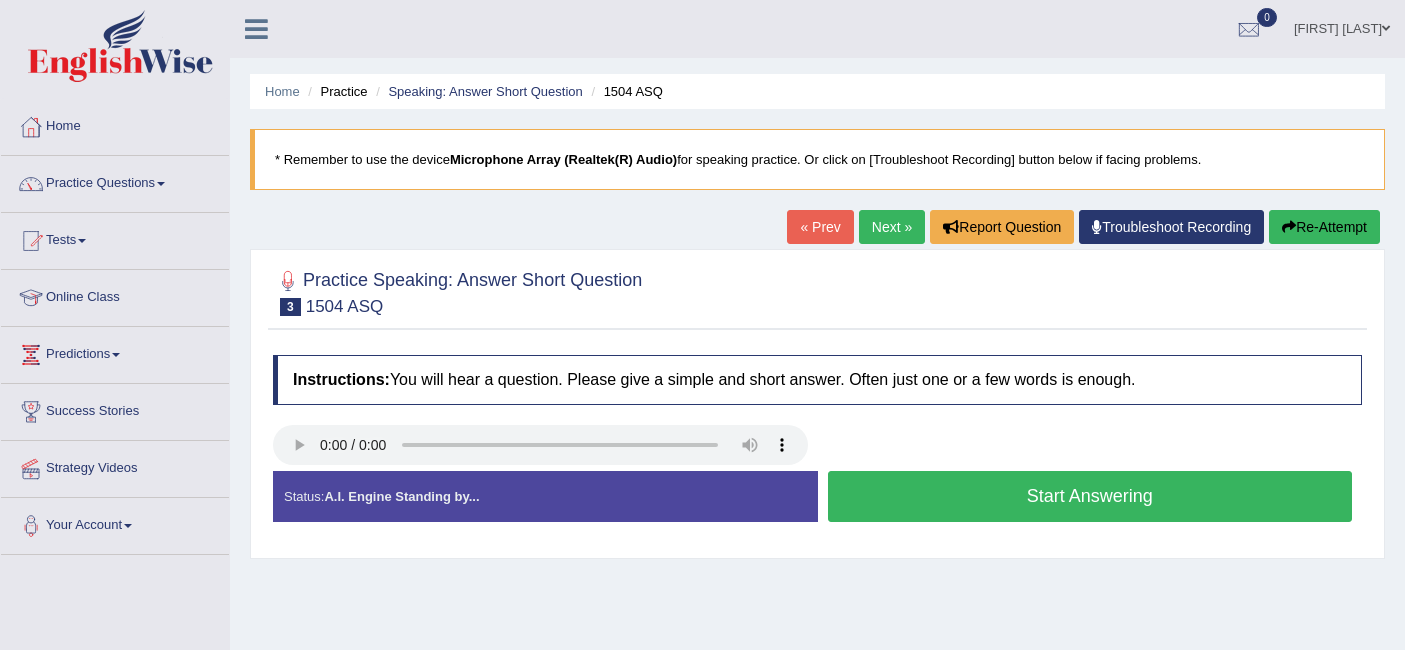 scroll, scrollTop: 0, scrollLeft: 0, axis: both 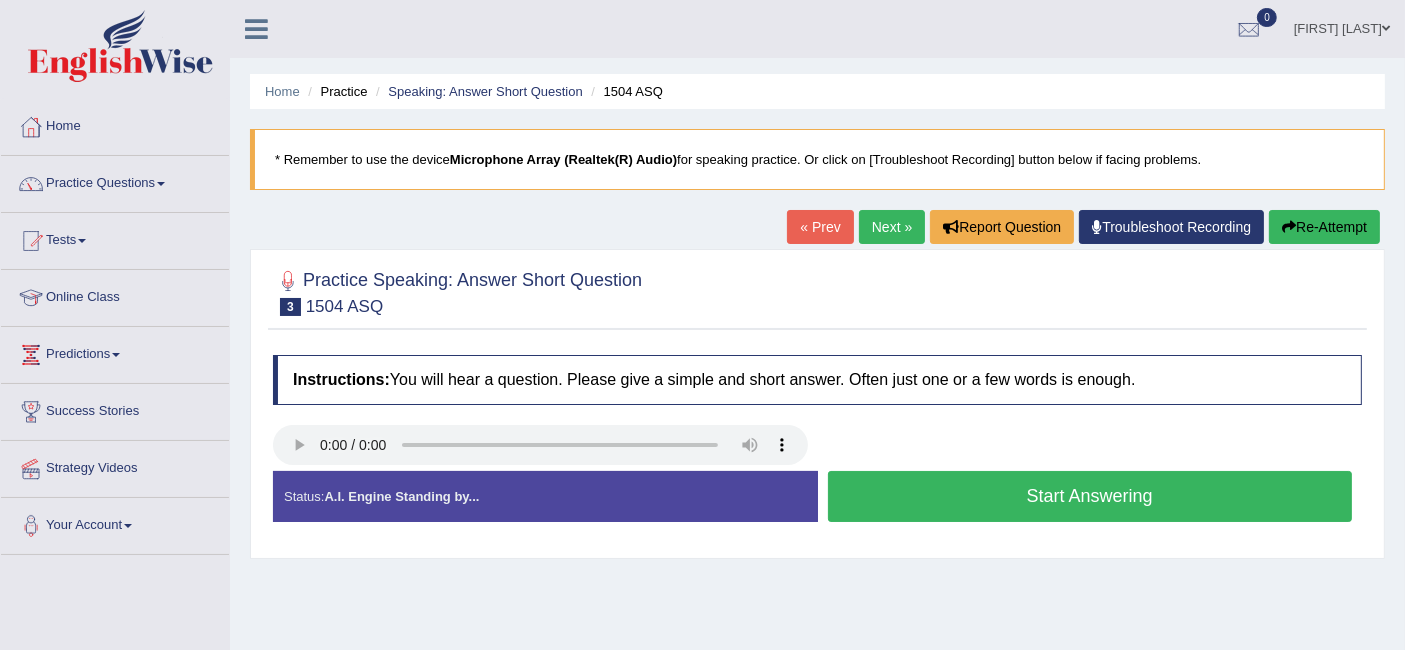 click on "Start Answering" at bounding box center [1090, 496] 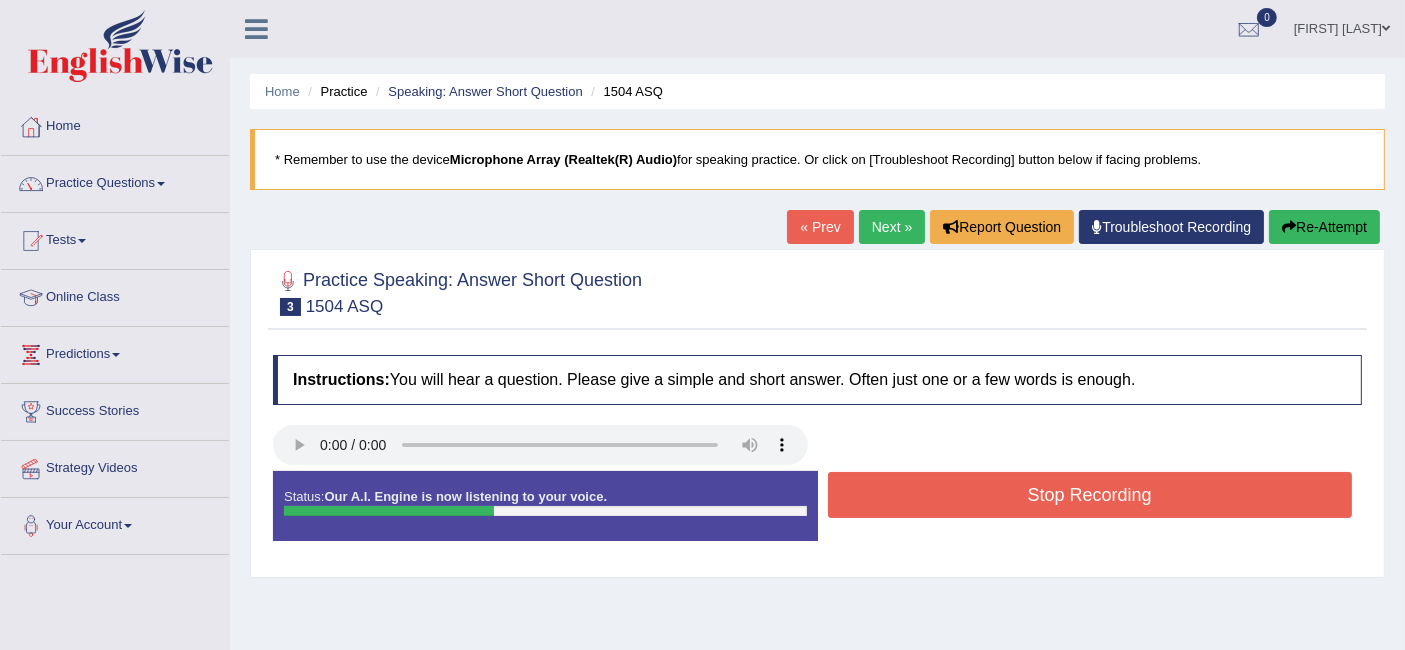 click on "Stop Recording" at bounding box center [1090, 495] 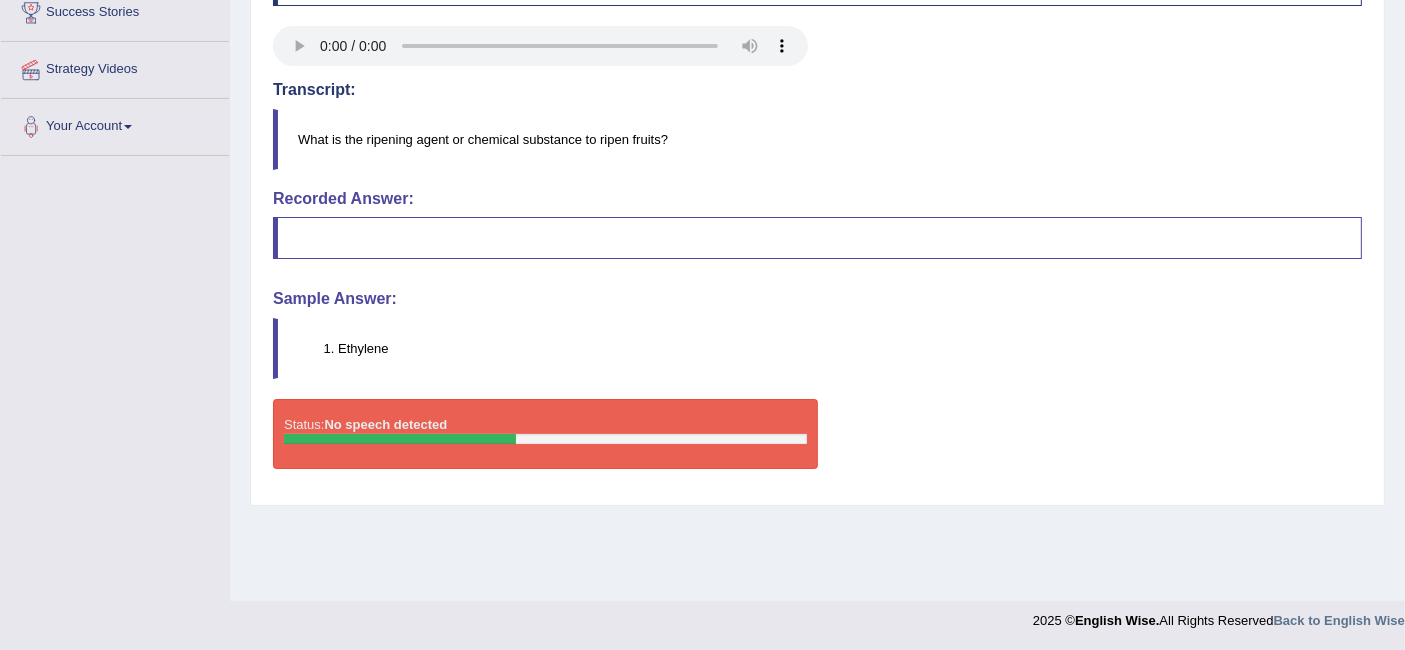 scroll, scrollTop: 0, scrollLeft: 0, axis: both 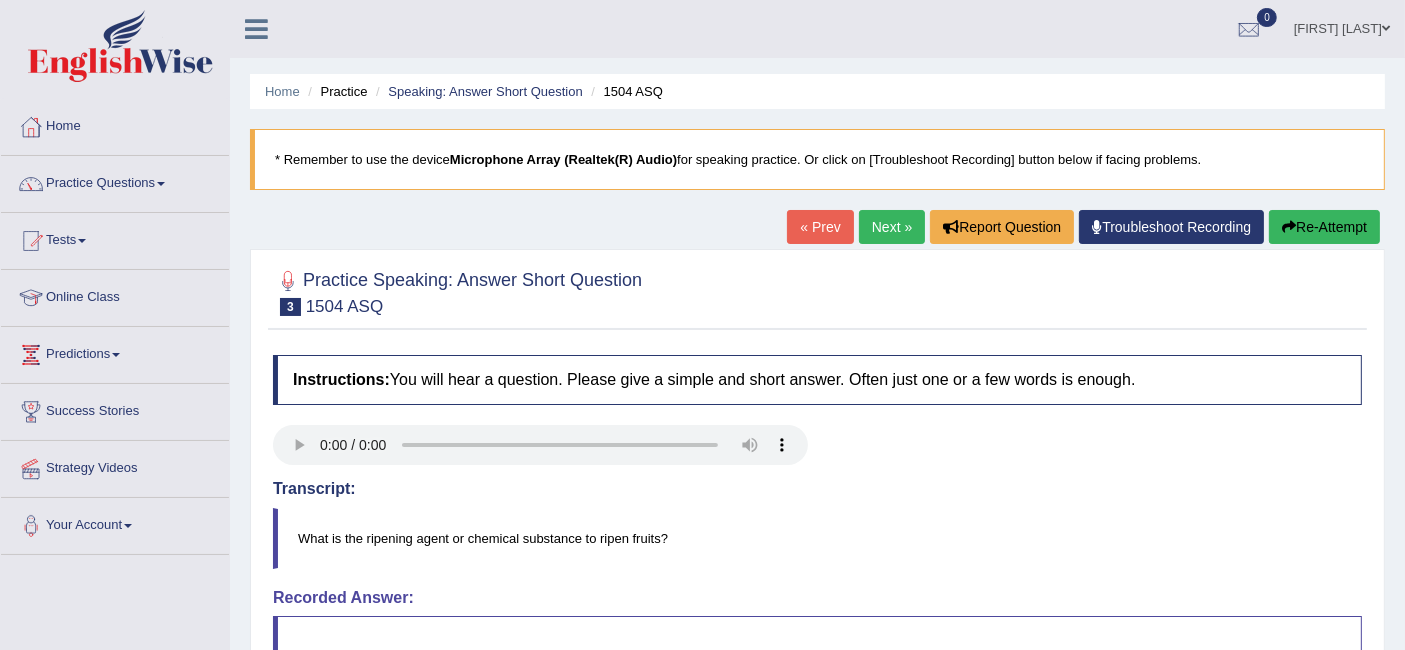 click on "Re-Attempt" at bounding box center (1324, 227) 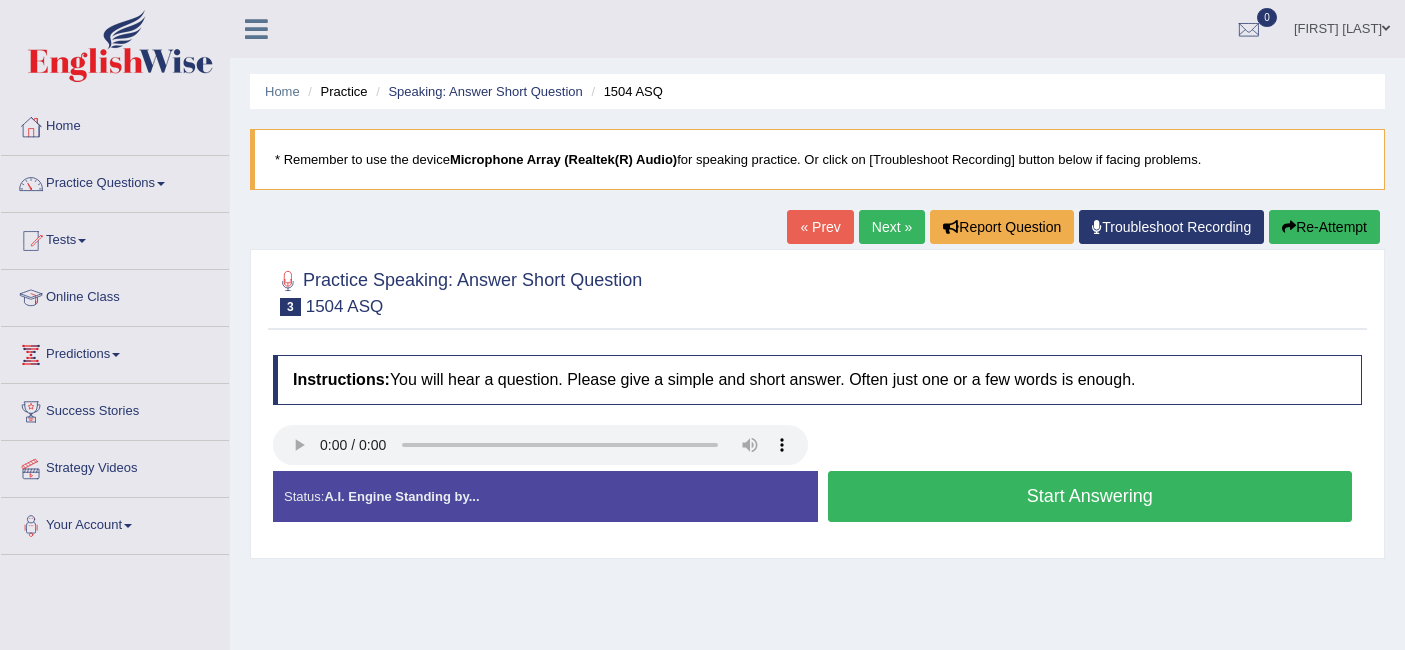 scroll, scrollTop: 0, scrollLeft: 0, axis: both 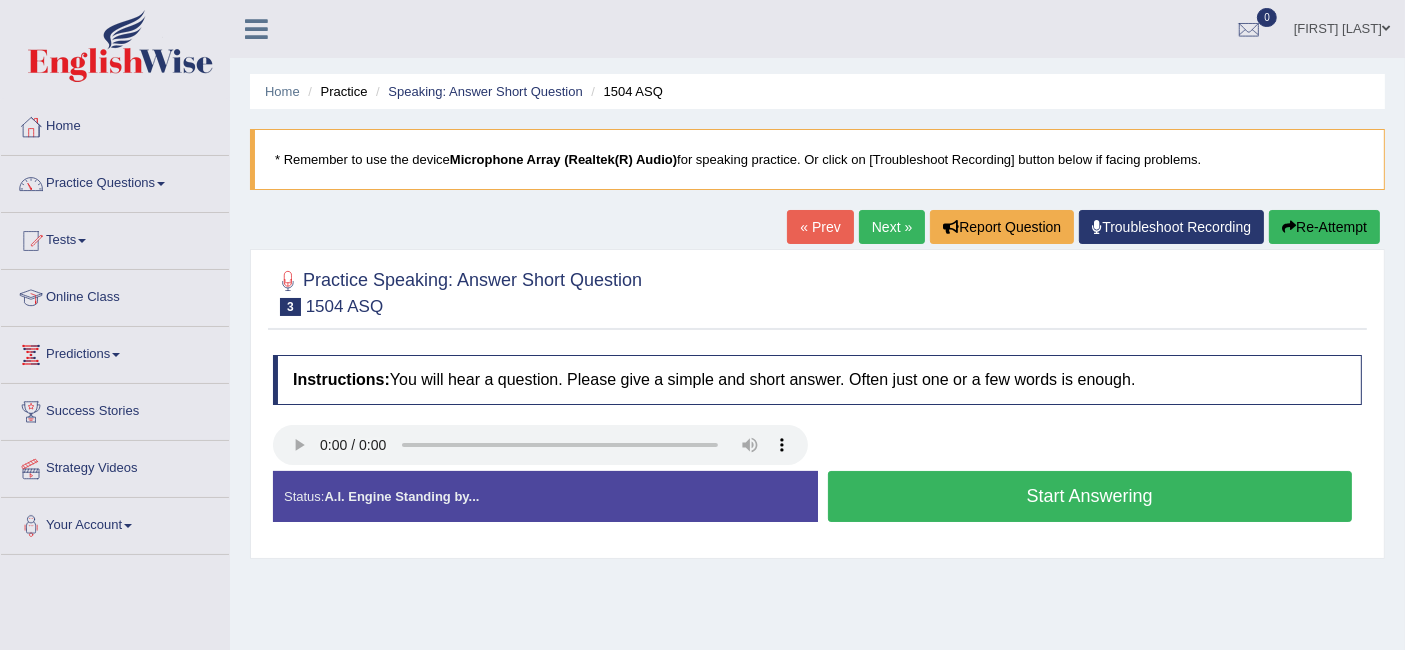 click on "Start Answering" at bounding box center [1090, 496] 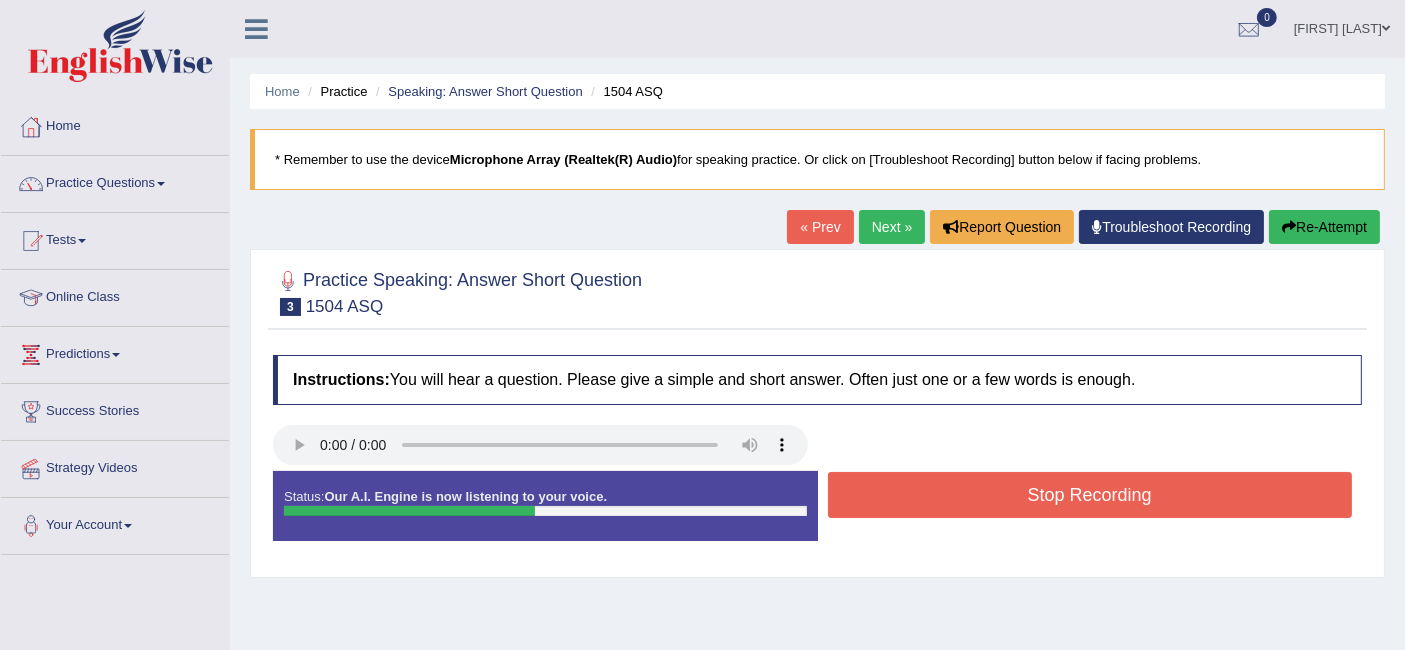 click on "Stop Recording" at bounding box center [1090, 495] 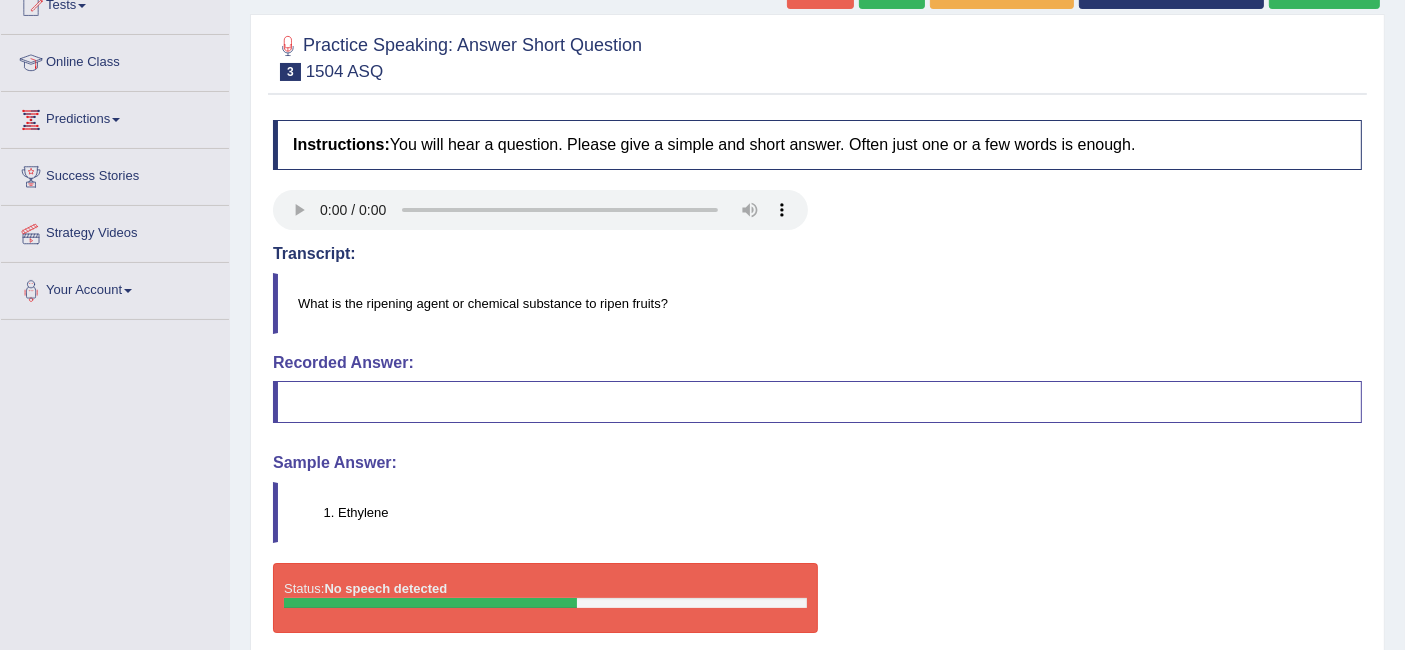 scroll, scrollTop: 0, scrollLeft: 0, axis: both 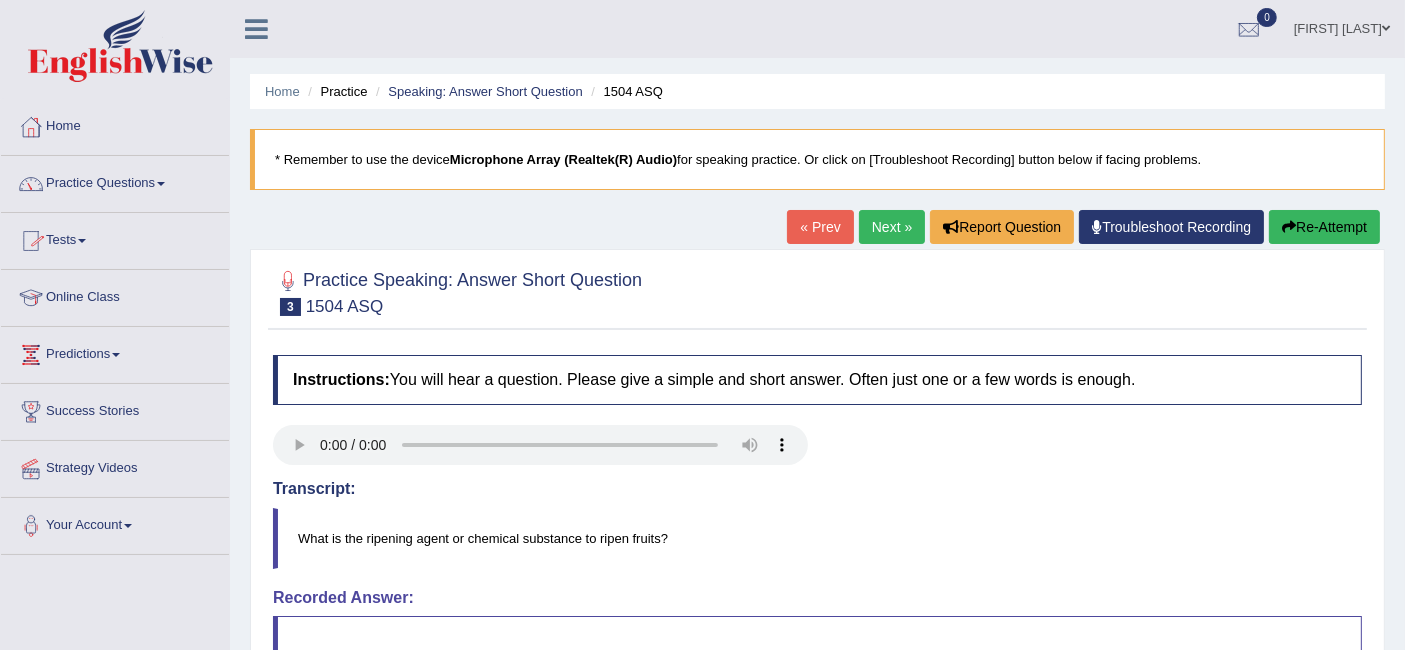 click on "Practice Questions" at bounding box center (115, 181) 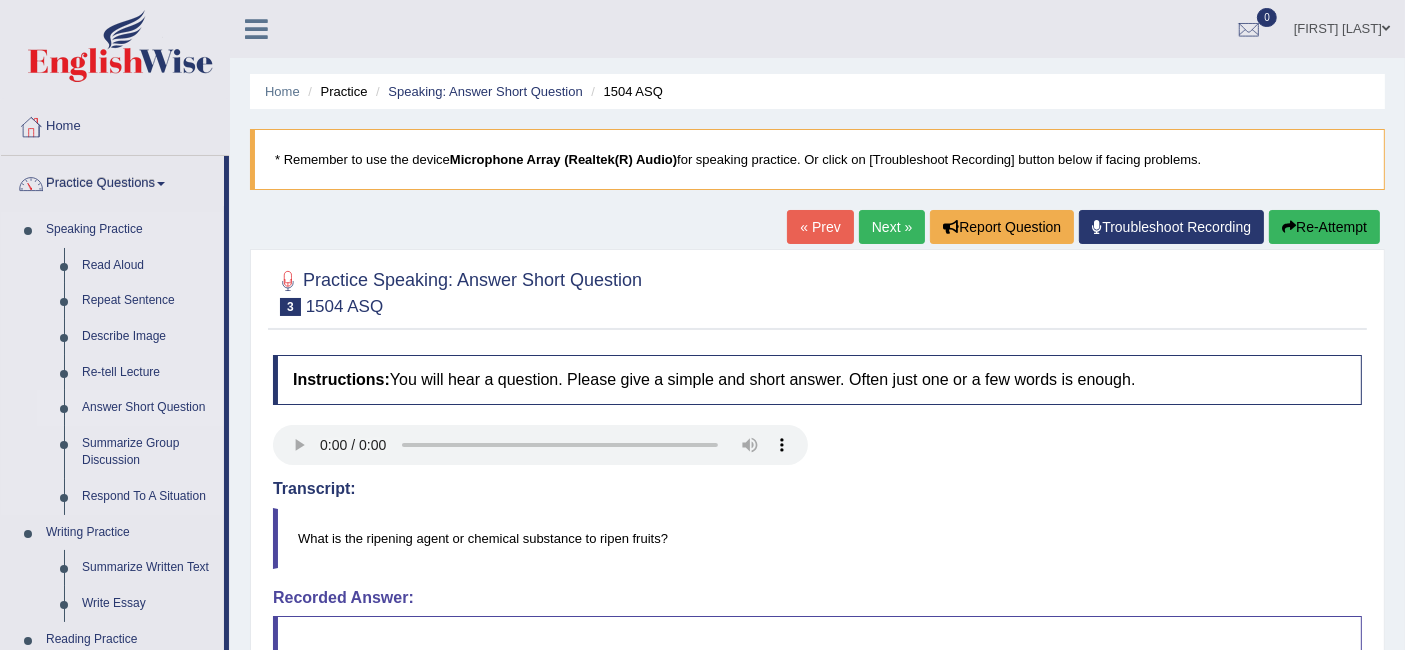 click on "Answer Short Question" at bounding box center (148, 408) 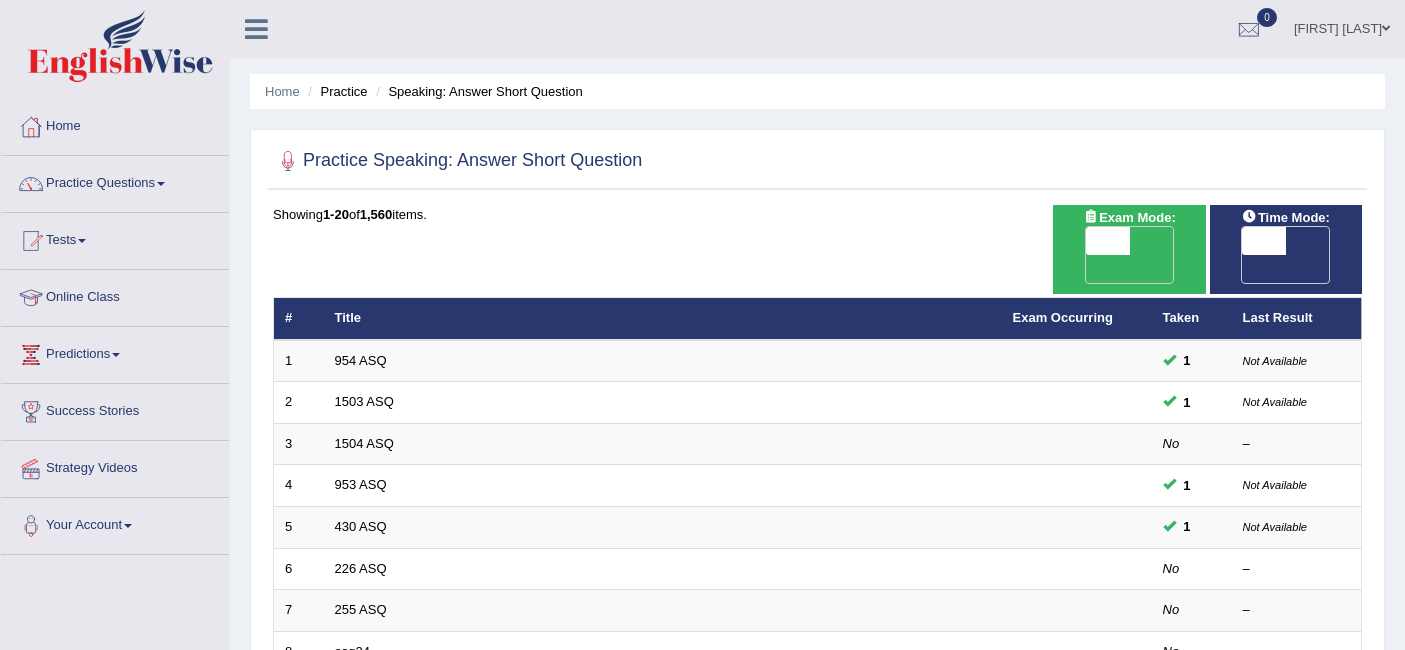 scroll, scrollTop: 0, scrollLeft: 0, axis: both 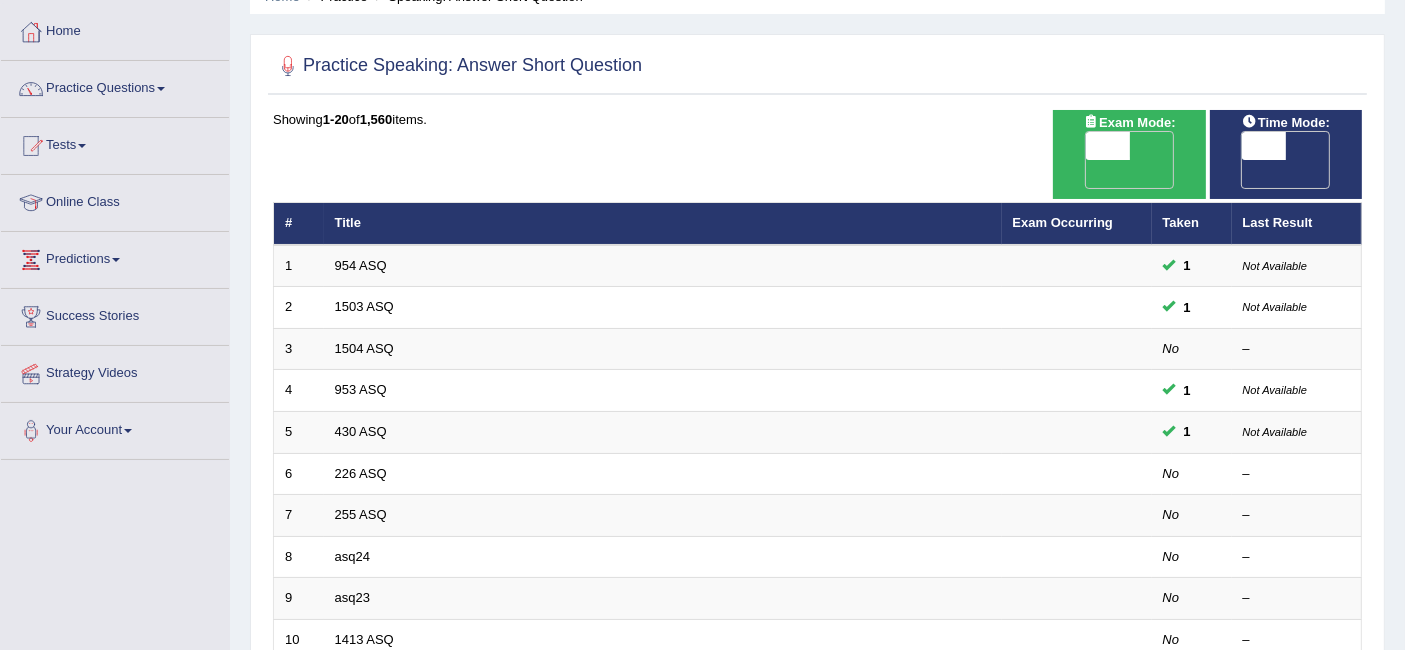 click on "OFF" at bounding box center [1220, 174] 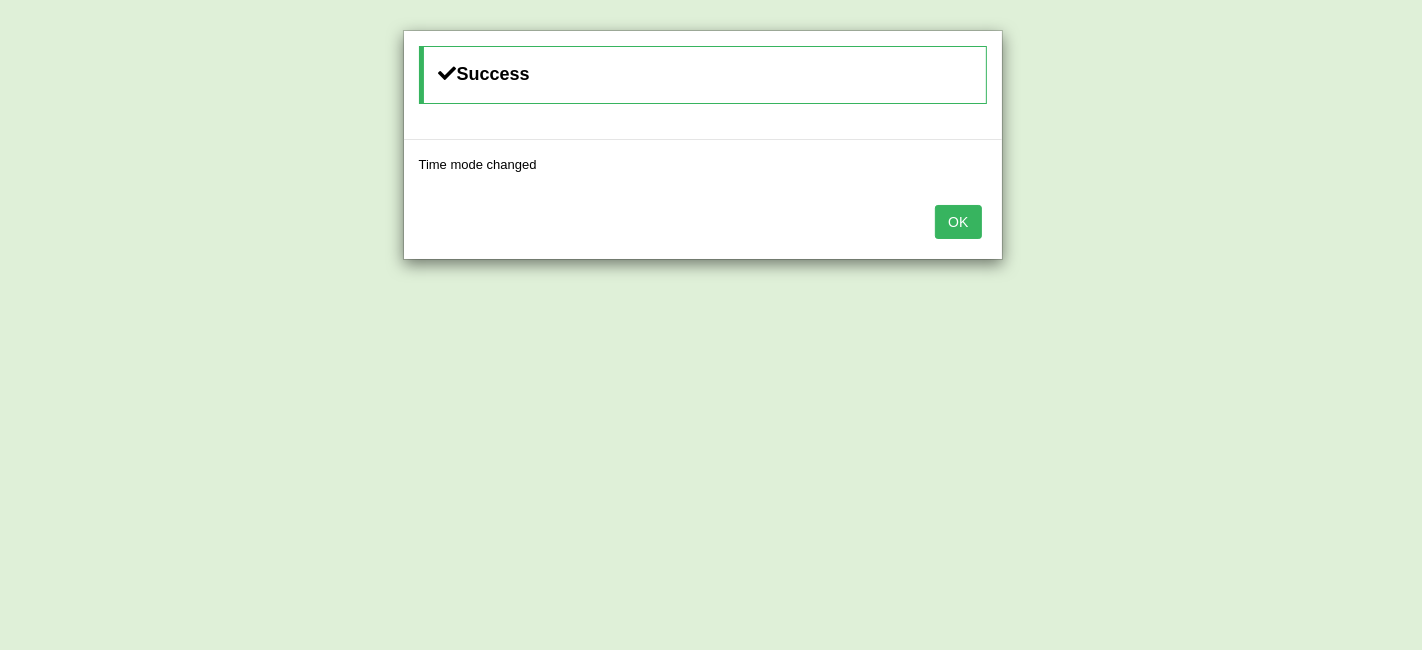 click on "OK" at bounding box center [958, 222] 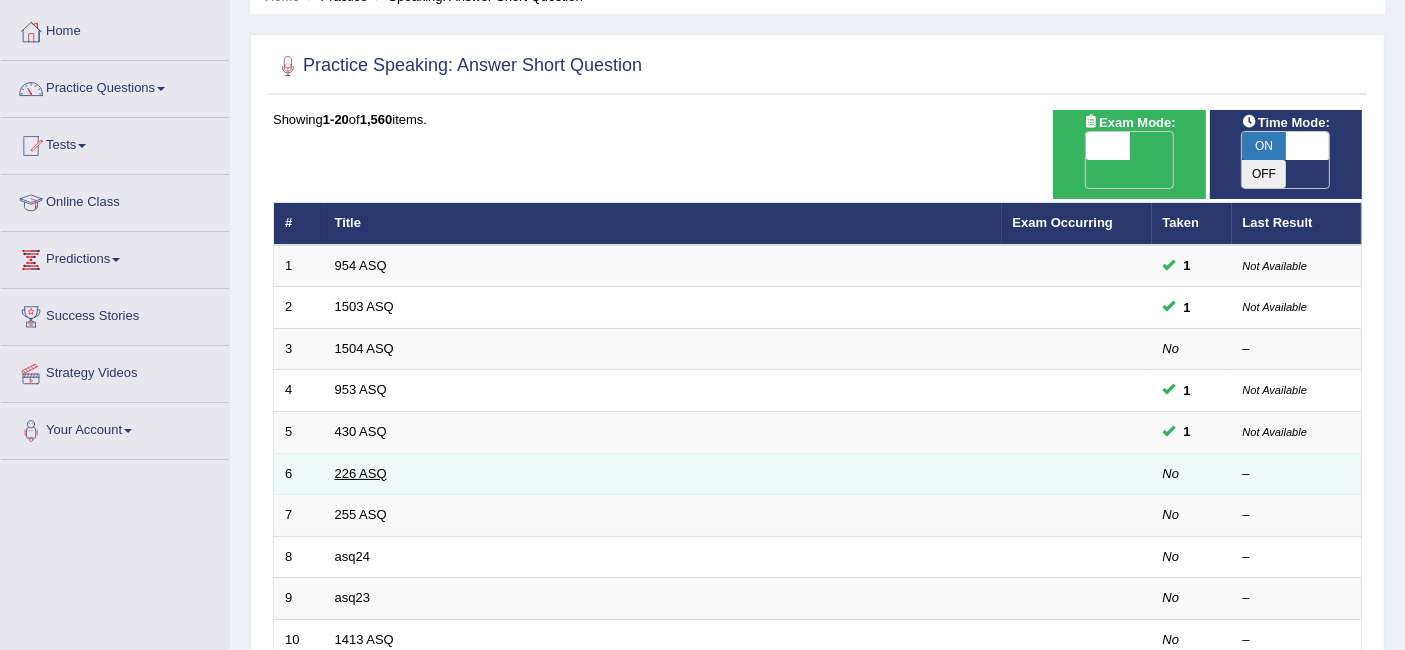 click on "226 ASQ" at bounding box center [361, 473] 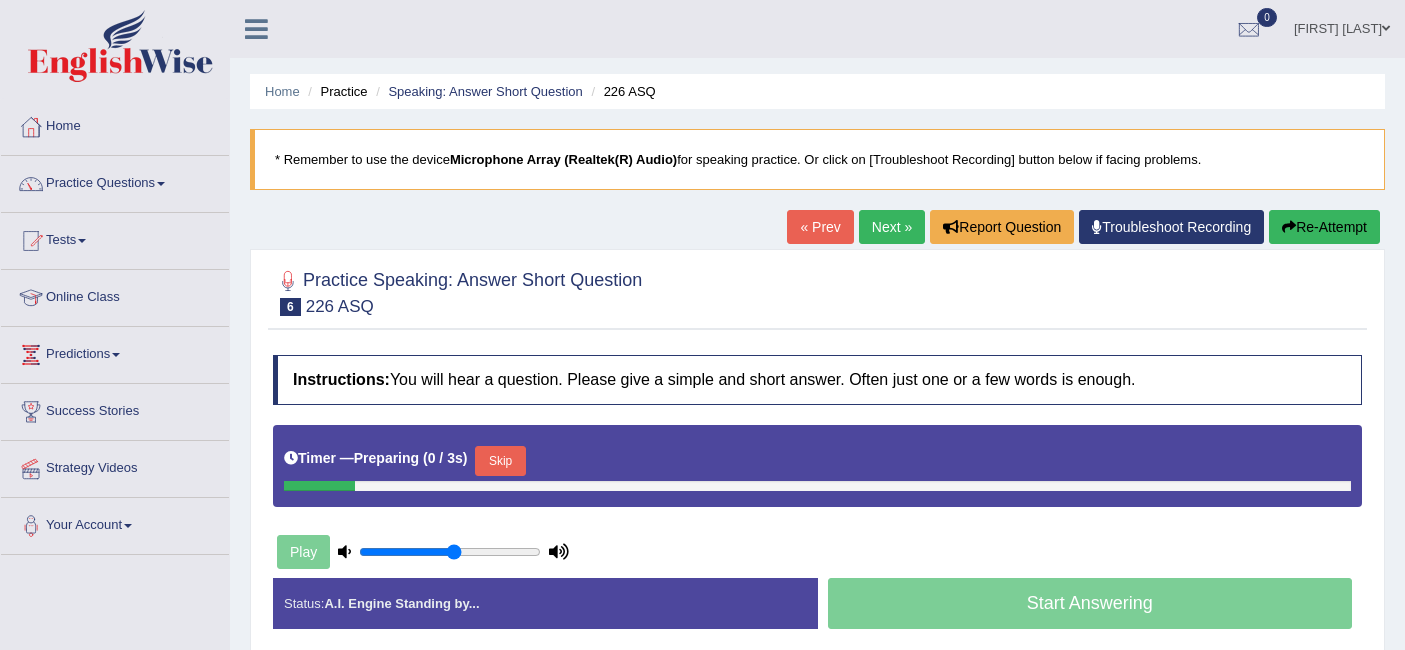 scroll, scrollTop: 0, scrollLeft: 0, axis: both 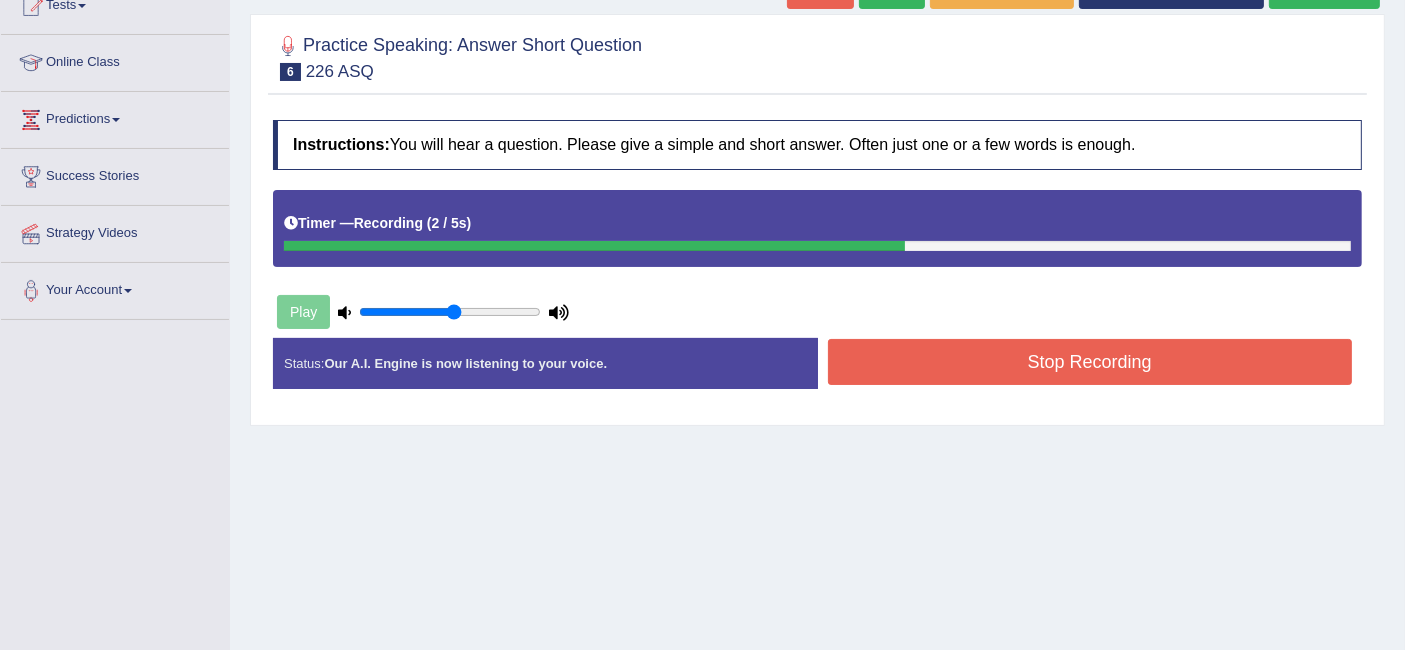 click on "Stop Recording" at bounding box center (1090, 362) 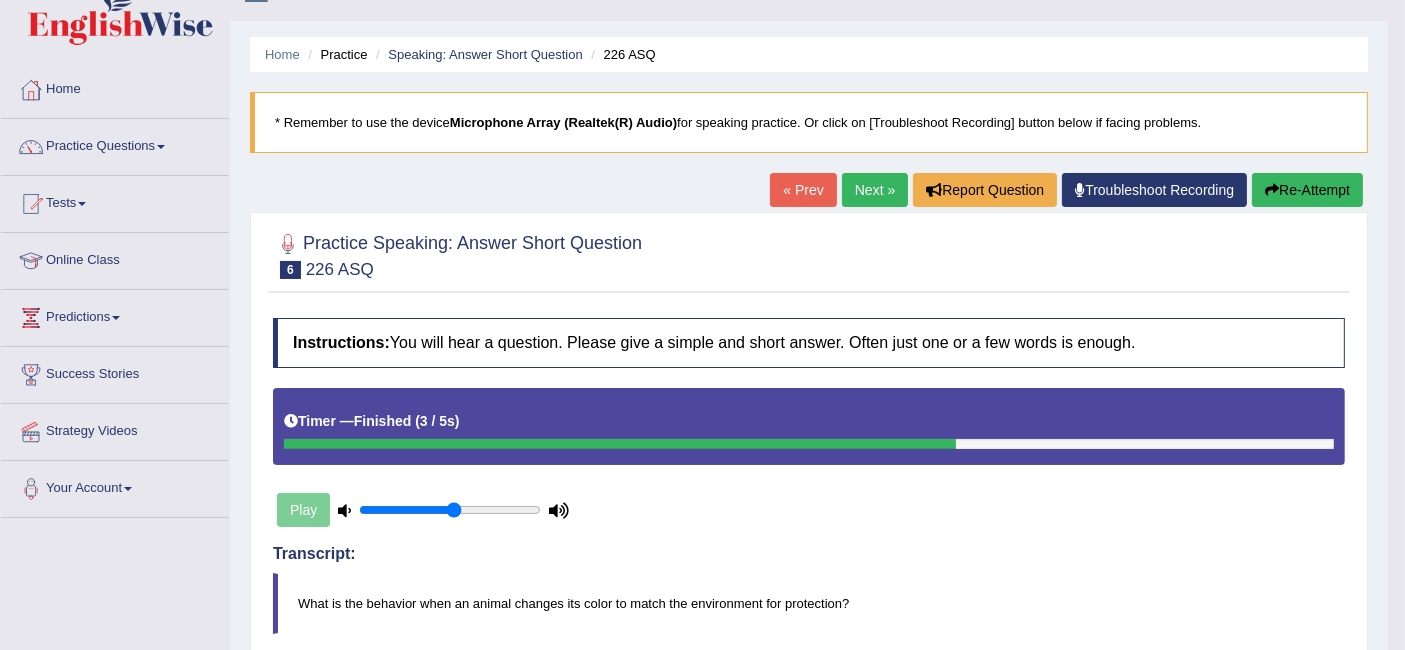 scroll, scrollTop: 0, scrollLeft: 0, axis: both 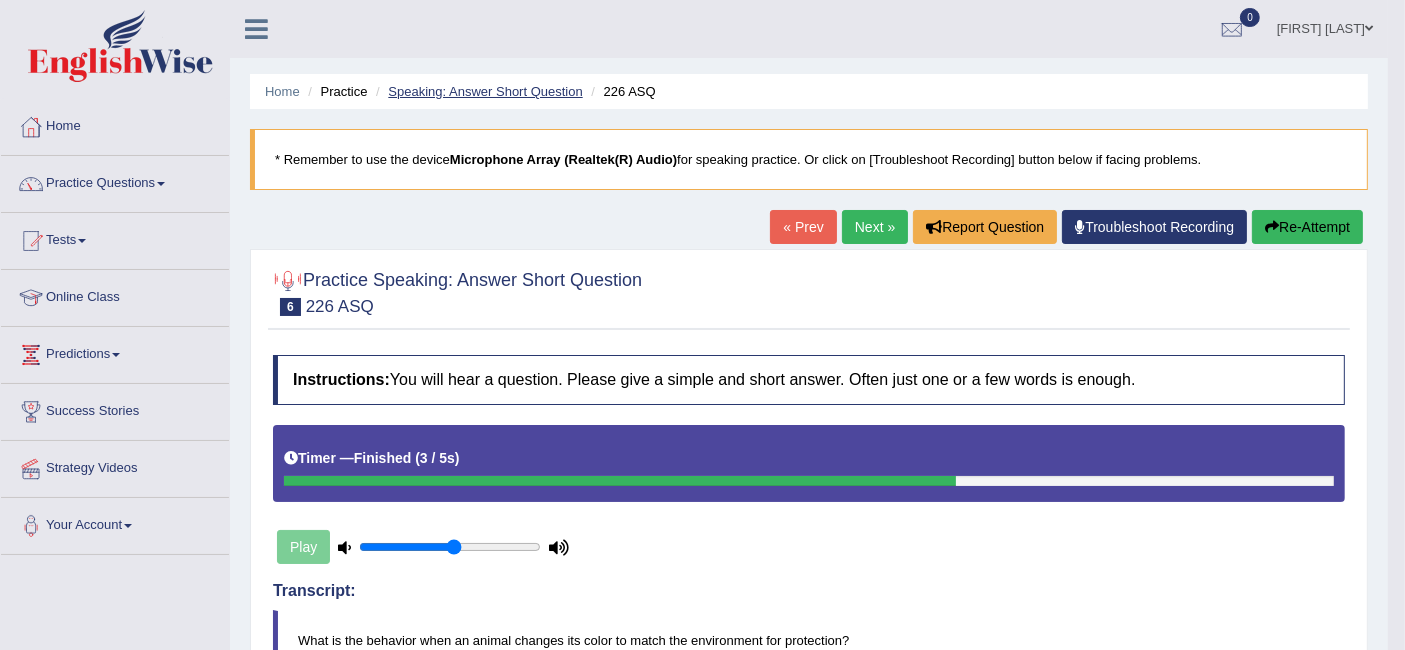 click on "Speaking: Answer Short Question" at bounding box center (485, 91) 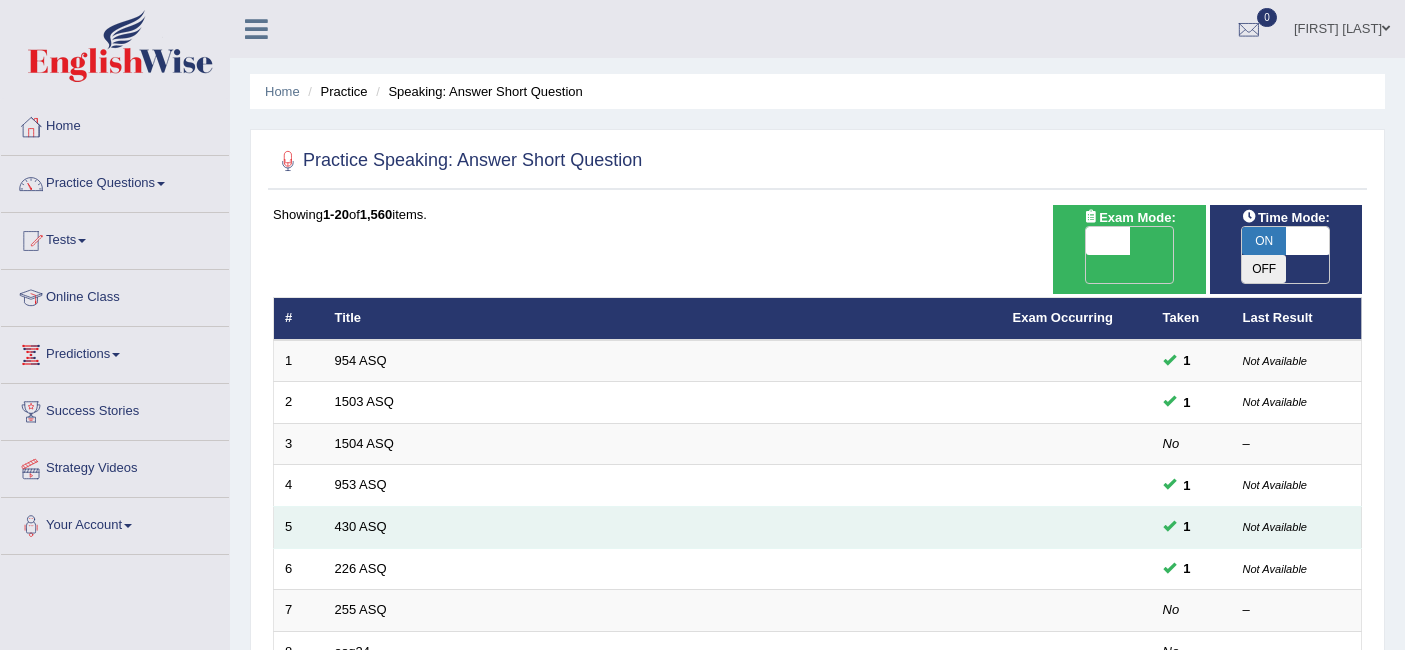 scroll, scrollTop: 0, scrollLeft: 0, axis: both 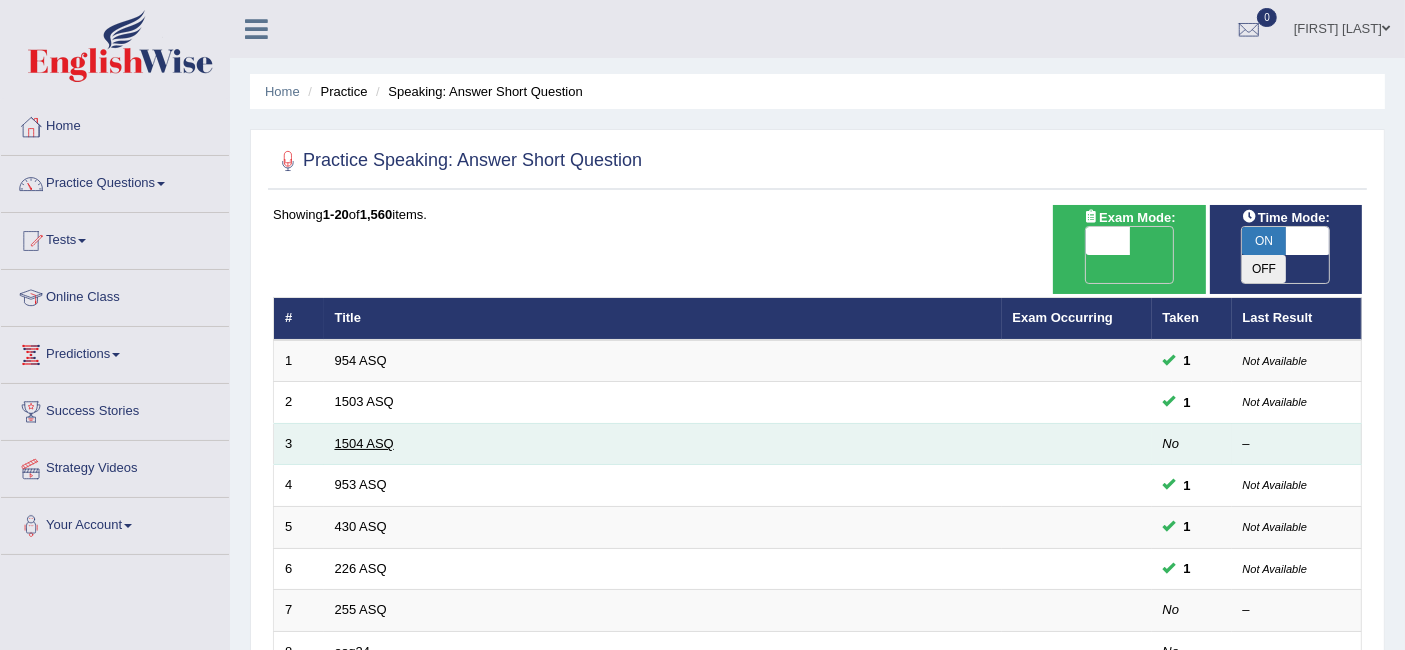 click on "1504 ASQ" at bounding box center [364, 443] 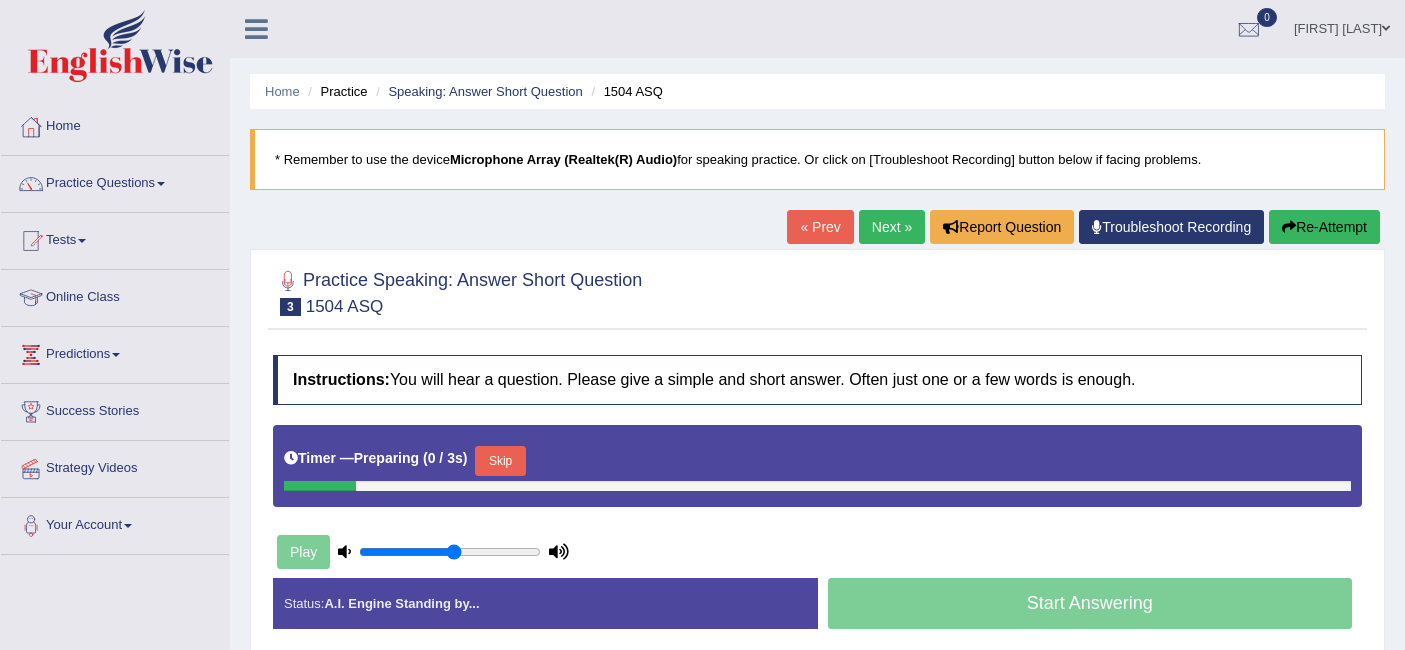 scroll, scrollTop: 0, scrollLeft: 0, axis: both 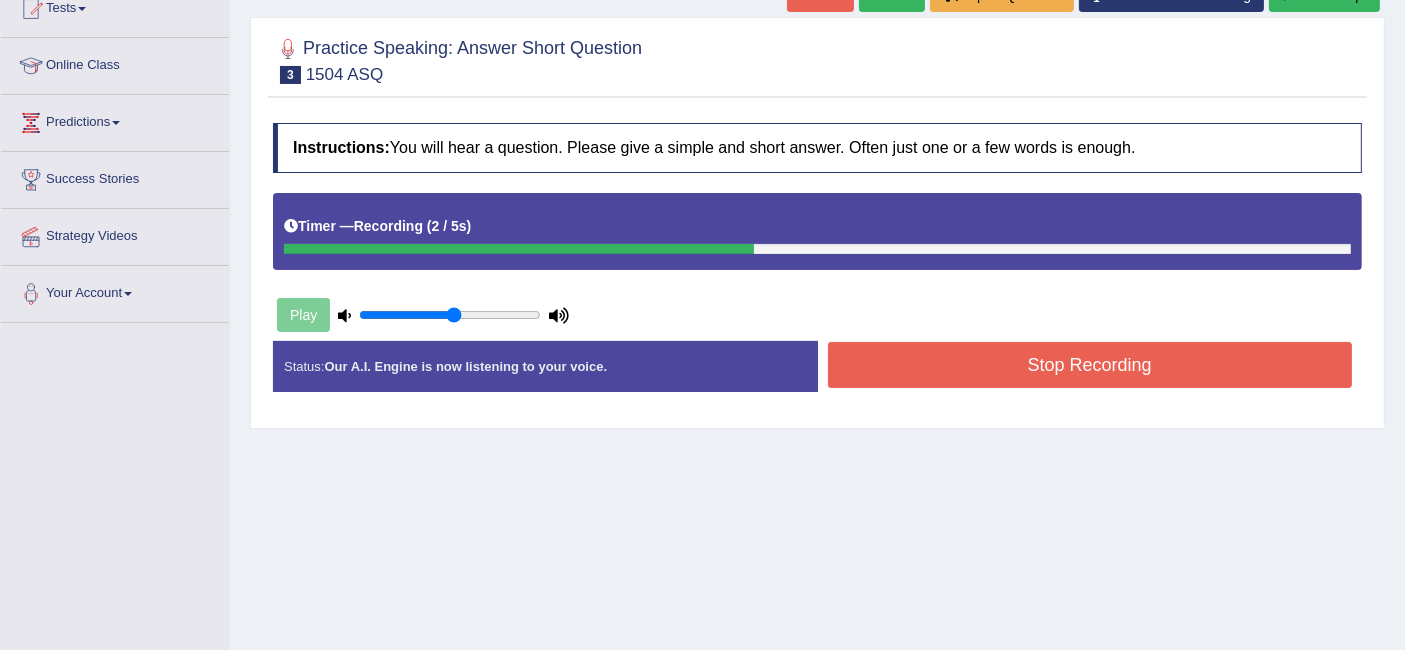 click on "Stop Recording" at bounding box center (1090, 365) 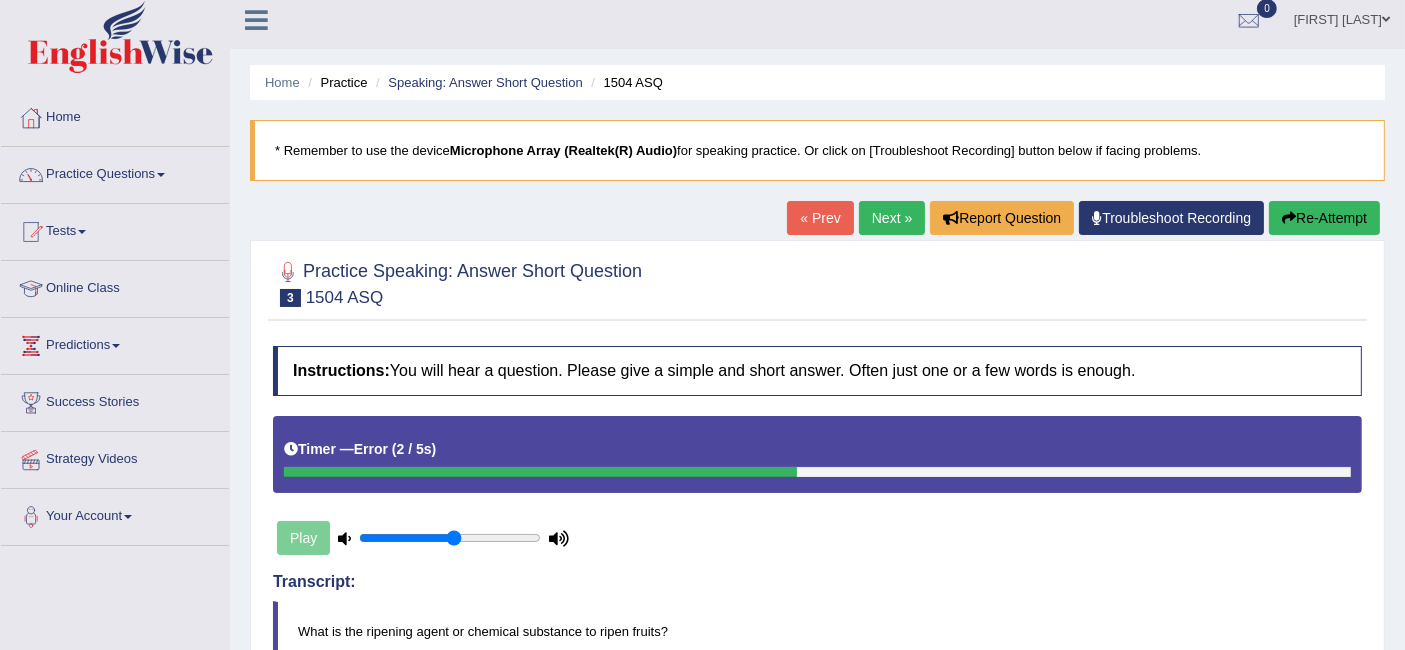 scroll, scrollTop: 0, scrollLeft: 0, axis: both 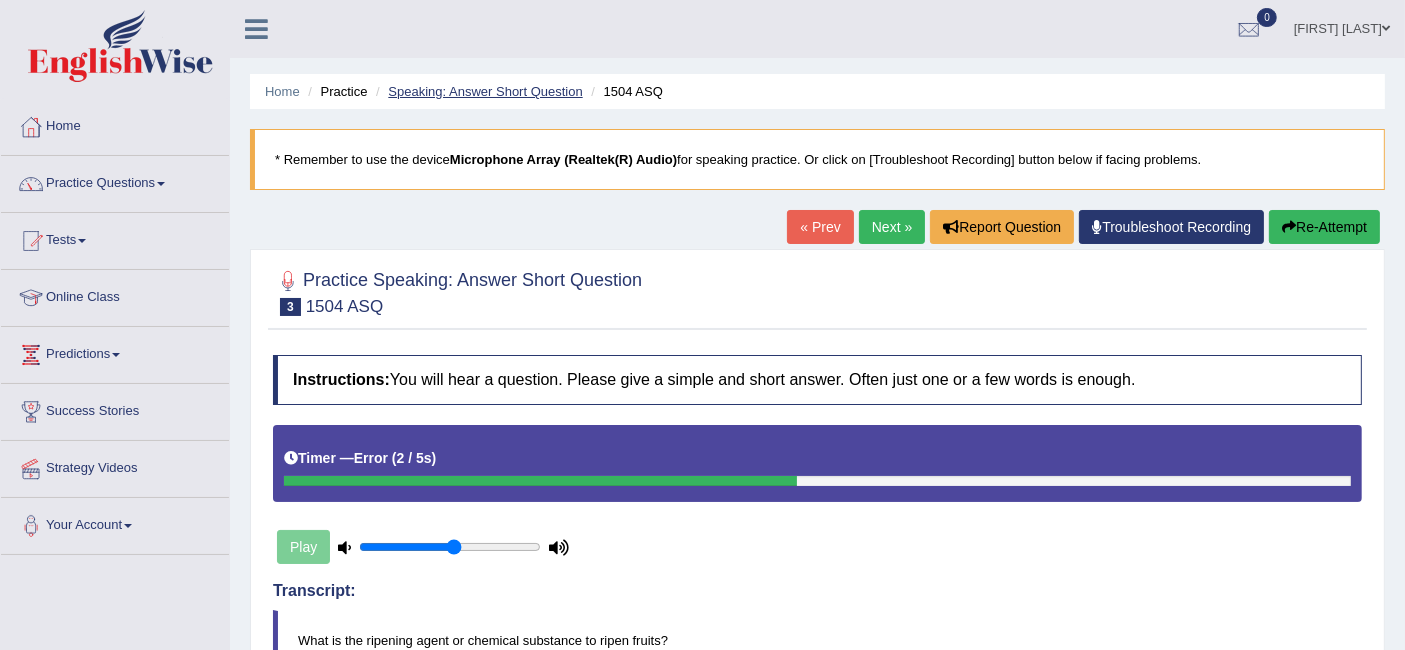 click on "Speaking: Answer Short Question" at bounding box center [485, 91] 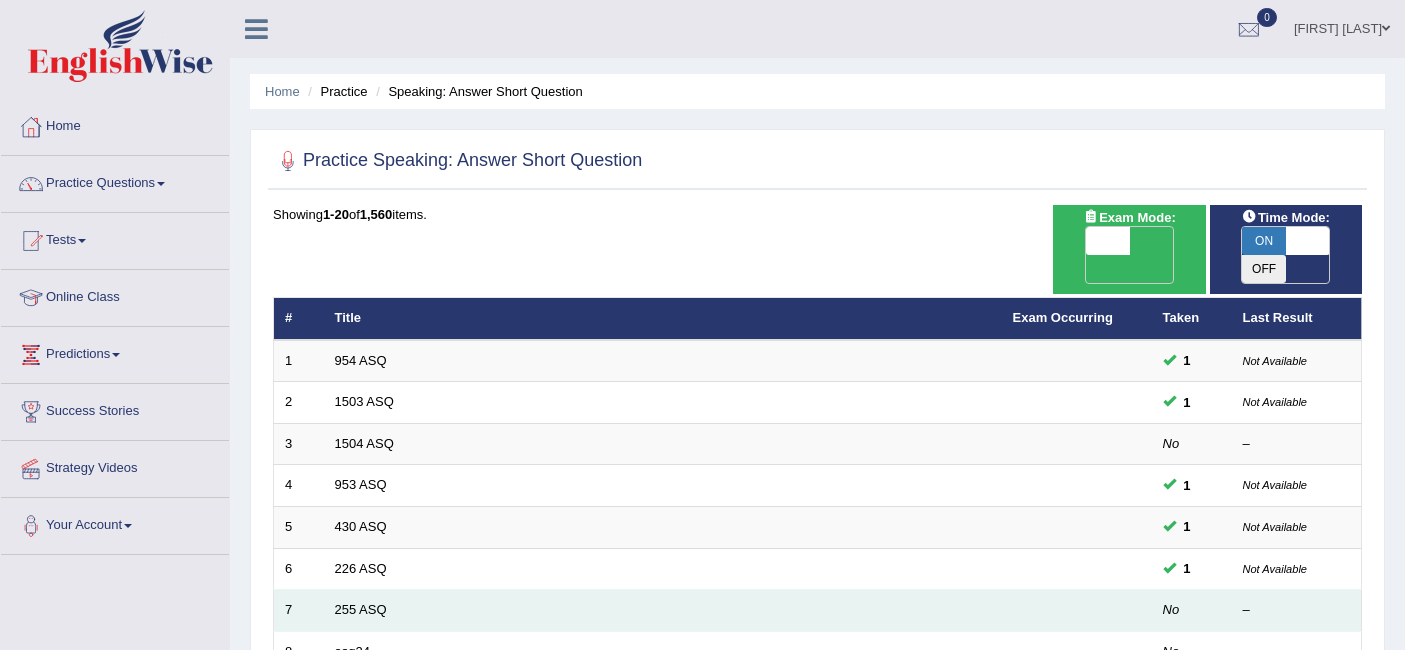 scroll, scrollTop: 0, scrollLeft: 0, axis: both 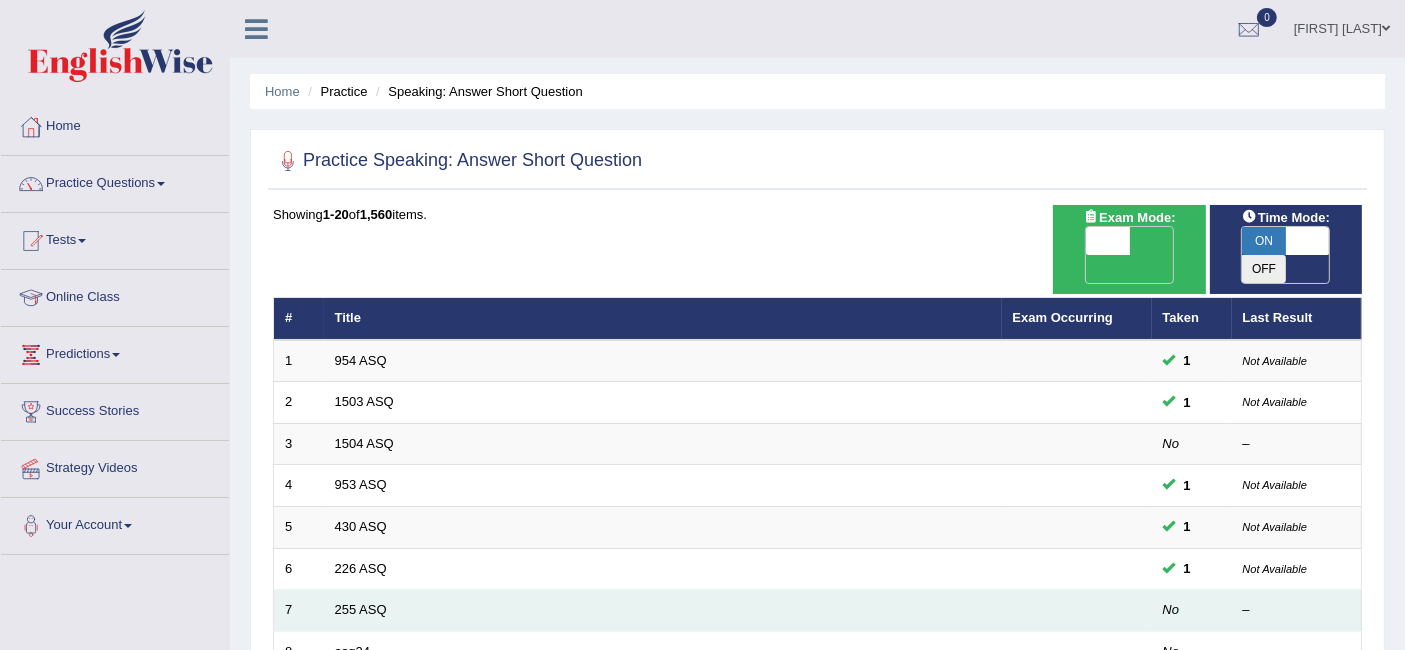 click on "255 ASQ" at bounding box center [663, 611] 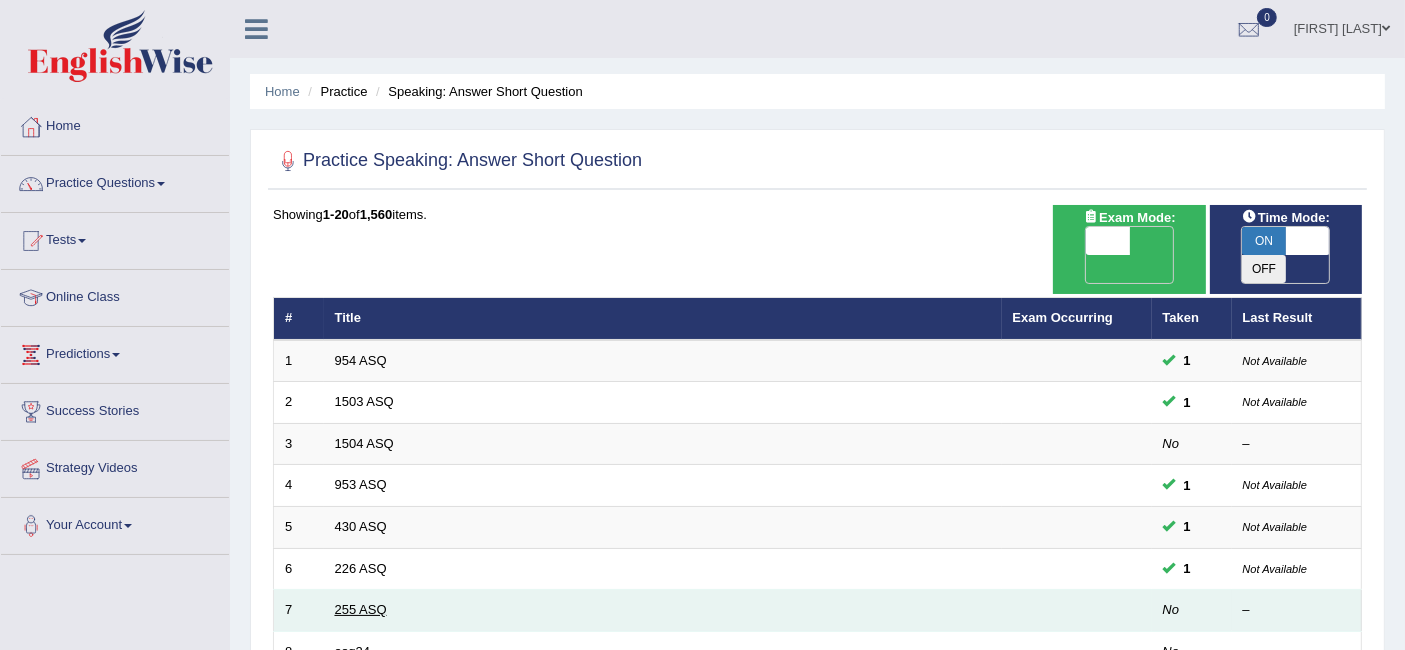 click on "255 ASQ" at bounding box center [663, 611] 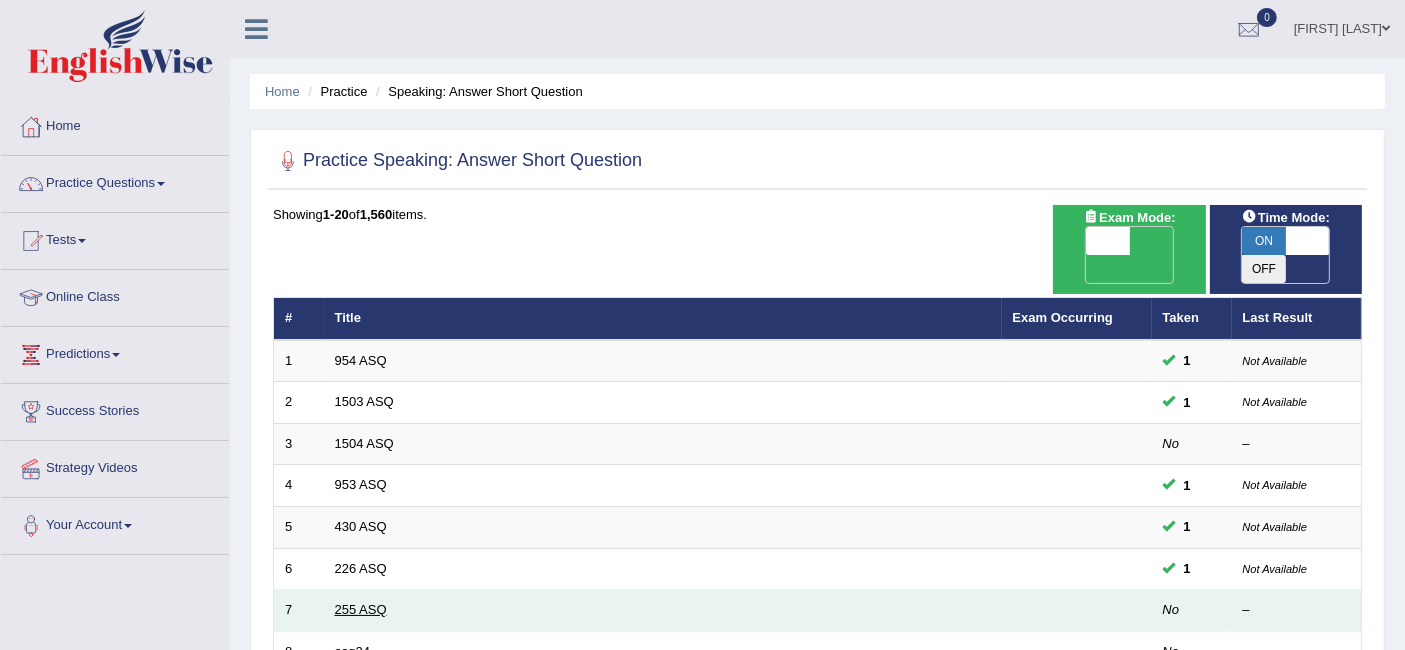 click on "255 ASQ" at bounding box center [663, 611] 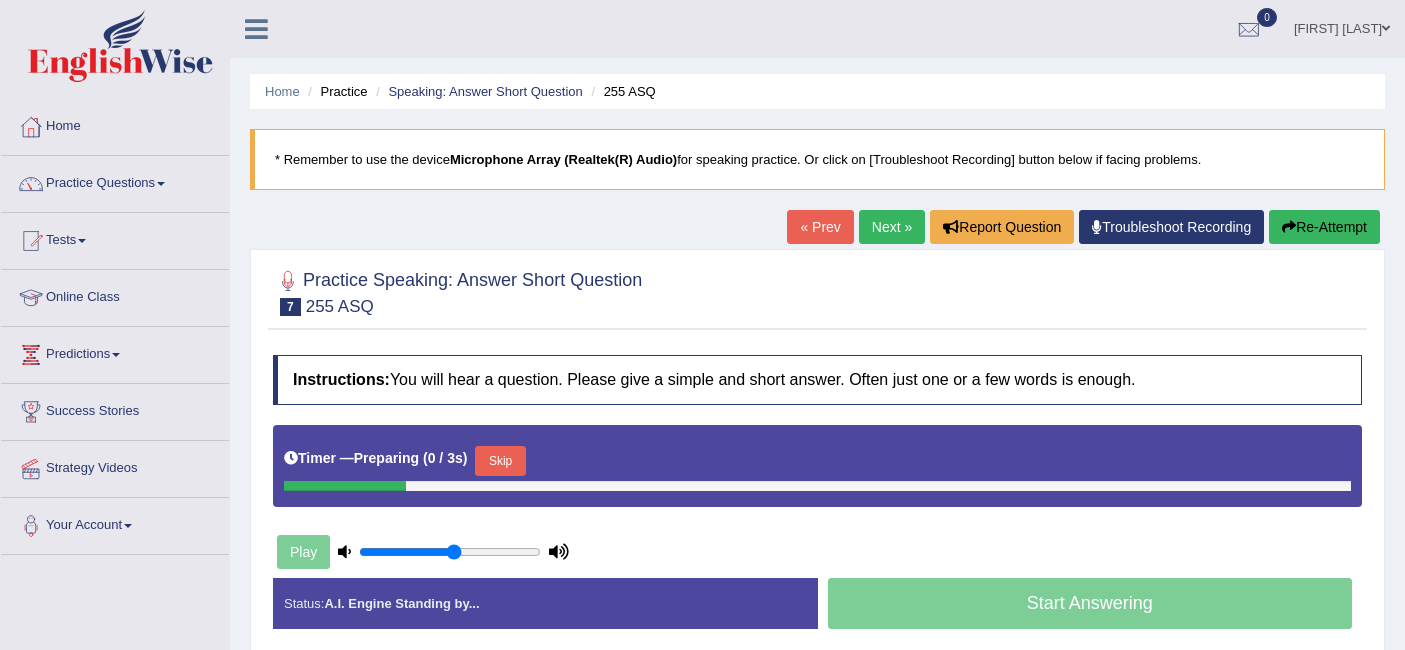 scroll, scrollTop: 0, scrollLeft: 0, axis: both 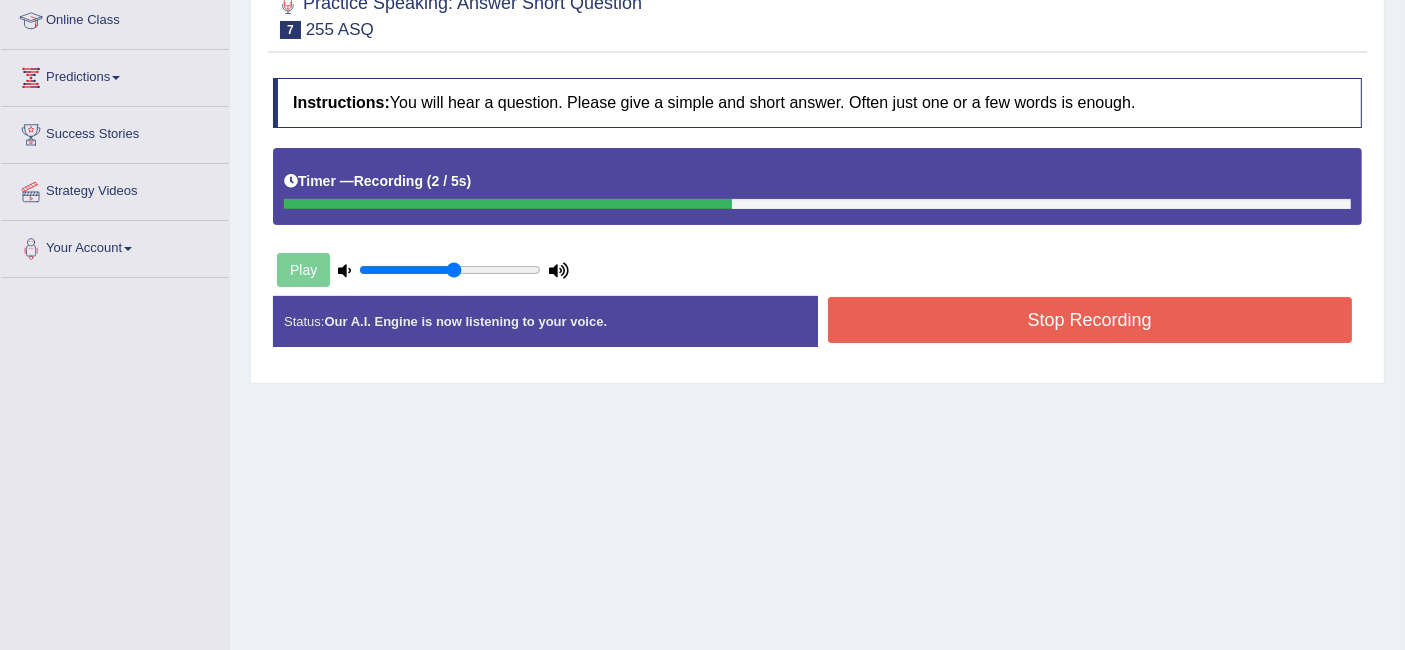 click on "Stop Recording" at bounding box center (1090, 320) 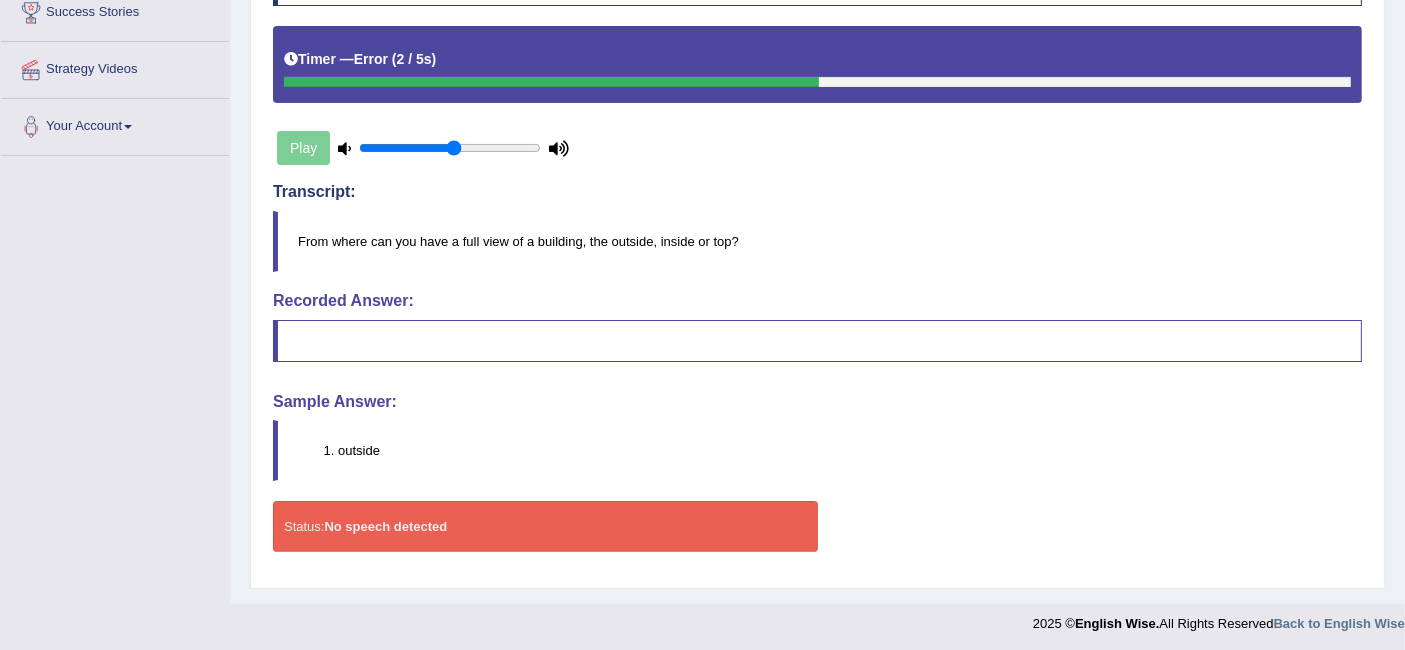 scroll, scrollTop: 0, scrollLeft: 0, axis: both 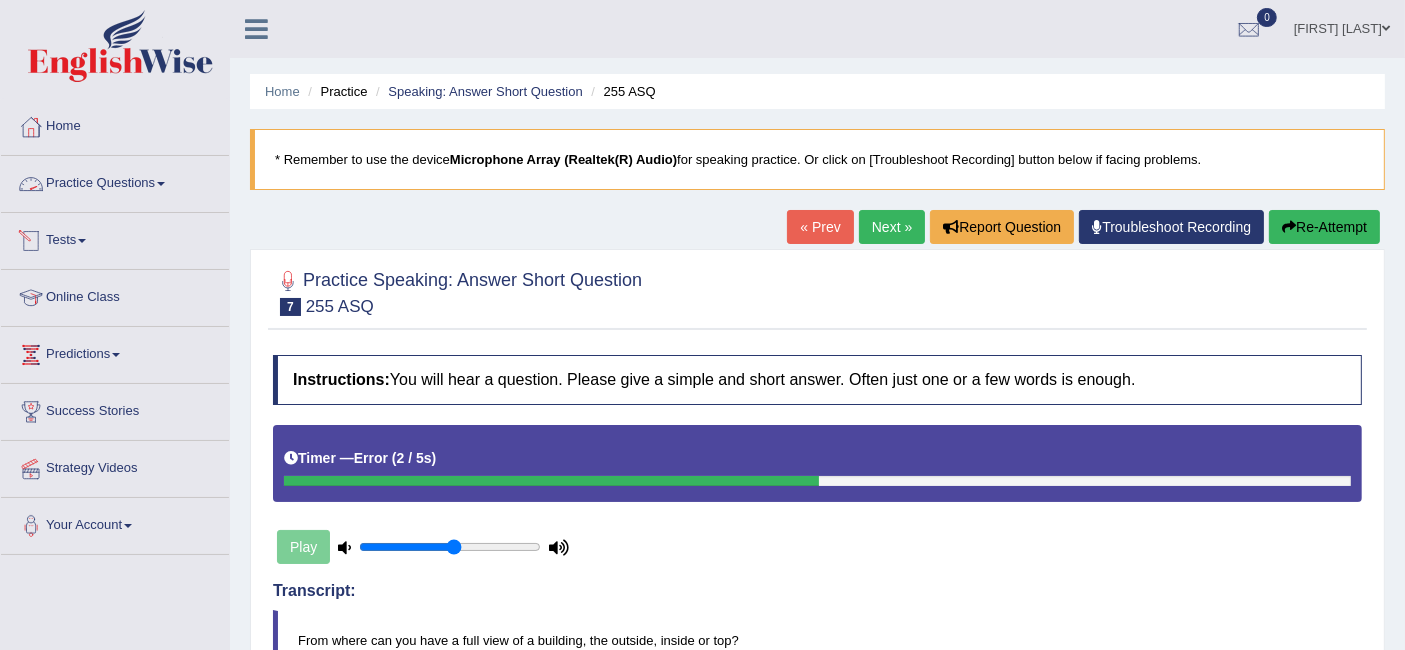 click on "Practice Questions" at bounding box center (115, 181) 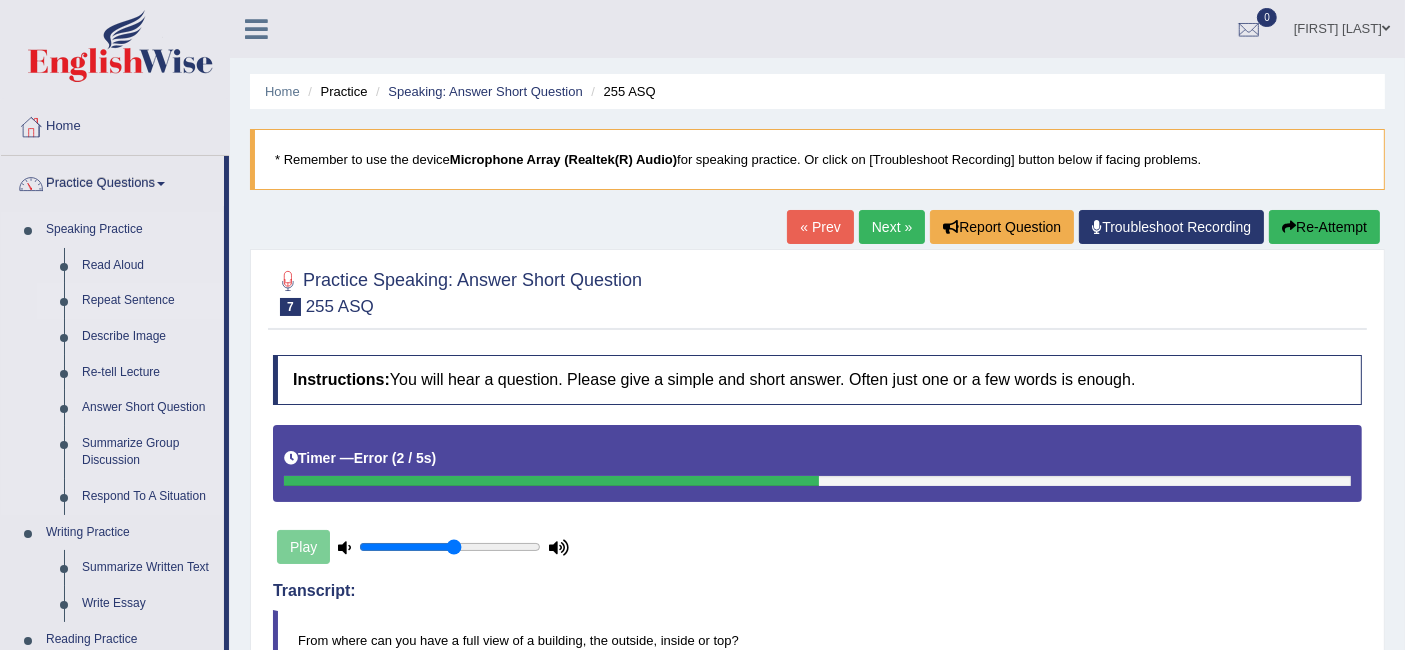 click on "Repeat Sentence" at bounding box center [148, 301] 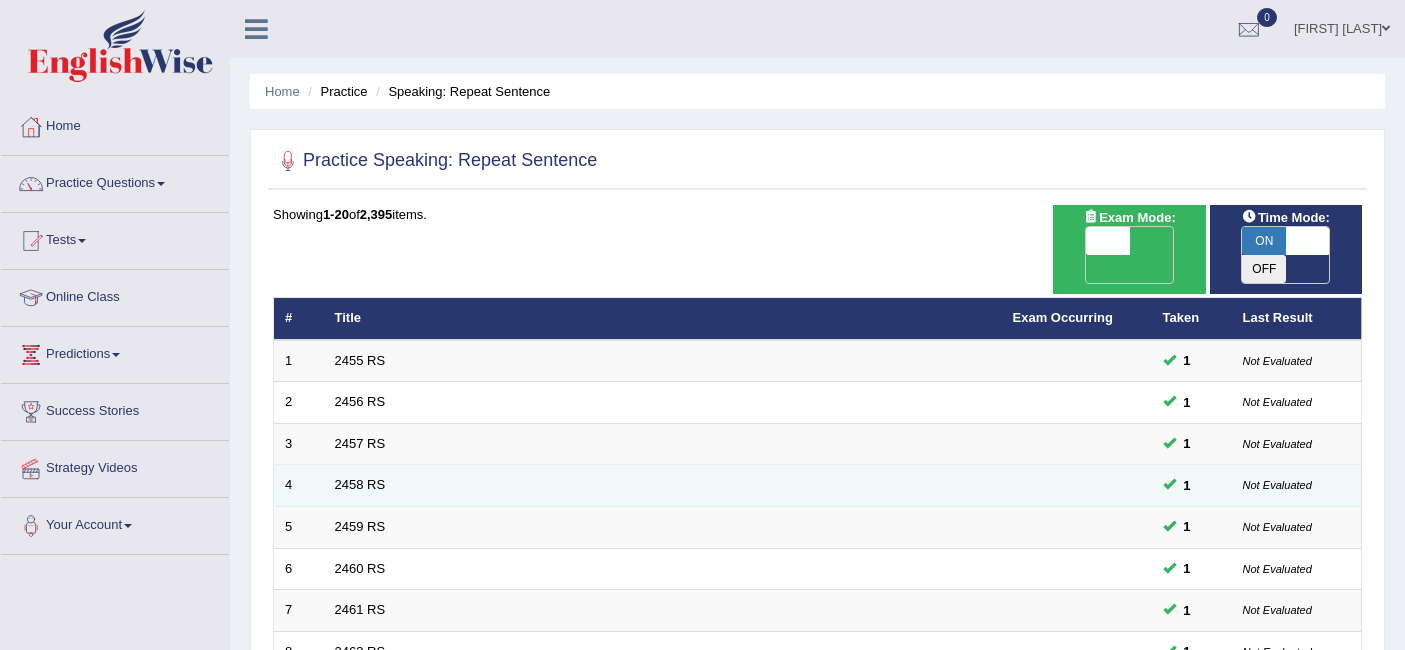 scroll, scrollTop: 0, scrollLeft: 0, axis: both 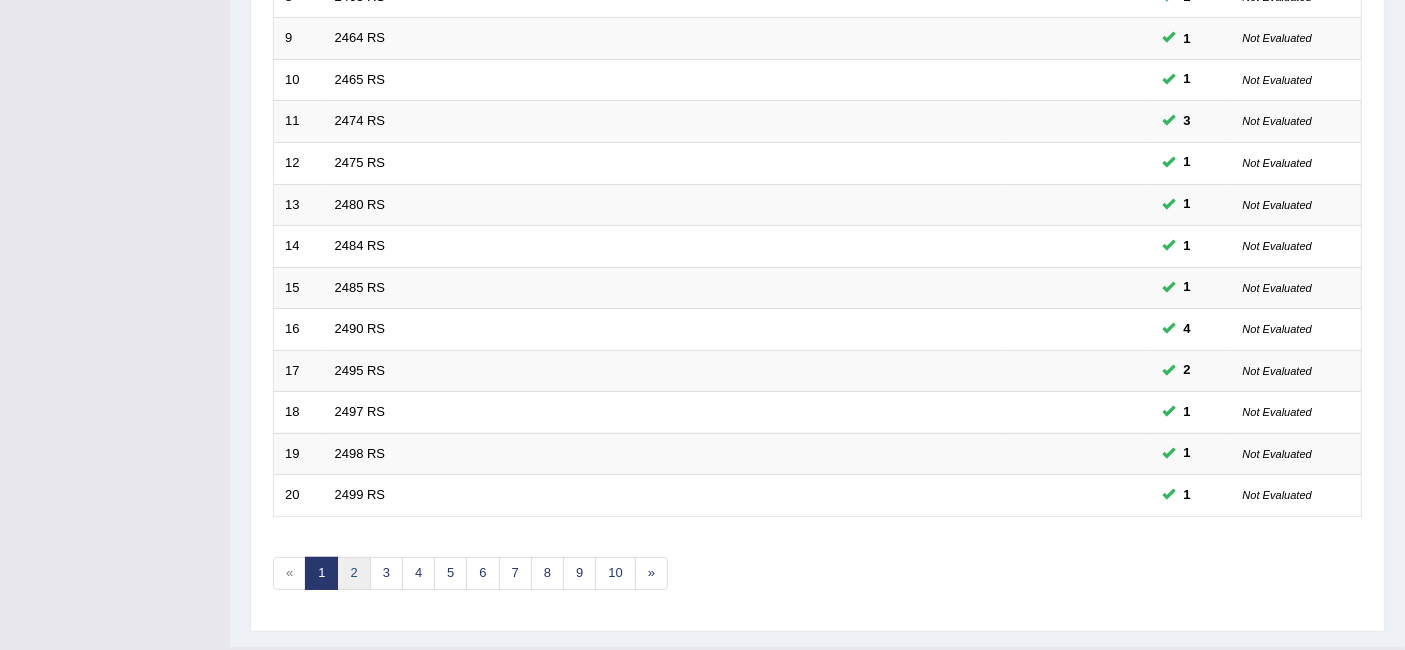 click on "2" at bounding box center (353, 573) 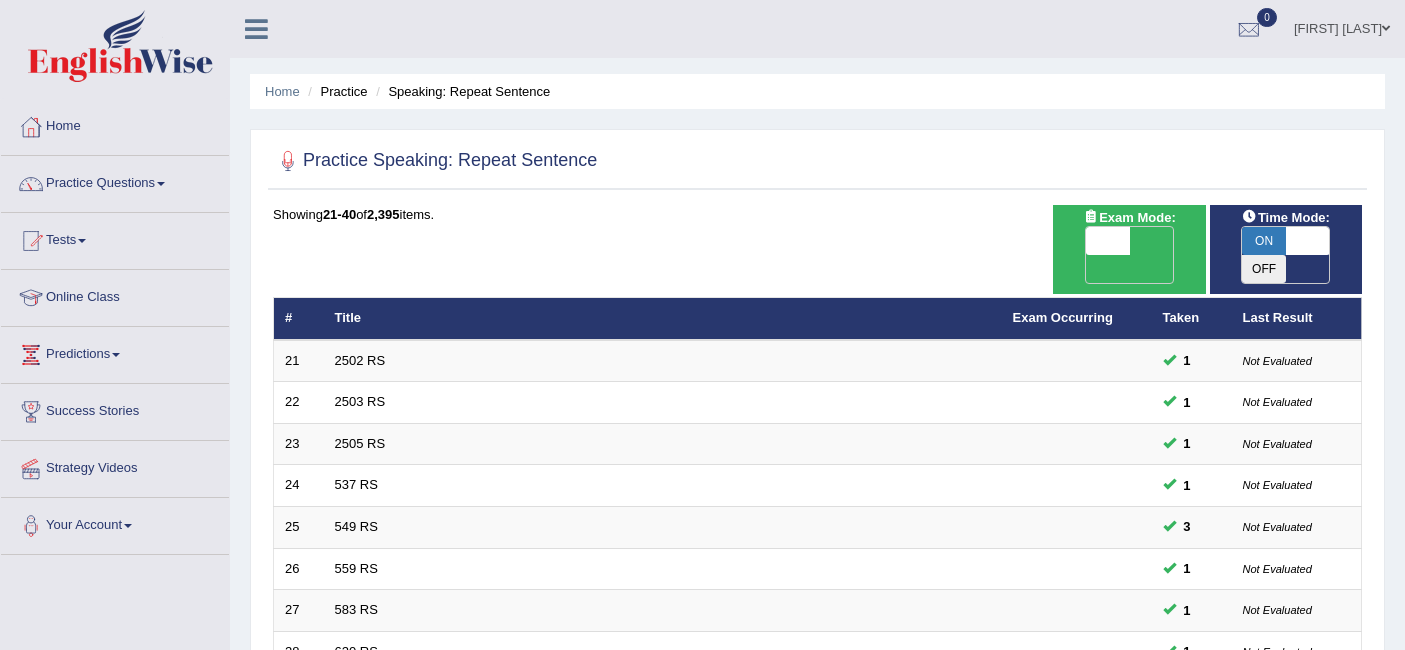 scroll, scrollTop: 666, scrollLeft: 0, axis: vertical 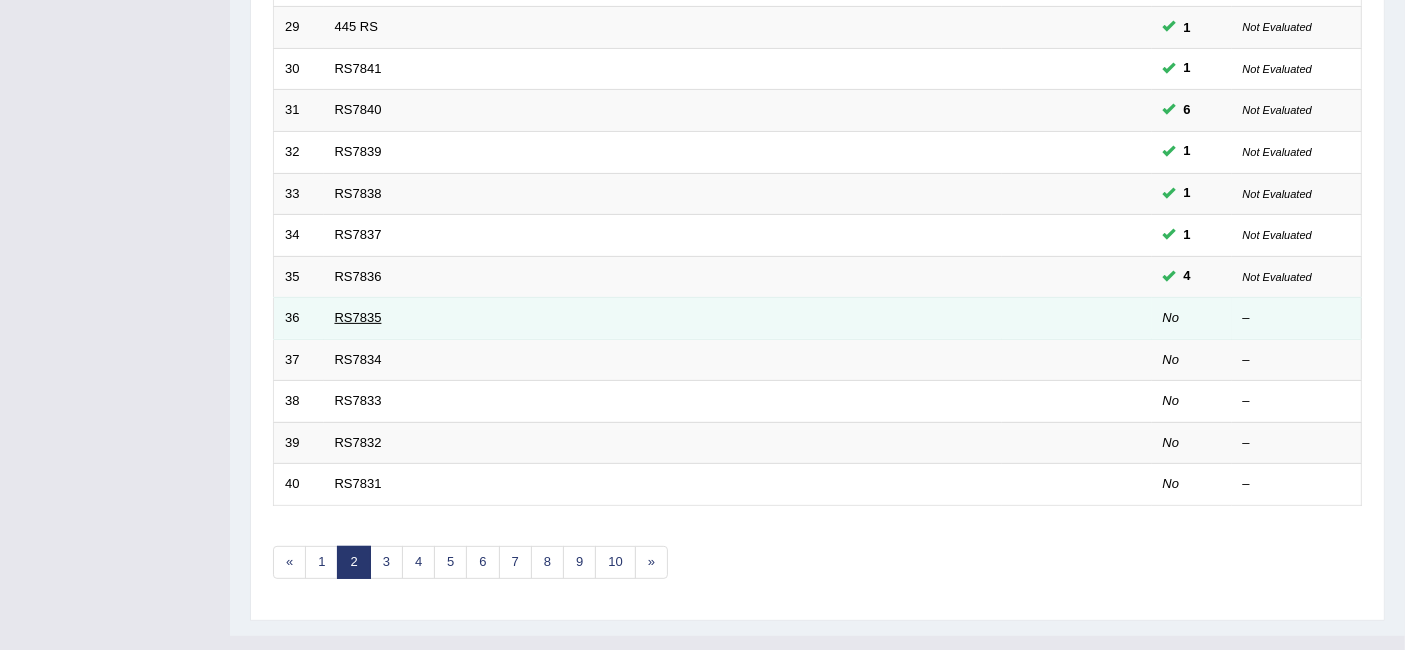 click on "RS7835" at bounding box center [358, 317] 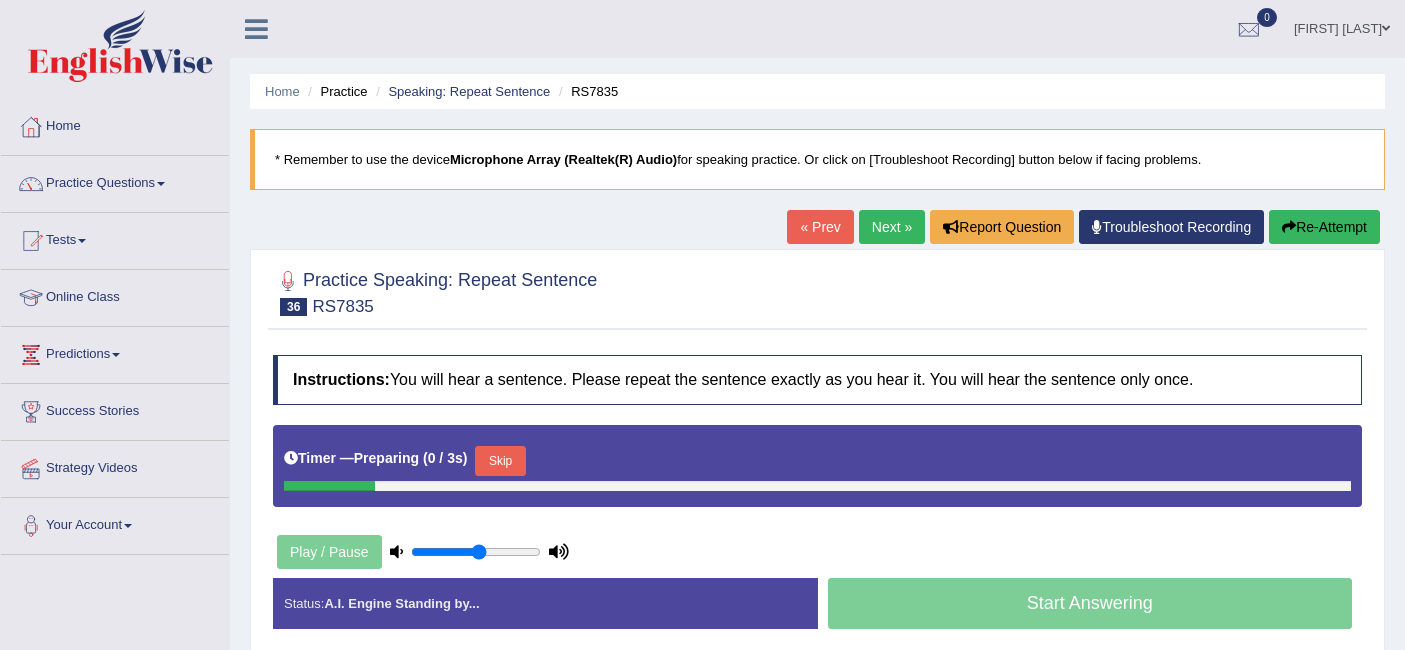 scroll, scrollTop: 0, scrollLeft: 0, axis: both 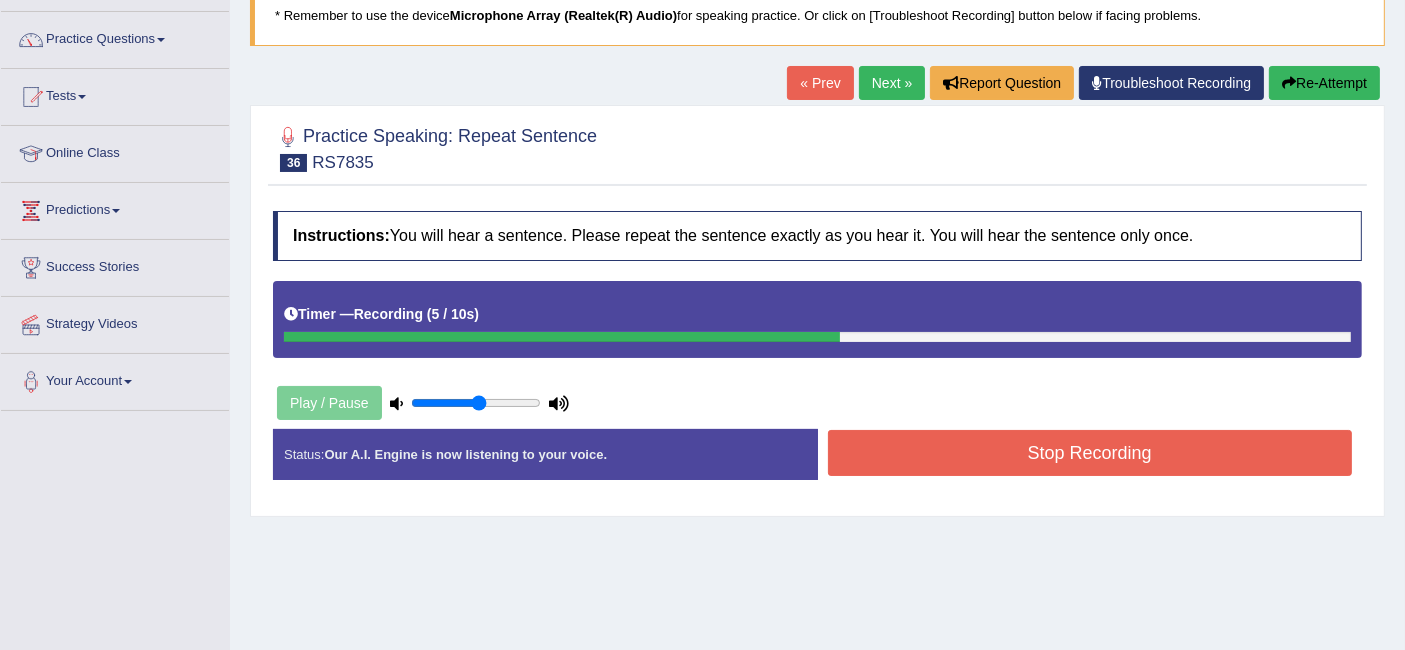 click on "Stop Recording" at bounding box center [1090, 453] 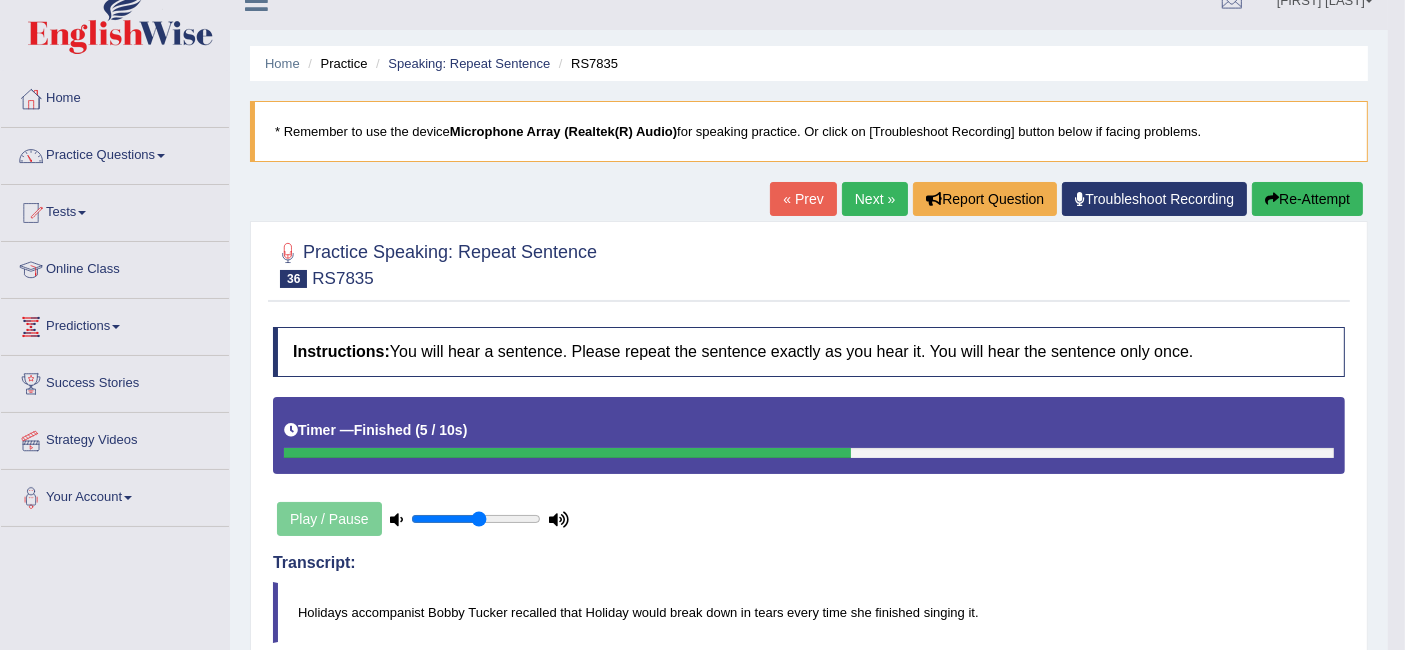 scroll, scrollTop: 17, scrollLeft: 0, axis: vertical 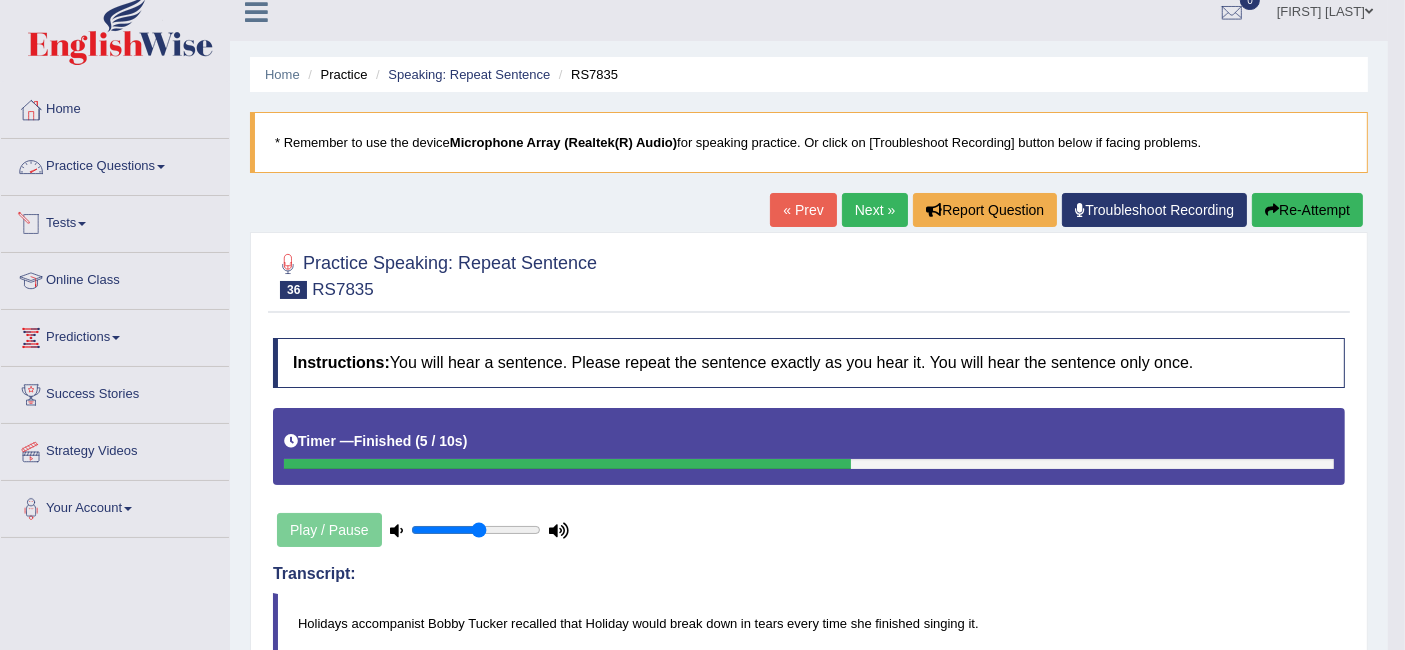 click on "Practice Questions" at bounding box center [115, 164] 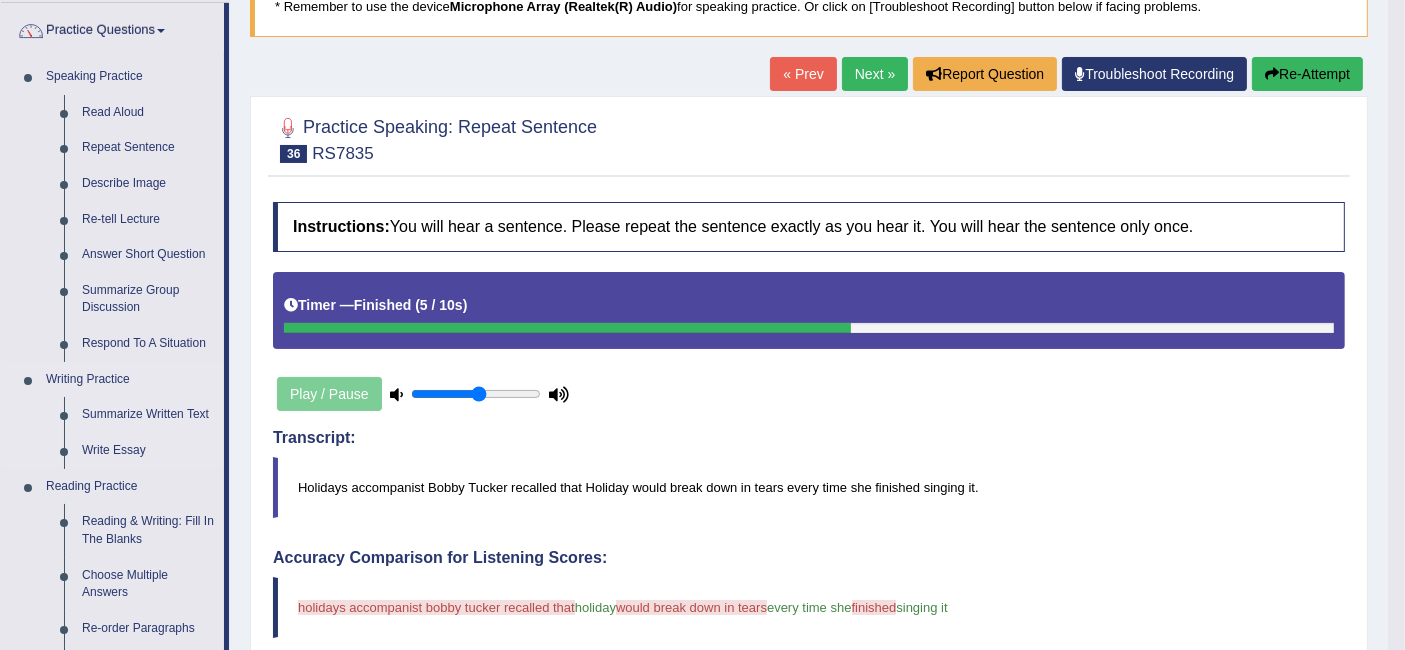 scroll, scrollTop: 151, scrollLeft: 0, axis: vertical 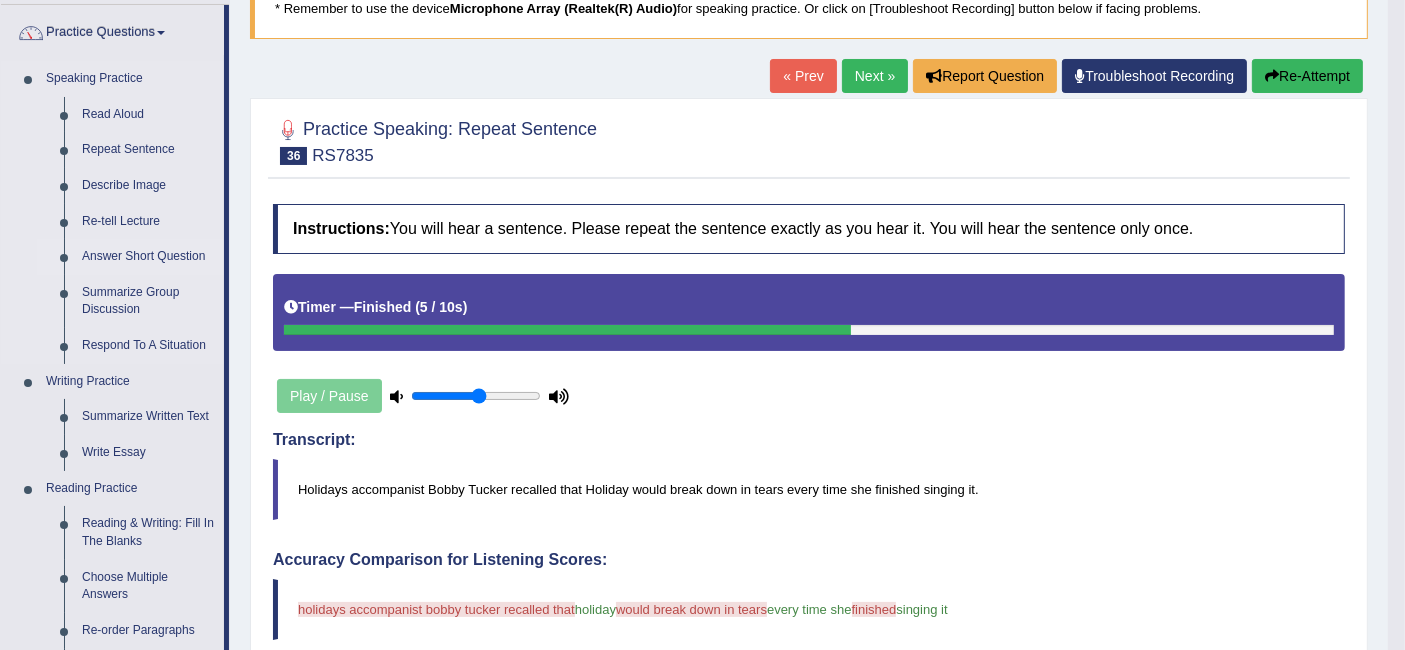 click on "Answer Short Question" at bounding box center (148, 257) 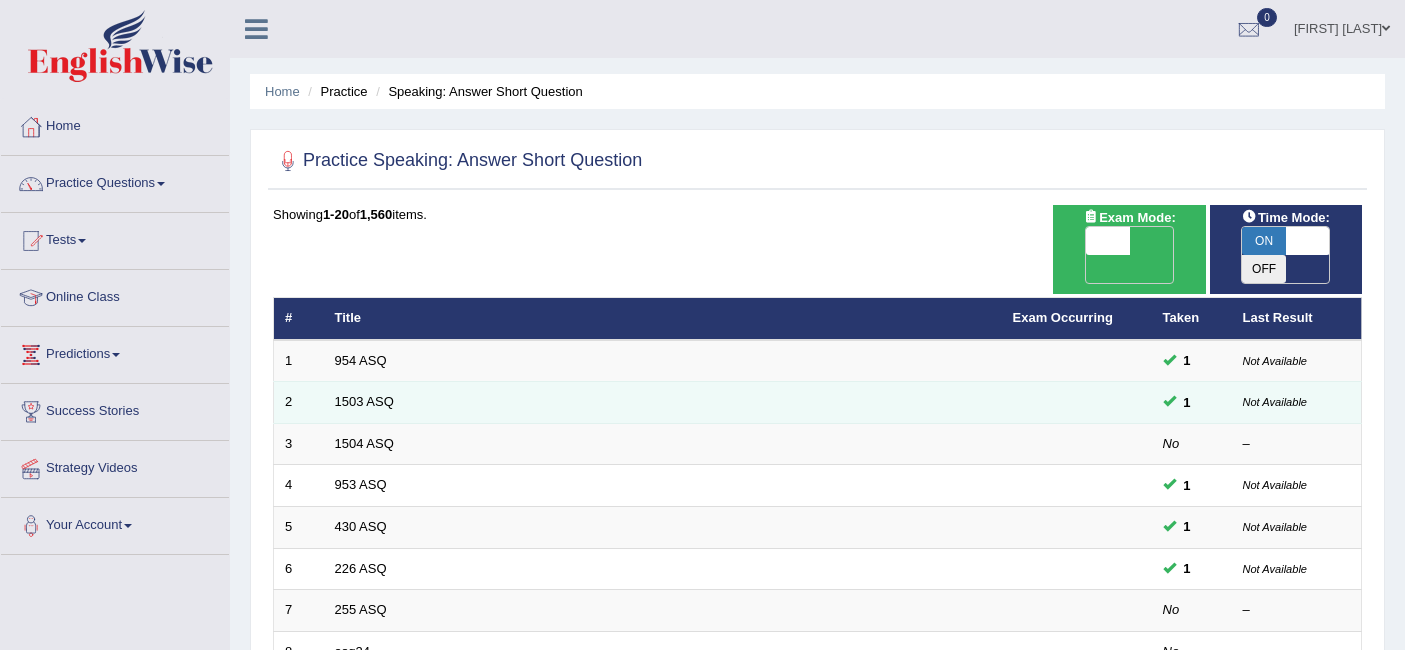 scroll, scrollTop: 0, scrollLeft: 0, axis: both 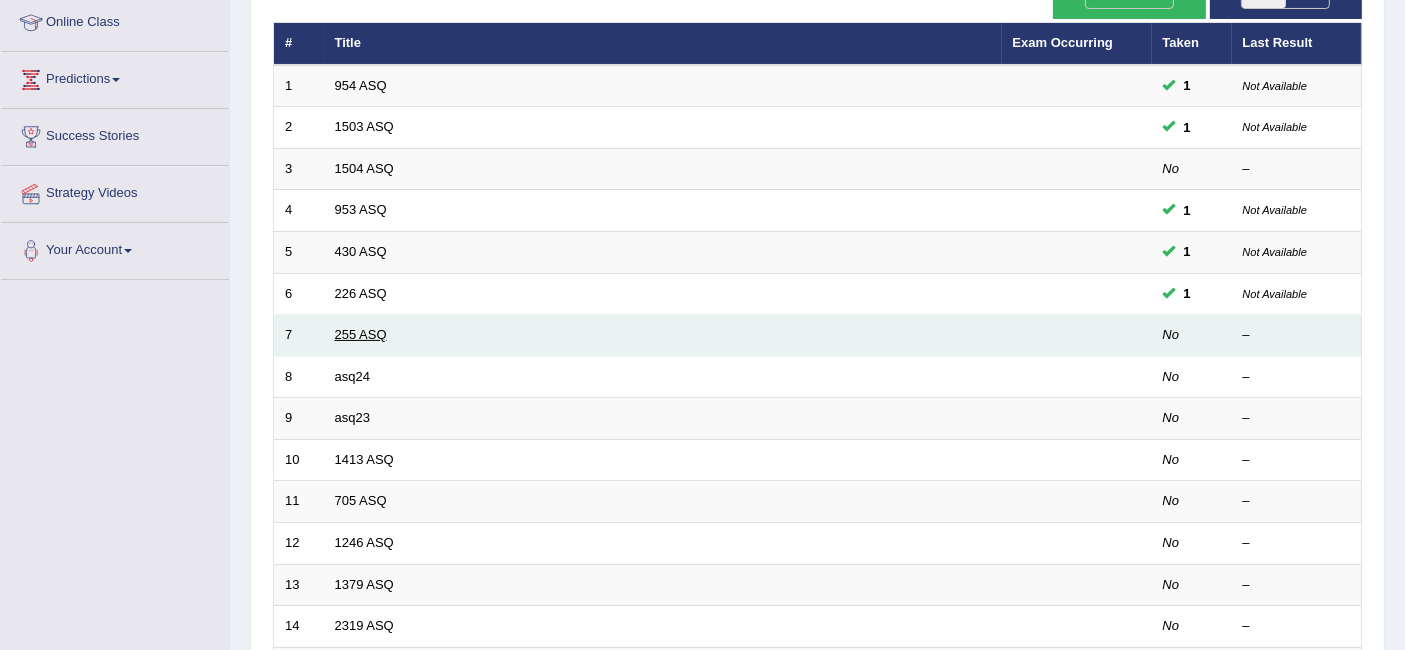 click on "255 ASQ" at bounding box center [361, 334] 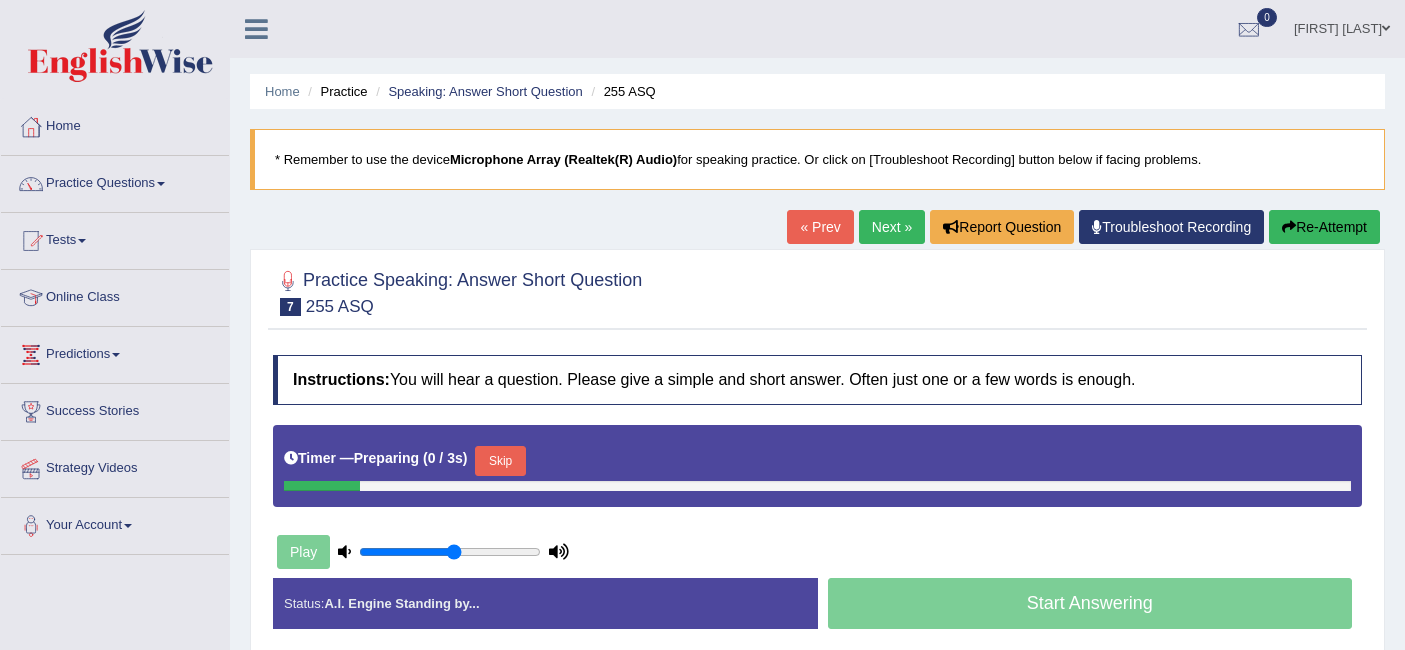 scroll, scrollTop: 0, scrollLeft: 0, axis: both 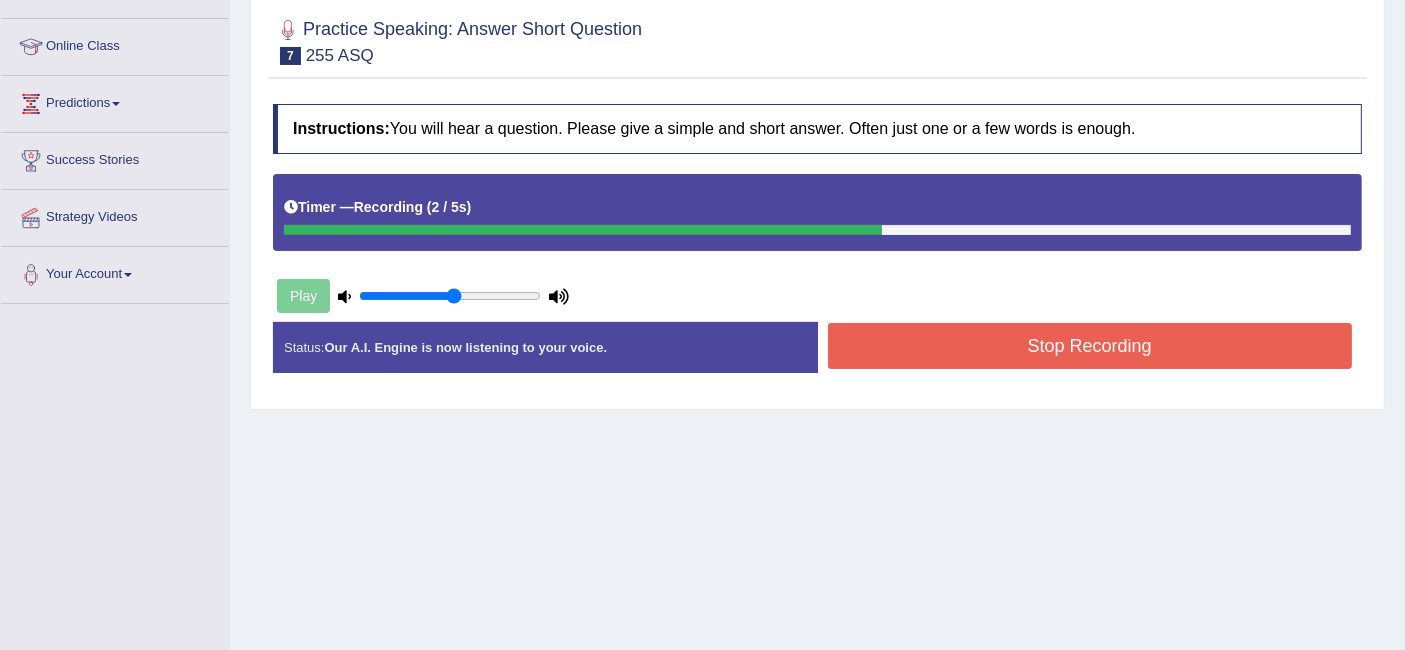 click on "Stop Recording" at bounding box center (1090, 346) 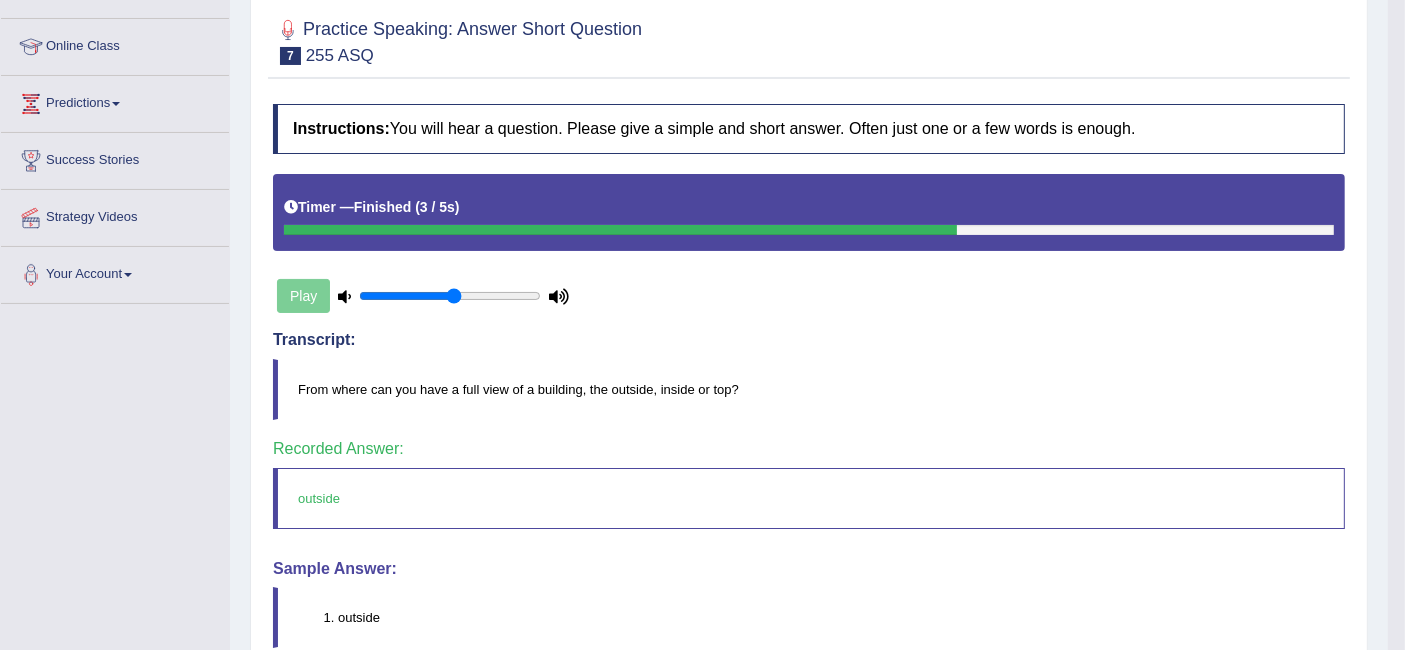 scroll, scrollTop: 0, scrollLeft: 0, axis: both 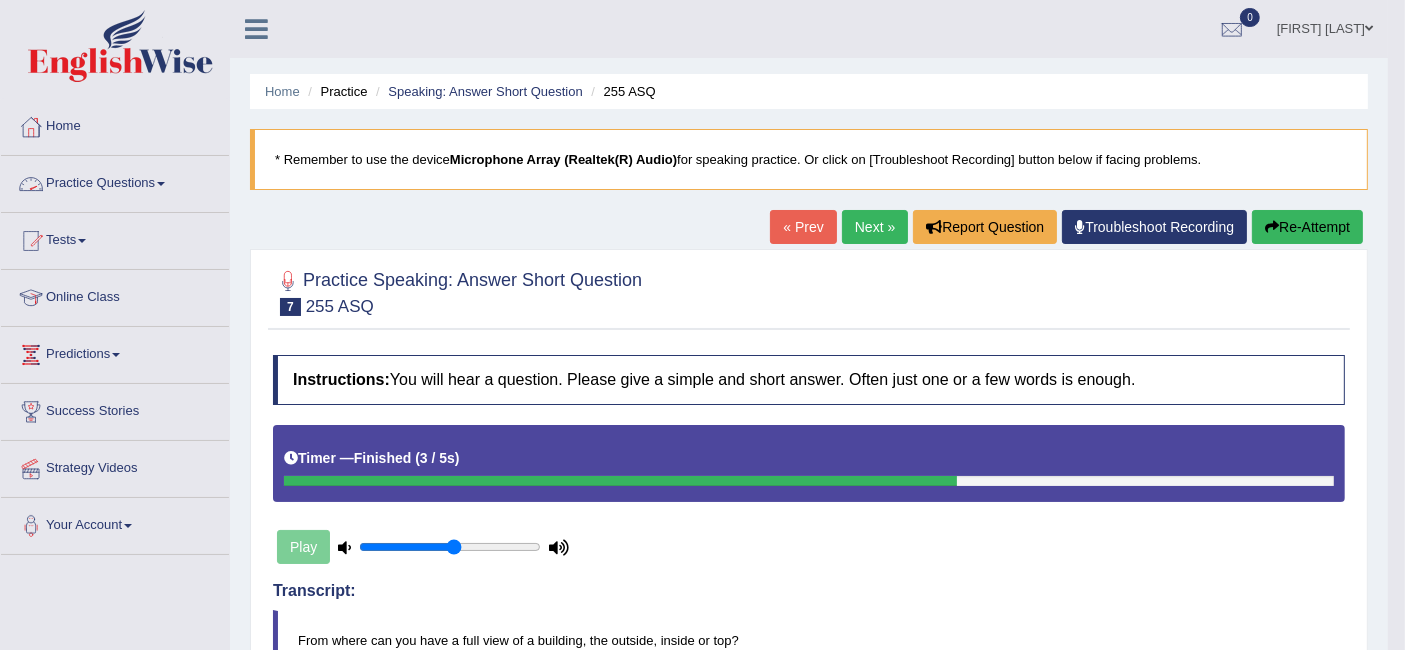 click on "Practice Questions" at bounding box center [115, 181] 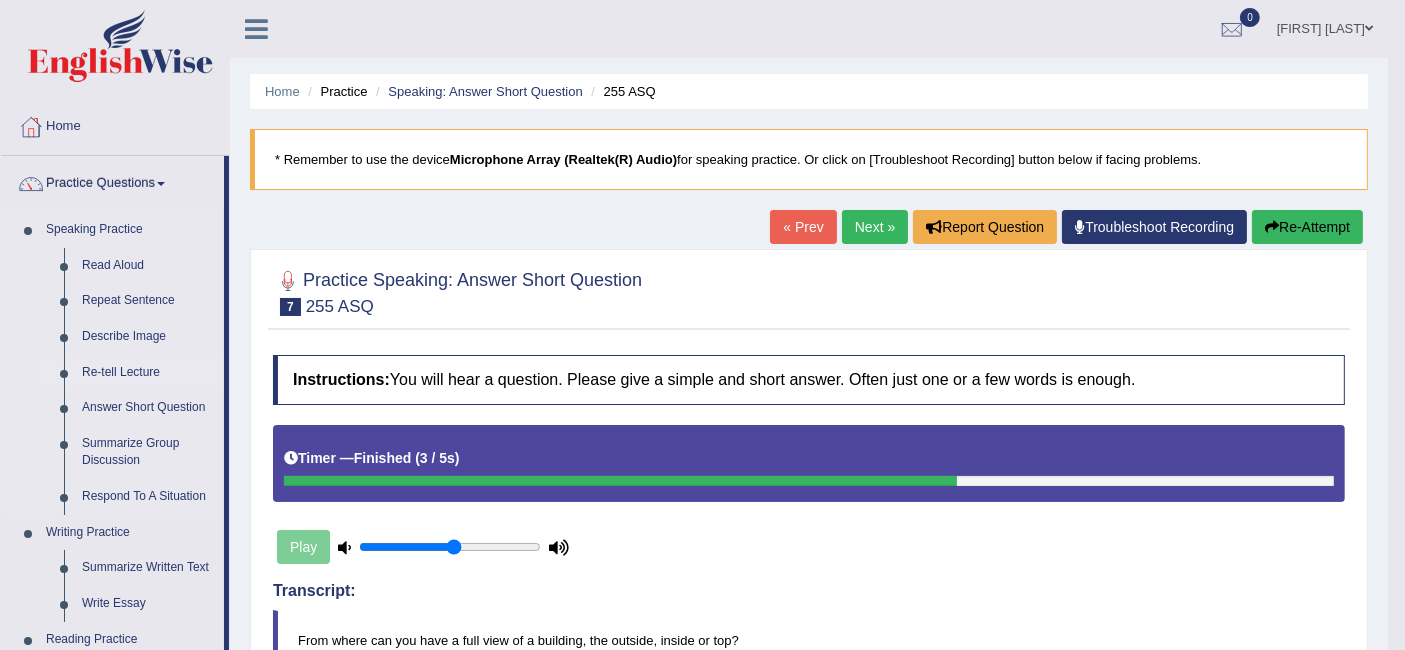click on "Re-tell Lecture" at bounding box center [148, 373] 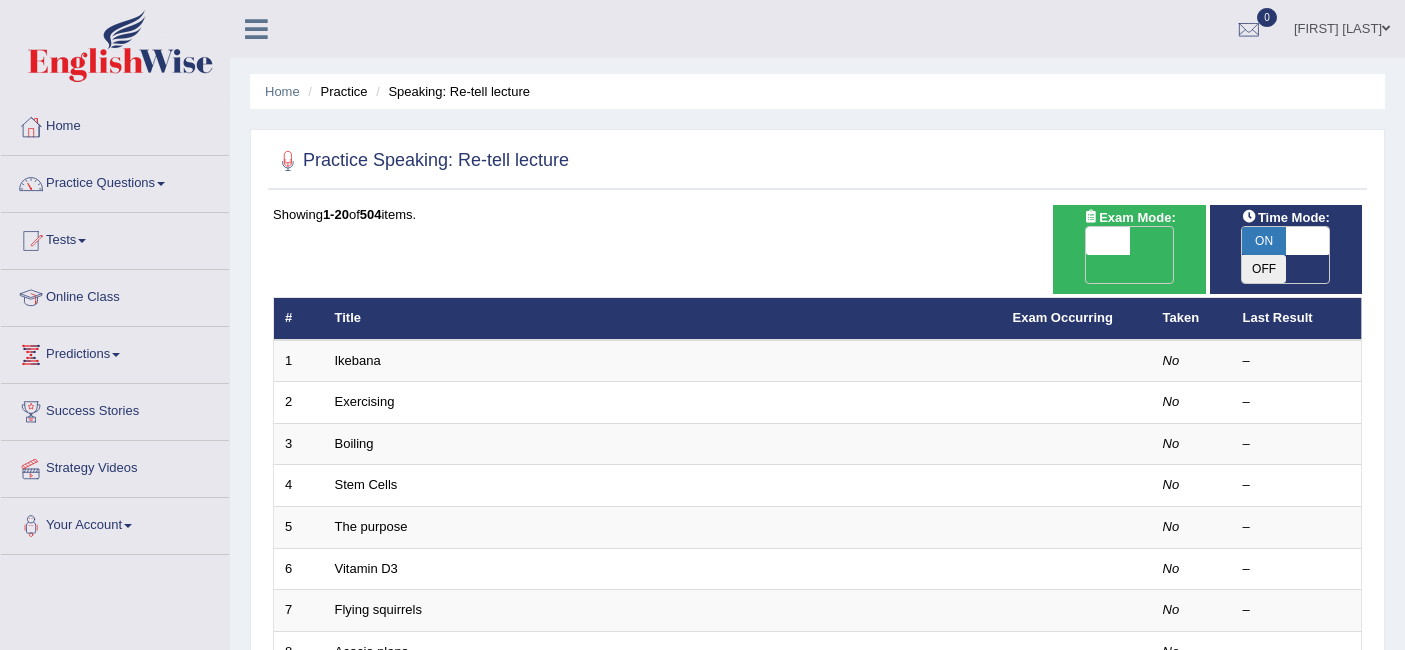 scroll, scrollTop: 0, scrollLeft: 0, axis: both 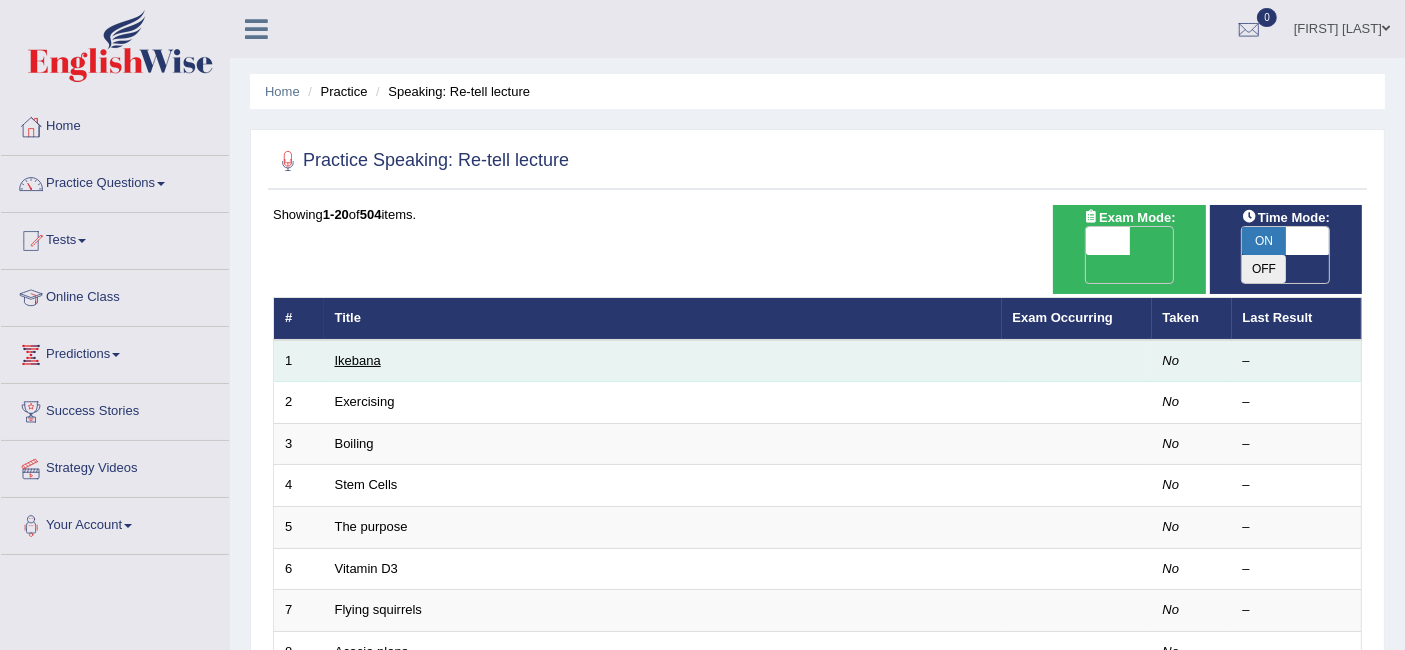 click on "Ikebana" at bounding box center (358, 360) 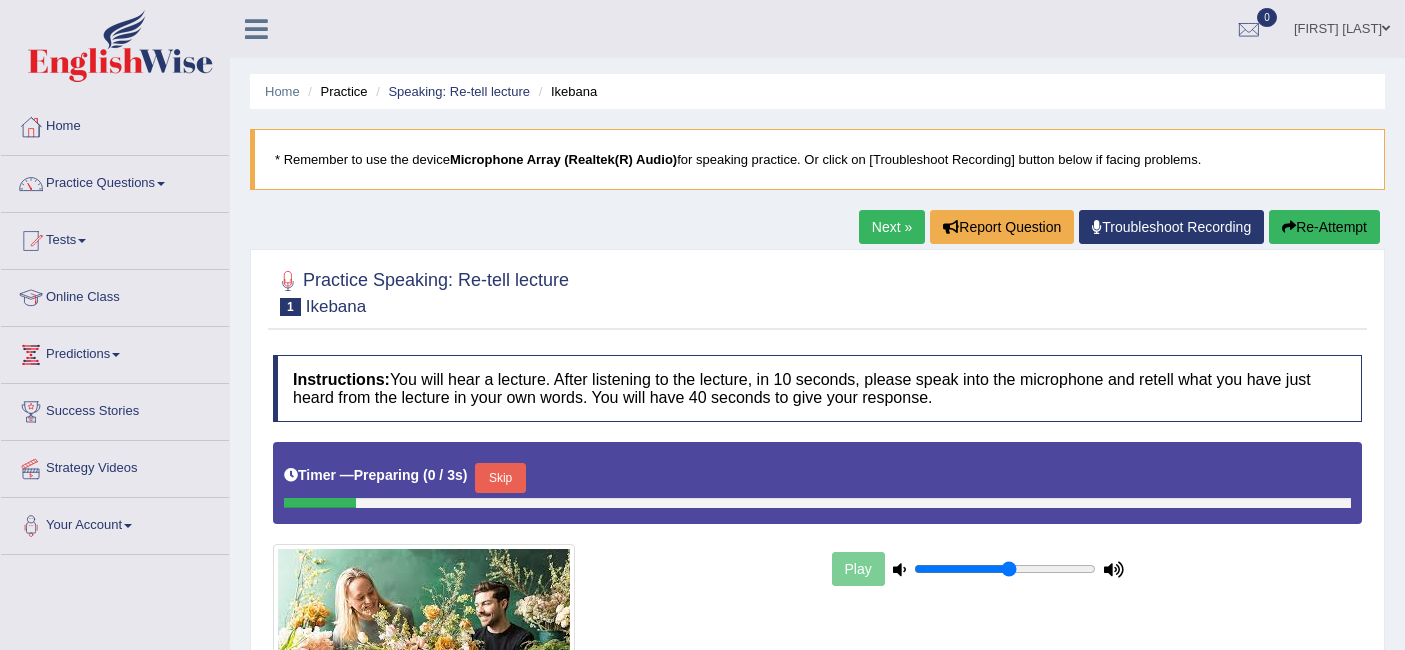scroll, scrollTop: 0, scrollLeft: 0, axis: both 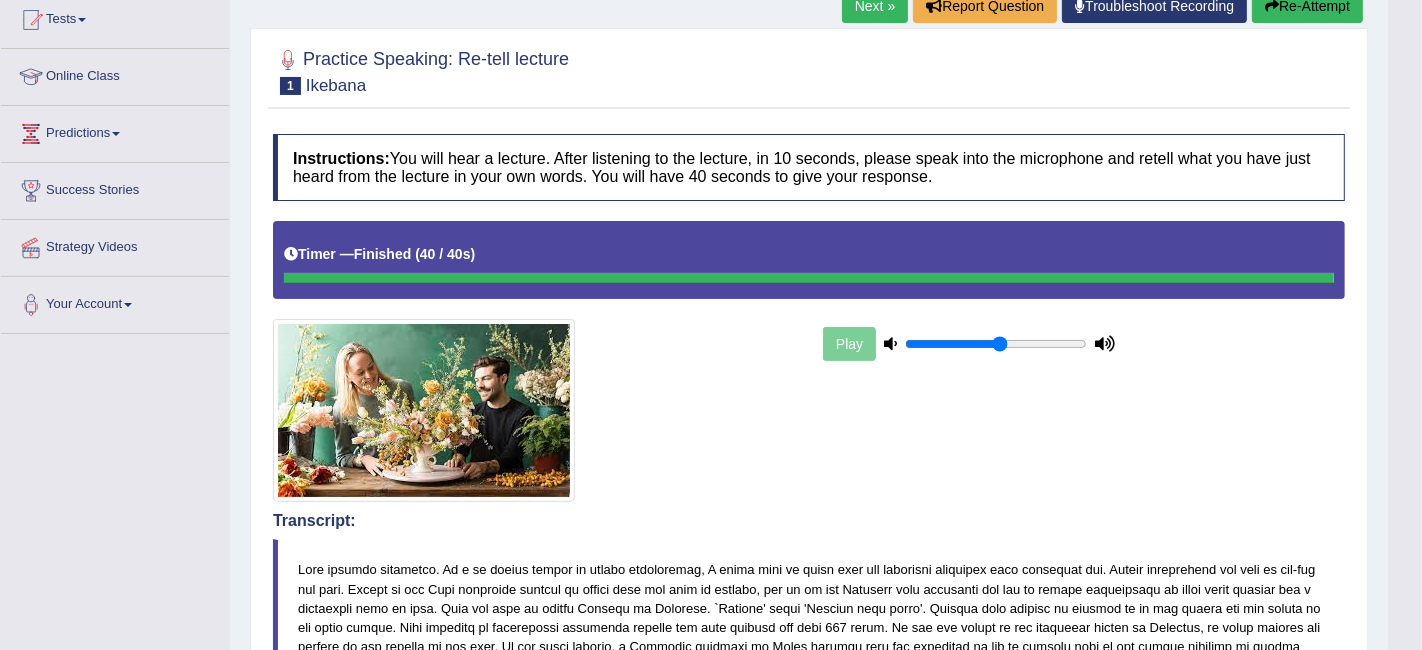 click on "Toggle navigation
Home
Practice Questions   Speaking Practice Read Aloud
Repeat Sentence
Describe Image
Re-tell Lecture
Answer Short Question
Summarize Group Discussion
Respond To A Situation
Writing Practice  Summarize Written Text
Write Essay
Reading Practice  Reading & Writing: Fill In The Blanks
Choose Multiple Answers
Re-order Paragraphs
Fill In The Blanks
Choose Single Answer
Listening Practice  Summarize Spoken Text
Highlight Incorrect Words
Highlight Correct Summary
Select Missing Word
Choose Single Answer
Choose Multiple Answers
Fill In The Blanks
Write From Dictation
Pronunciation
Tests  Take Practice Sectional Test" at bounding box center (711, 104) 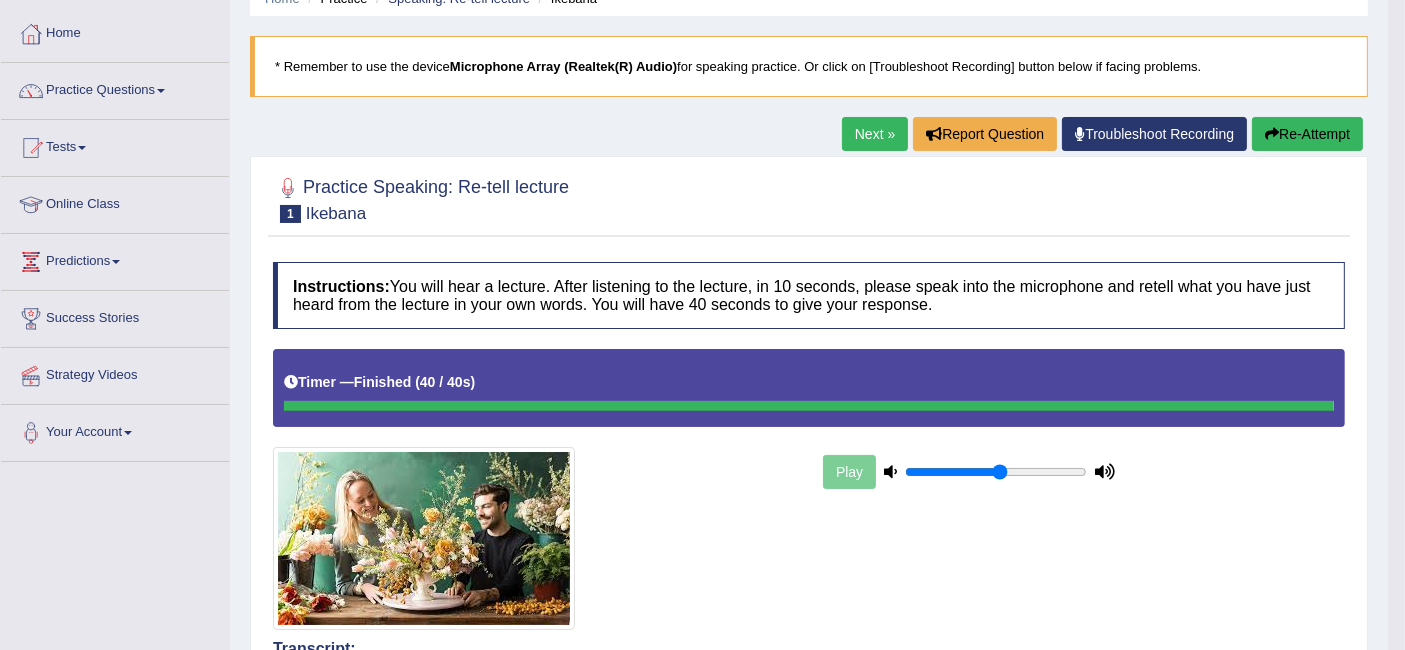 scroll, scrollTop: 85, scrollLeft: 0, axis: vertical 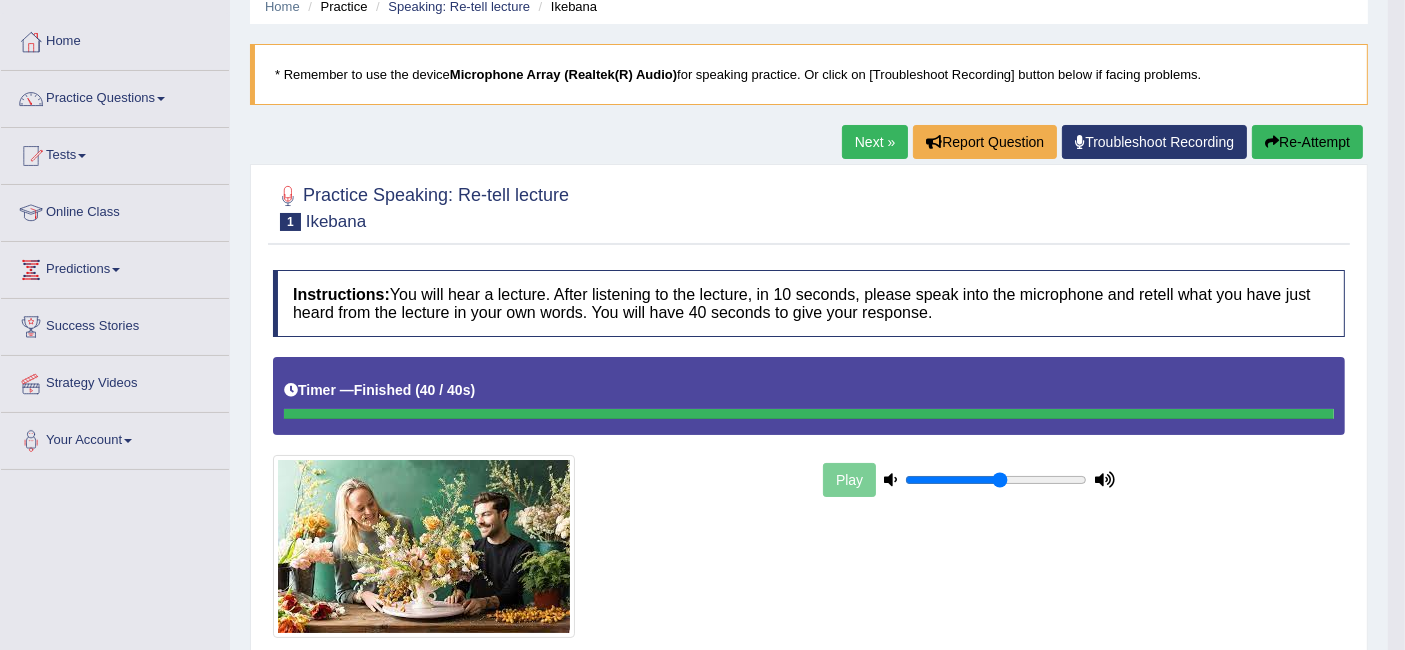 click on "Re-Attempt" at bounding box center (1307, 142) 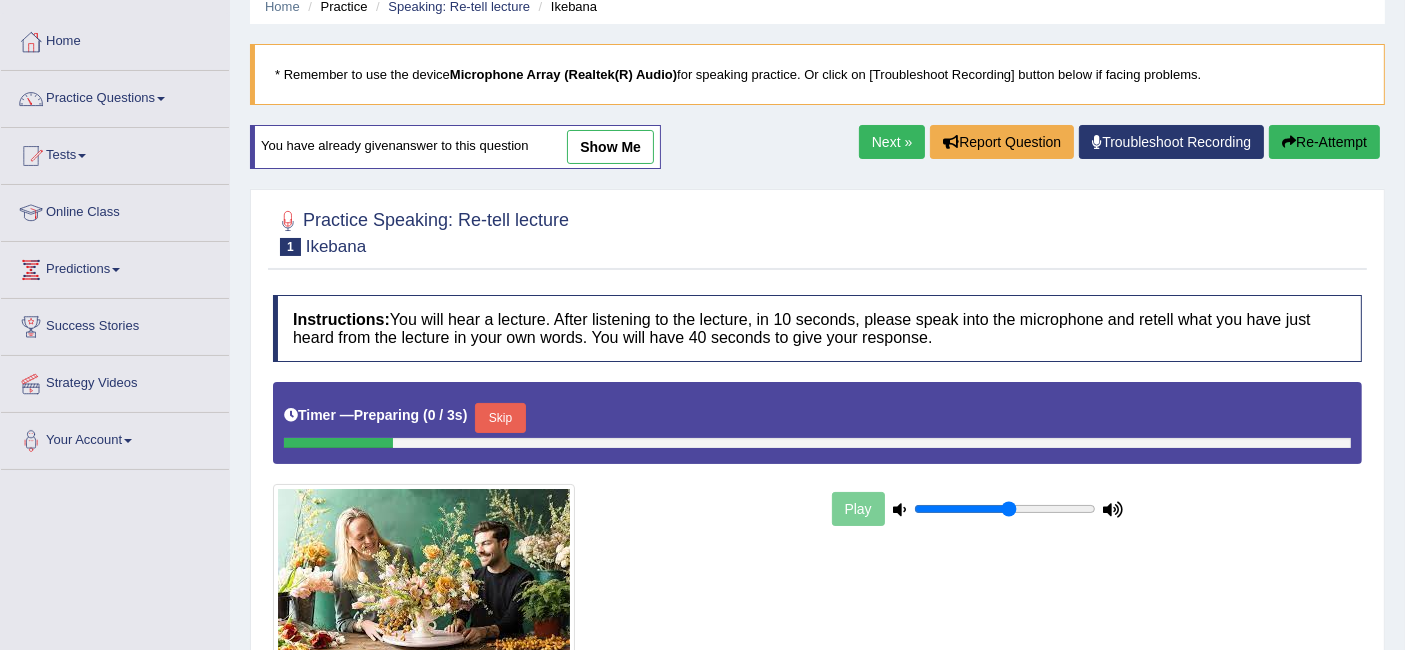 scroll, scrollTop: 85, scrollLeft: 0, axis: vertical 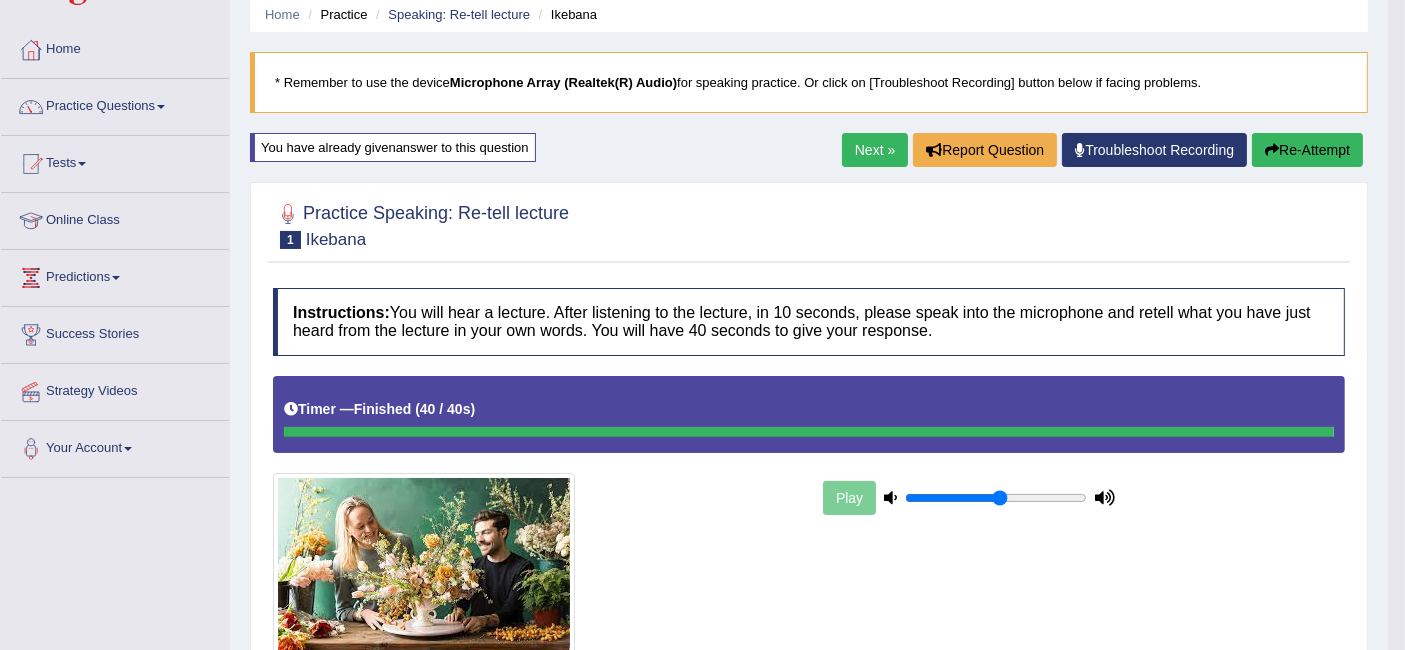 click on "Next »" at bounding box center [875, 150] 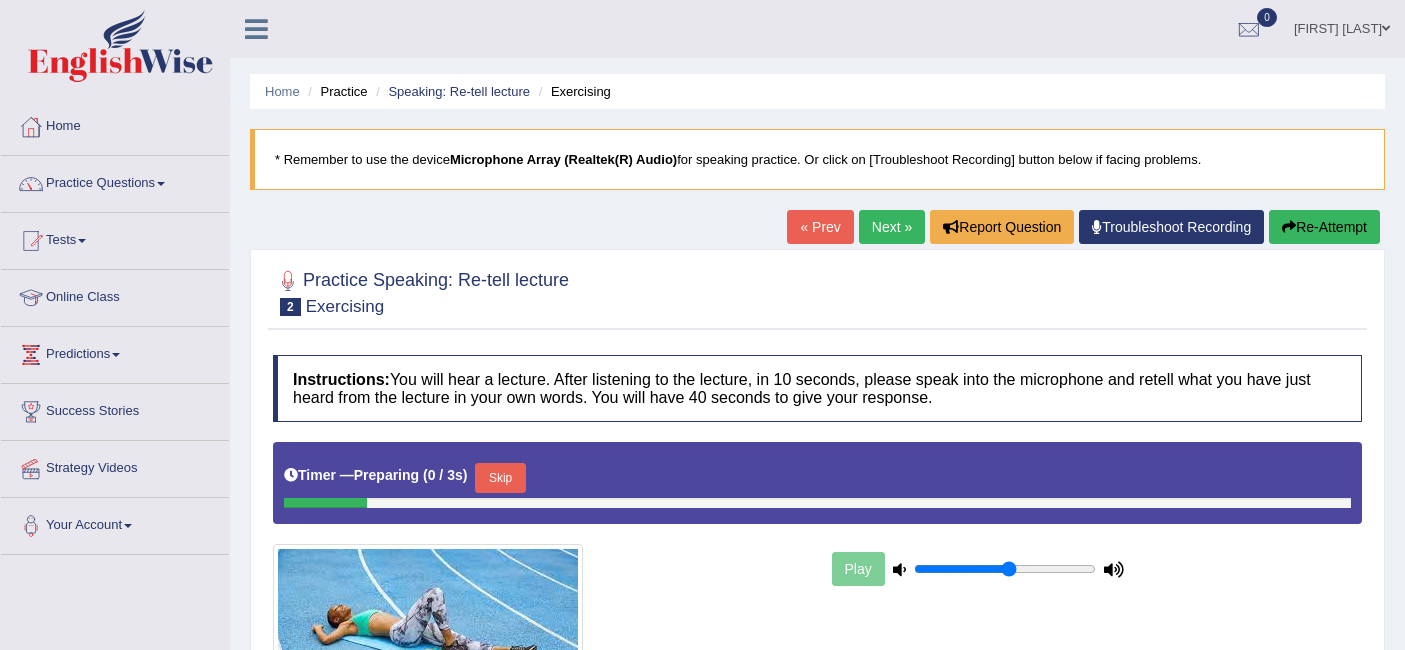 scroll, scrollTop: 0, scrollLeft: 0, axis: both 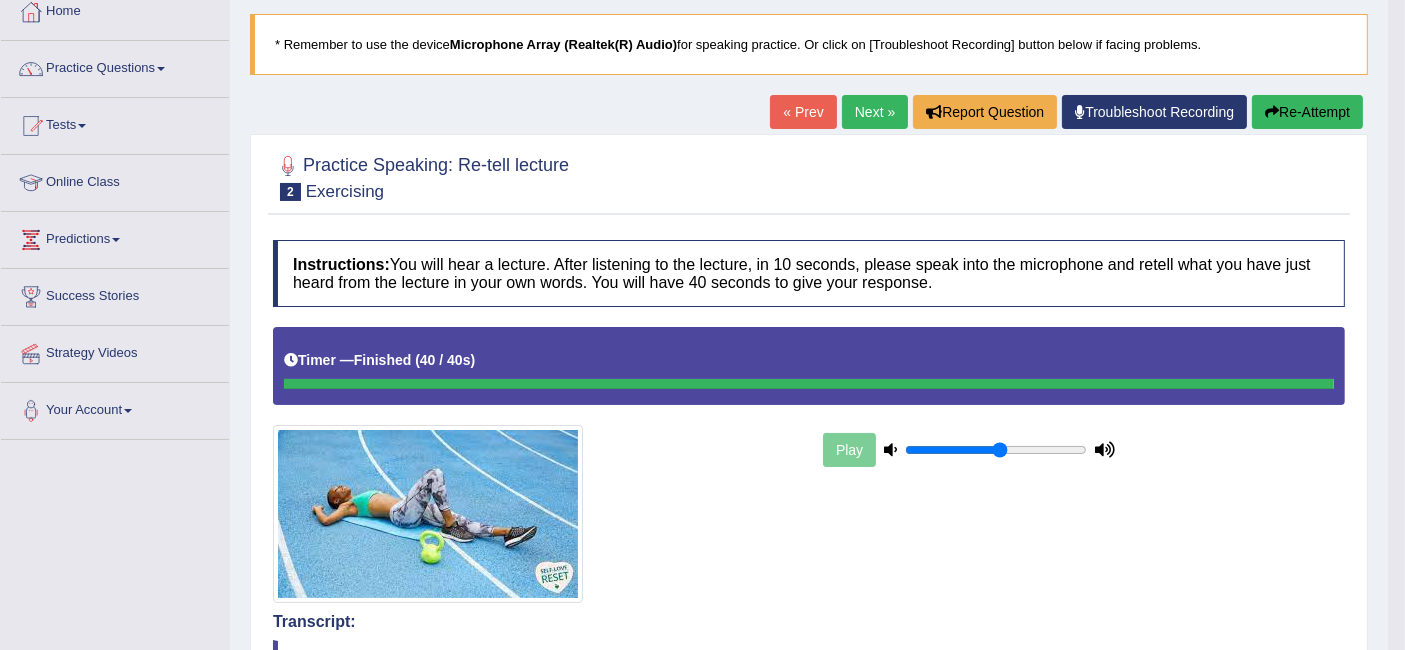 click at bounding box center (536, 514) 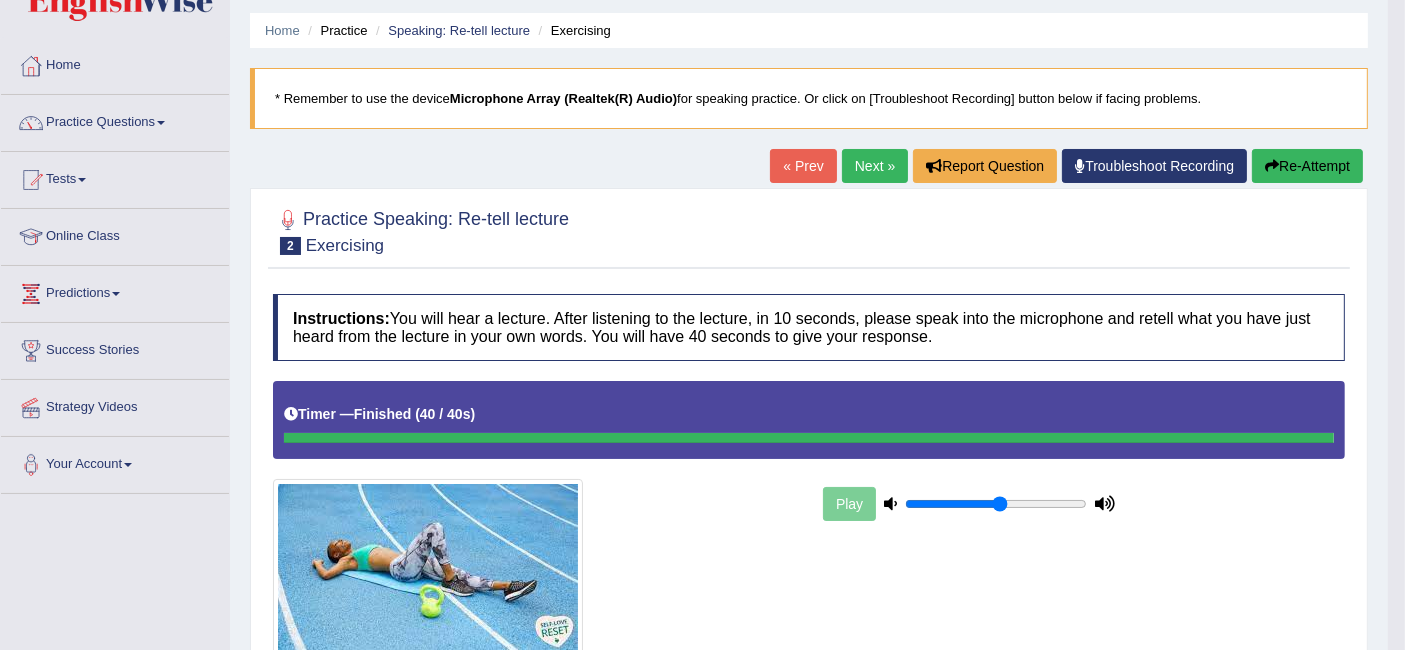 scroll, scrollTop: 0, scrollLeft: 0, axis: both 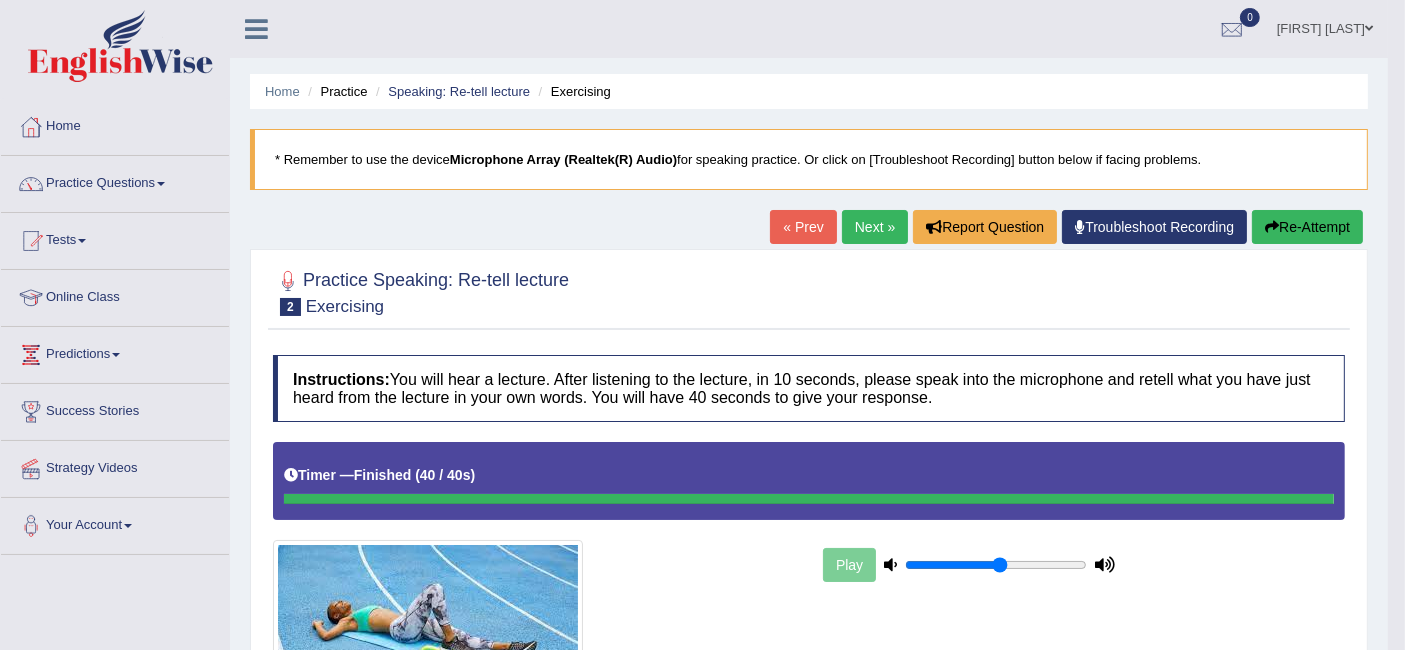 click on "Next »" at bounding box center (875, 227) 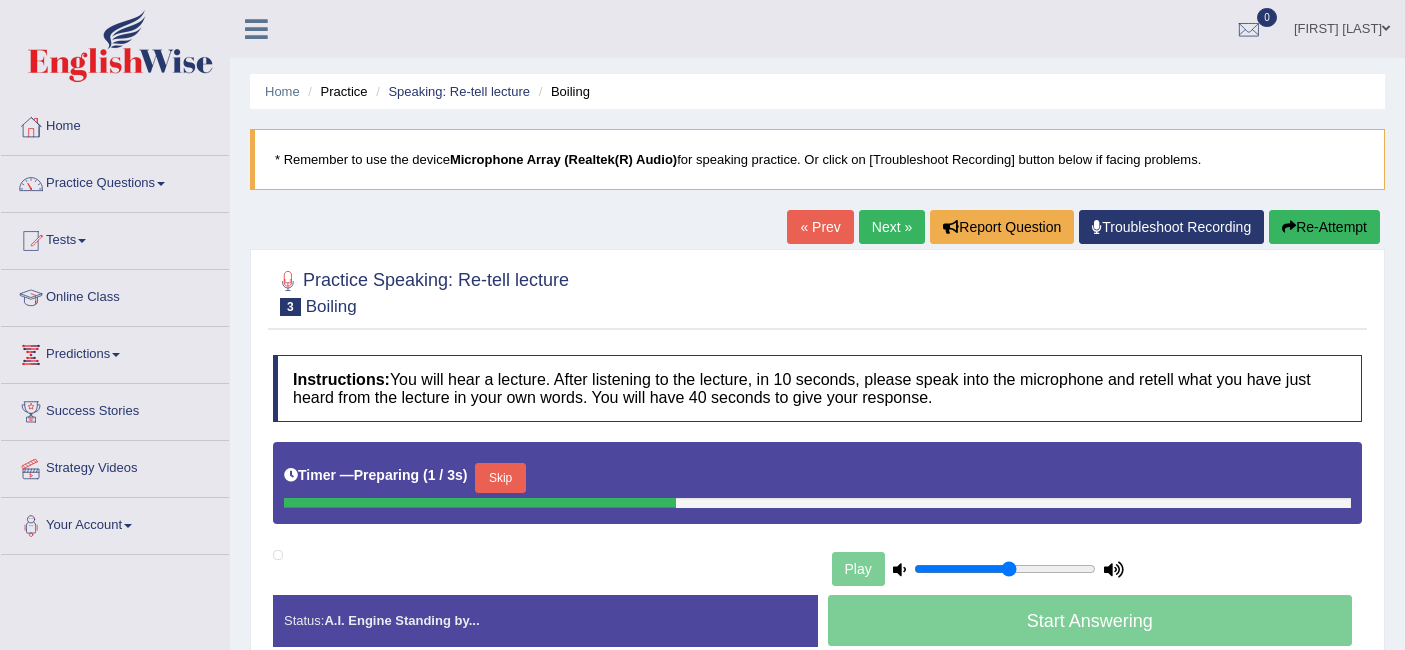 scroll, scrollTop: 214, scrollLeft: 0, axis: vertical 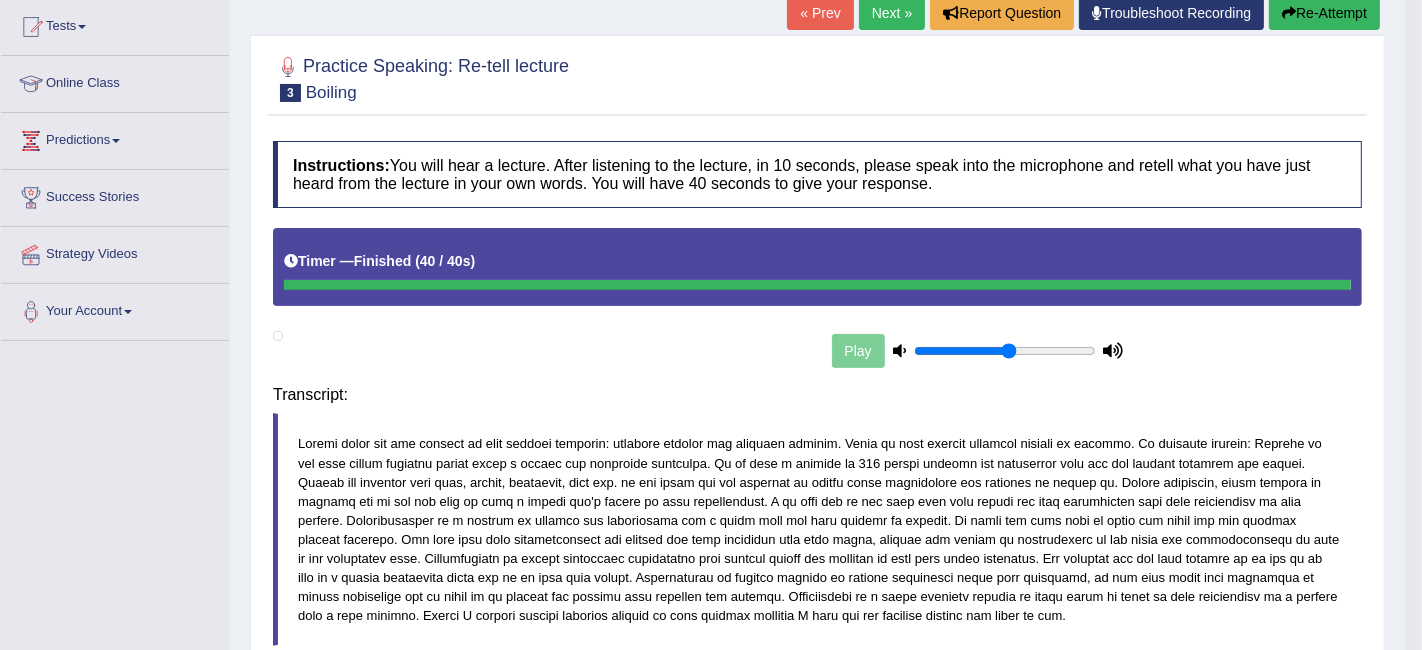 click on "Toggle navigation
Home
Practice Questions   Speaking Practice Read Aloud
Repeat Sentence
Describe Image
Re-tell Lecture
Answer Short Question
Summarize Group Discussion
Respond To A Situation
Writing Practice  Summarize Written Text
Write Essay
Reading Practice  Reading & Writing: Fill In The Blanks
Choose Multiple Answers
Re-order Paragraphs
Fill In The Blanks
Choose Single Answer
Listening Practice  Summarize Spoken Text
Highlight Incorrect Words
Highlight Correct Summary
Select Missing Word
Choose Single Answer
Choose Multiple Answers
Fill In The Blanks
Write From Dictation
Pronunciation
Tests  Take Practice Sectional Test" at bounding box center (711, 111) 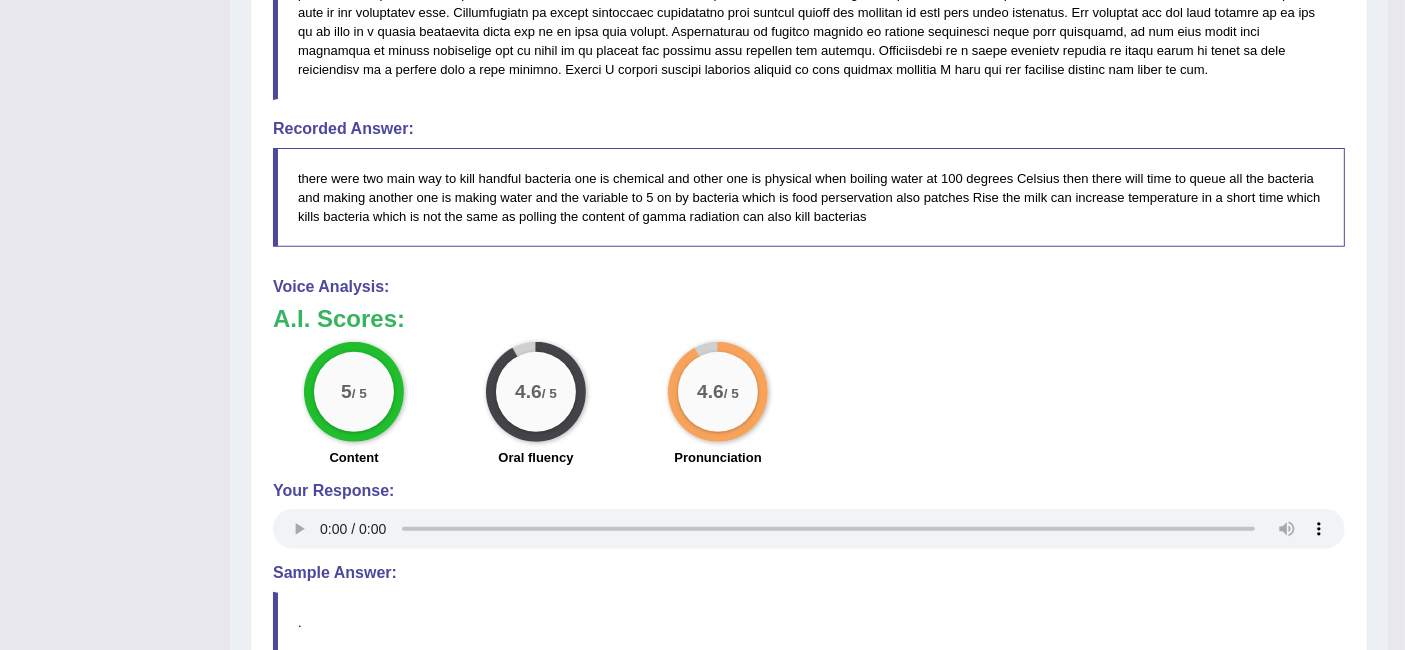 scroll, scrollTop: 757, scrollLeft: 0, axis: vertical 